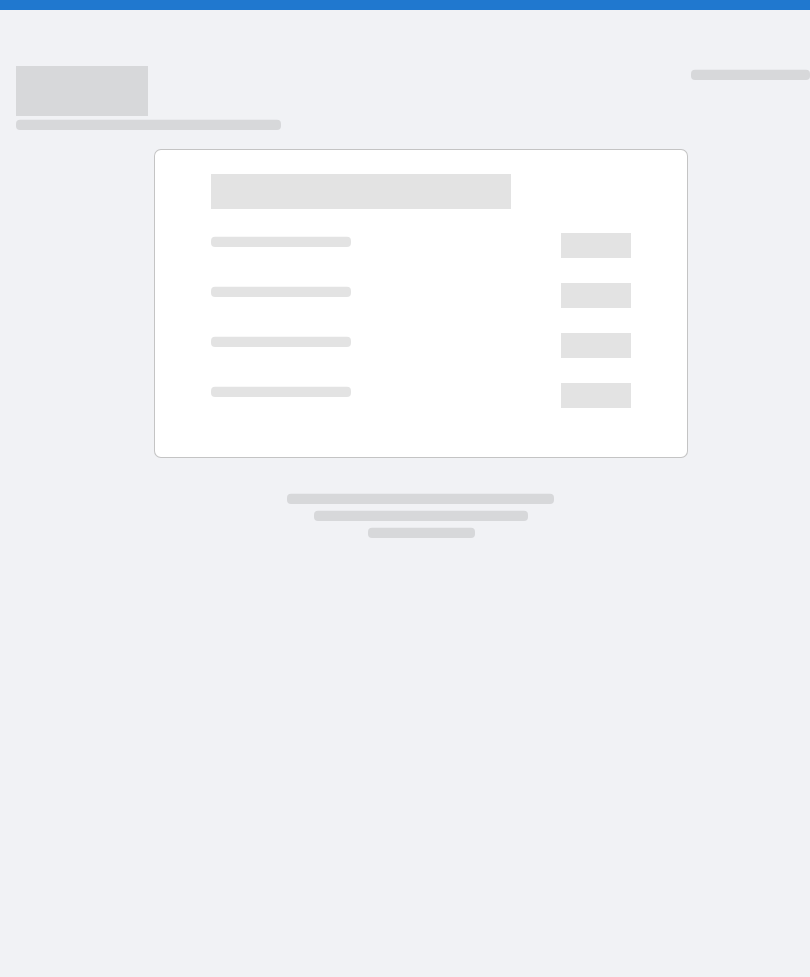 scroll, scrollTop: 0, scrollLeft: 0, axis: both 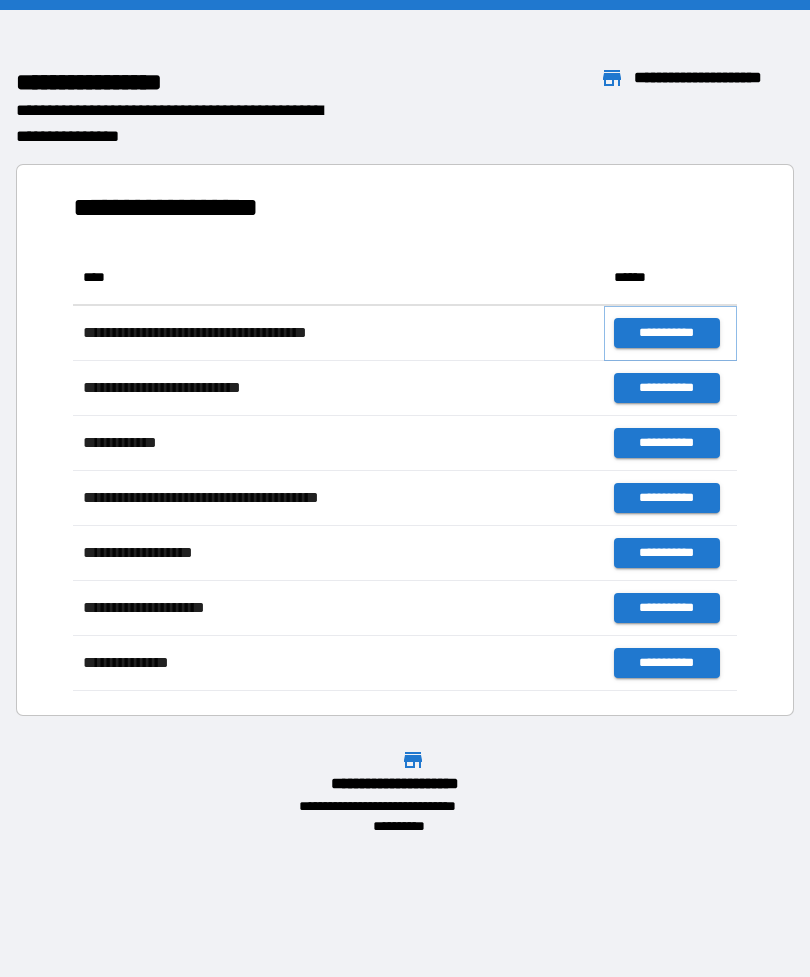 click on "**********" at bounding box center [666, 333] 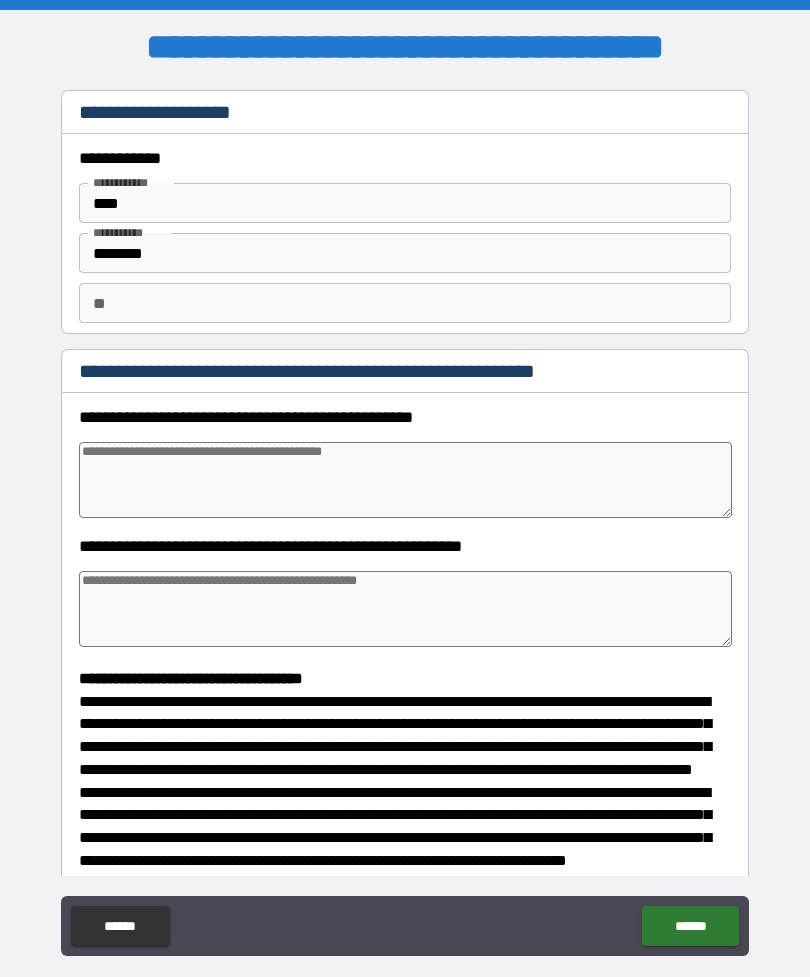 type on "*" 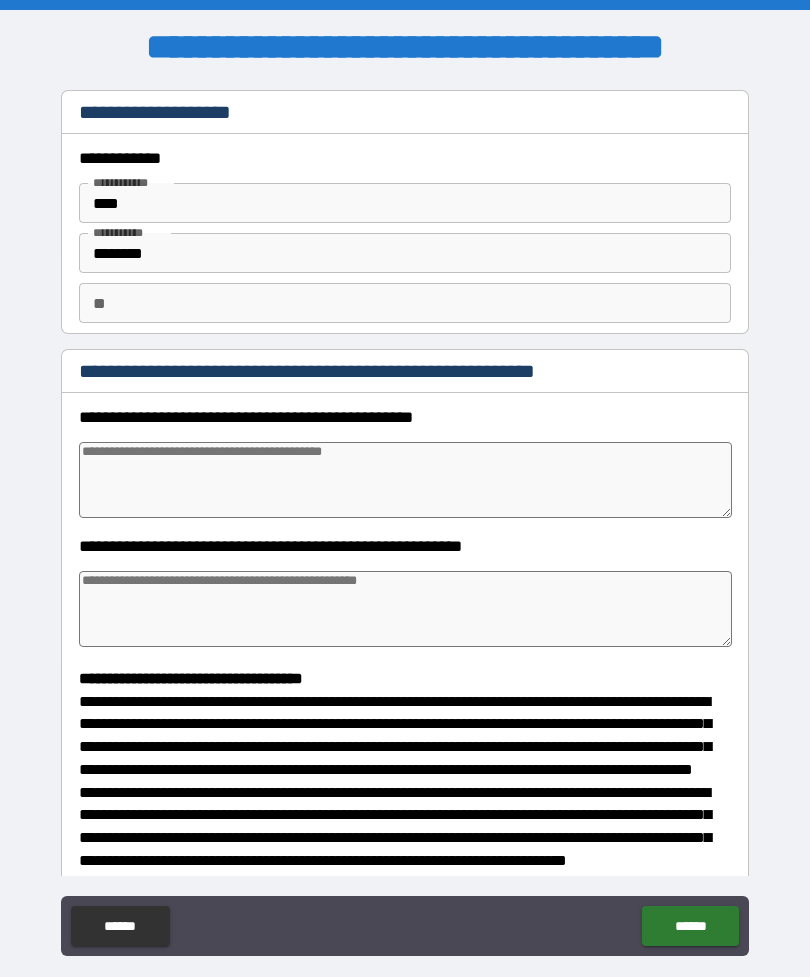 type on "*" 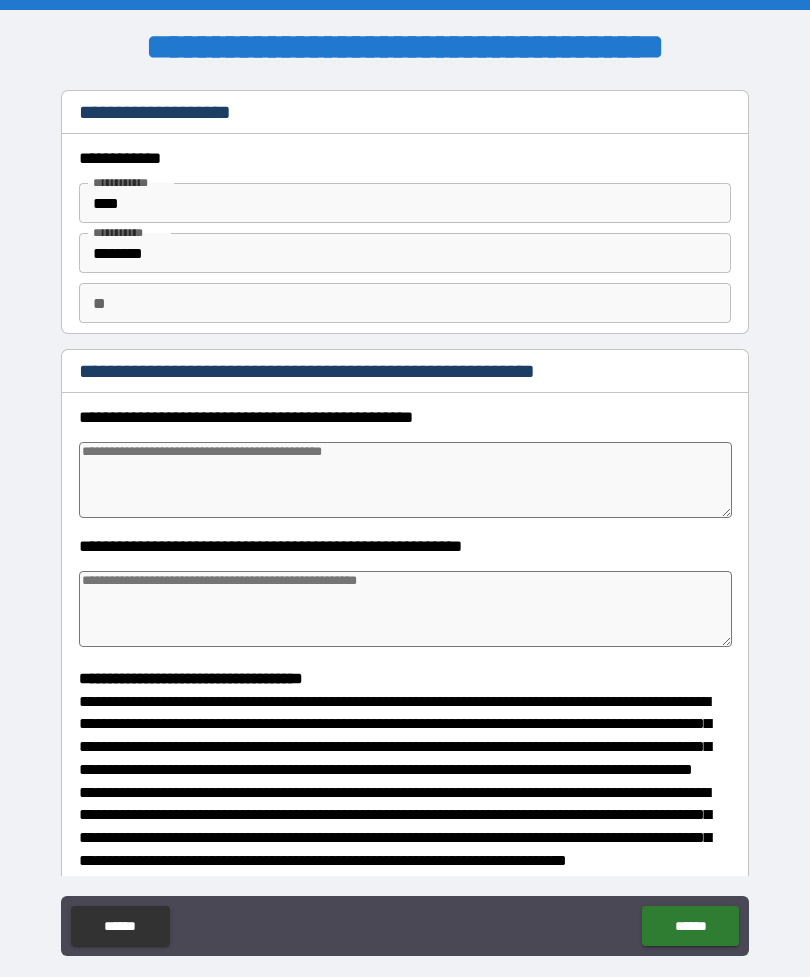 type on "*" 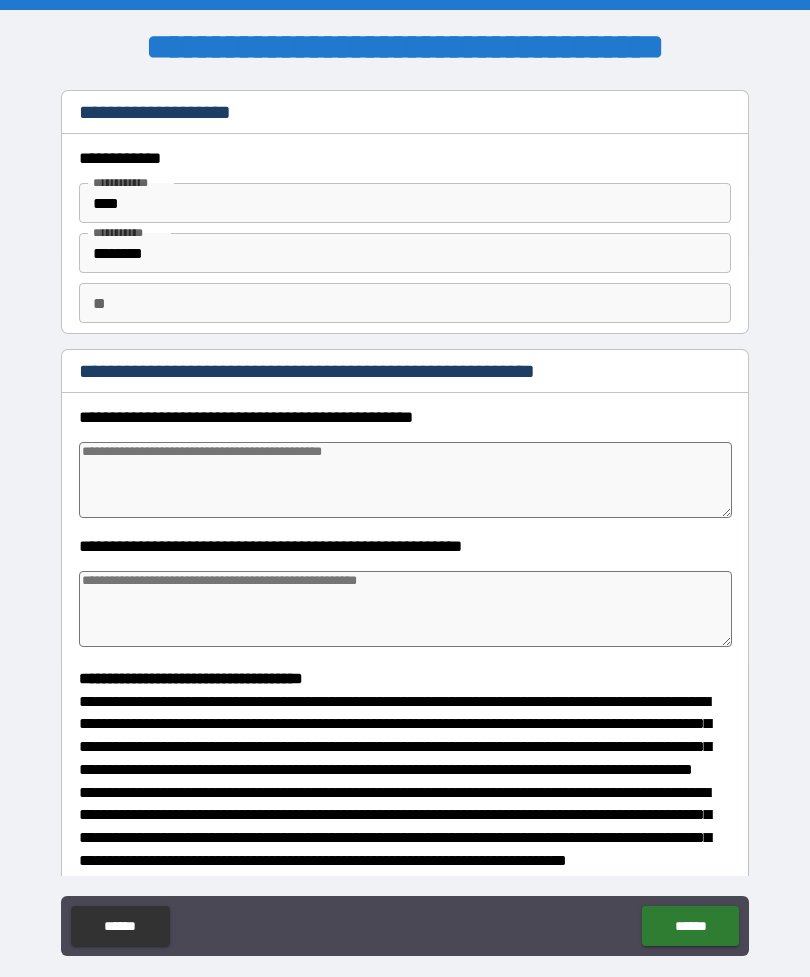 type on "*" 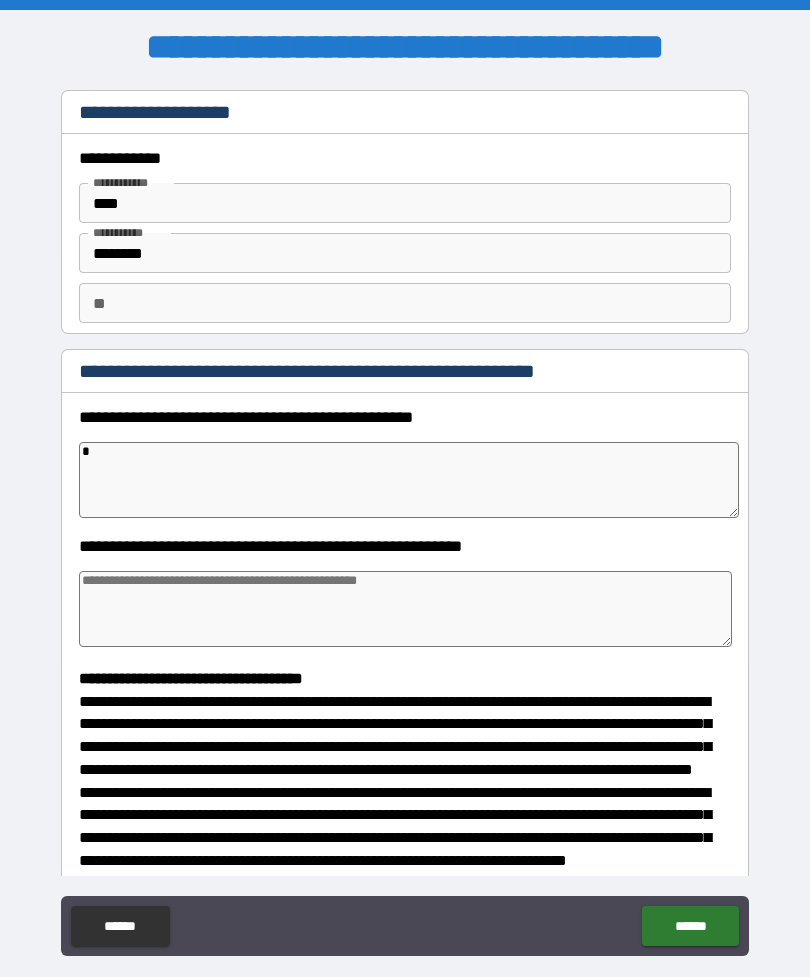 type on "*" 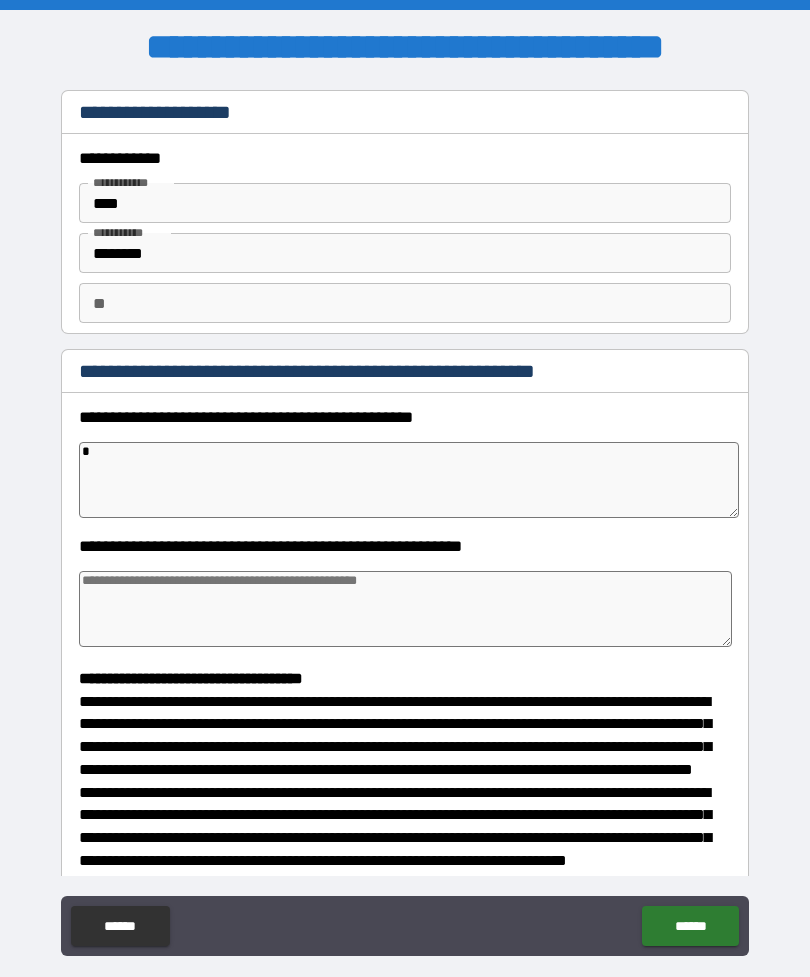 type on "*" 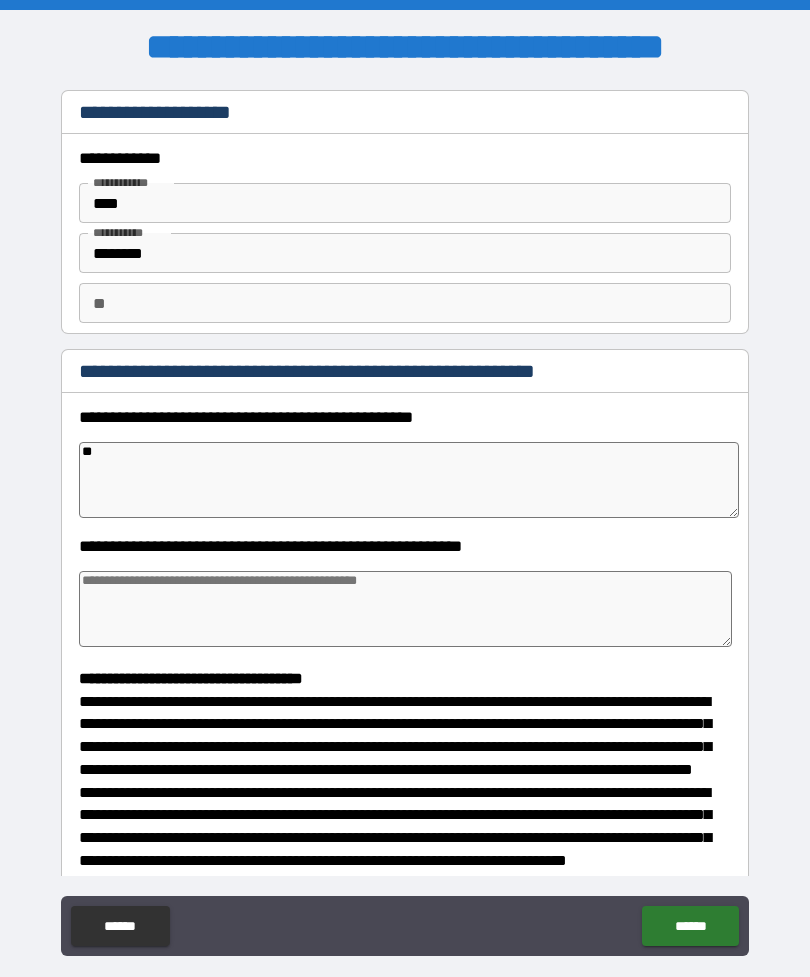 type on "*" 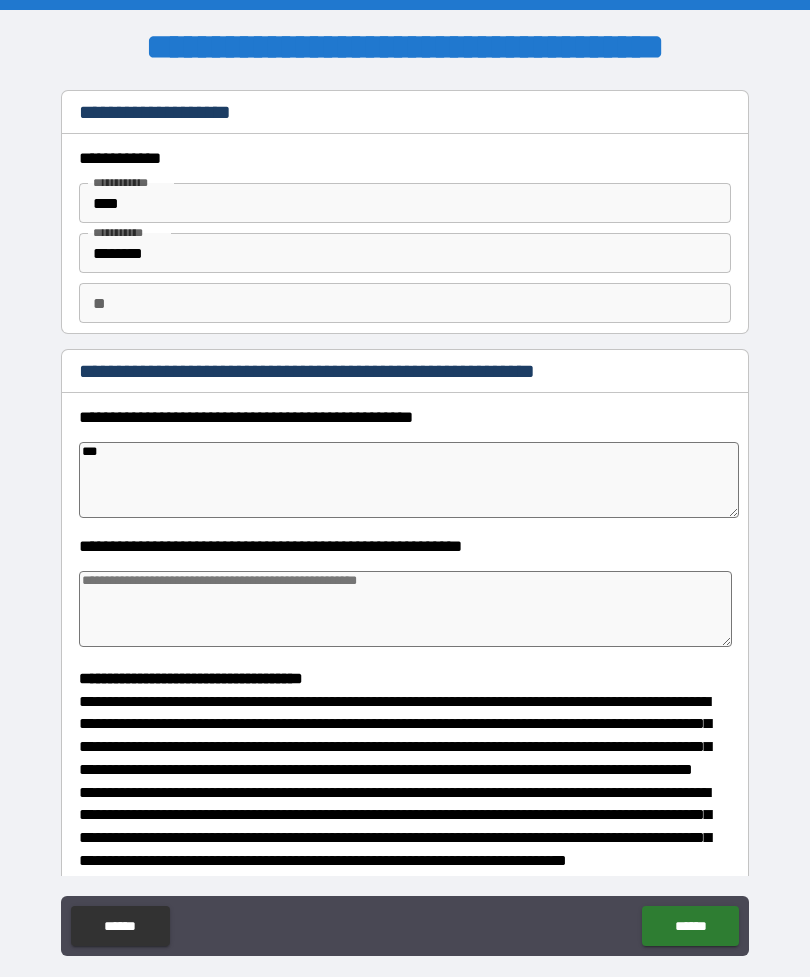 type on "*" 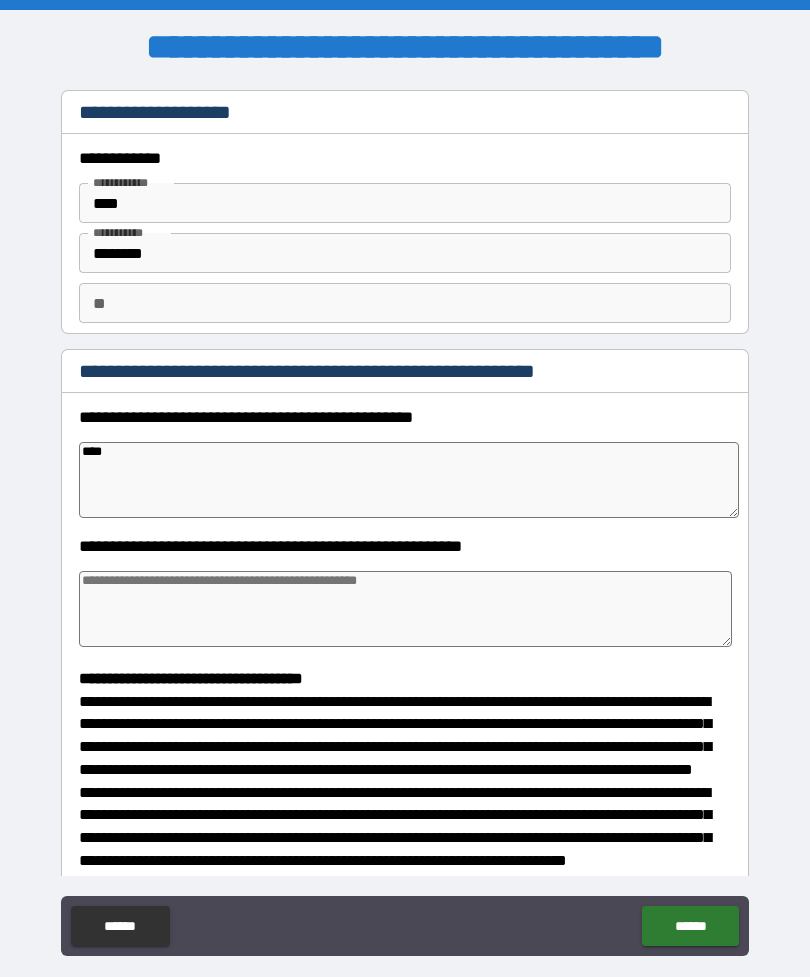 type on "*" 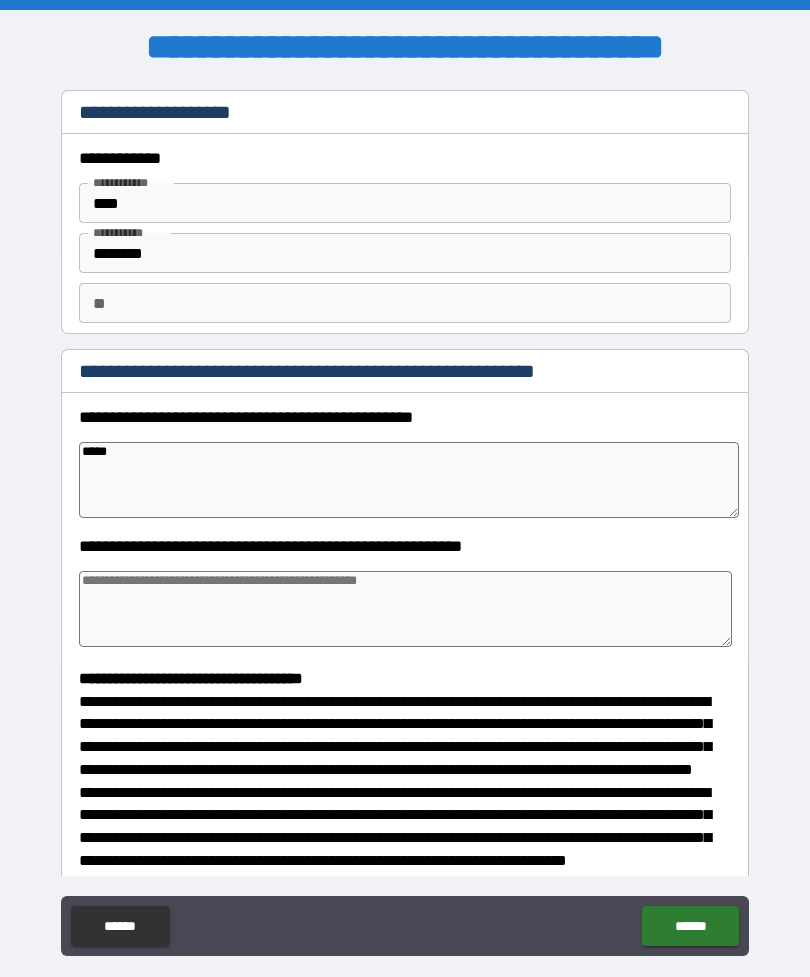 type on "*" 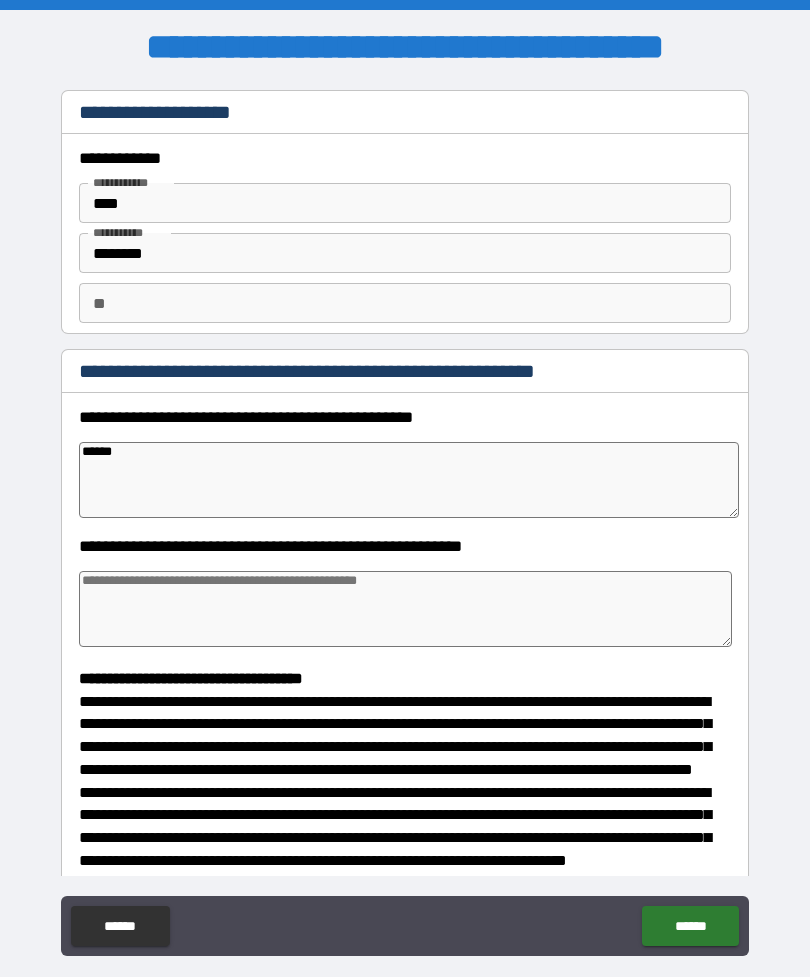type on "*" 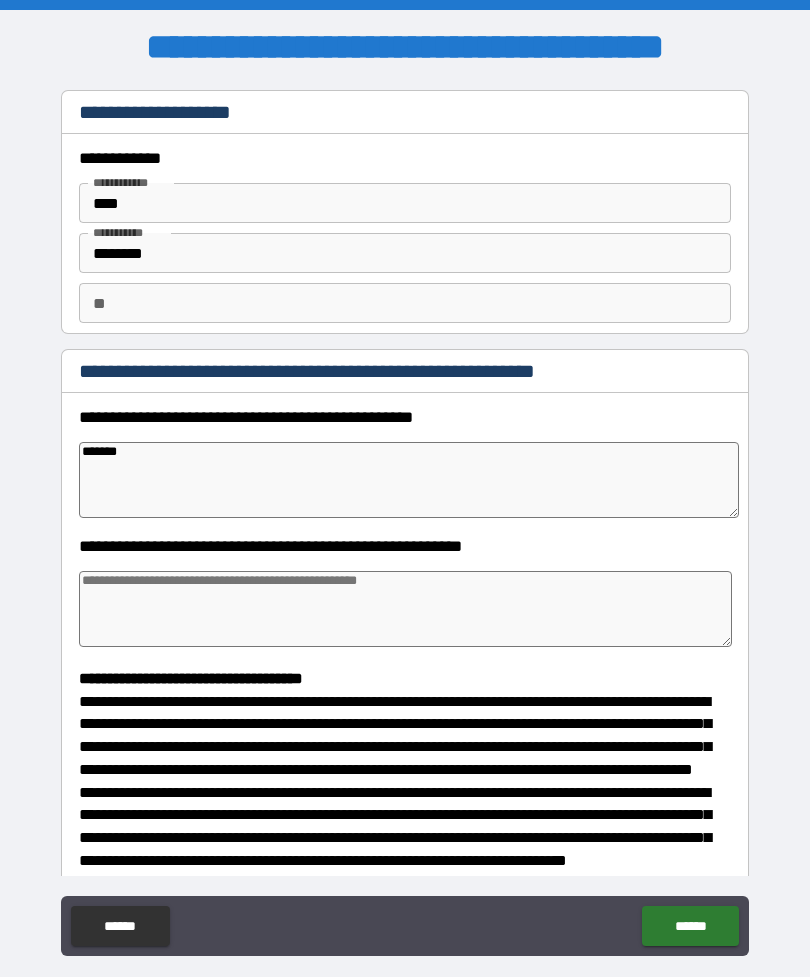 type on "*" 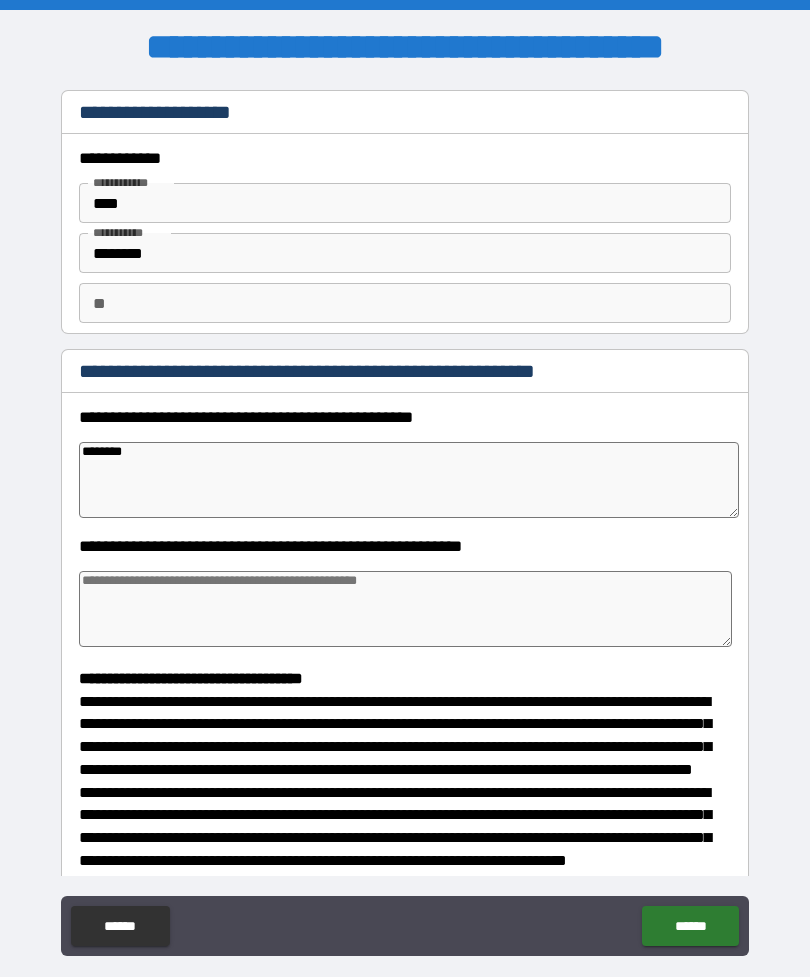 type on "*" 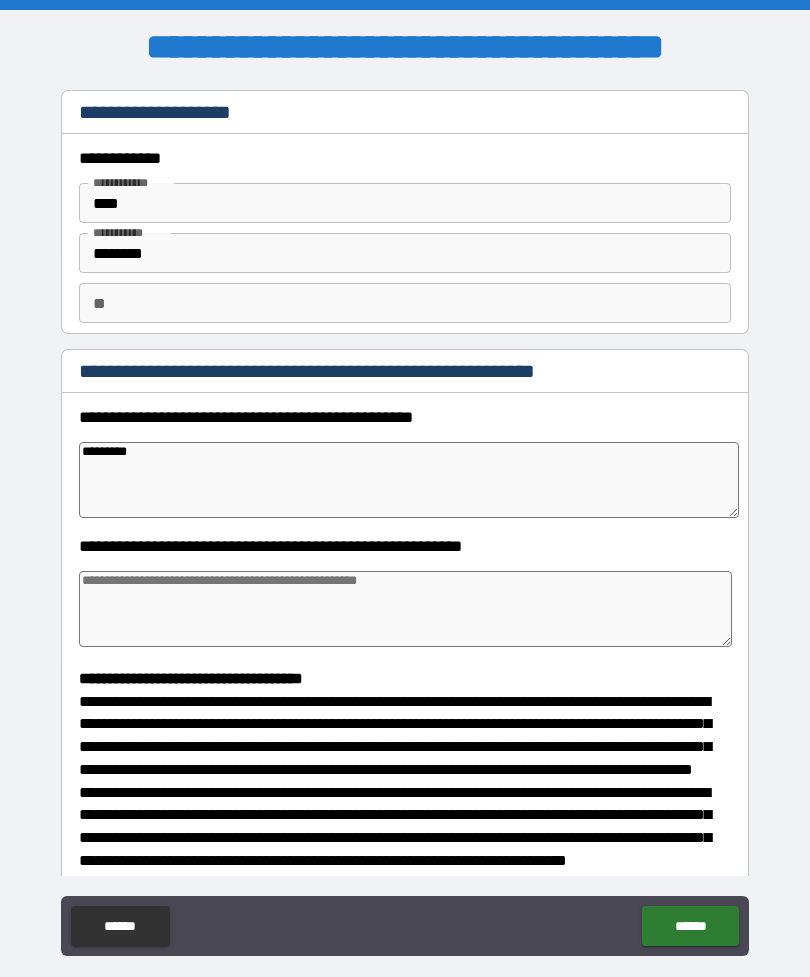 type on "*" 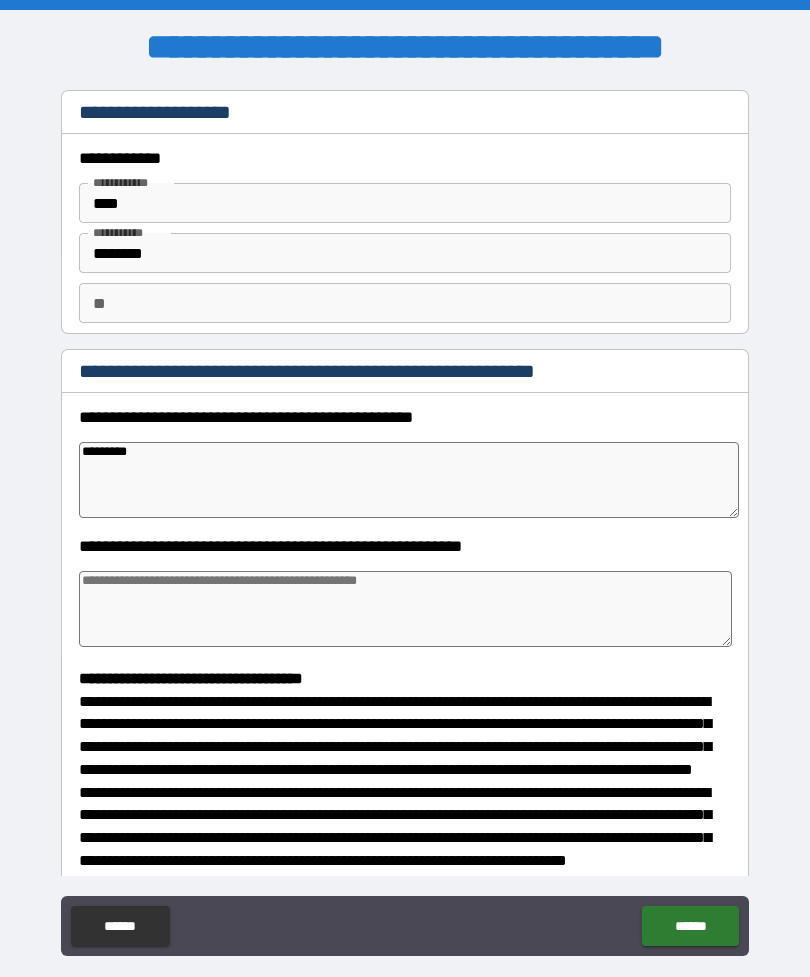 type on "**********" 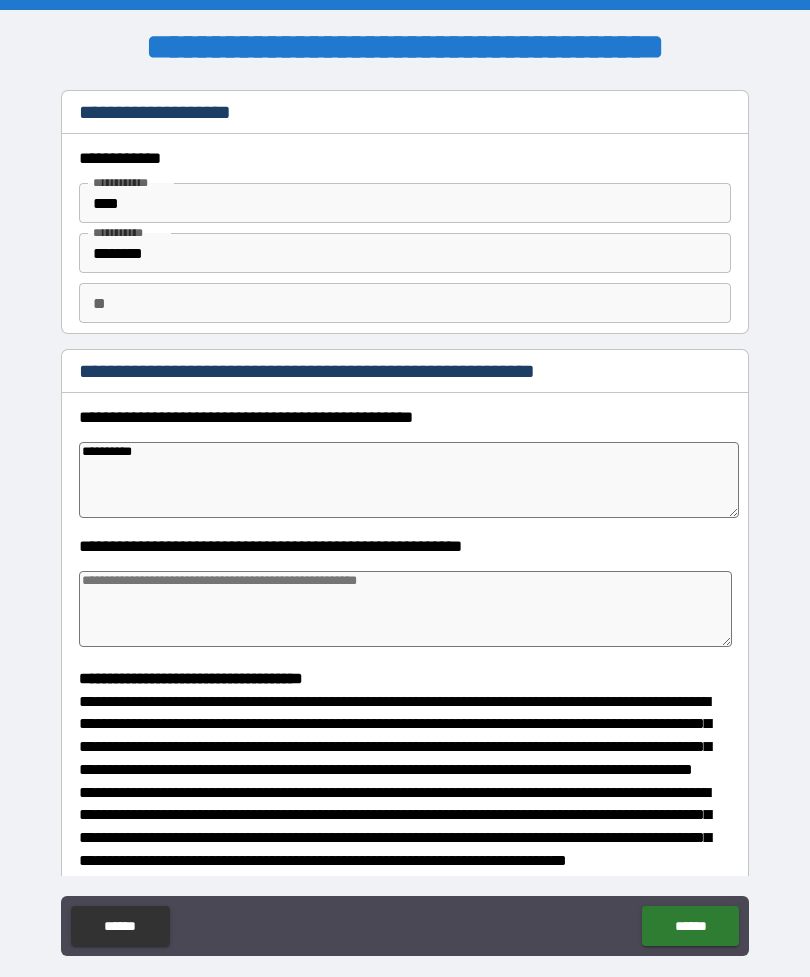 type on "*" 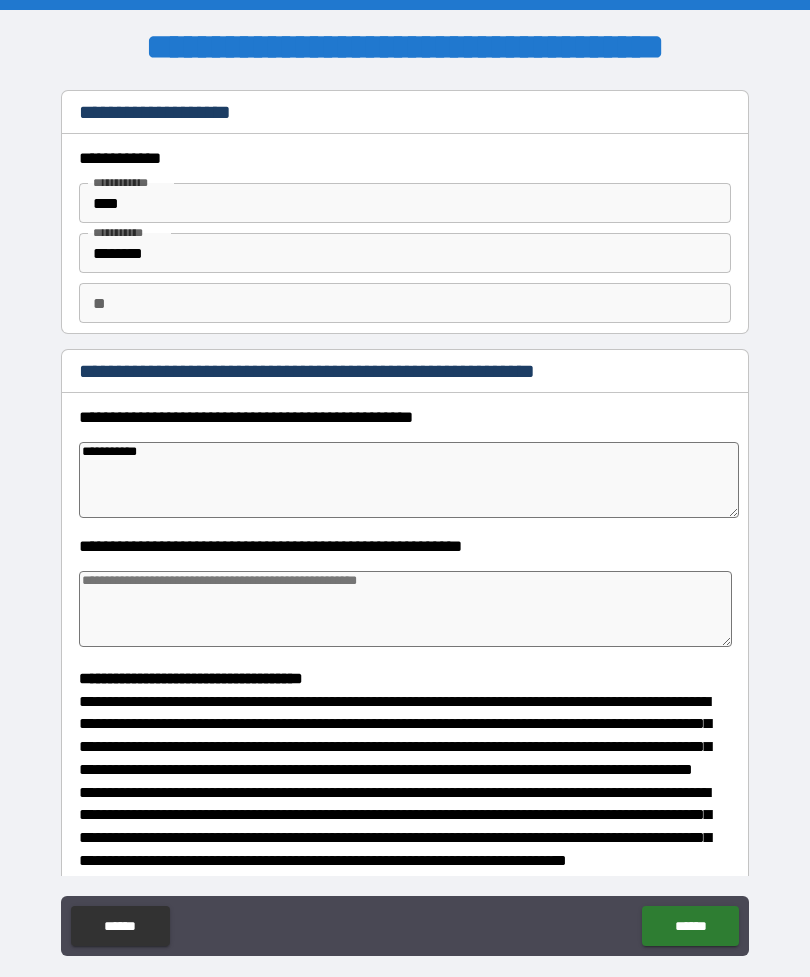 type on "*" 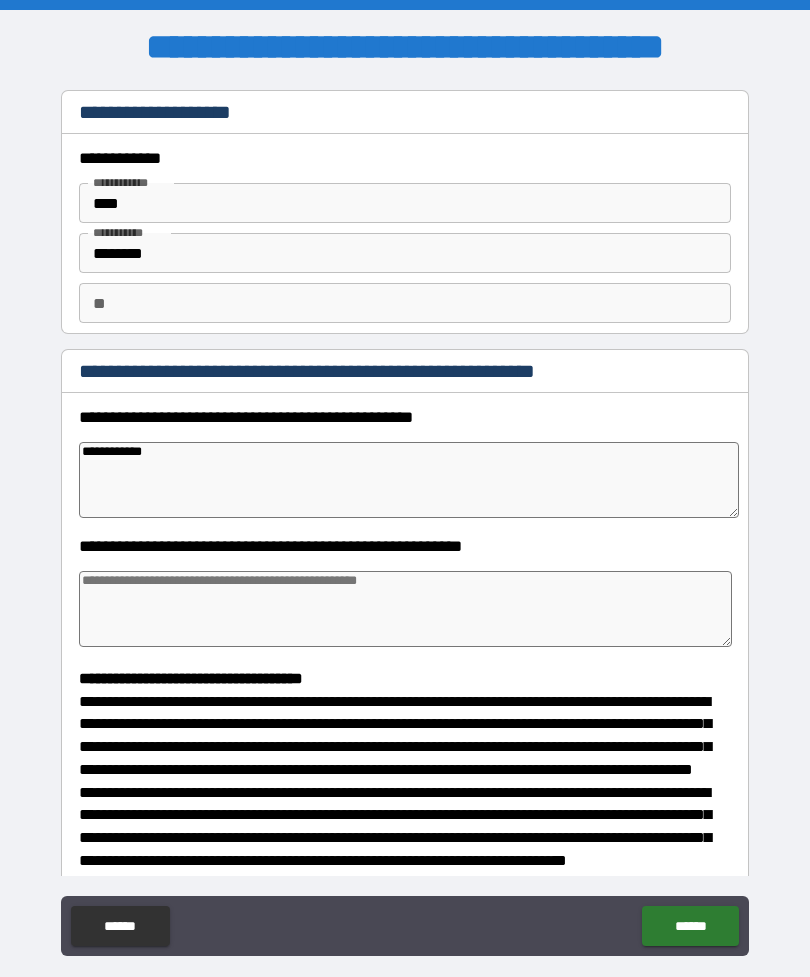 type on "*" 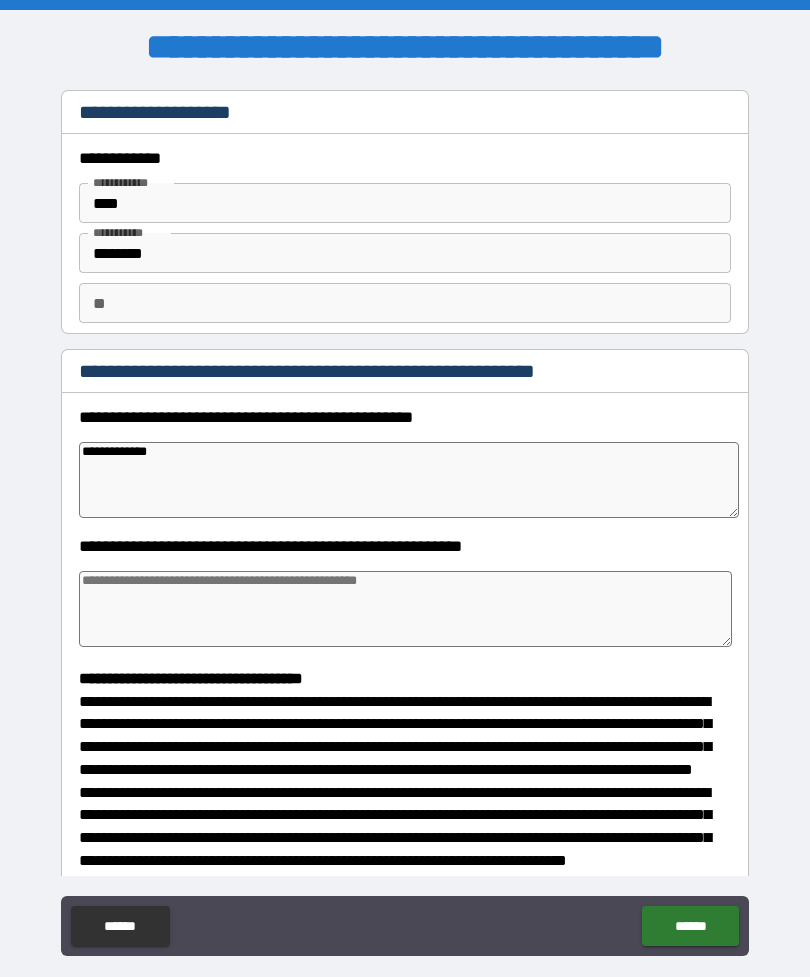 type on "*" 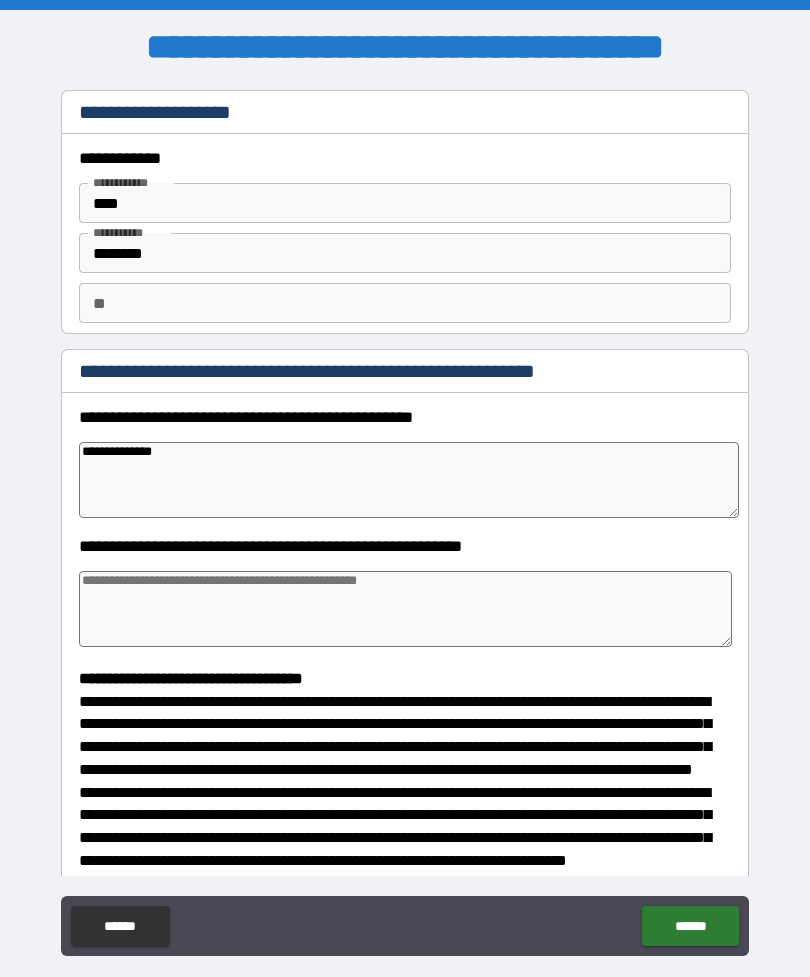 type on "*" 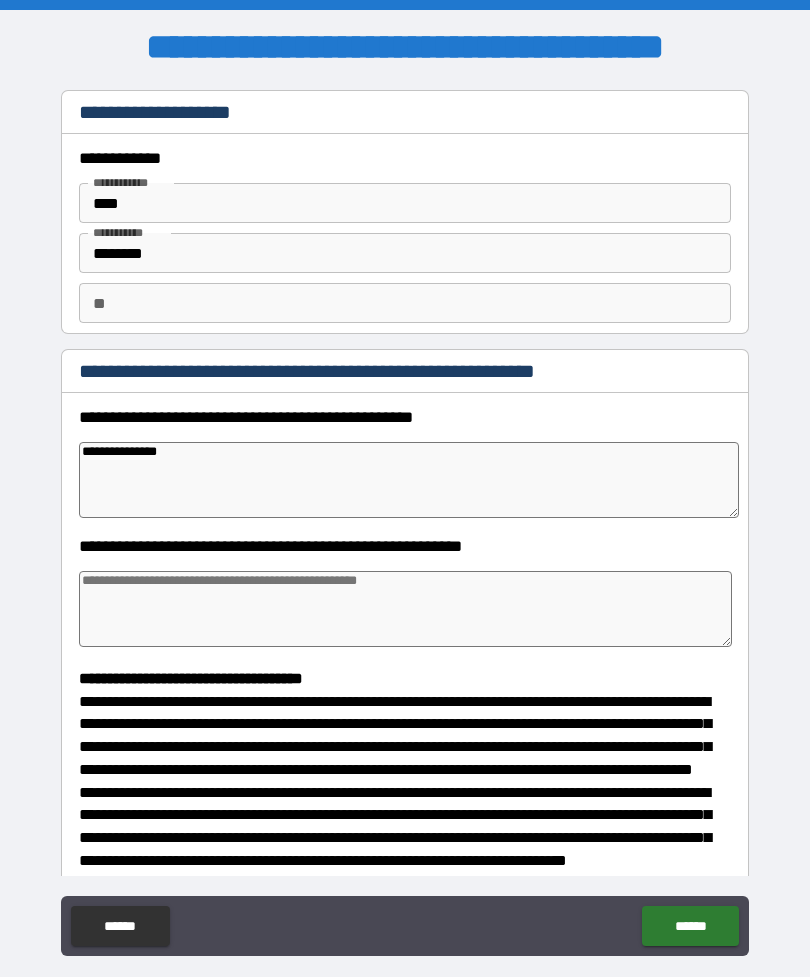 type on "*" 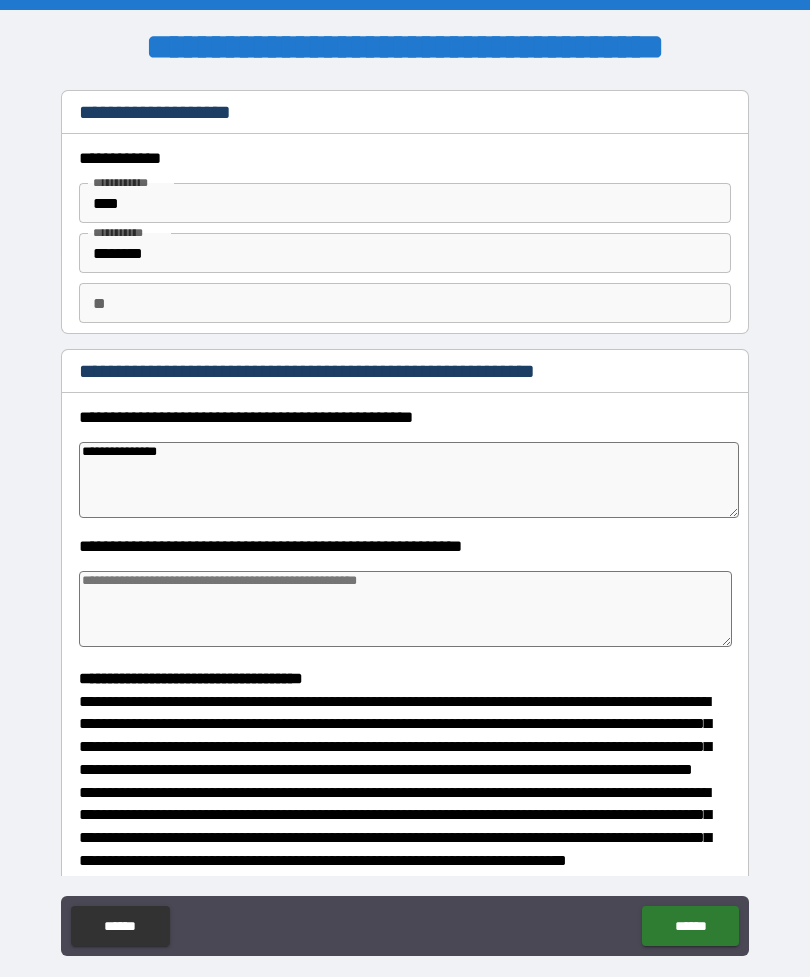 type on "**********" 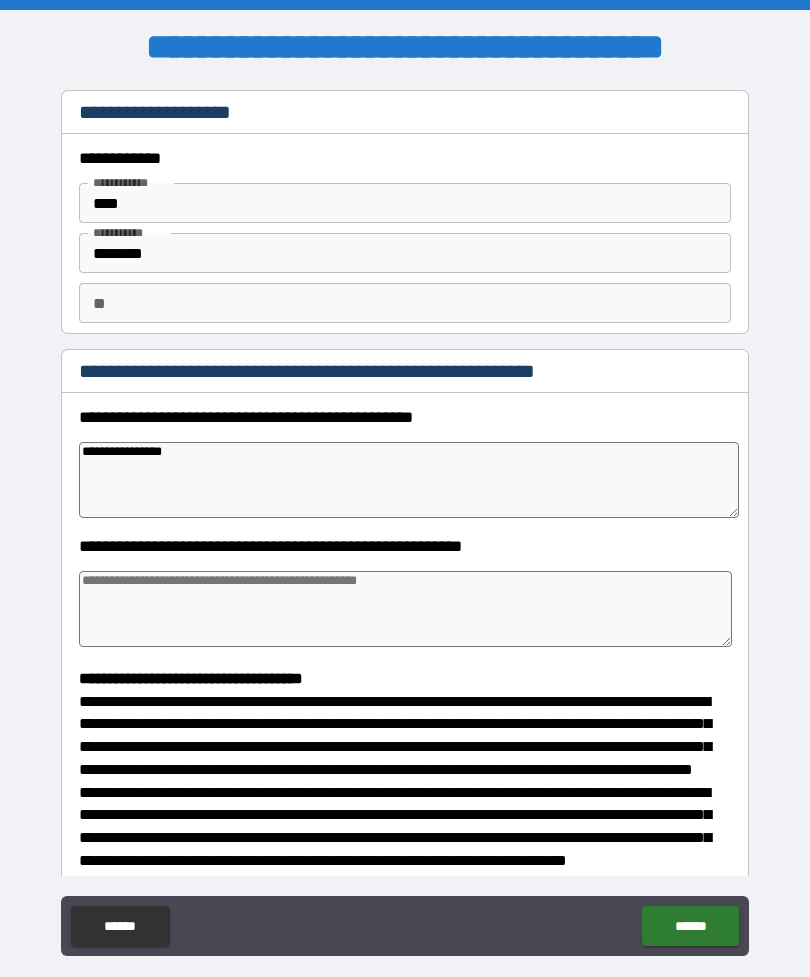 type on "*" 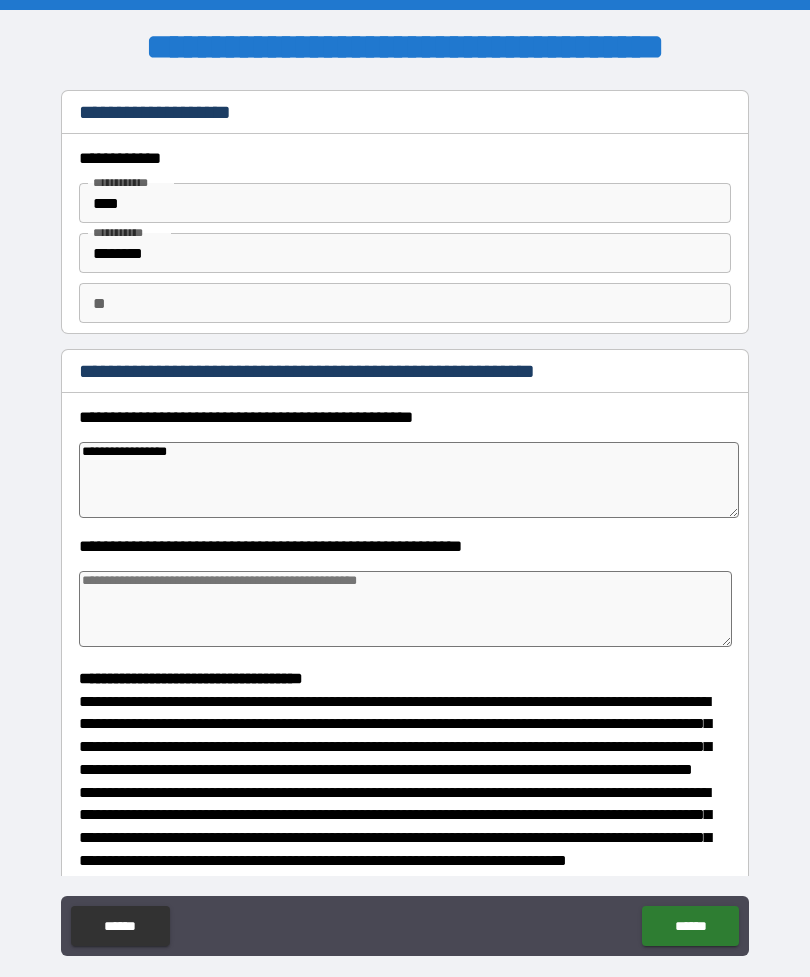 type on "*" 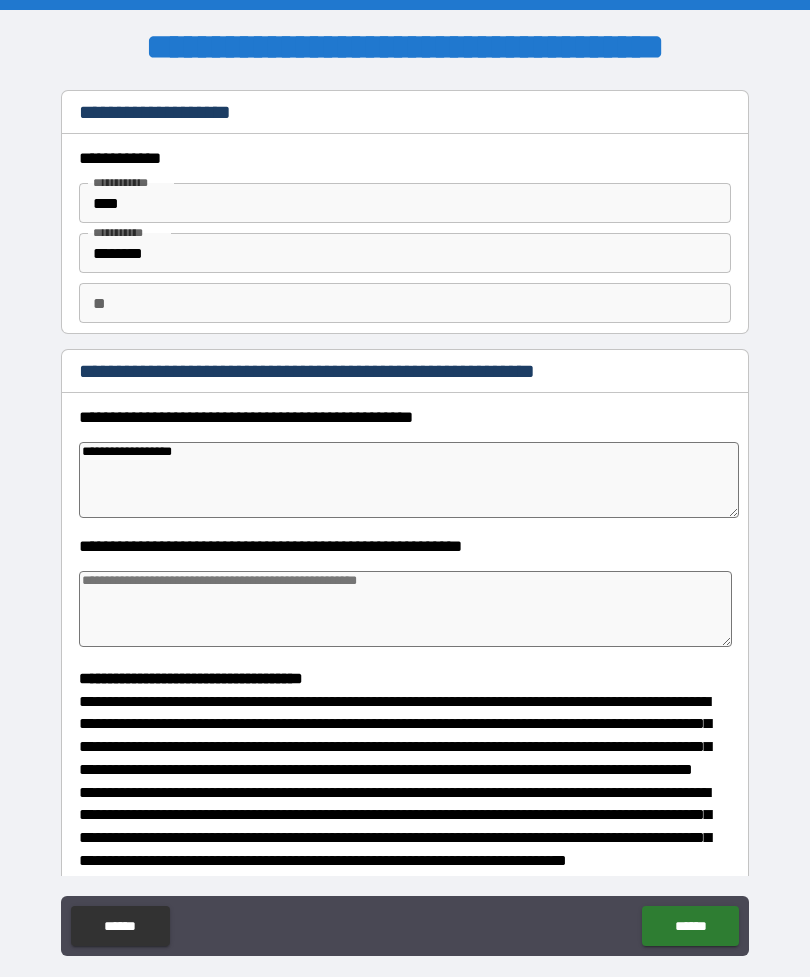 type on "*" 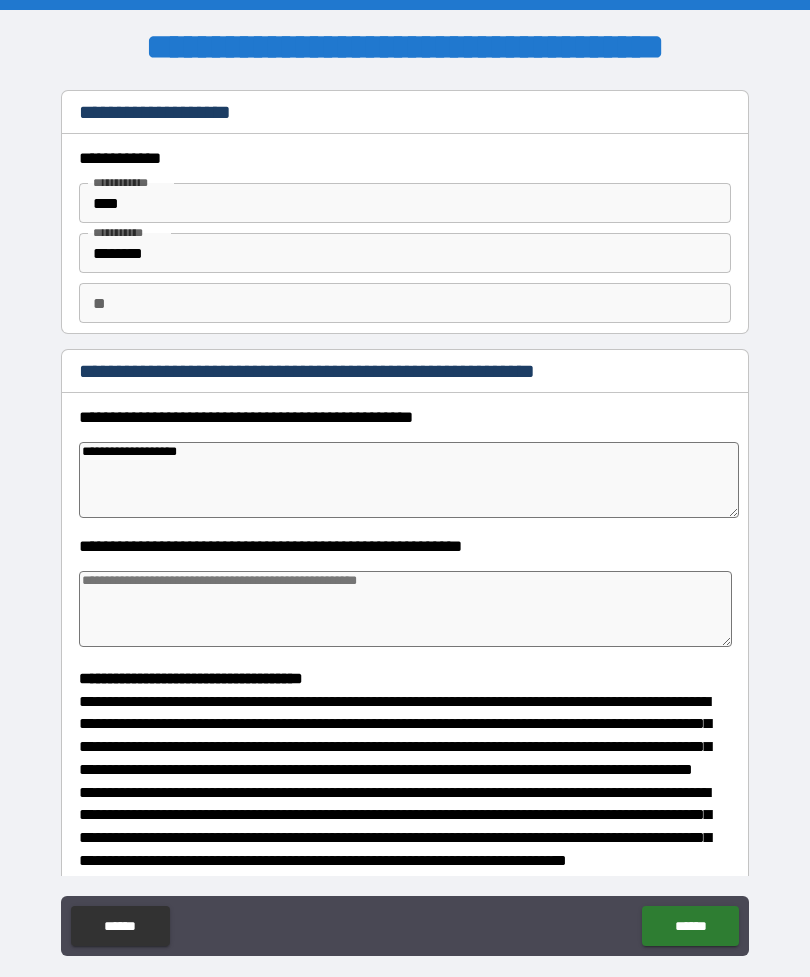 type on "*" 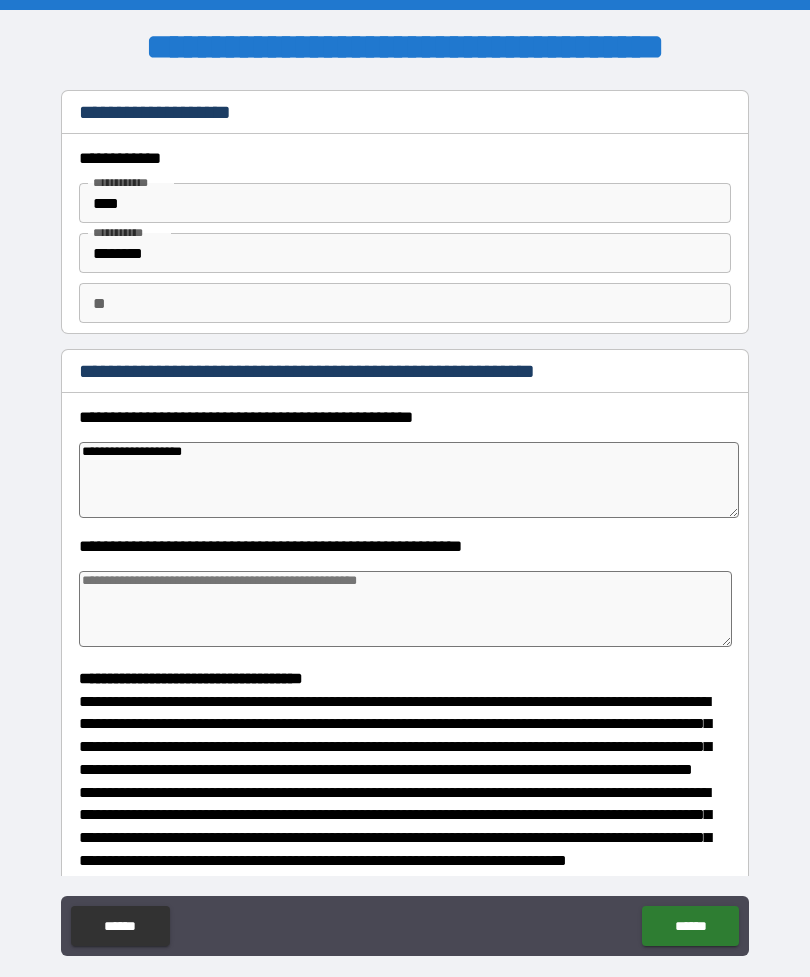type on "*" 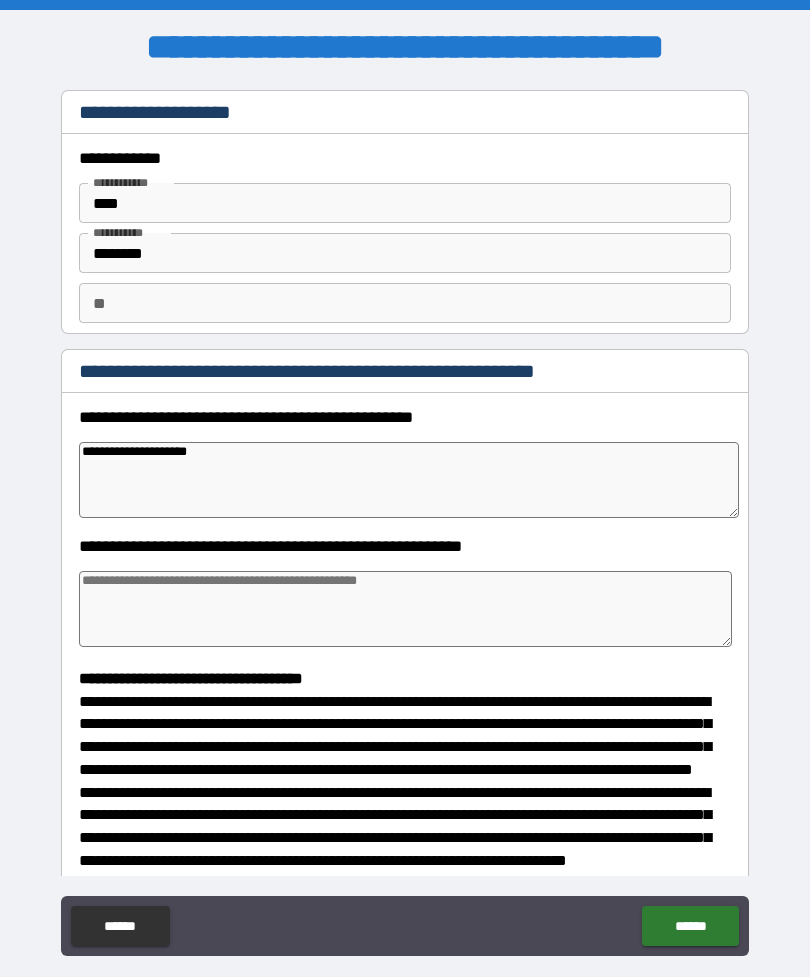 type on "*" 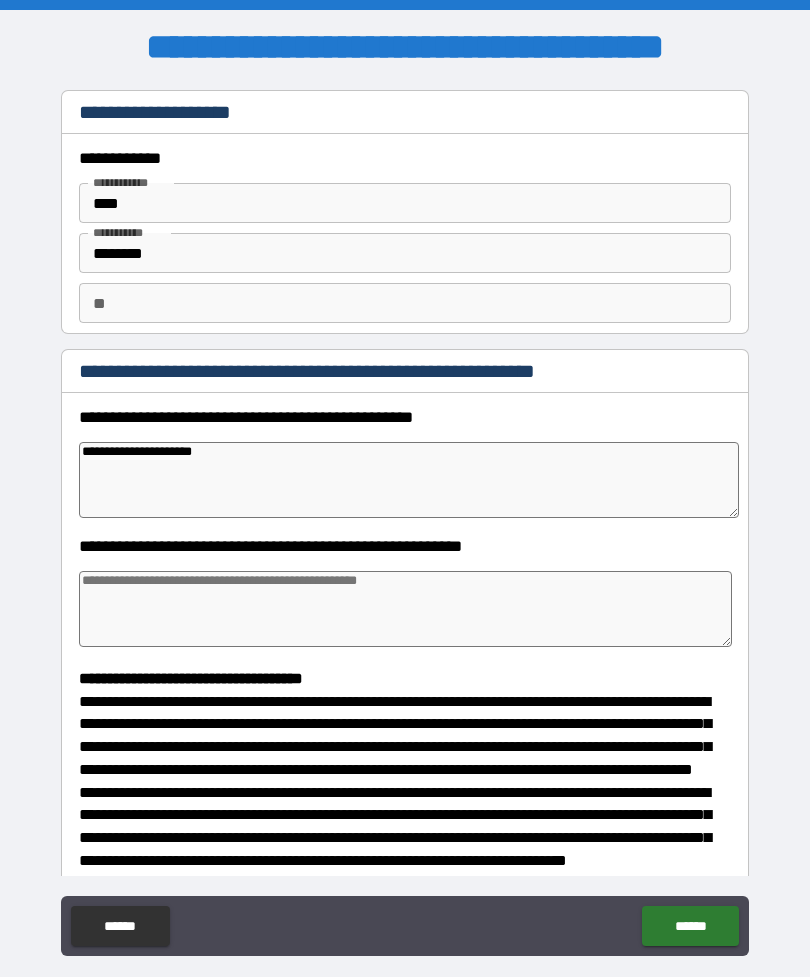 type on "*" 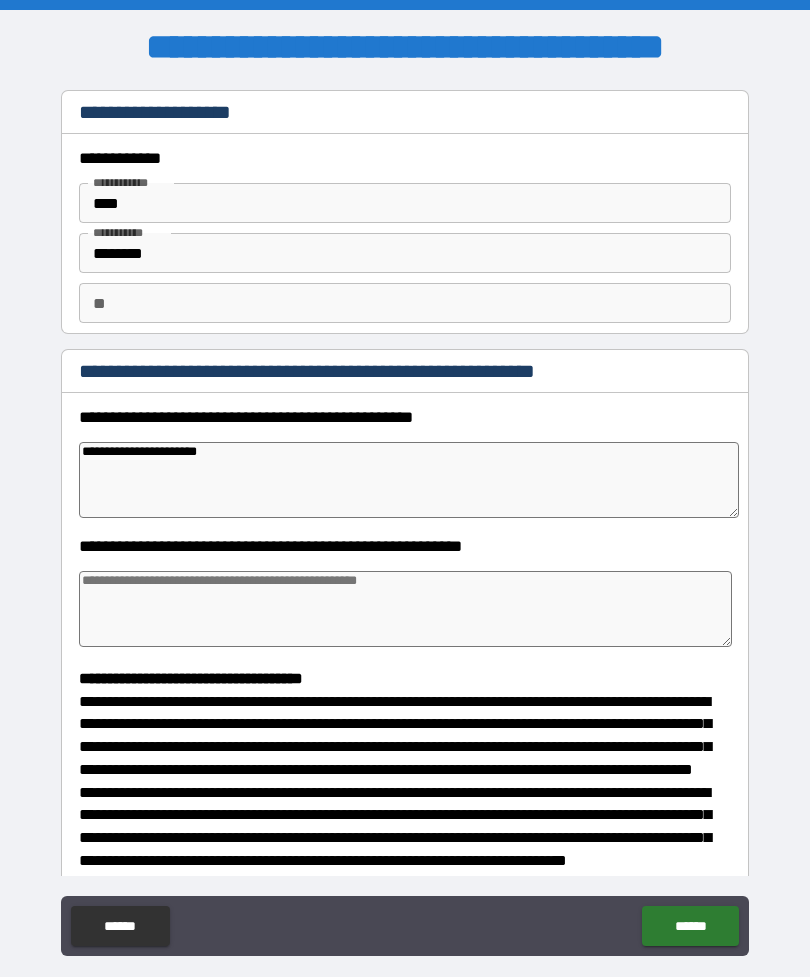 type on "**********" 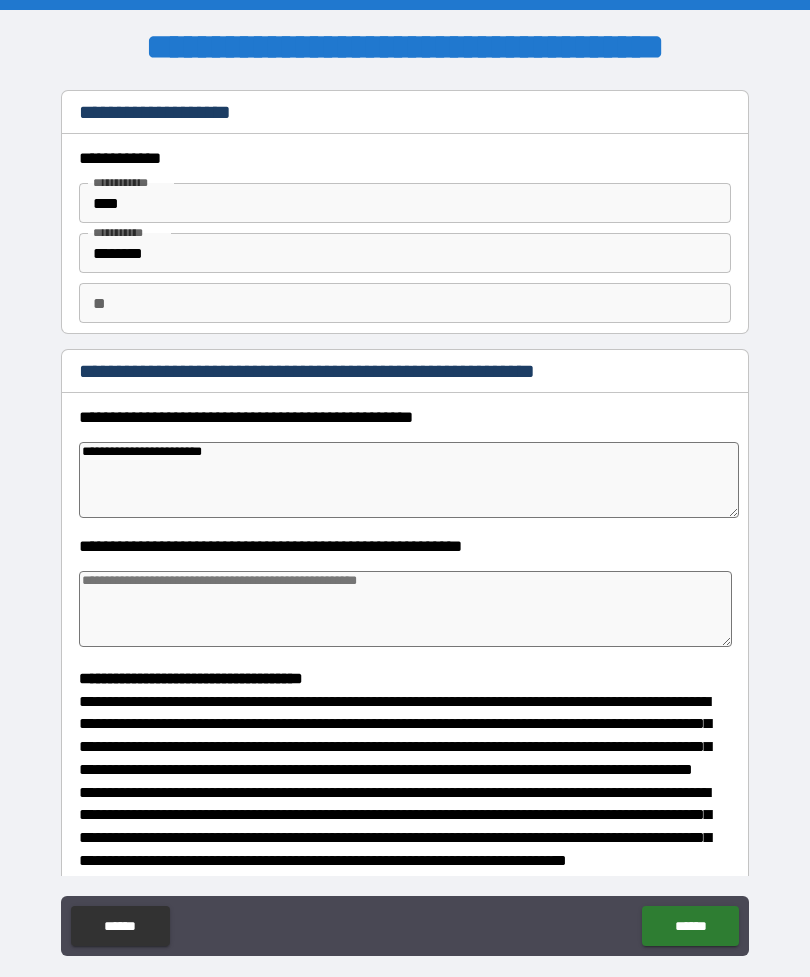 type on "*" 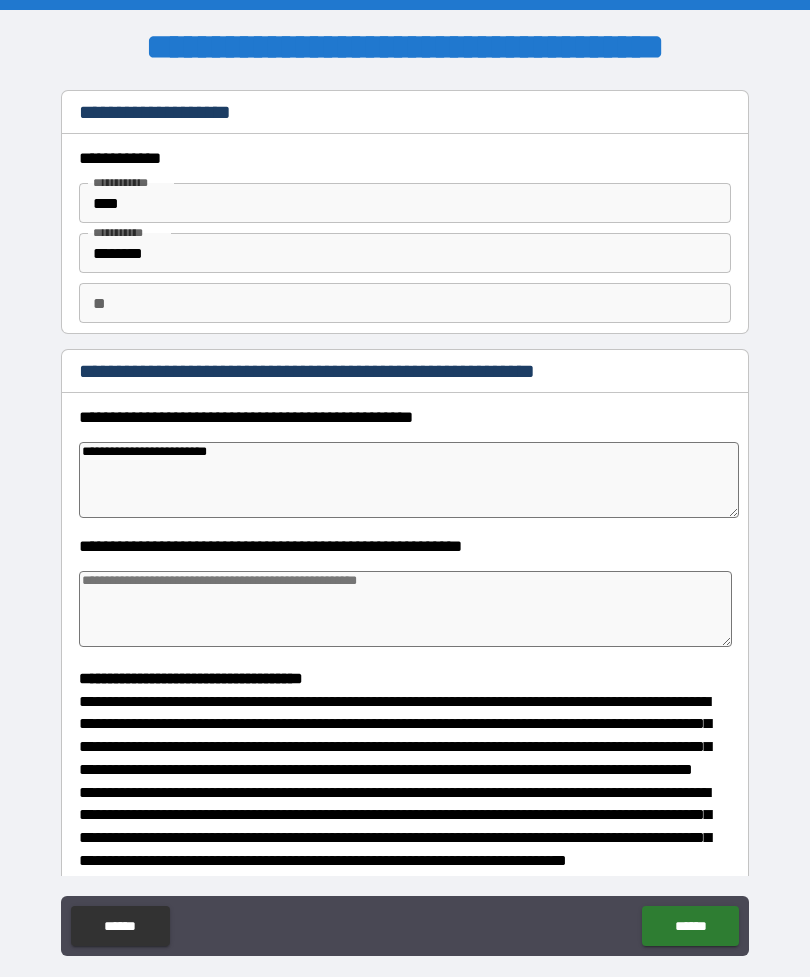 type on "*" 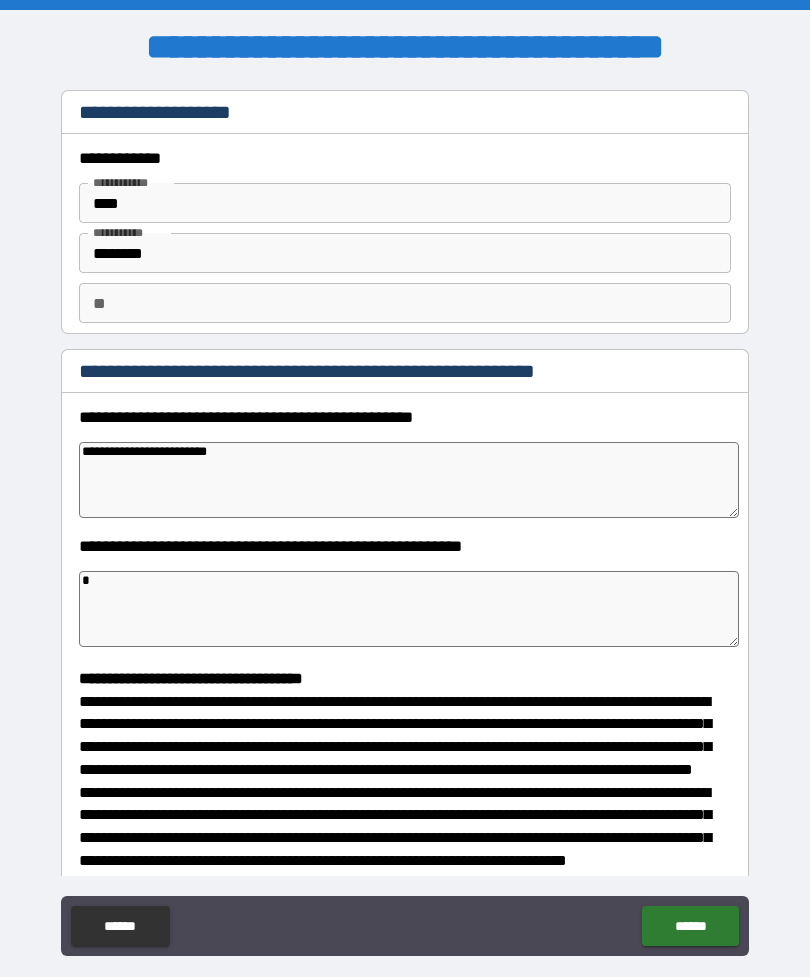 type on "*" 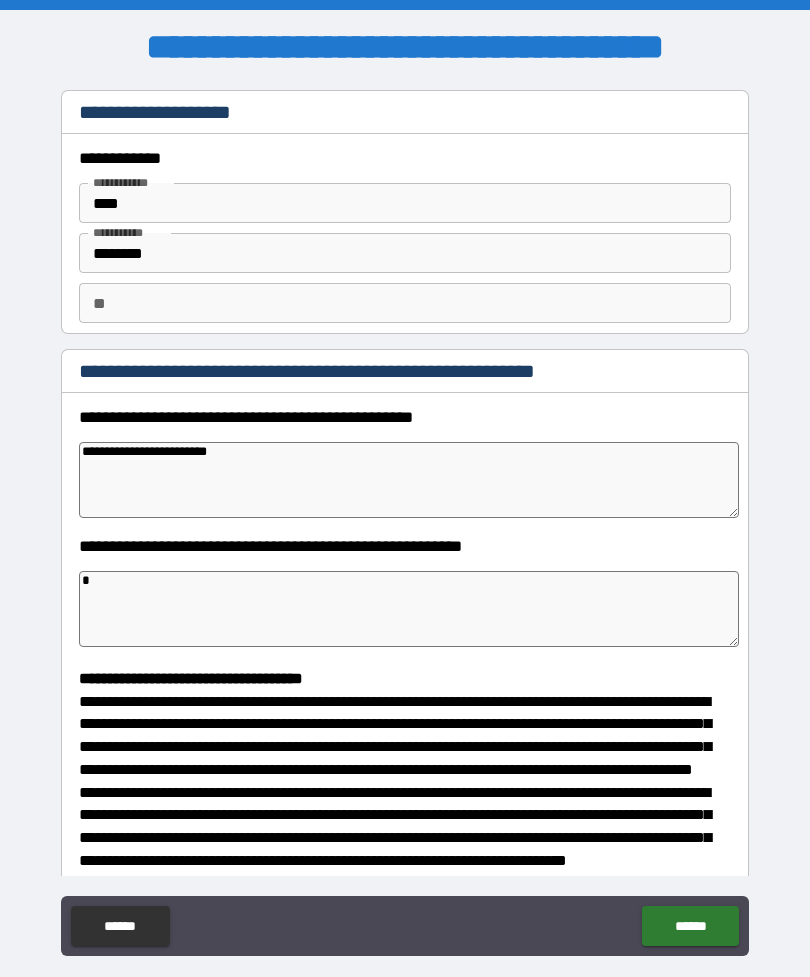 type on "*" 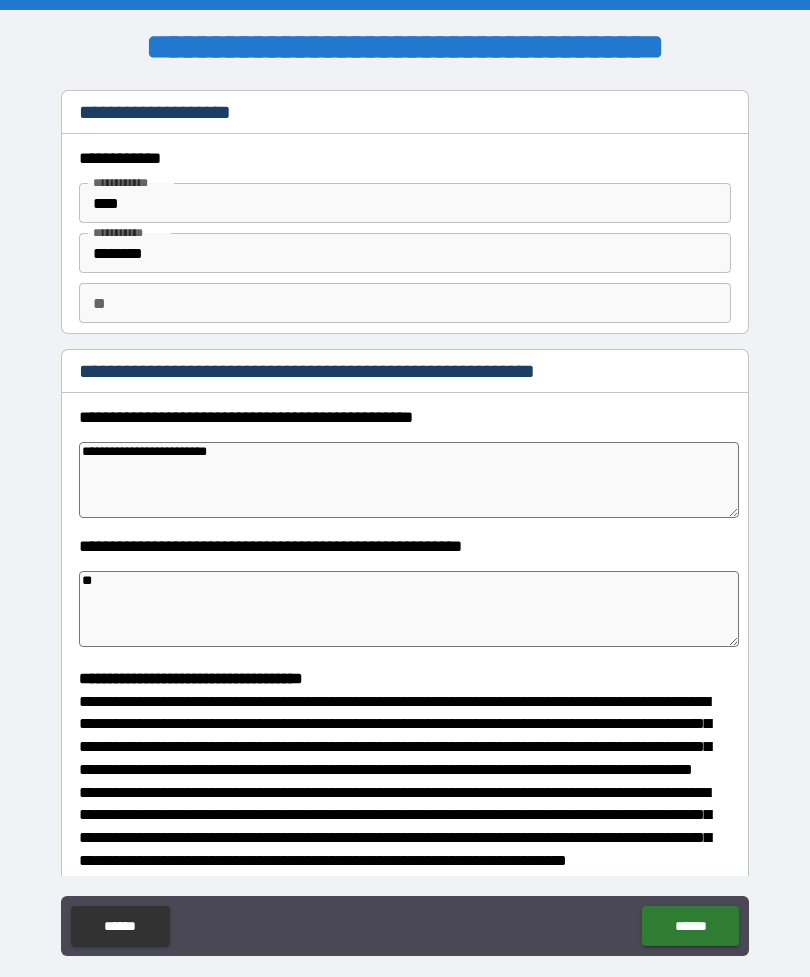 type on "*" 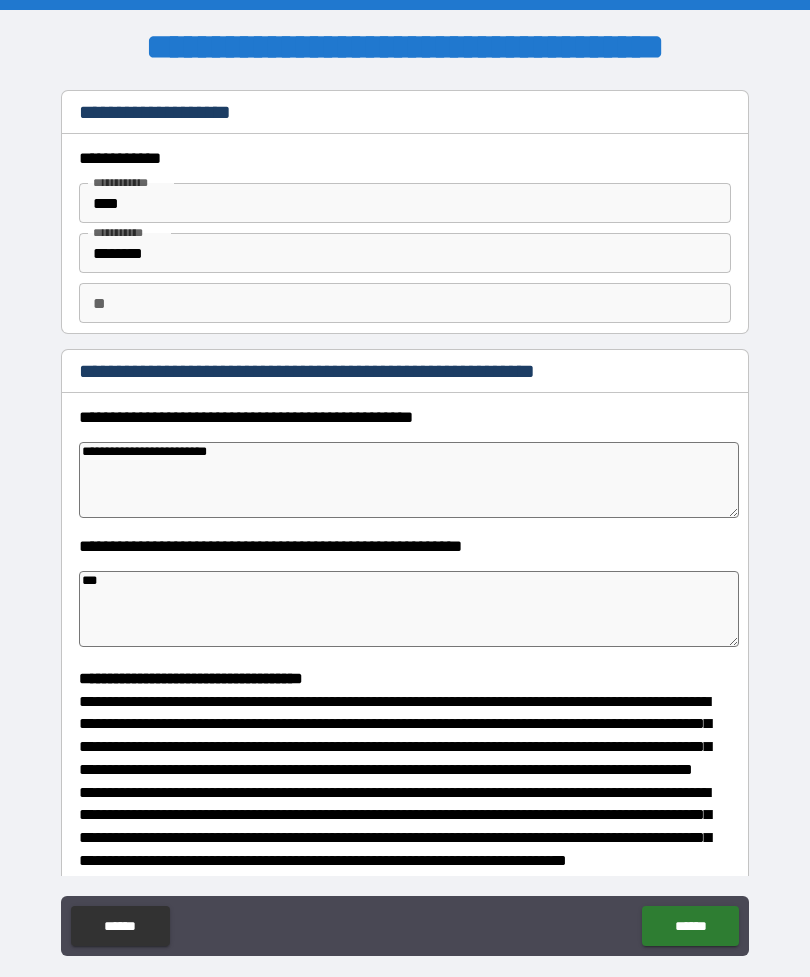 type on "*" 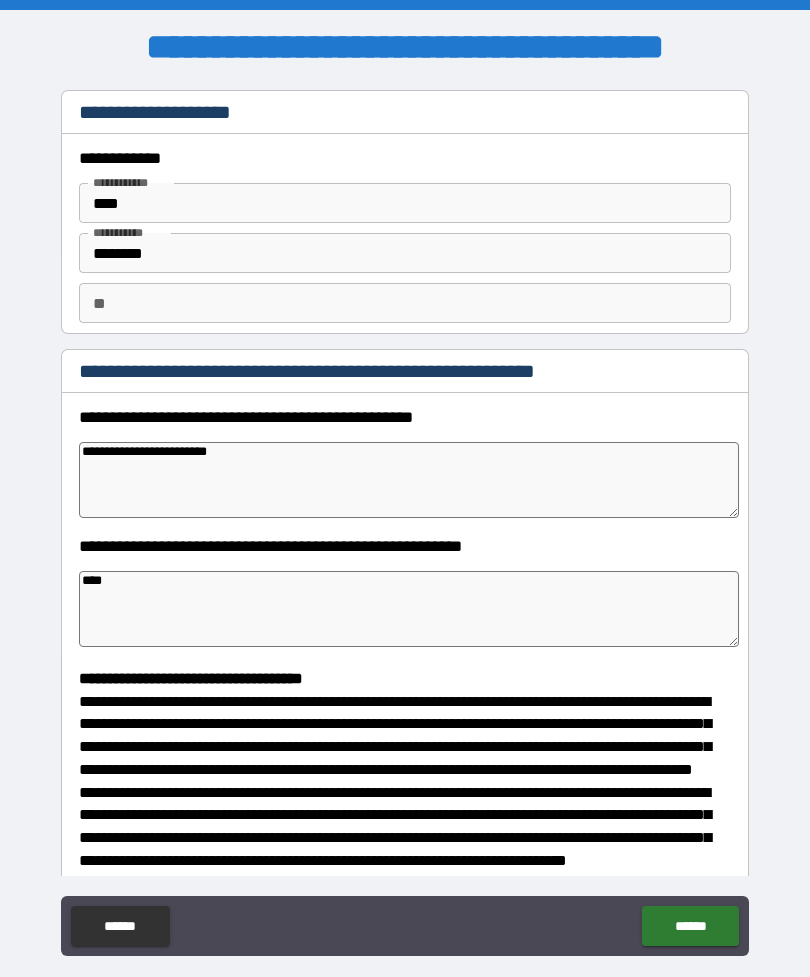 type on "*" 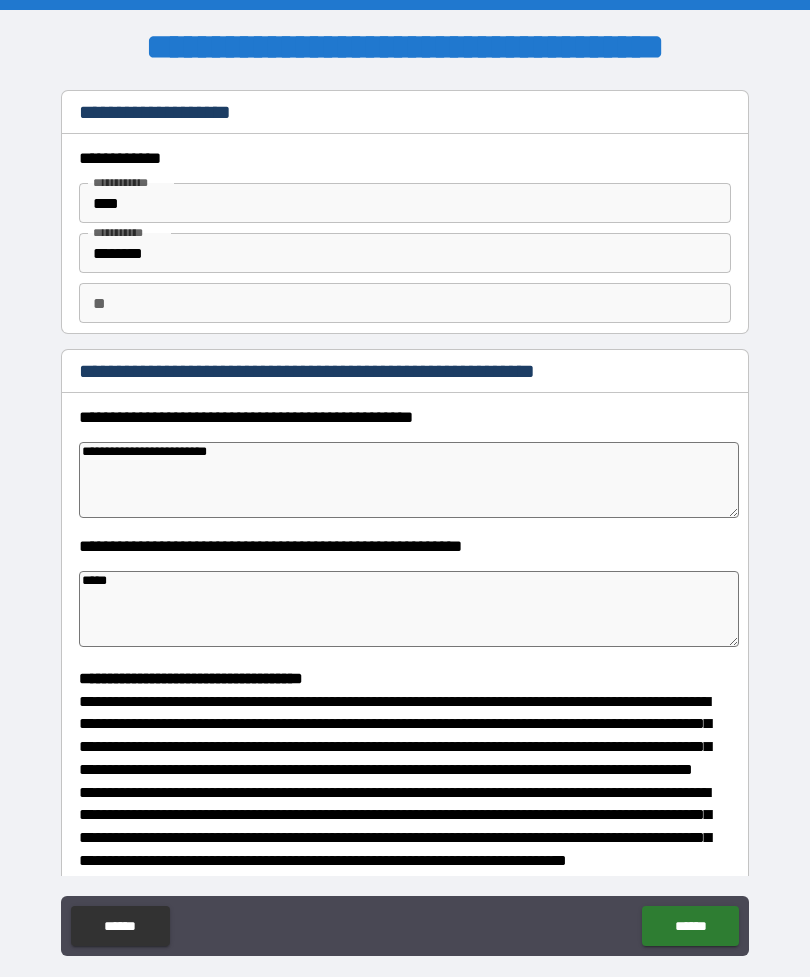 type on "*" 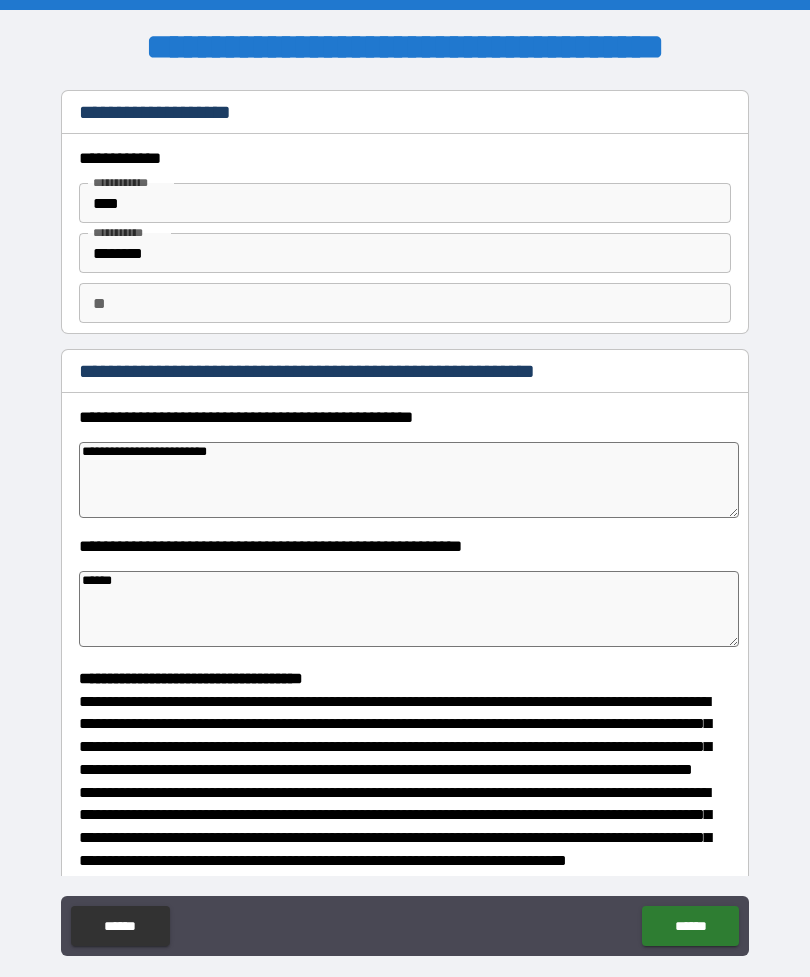 type on "*" 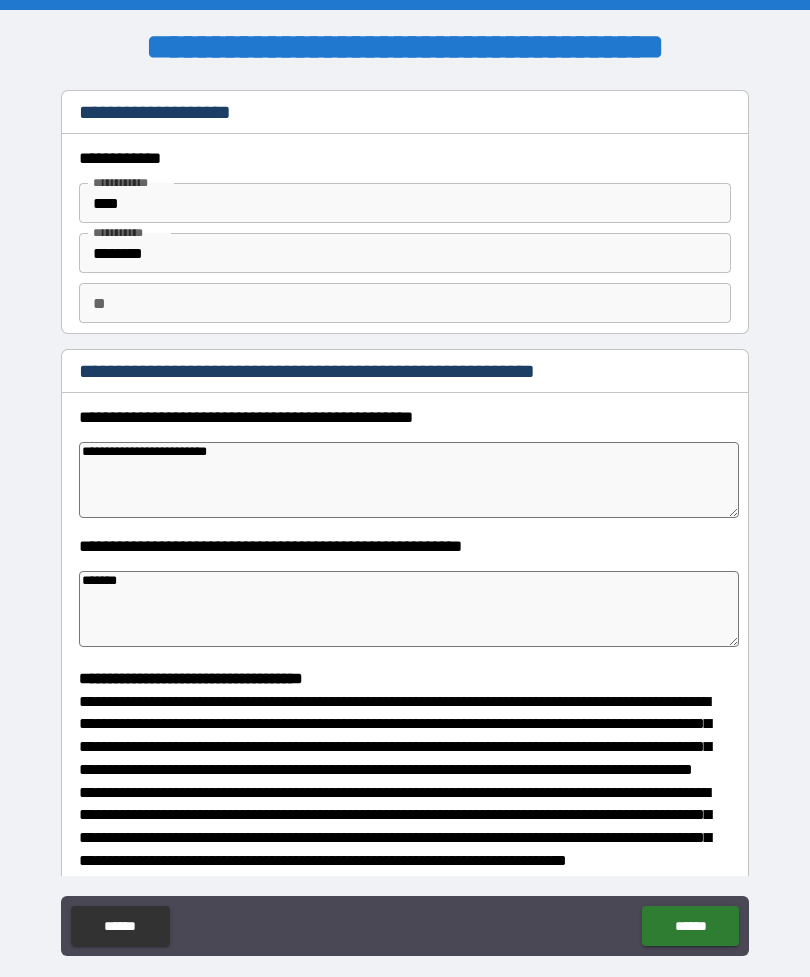 type on "*" 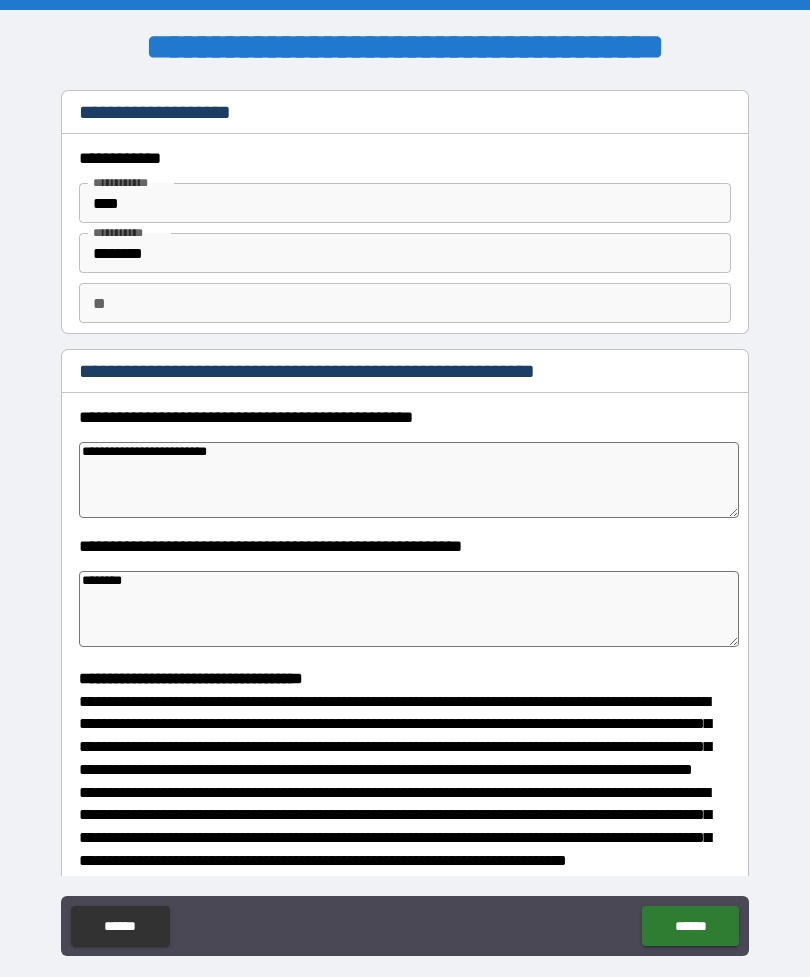 type on "*" 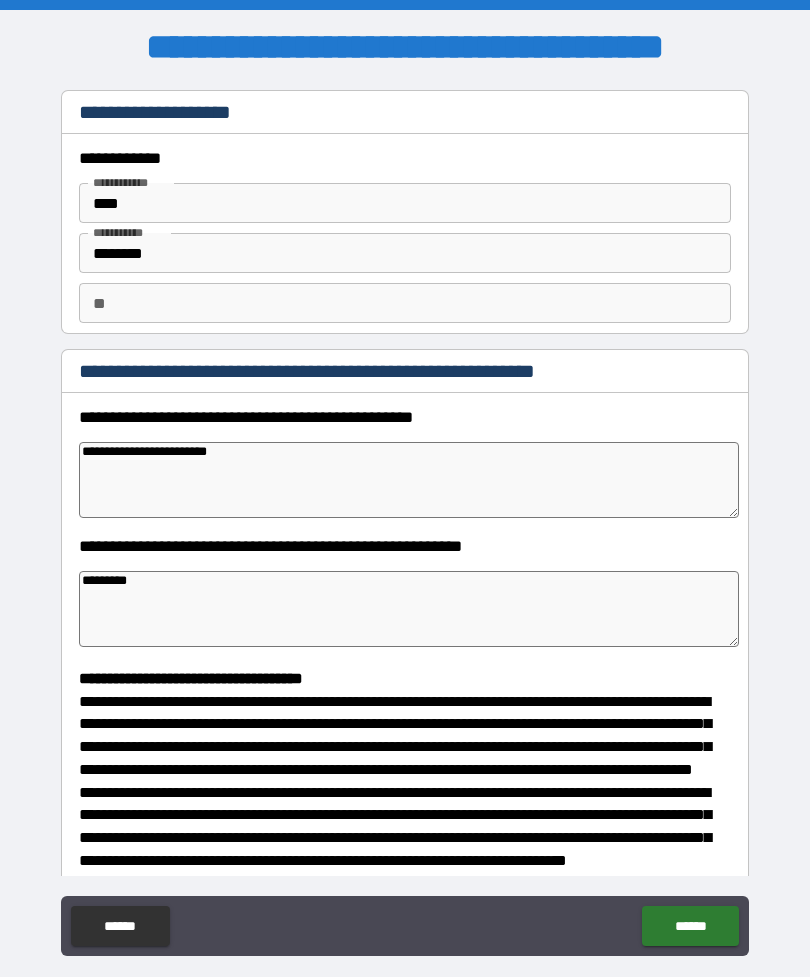 type on "*" 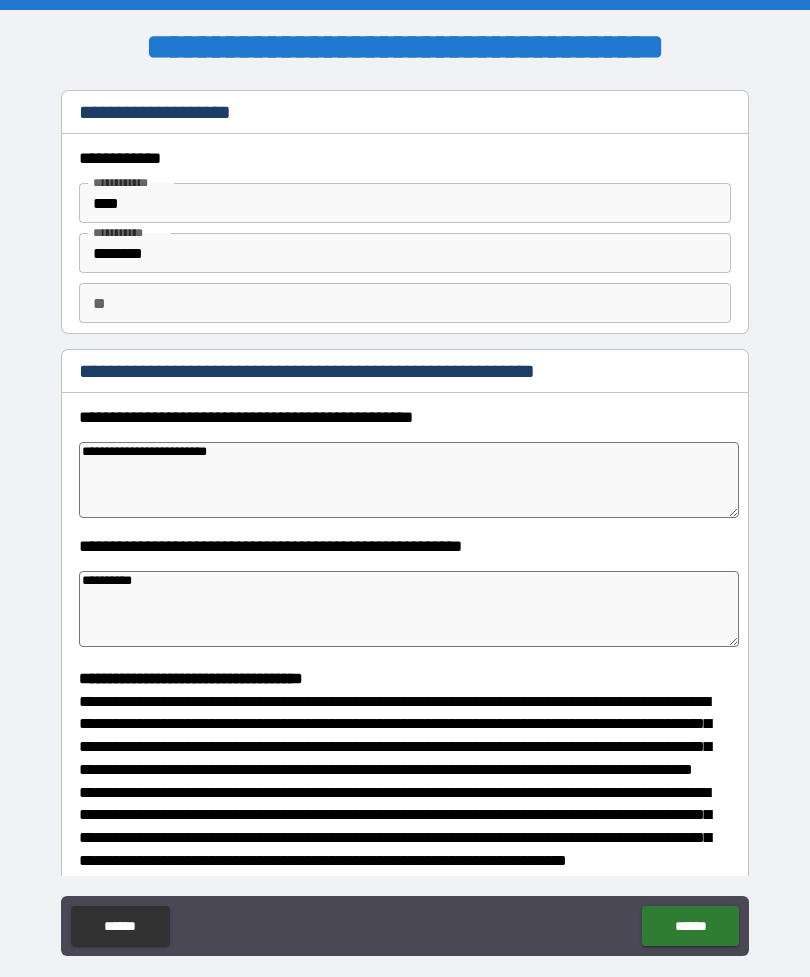 type on "*" 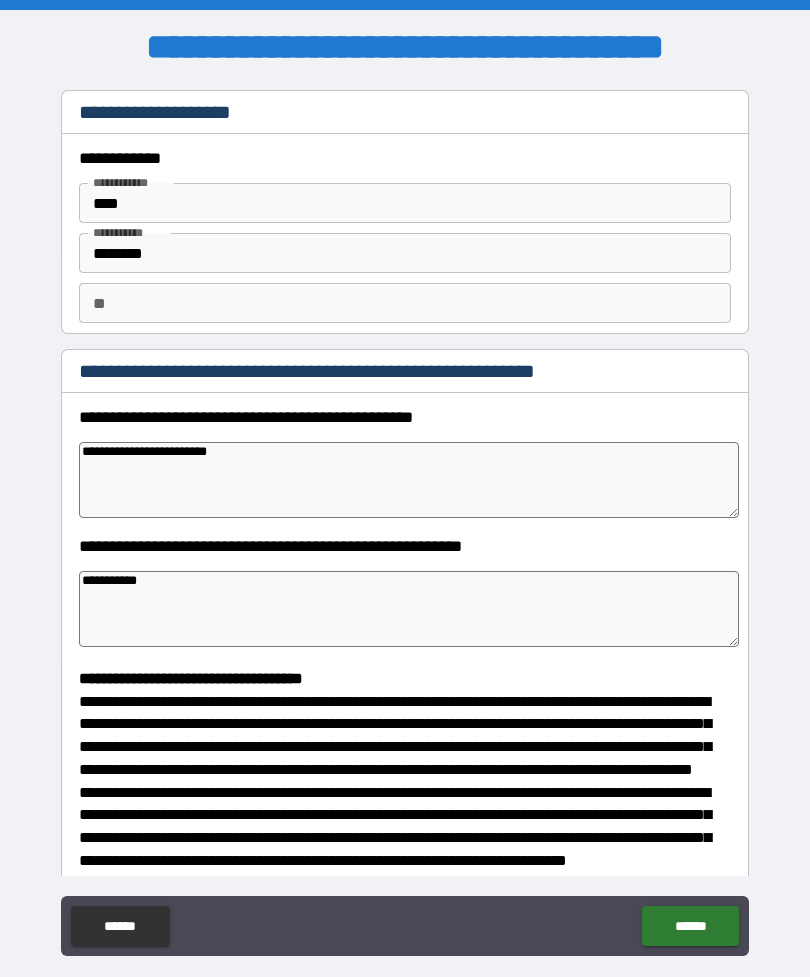 type on "*" 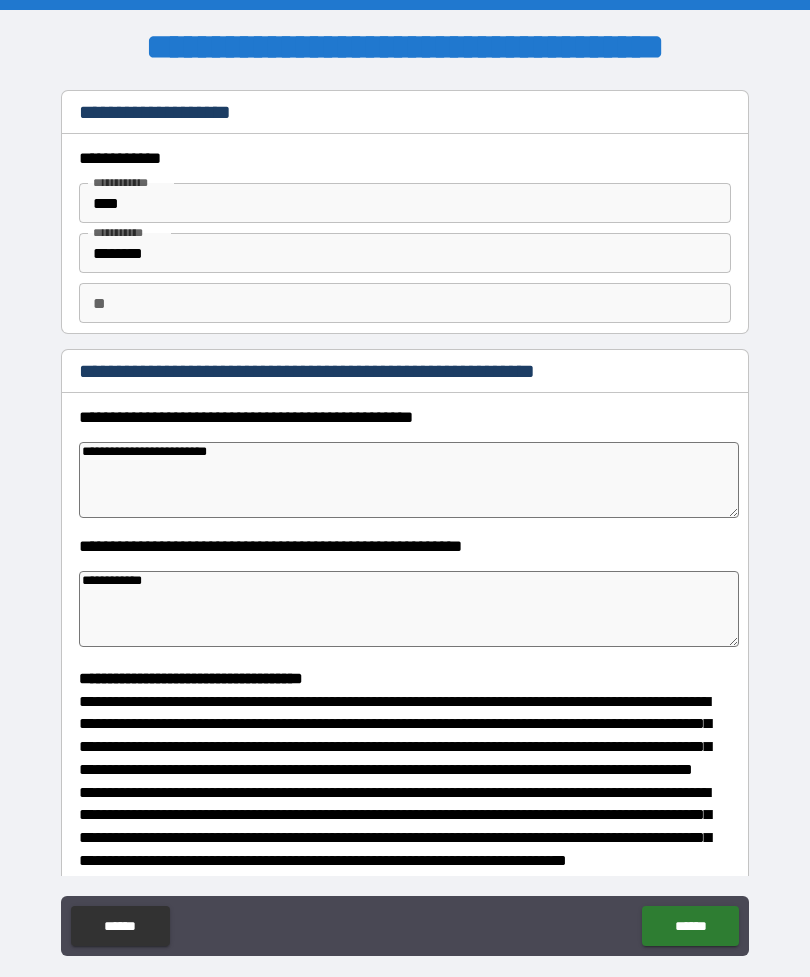 type on "*" 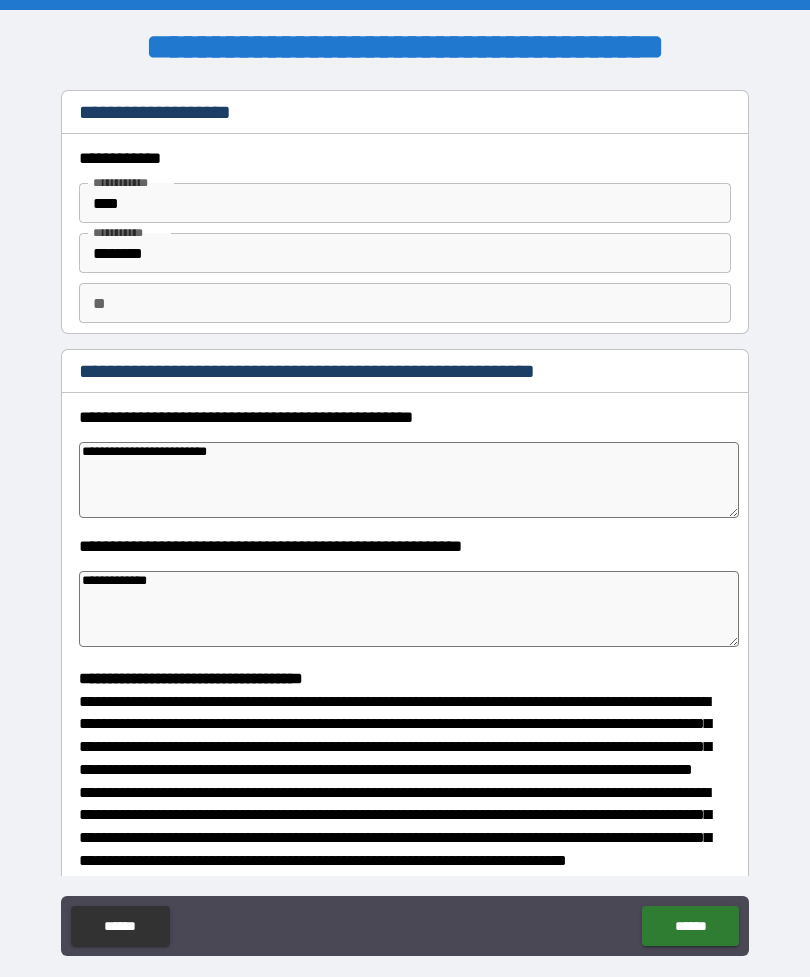 type on "*" 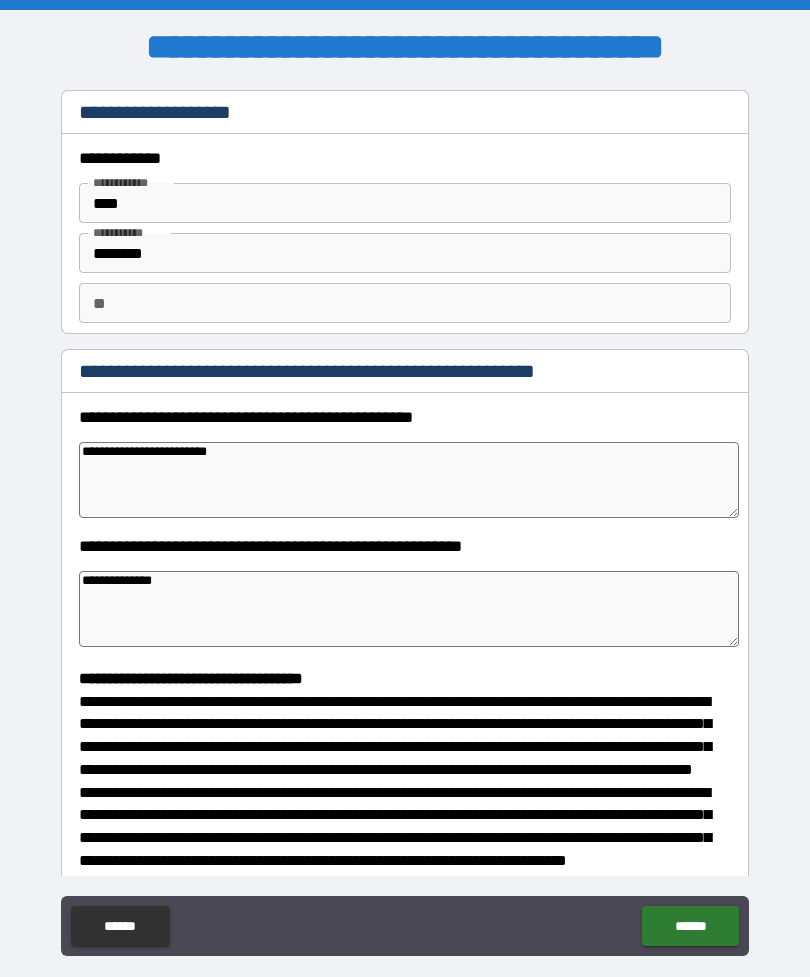 type on "*" 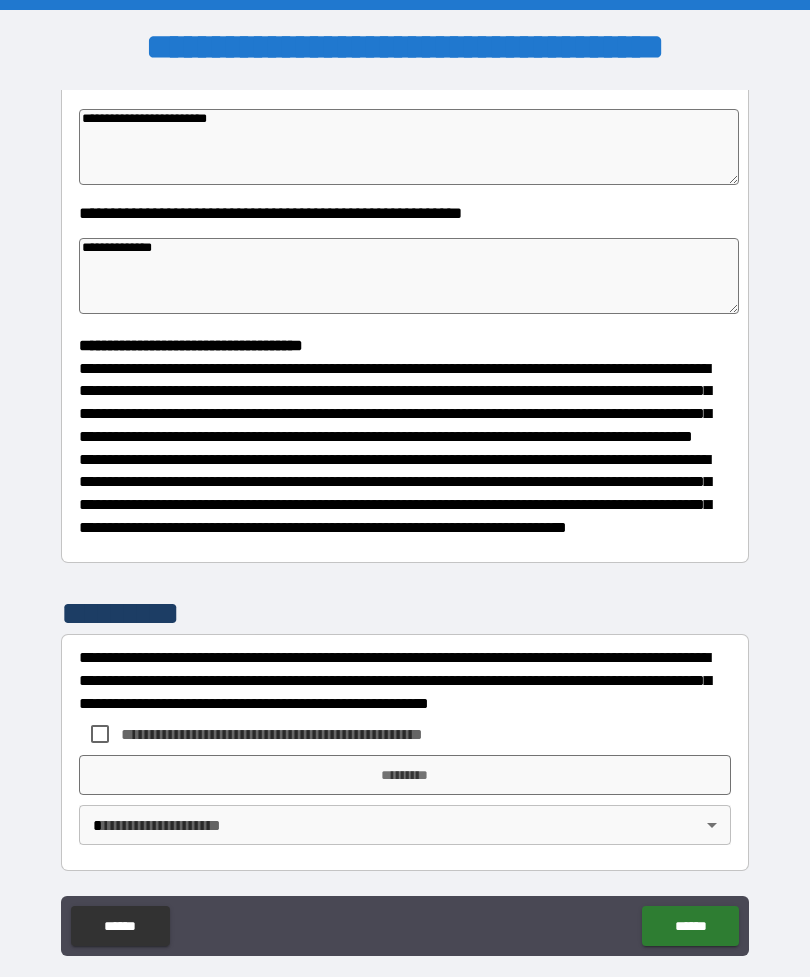 scroll, scrollTop: 370, scrollLeft: 0, axis: vertical 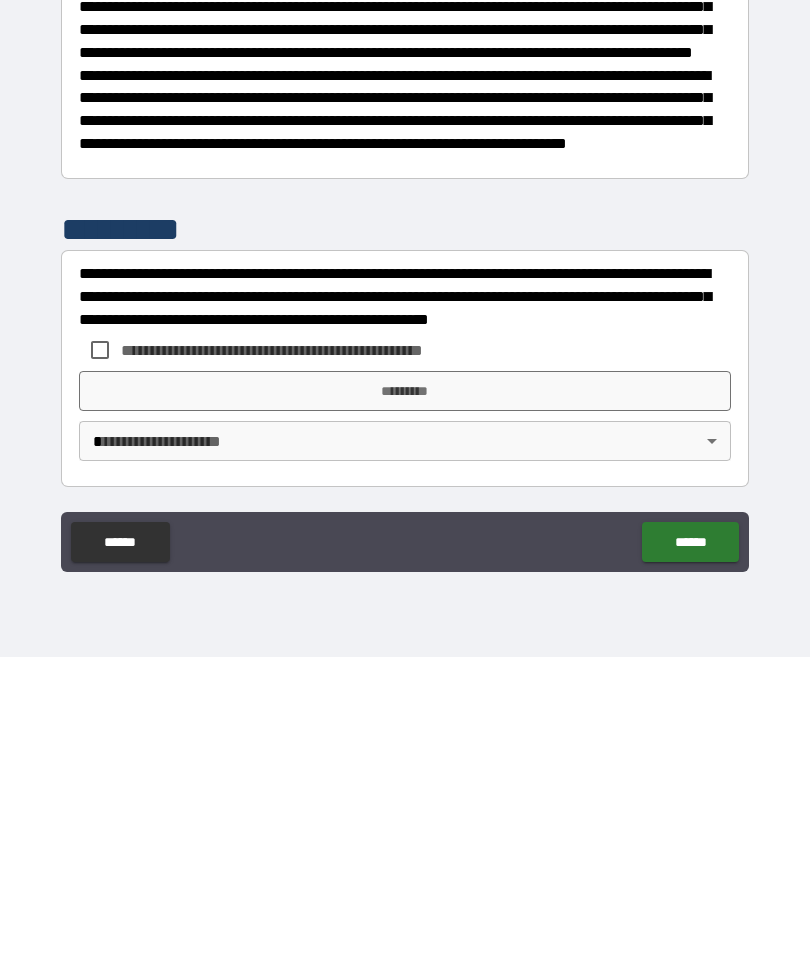 type on "**********" 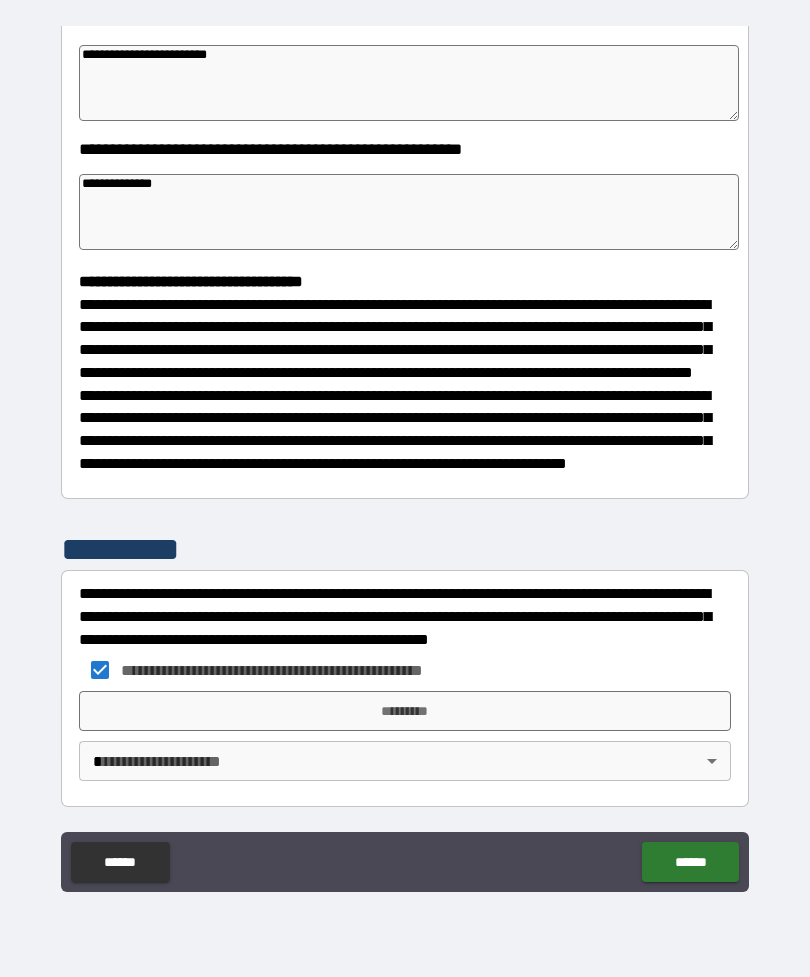 type on "*" 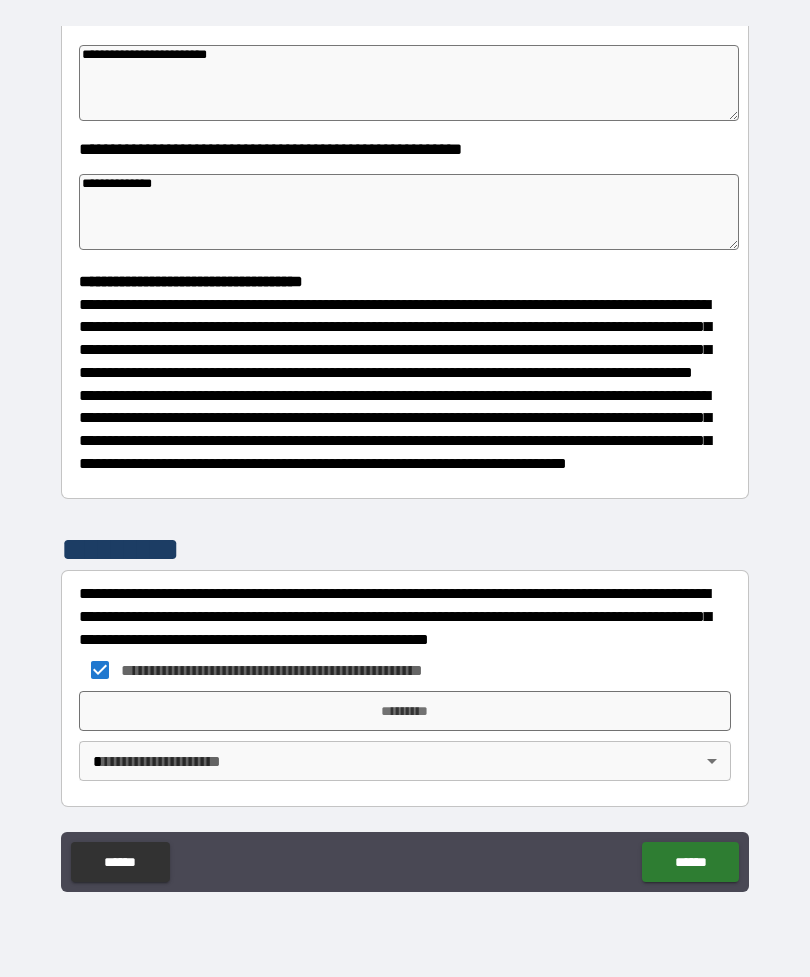 type on "*" 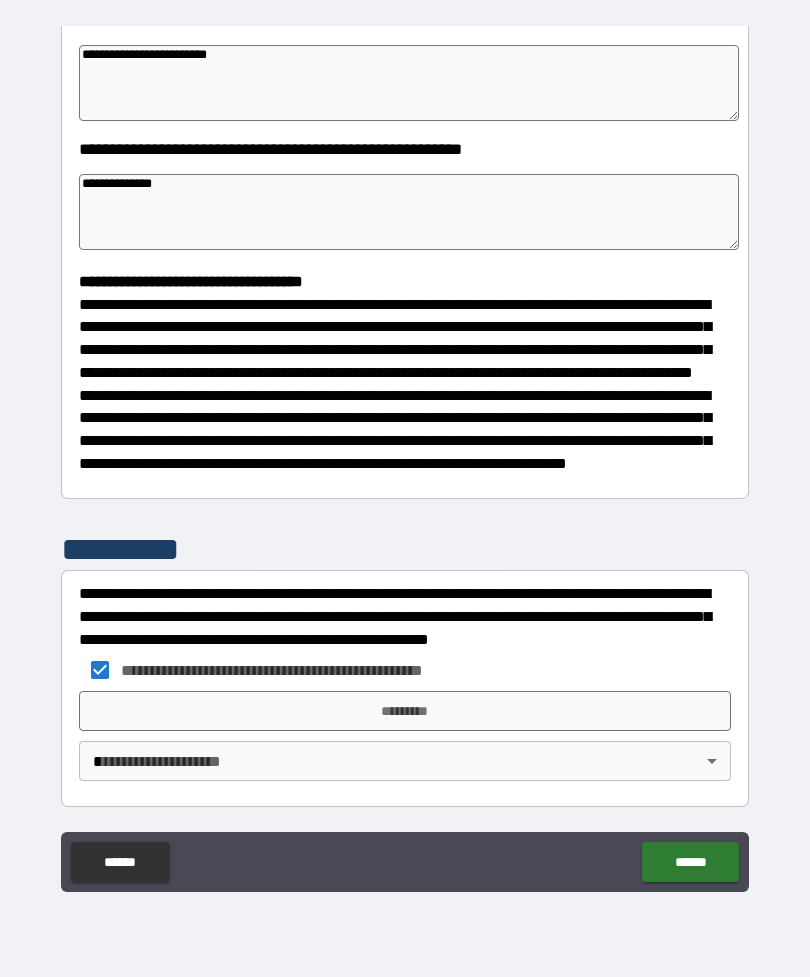 scroll, scrollTop: 370, scrollLeft: 0, axis: vertical 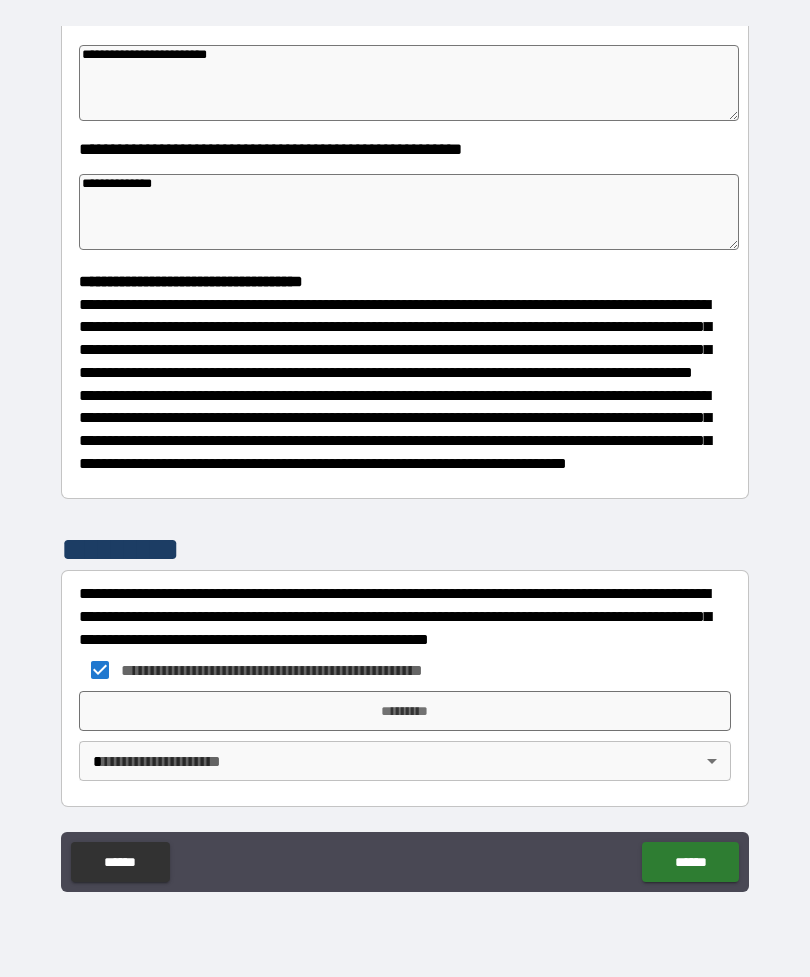 click on "*********" at bounding box center [405, 711] 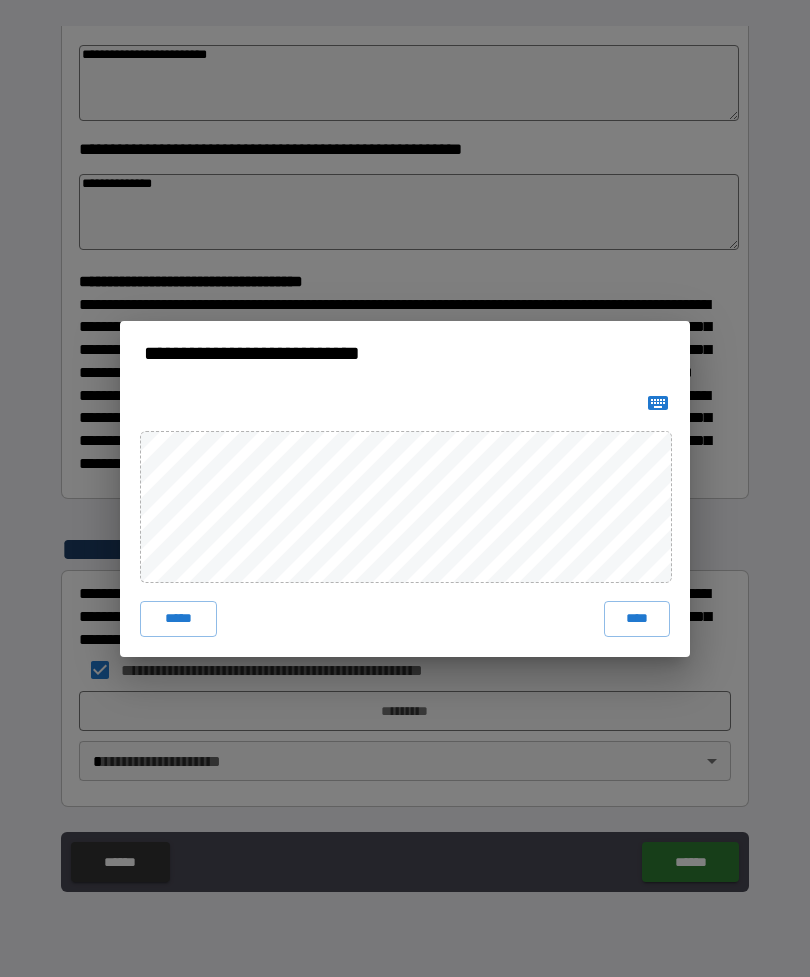 click on "****" at bounding box center (637, 619) 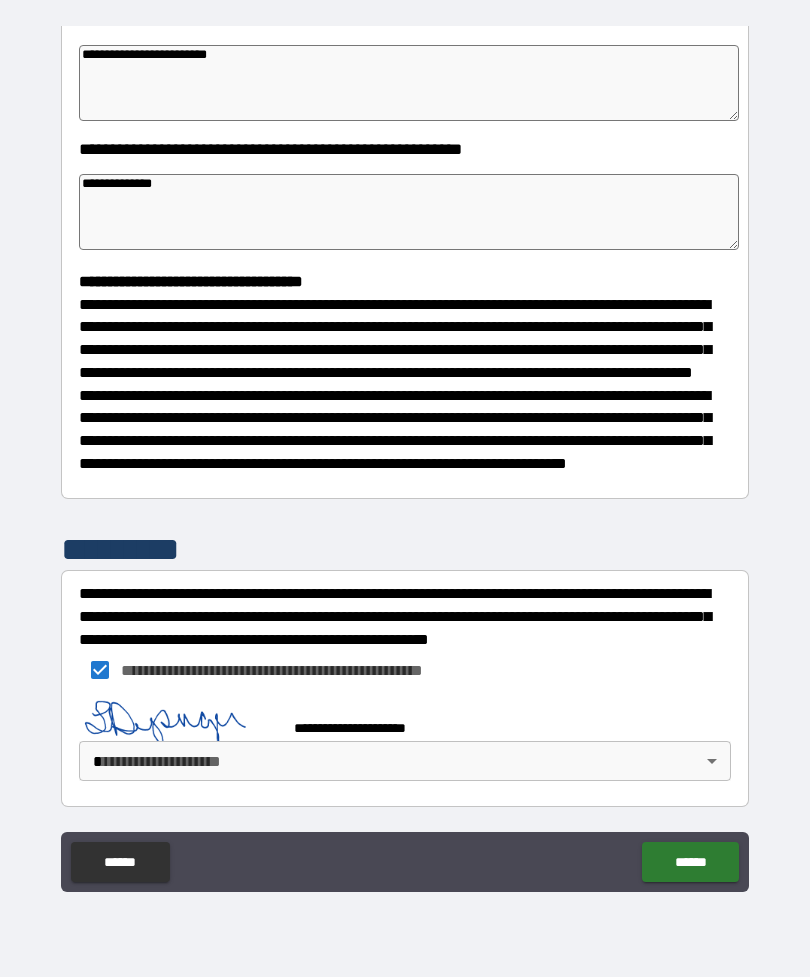 type on "*" 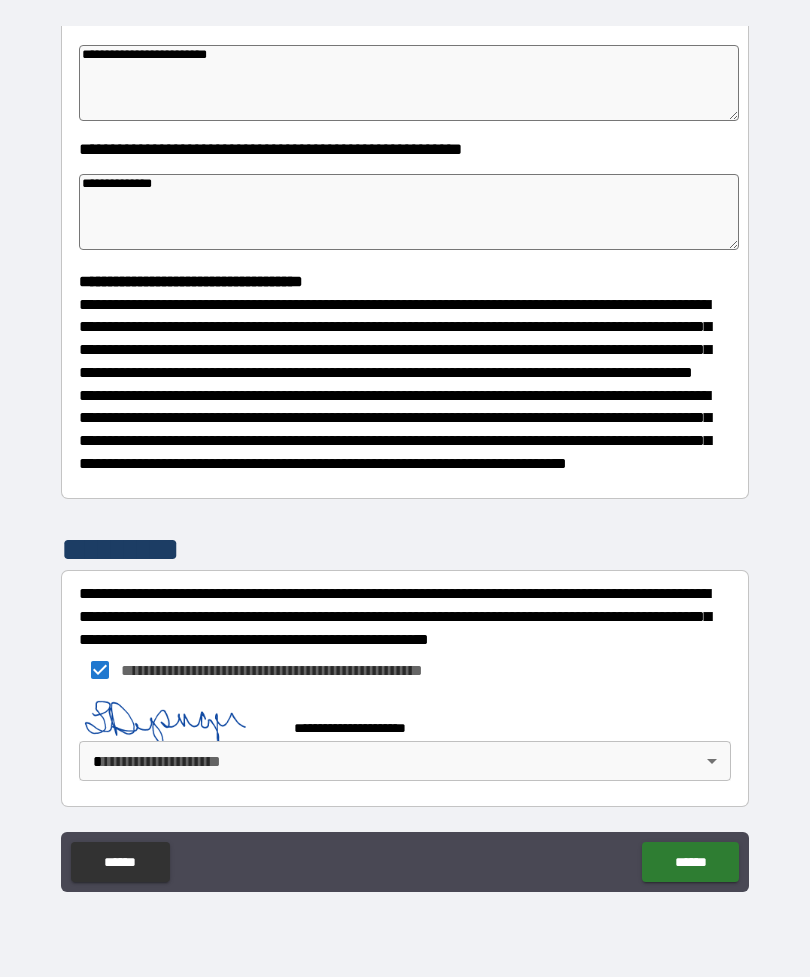 type on "*" 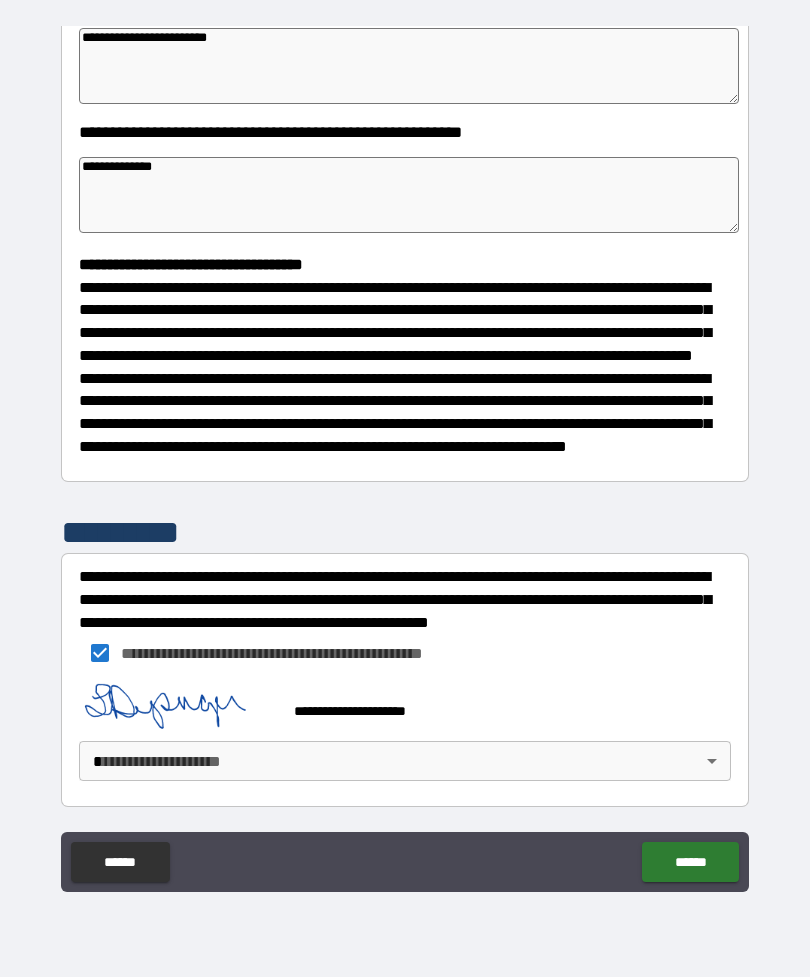 click on "**********" at bounding box center [405, 456] 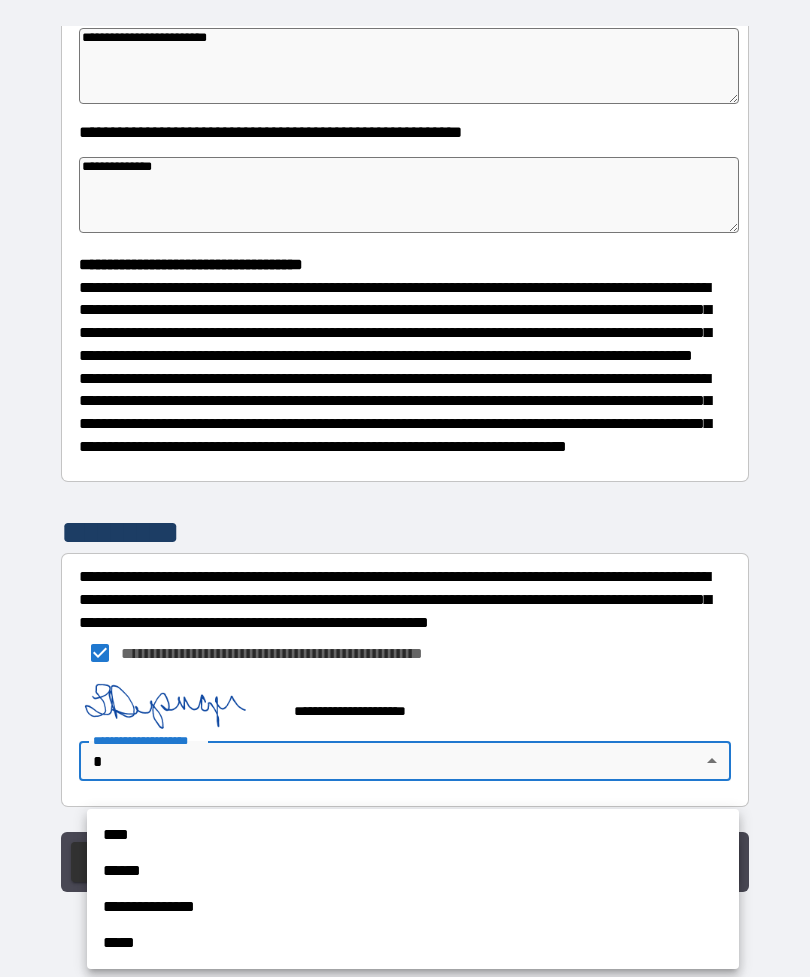 click on "****" at bounding box center [413, 835] 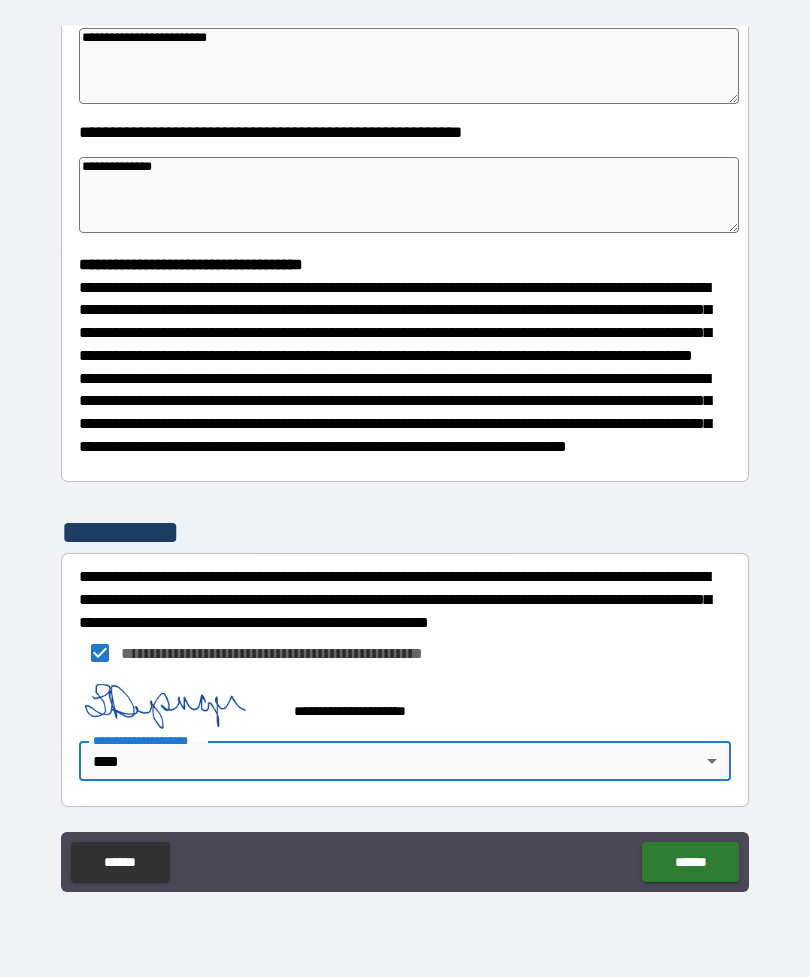 click on "******" at bounding box center (690, 862) 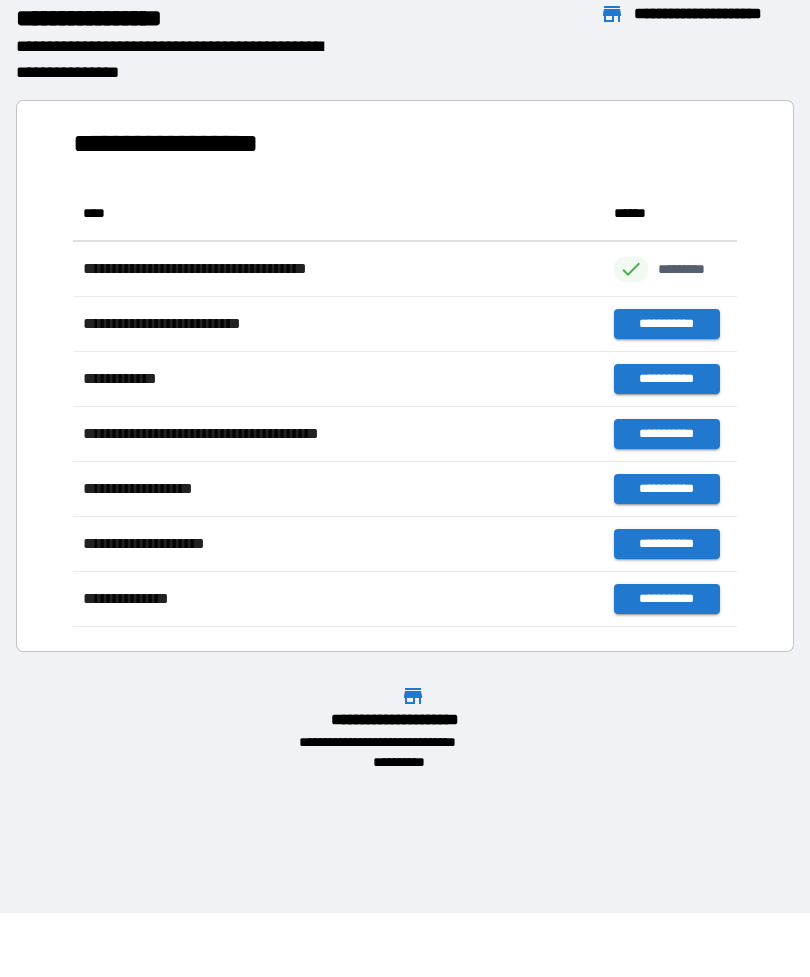 scroll, scrollTop: 1, scrollLeft: 1, axis: both 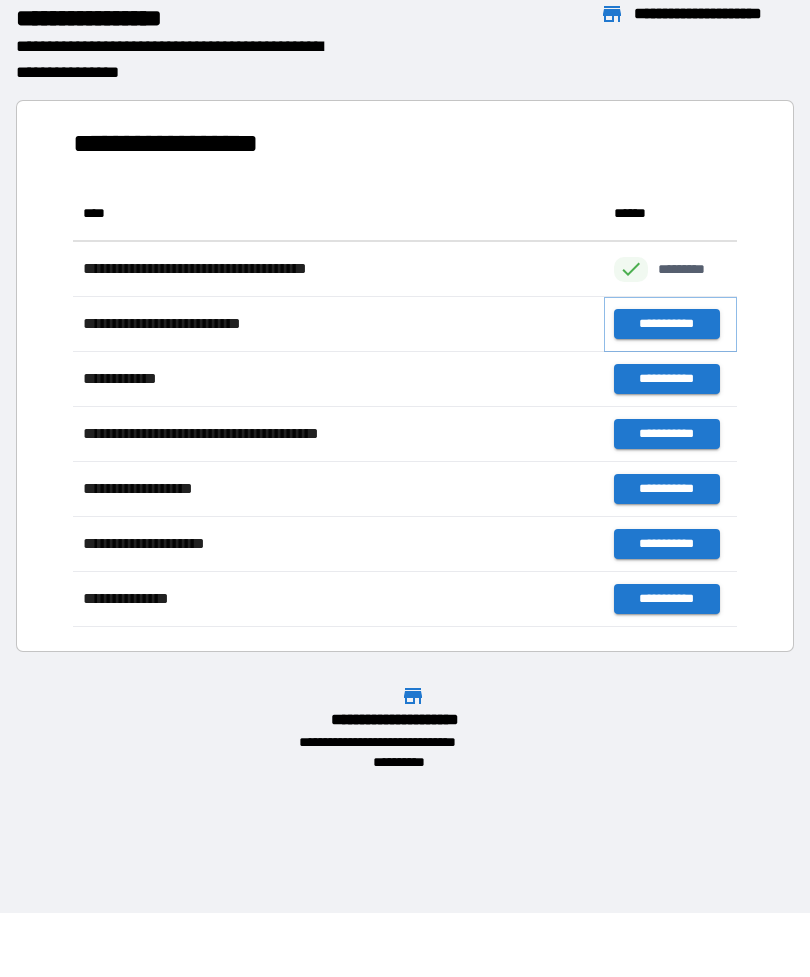 click on "**********" at bounding box center [666, 324] 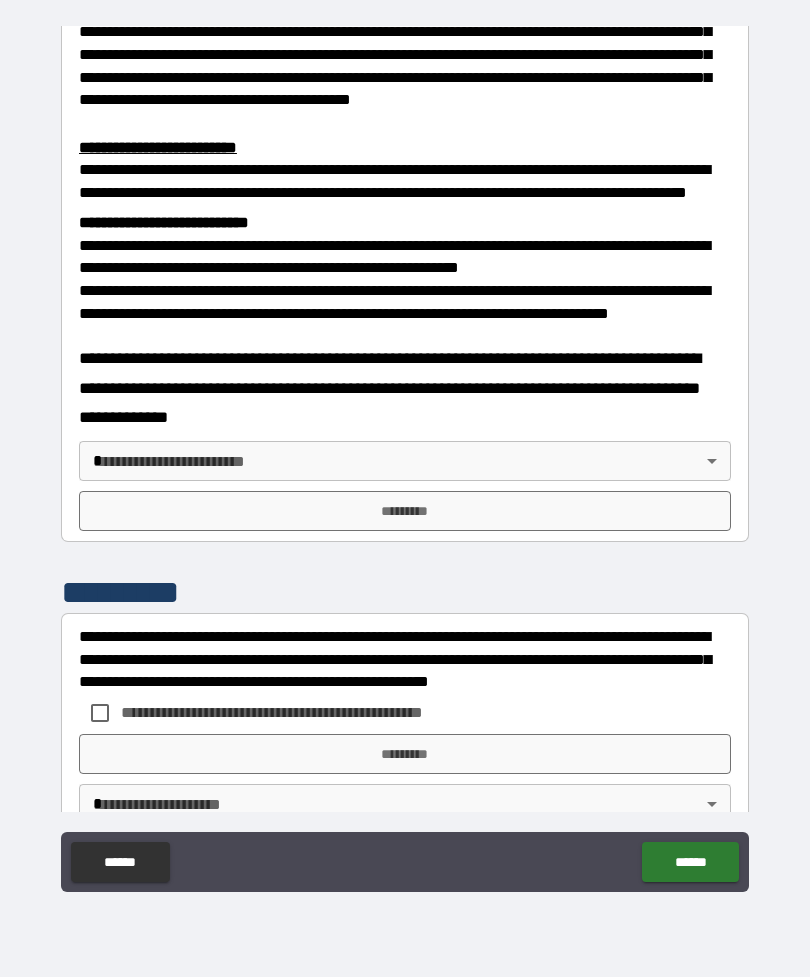 scroll, scrollTop: 618, scrollLeft: 0, axis: vertical 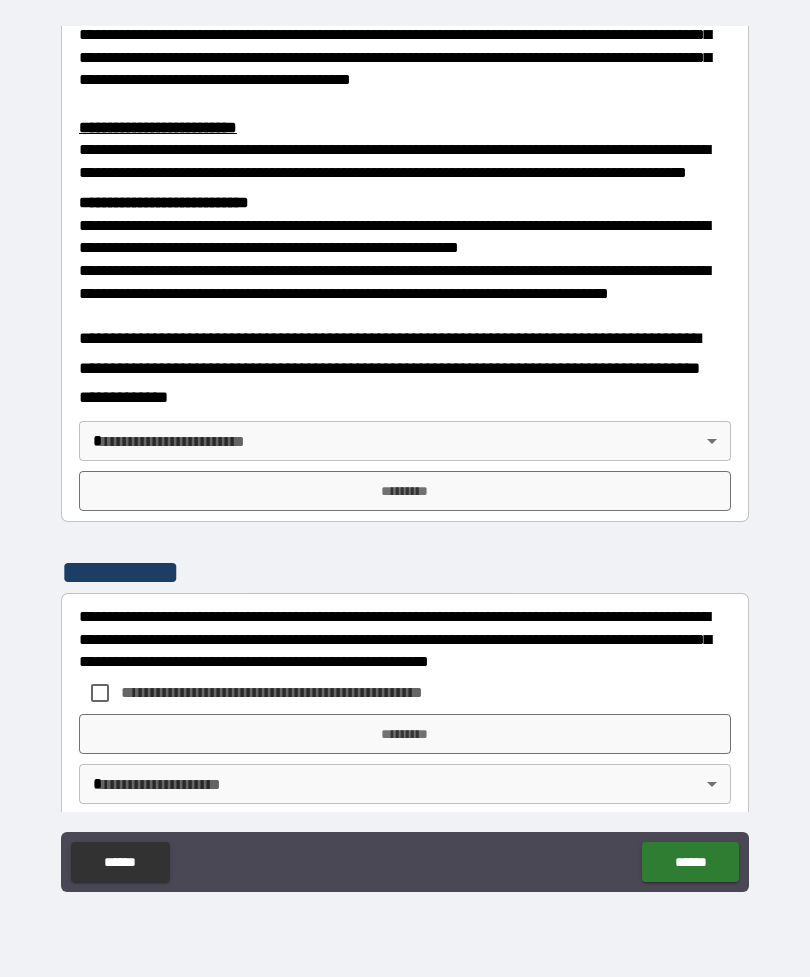 click on "**********" at bounding box center (405, 456) 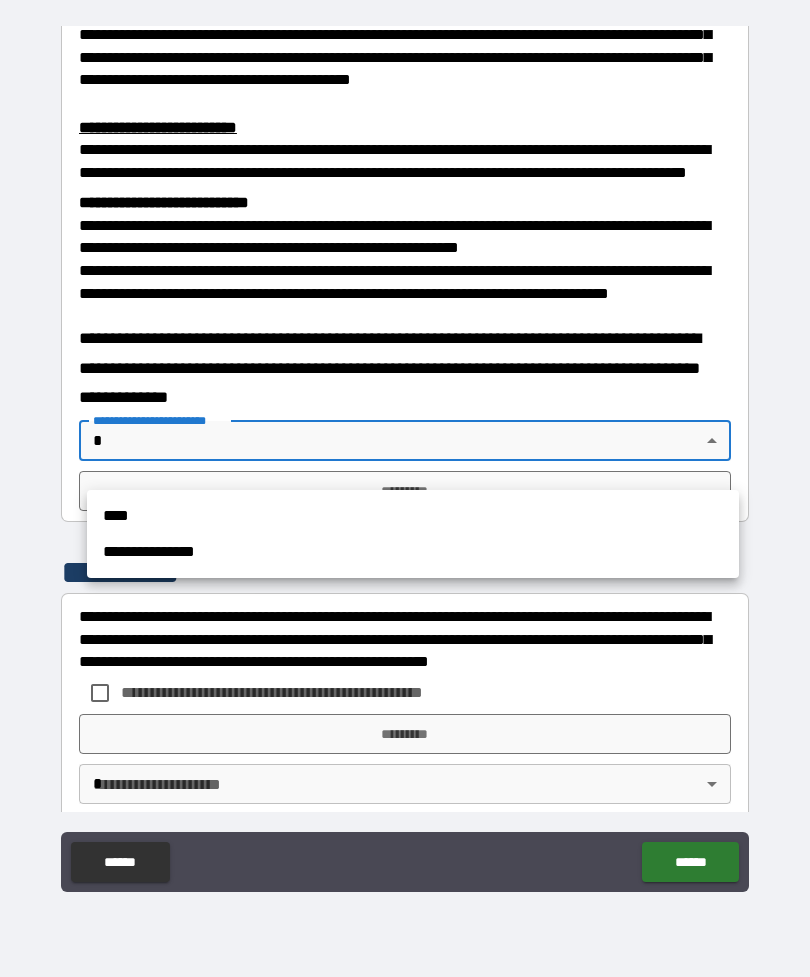 click on "****" at bounding box center [413, 516] 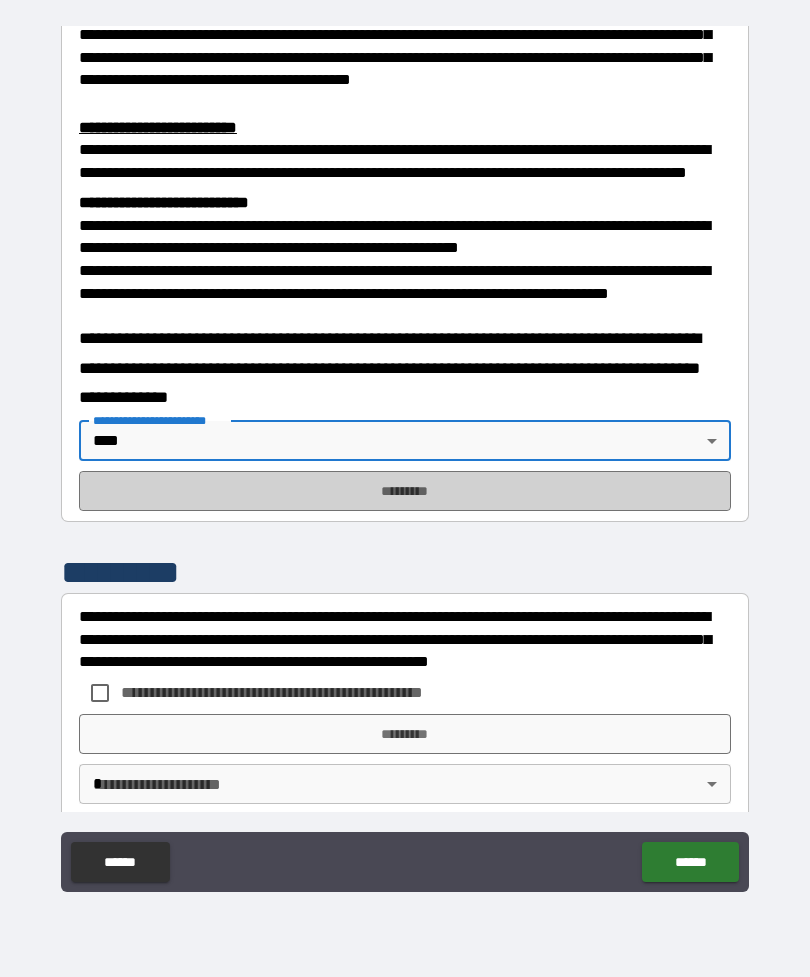click on "*********" at bounding box center (405, 491) 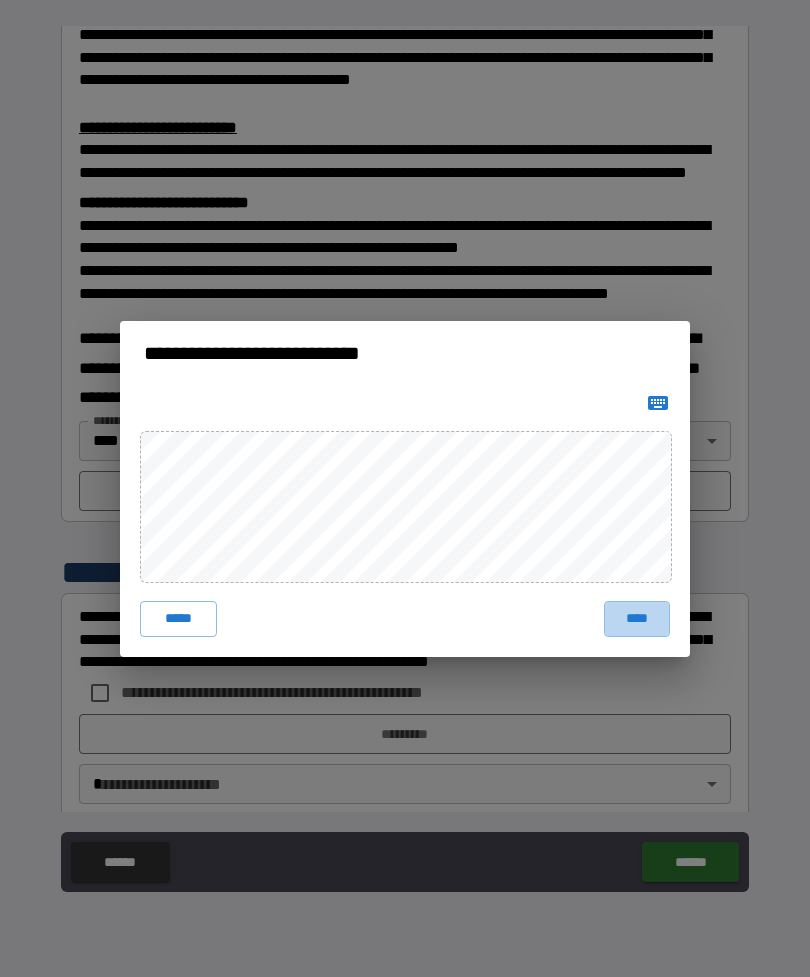 click on "****" at bounding box center (637, 619) 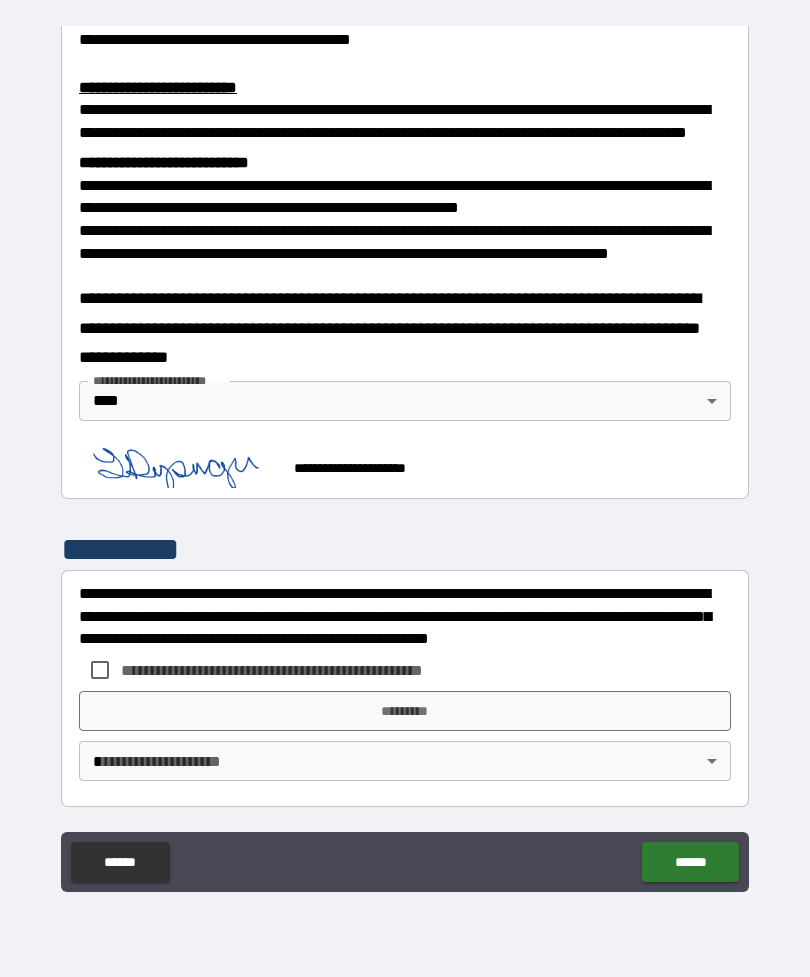 scroll, scrollTop: 677, scrollLeft: 0, axis: vertical 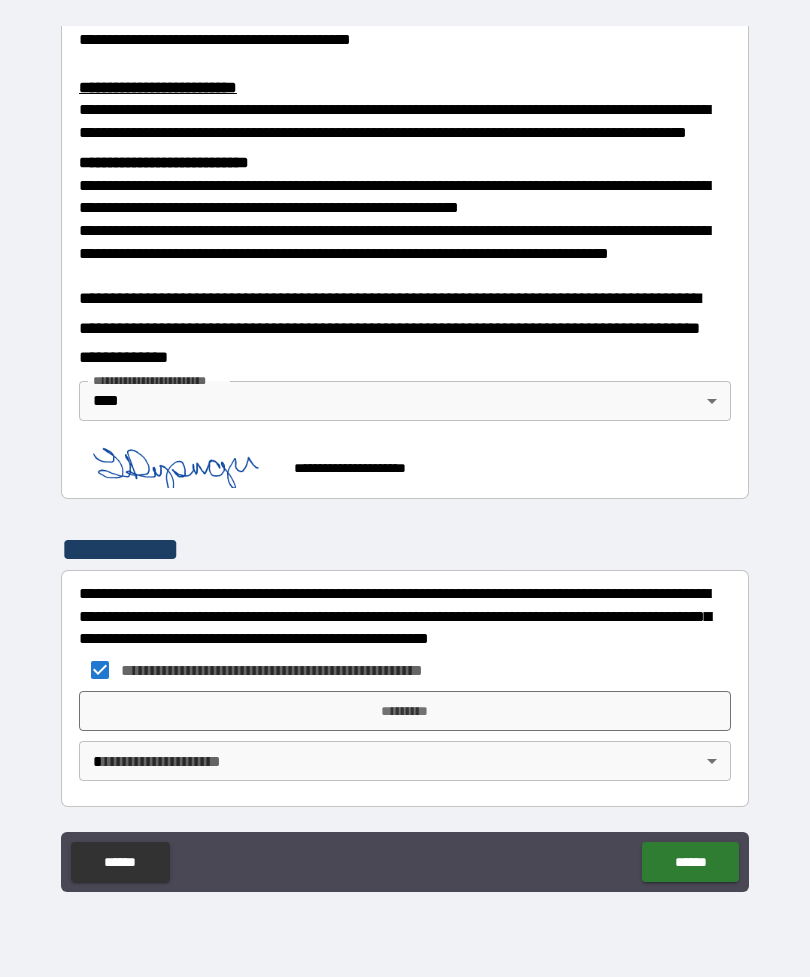 click on "*********" at bounding box center (405, 711) 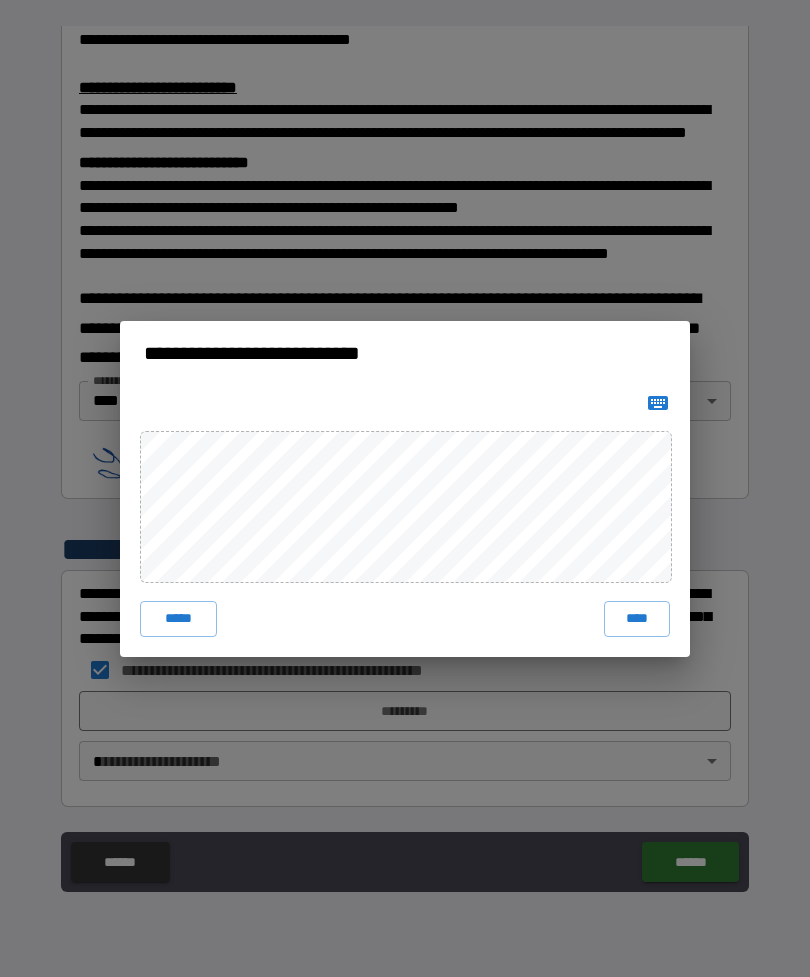 click on "****" at bounding box center [637, 619] 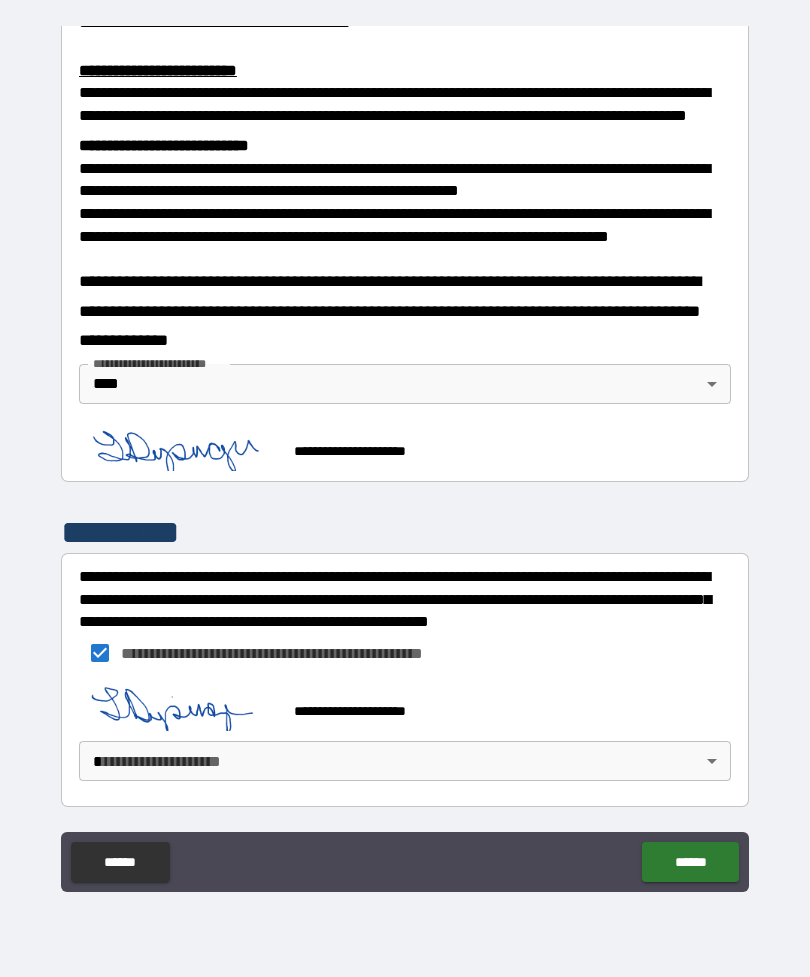 scroll, scrollTop: 694, scrollLeft: 0, axis: vertical 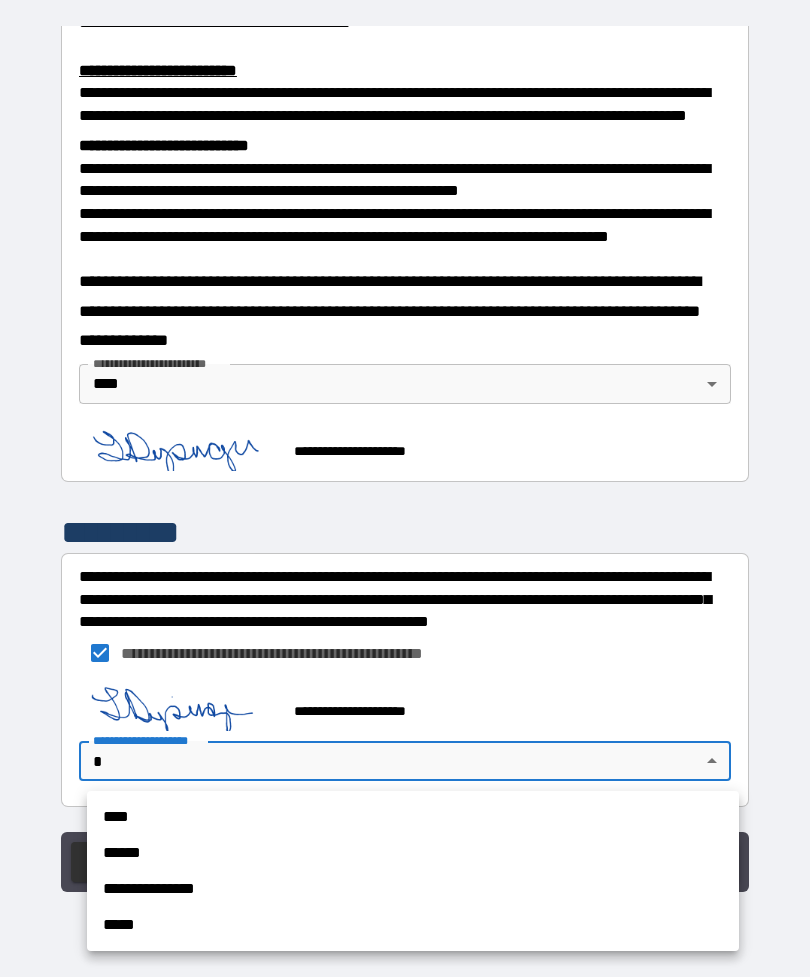 click on "****" at bounding box center (413, 817) 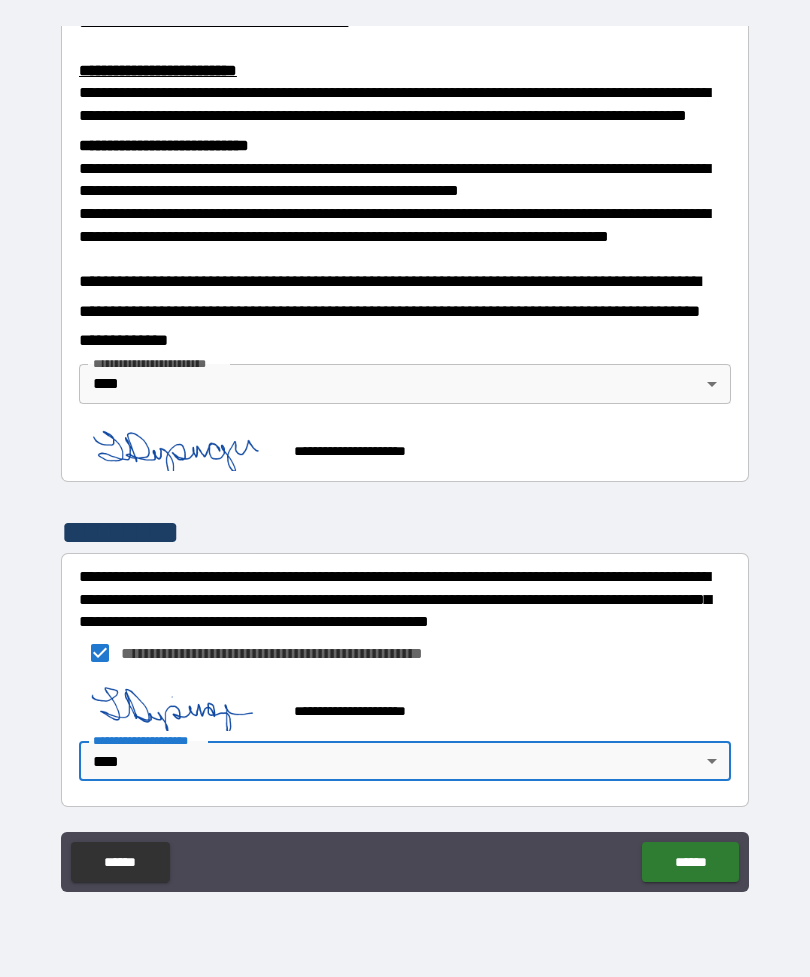 click on "******" at bounding box center [690, 862] 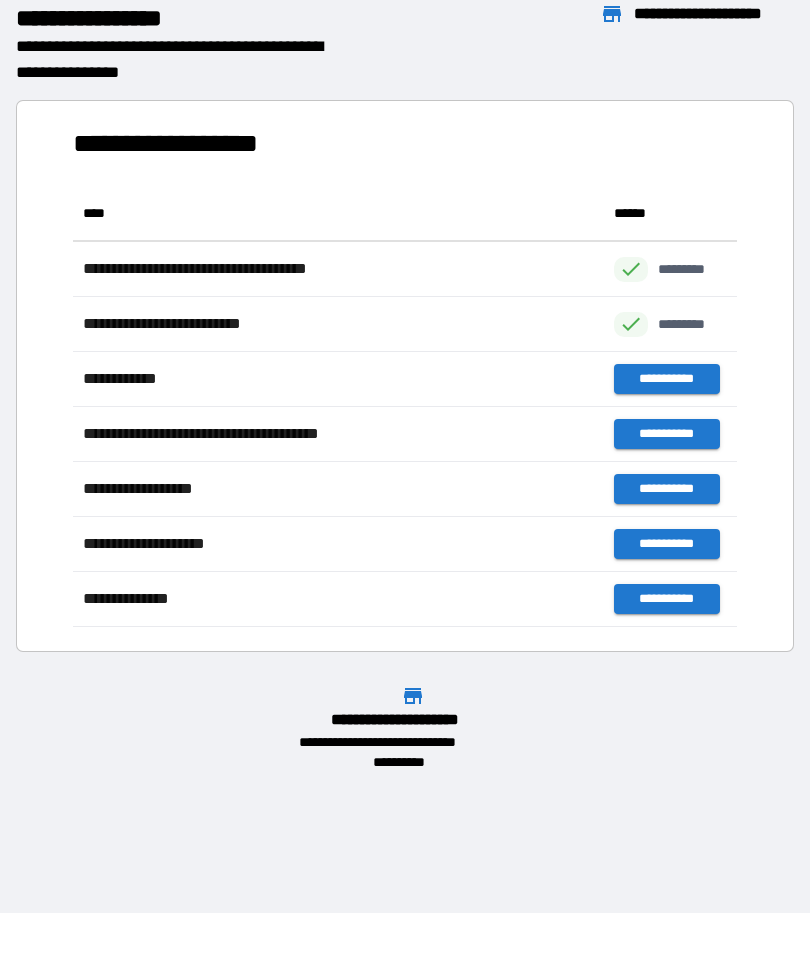 scroll, scrollTop: 1, scrollLeft: 1, axis: both 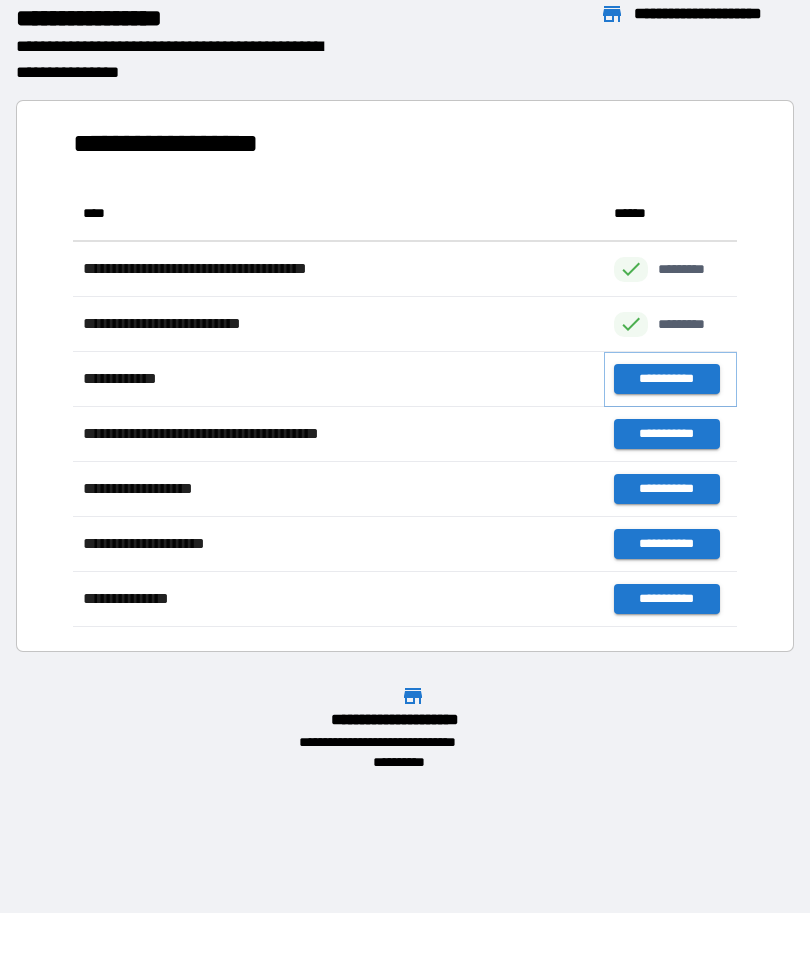 click on "**********" at bounding box center (666, 379) 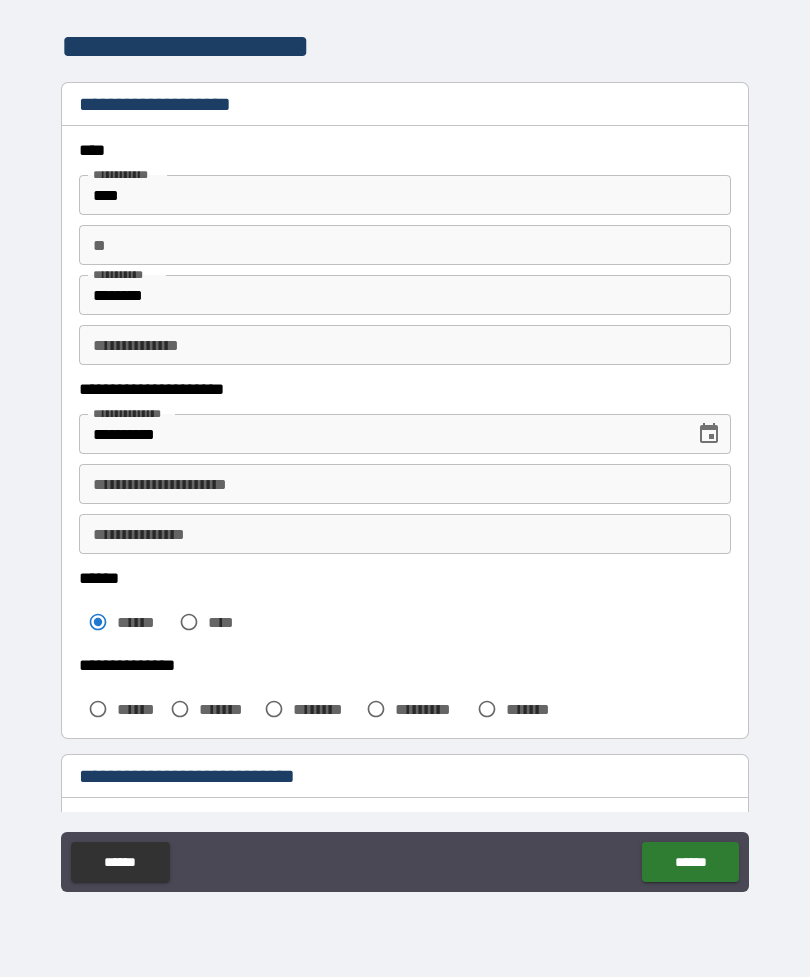 click on "*******" at bounding box center [208, 709] 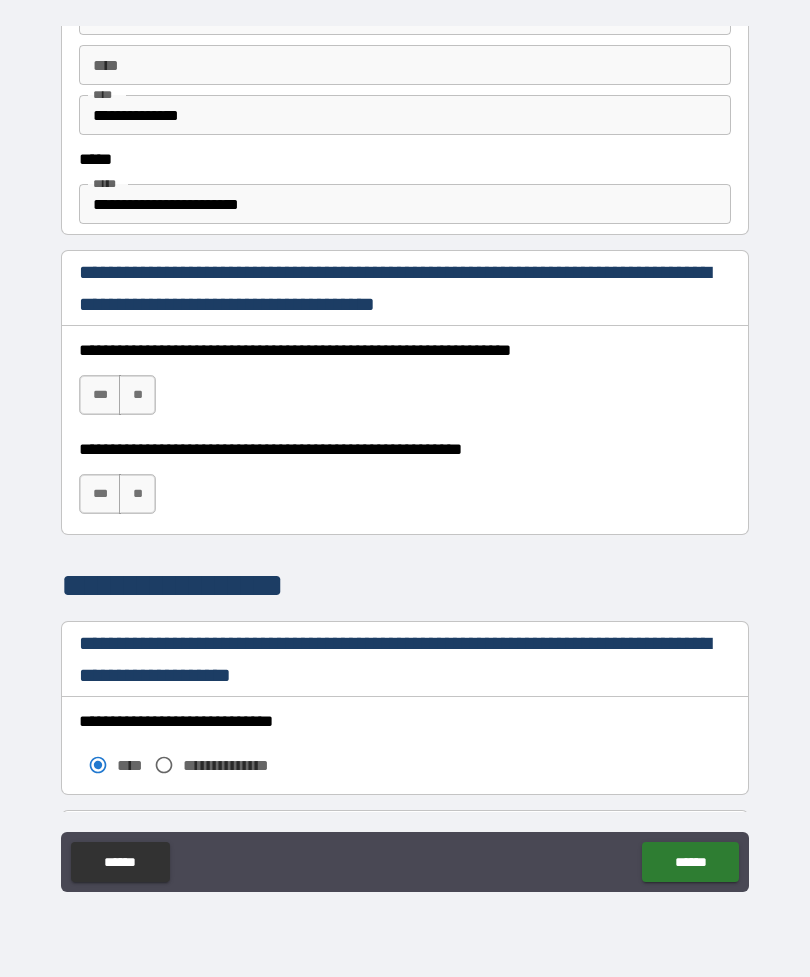 scroll, scrollTop: 1150, scrollLeft: 0, axis: vertical 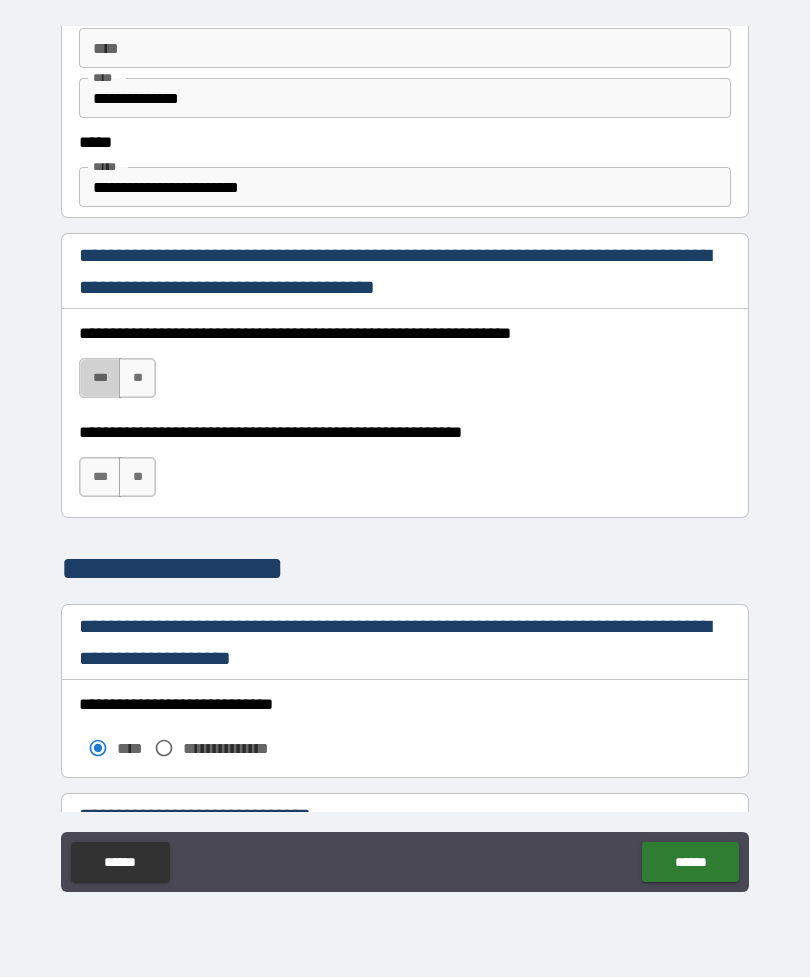 click on "***" at bounding box center [100, 378] 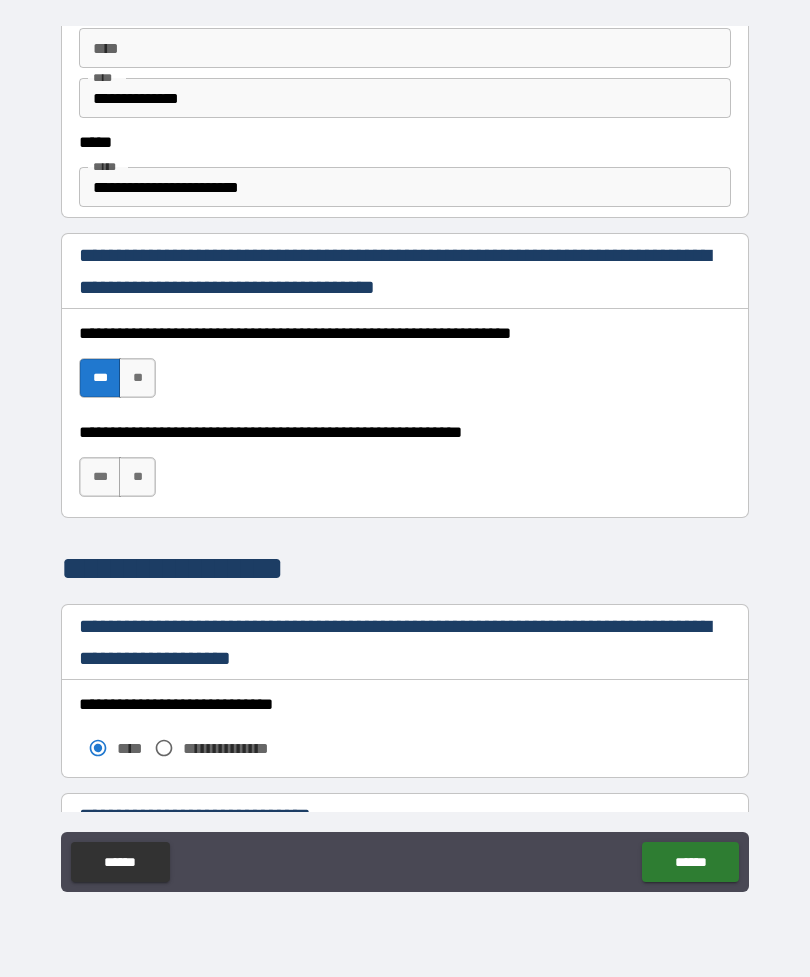 click on "***" at bounding box center [100, 477] 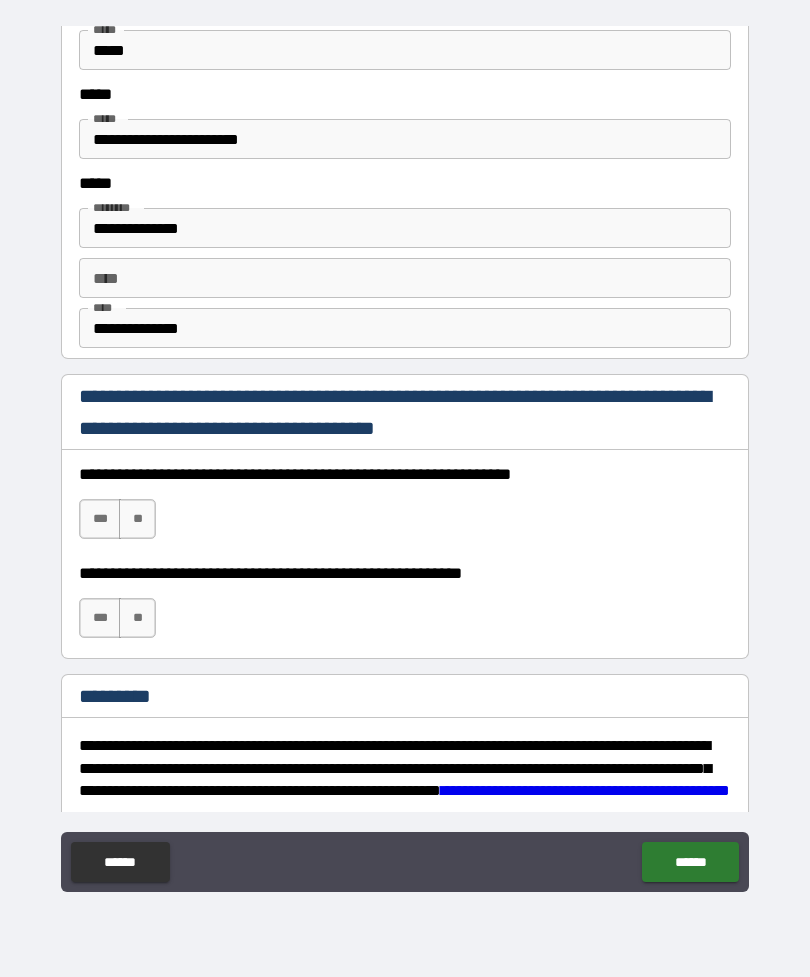 scroll, scrollTop: 2648, scrollLeft: 0, axis: vertical 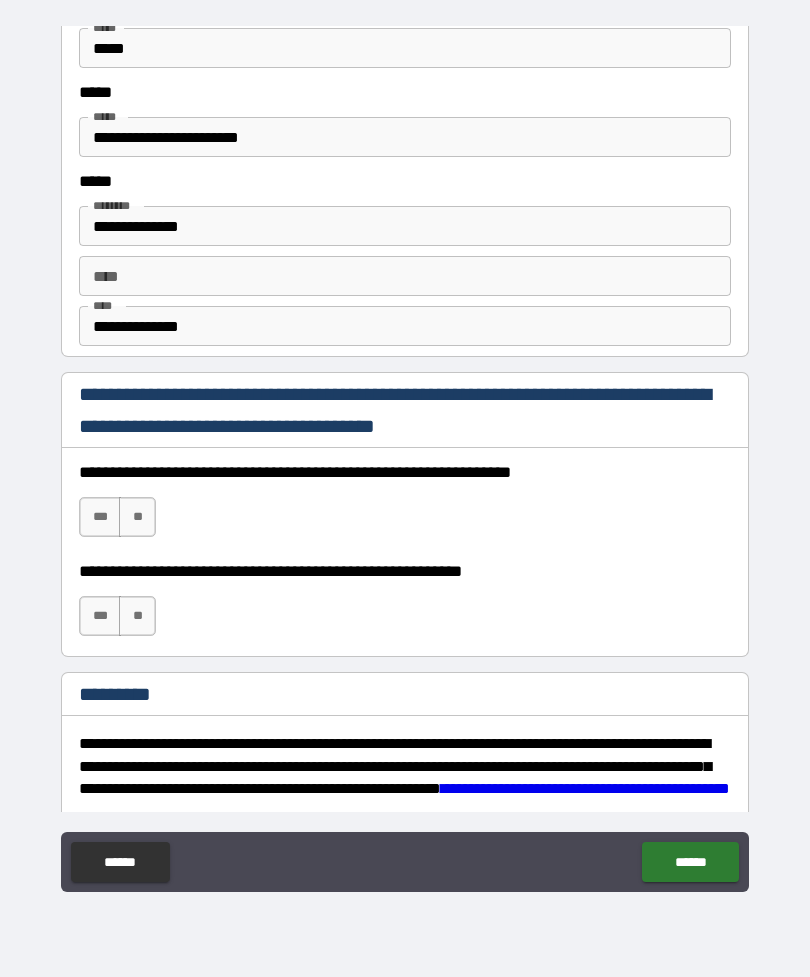click on "***" at bounding box center [100, 517] 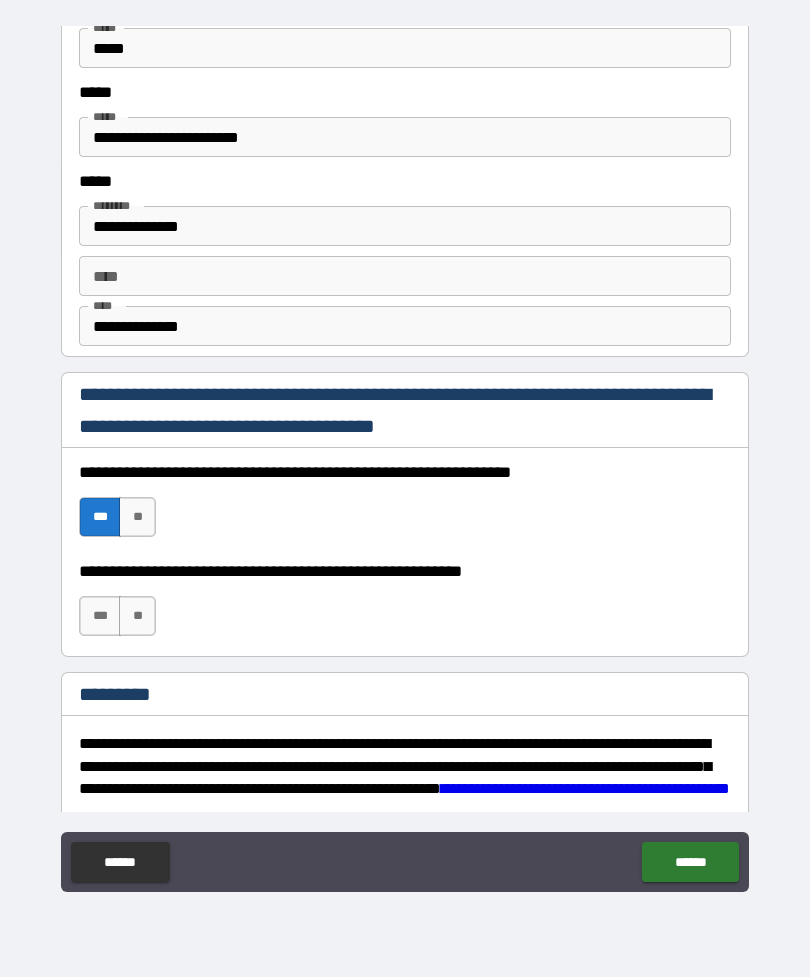 click on "***" at bounding box center (100, 616) 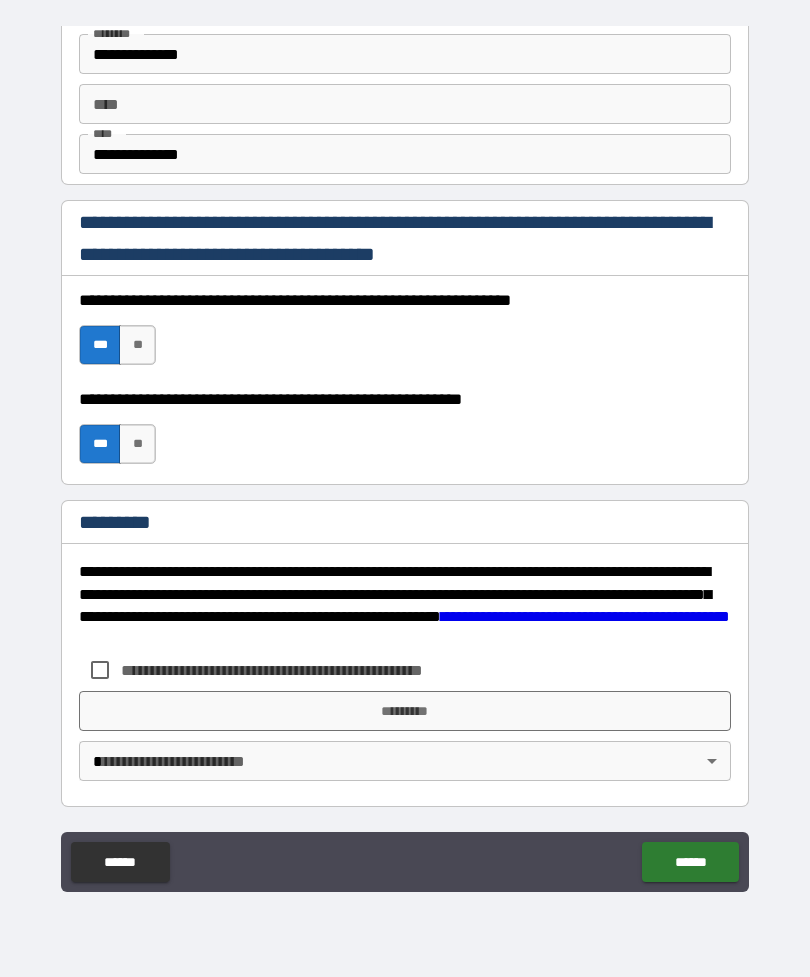 scroll, scrollTop: 2820, scrollLeft: 0, axis: vertical 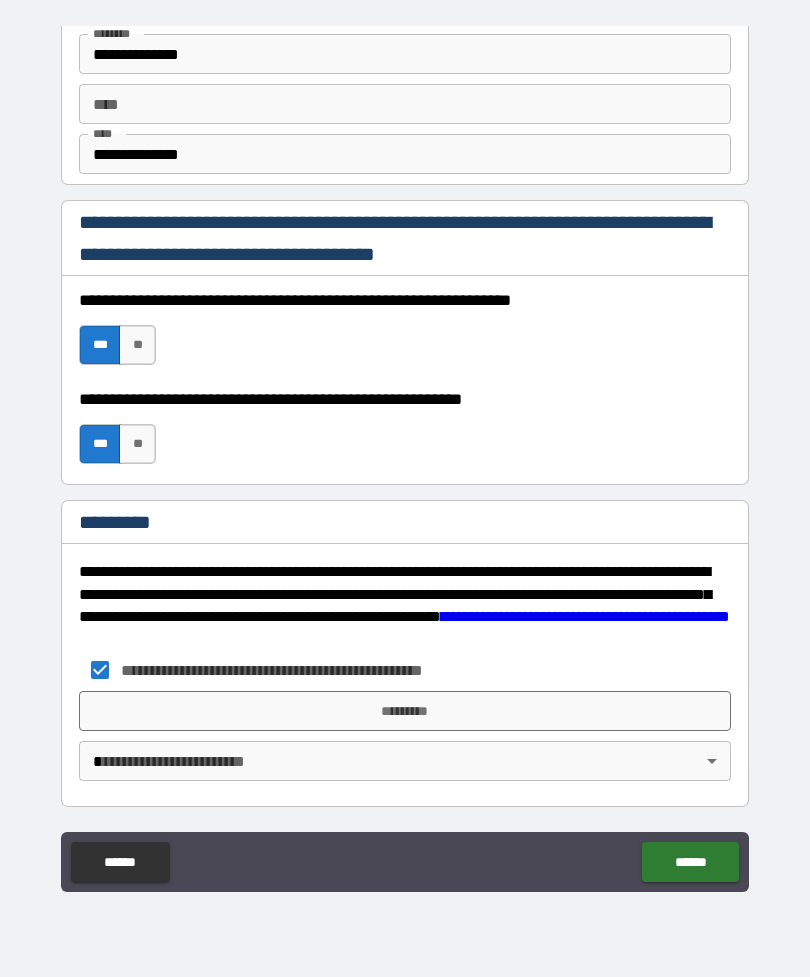 click on "*********" at bounding box center [405, 711] 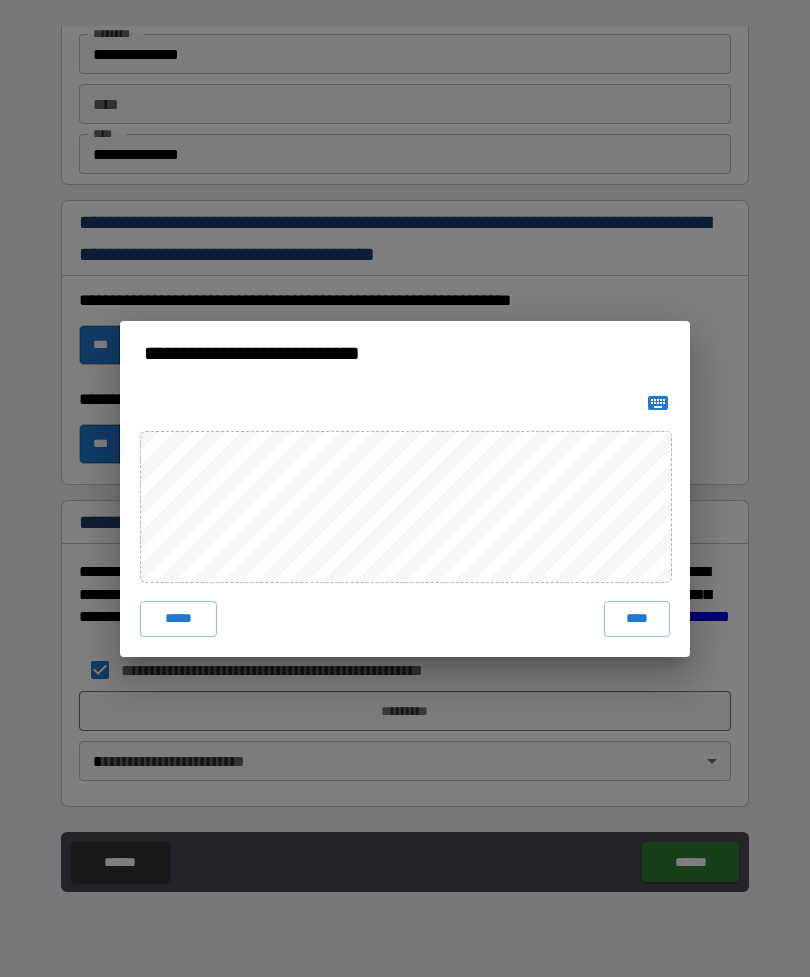 click on "****" at bounding box center (637, 619) 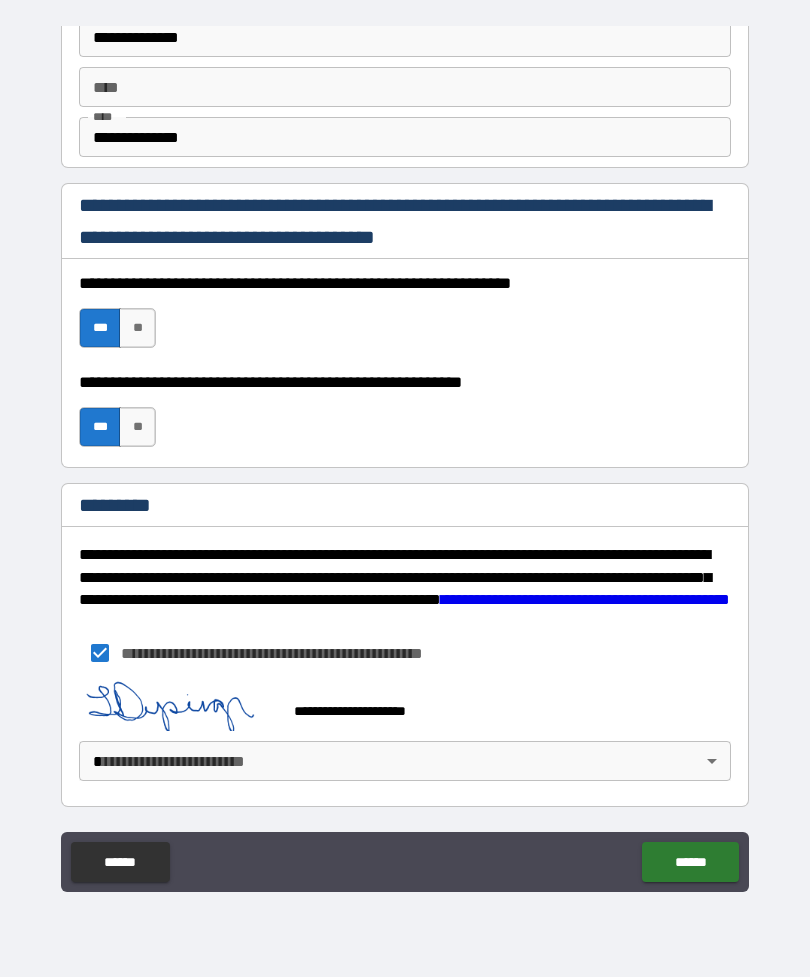 scroll, scrollTop: 2837, scrollLeft: 0, axis: vertical 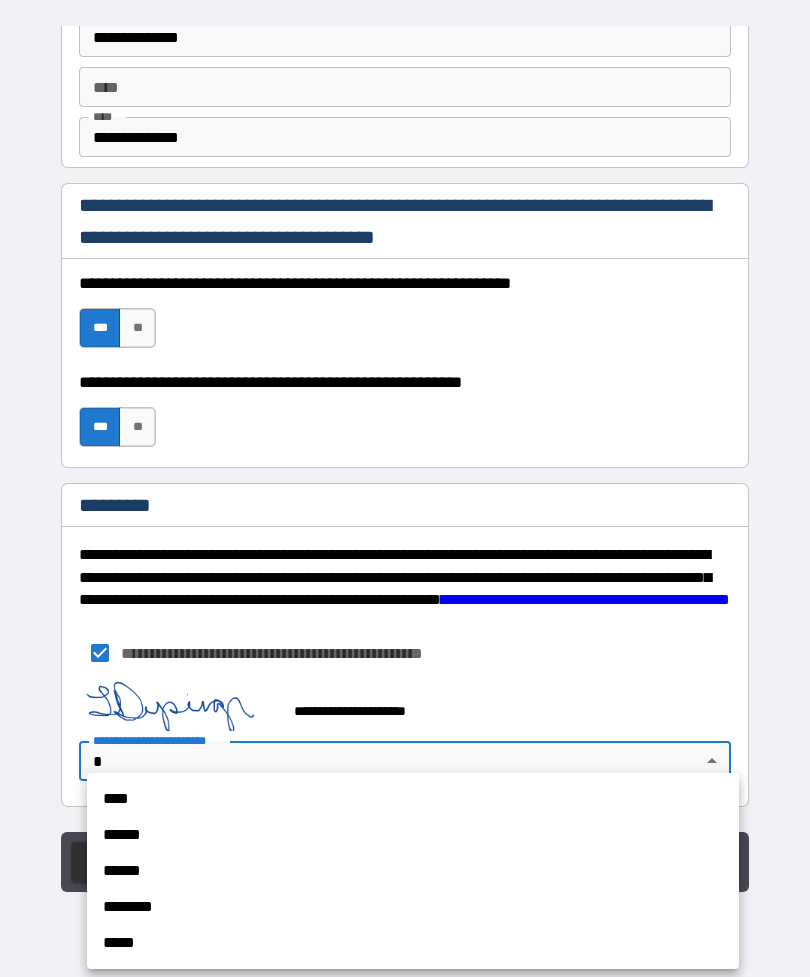 click on "****" at bounding box center [413, 799] 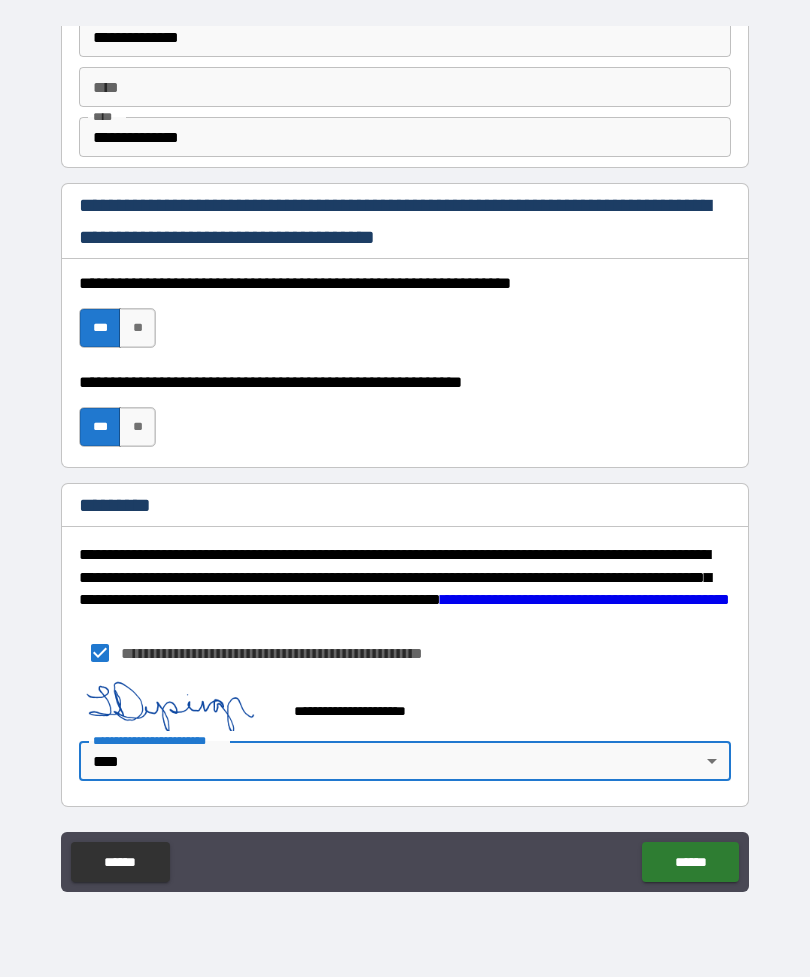 click on "******" at bounding box center (690, 862) 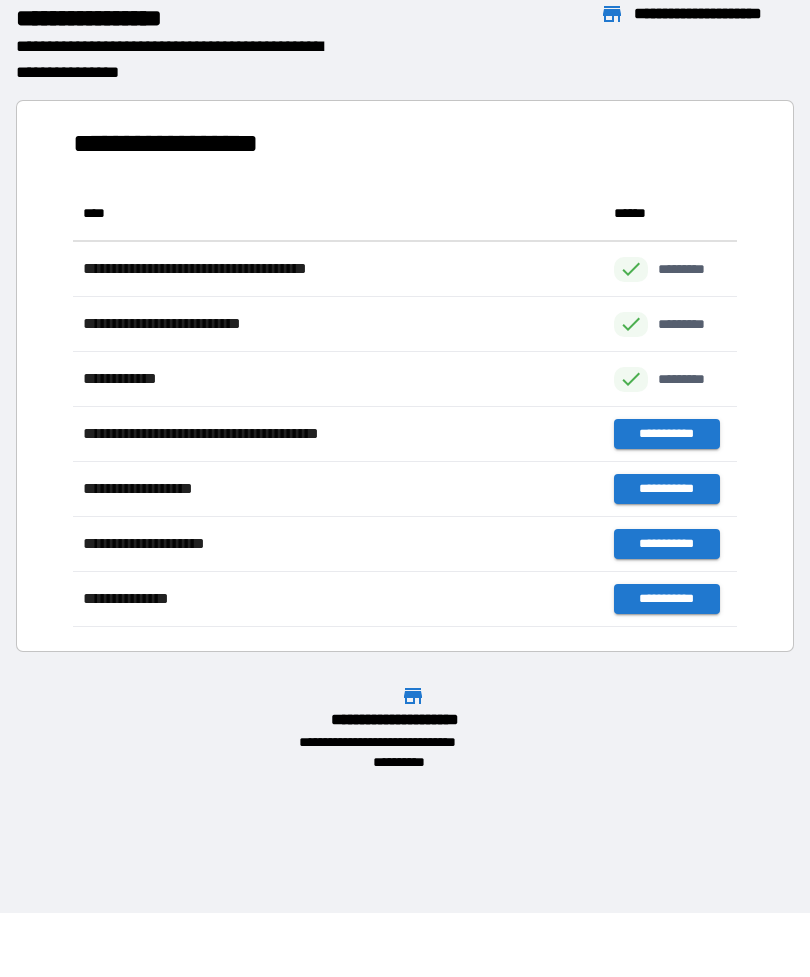 scroll, scrollTop: 1, scrollLeft: 1, axis: both 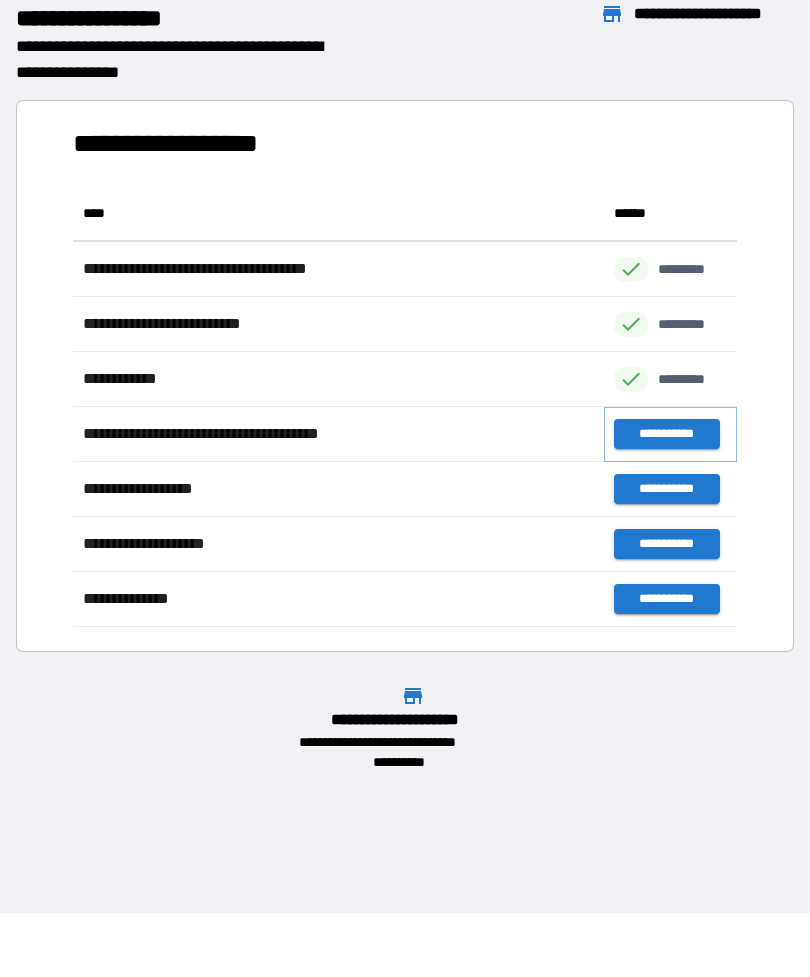 click on "**********" at bounding box center [666, 434] 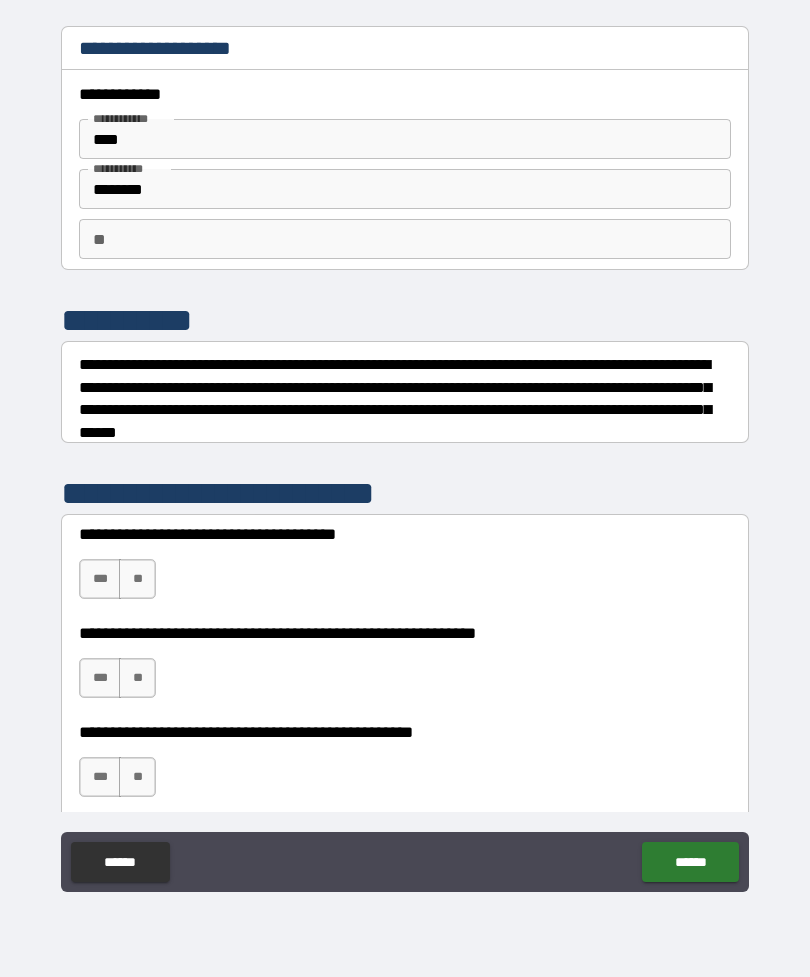 click on "***" at bounding box center (100, 579) 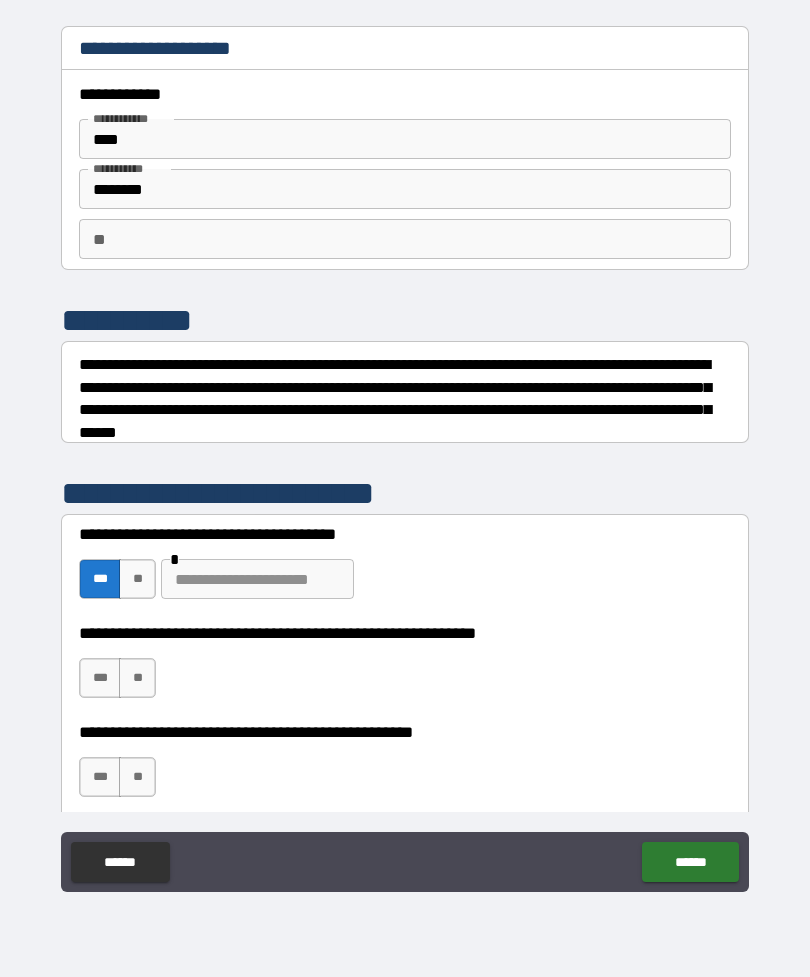 click on "***" at bounding box center [100, 678] 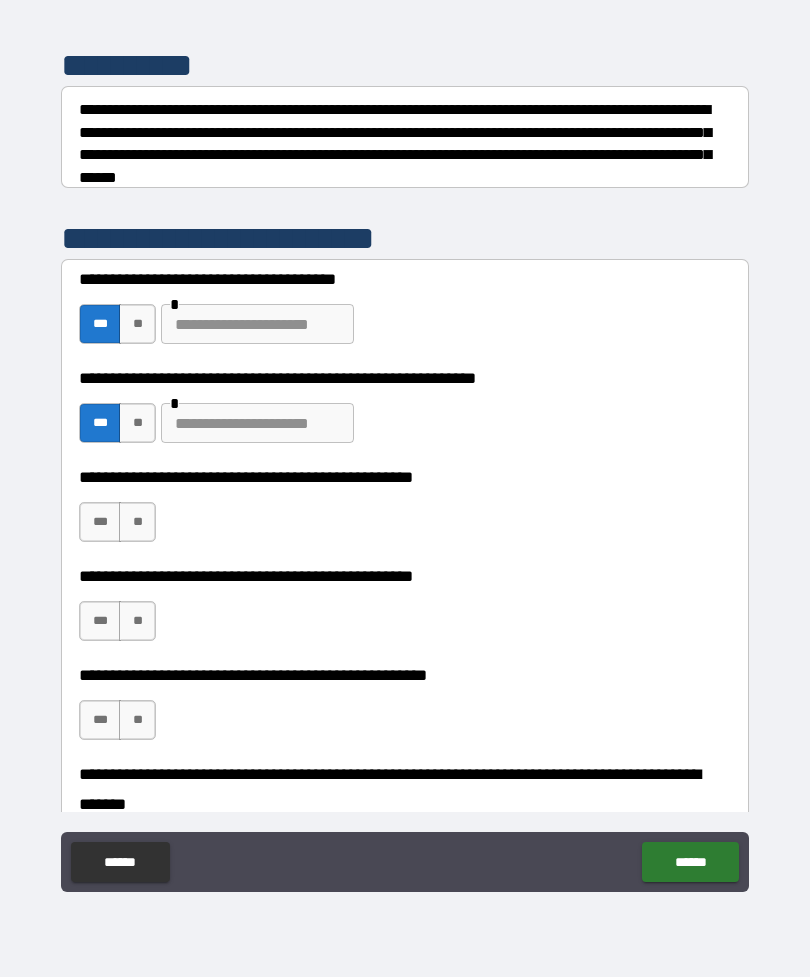 scroll, scrollTop: 256, scrollLeft: 0, axis: vertical 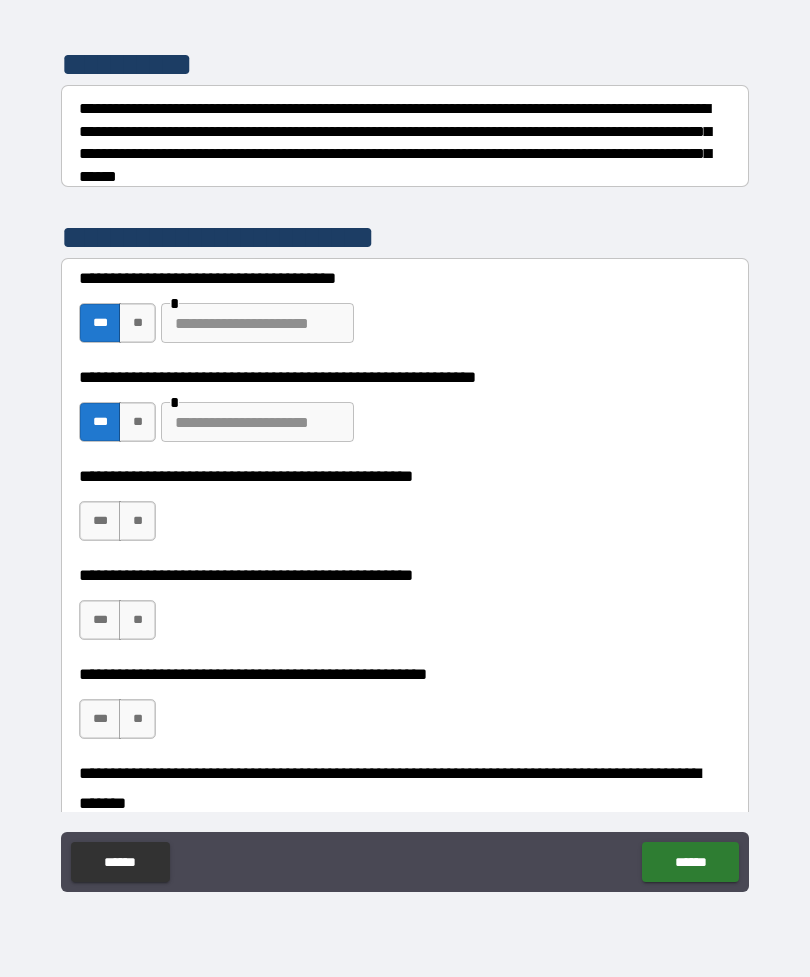 click on "**" at bounding box center (137, 521) 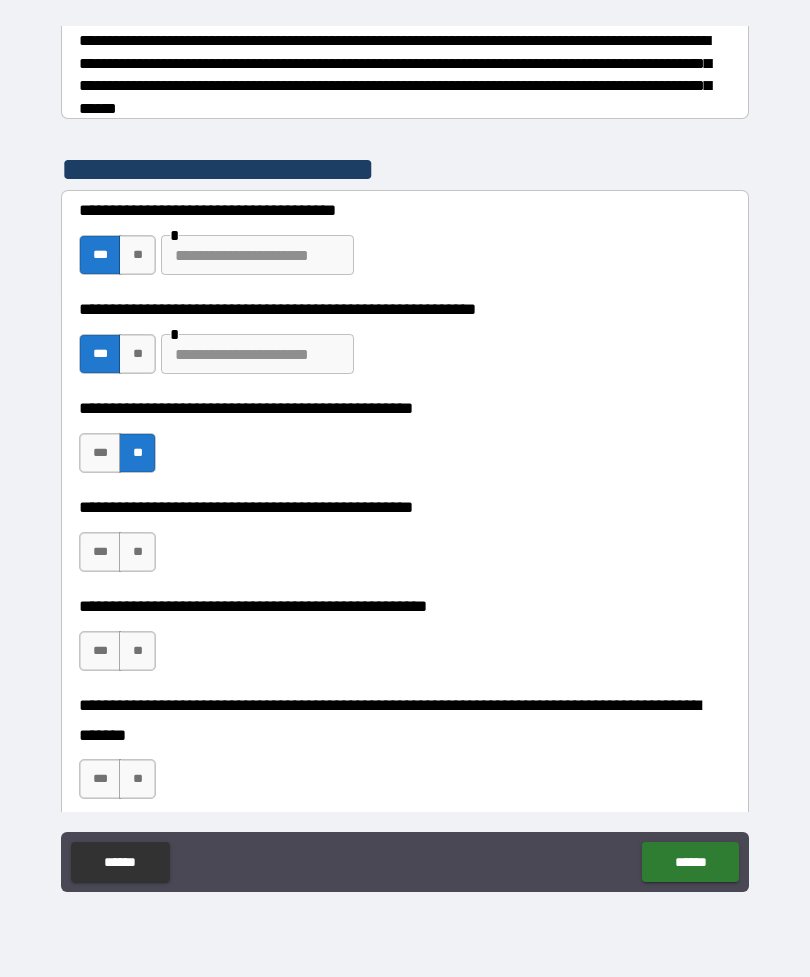 scroll, scrollTop: 329, scrollLeft: 0, axis: vertical 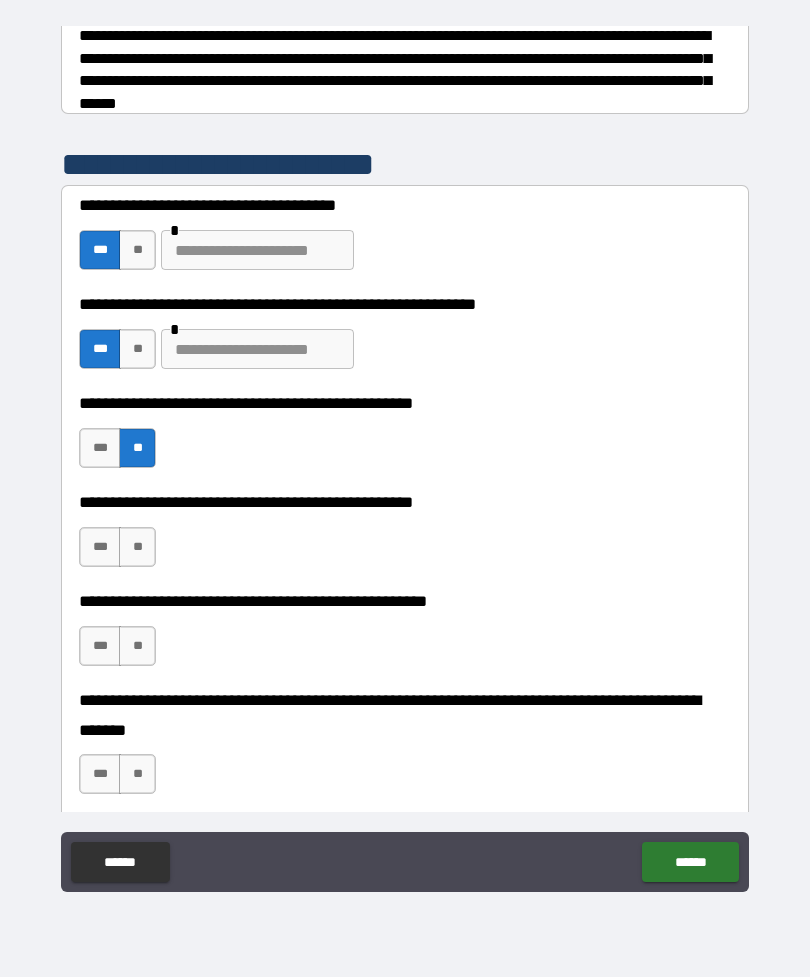 click on "***" at bounding box center [100, 547] 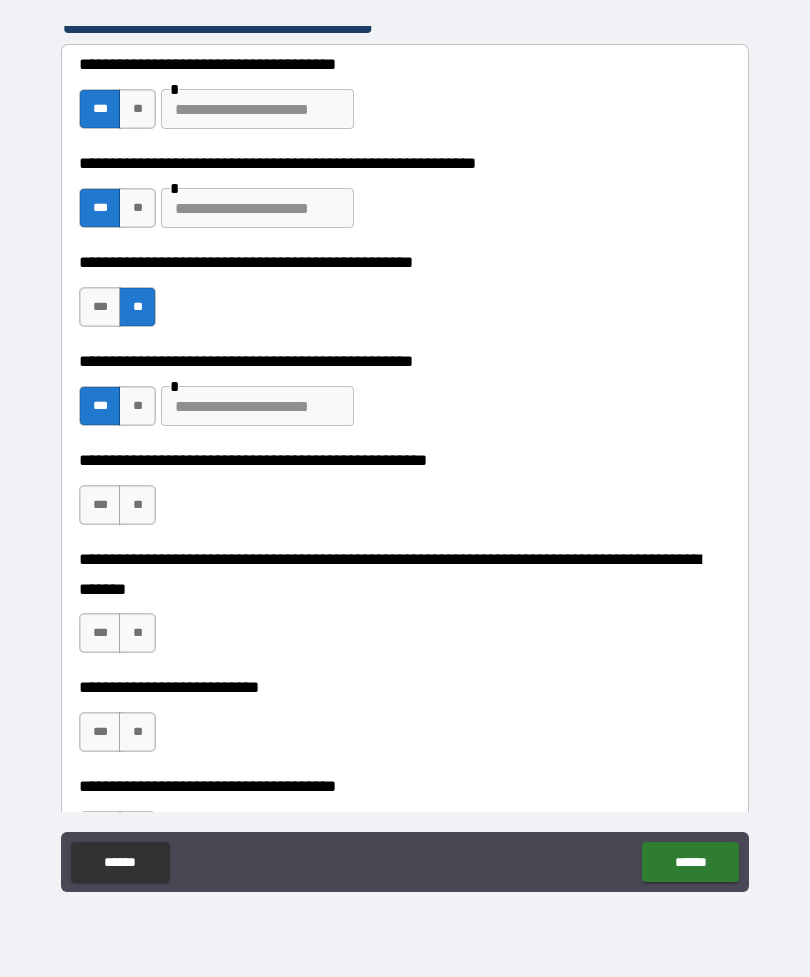 scroll, scrollTop: 475, scrollLeft: 0, axis: vertical 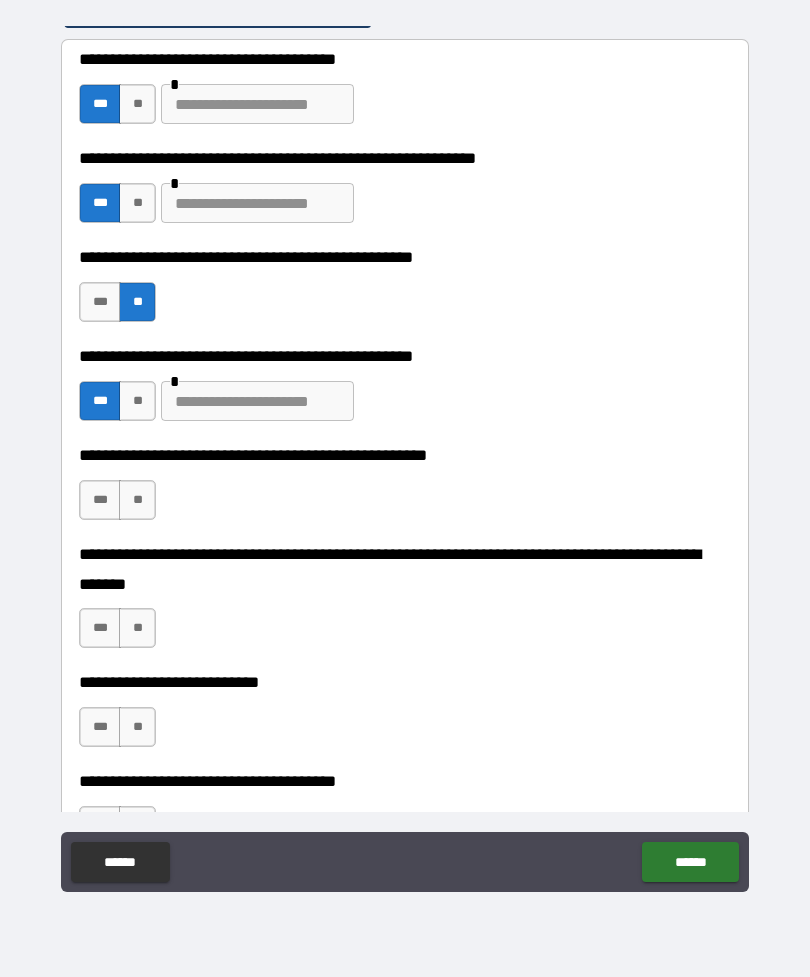 click on "**" at bounding box center [137, 500] 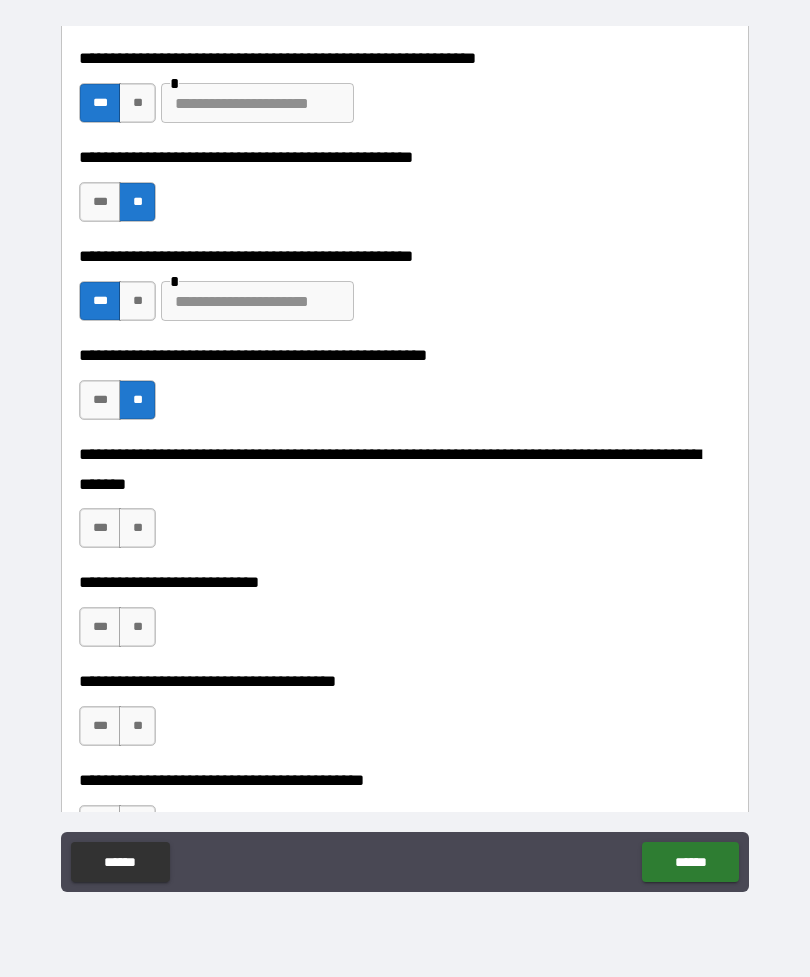 scroll, scrollTop: 581, scrollLeft: 0, axis: vertical 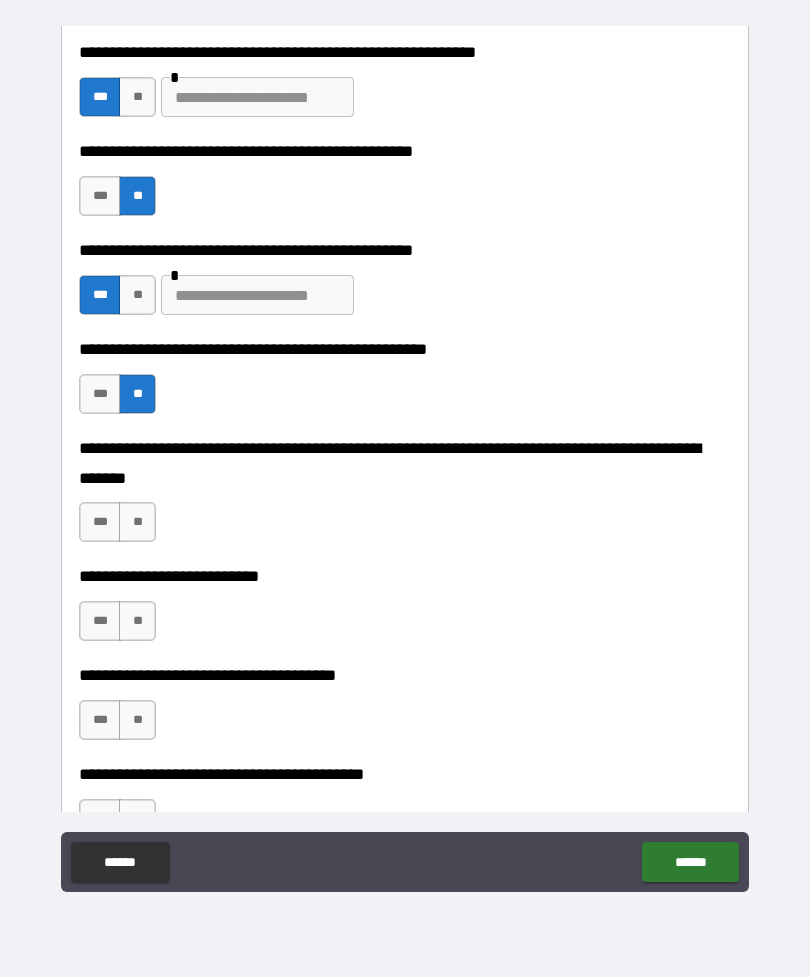 click on "**" at bounding box center (137, 522) 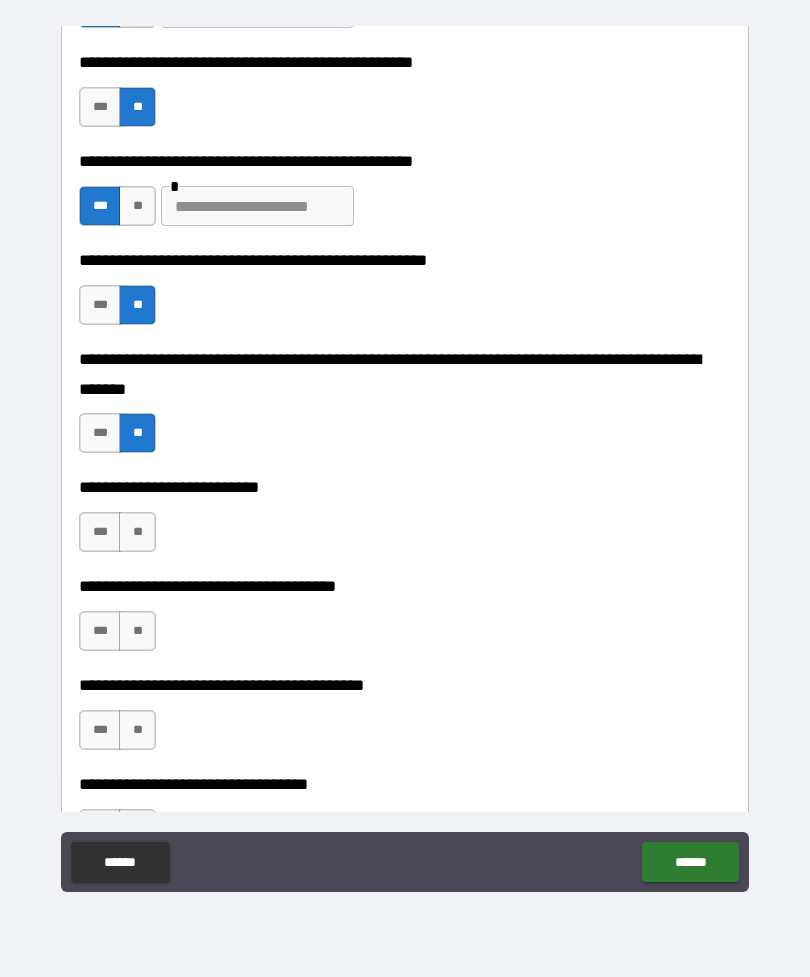 scroll, scrollTop: 676, scrollLeft: 0, axis: vertical 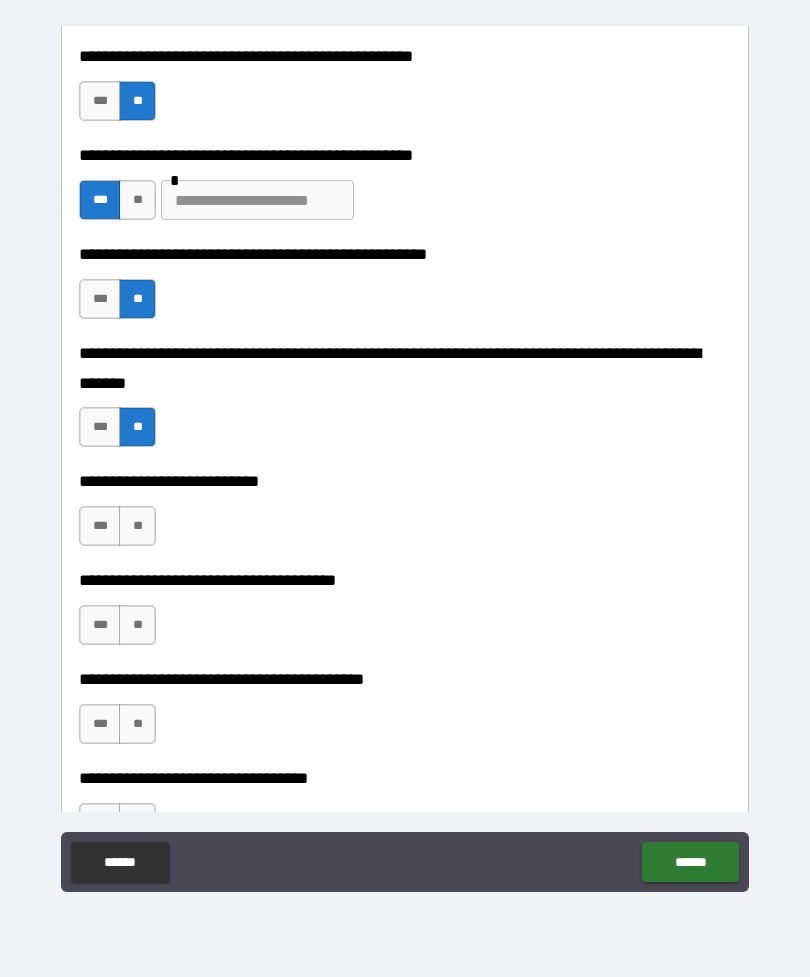 click on "**" at bounding box center (137, 526) 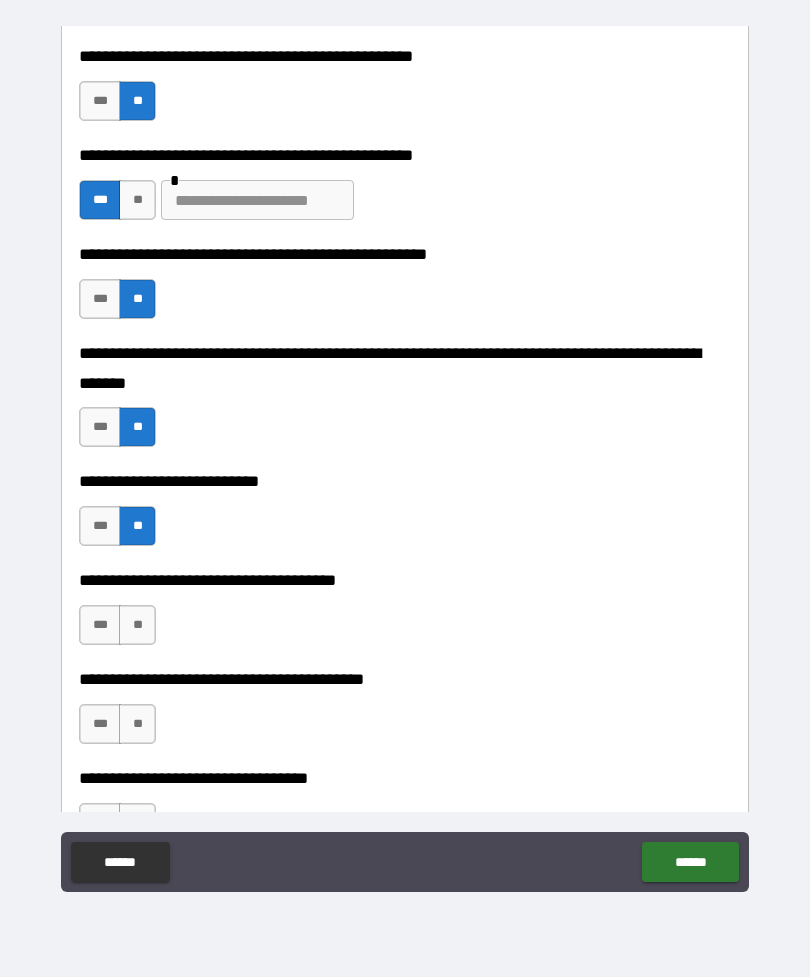 click on "**" at bounding box center (137, 625) 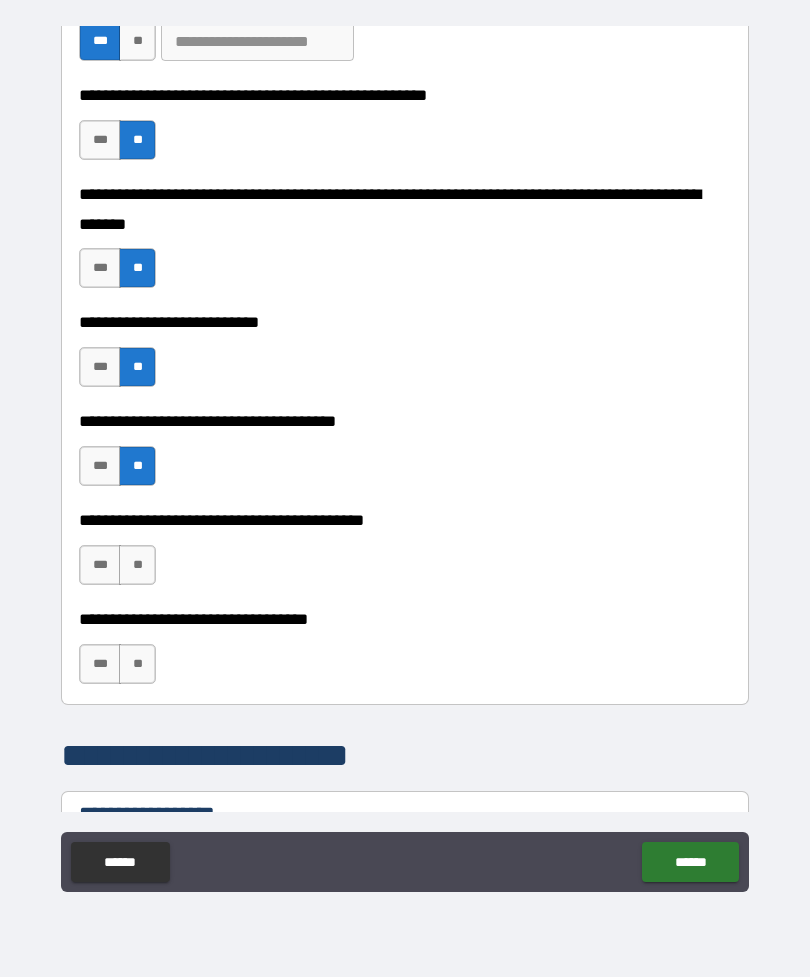 scroll, scrollTop: 871, scrollLeft: 0, axis: vertical 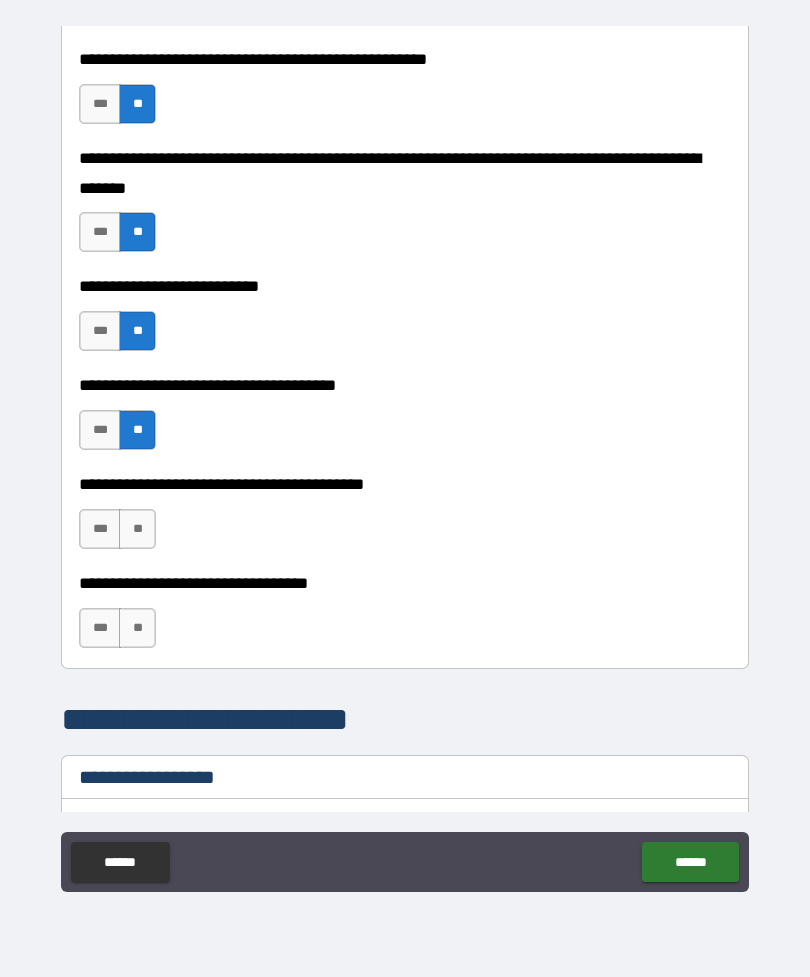 click on "**" at bounding box center [137, 529] 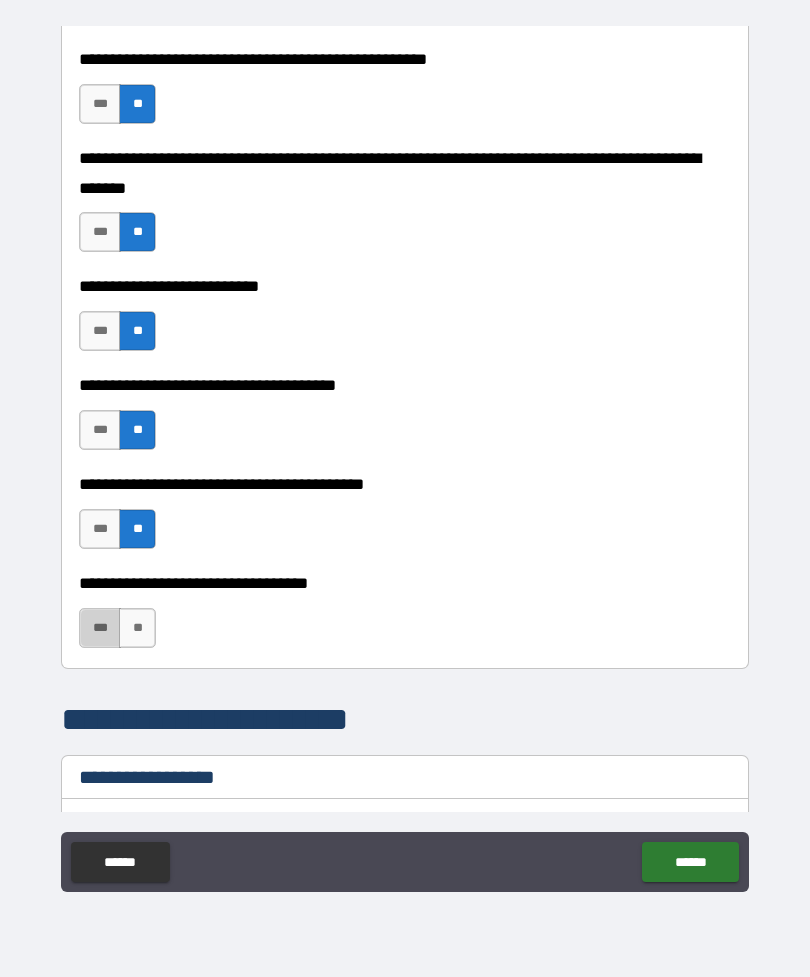 click on "***" at bounding box center [100, 628] 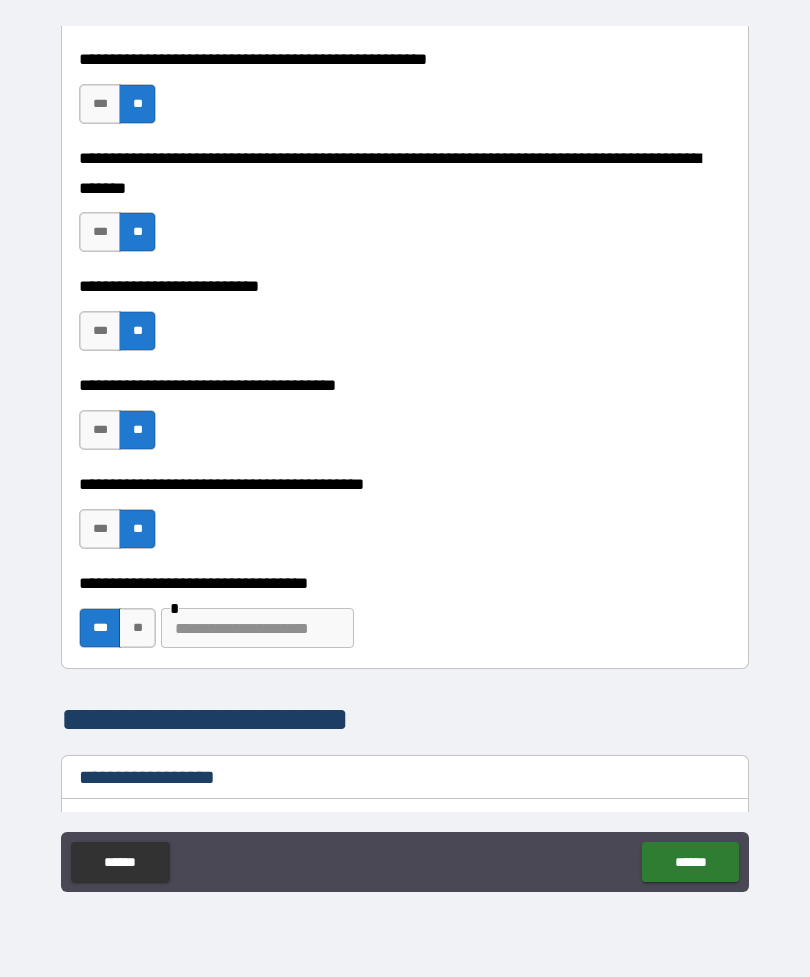 click at bounding box center (257, 628) 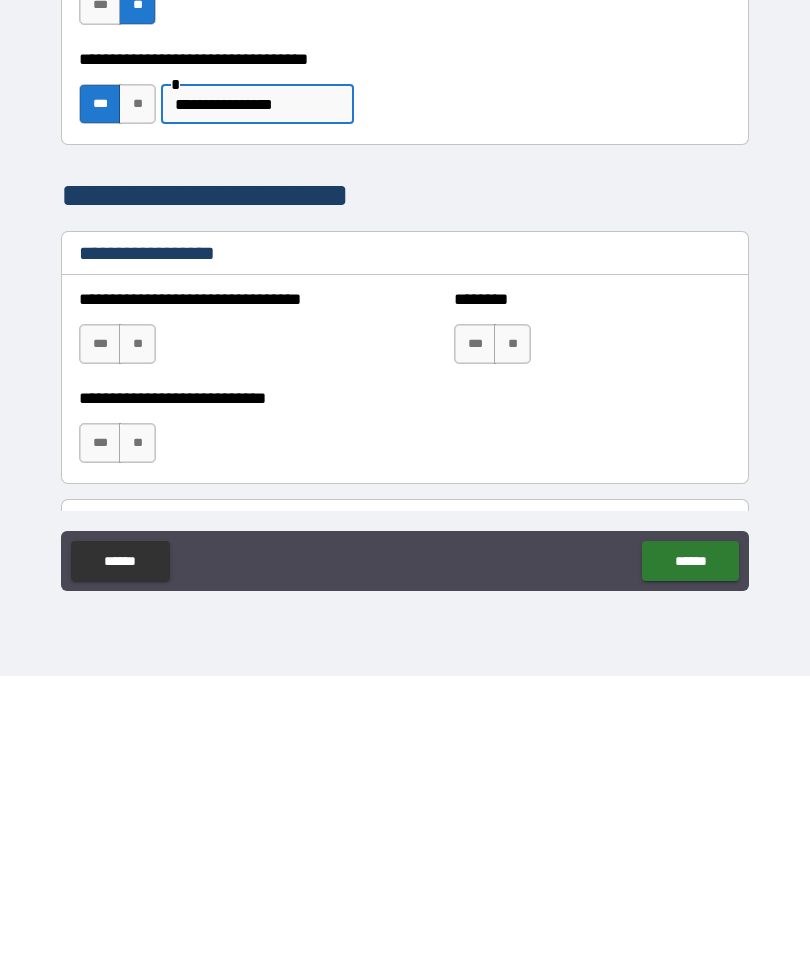 scroll, scrollTop: 1121, scrollLeft: 0, axis: vertical 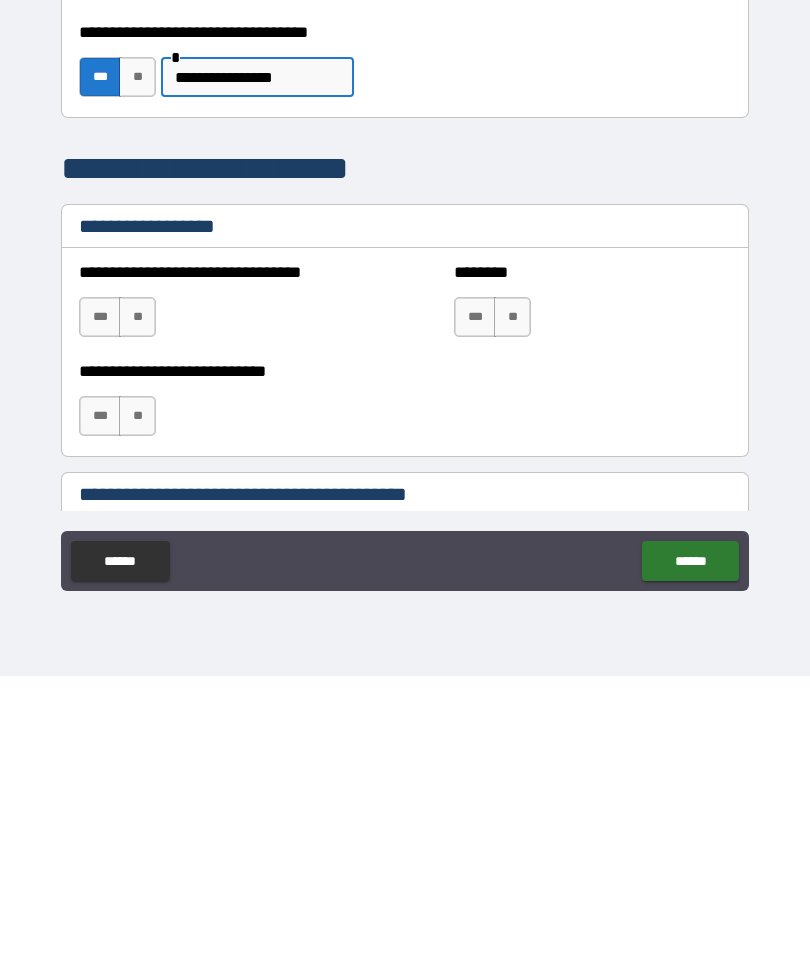 click on "**" at bounding box center (137, 618) 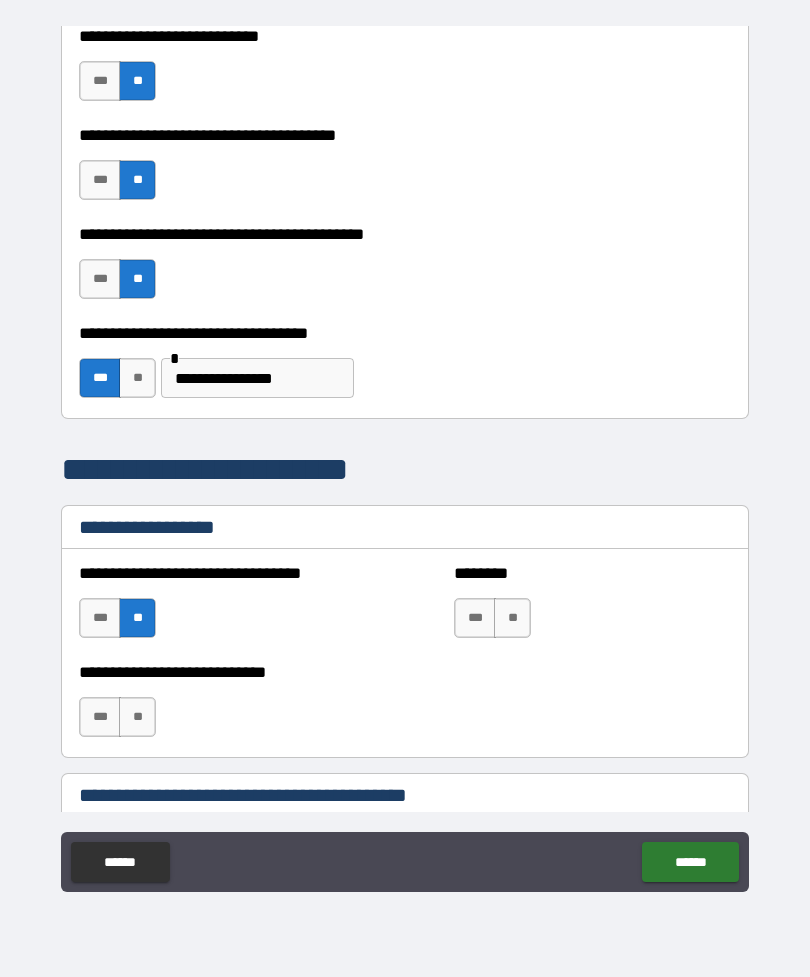 click on "**" at bounding box center (512, 618) 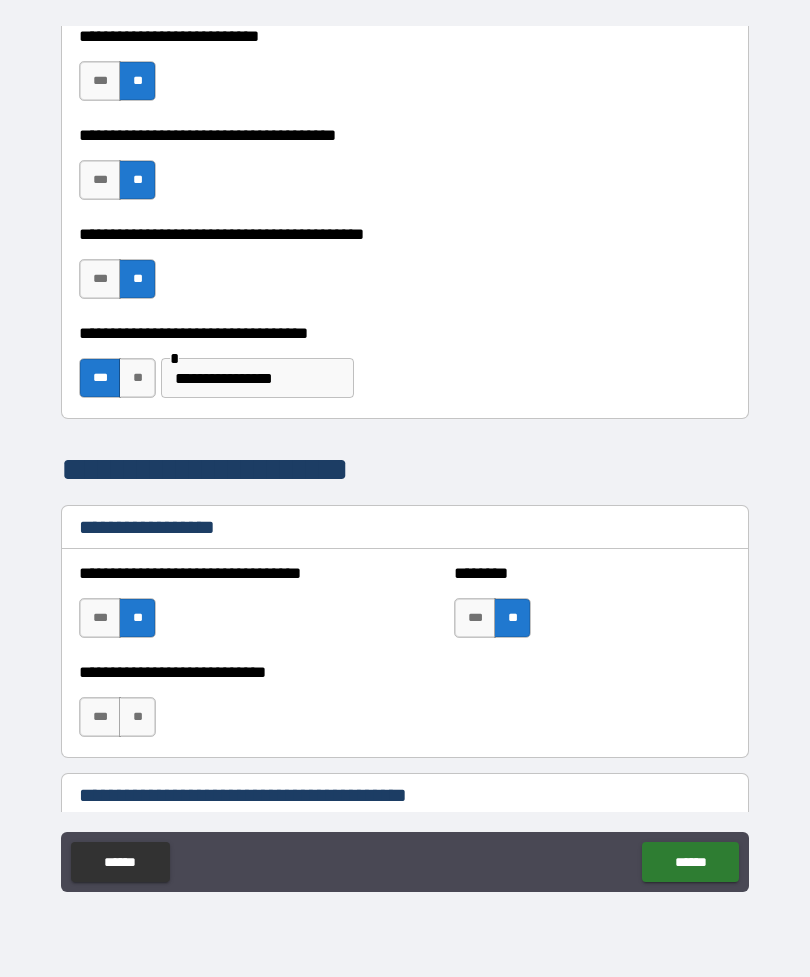click on "**" at bounding box center [137, 717] 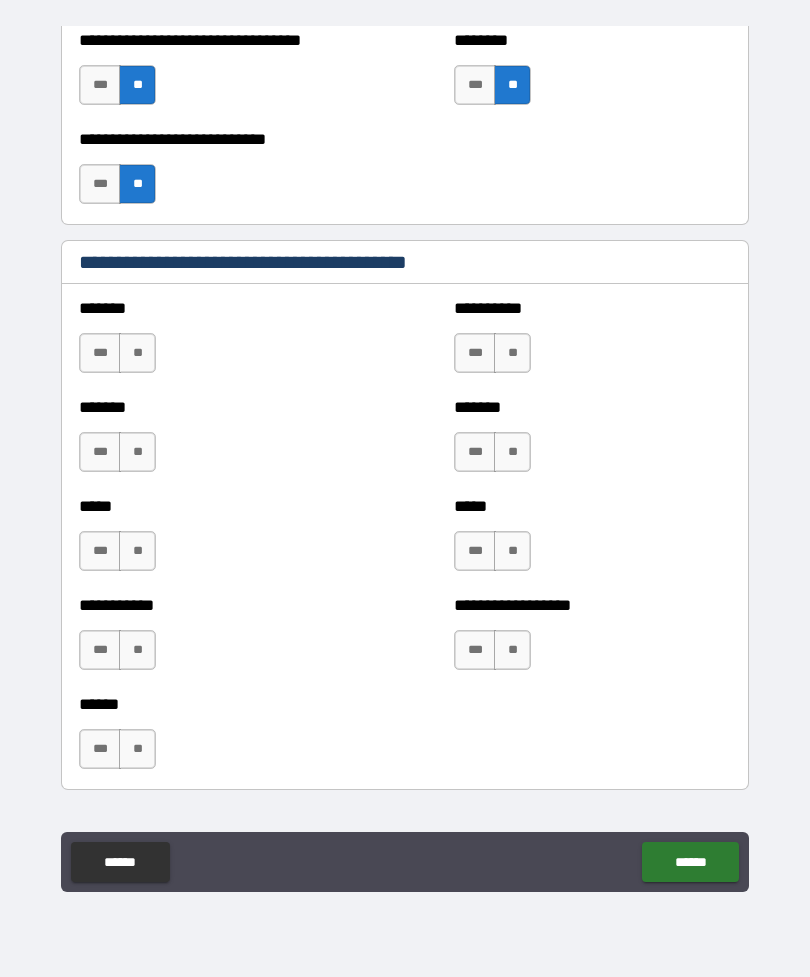scroll, scrollTop: 1677, scrollLeft: 0, axis: vertical 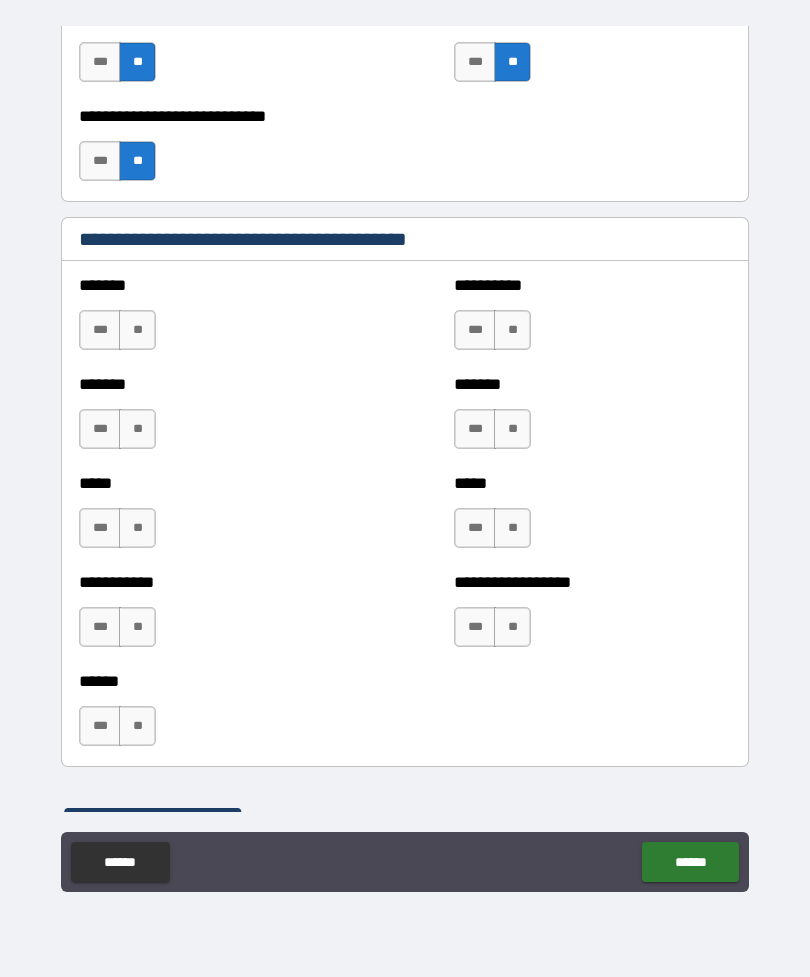 click on "**" at bounding box center [137, 330] 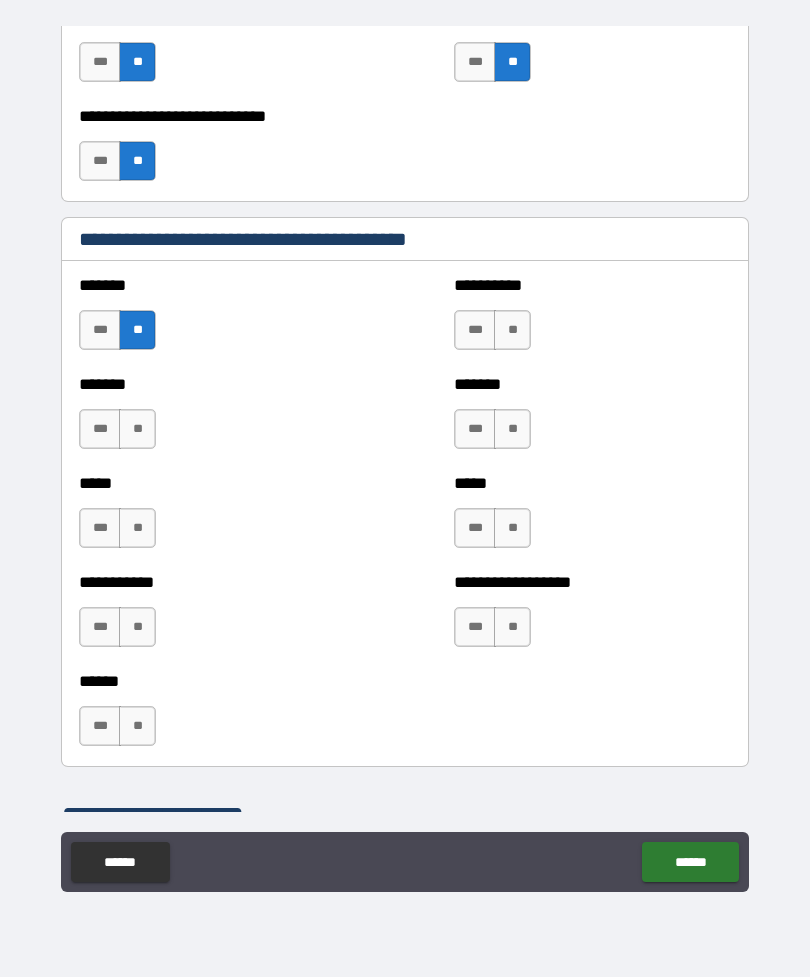 click on "**" at bounding box center [137, 429] 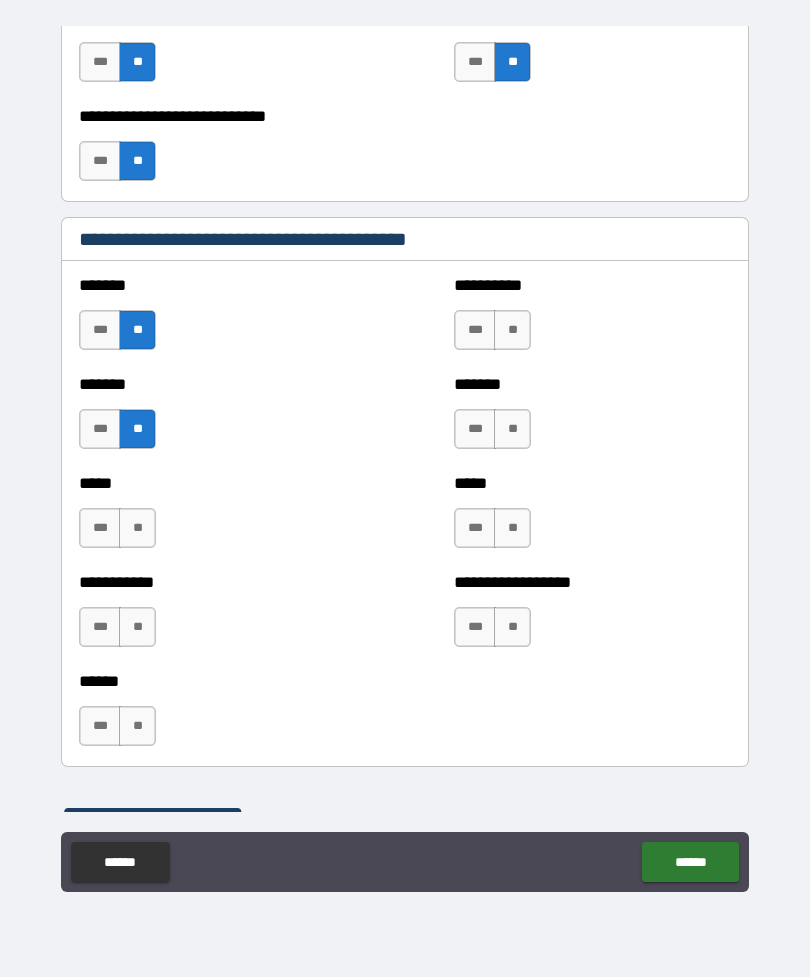 click on "**" at bounding box center (137, 528) 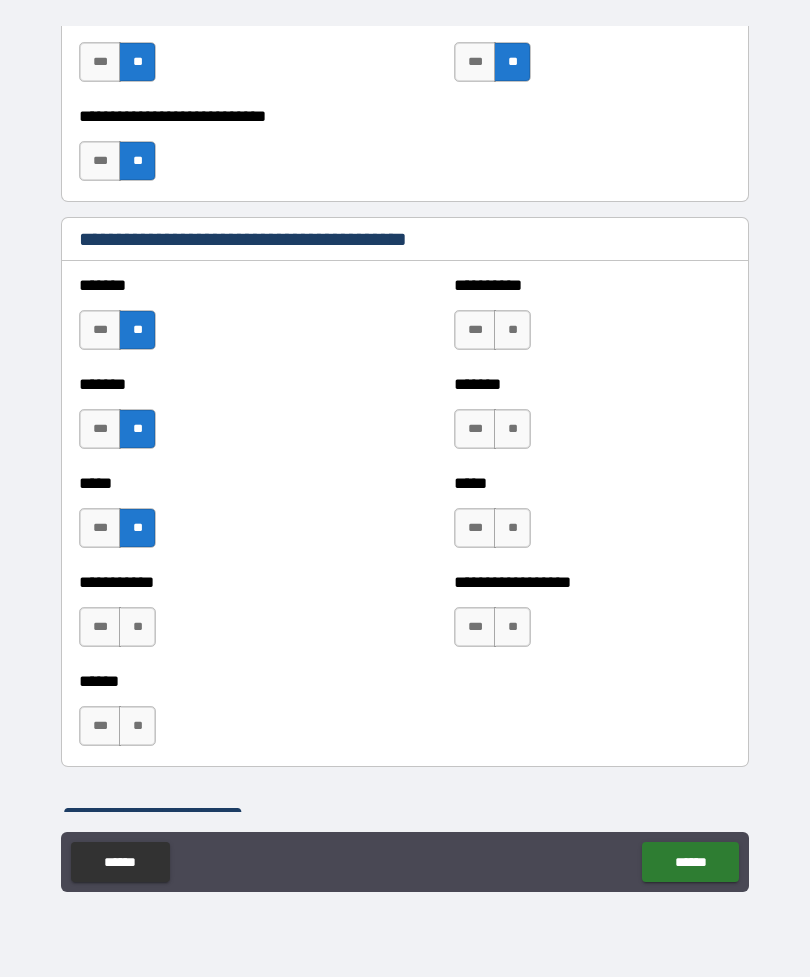 click on "**" at bounding box center (137, 627) 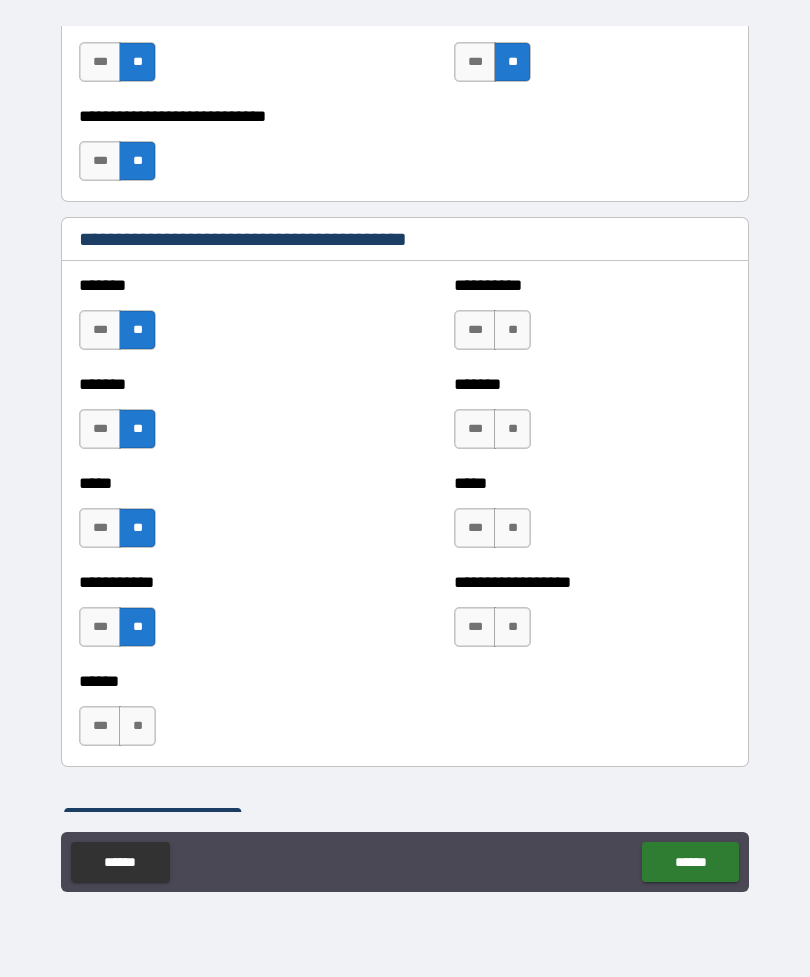 click on "**" at bounding box center (512, 330) 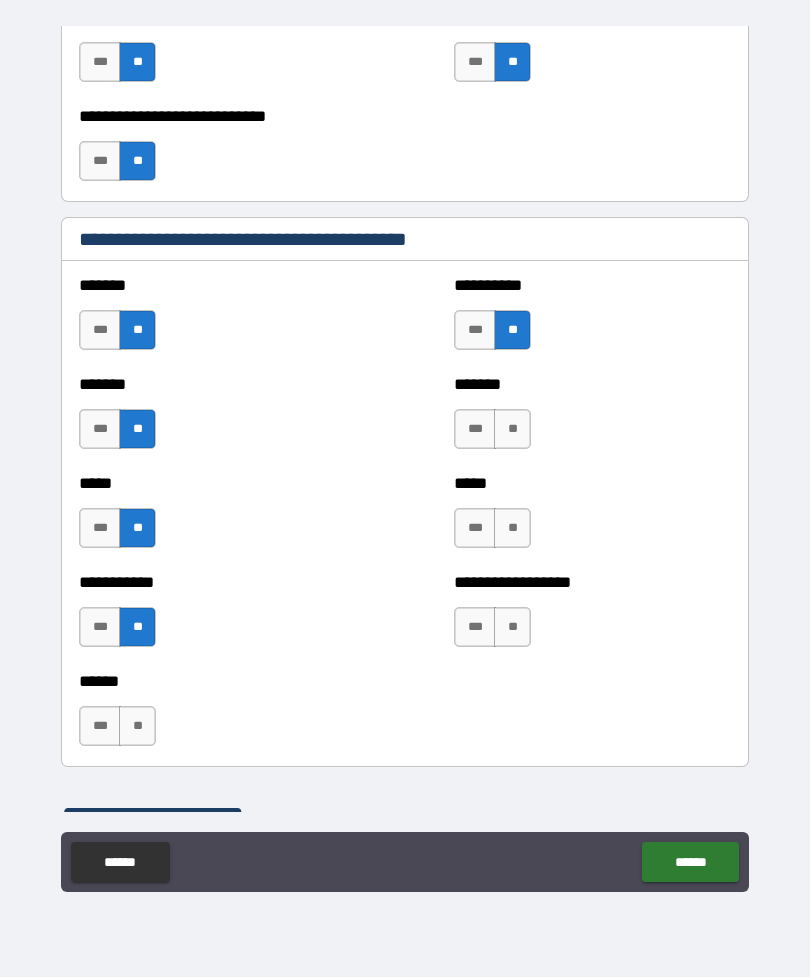 click on "**" at bounding box center (512, 429) 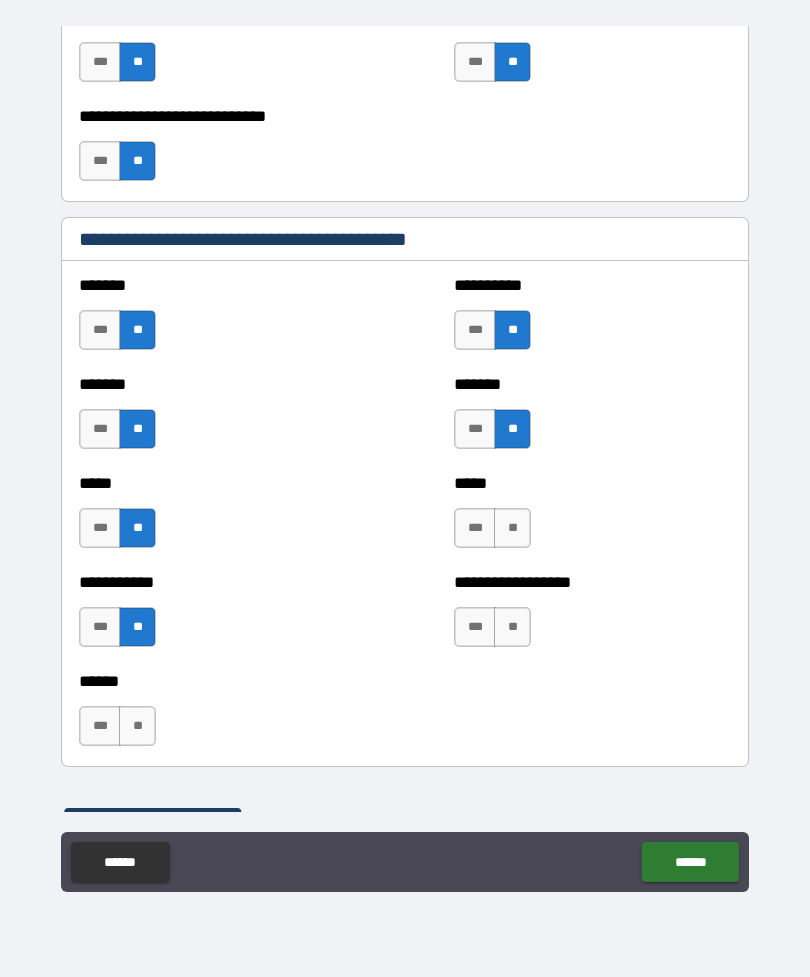 click on "**" at bounding box center [512, 528] 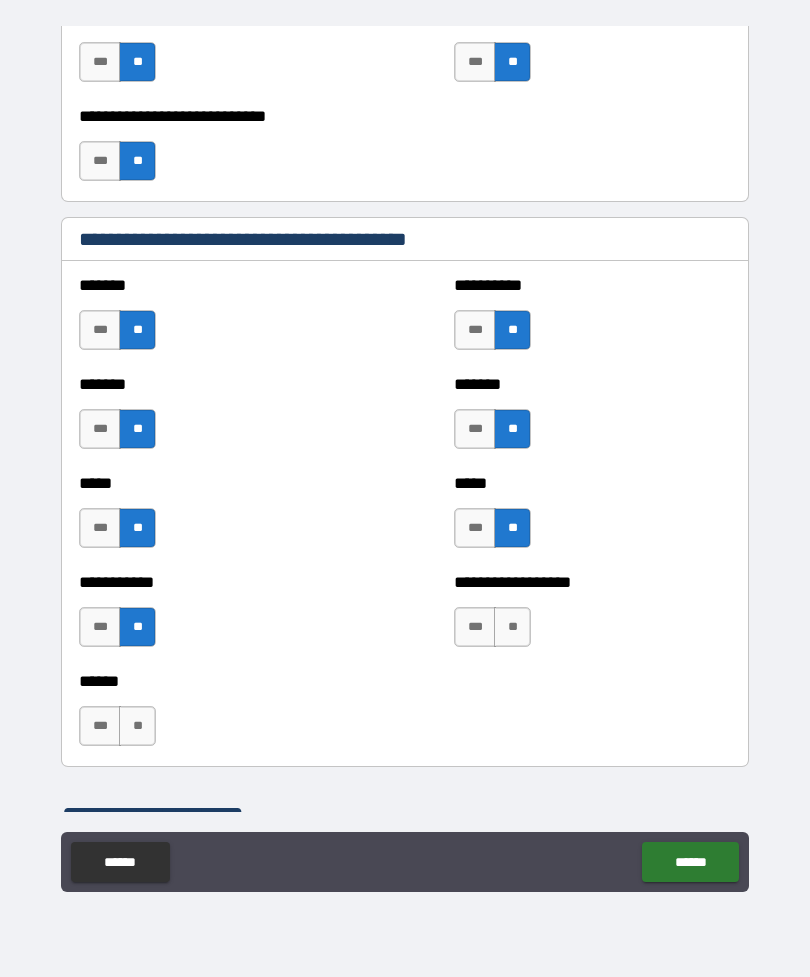 click on "**" at bounding box center (512, 627) 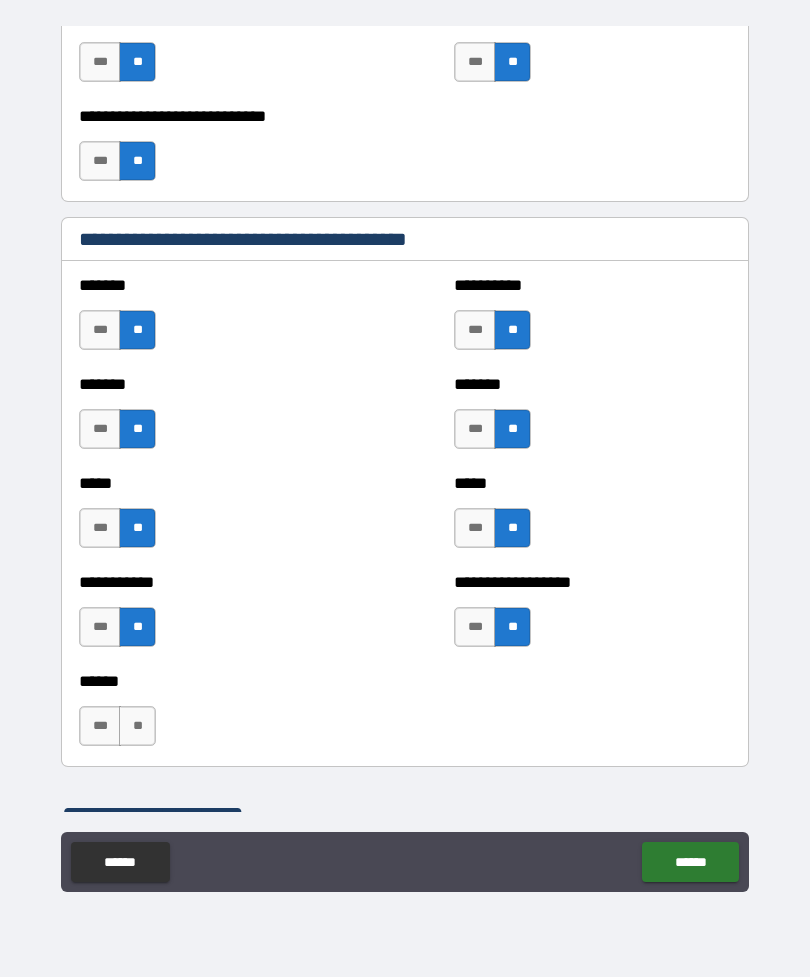 click on "***" at bounding box center (100, 726) 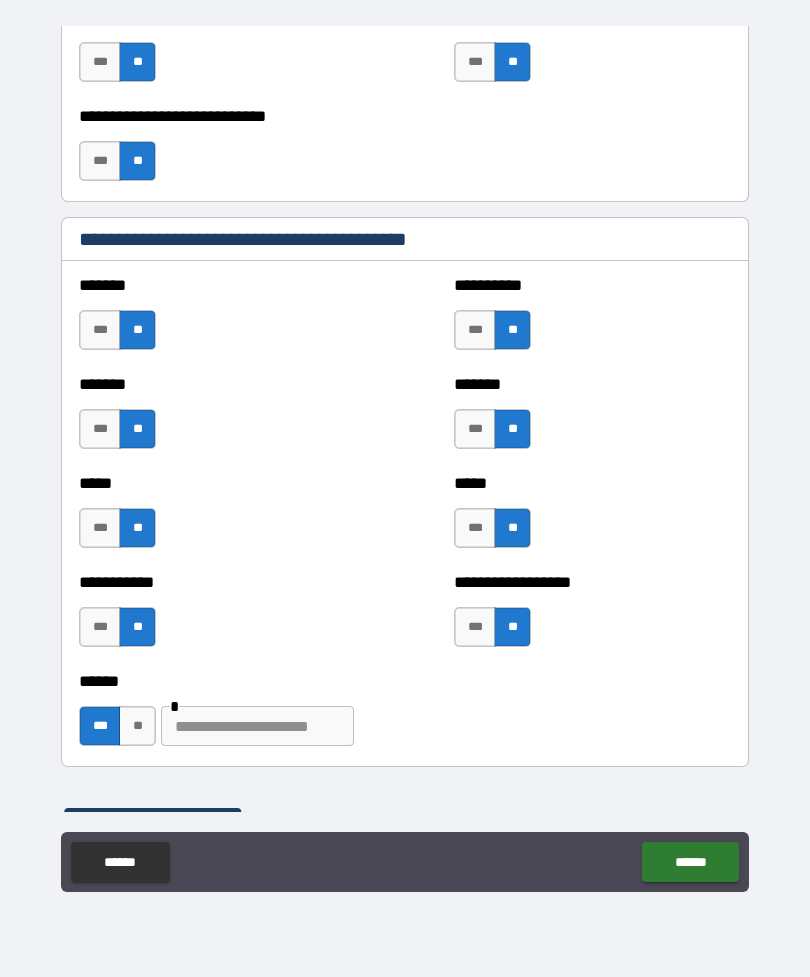 click at bounding box center [257, 726] 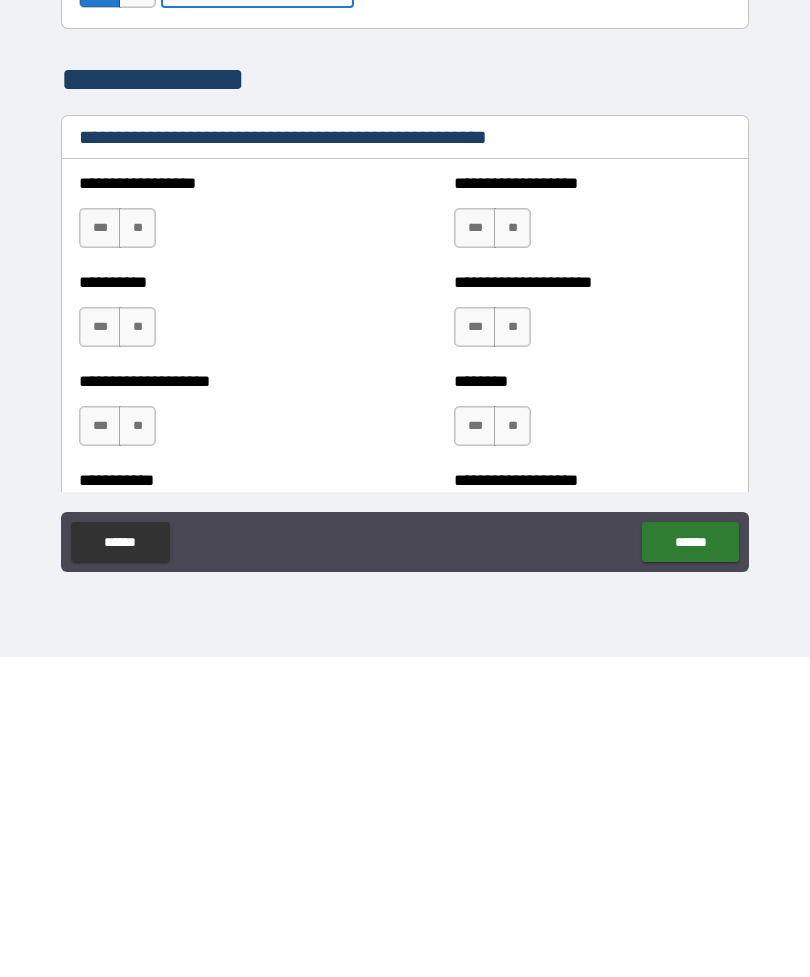 scroll, scrollTop: 2097, scrollLeft: 0, axis: vertical 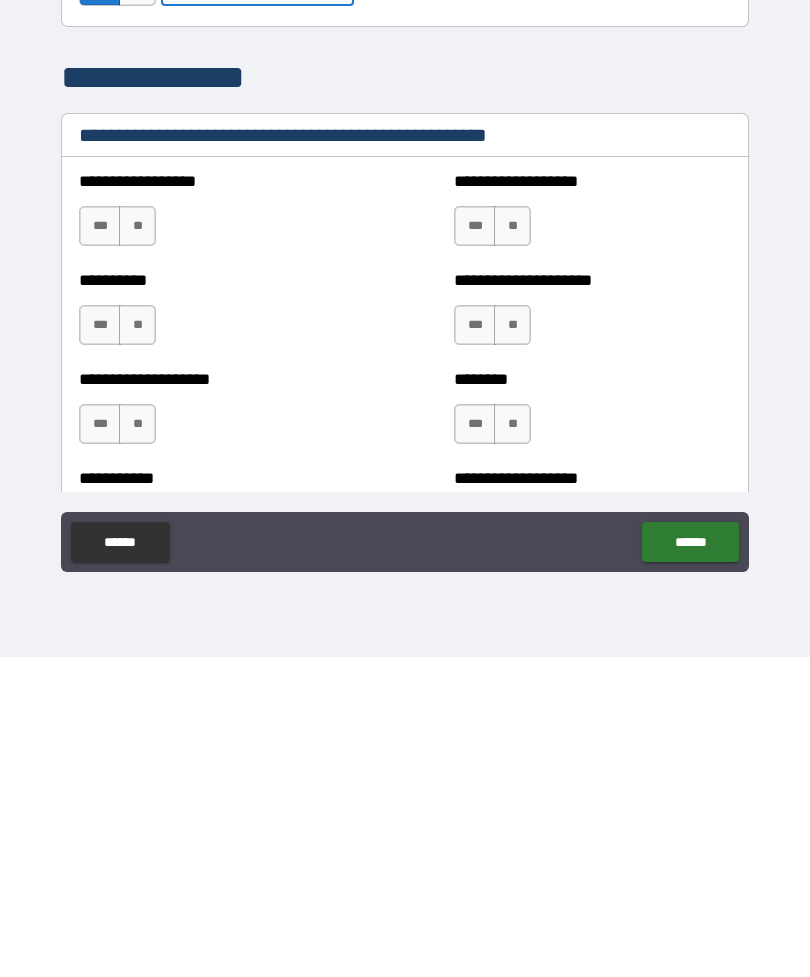 click on "**" at bounding box center (137, 546) 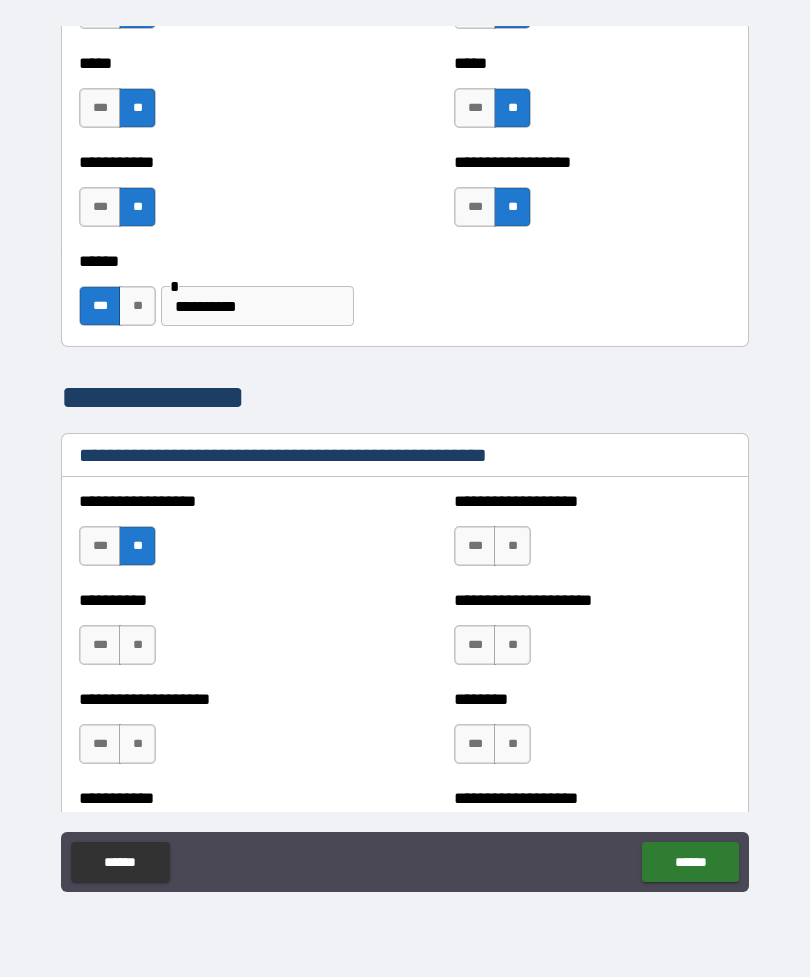 click on "**" at bounding box center [137, 645] 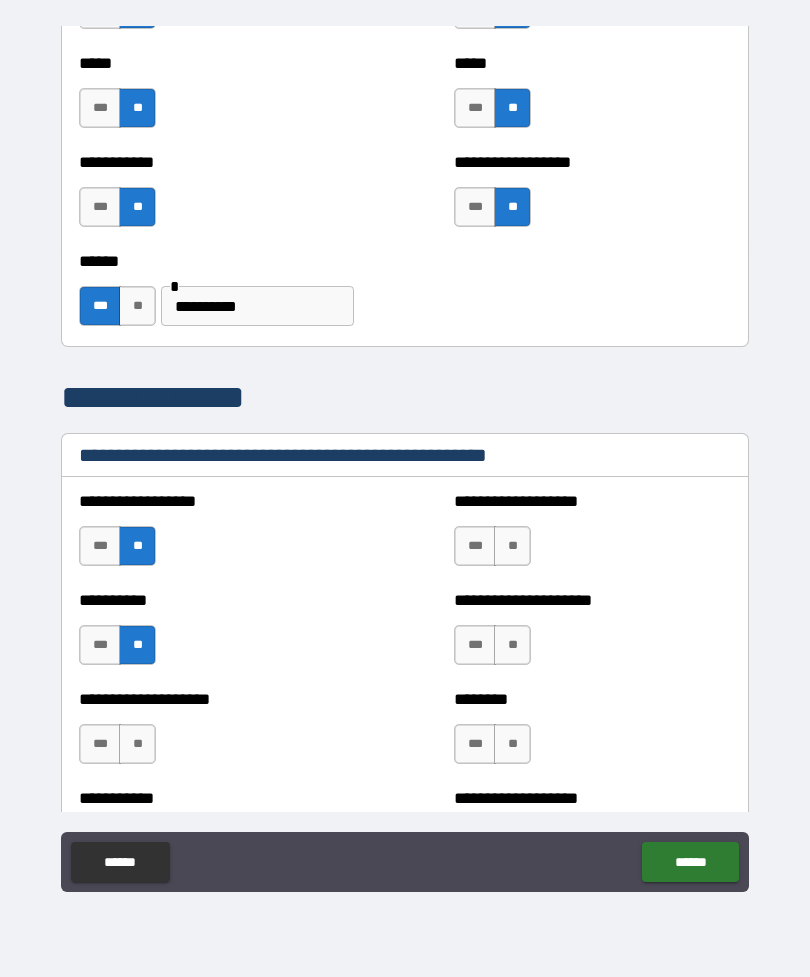 click on "**" at bounding box center (137, 744) 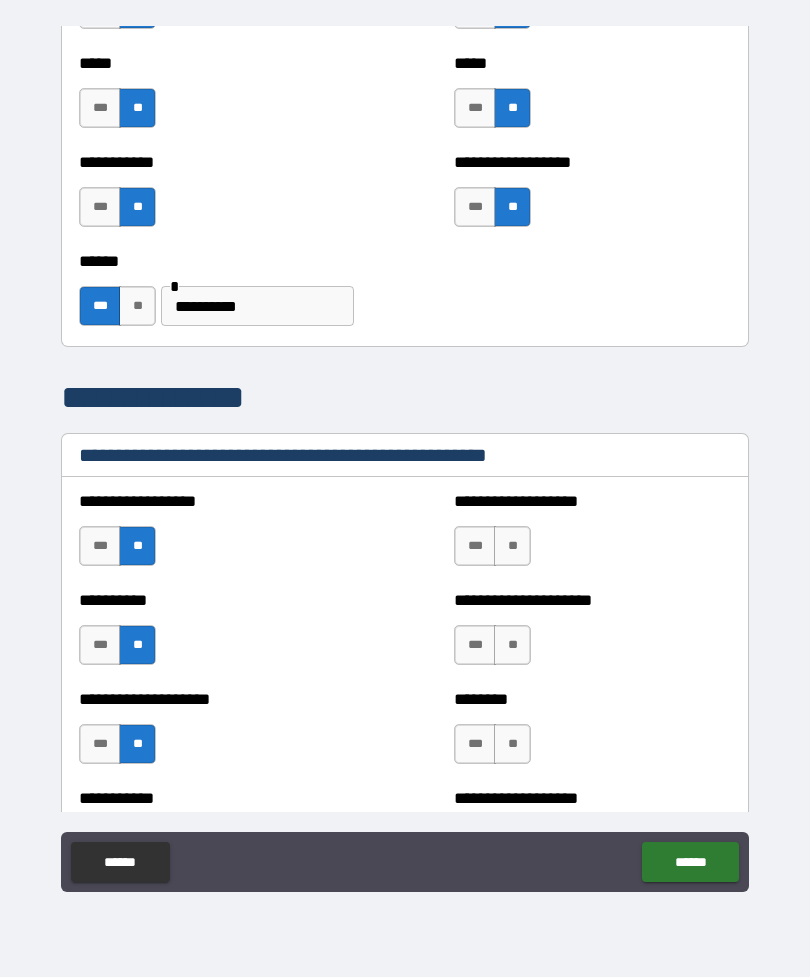 click on "**" at bounding box center (512, 546) 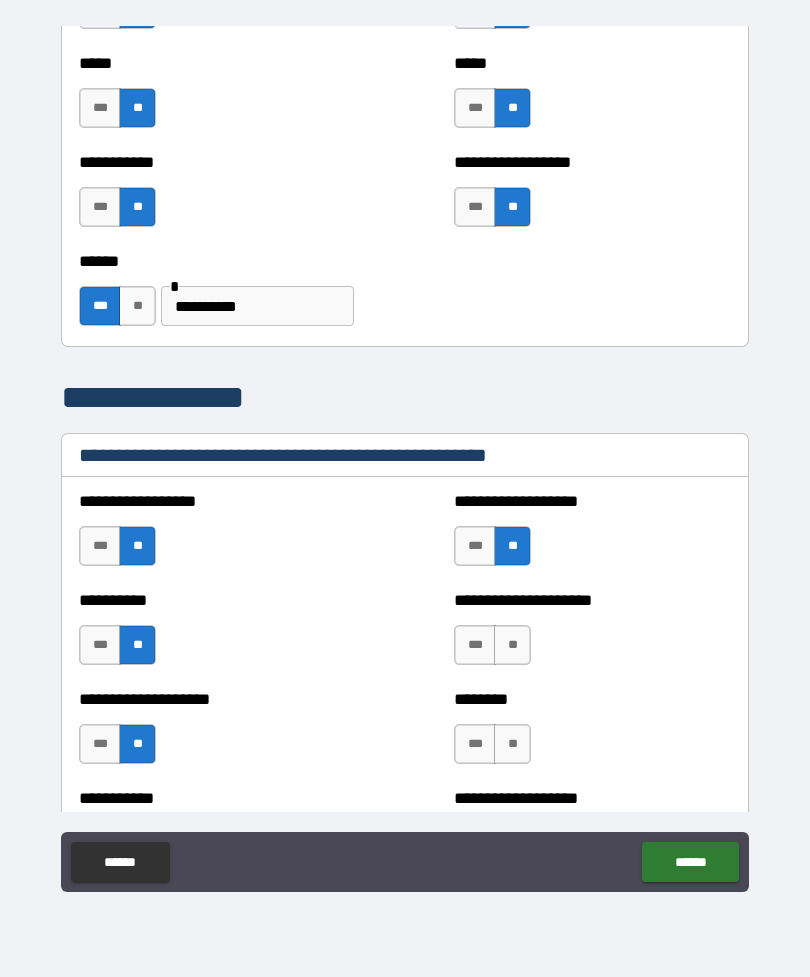 click on "**" at bounding box center (512, 645) 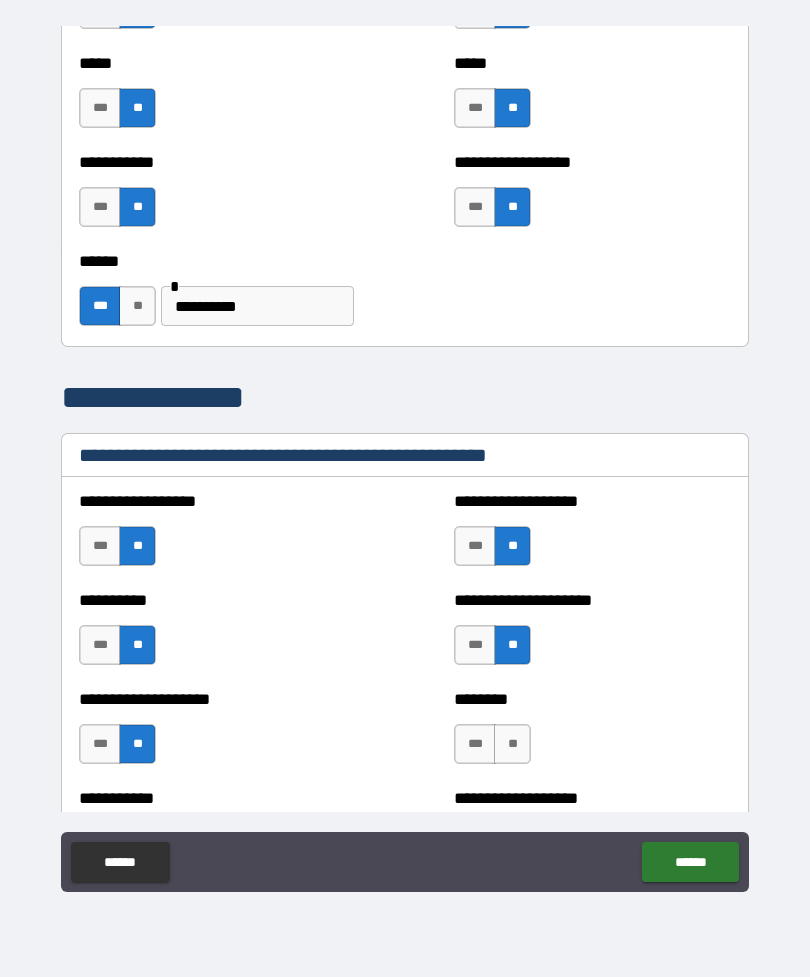 click on "**" at bounding box center [512, 744] 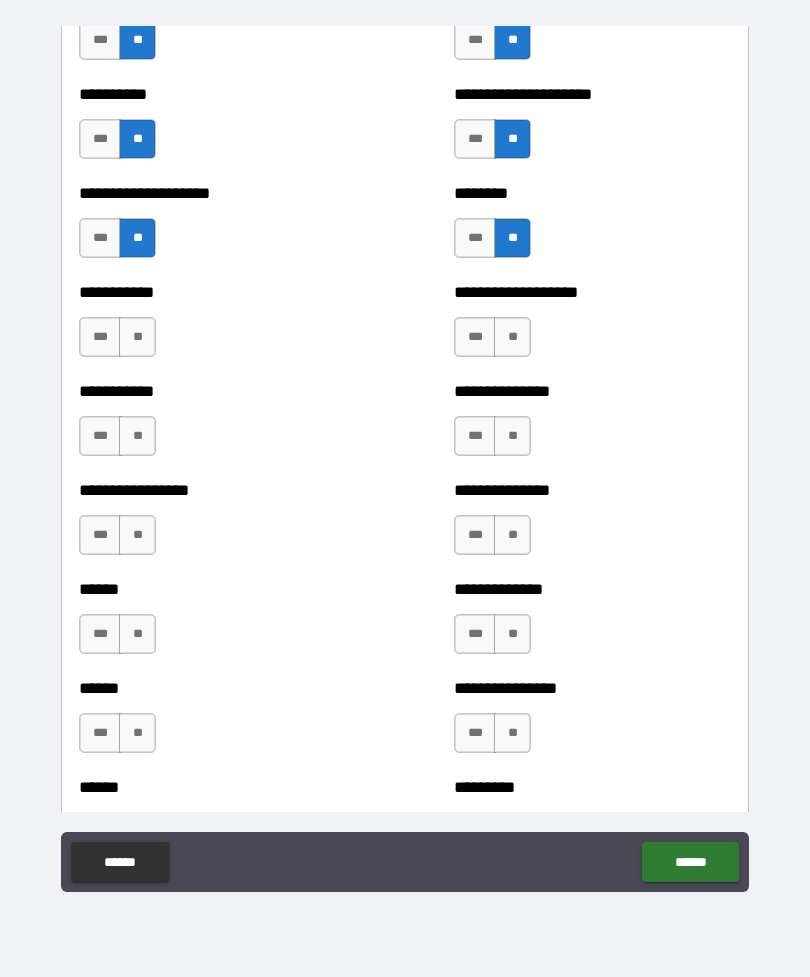 scroll, scrollTop: 2605, scrollLeft: 0, axis: vertical 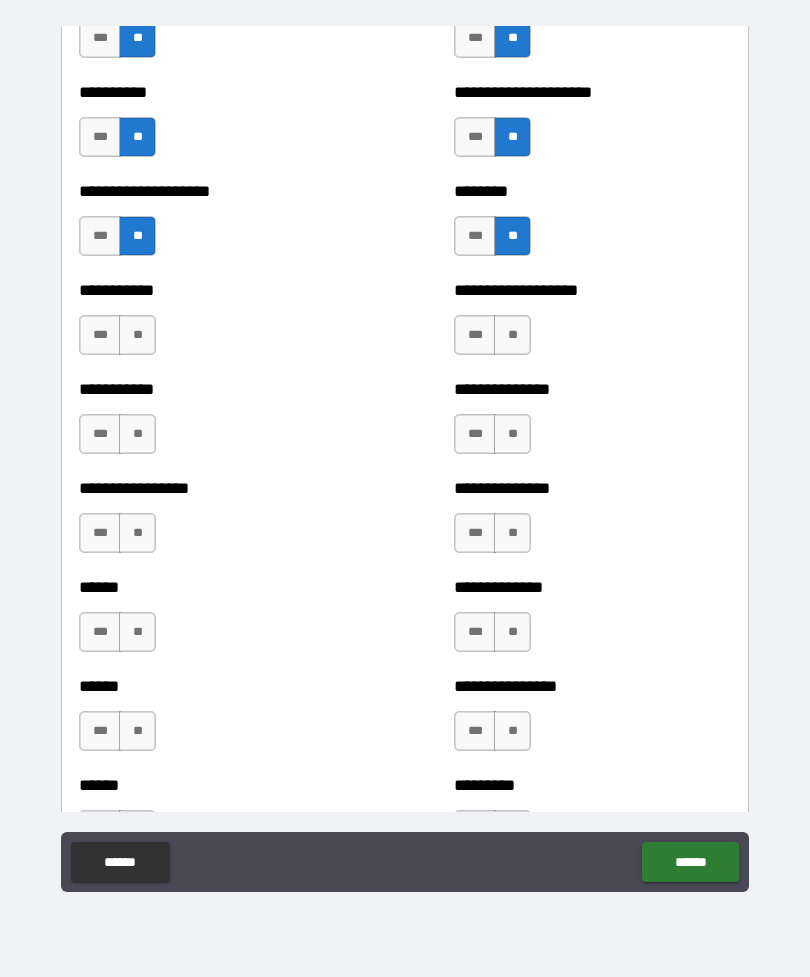 click on "**" at bounding box center (137, 335) 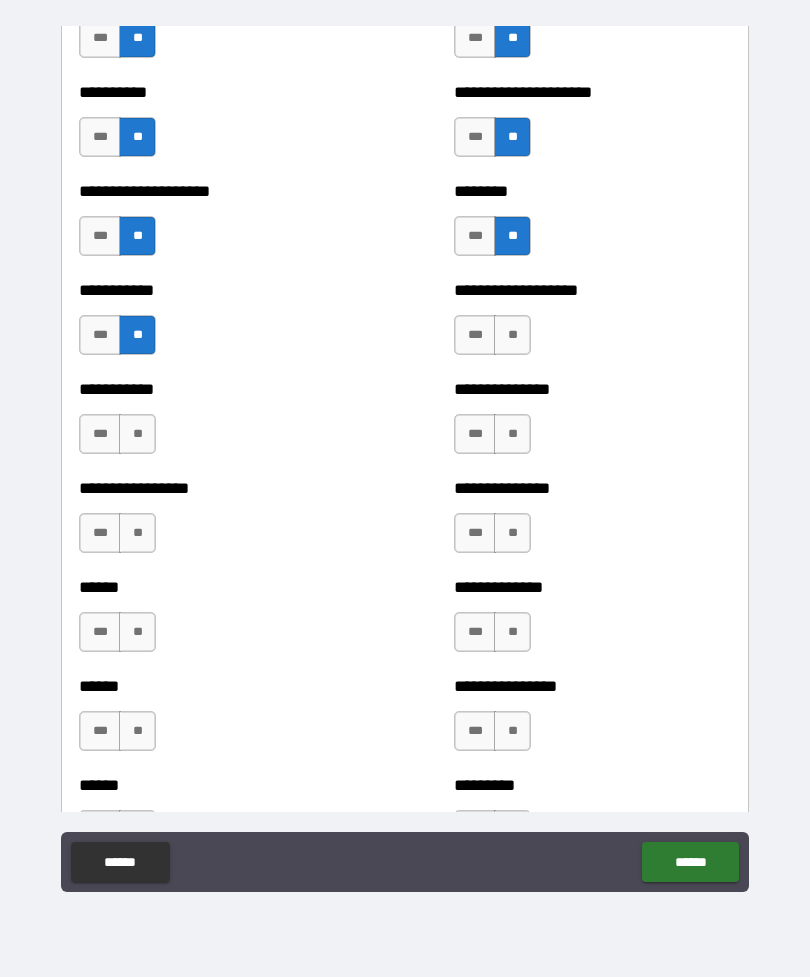 click on "**" at bounding box center [137, 434] 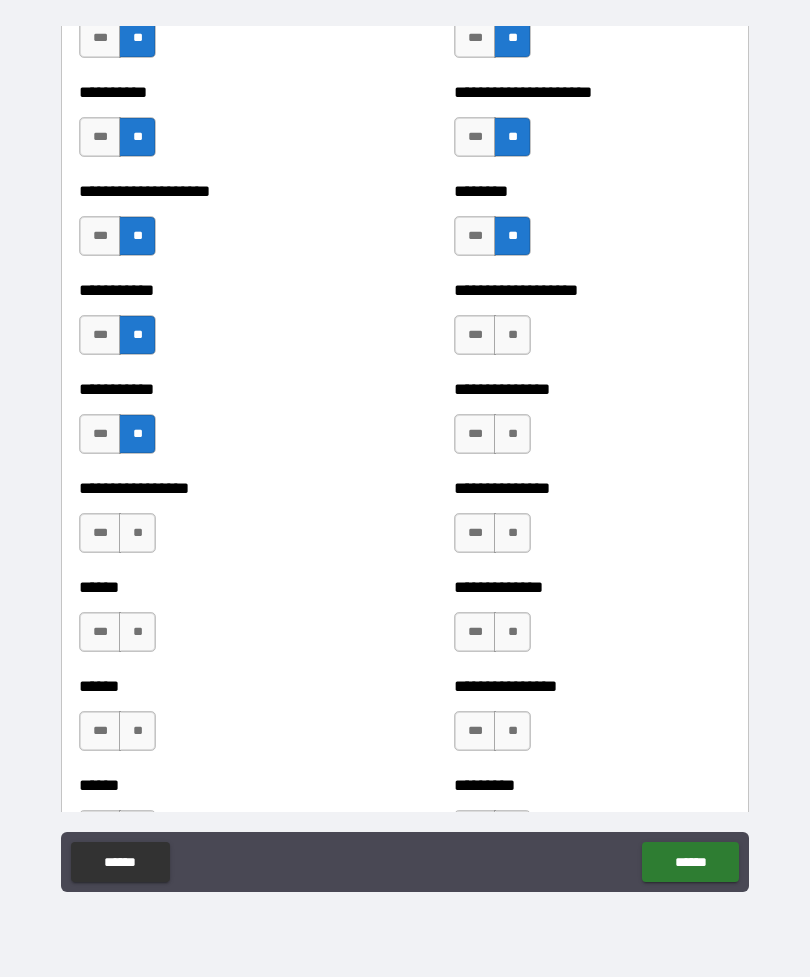 click on "**" at bounding box center [137, 533] 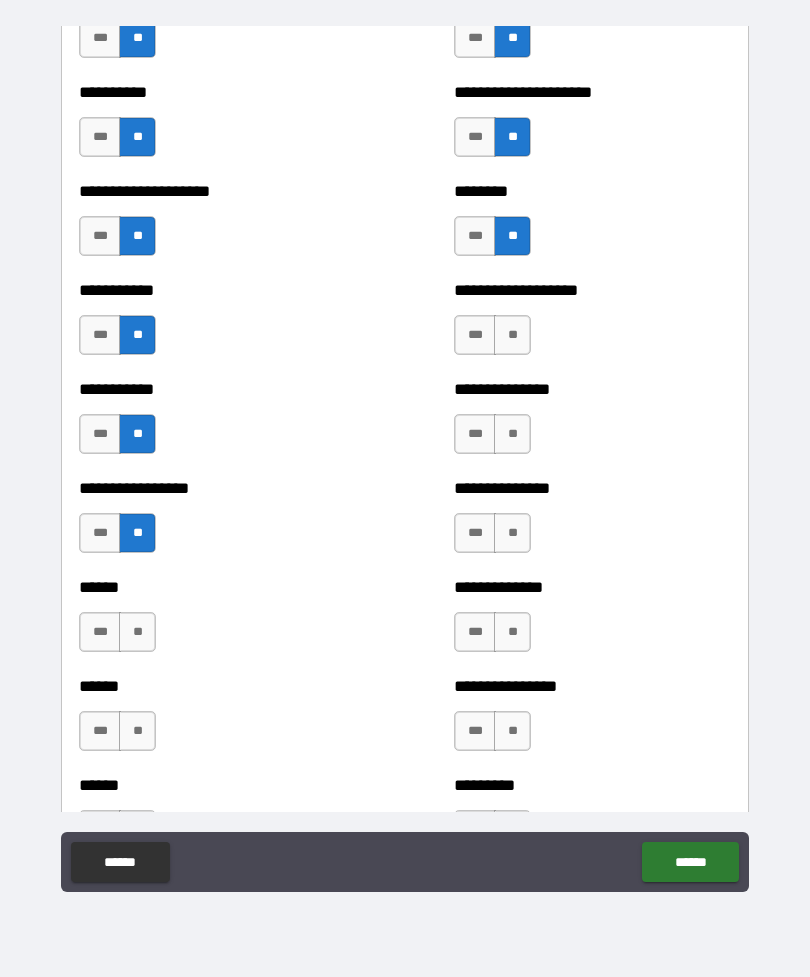 click on "**" at bounding box center (137, 632) 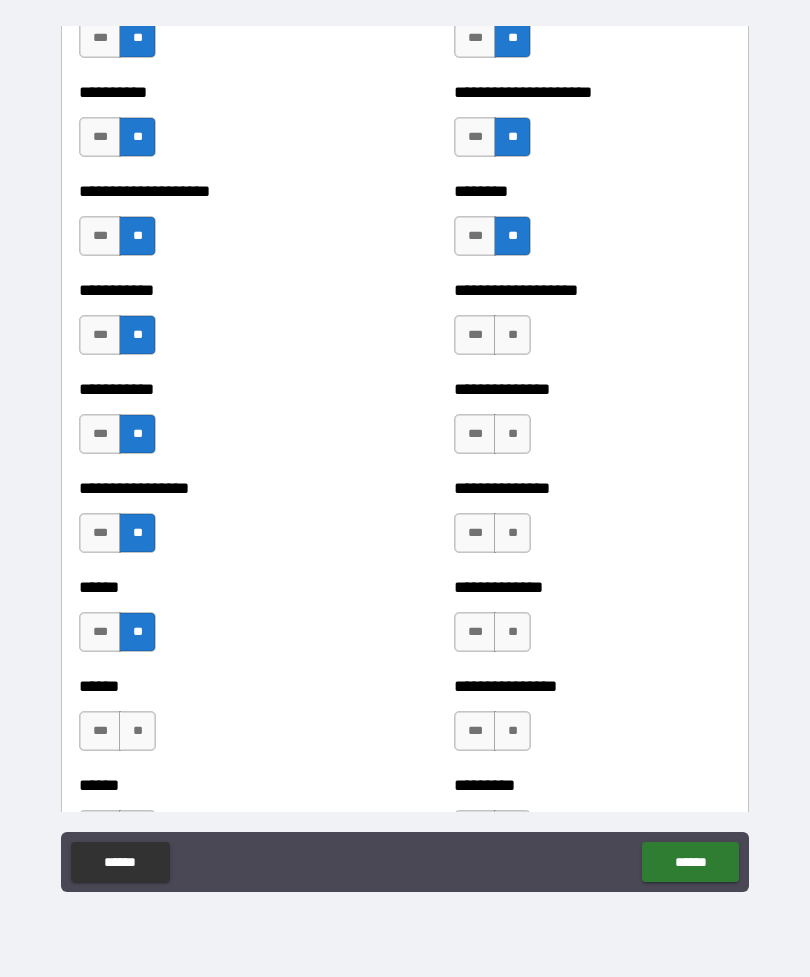 click on "**" at bounding box center (137, 731) 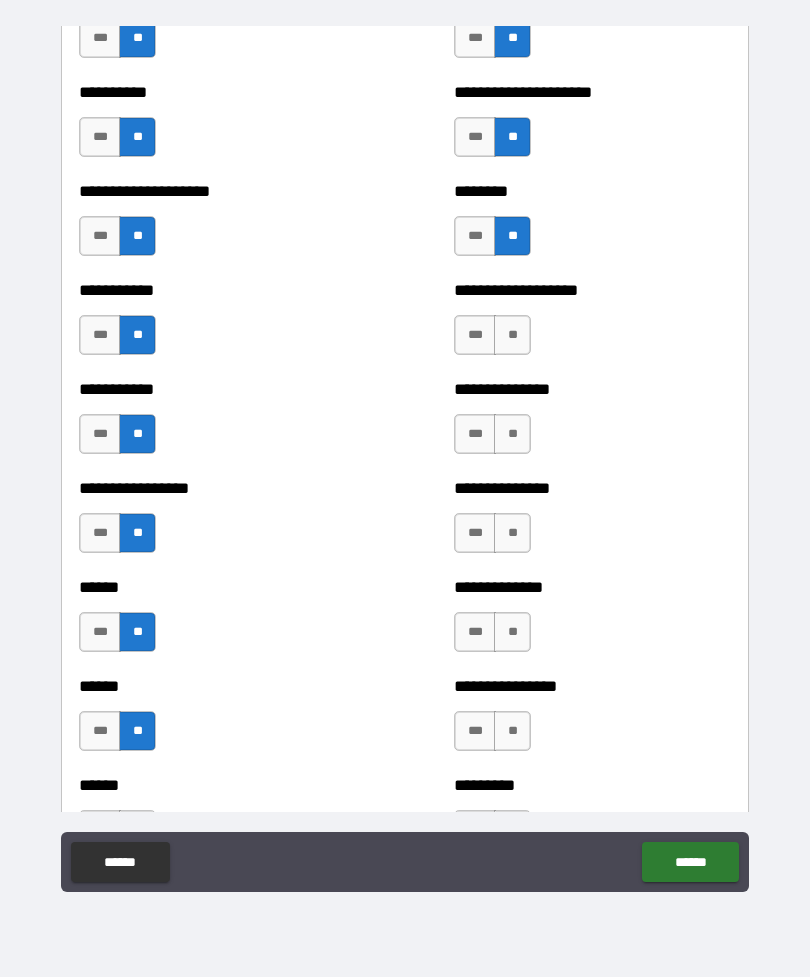 click on "**" at bounding box center [512, 335] 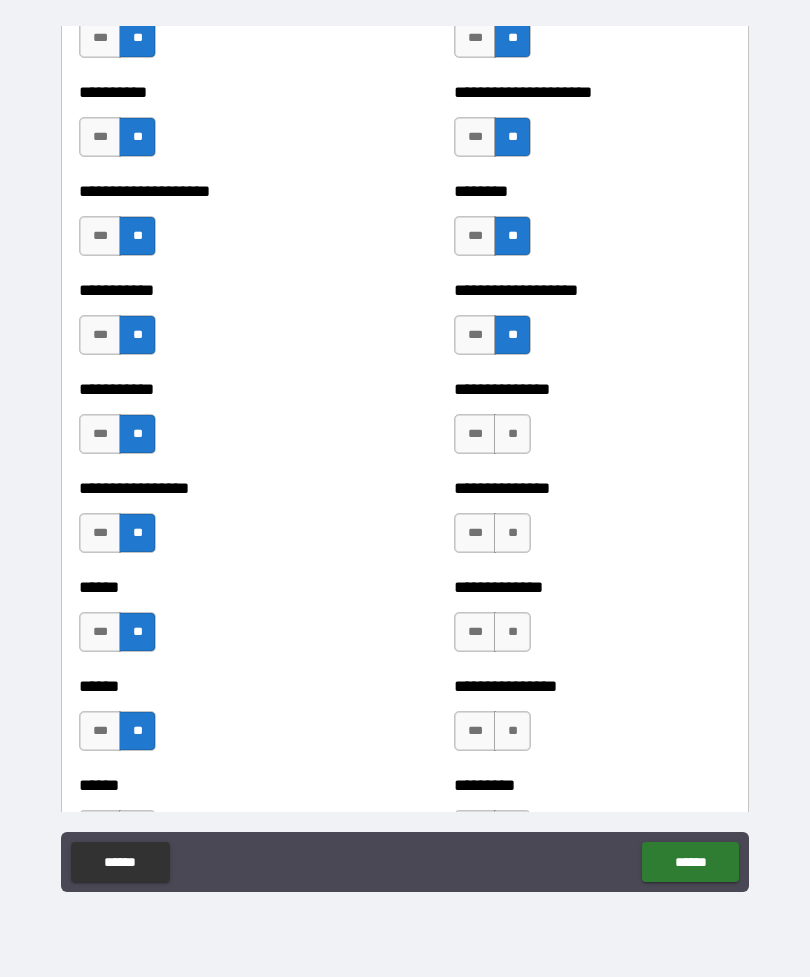 click on "**" at bounding box center (512, 434) 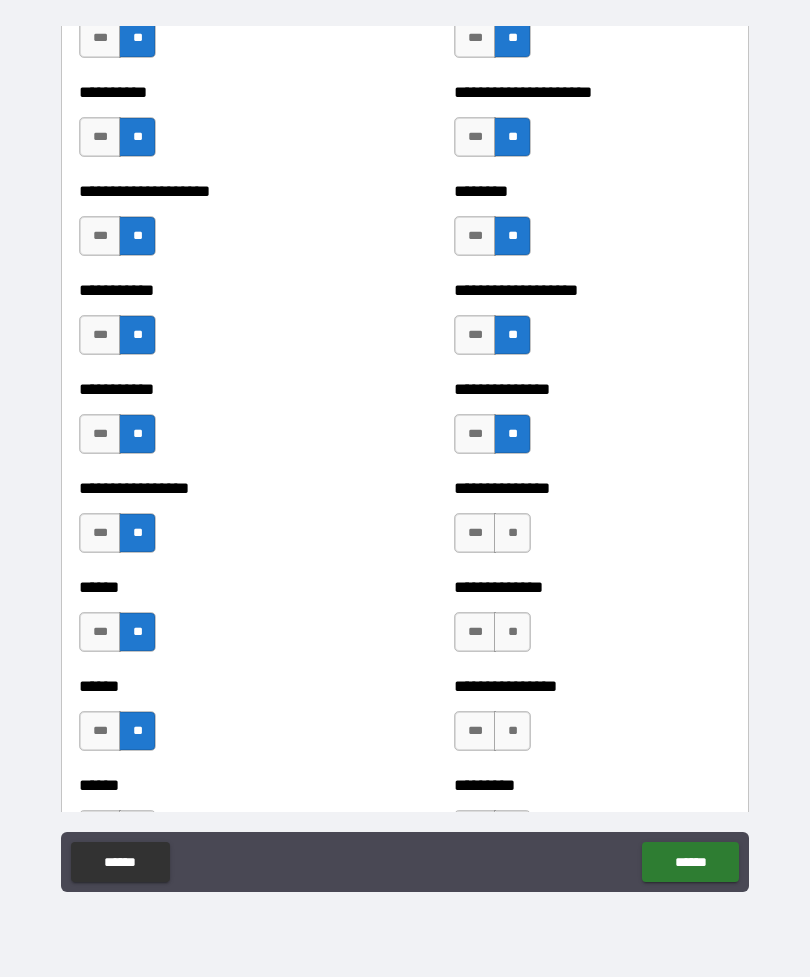 click on "**" at bounding box center [512, 533] 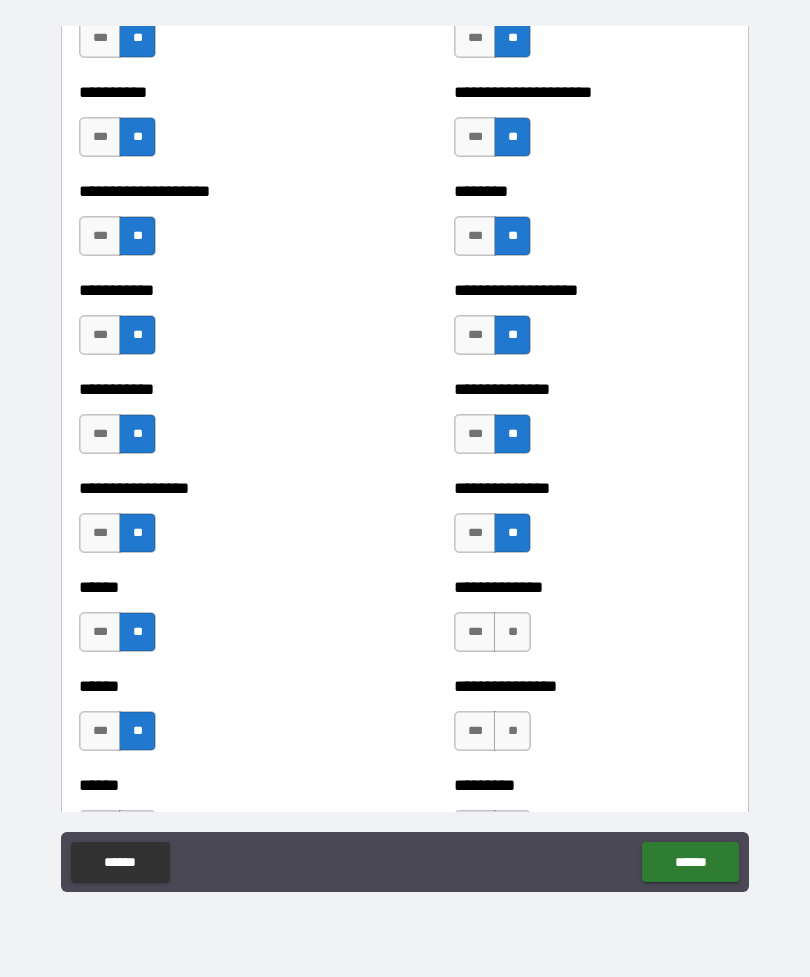 click on "**" at bounding box center [512, 632] 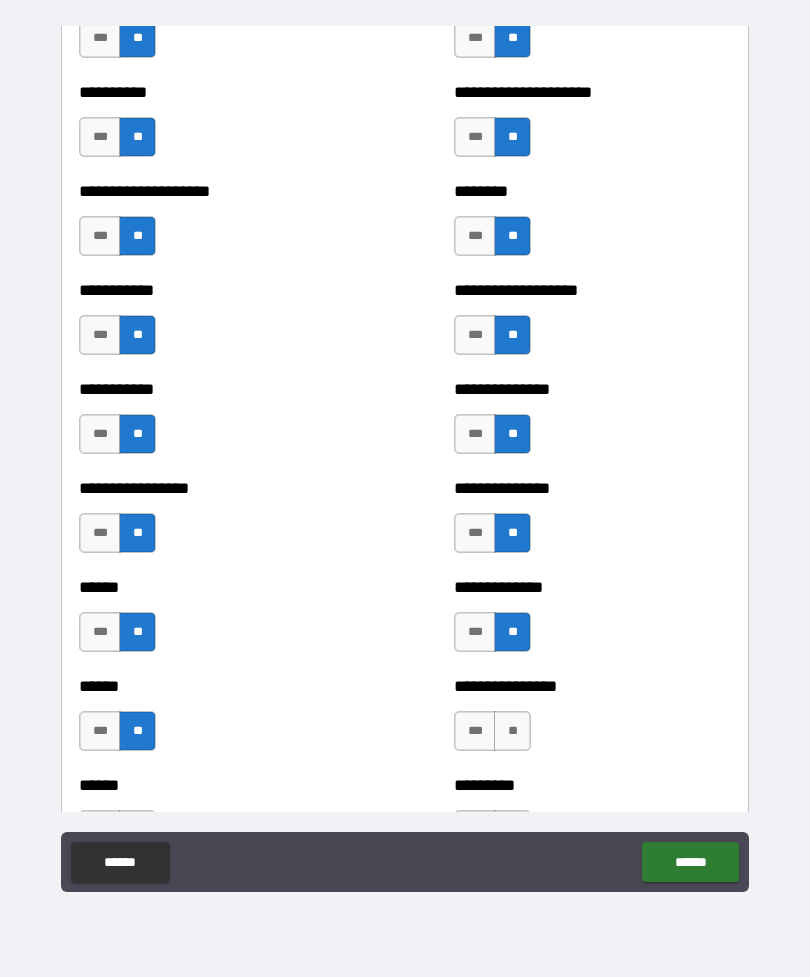 click on "**" at bounding box center [512, 731] 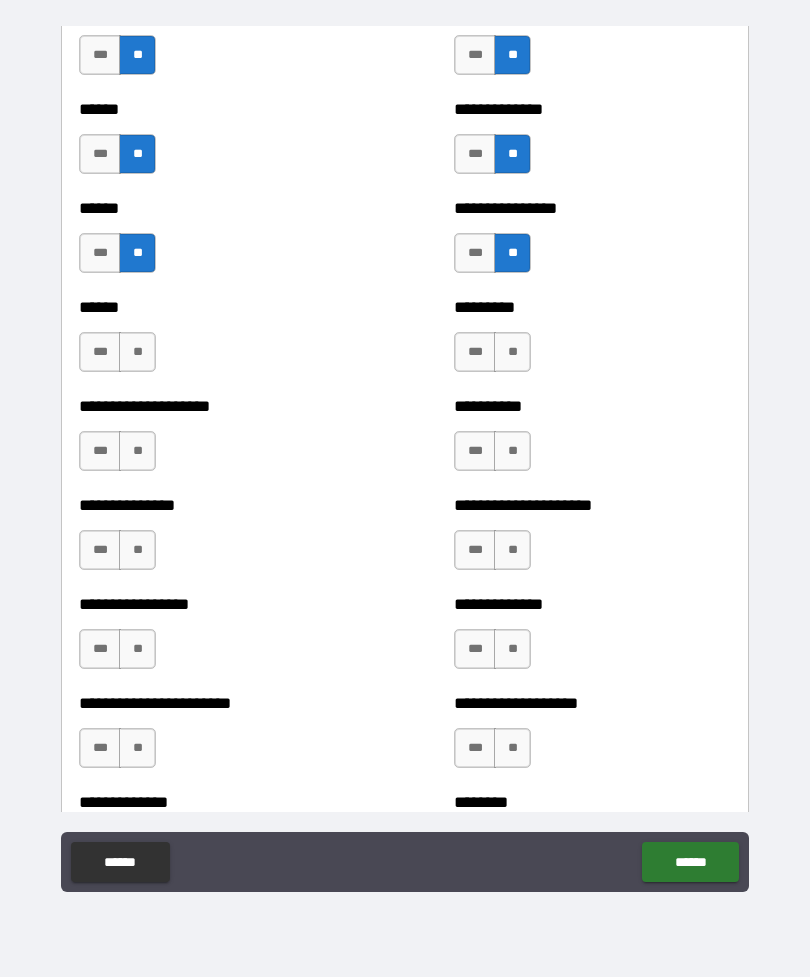 scroll, scrollTop: 3088, scrollLeft: 0, axis: vertical 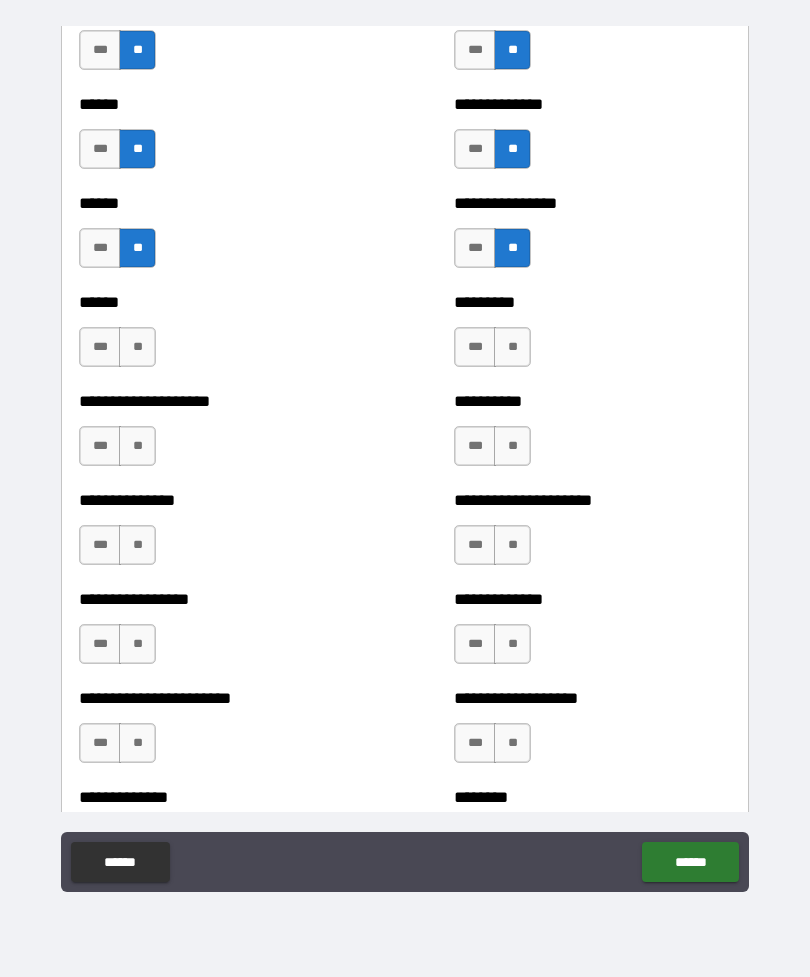 click on "**" at bounding box center [137, 347] 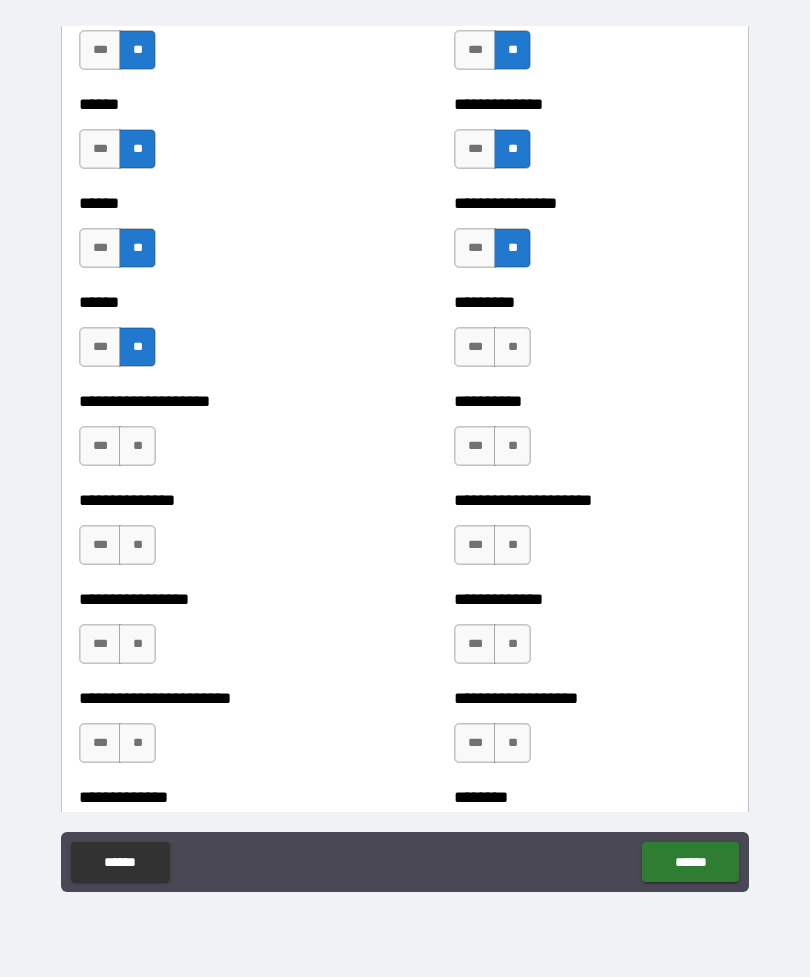 click on "**" at bounding box center [137, 446] 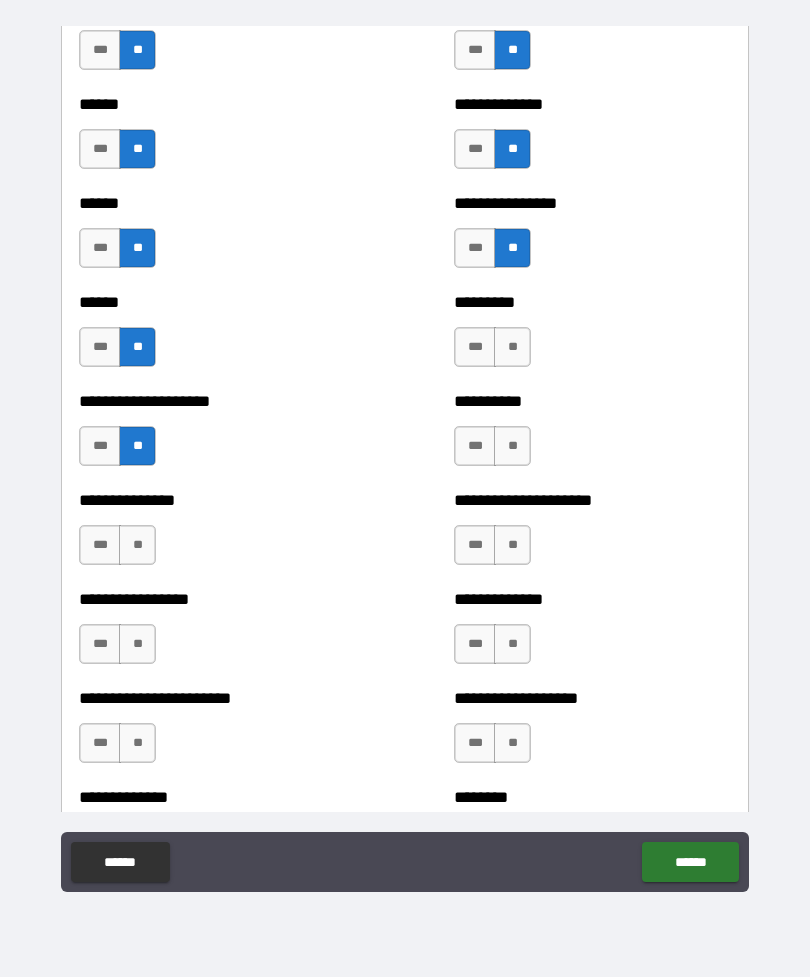 click on "**" at bounding box center [137, 545] 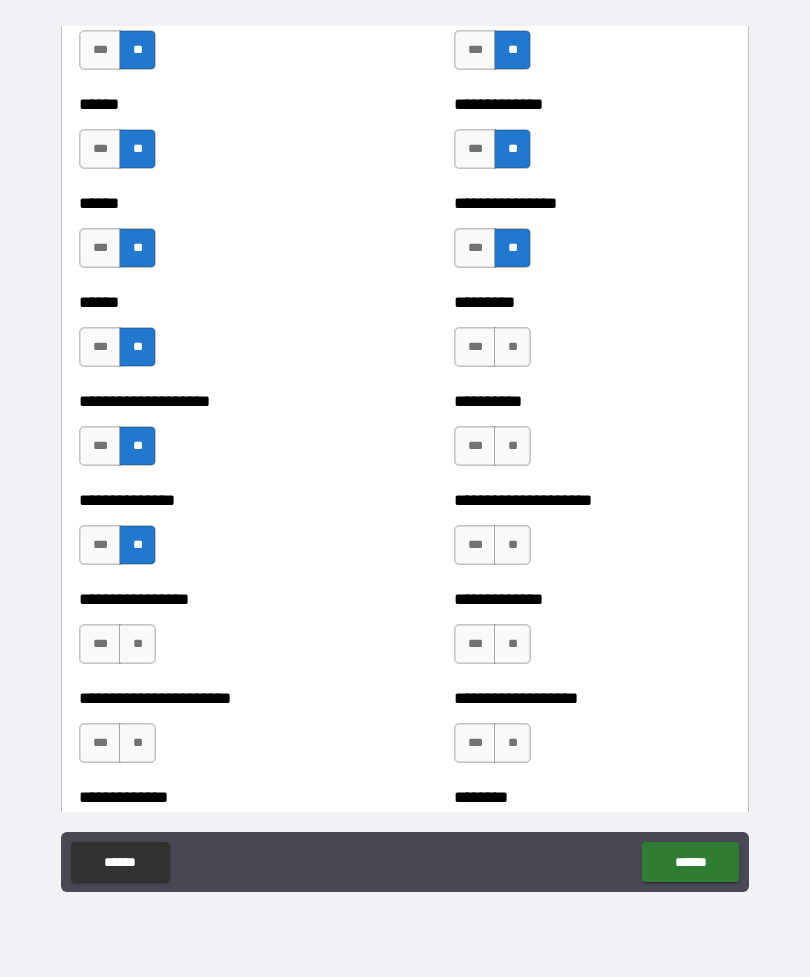 click on "**" at bounding box center [137, 644] 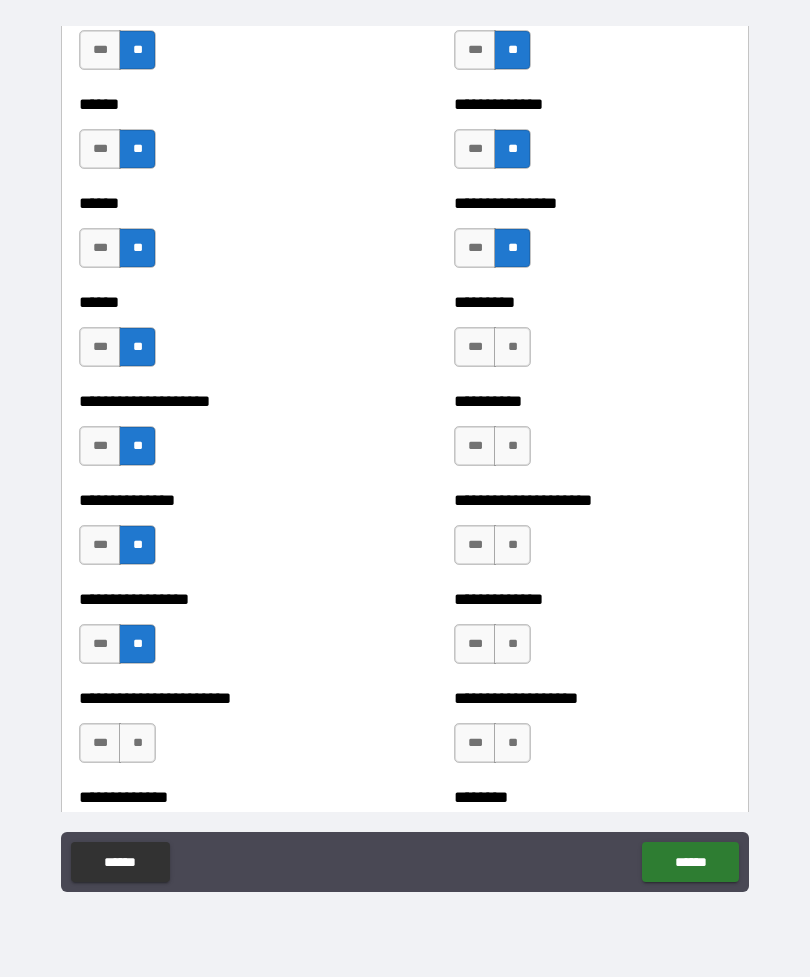click on "**" at bounding box center [137, 743] 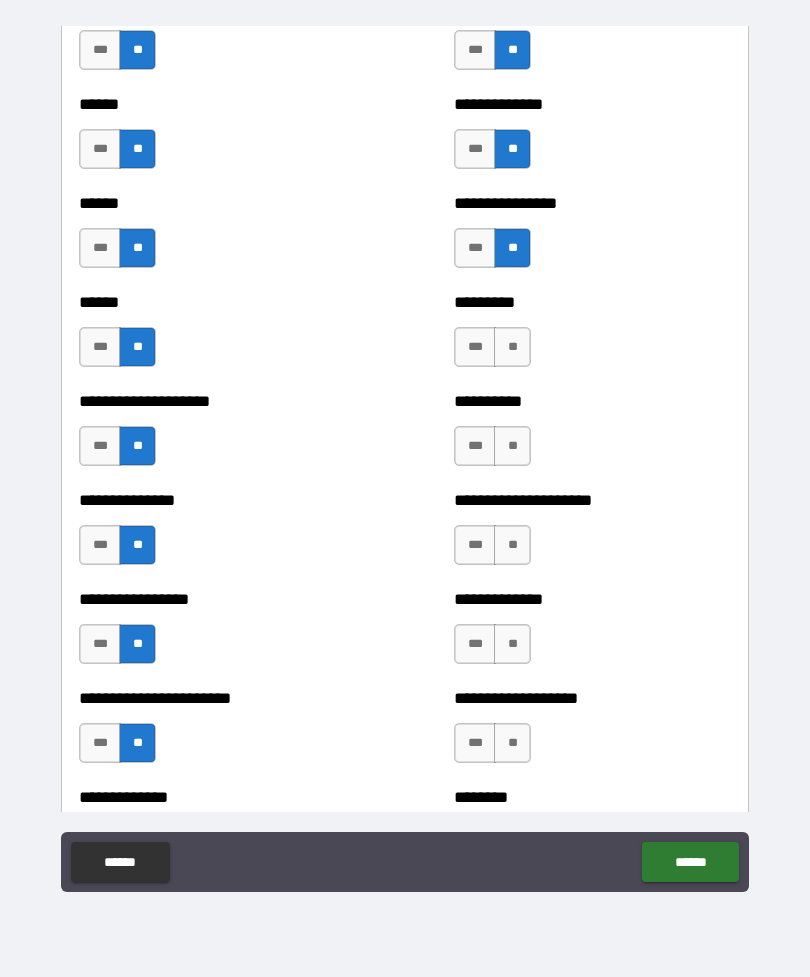 click on "*** **" at bounding box center (492, 347) 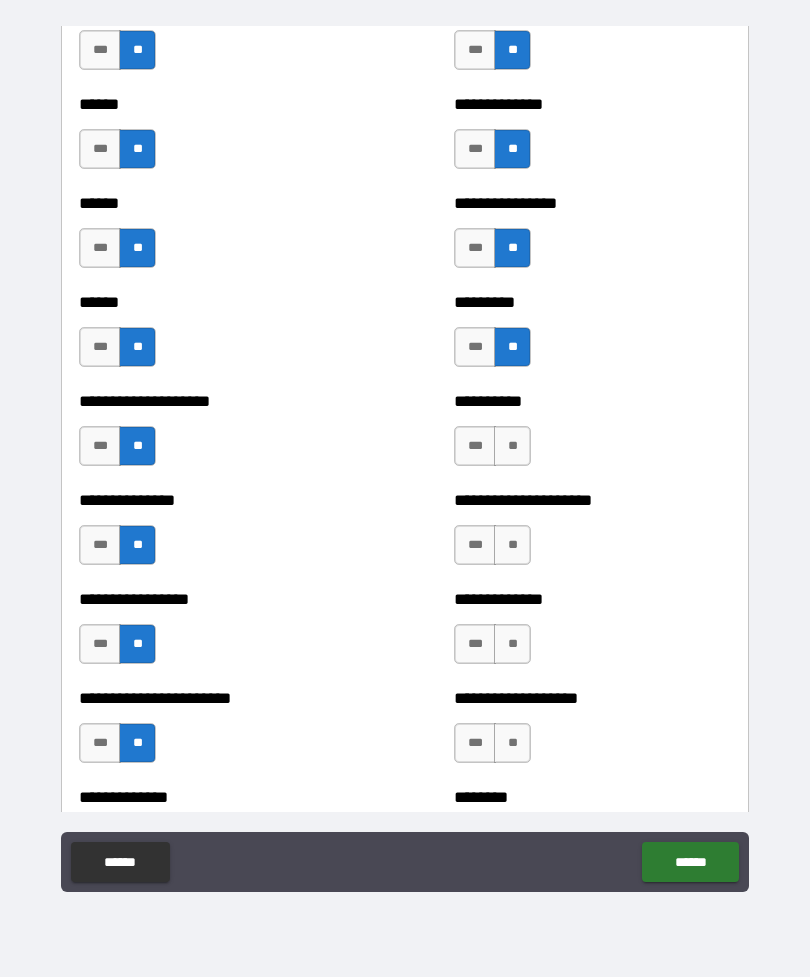 click on "**" at bounding box center [512, 446] 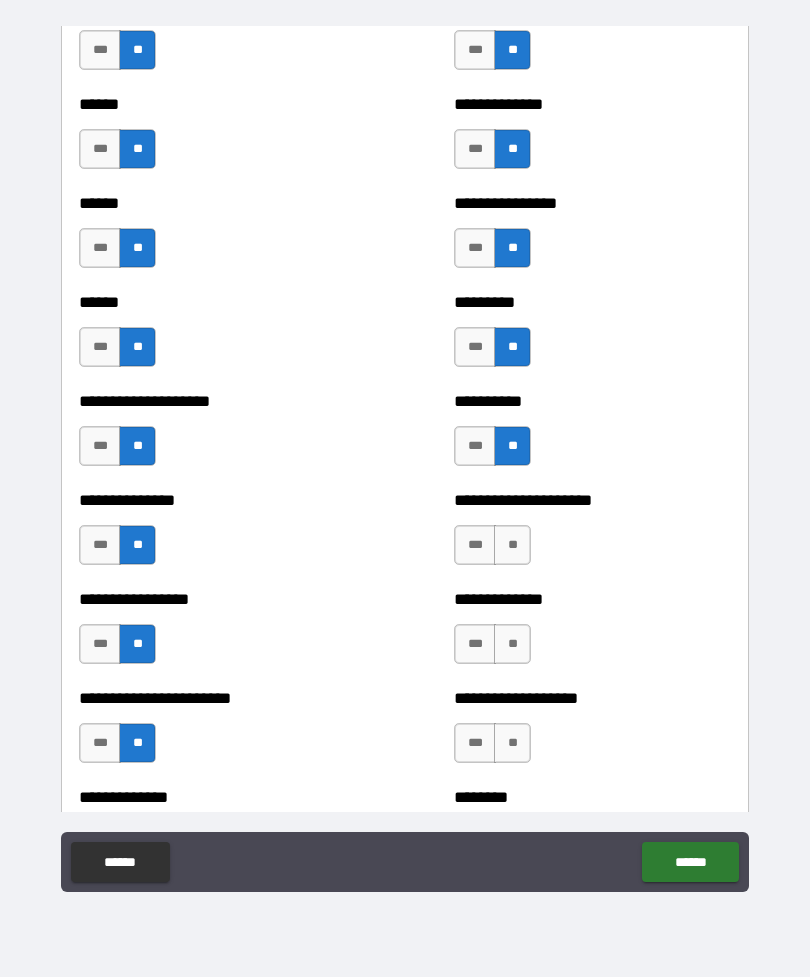 click on "**" at bounding box center (512, 545) 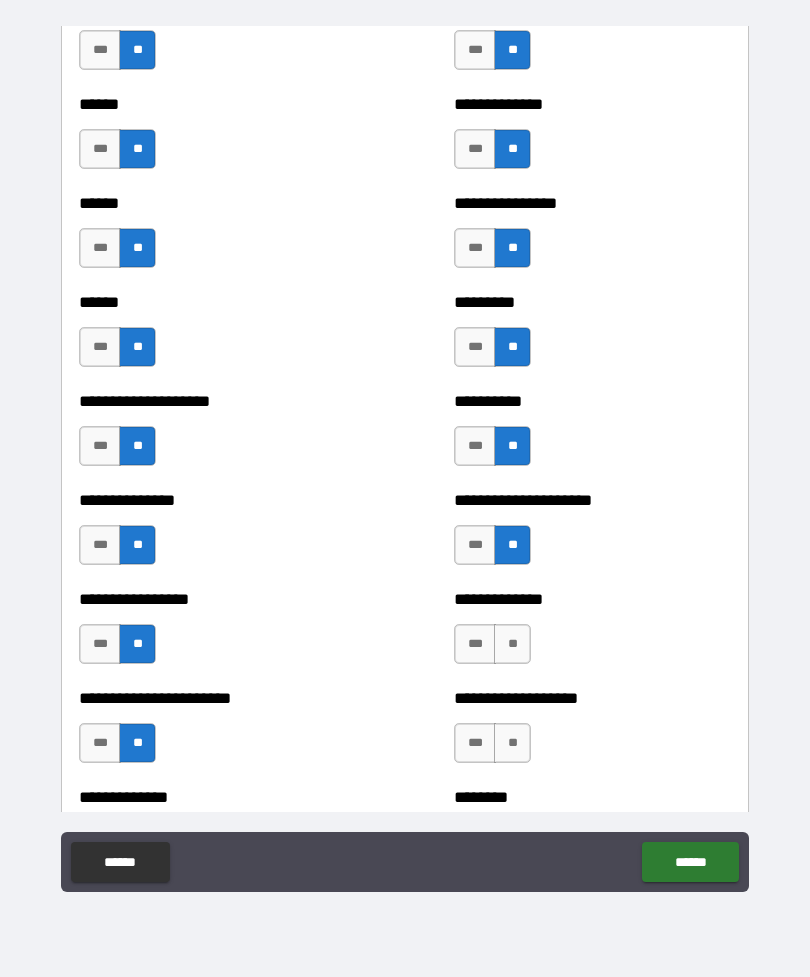 click on "**" at bounding box center (512, 644) 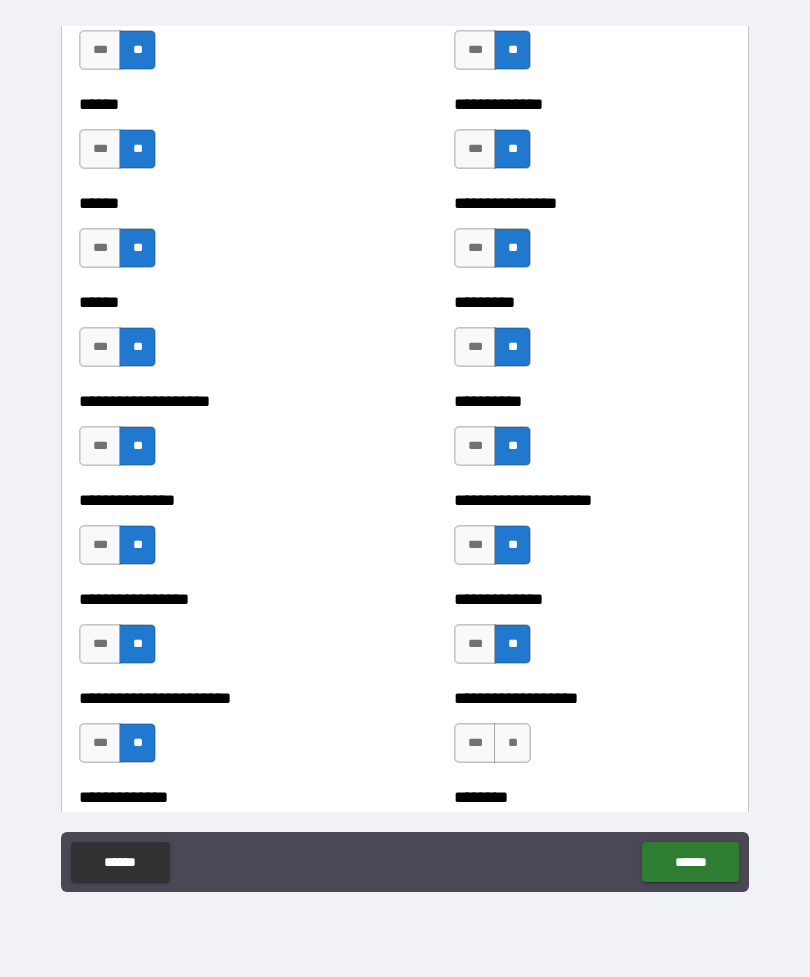 click on "**" at bounding box center [512, 743] 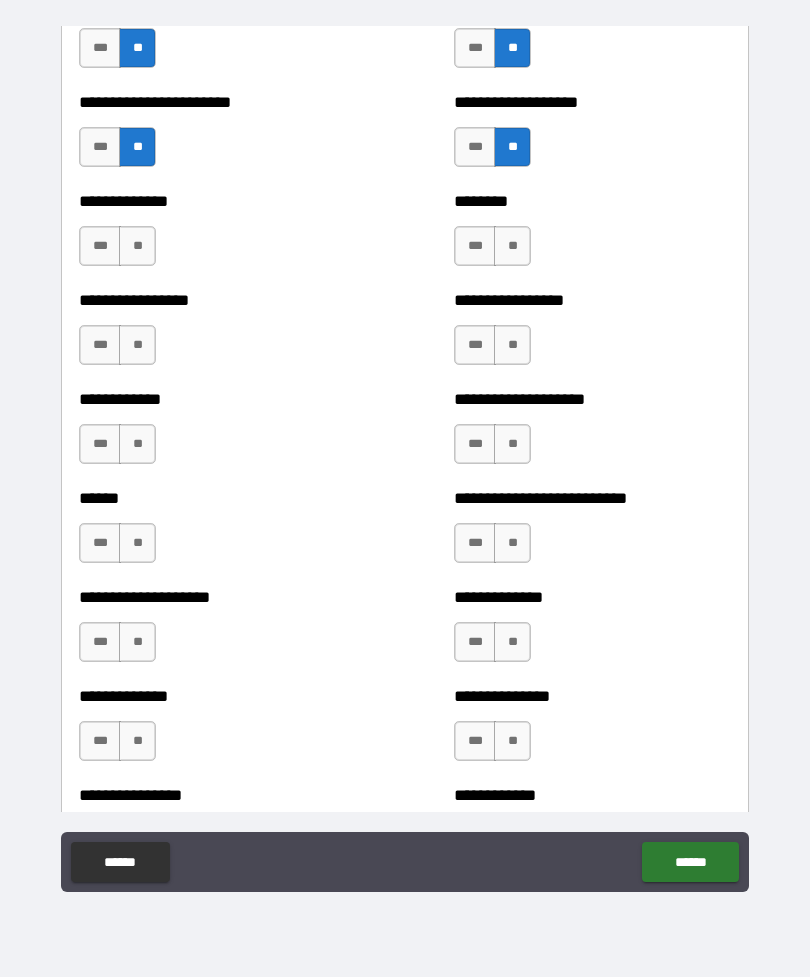 scroll, scrollTop: 3685, scrollLeft: 0, axis: vertical 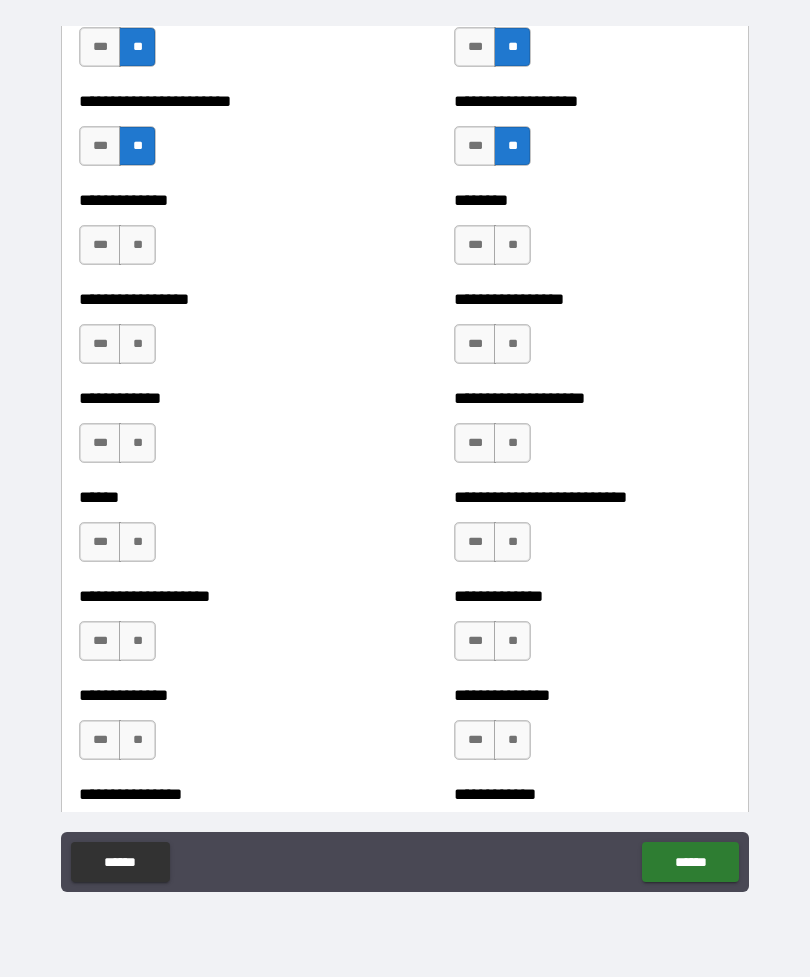 click on "**" at bounding box center (137, 245) 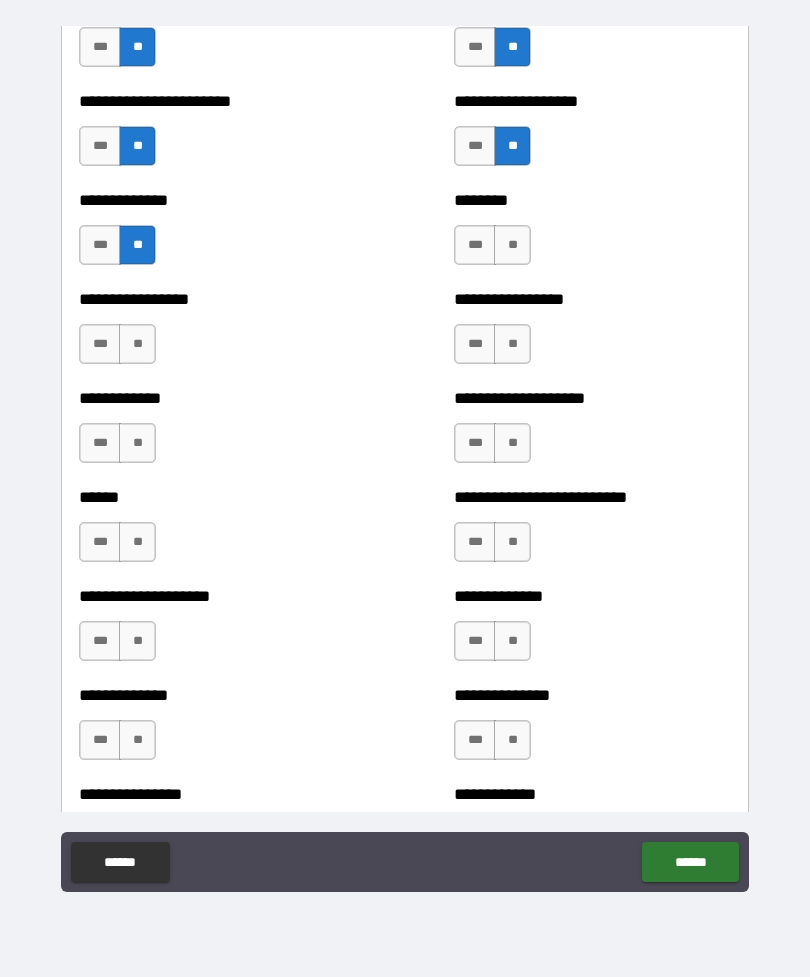 click on "**" at bounding box center (137, 344) 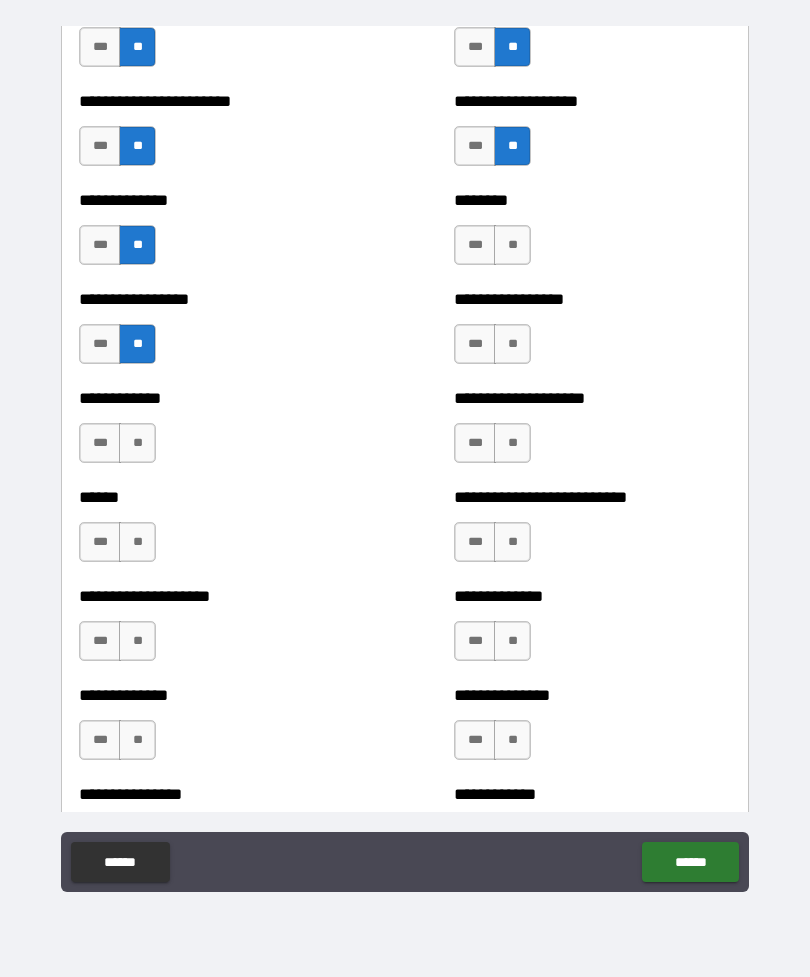 click on "**" at bounding box center [137, 443] 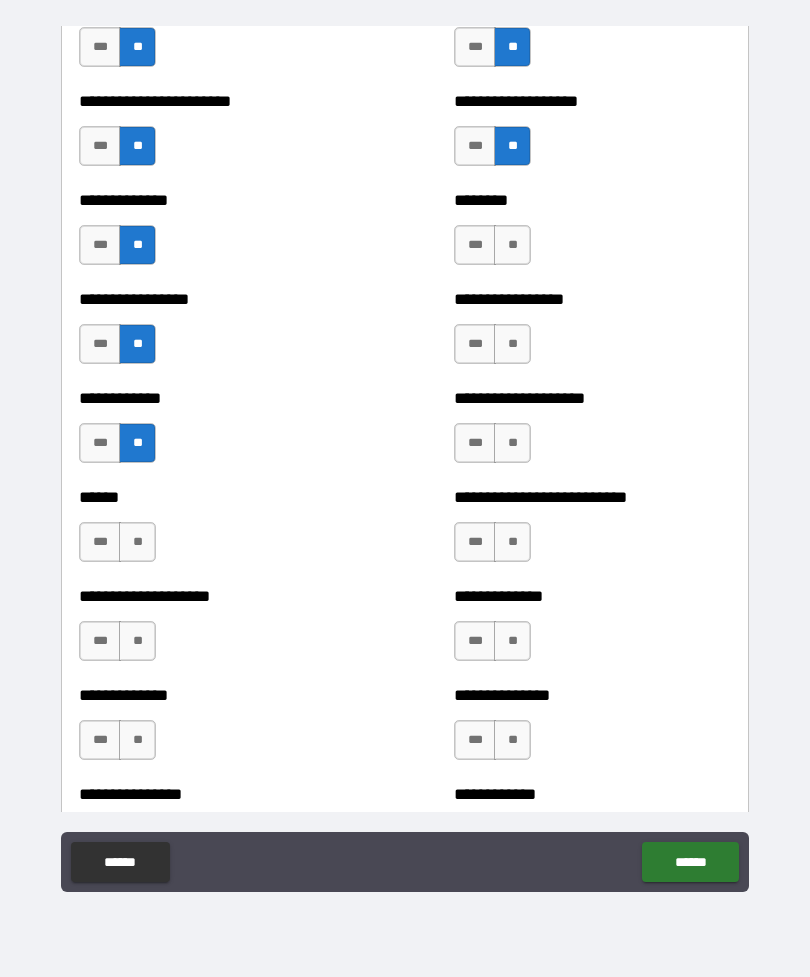 click on "**" at bounding box center [137, 542] 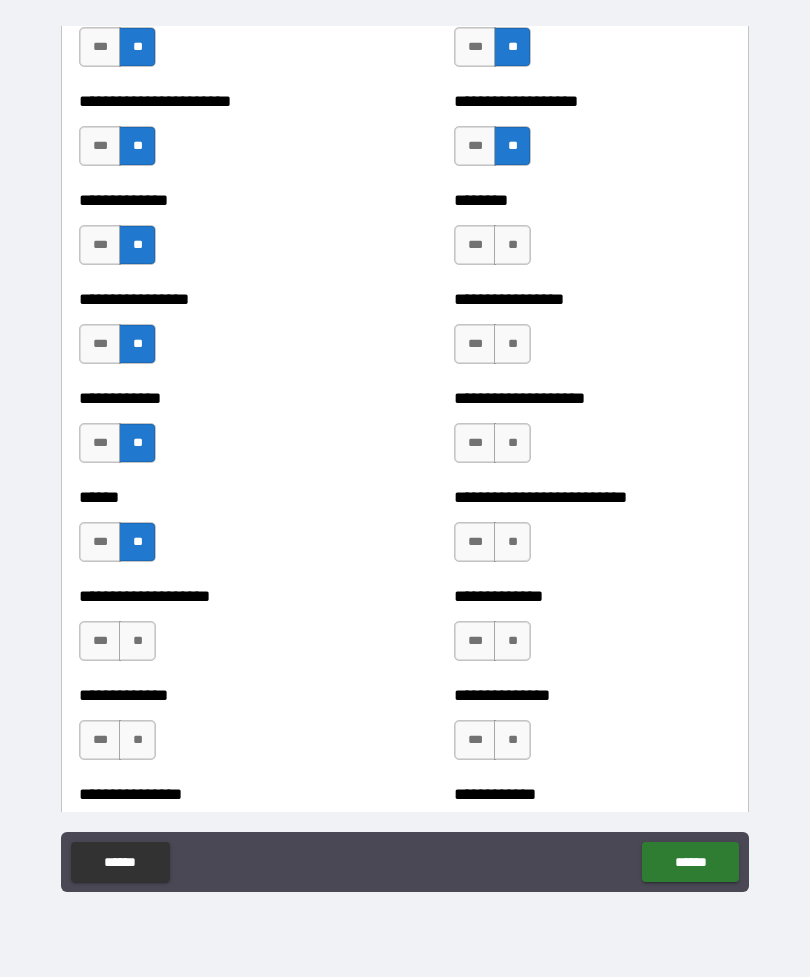 click on "**" at bounding box center (137, 641) 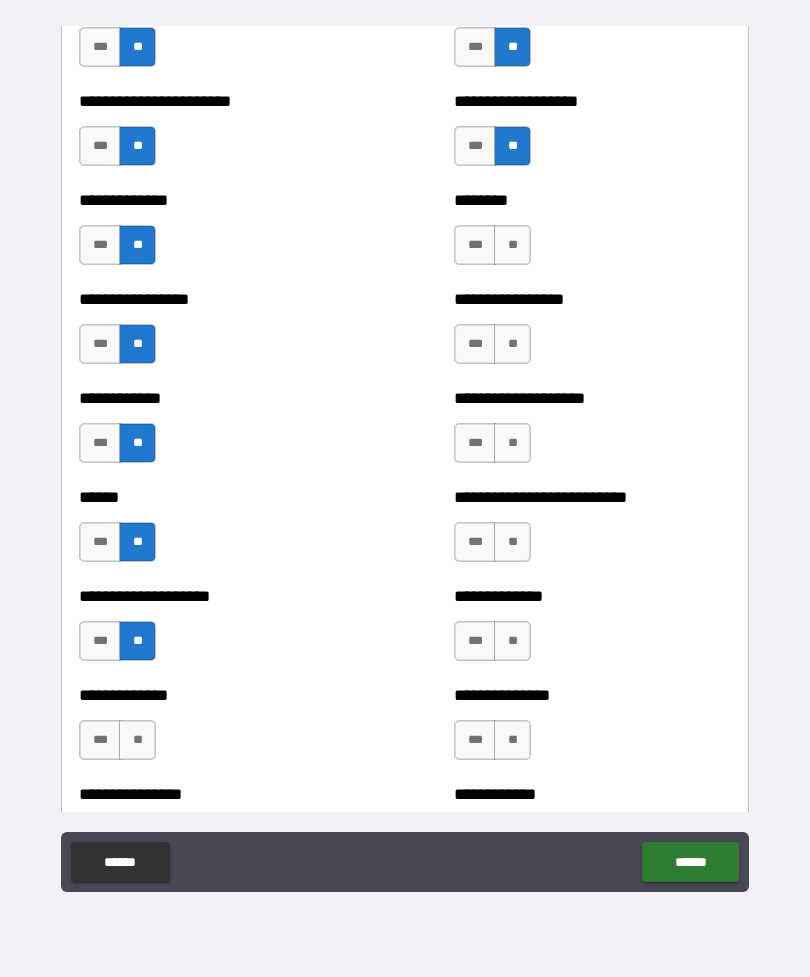 click on "**" at bounding box center [137, 740] 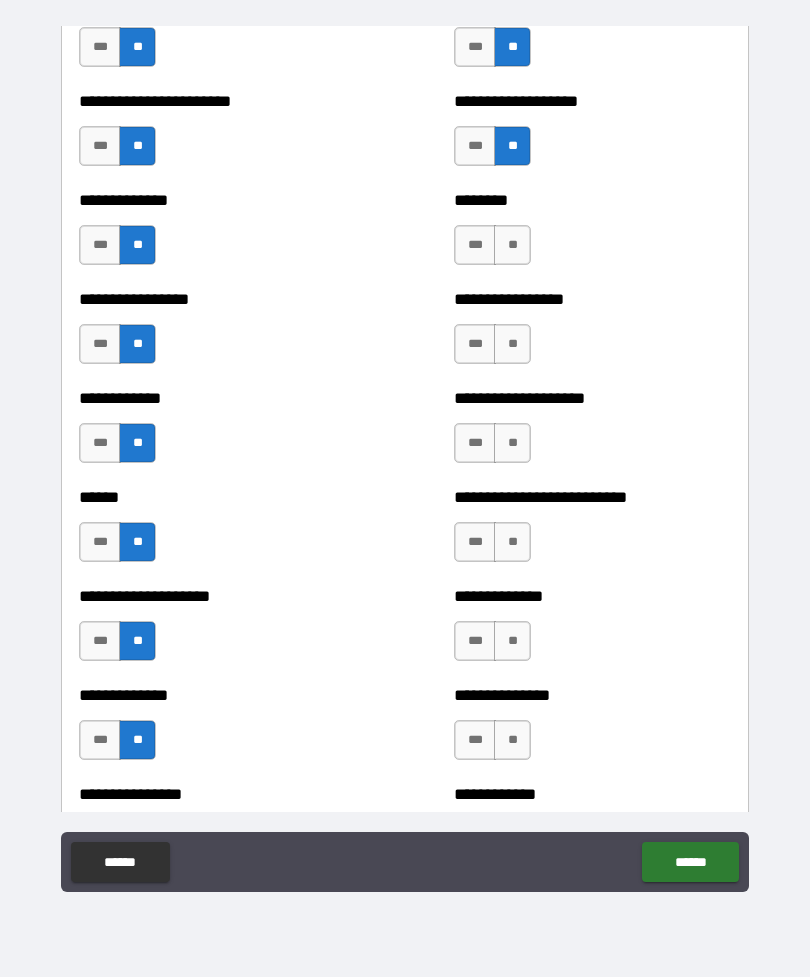 click on "**" at bounding box center [512, 245] 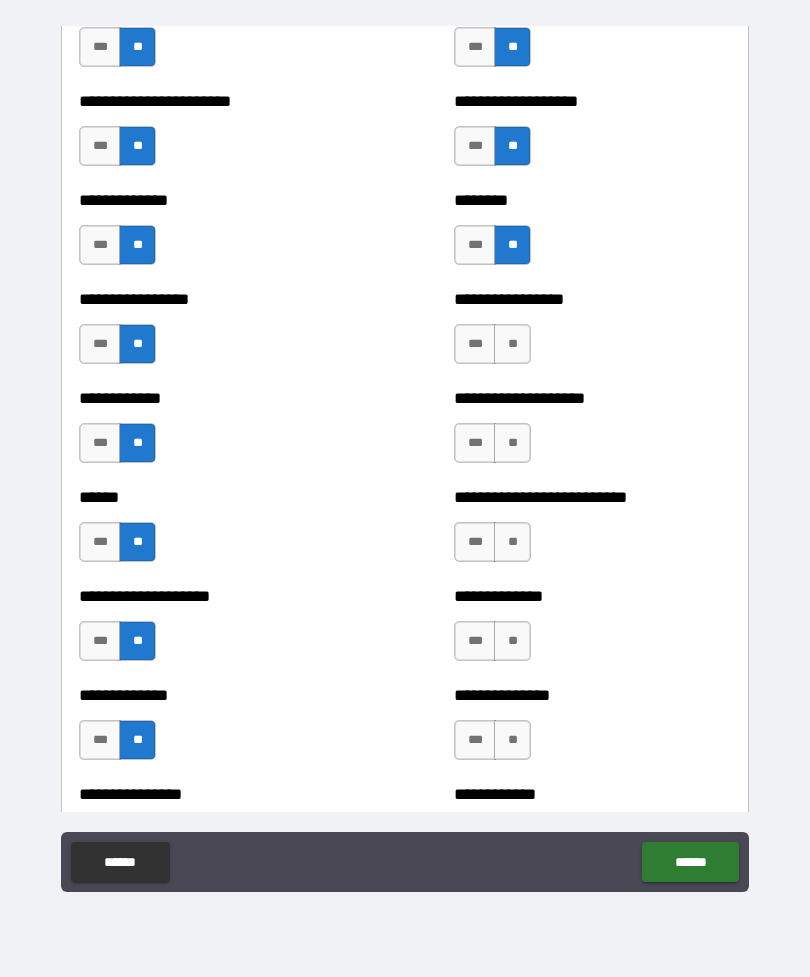 click on "**" at bounding box center (512, 344) 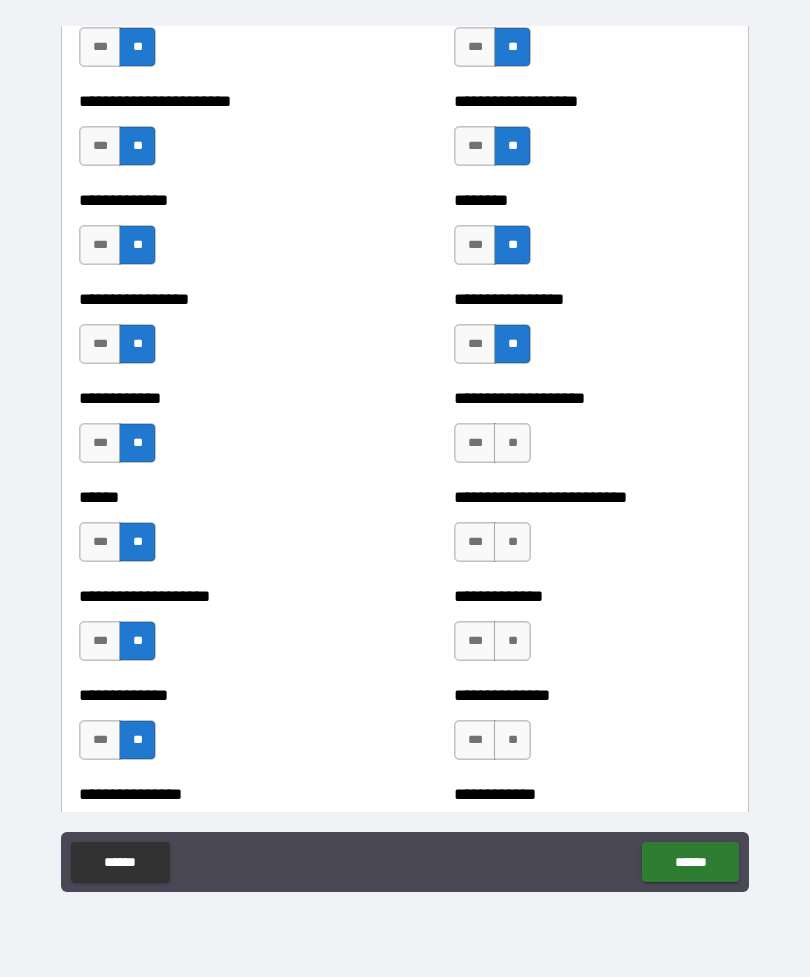 click on "**" at bounding box center (512, 443) 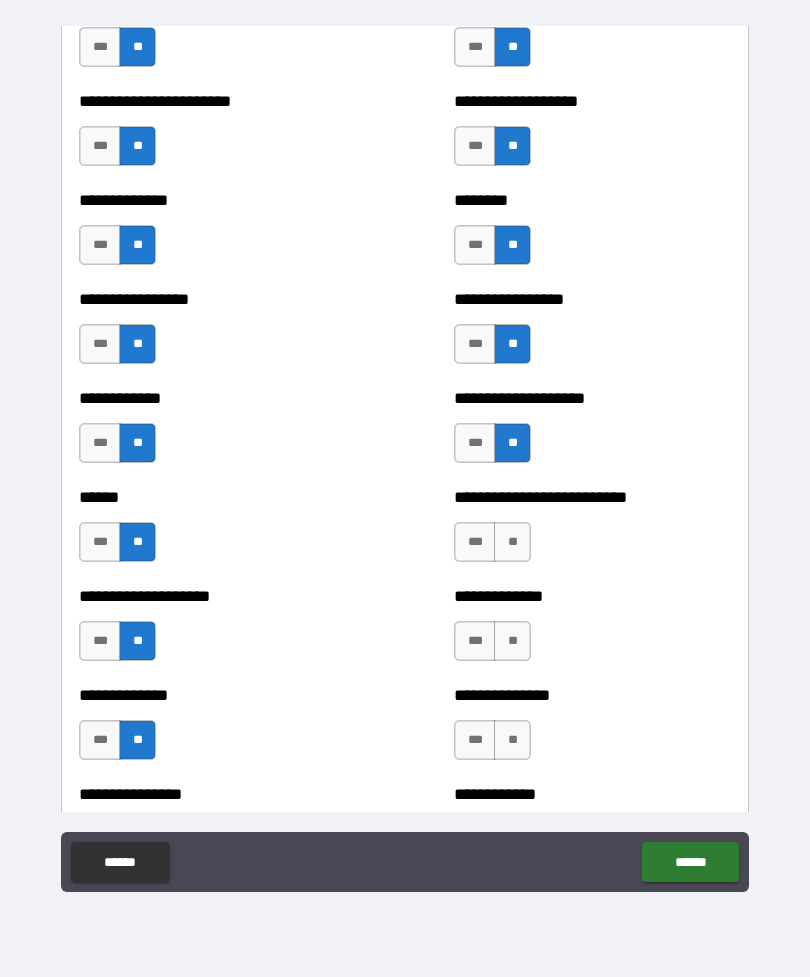 click on "**" at bounding box center (512, 542) 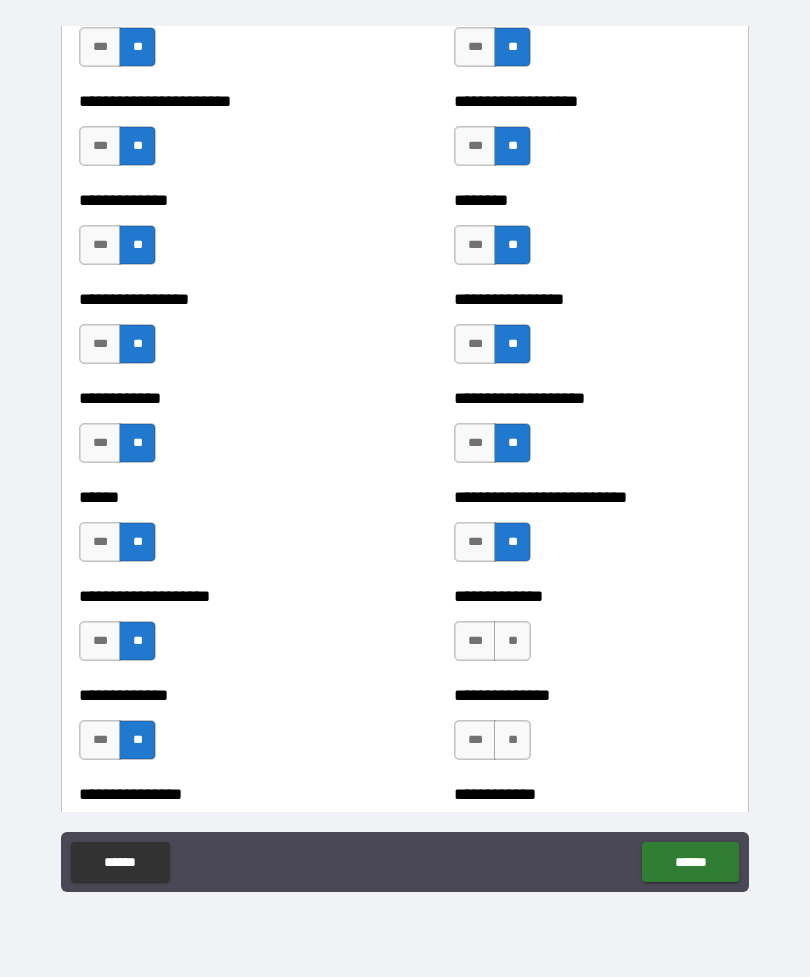 click on "**" at bounding box center (512, 641) 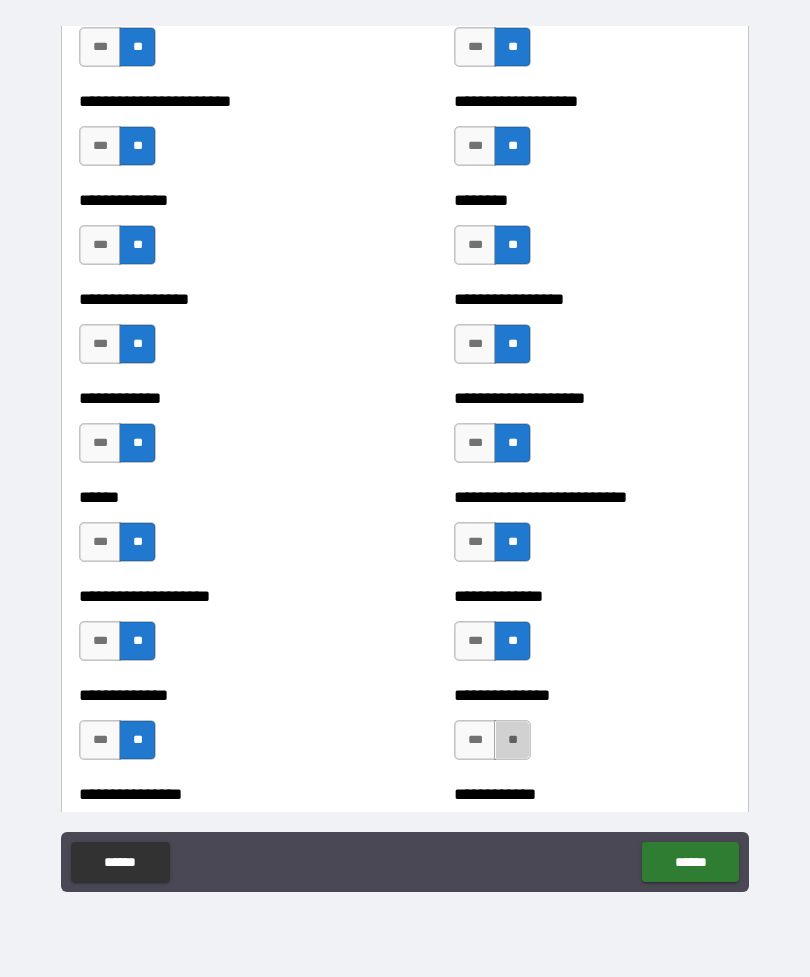 click on "**" at bounding box center [512, 740] 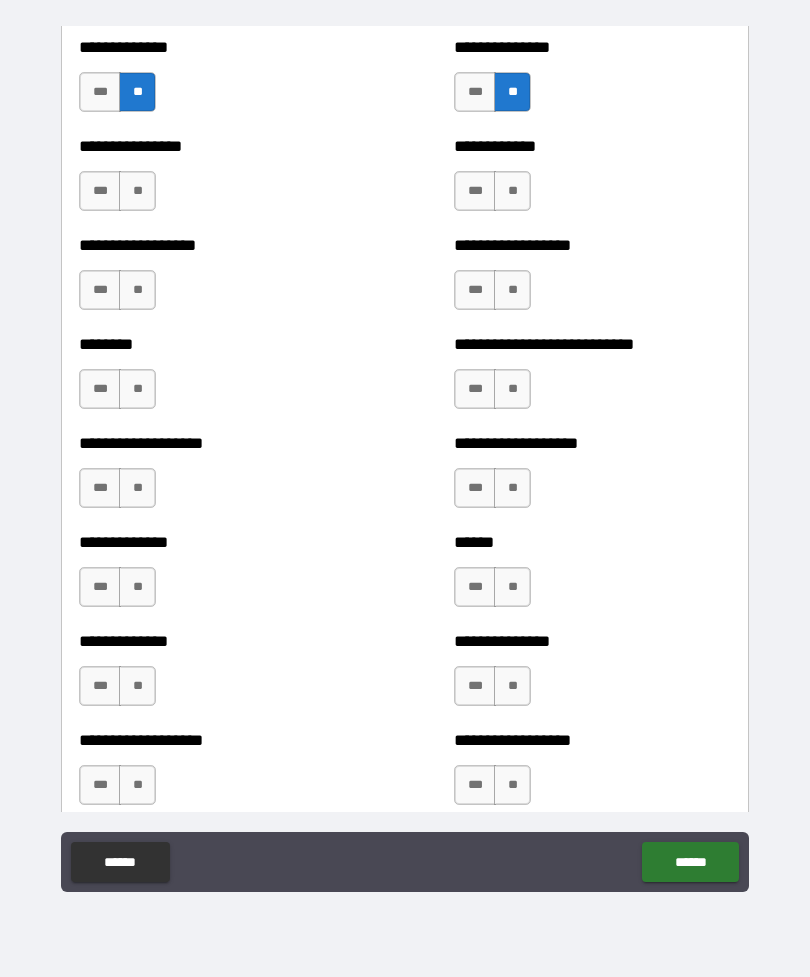 scroll, scrollTop: 4347, scrollLeft: 0, axis: vertical 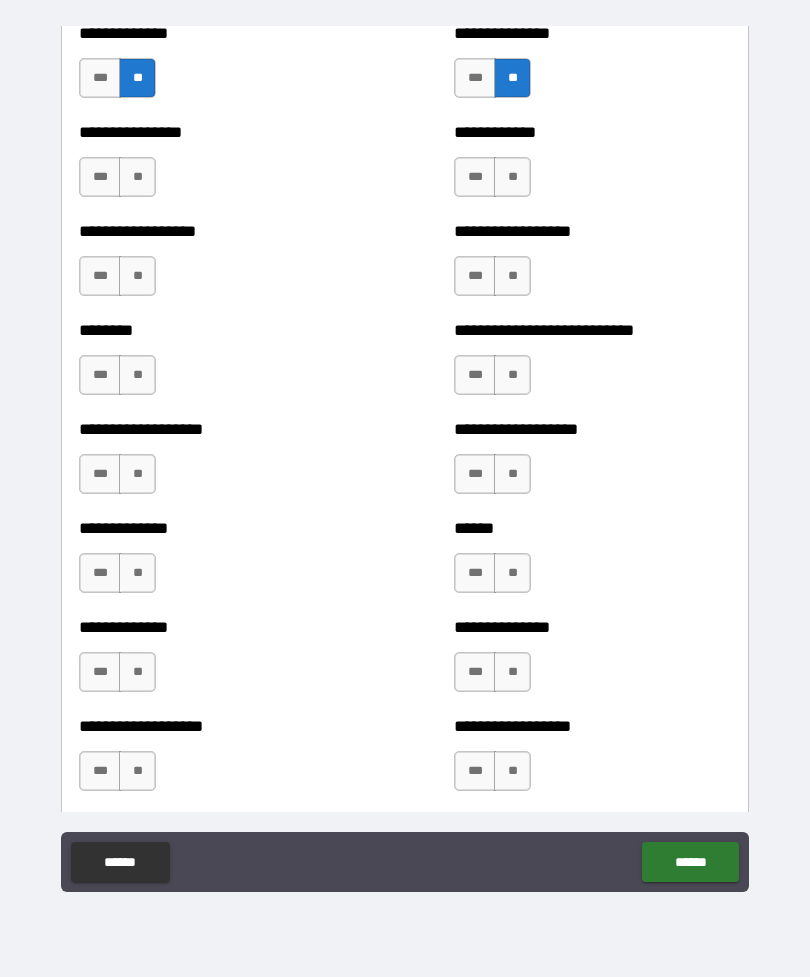click on "**" at bounding box center (137, 177) 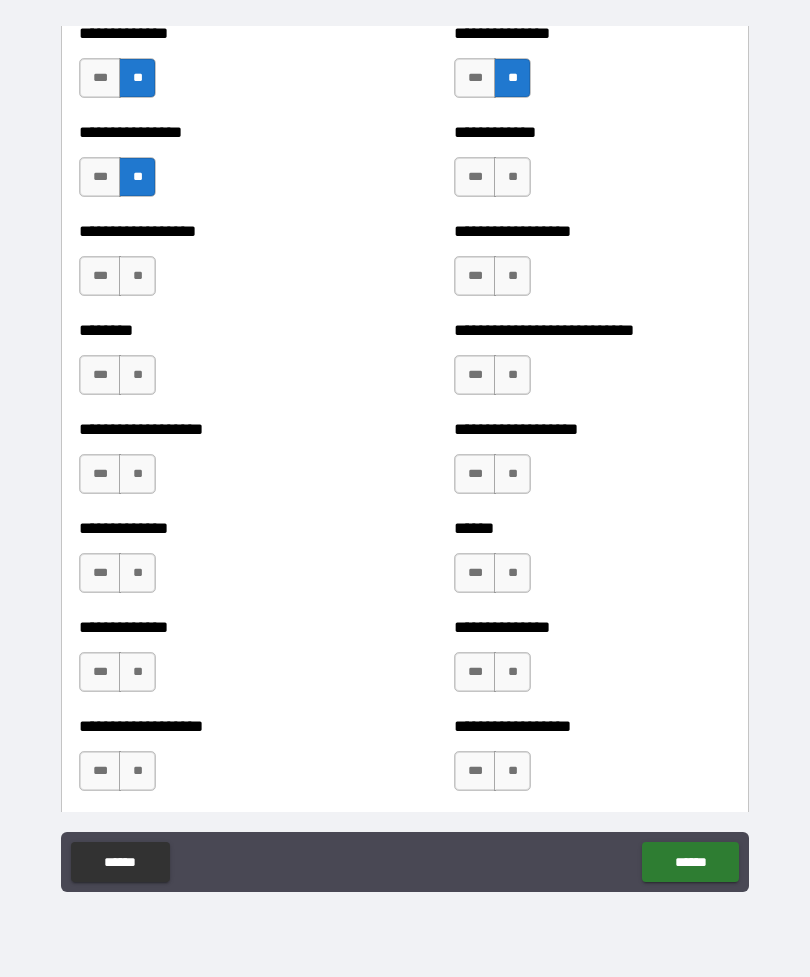 click on "**" at bounding box center (137, 276) 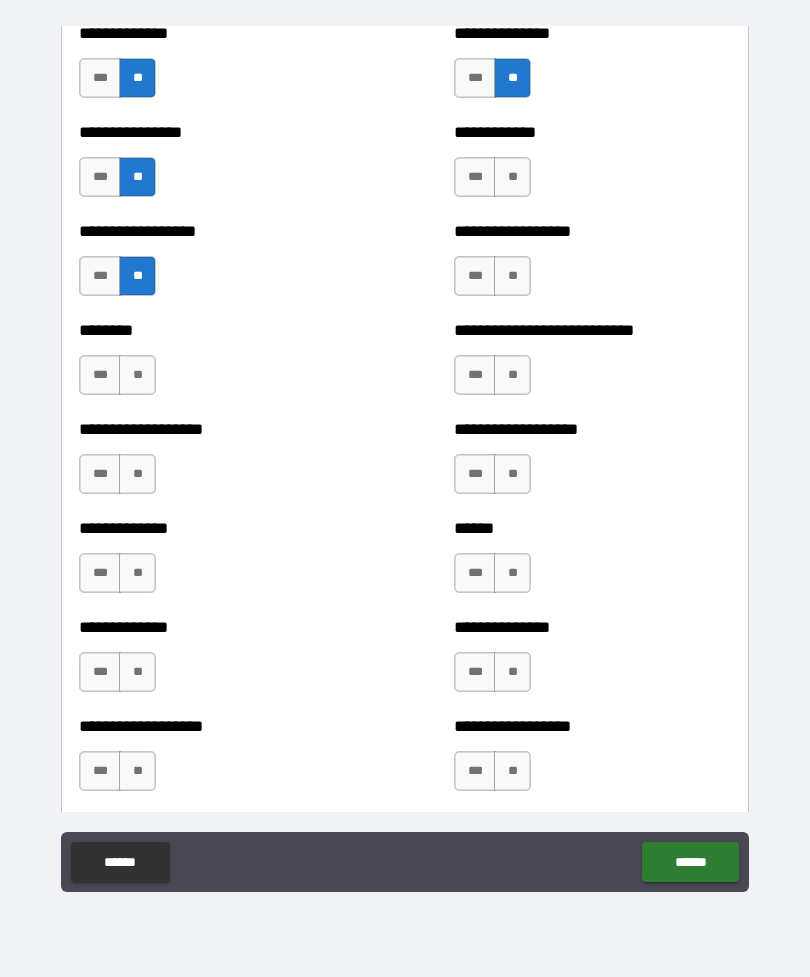 click on "**" at bounding box center [137, 375] 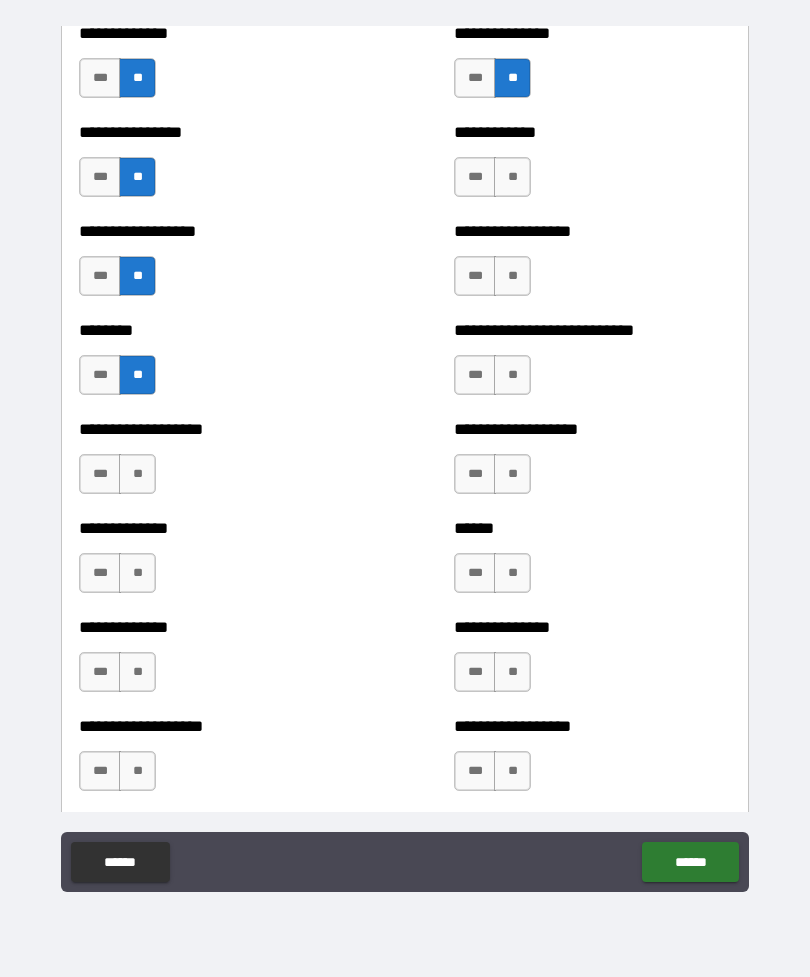 click on "**" at bounding box center [137, 474] 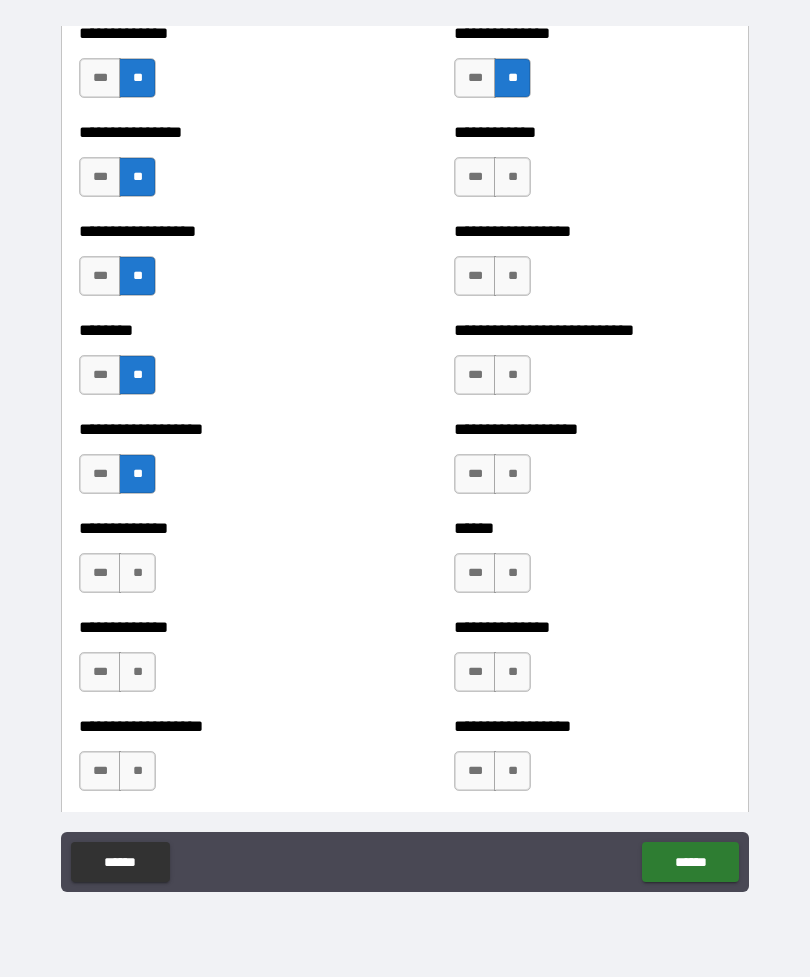 click on "**" at bounding box center [137, 573] 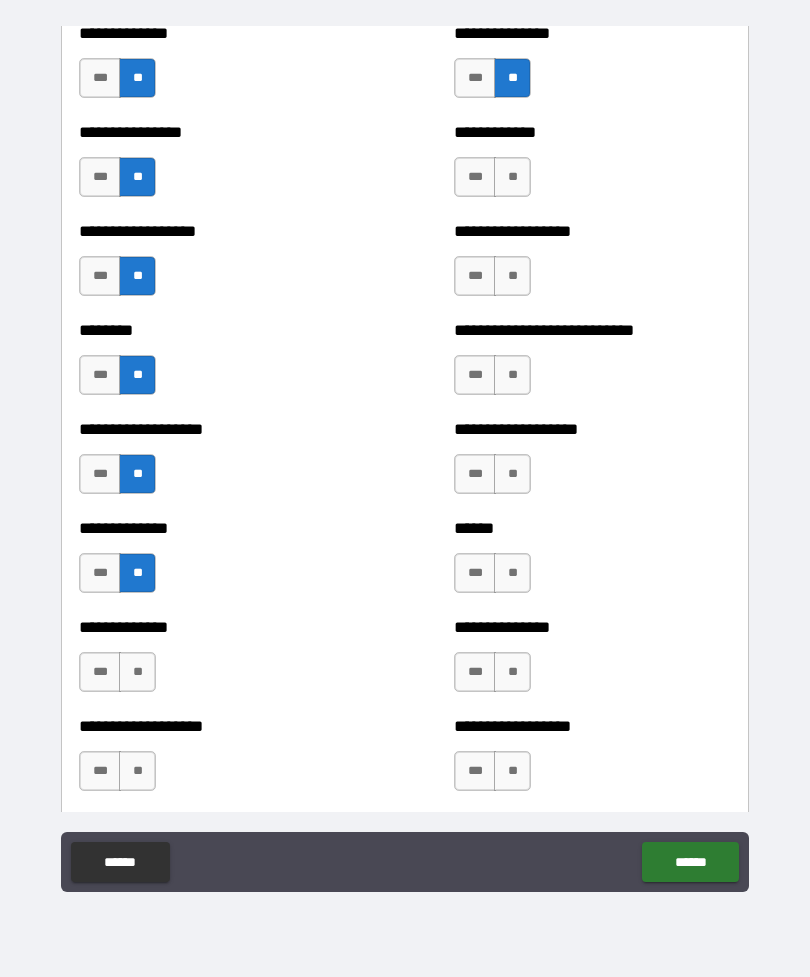 click on "**" at bounding box center (137, 672) 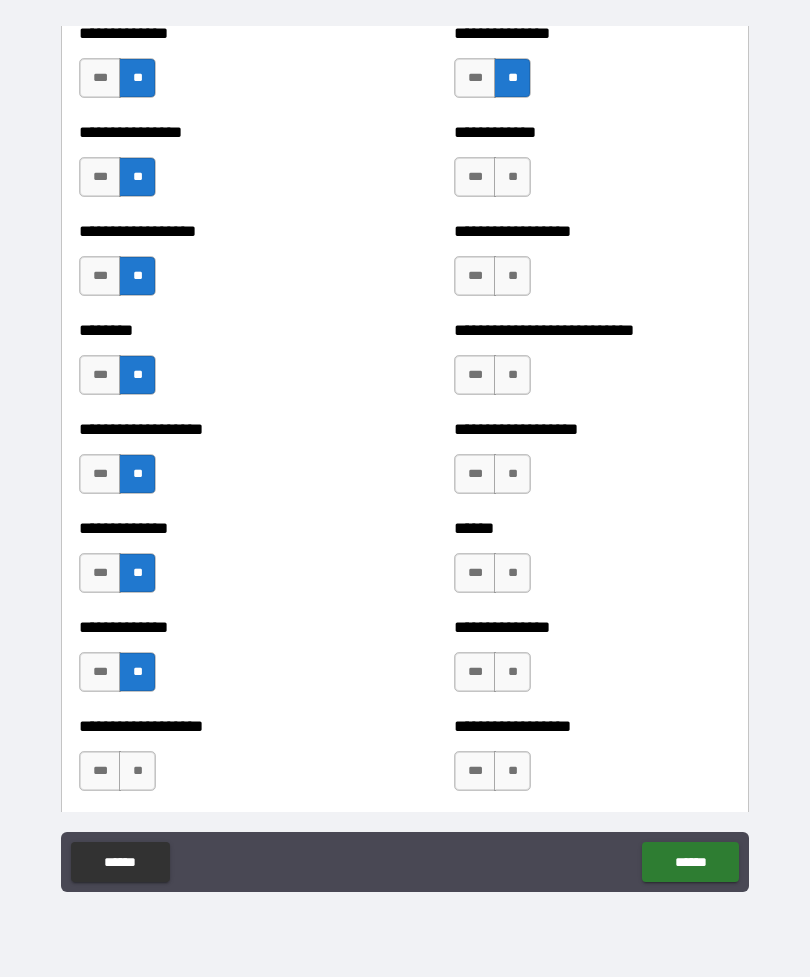 click on "**" at bounding box center (512, 177) 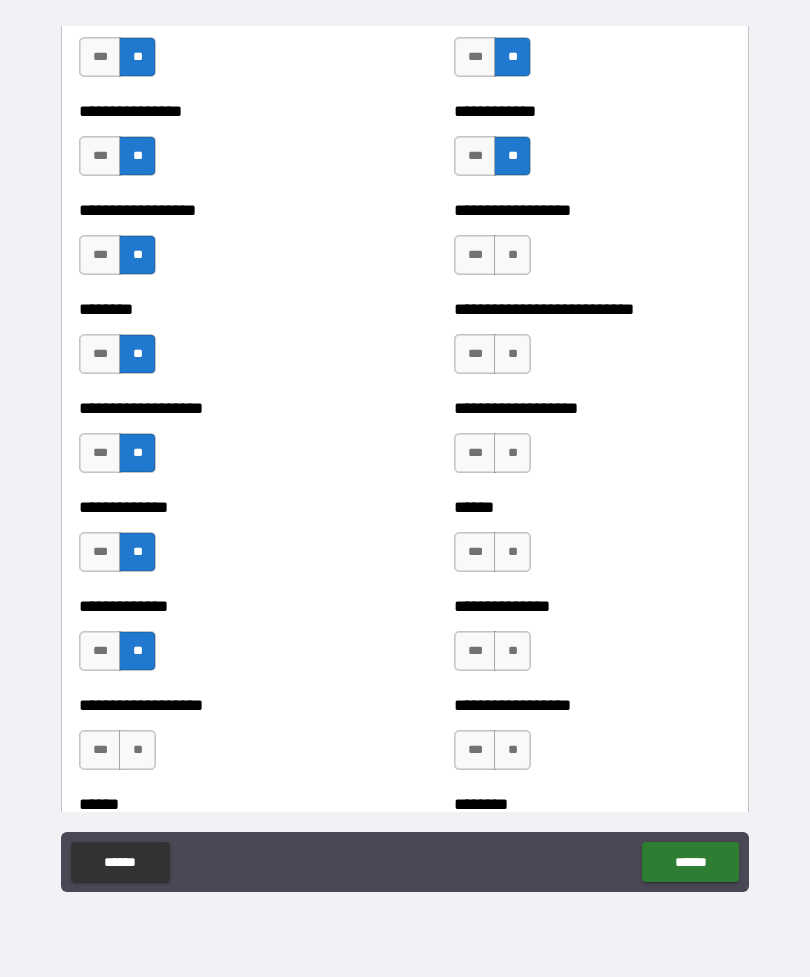 scroll, scrollTop: 4369, scrollLeft: 0, axis: vertical 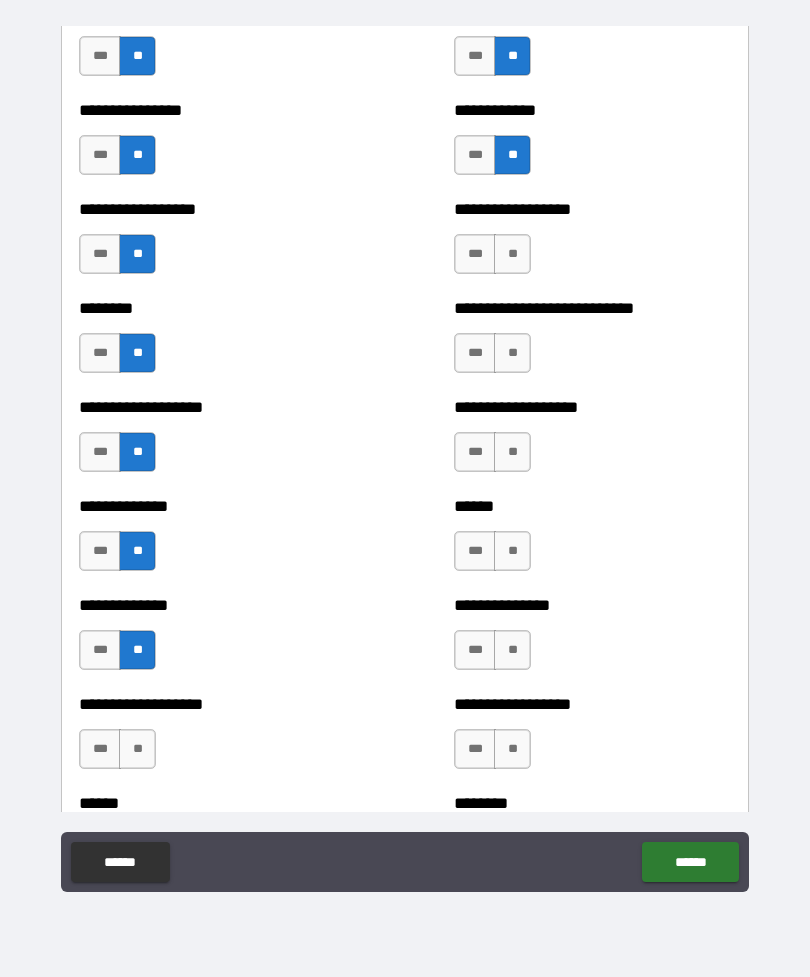 click on "**" at bounding box center [512, 254] 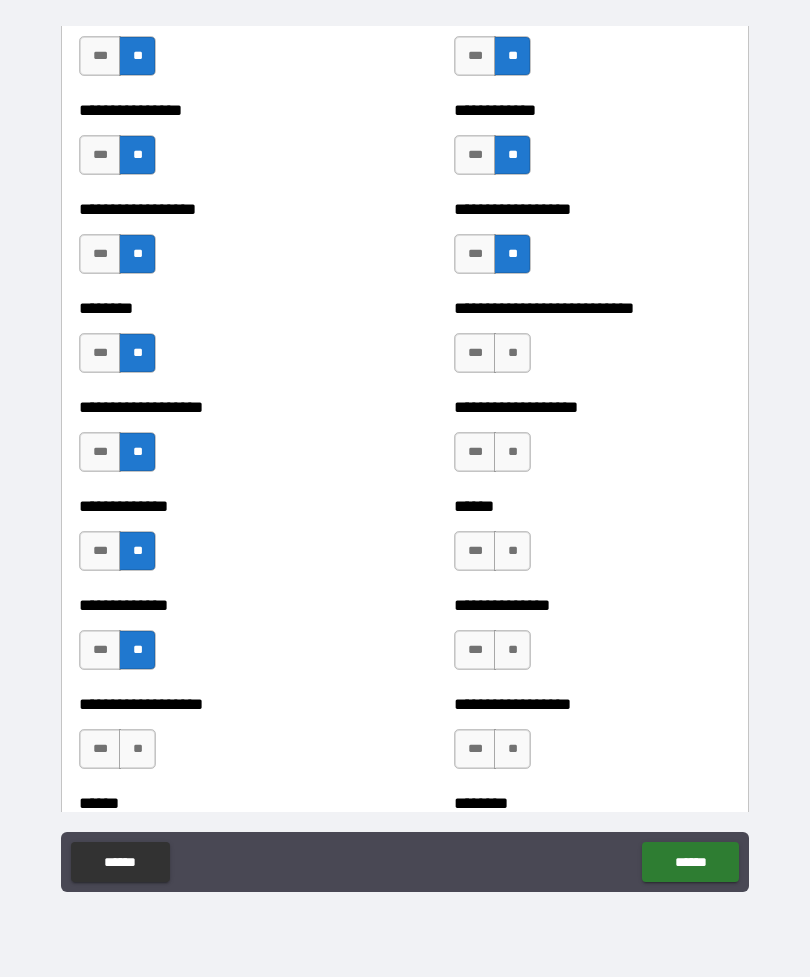 click on "***" at bounding box center [475, 353] 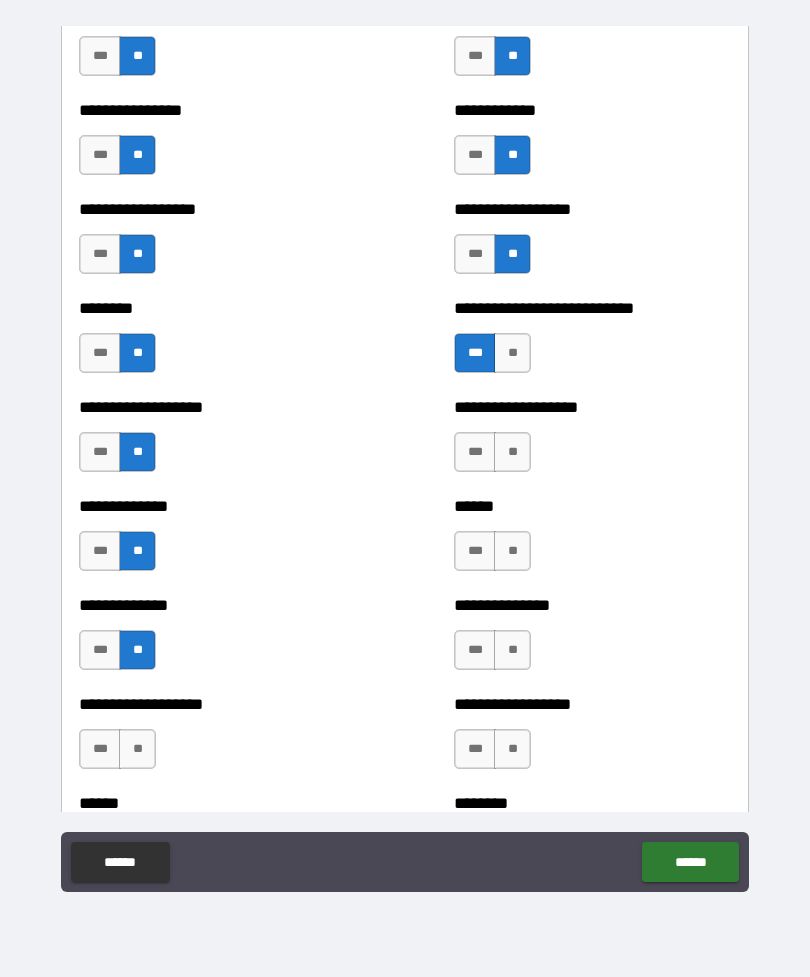 click on "***" at bounding box center (475, 452) 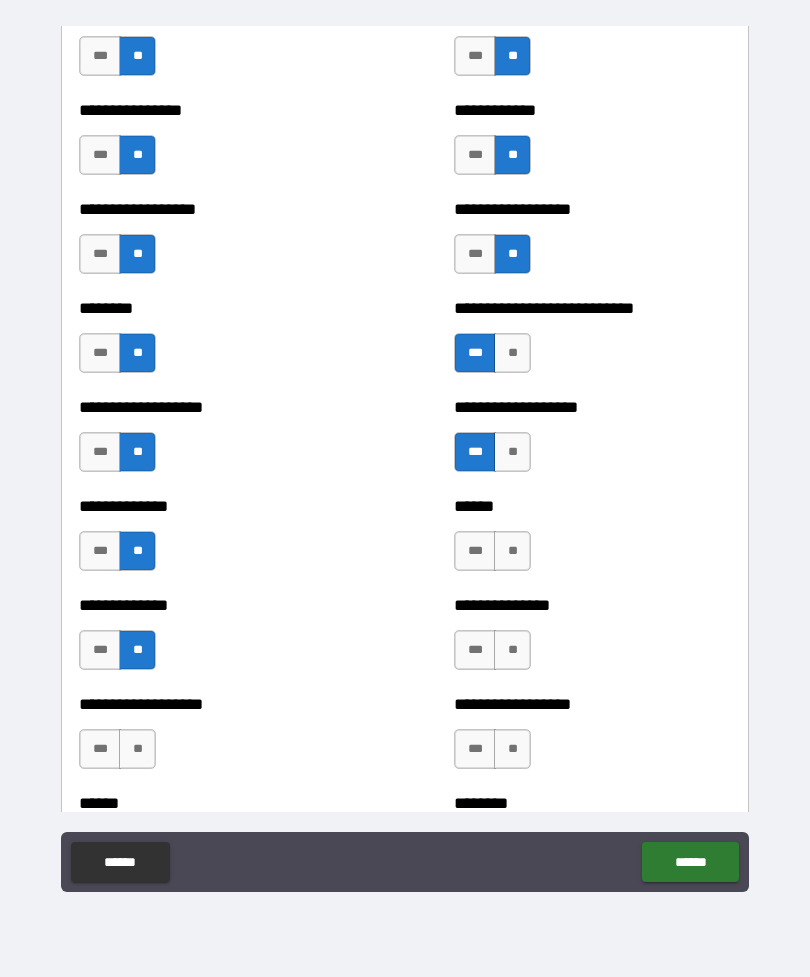 click on "**" at bounding box center (512, 551) 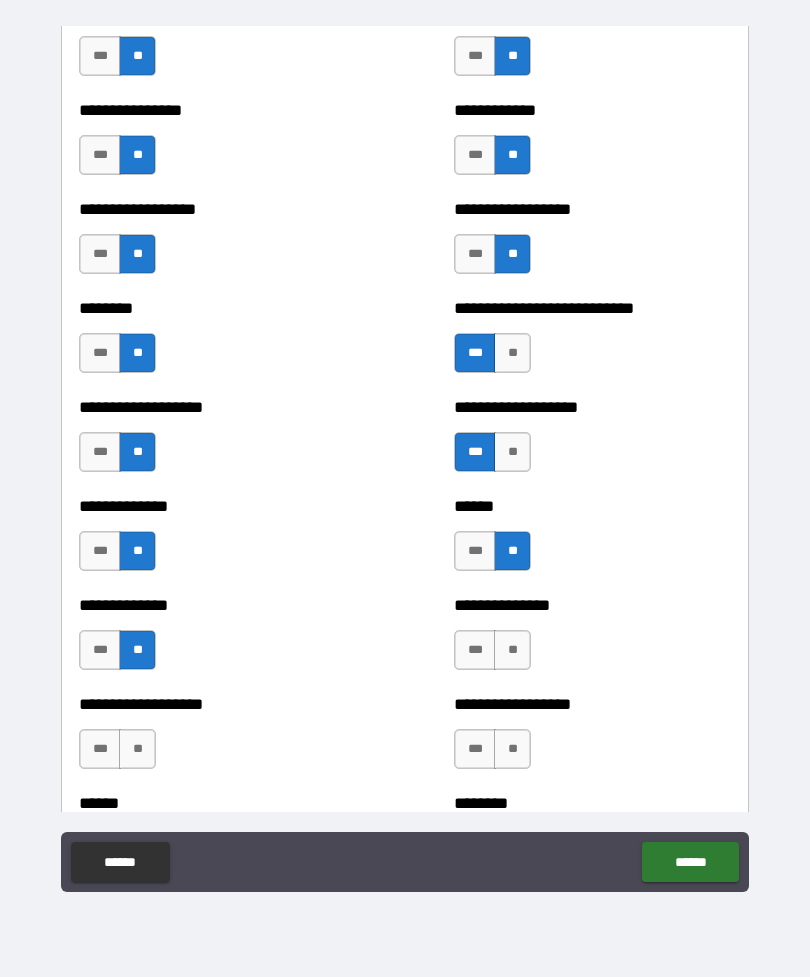 click on "**" at bounding box center (512, 650) 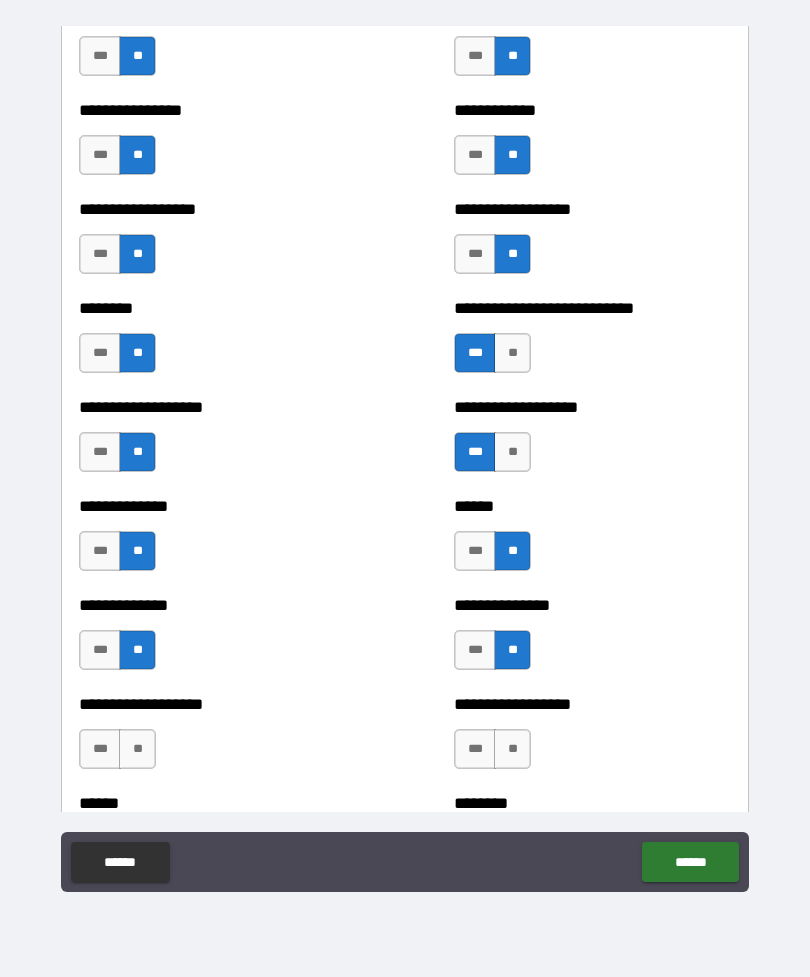 click on "**" at bounding box center (512, 749) 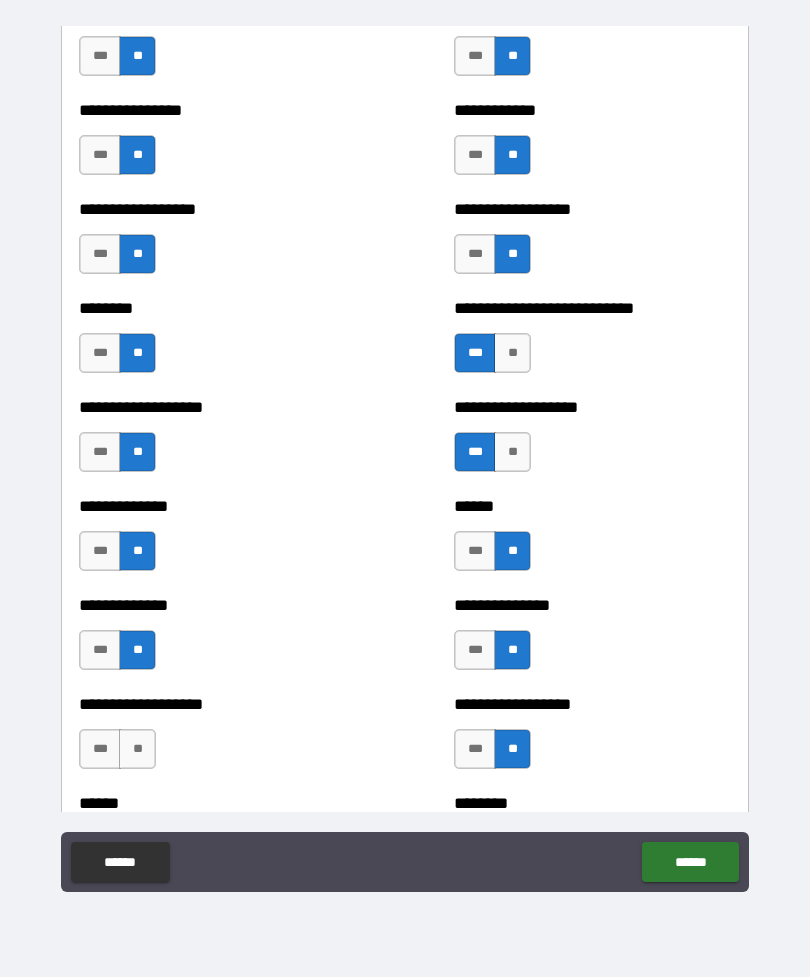 click on "**" at bounding box center (137, 749) 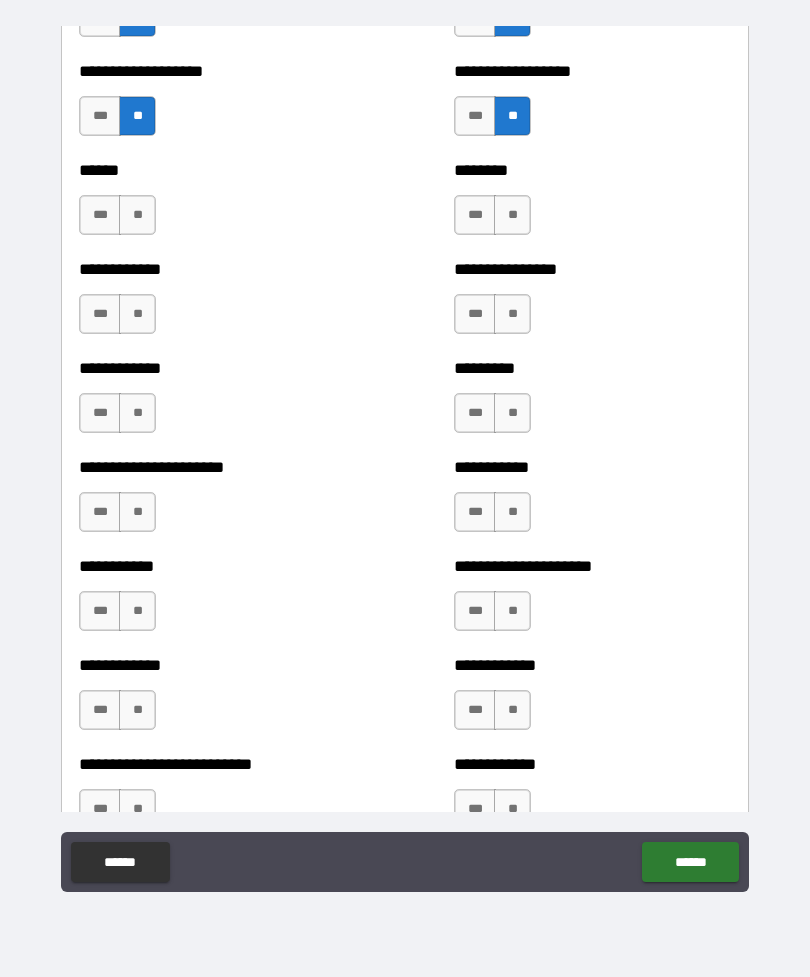 scroll, scrollTop: 5018, scrollLeft: 0, axis: vertical 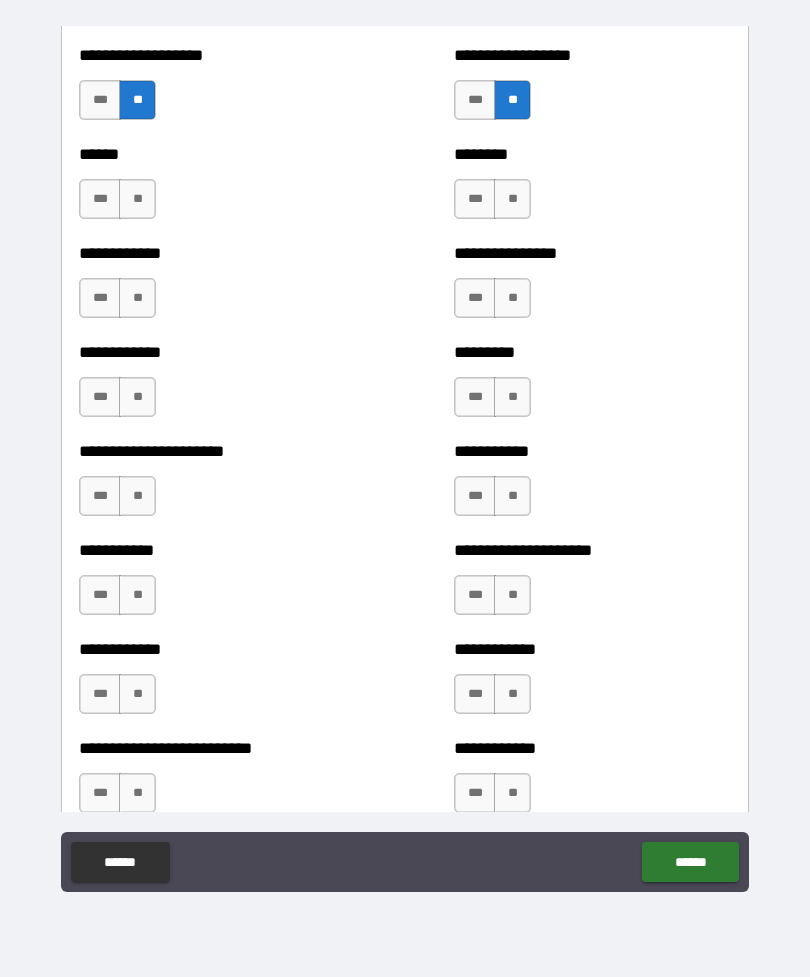 click on "**" at bounding box center (137, 199) 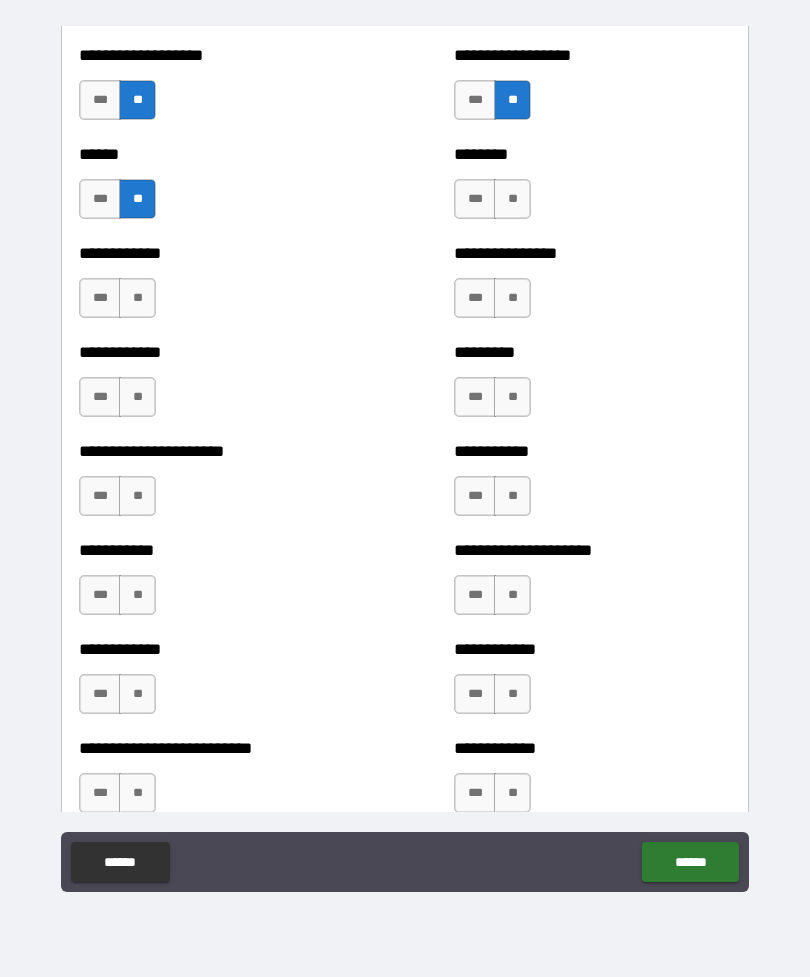click on "**" at bounding box center (137, 298) 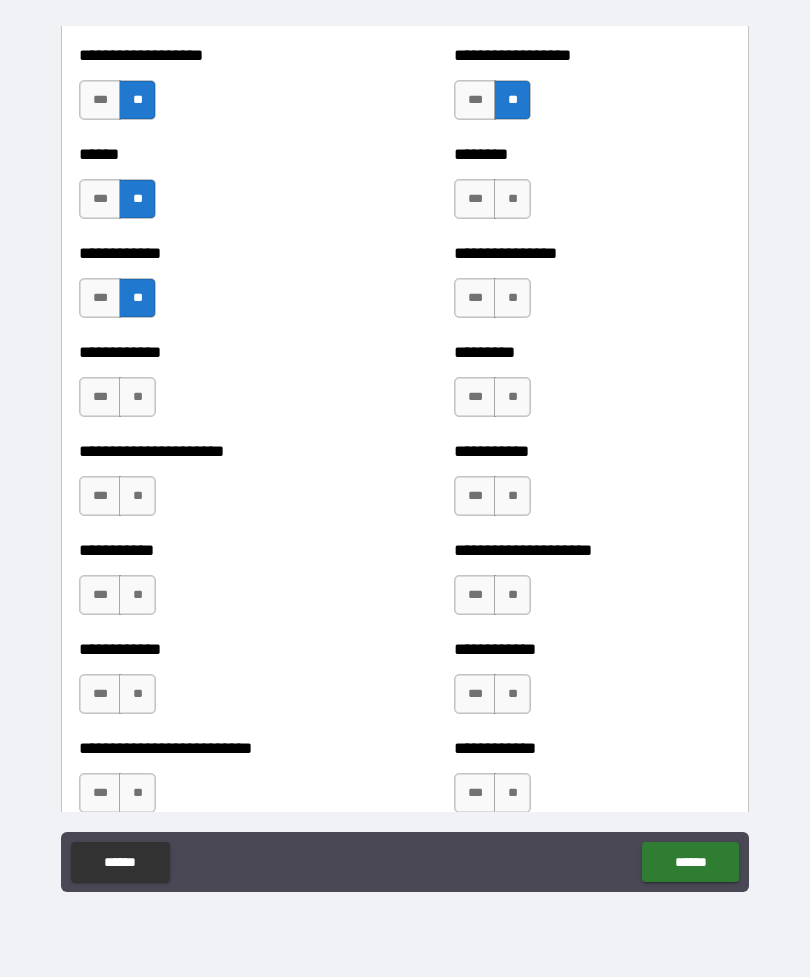 click on "**" at bounding box center [137, 397] 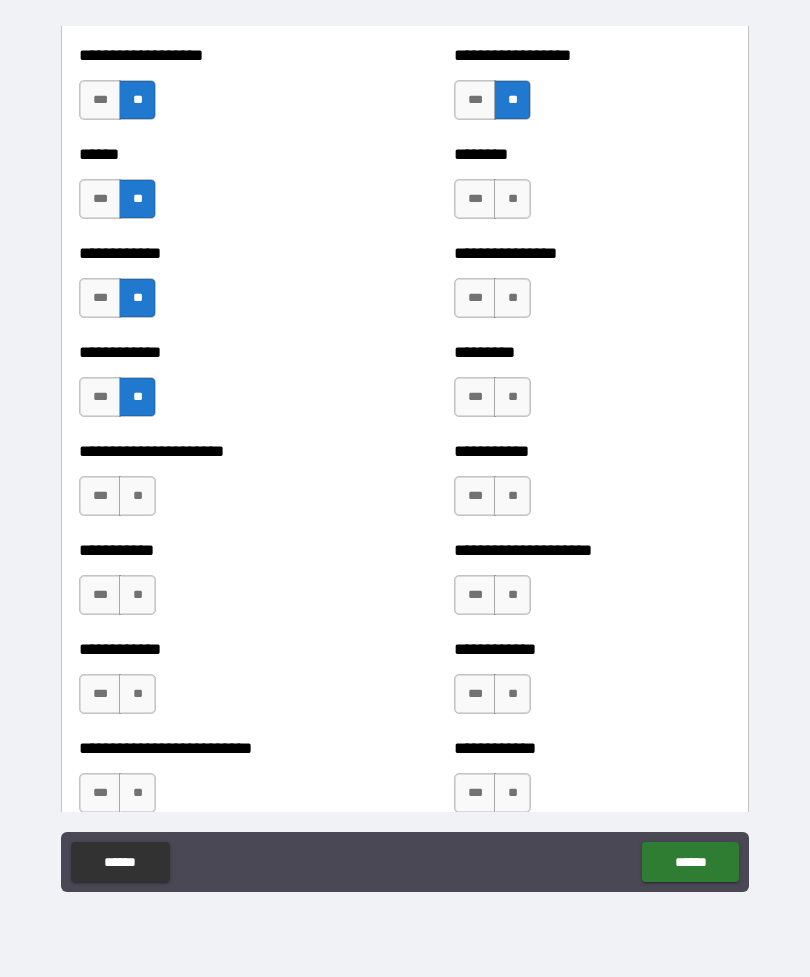 click on "**" at bounding box center (137, 496) 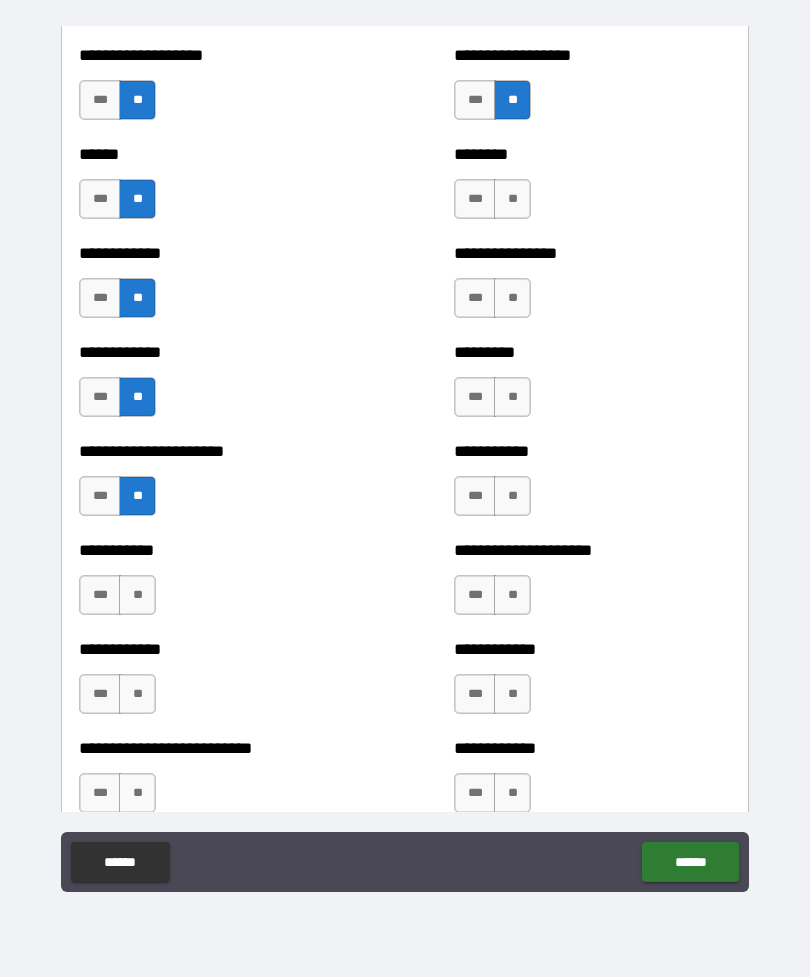 click on "**" at bounding box center (137, 595) 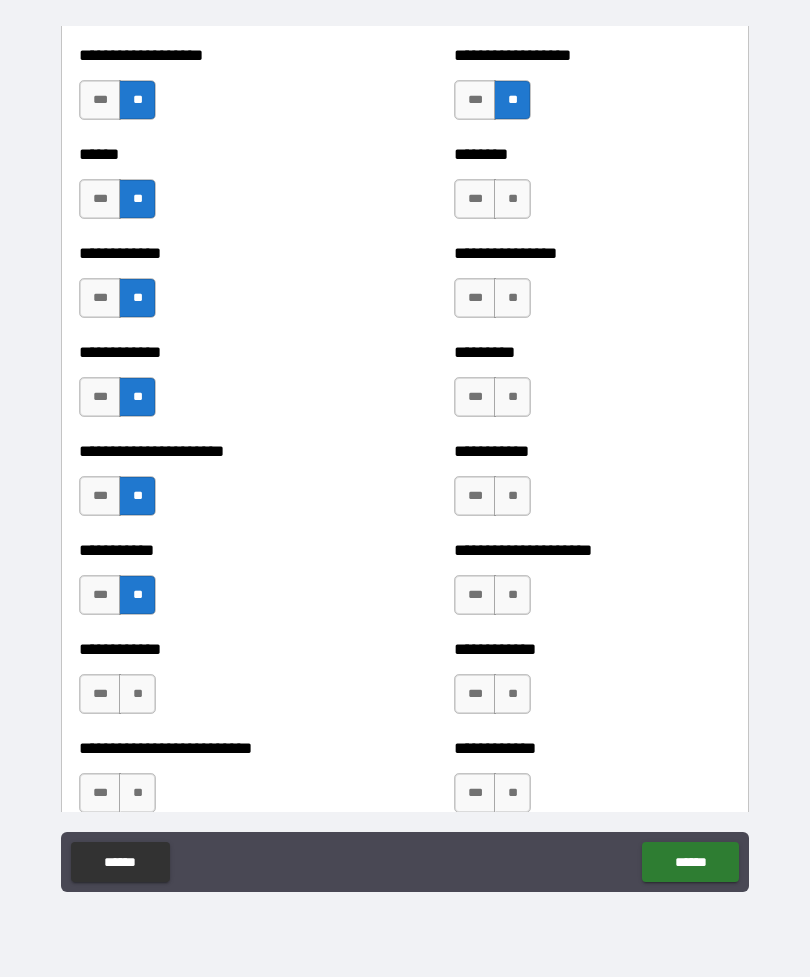 click on "**" at bounding box center [137, 694] 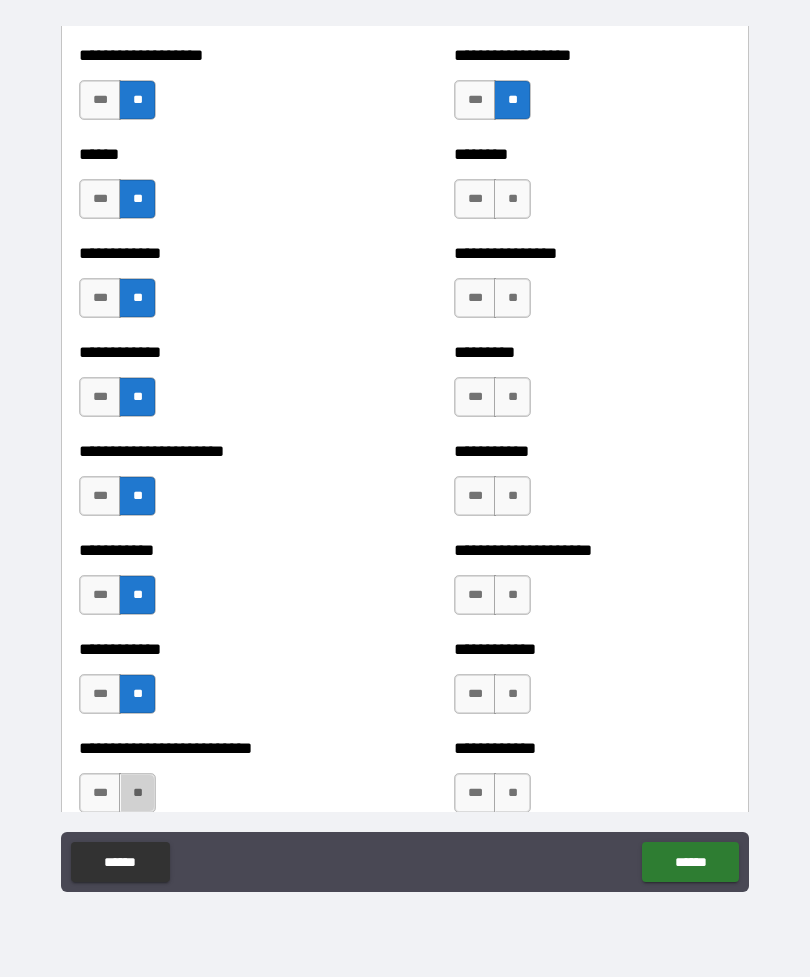 click on "**" at bounding box center (137, 793) 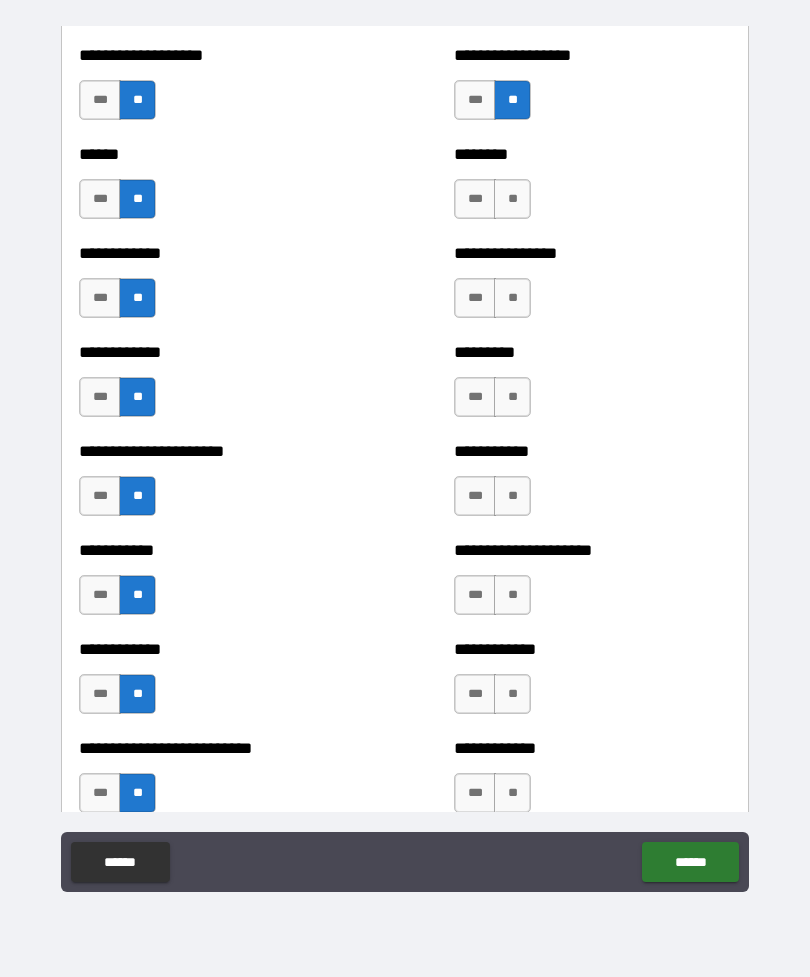 click on "**" at bounding box center [512, 199] 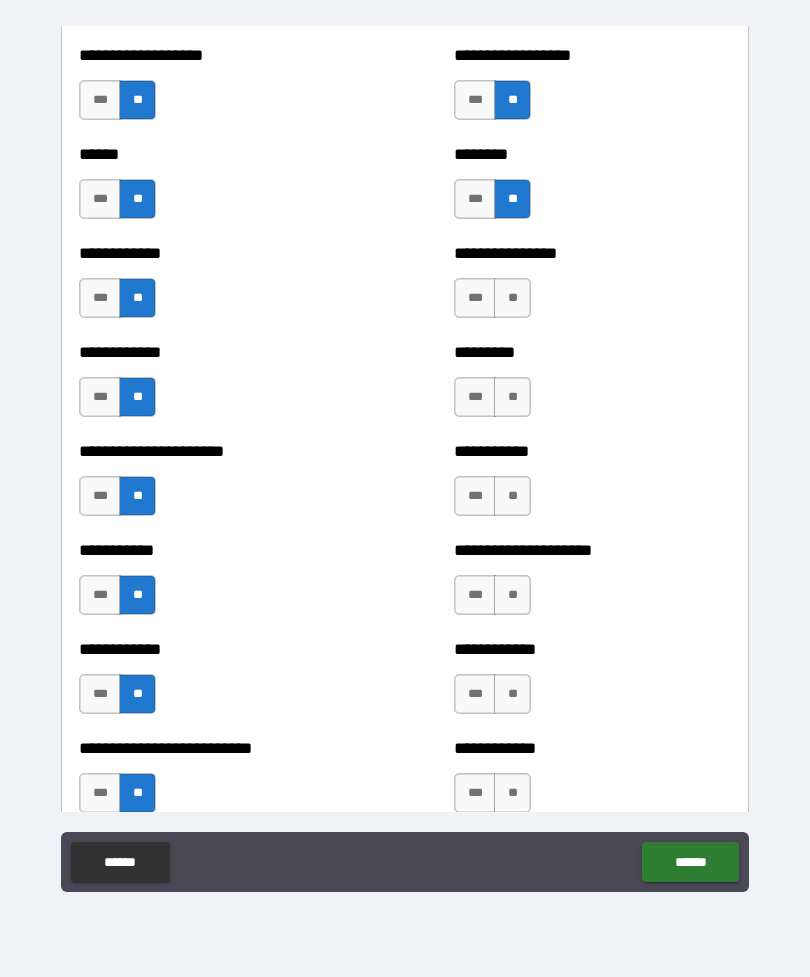 click on "**" at bounding box center [512, 298] 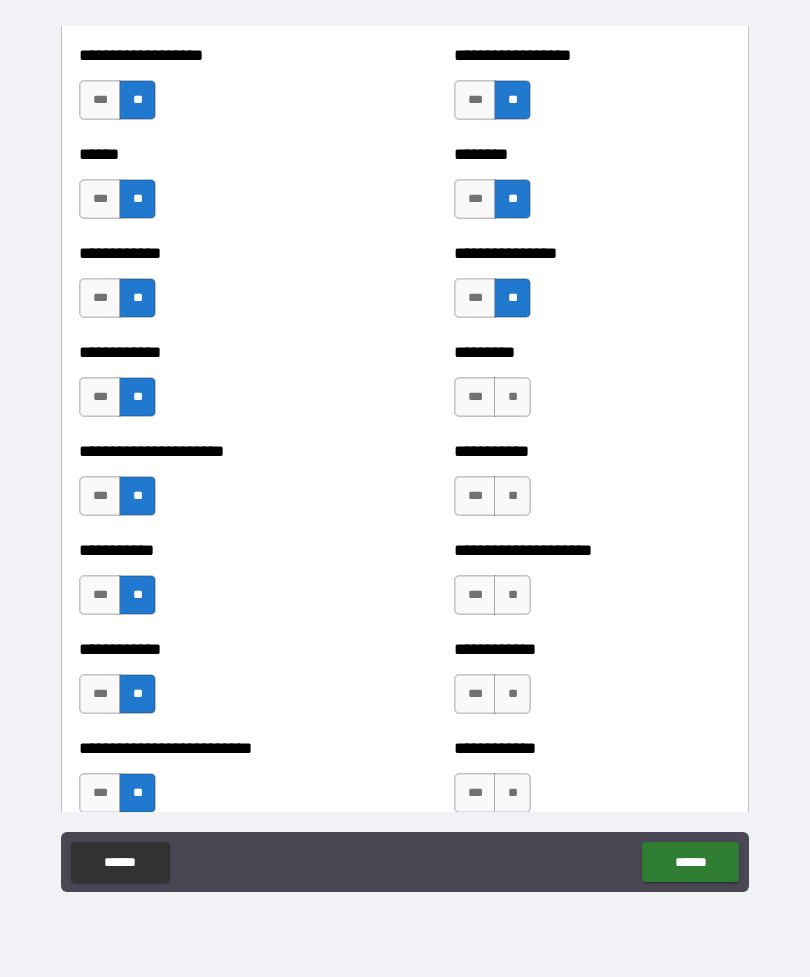 click on "**" at bounding box center [512, 397] 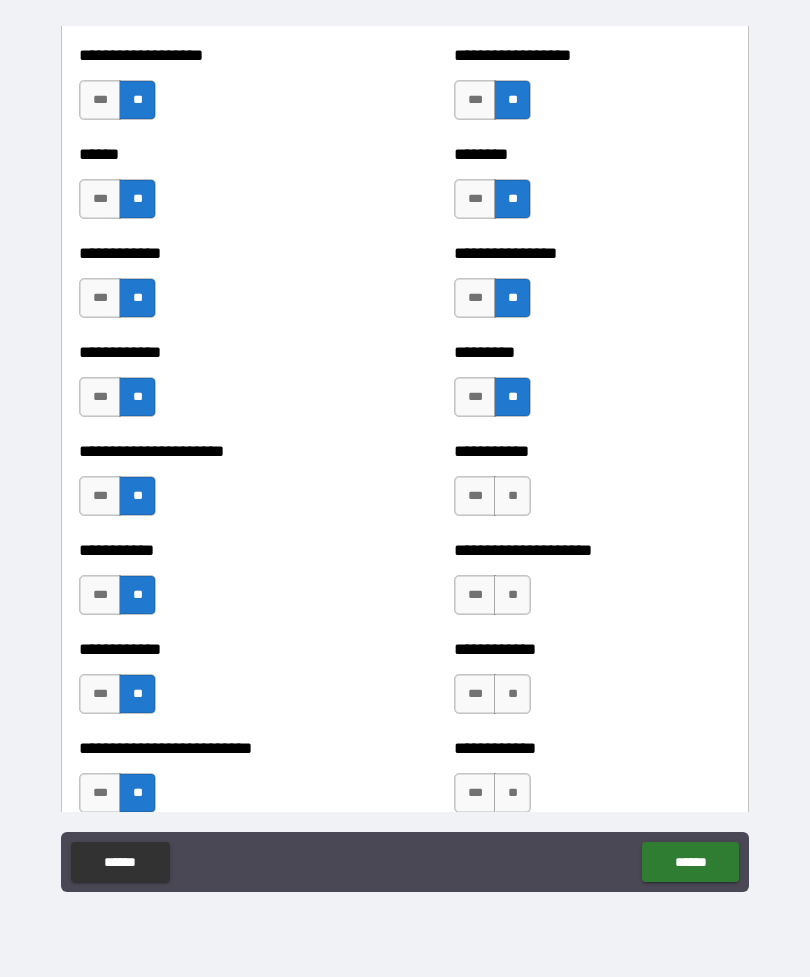 click on "**" at bounding box center [512, 496] 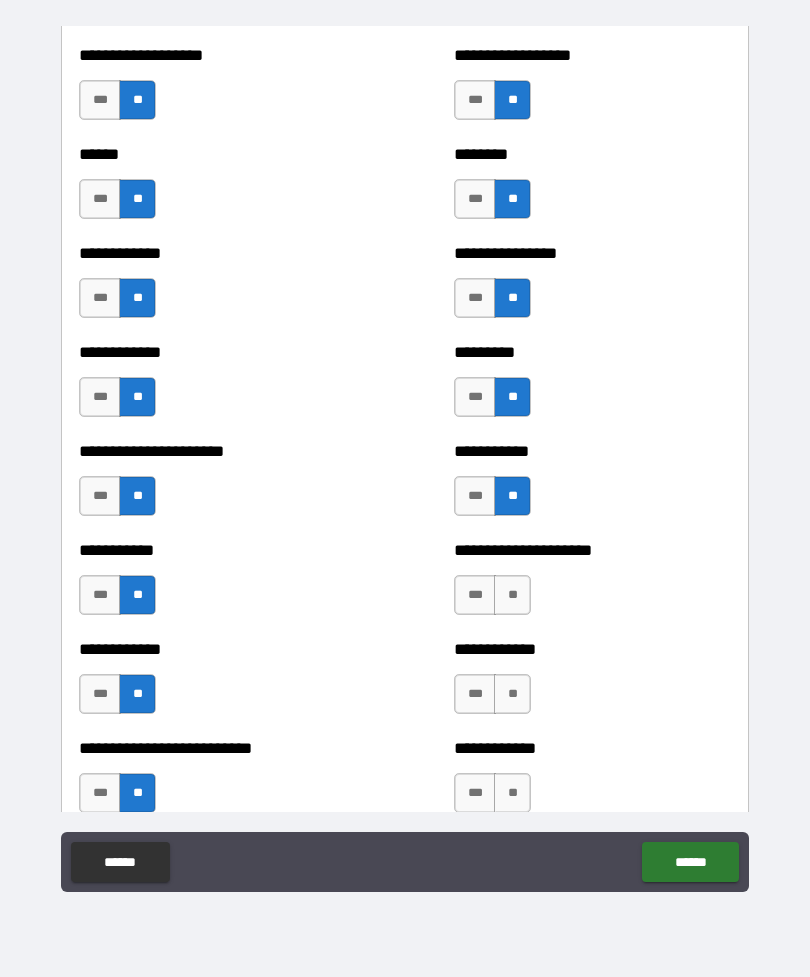 click on "**" at bounding box center (512, 595) 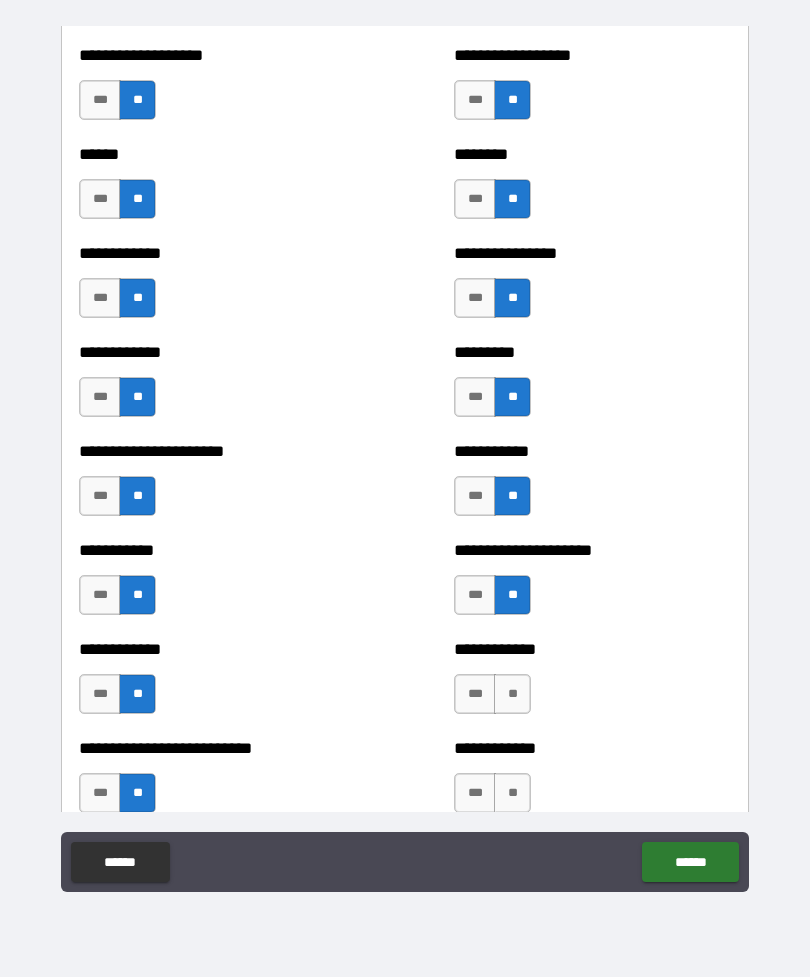 click on "**" at bounding box center (512, 694) 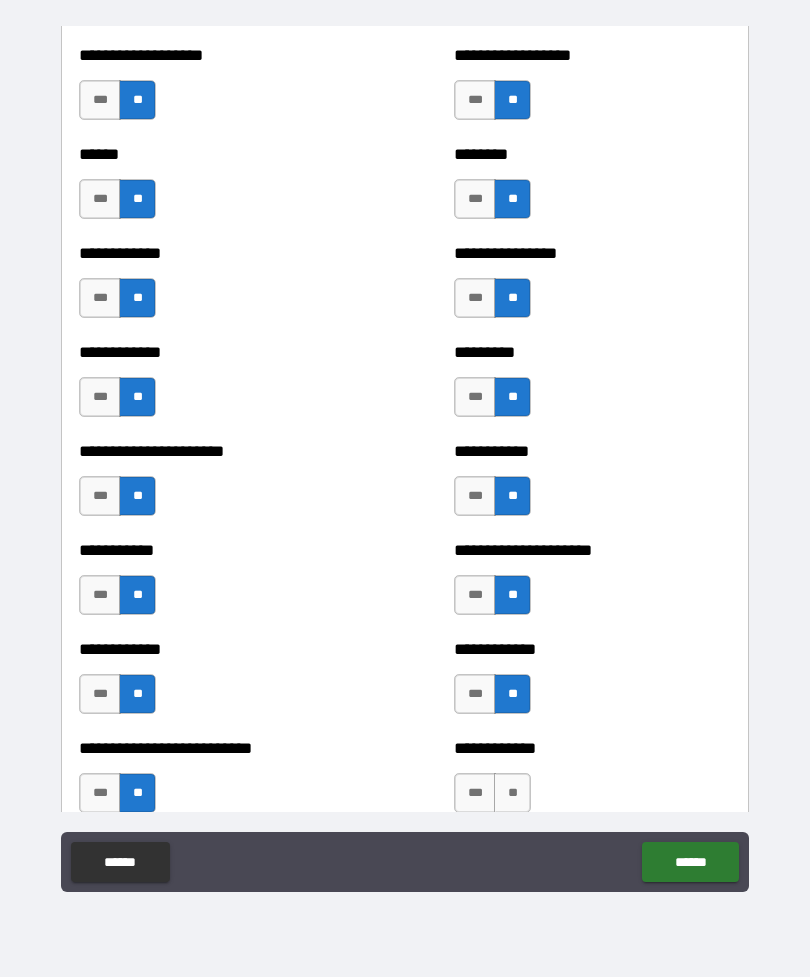 click on "**" at bounding box center (512, 793) 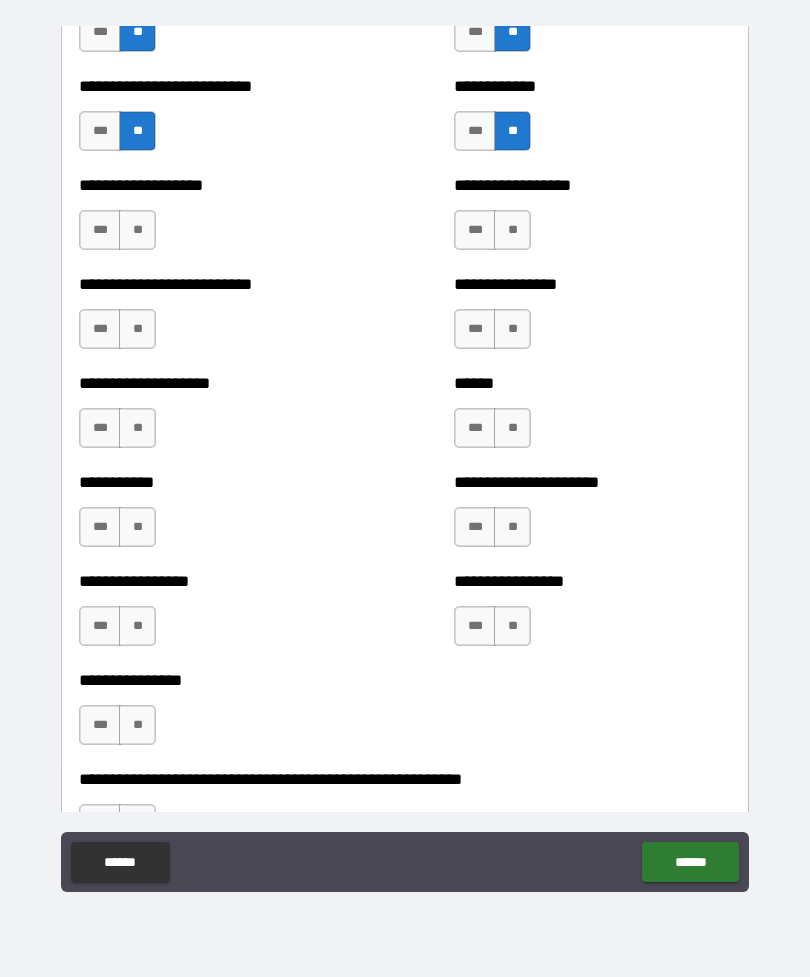 scroll, scrollTop: 5683, scrollLeft: 0, axis: vertical 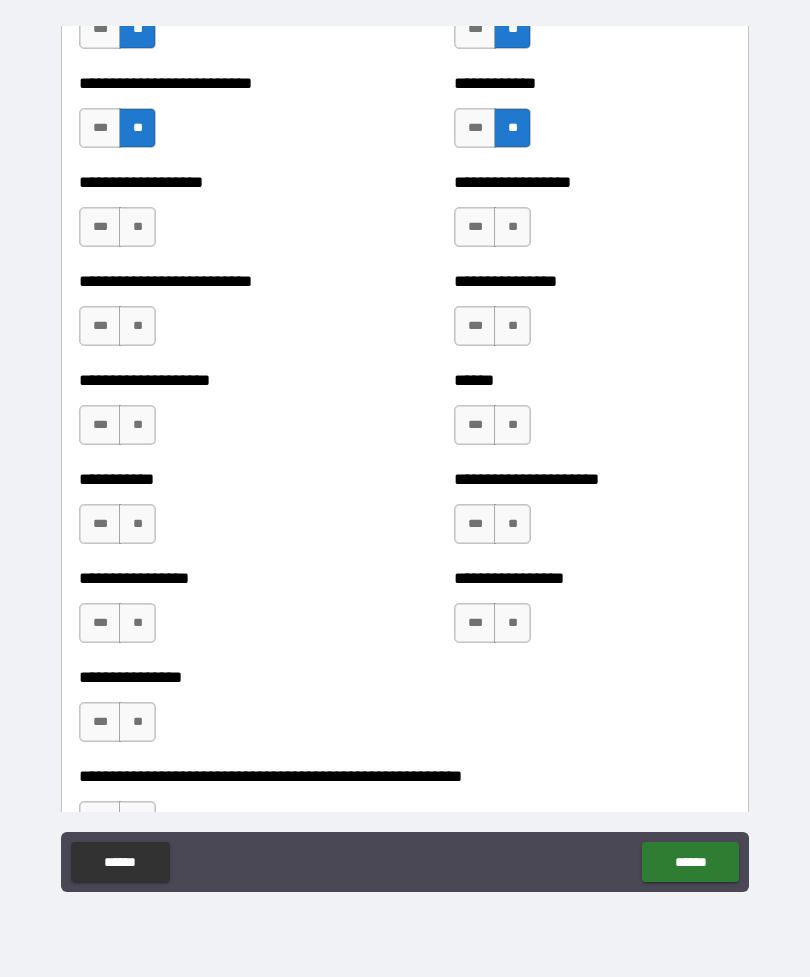 click on "**" at bounding box center (137, 227) 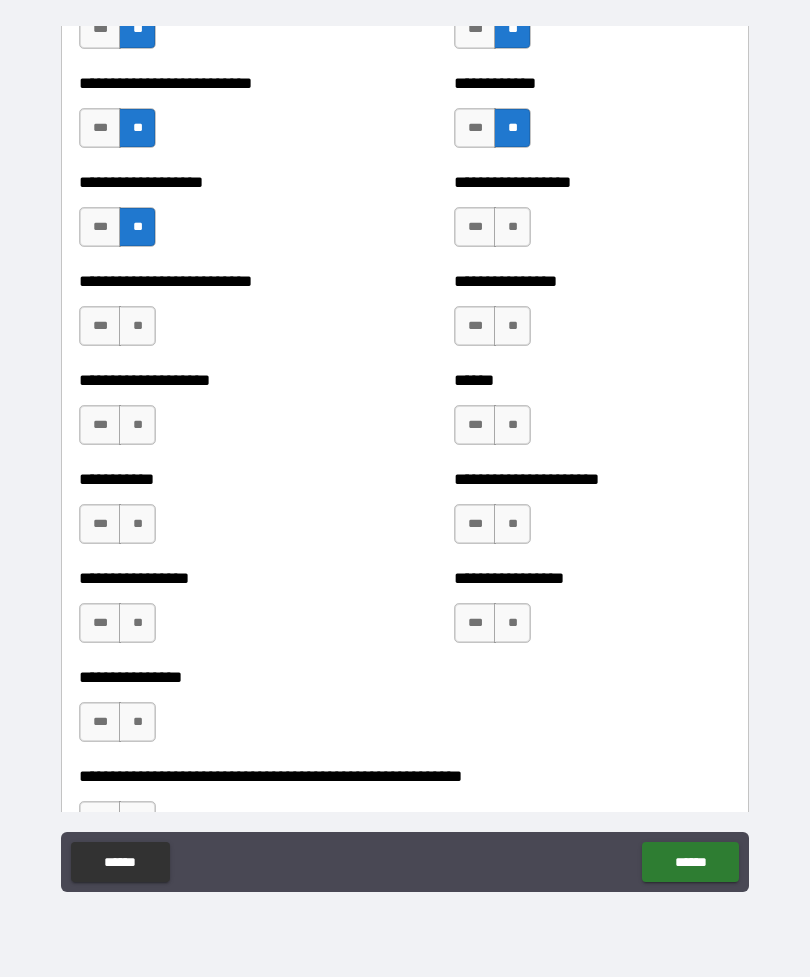 click on "**" at bounding box center (137, 326) 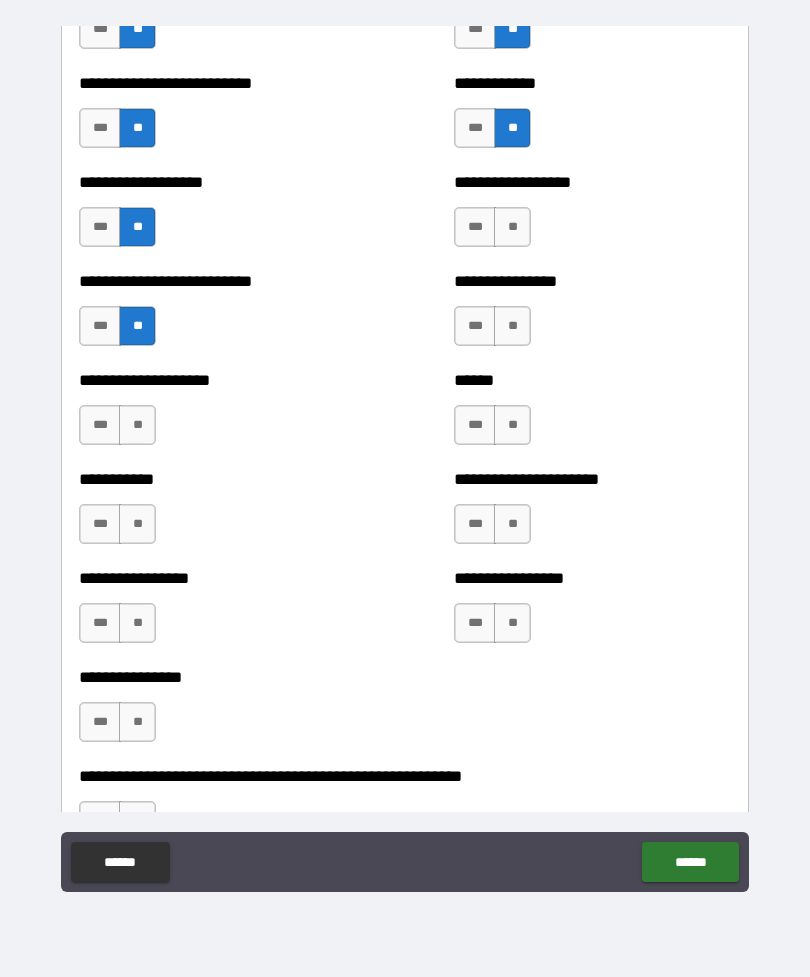 click on "**" at bounding box center (137, 425) 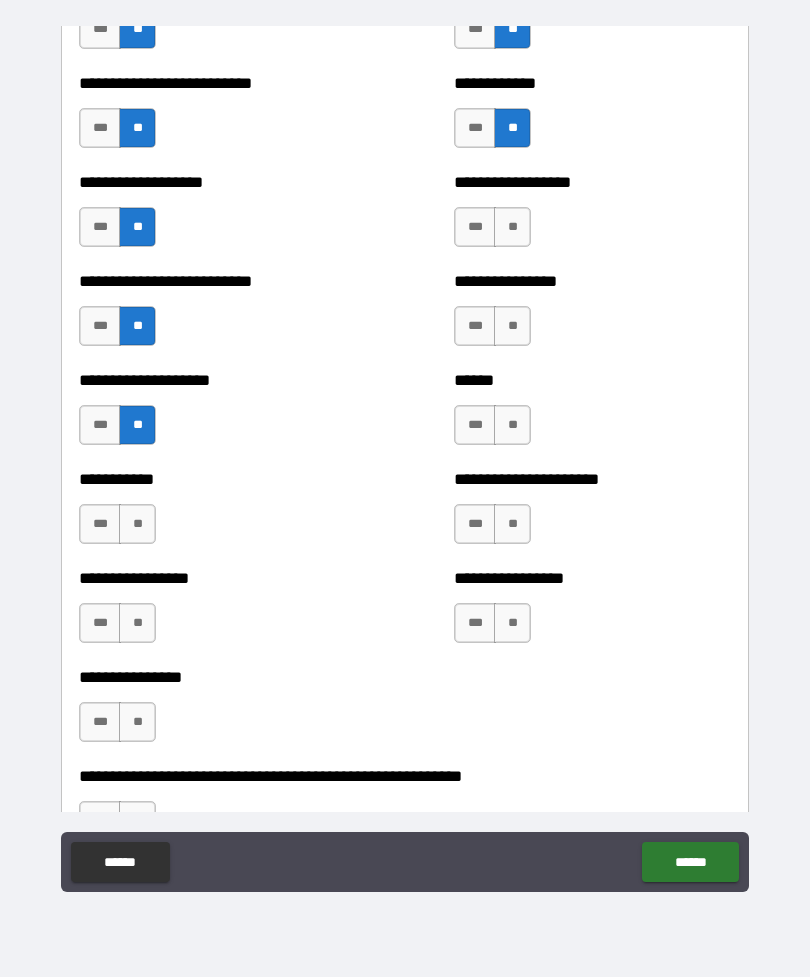 click on "**" at bounding box center [137, 524] 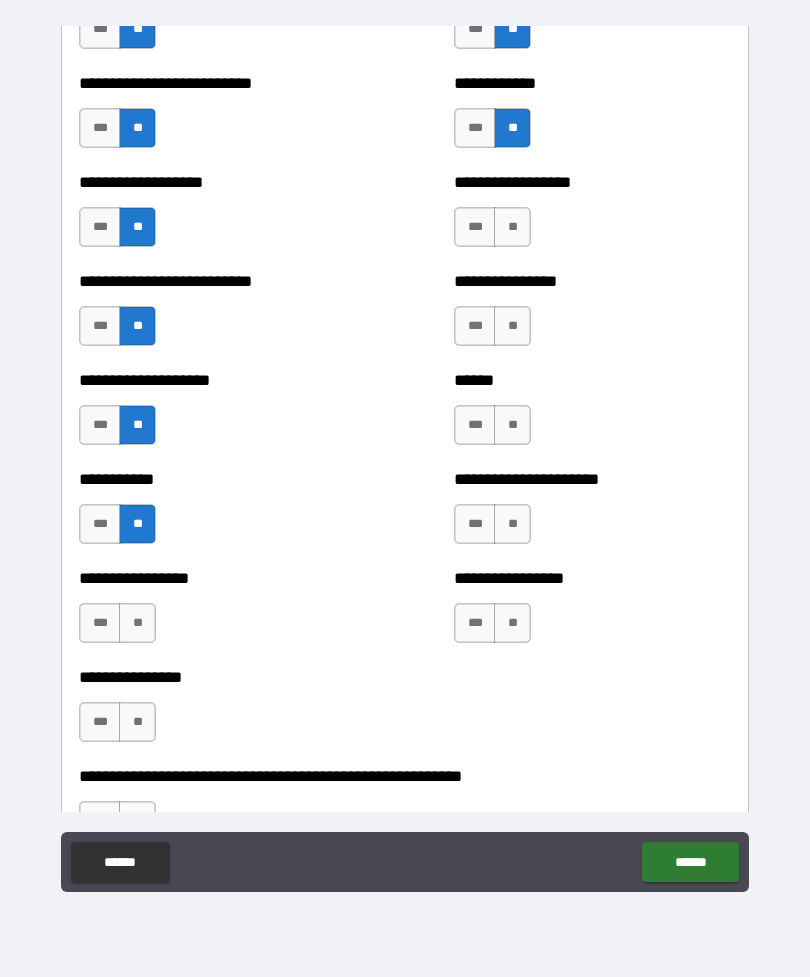click on "**" at bounding box center (137, 623) 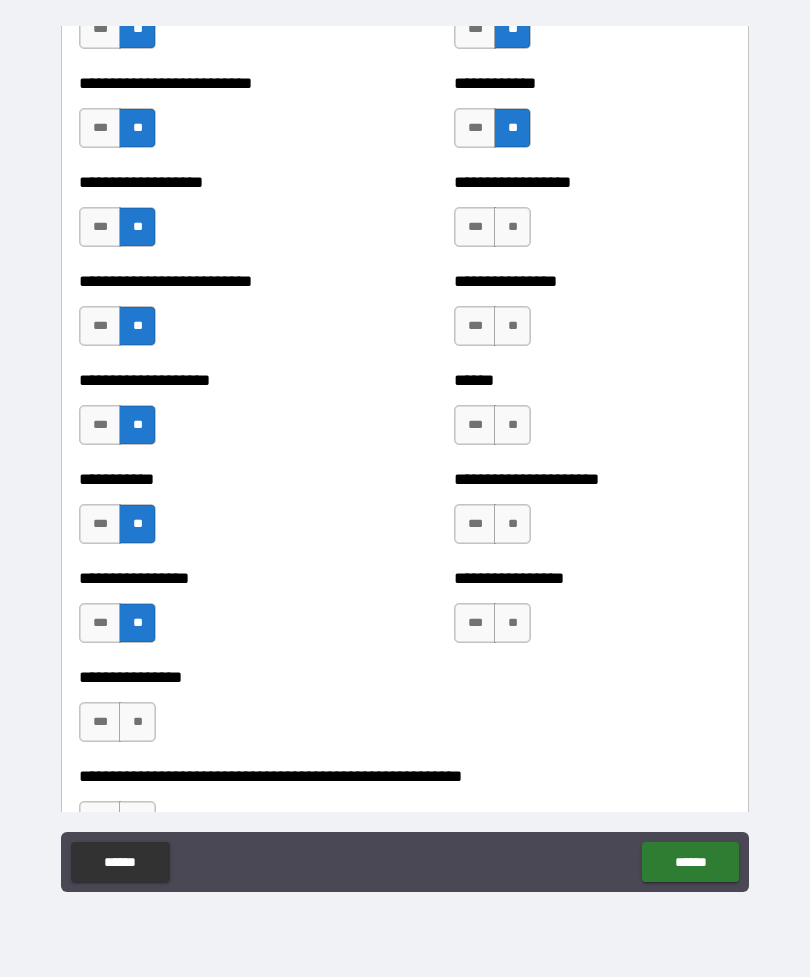 click on "**" at bounding box center [137, 722] 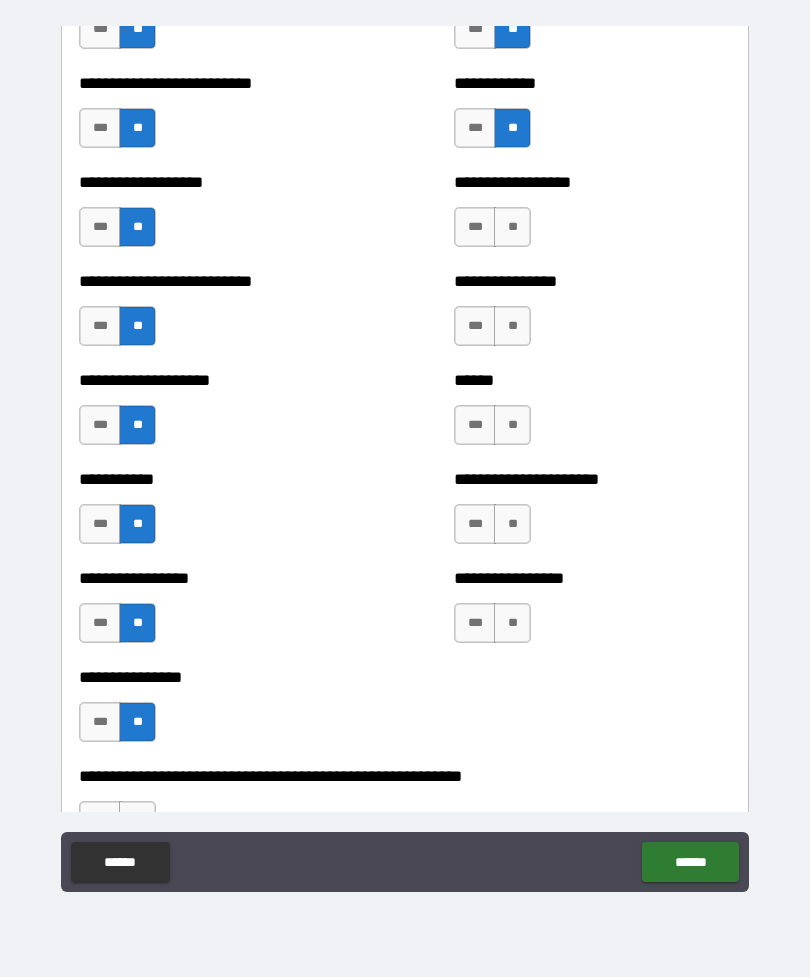 click on "**" at bounding box center (512, 227) 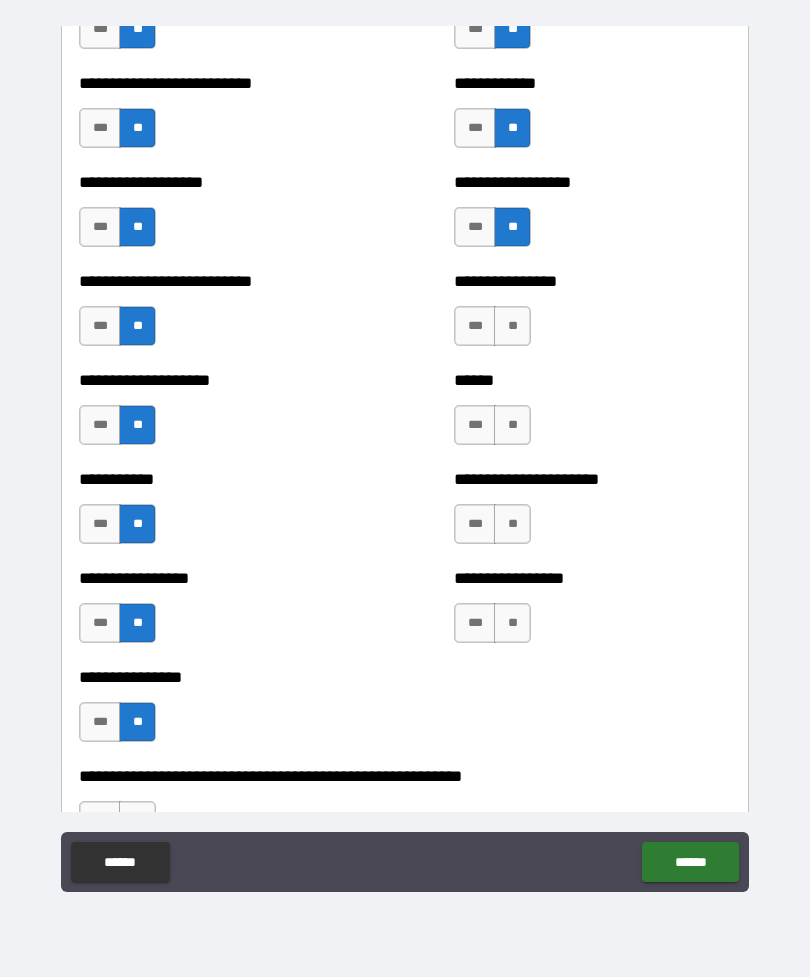 click on "**" at bounding box center (512, 326) 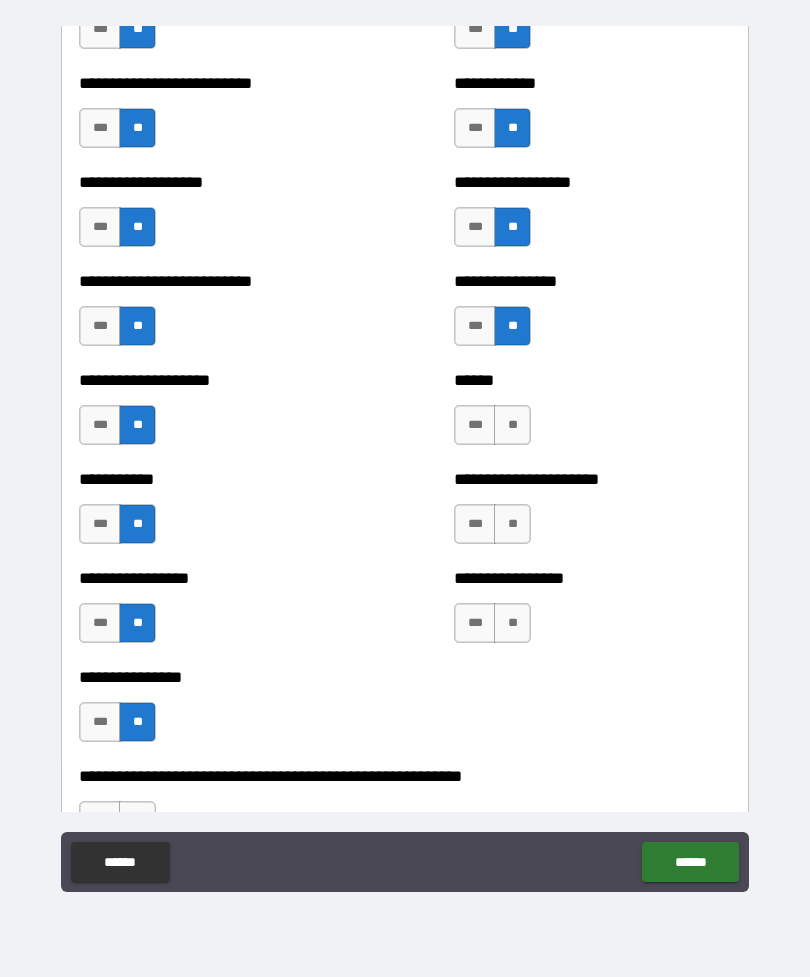 click on "**" at bounding box center (512, 425) 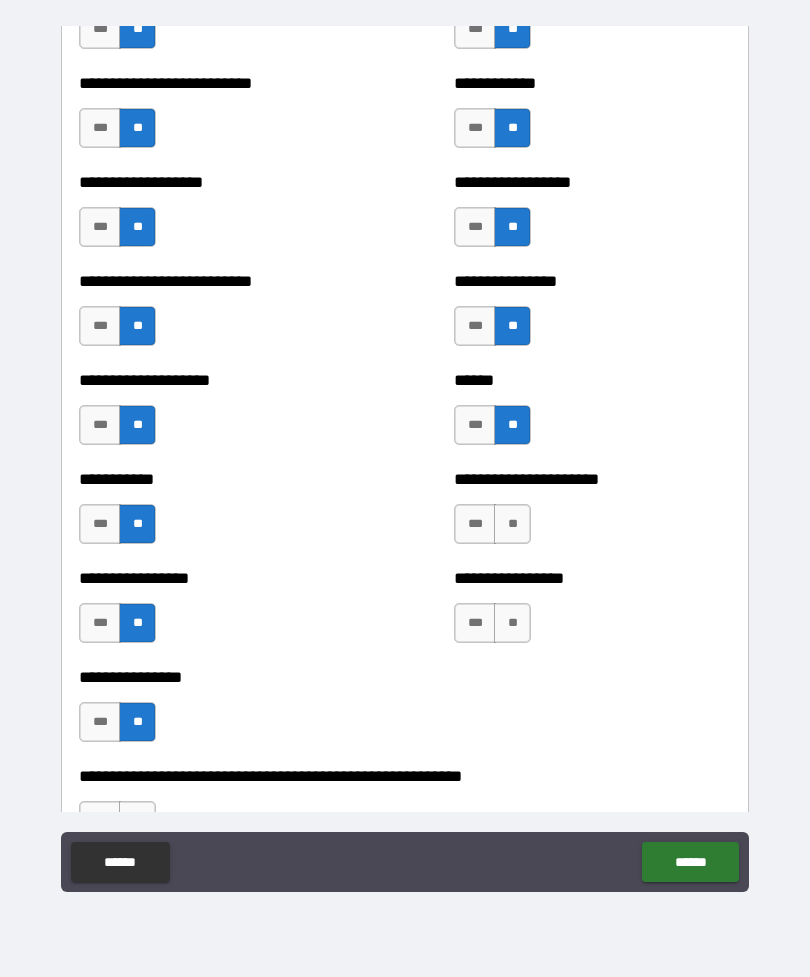 click on "**" at bounding box center (512, 524) 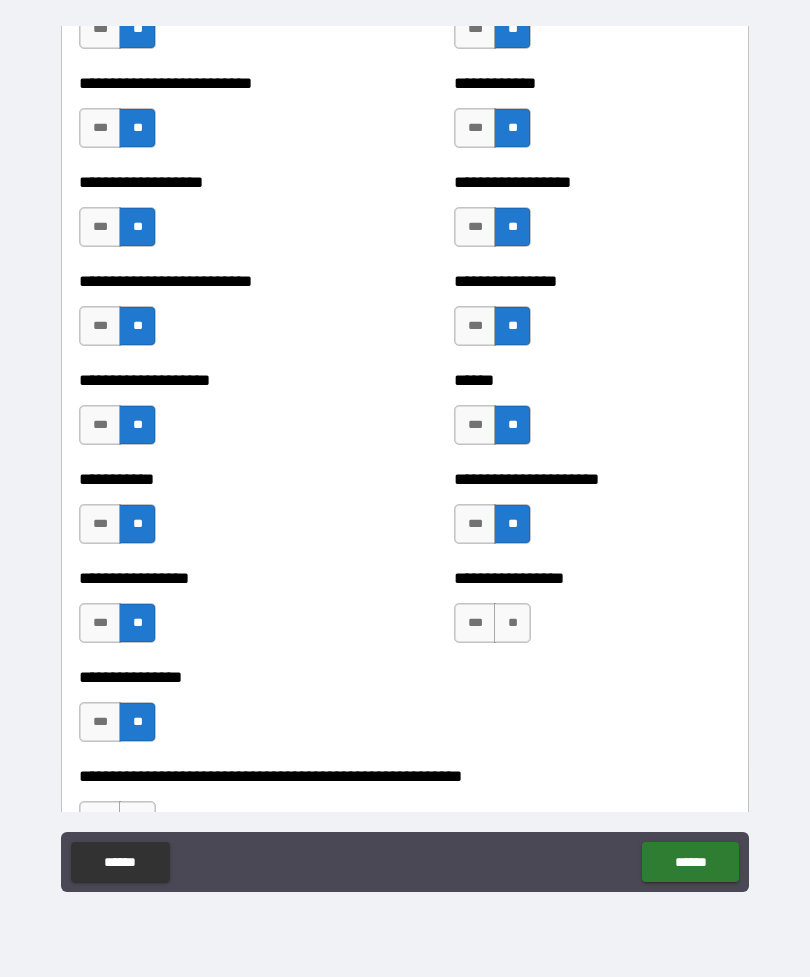 click on "**" at bounding box center [512, 623] 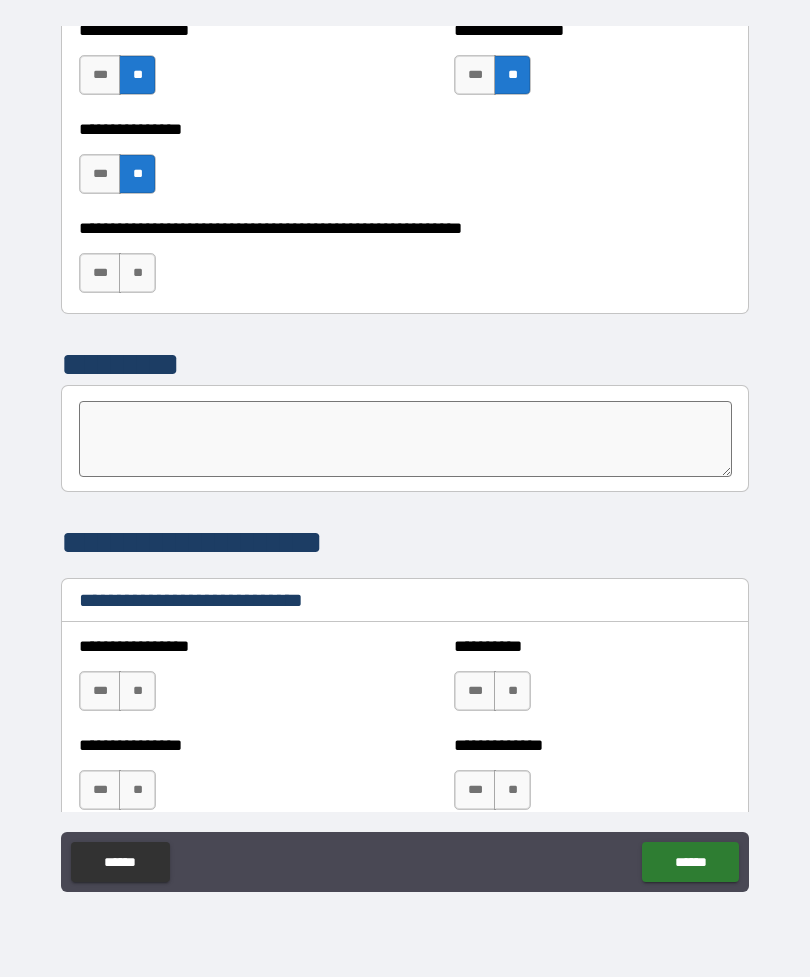 scroll, scrollTop: 6233, scrollLeft: 0, axis: vertical 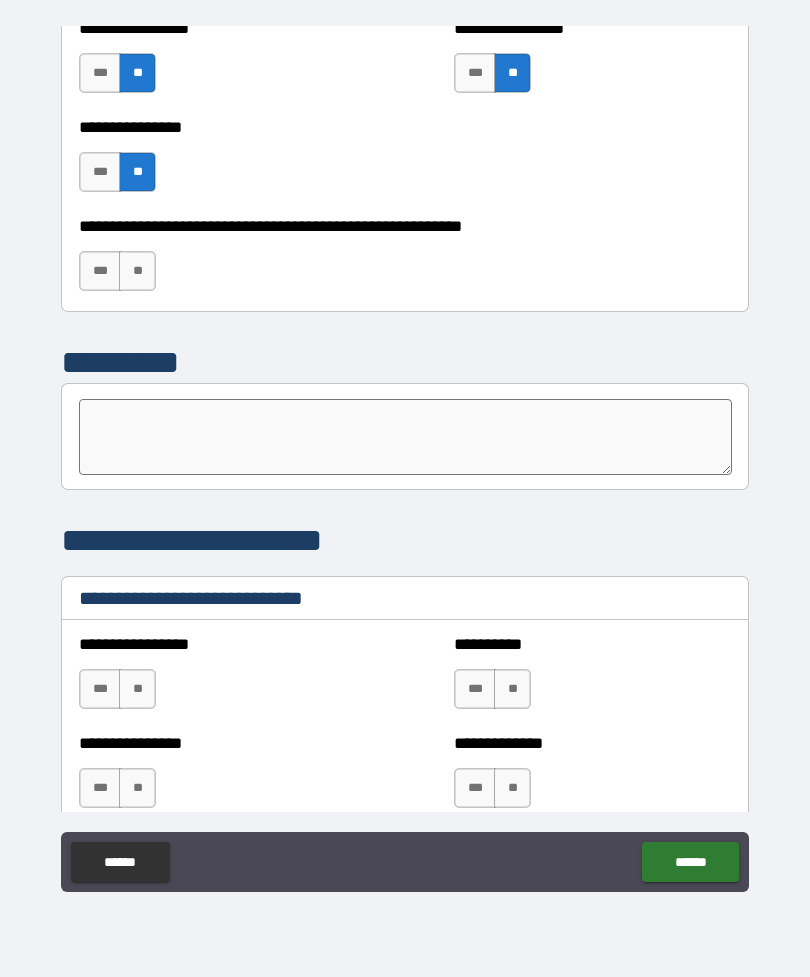 click on "**" at bounding box center [137, 271] 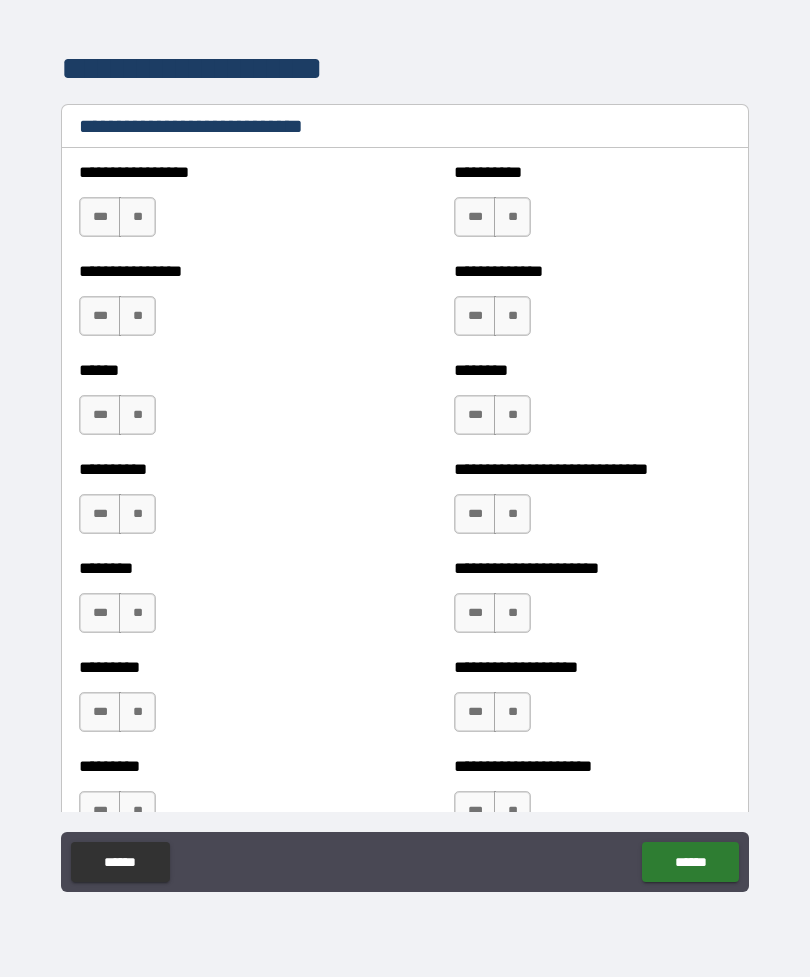 scroll, scrollTop: 6708, scrollLeft: 0, axis: vertical 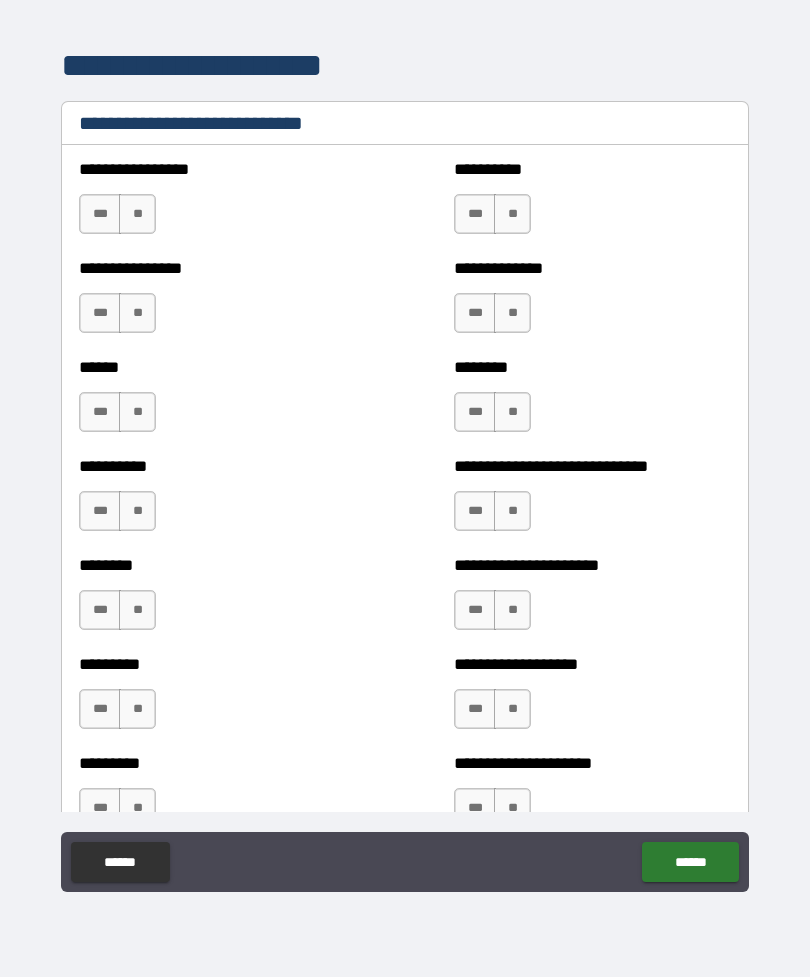 click on "***" at bounding box center (100, 214) 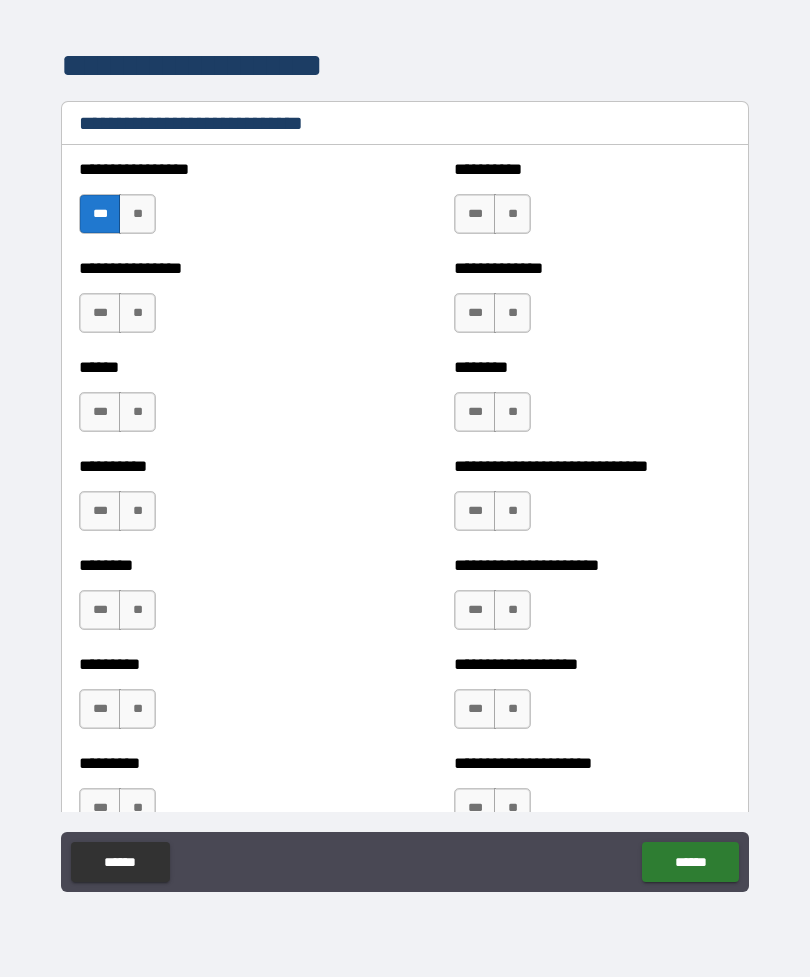 click on "**" at bounding box center (137, 313) 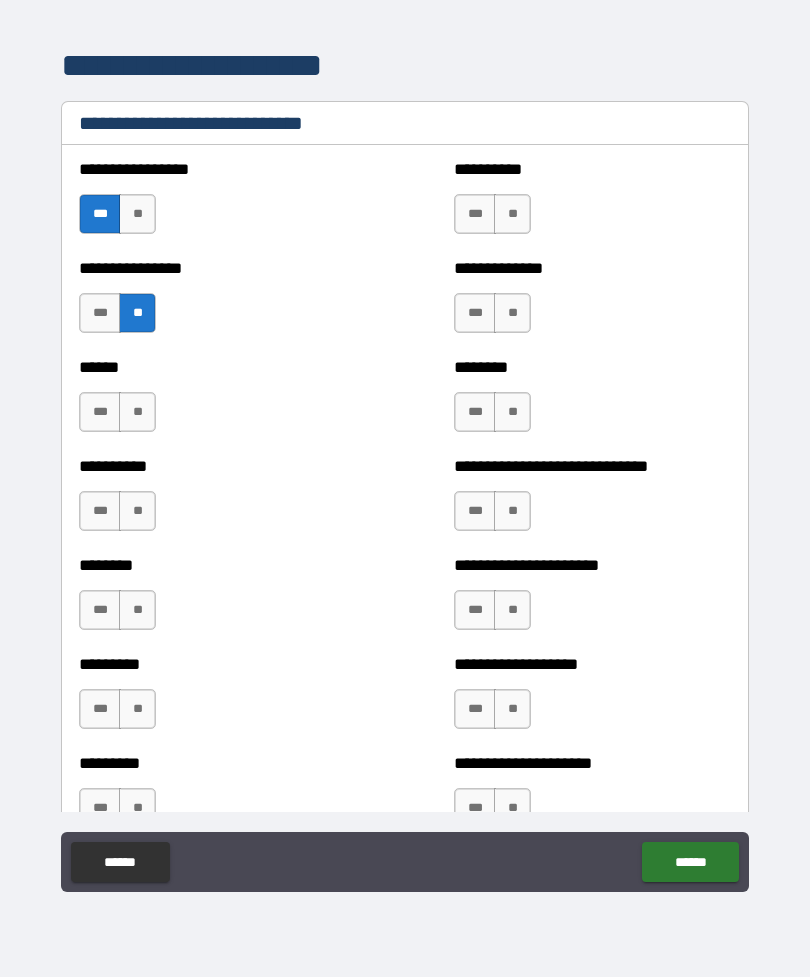 click on "**" at bounding box center [137, 412] 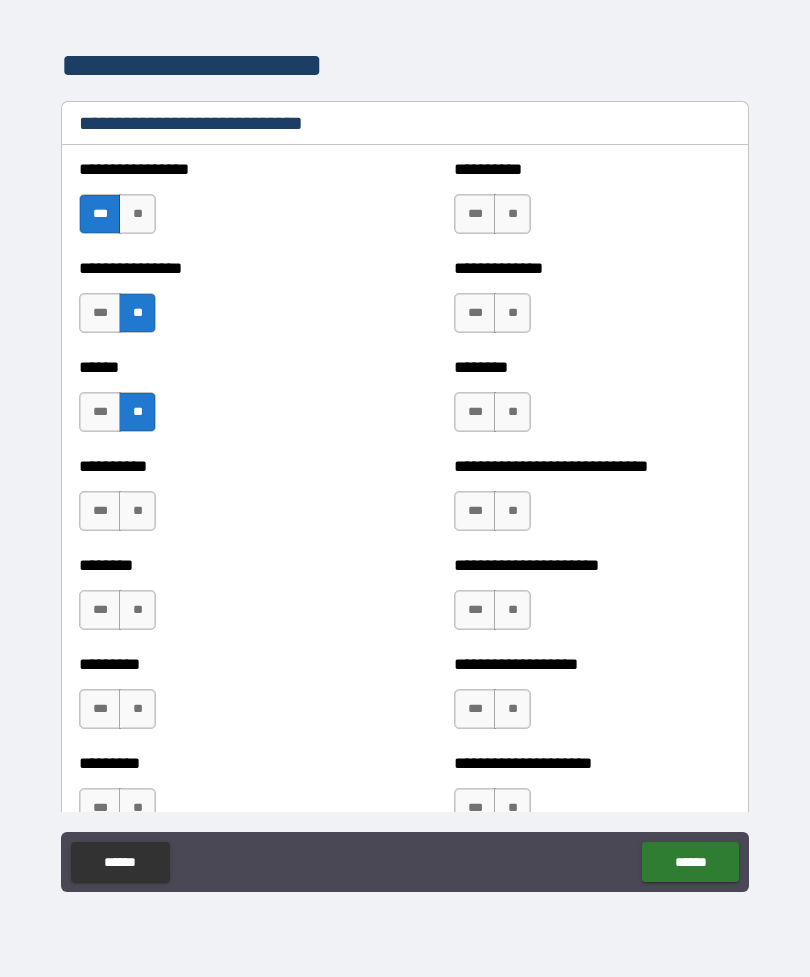 click on "**" at bounding box center [137, 511] 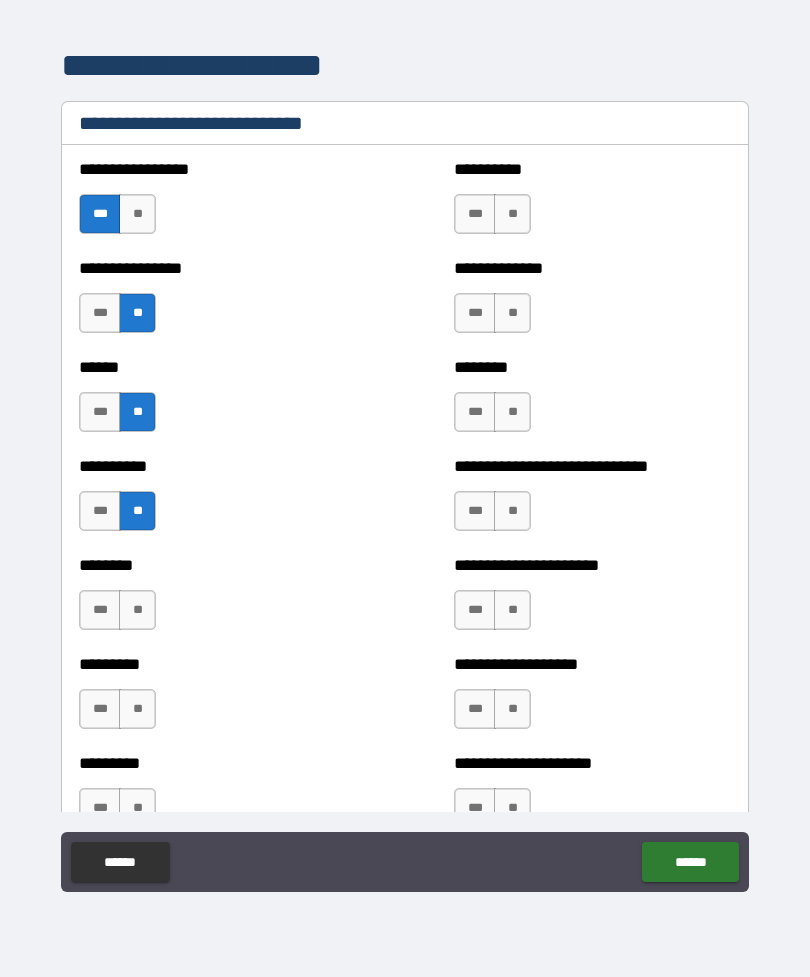 click on "**" at bounding box center [137, 610] 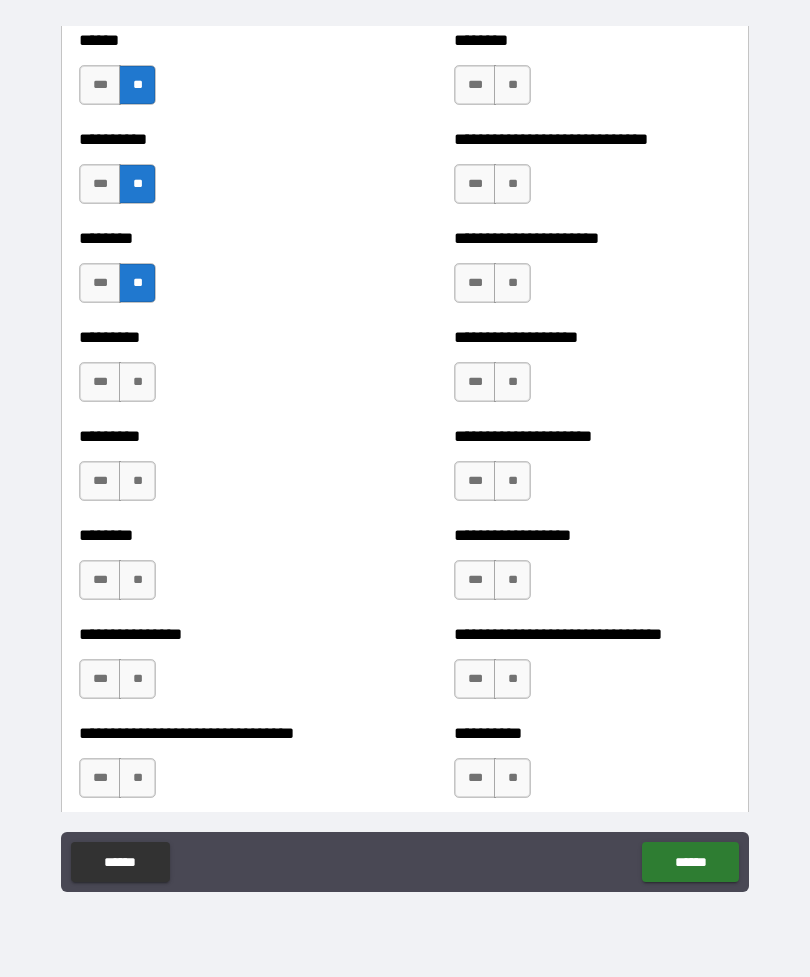 scroll, scrollTop: 7051, scrollLeft: 0, axis: vertical 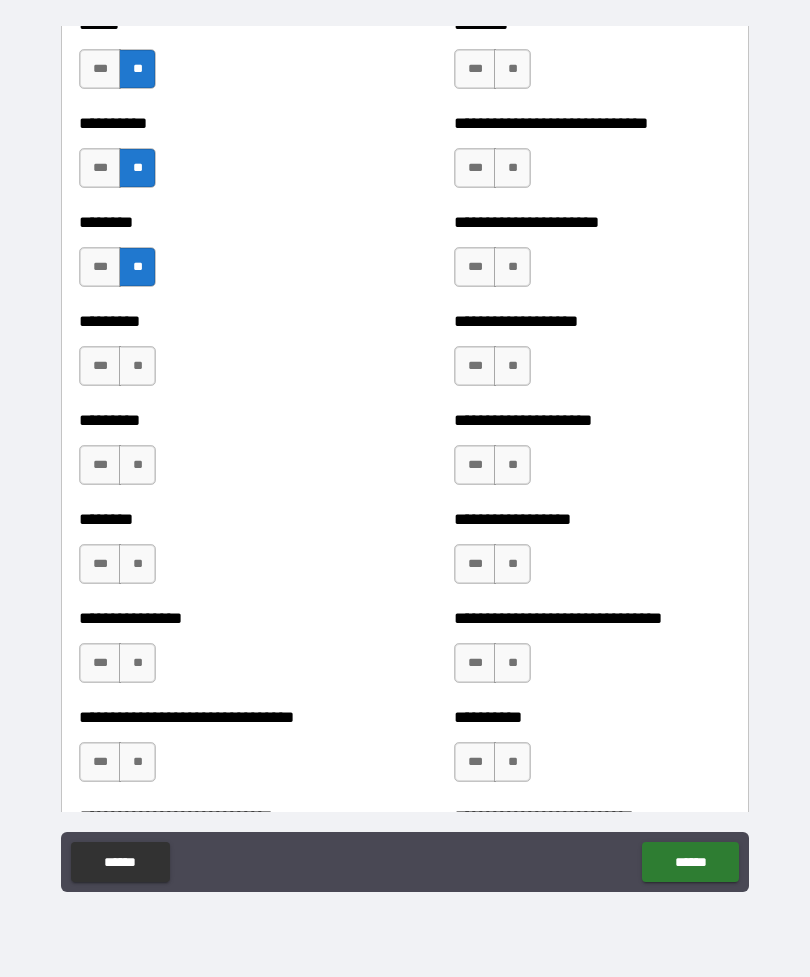 click on "***" at bounding box center (100, 366) 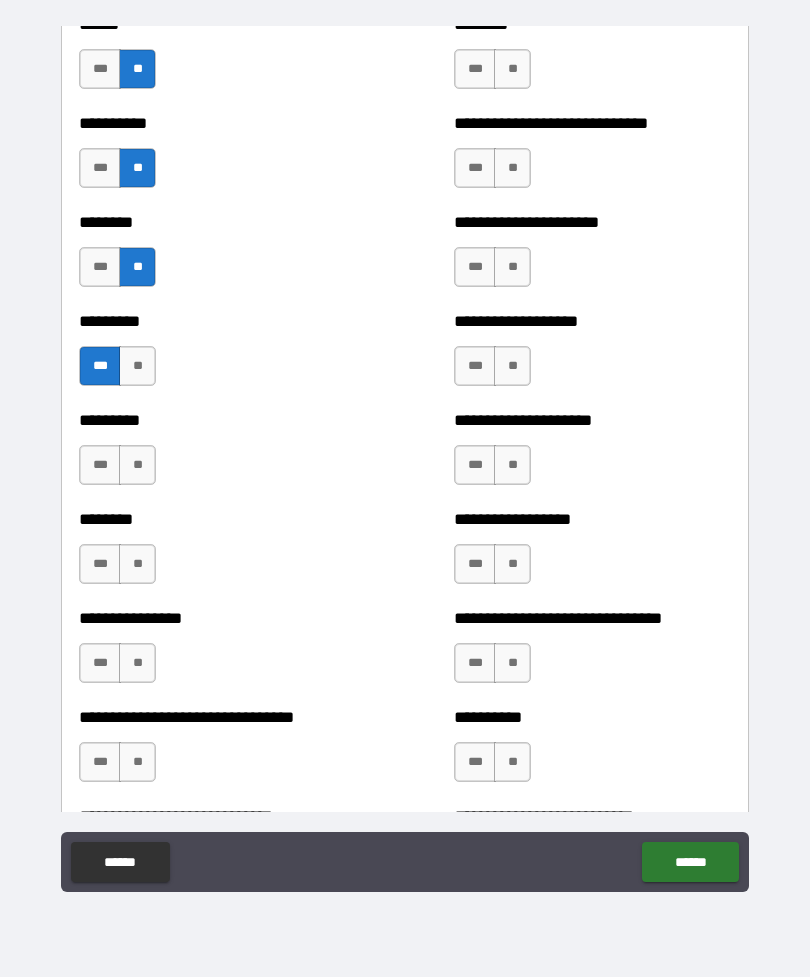 click on "***" at bounding box center (100, 465) 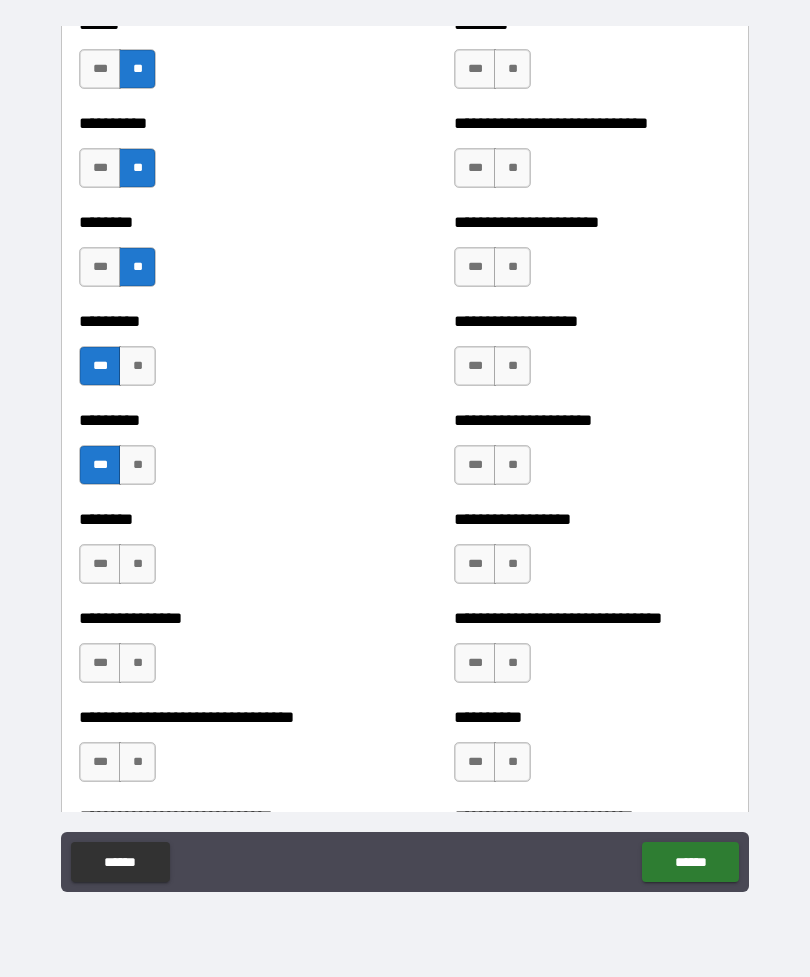 click on "**" at bounding box center (137, 564) 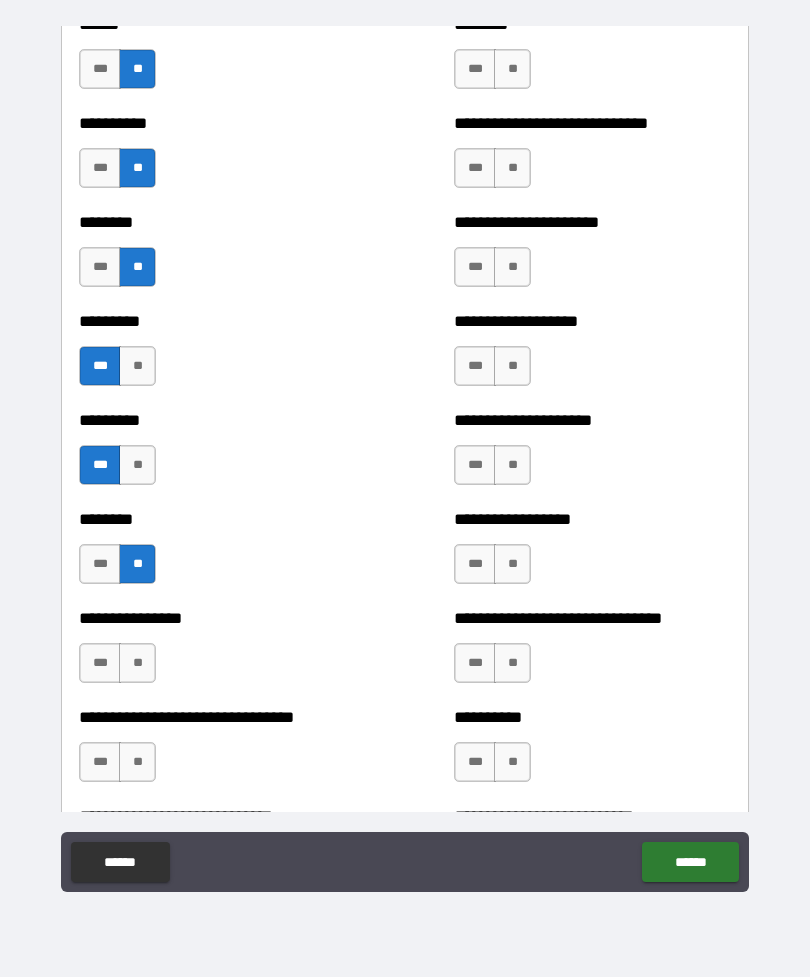click on "**" at bounding box center (137, 663) 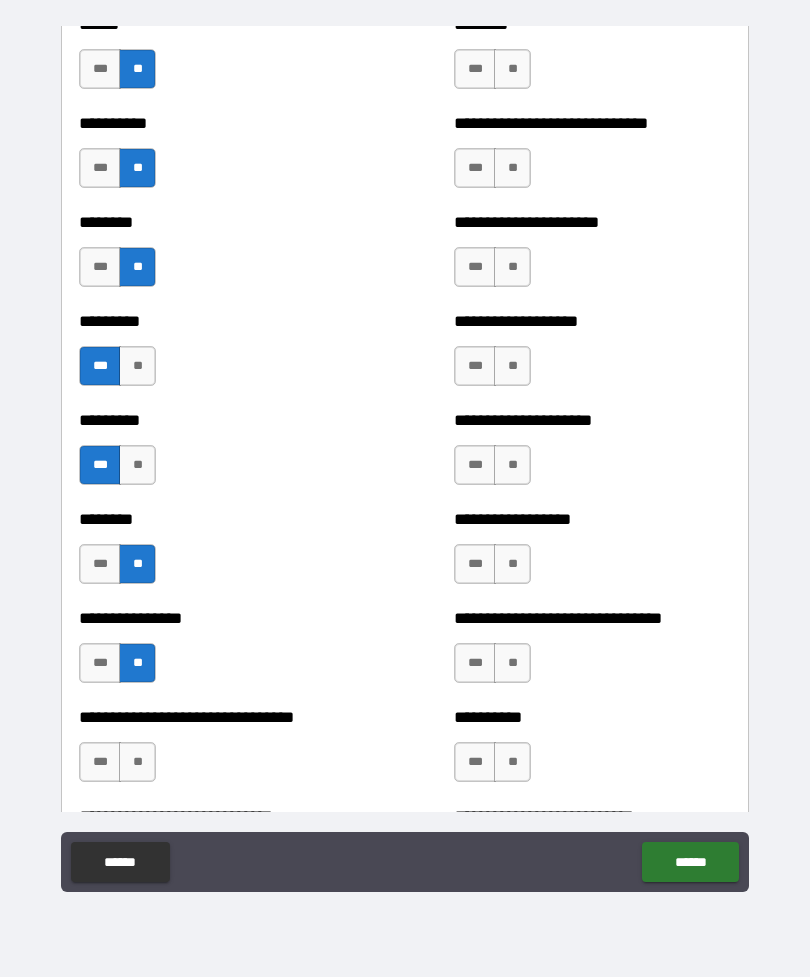 click on "**" at bounding box center [137, 762] 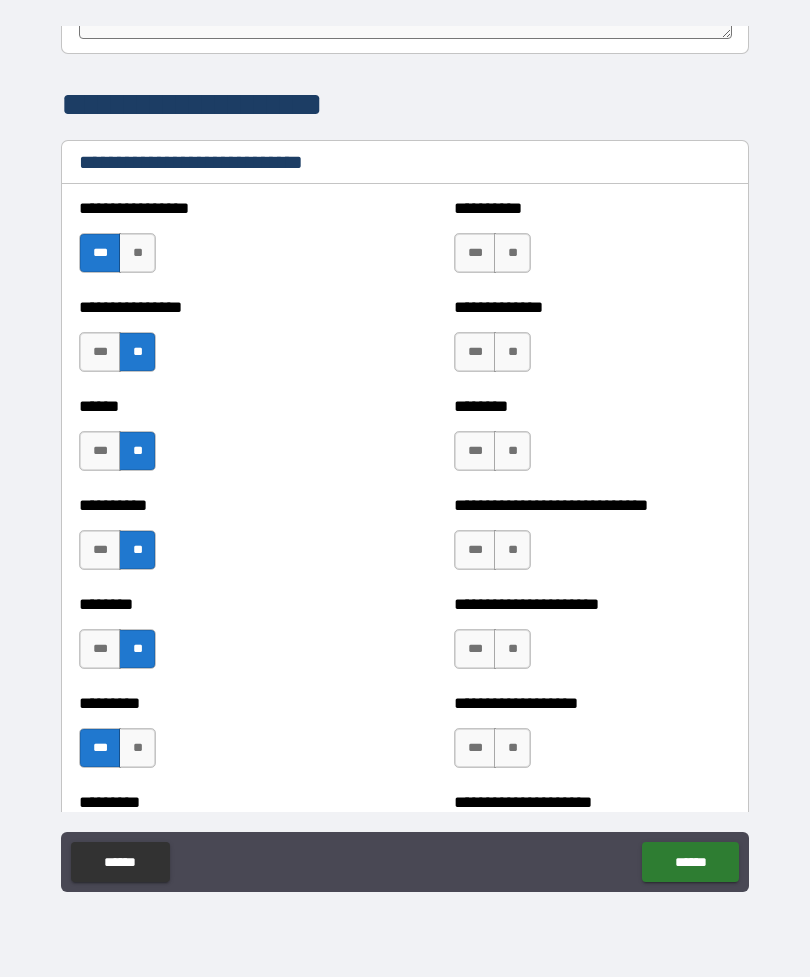 scroll, scrollTop: 6670, scrollLeft: 0, axis: vertical 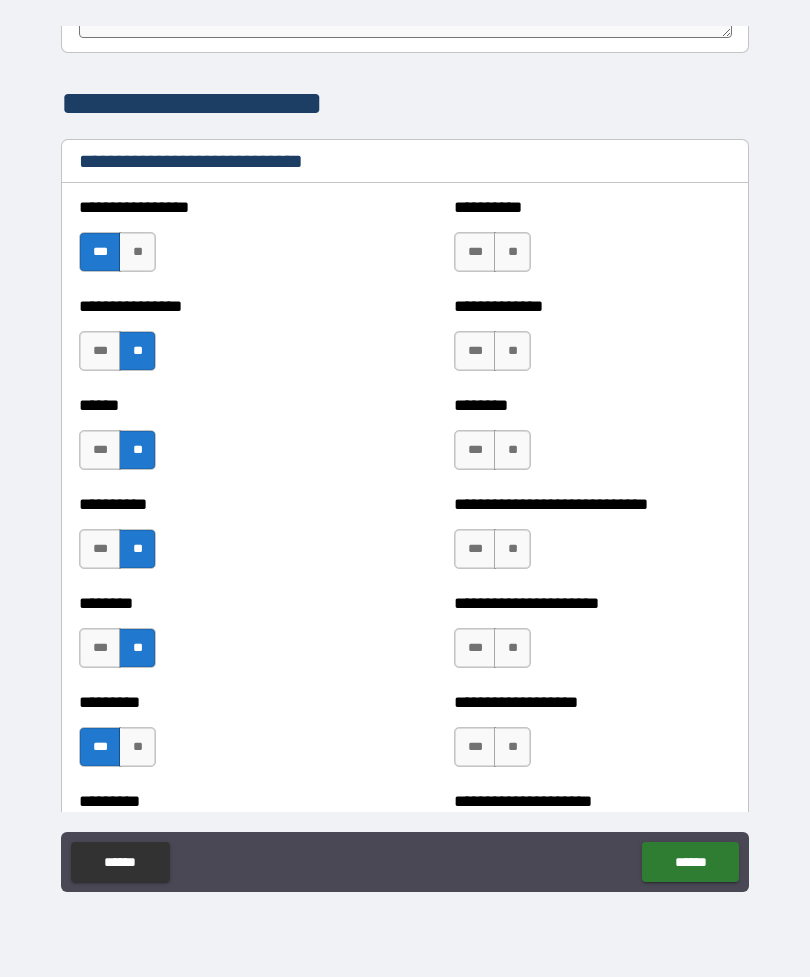 click on "***" at bounding box center (475, 252) 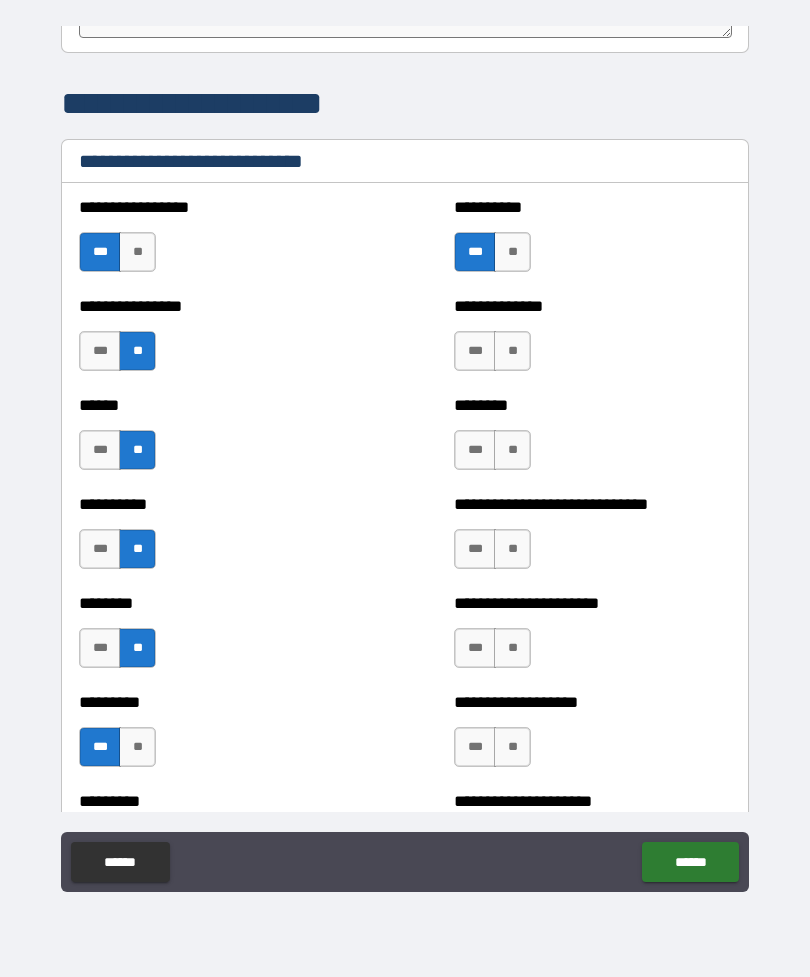 click on "**" at bounding box center [512, 351] 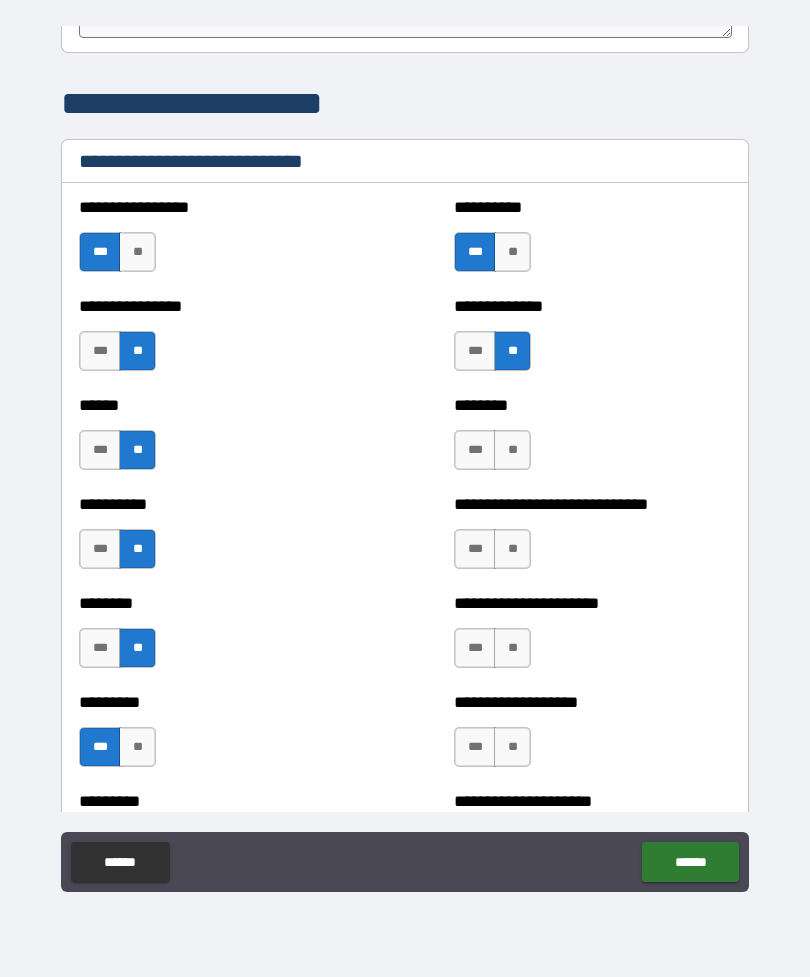 click on "**" at bounding box center (512, 450) 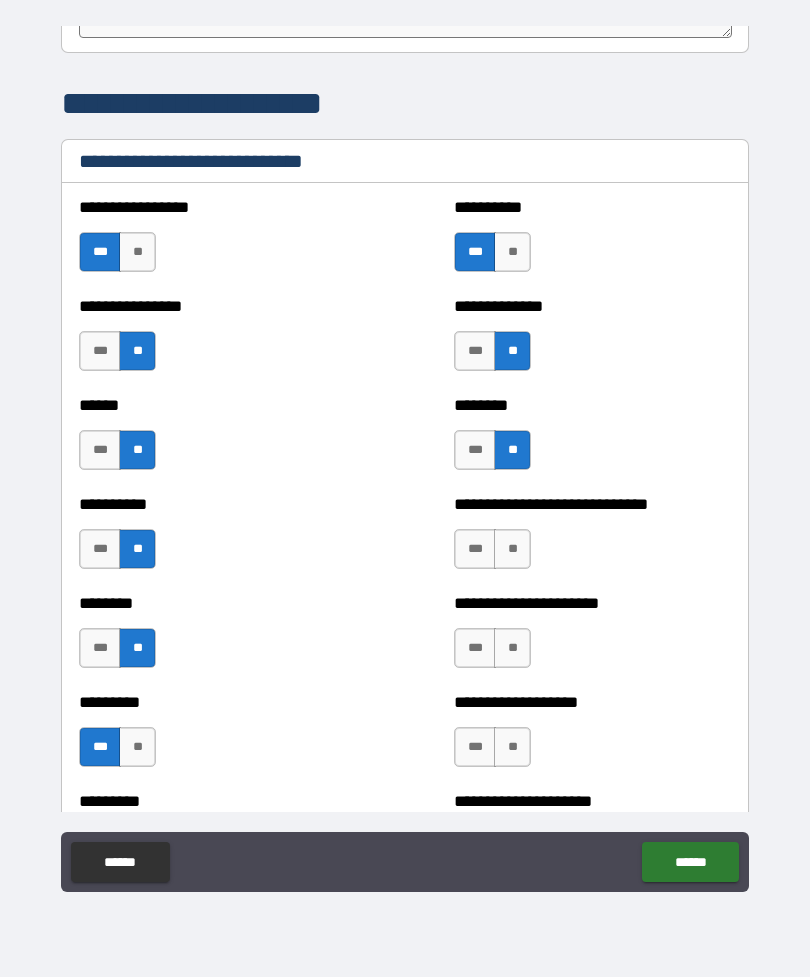 click on "***" at bounding box center (475, 549) 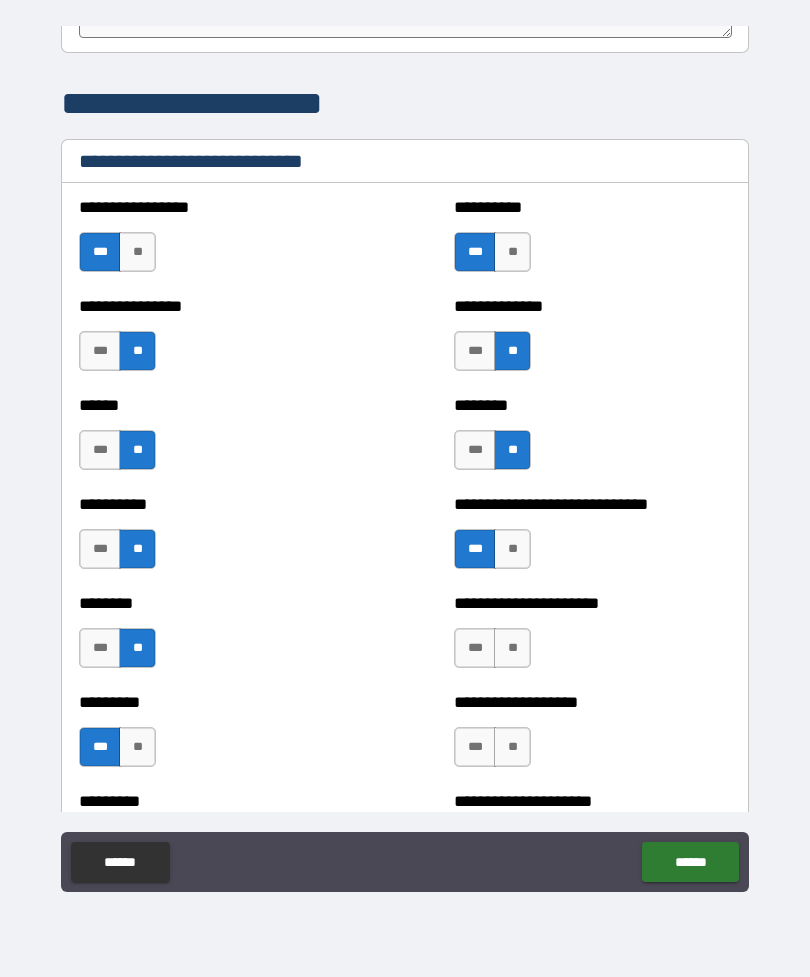 click on "**" at bounding box center [512, 648] 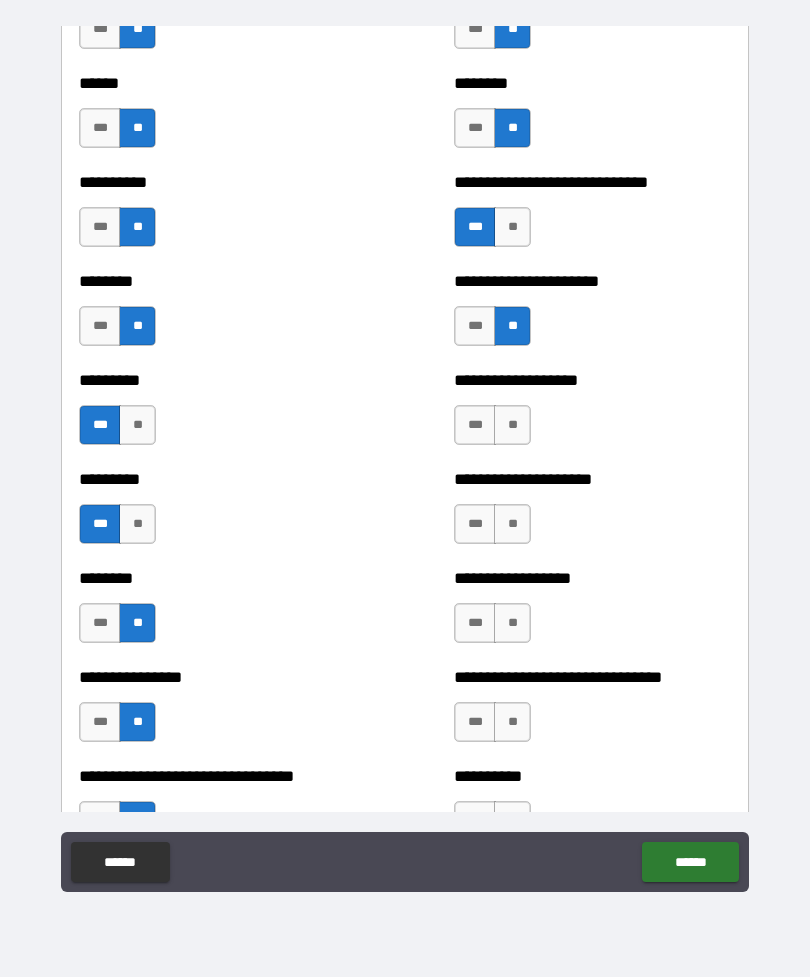scroll, scrollTop: 7000, scrollLeft: 0, axis: vertical 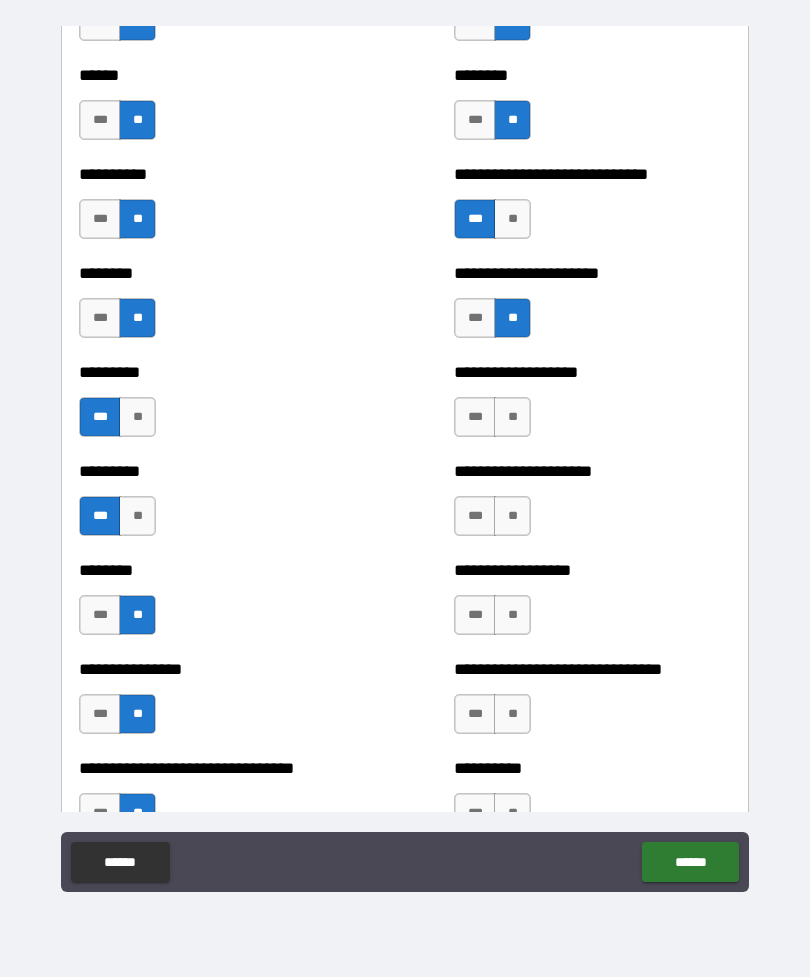 click on "***" at bounding box center (475, 417) 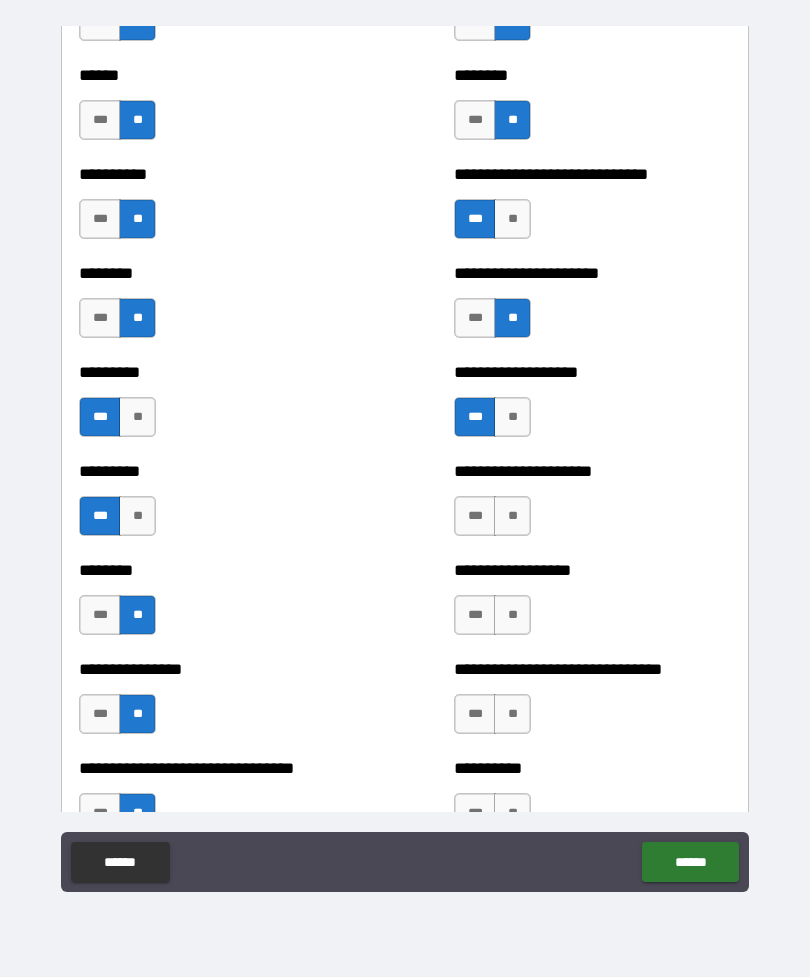 click on "**" at bounding box center [512, 516] 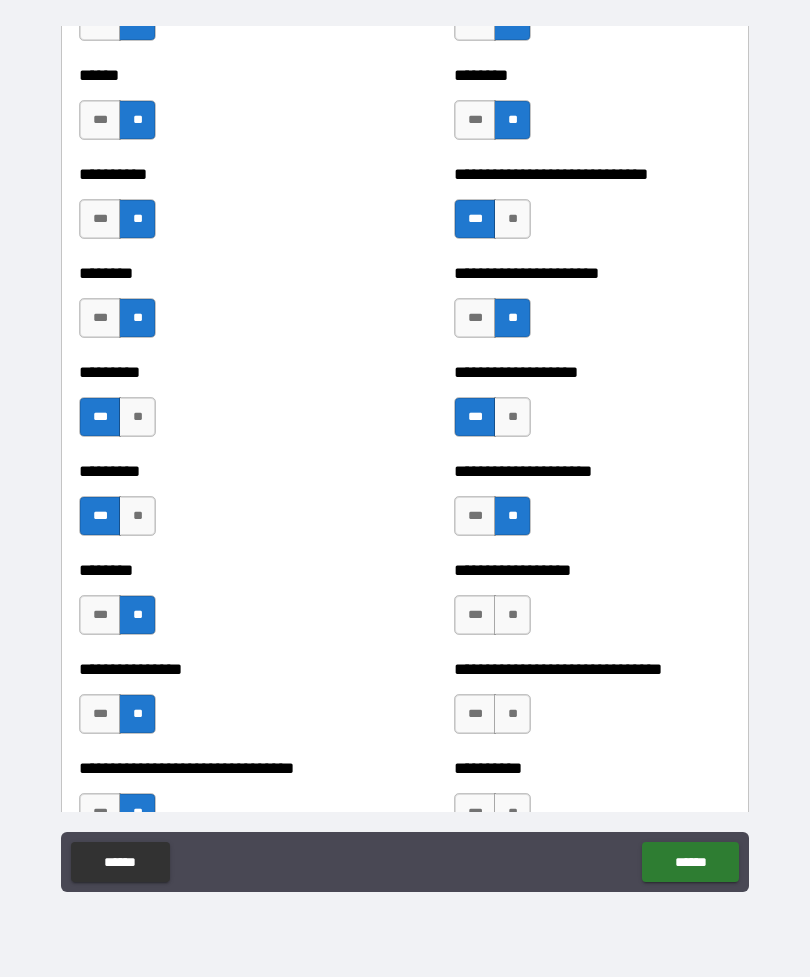 click on "**" at bounding box center [512, 615] 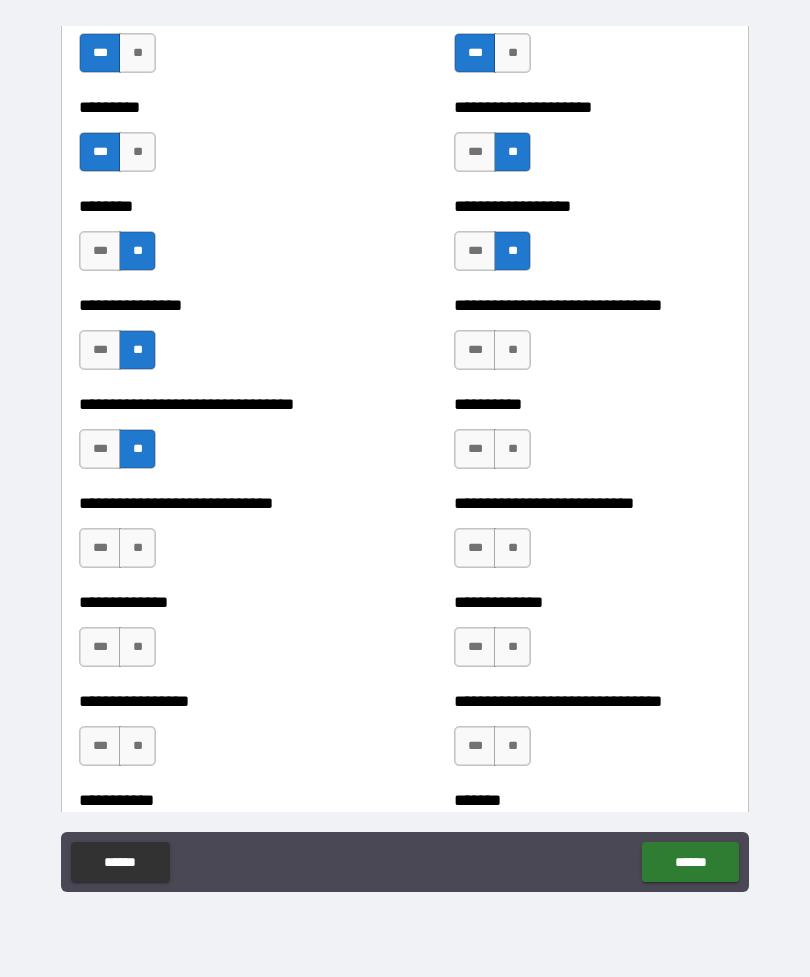 scroll, scrollTop: 7389, scrollLeft: 0, axis: vertical 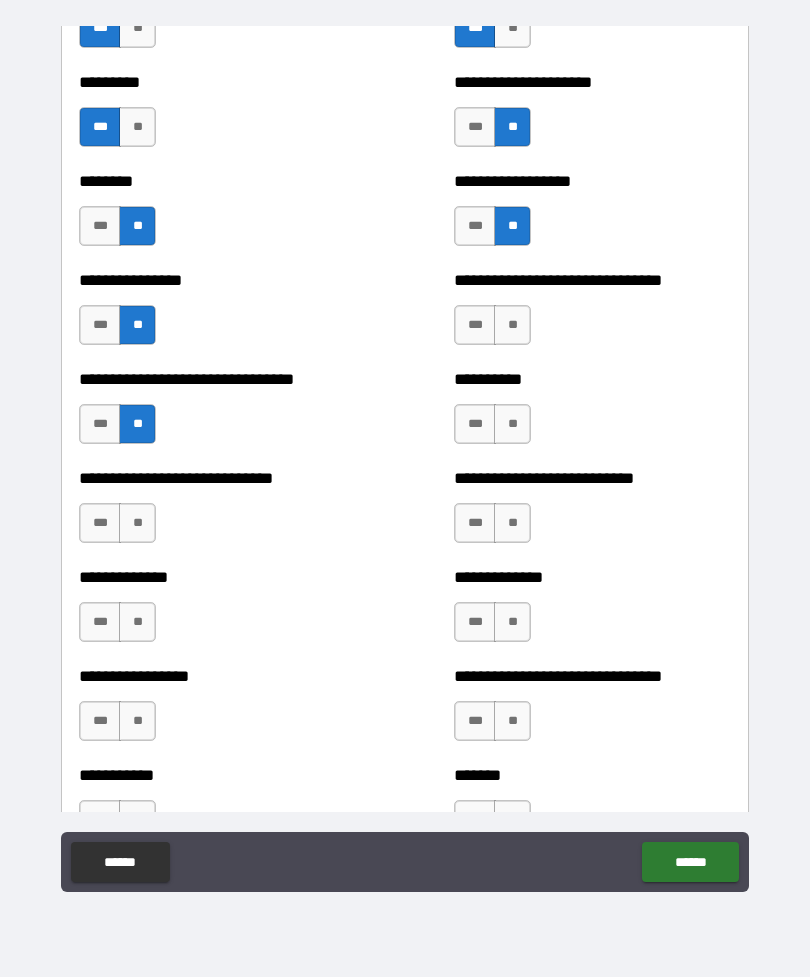 click on "***" at bounding box center [475, 325] 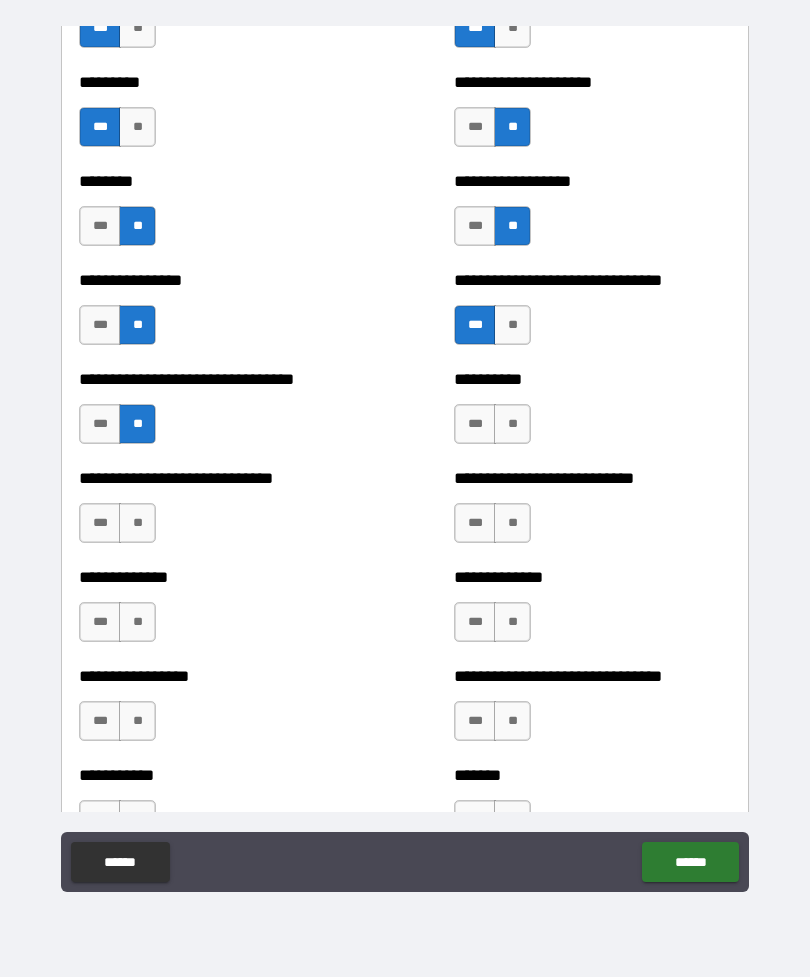 click on "**" at bounding box center [512, 424] 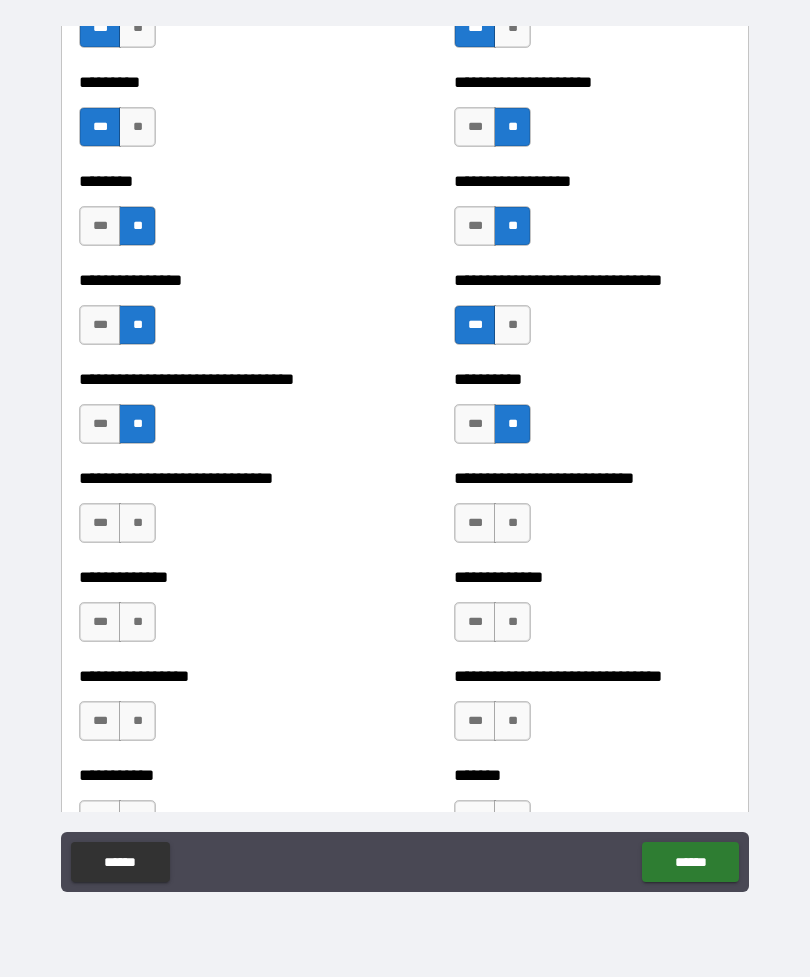 click on "**" at bounding box center (512, 523) 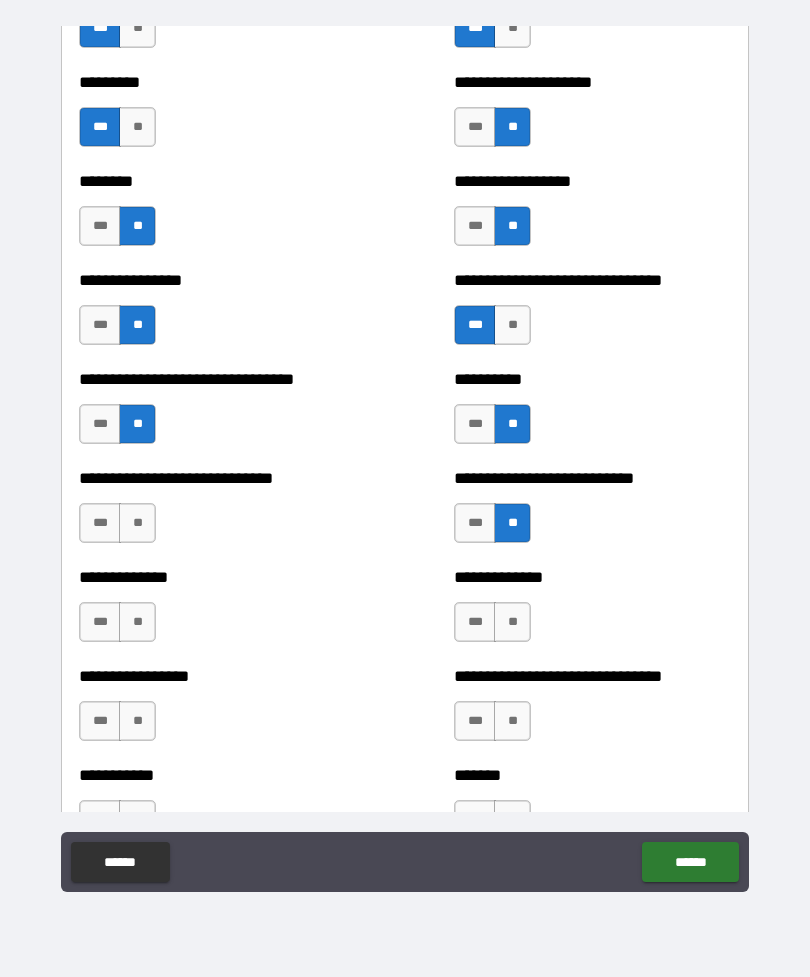 click on "**" at bounding box center [512, 622] 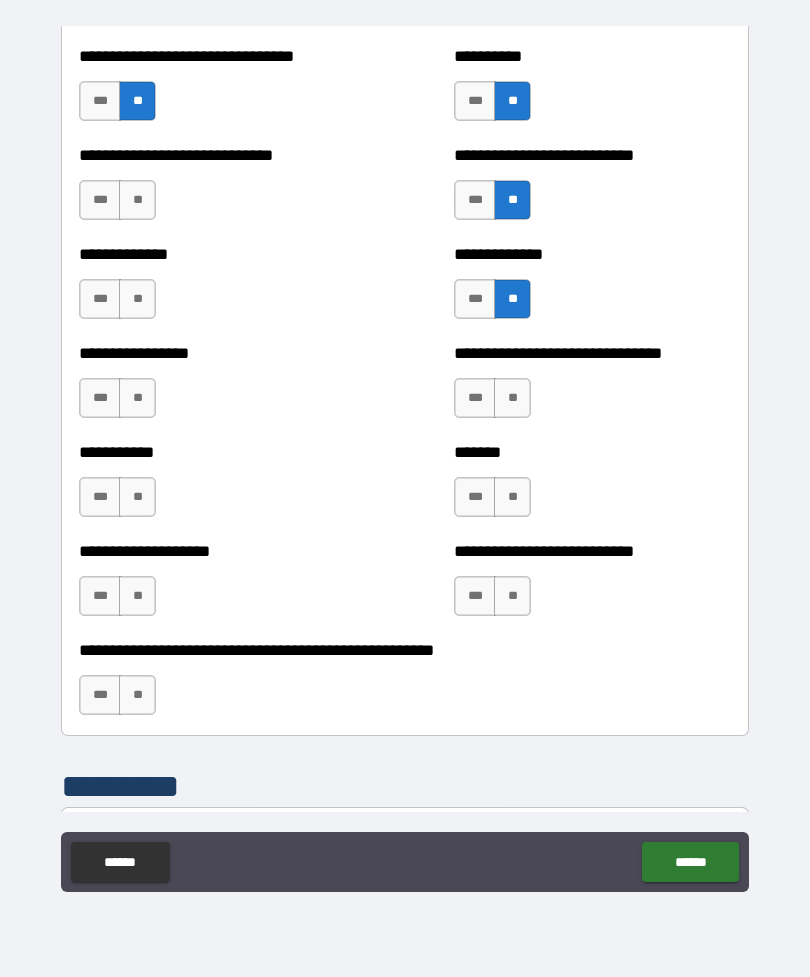 scroll, scrollTop: 7738, scrollLeft: 0, axis: vertical 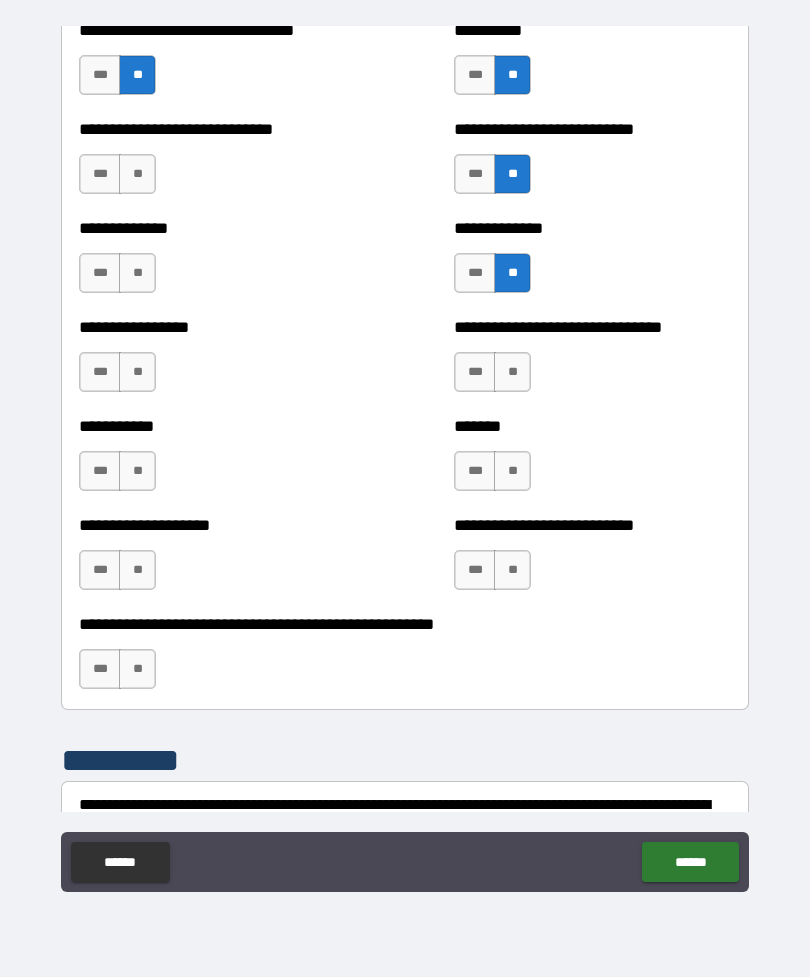 click on "**" at bounding box center [512, 372] 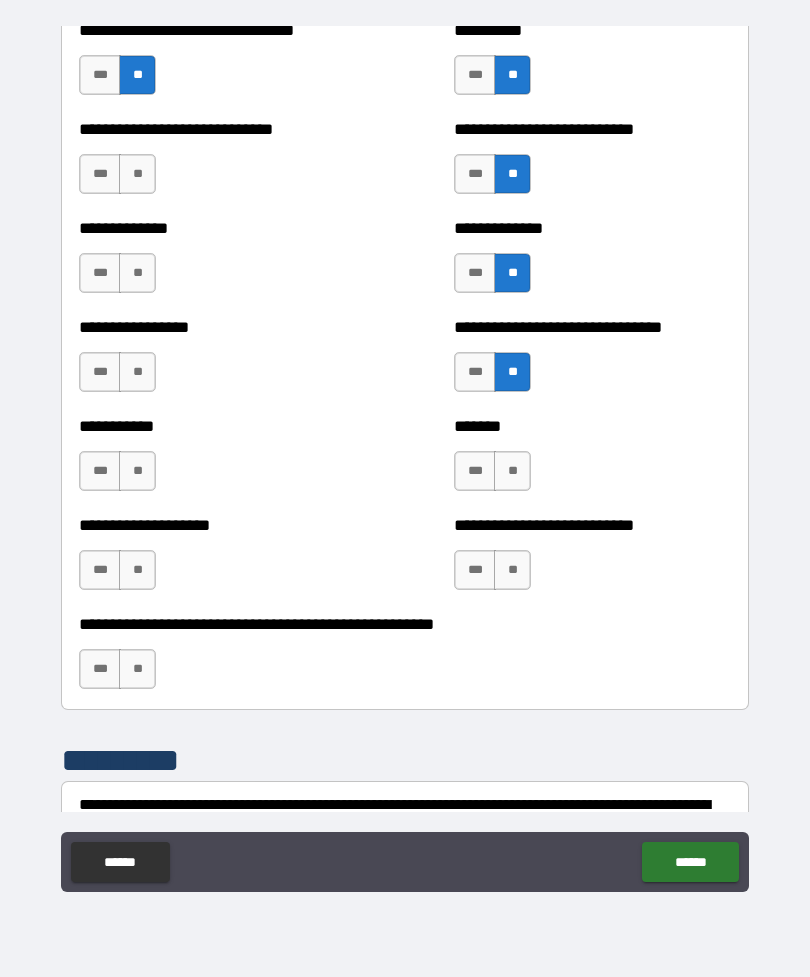 click on "**" at bounding box center [512, 471] 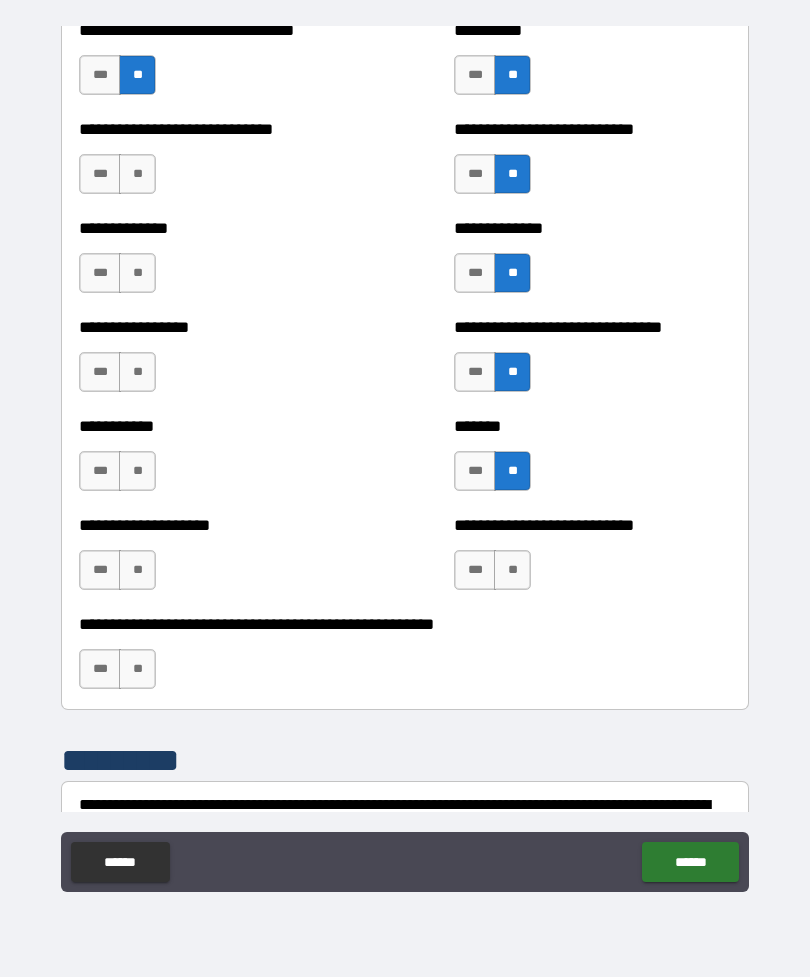click on "**" at bounding box center [512, 570] 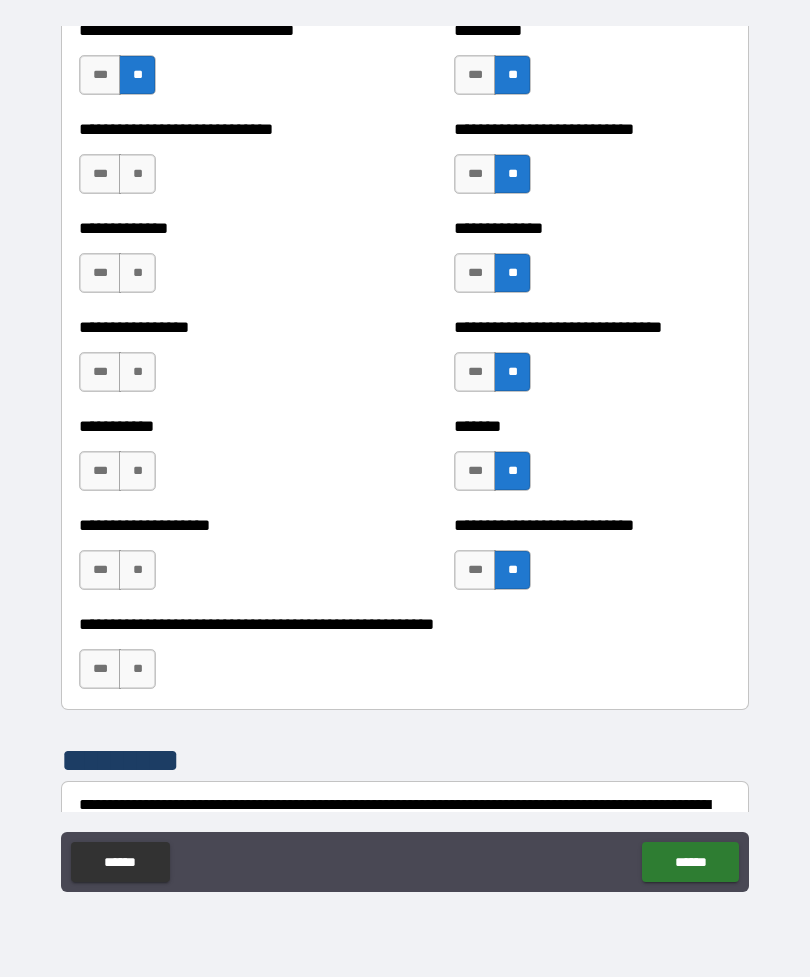 click on "**" at bounding box center (137, 174) 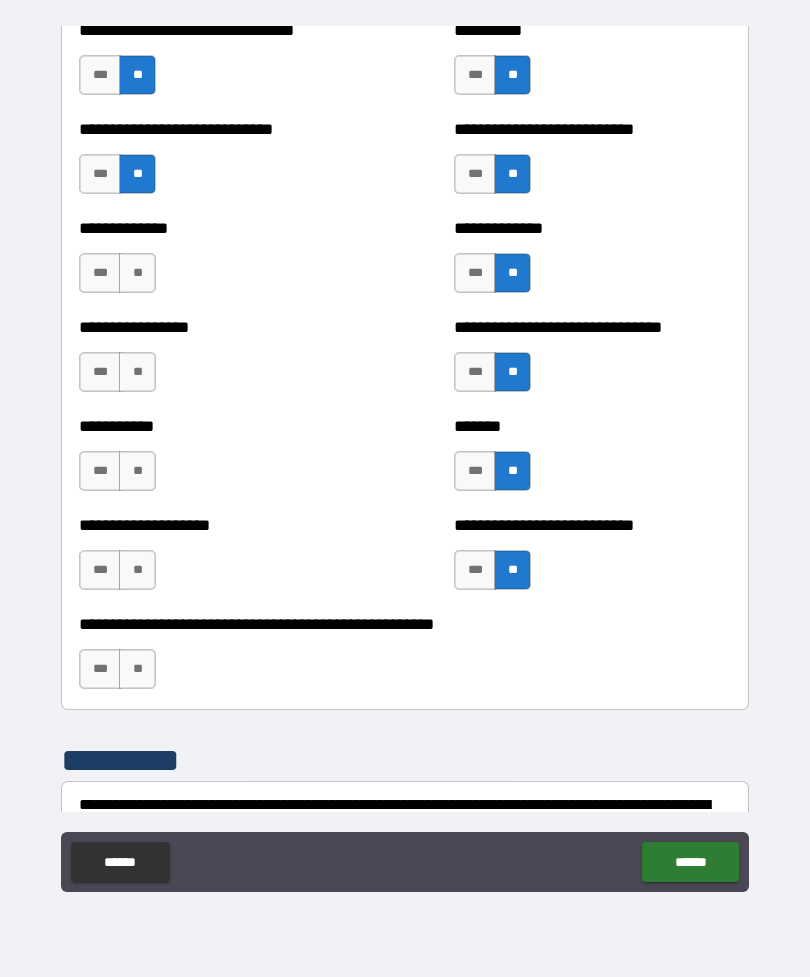 click on "**" at bounding box center [137, 273] 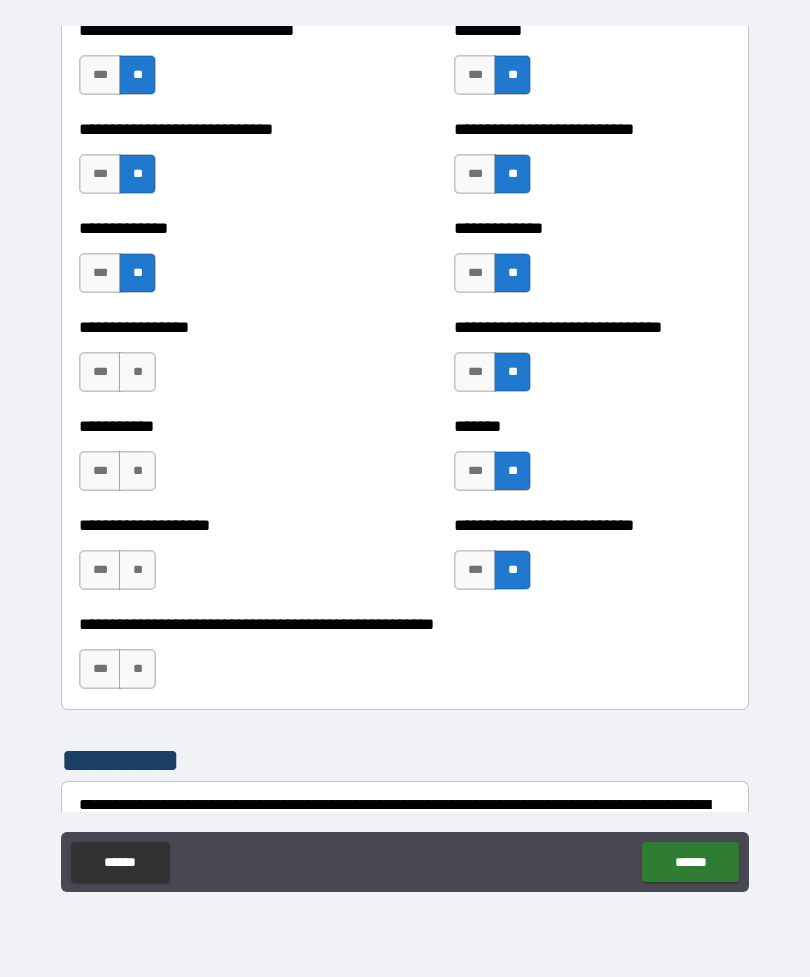 click on "**" at bounding box center (137, 372) 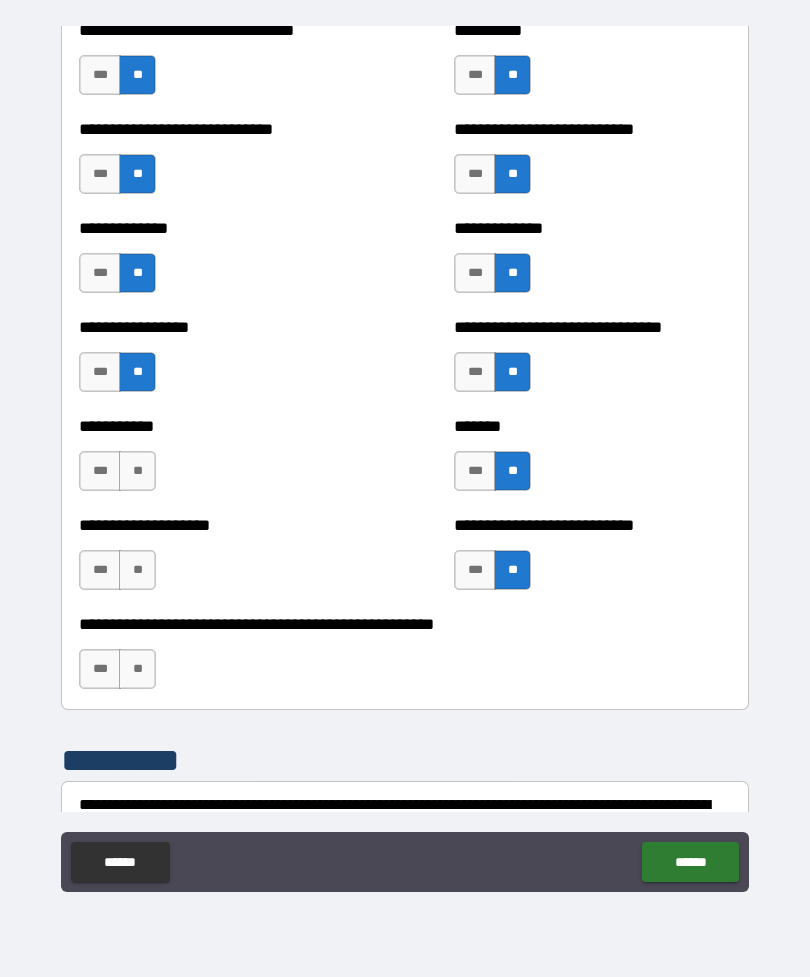 click on "**" at bounding box center (137, 471) 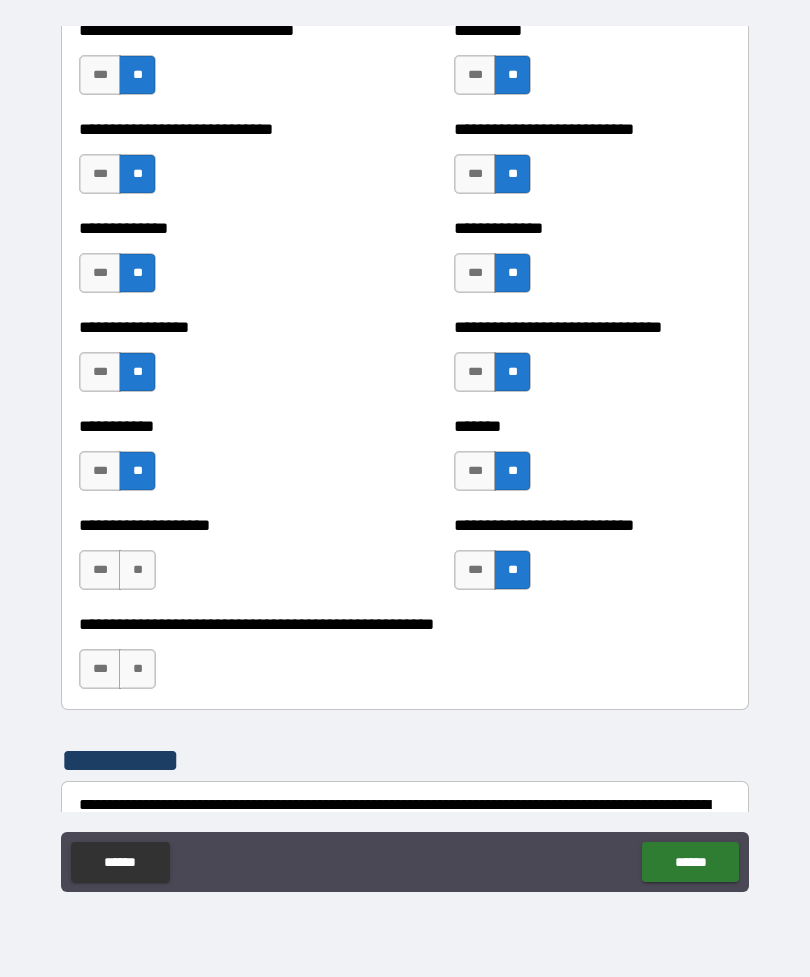 click on "**" at bounding box center (137, 570) 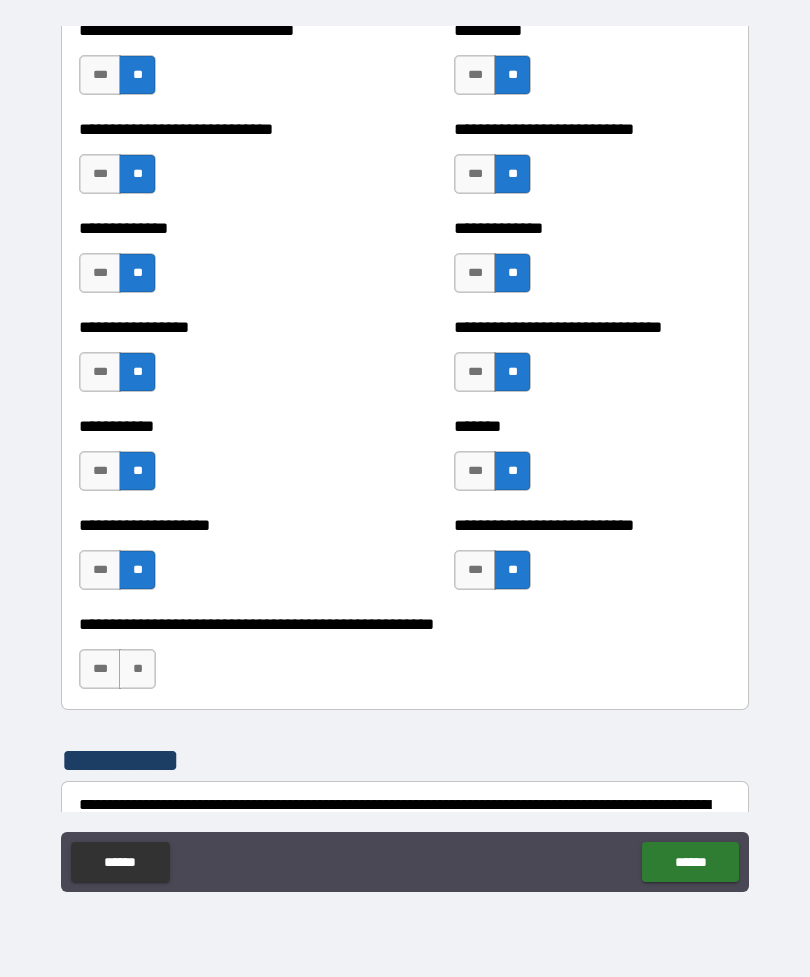 click on "**" at bounding box center (137, 669) 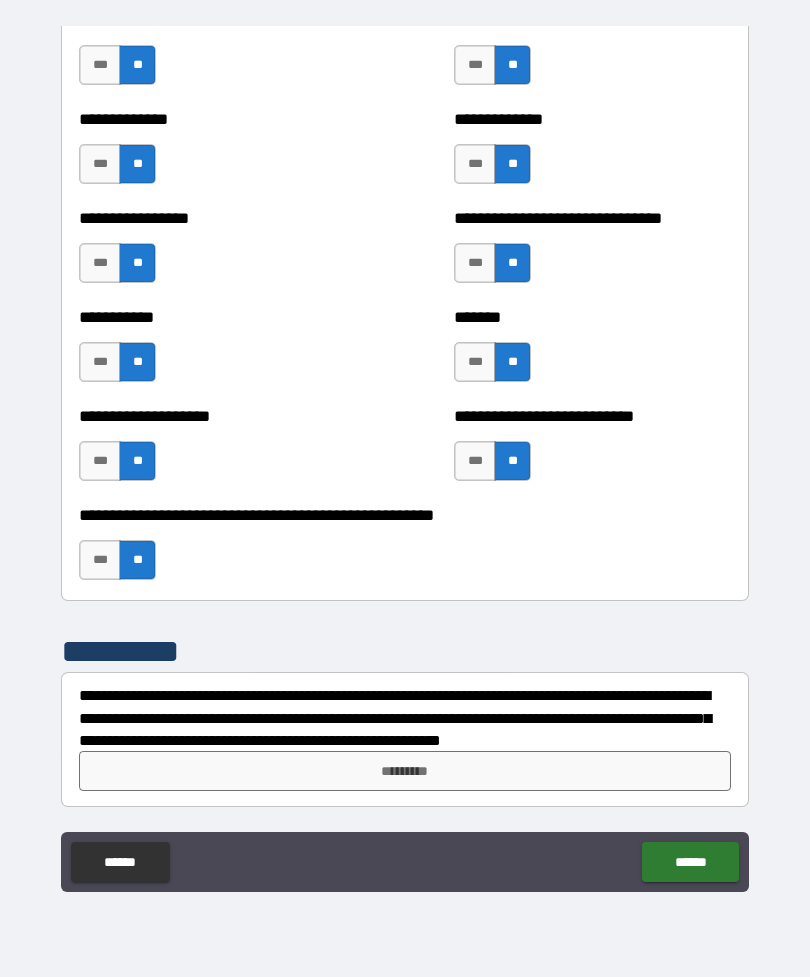 scroll, scrollTop: 7847, scrollLeft: 0, axis: vertical 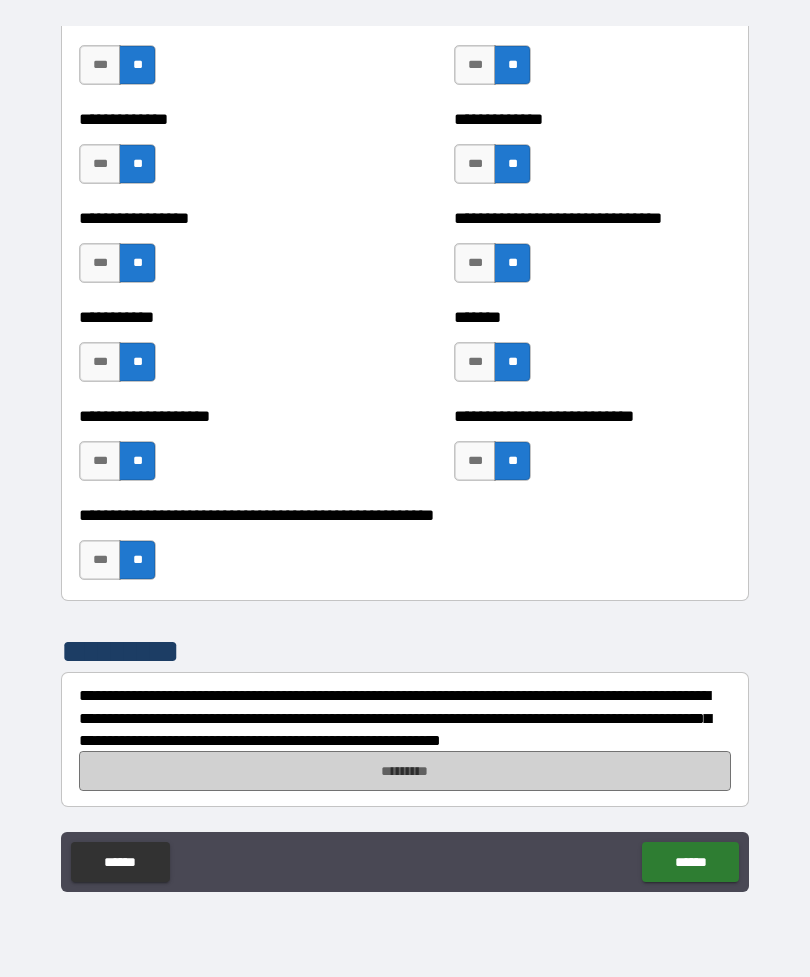 click on "*********" at bounding box center [405, 771] 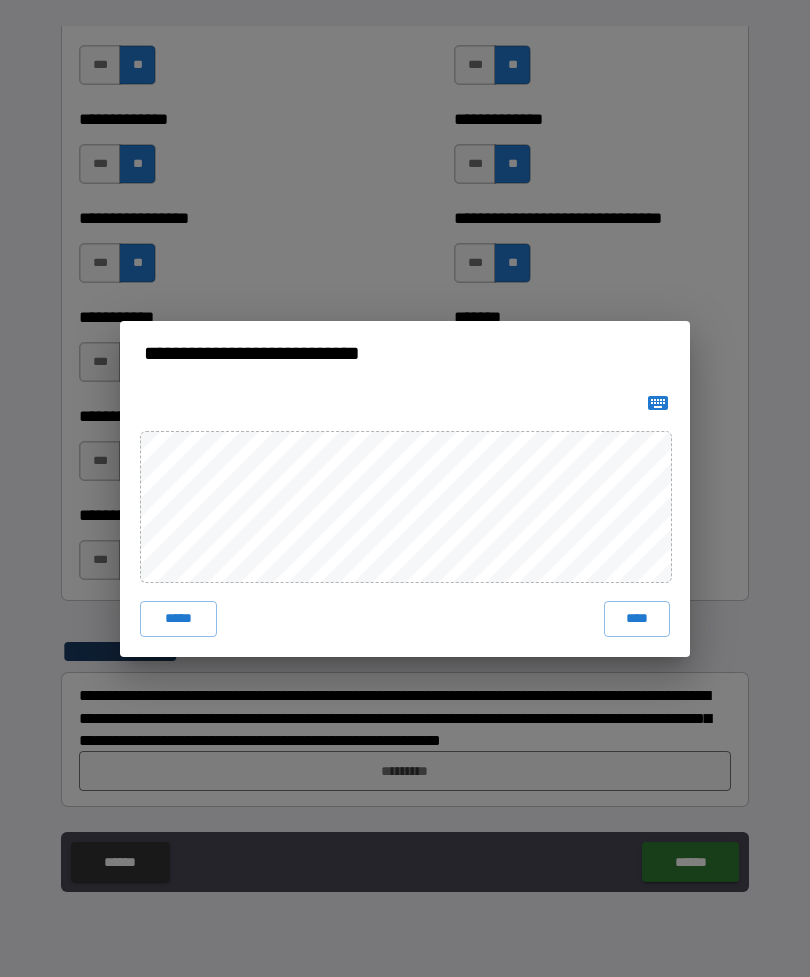 click on "****" at bounding box center (637, 619) 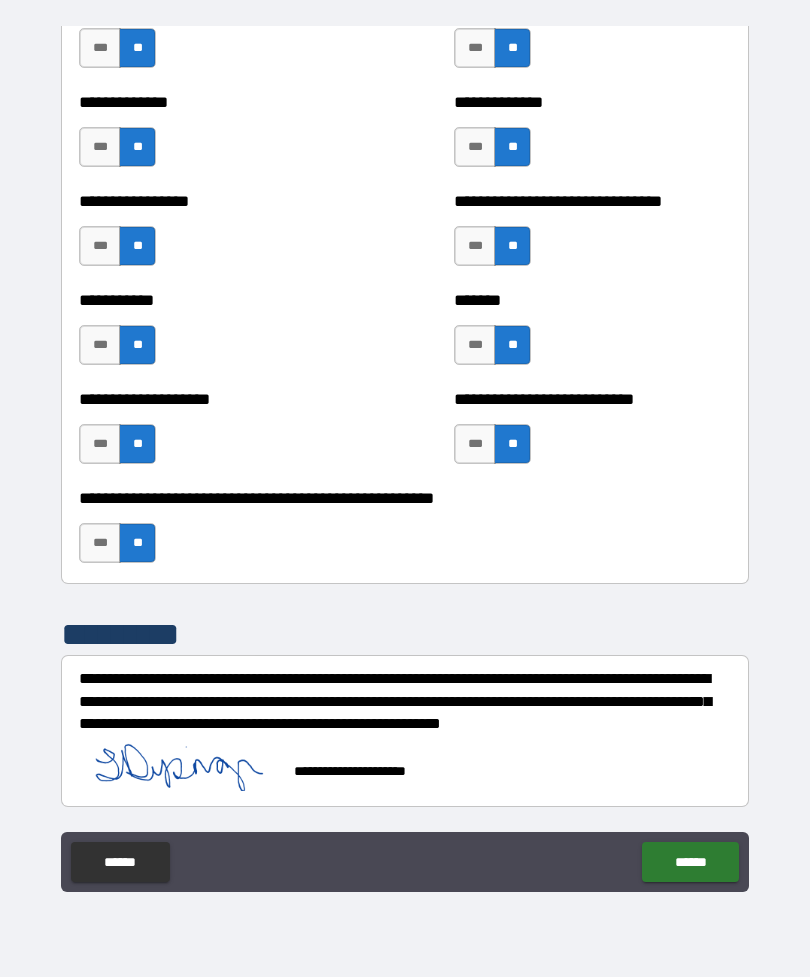 scroll, scrollTop: 7864, scrollLeft: 0, axis: vertical 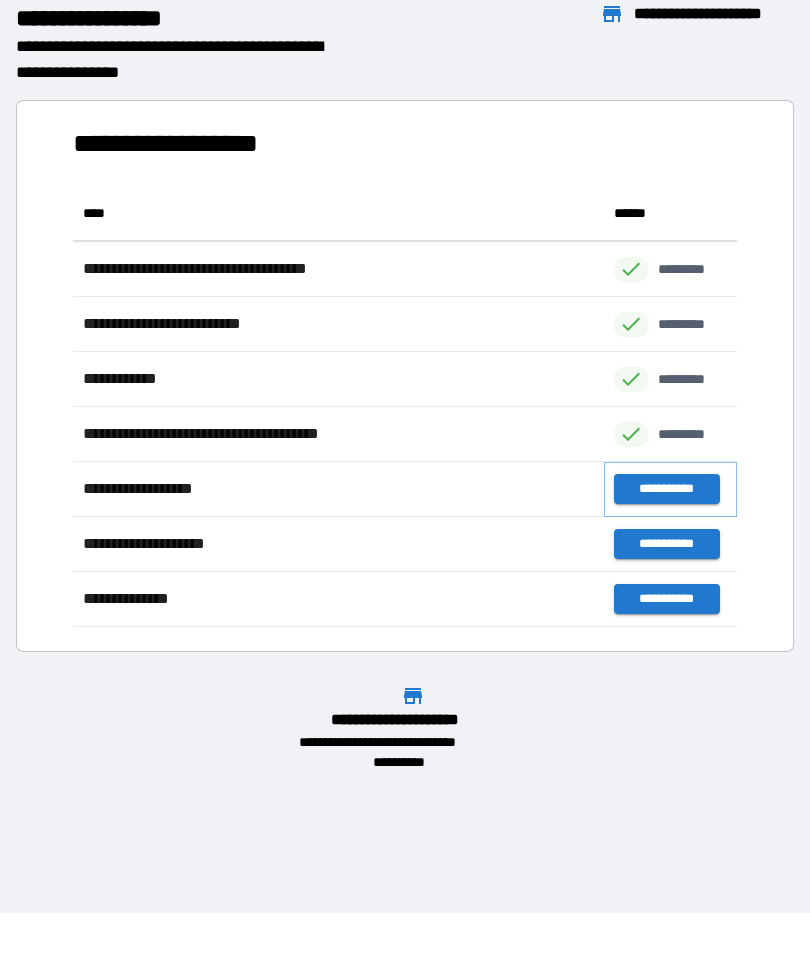 click on "**********" at bounding box center [666, 489] 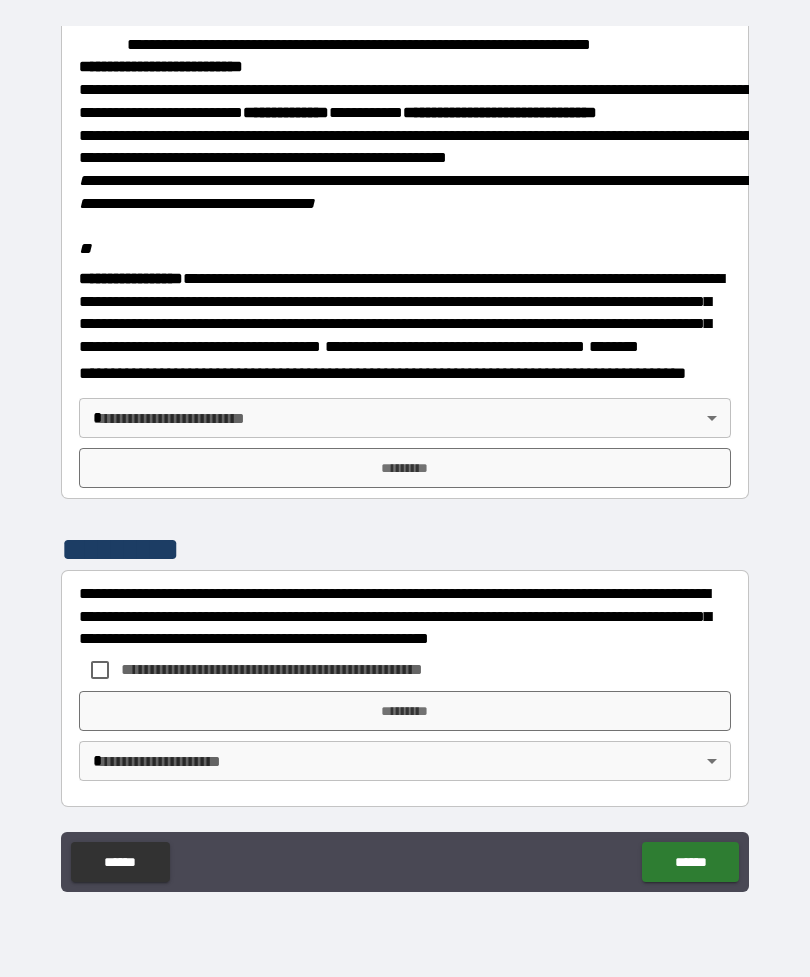 scroll, scrollTop: 2323, scrollLeft: 0, axis: vertical 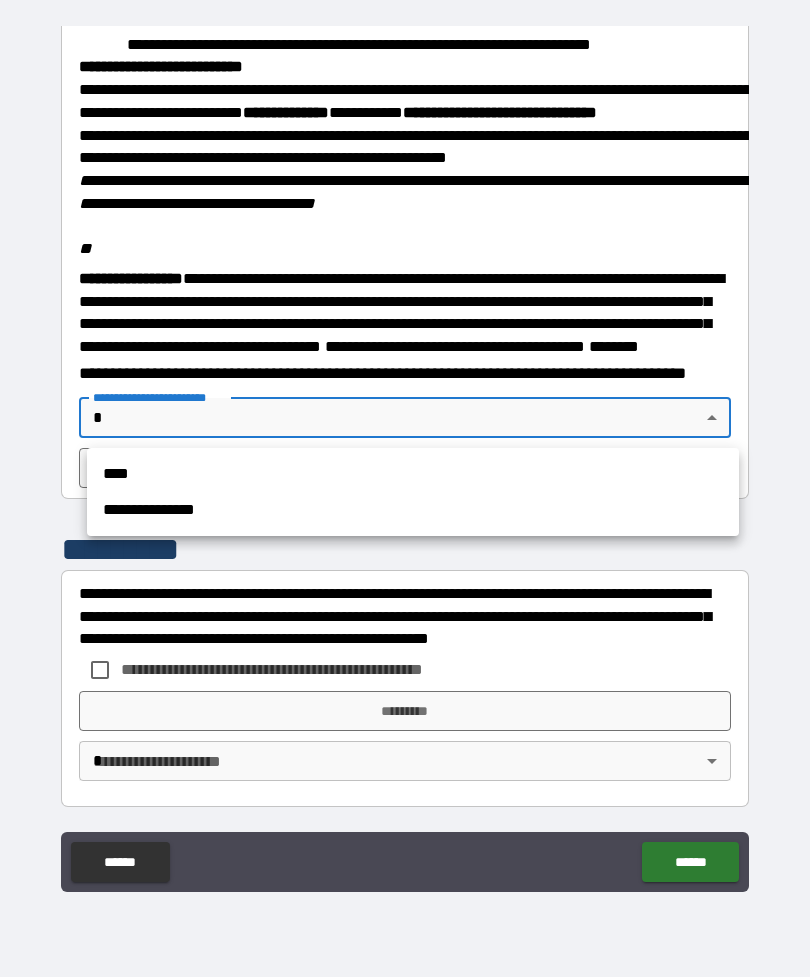 click on "****" at bounding box center (413, 474) 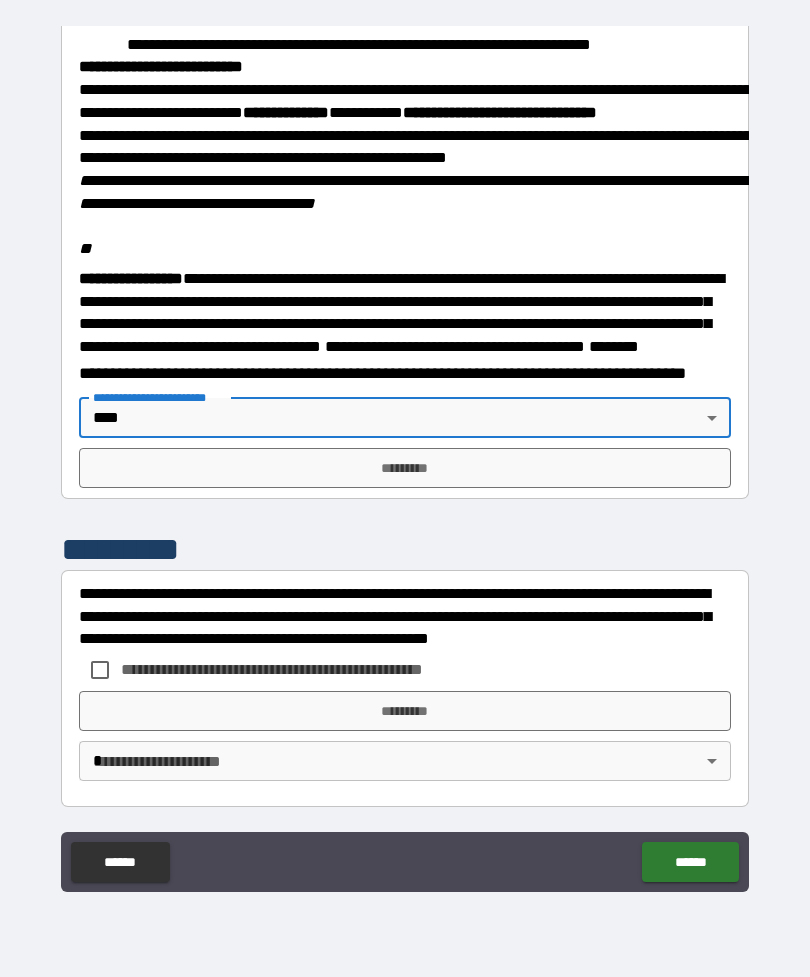 click on "*********" at bounding box center [405, 468] 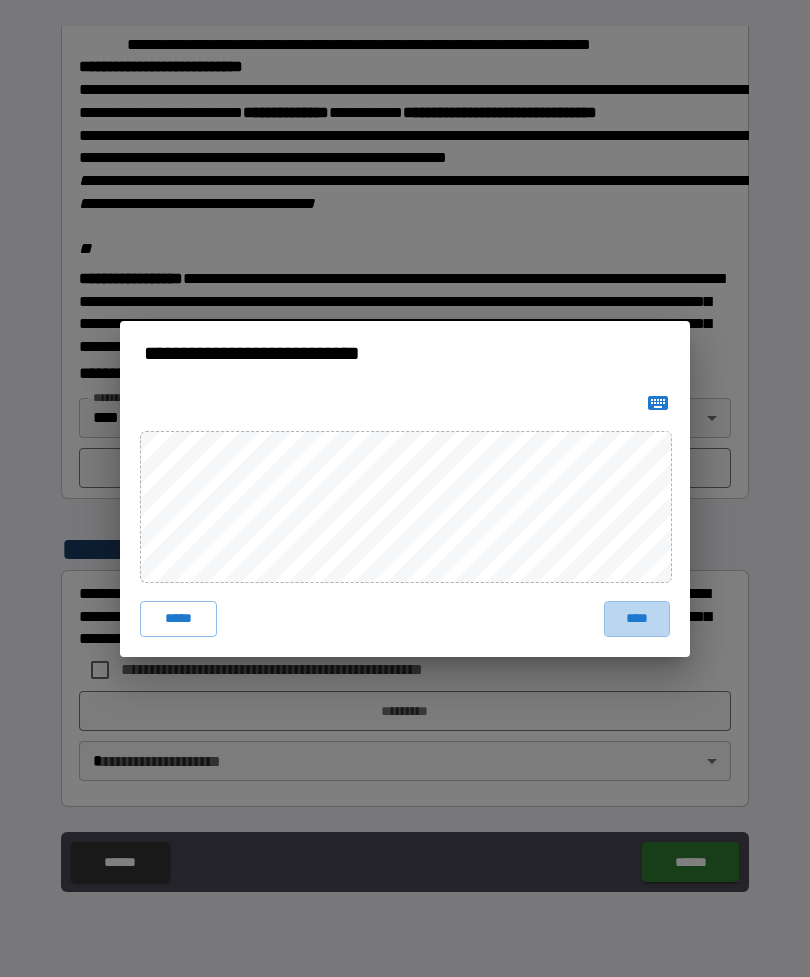 click on "****" at bounding box center (637, 619) 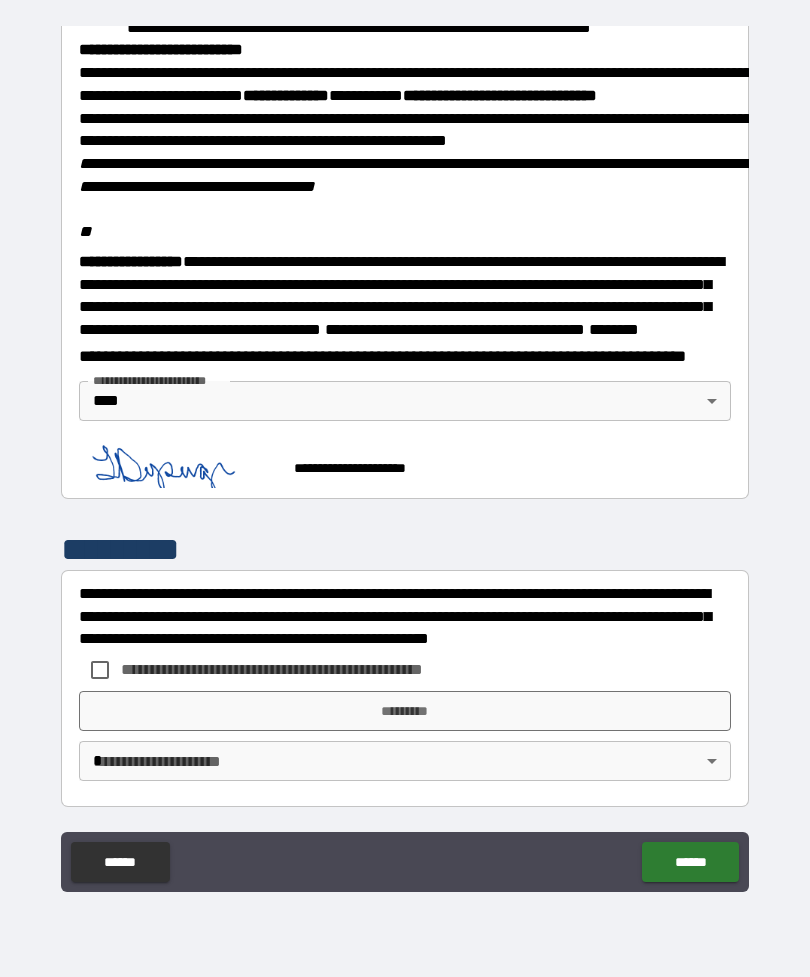 scroll, scrollTop: 2340, scrollLeft: 0, axis: vertical 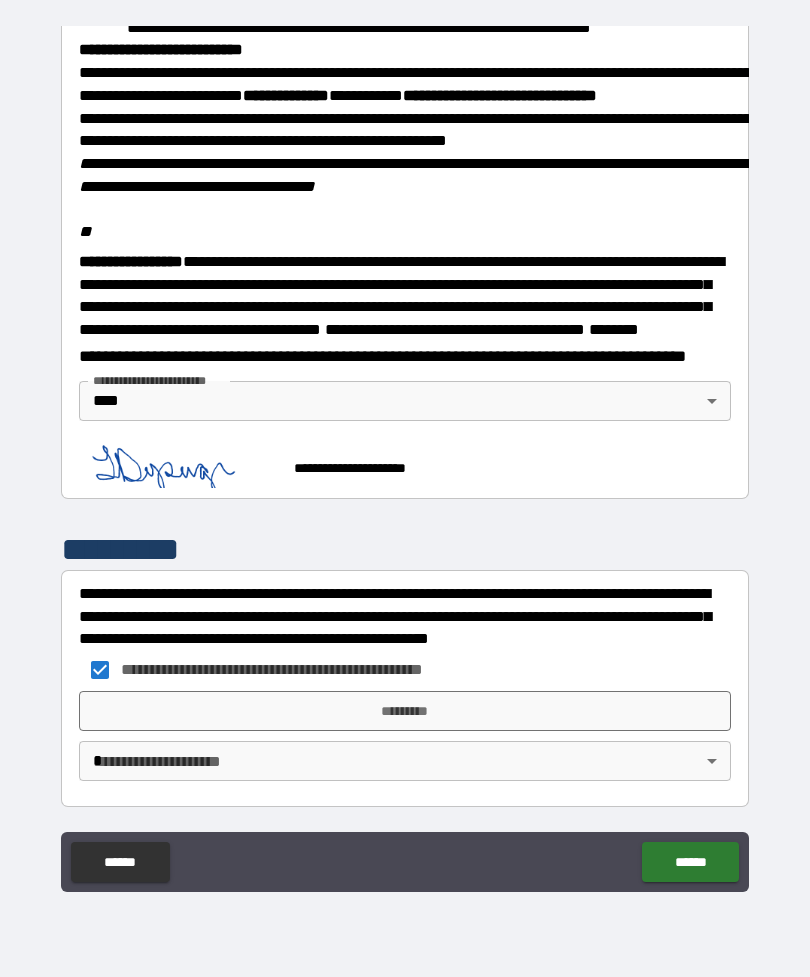 click on "*********" at bounding box center (405, 711) 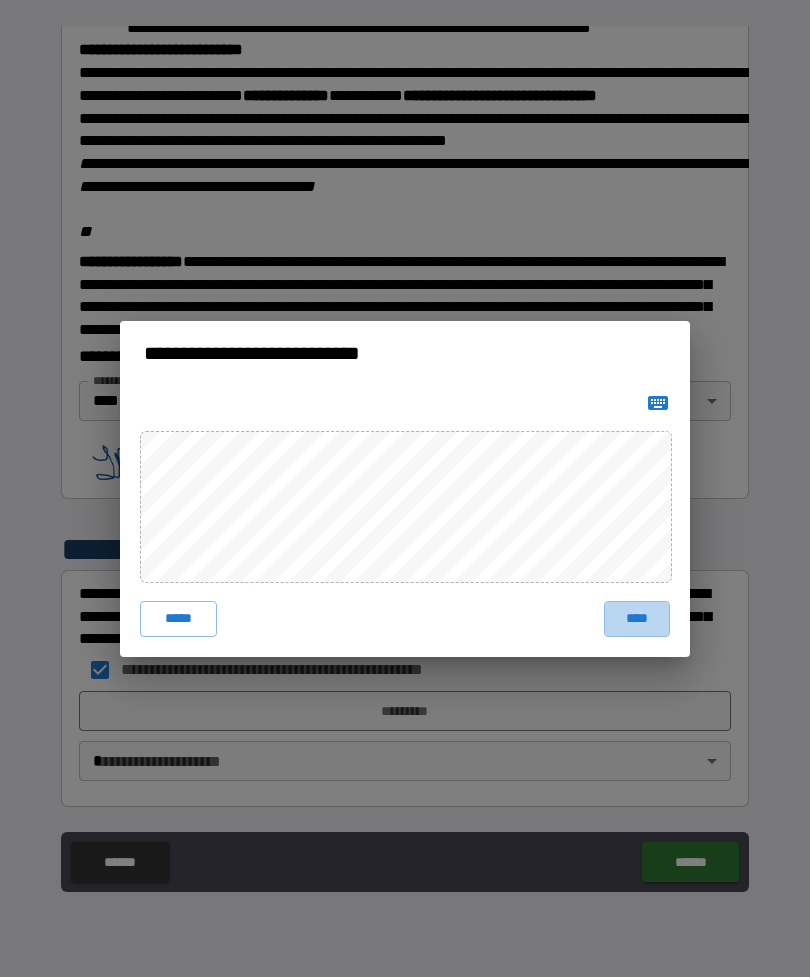 click on "****" at bounding box center (637, 619) 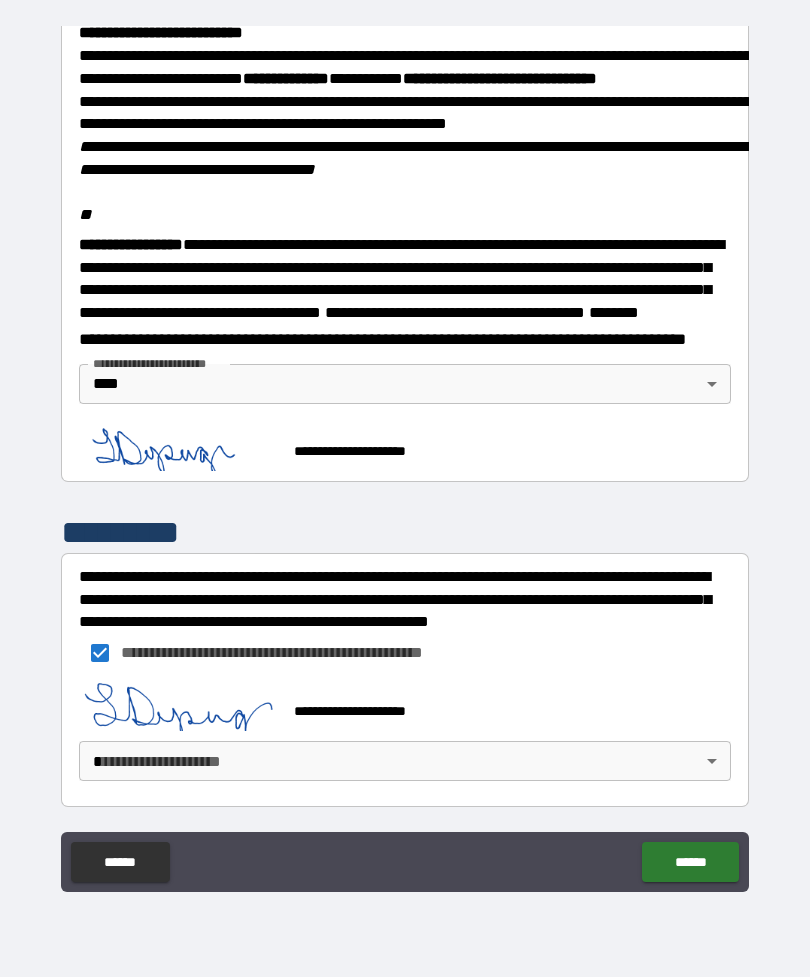 scroll, scrollTop: 2357, scrollLeft: 0, axis: vertical 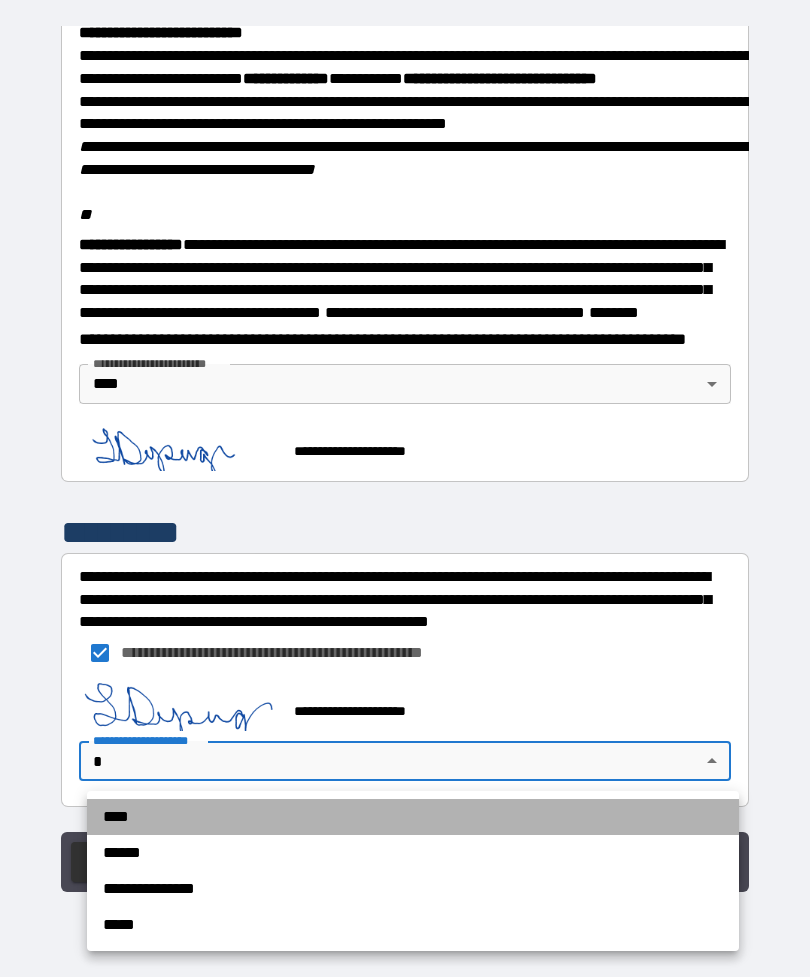 click on "****" at bounding box center [413, 817] 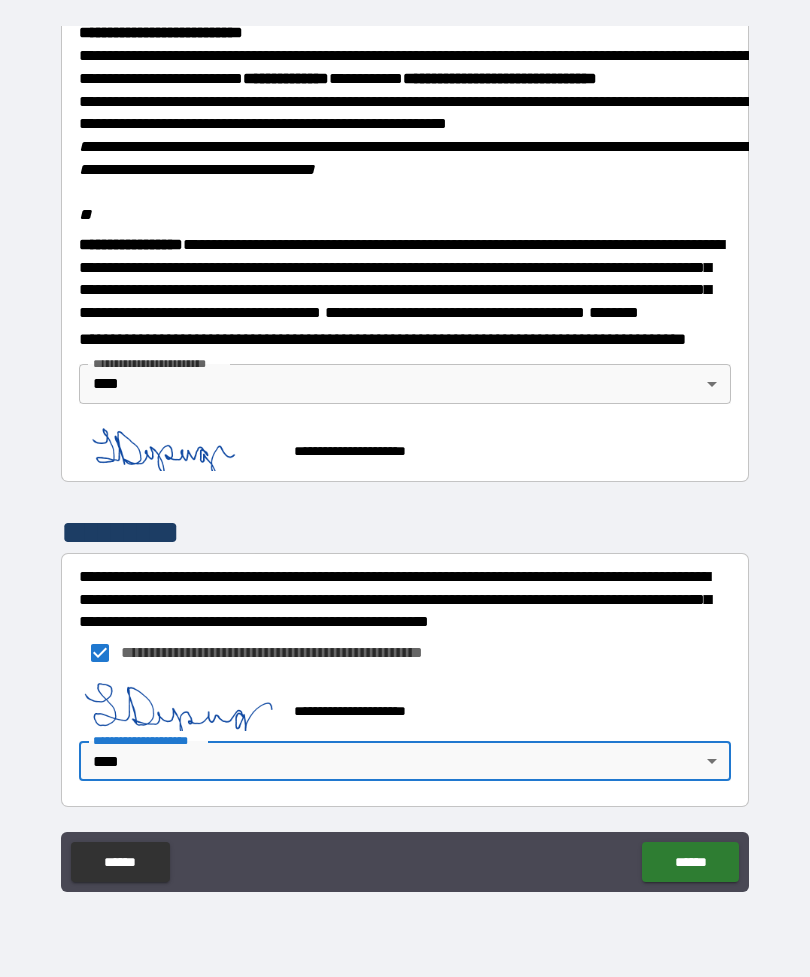 click on "******" at bounding box center [690, 862] 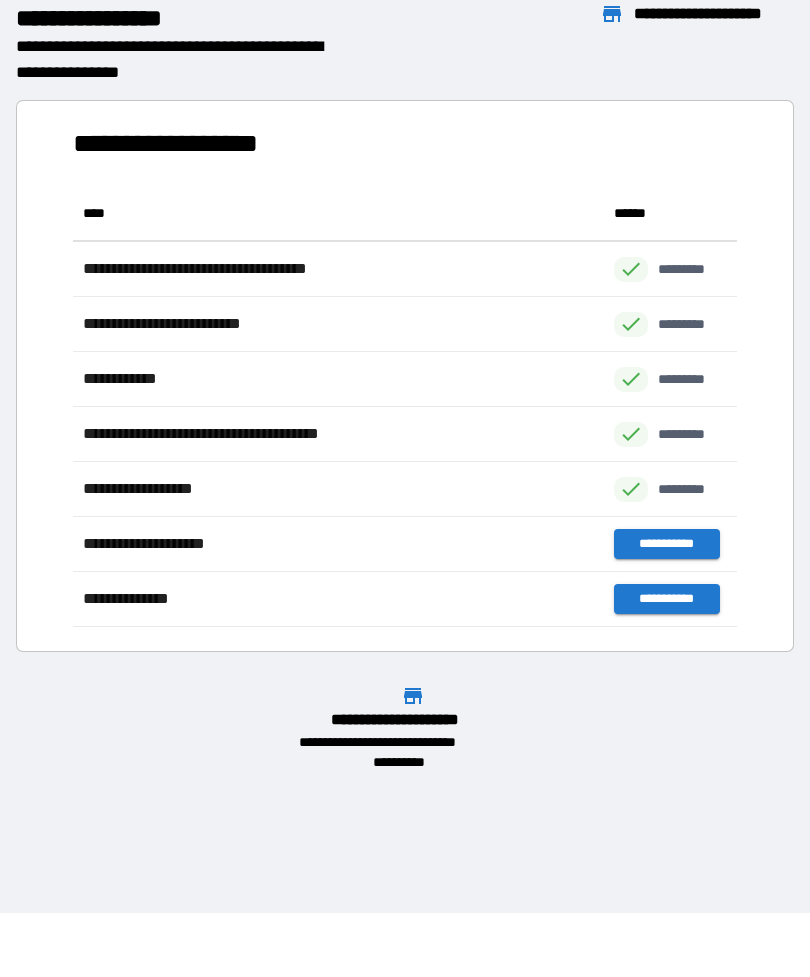scroll, scrollTop: 441, scrollLeft: 664, axis: both 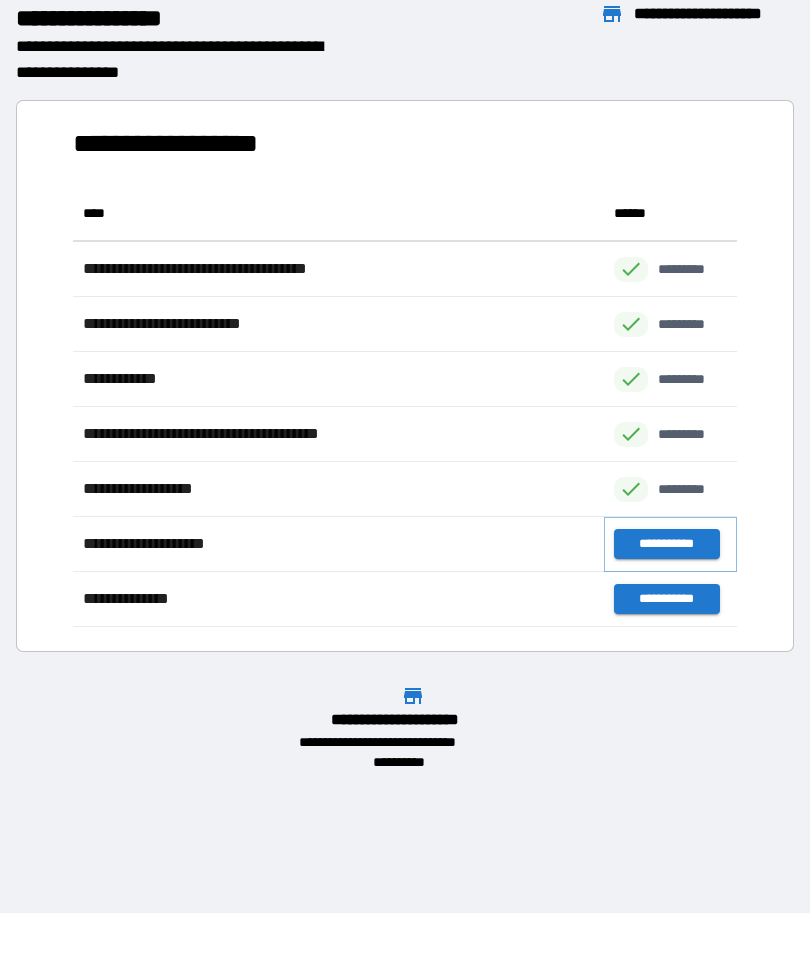 click on "**********" at bounding box center (666, 544) 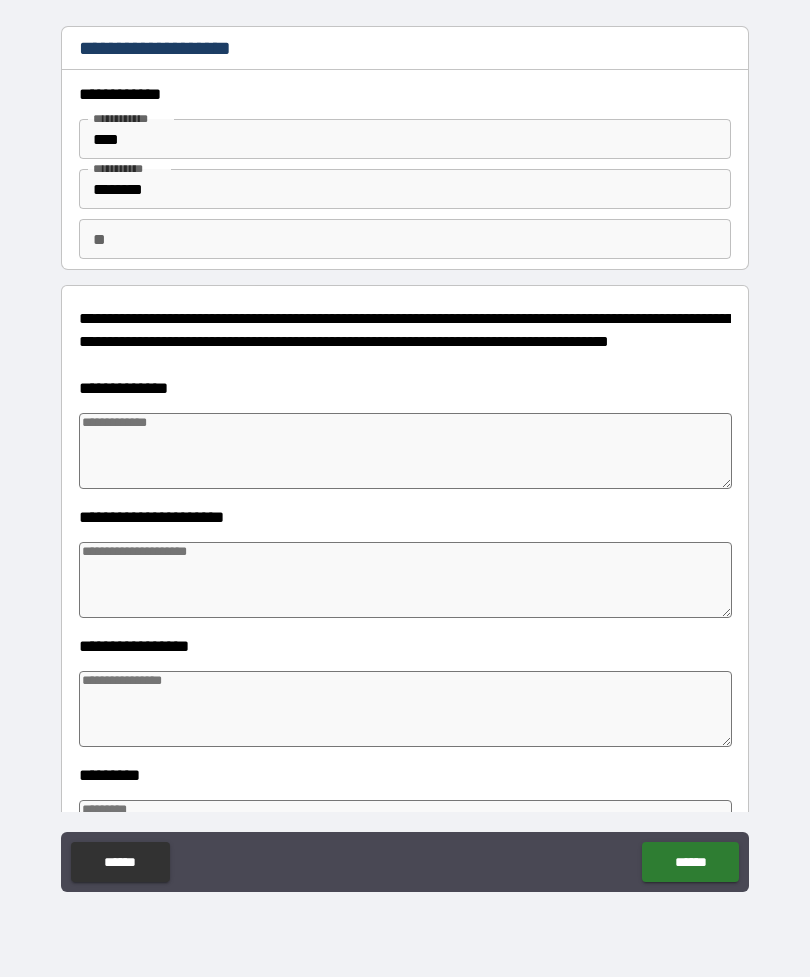 click at bounding box center (405, 451) 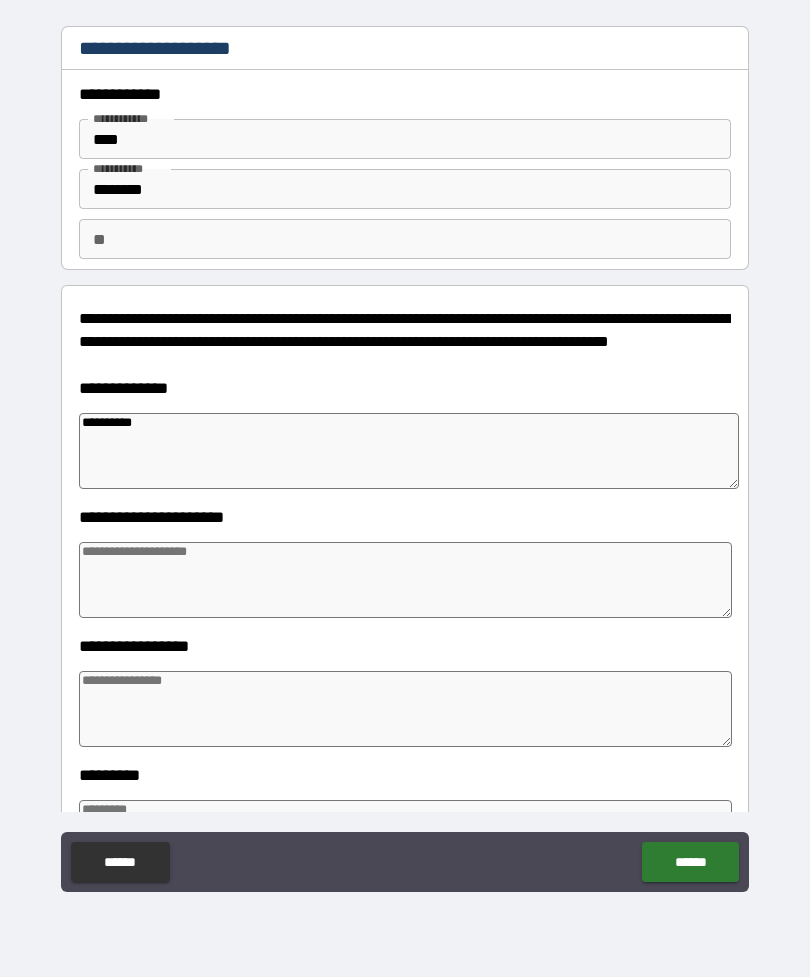 click at bounding box center [405, 580] 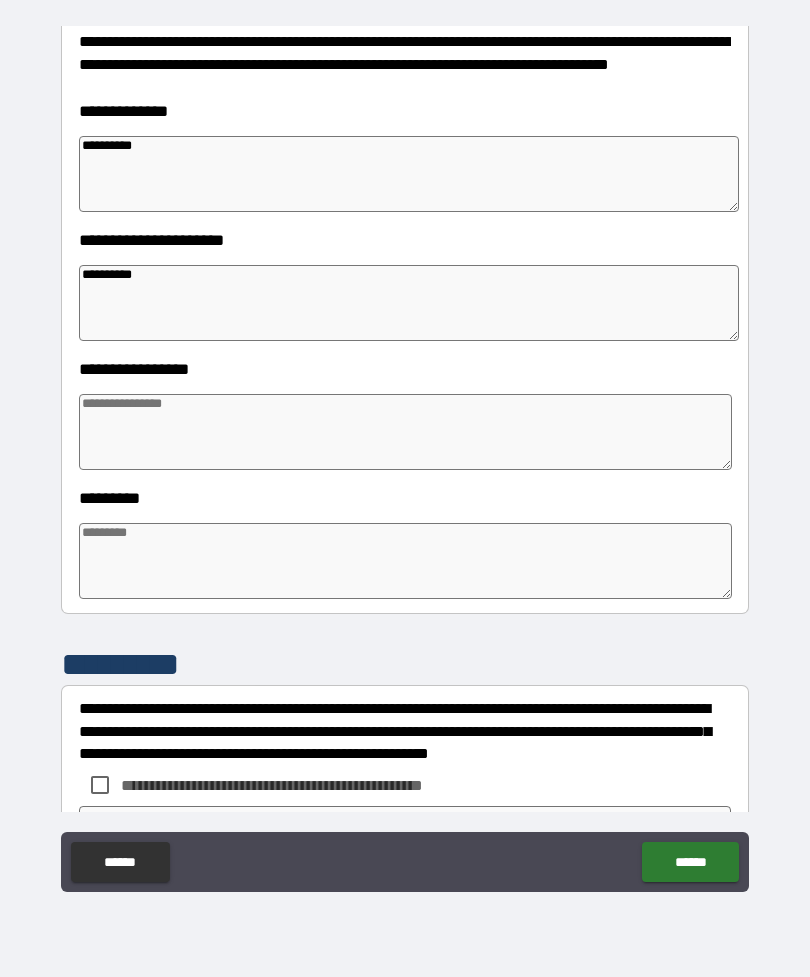 scroll, scrollTop: 283, scrollLeft: 0, axis: vertical 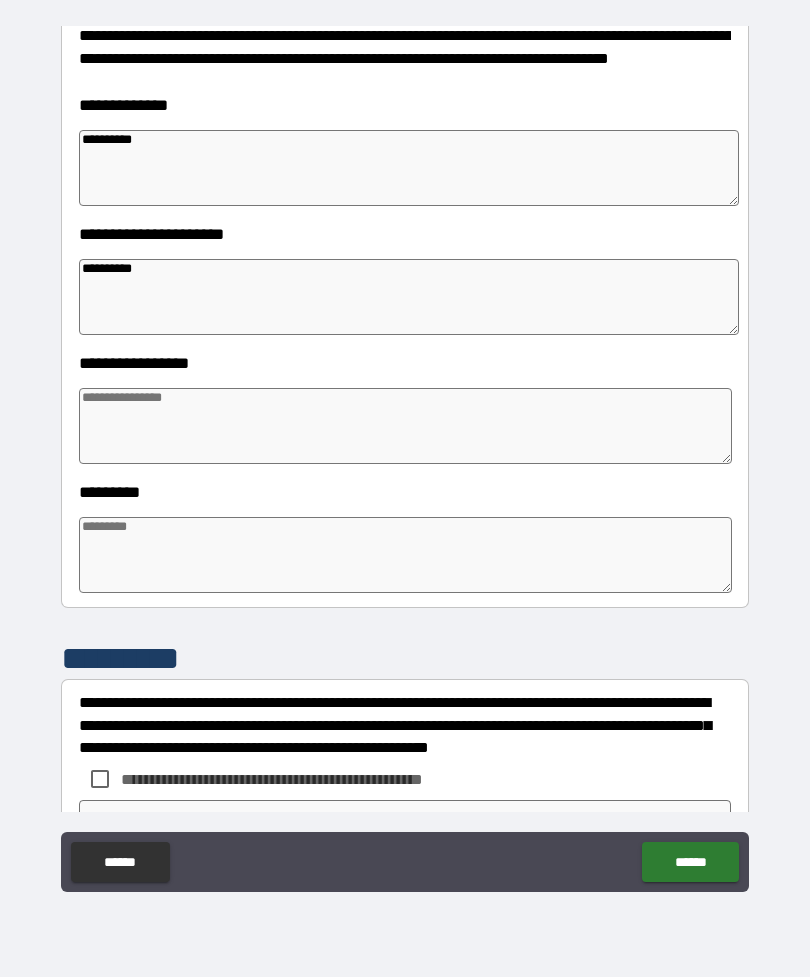 click at bounding box center [405, 426] 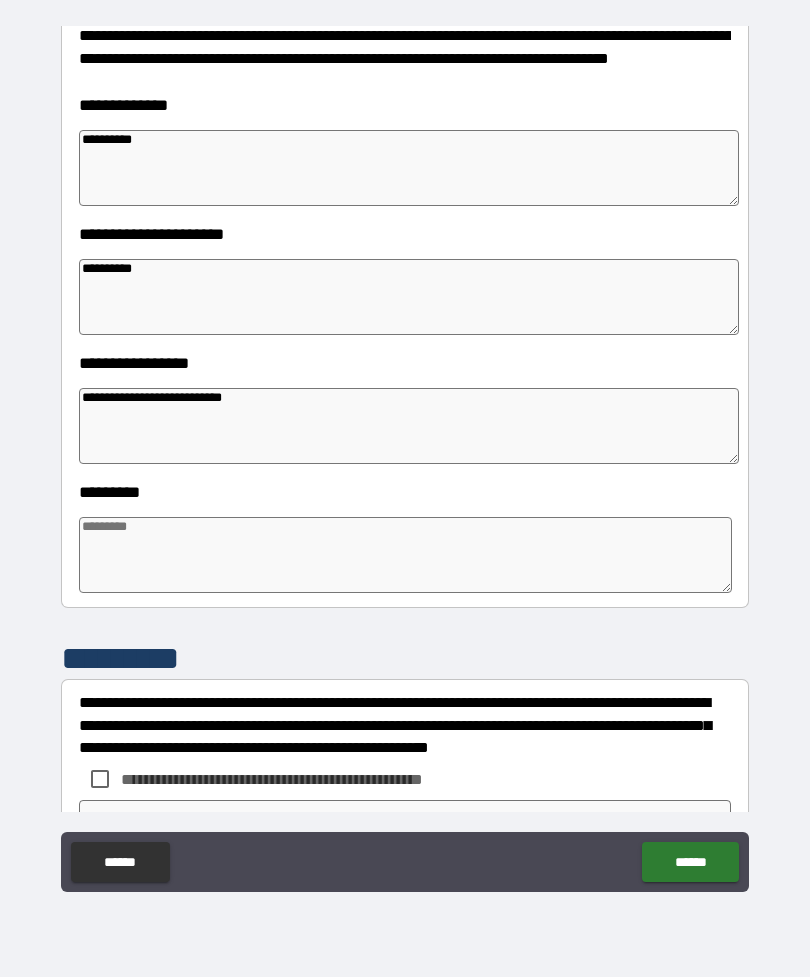 click at bounding box center [405, 555] 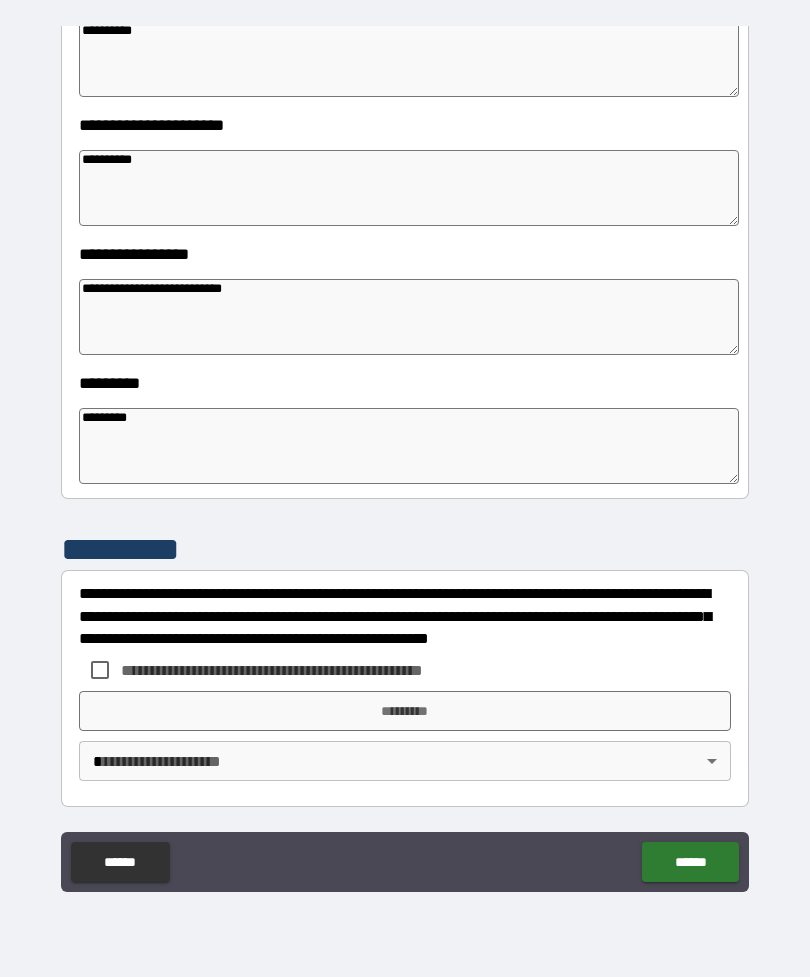 scroll, scrollTop: 392, scrollLeft: 0, axis: vertical 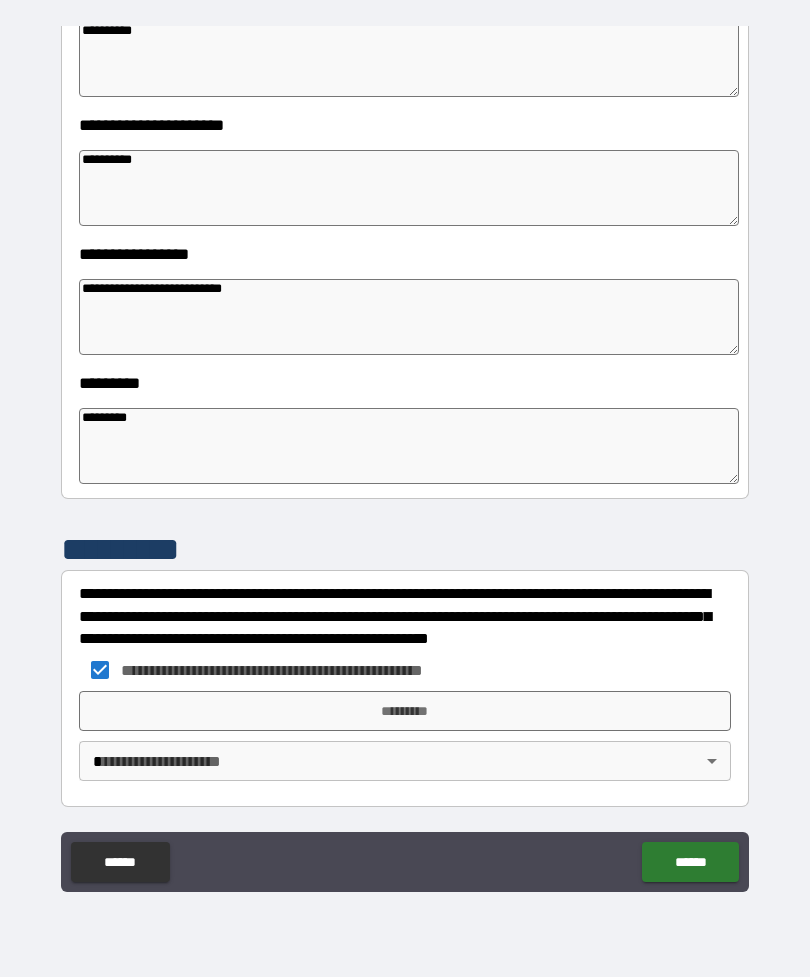click on "*********" at bounding box center (405, 711) 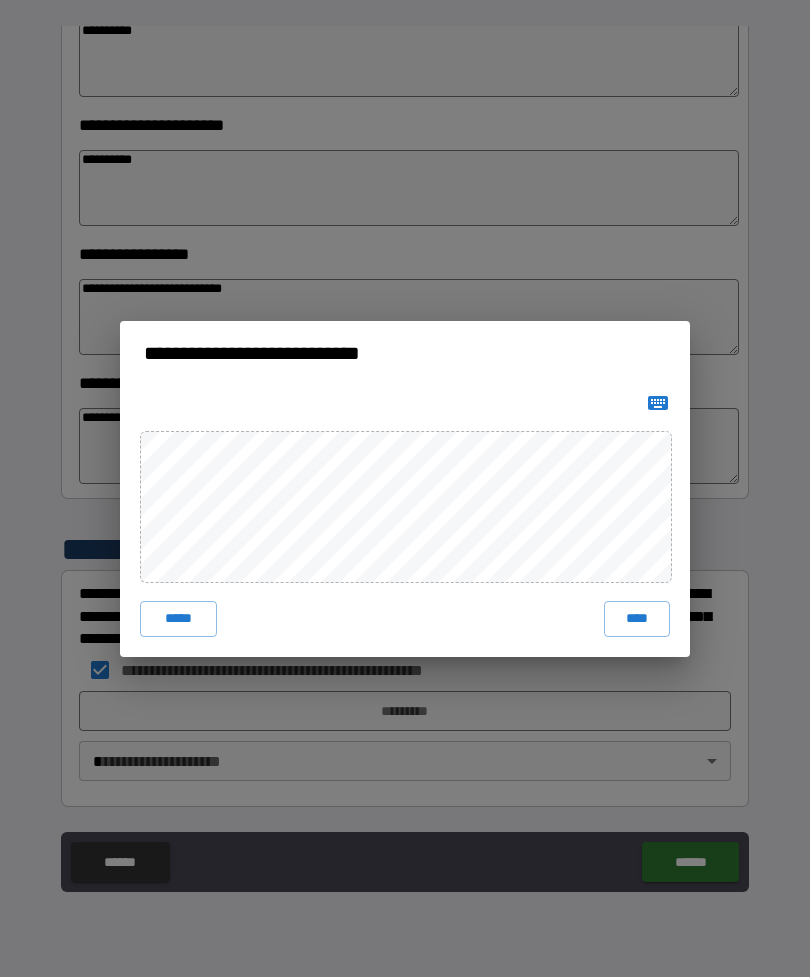 click on "****" at bounding box center (637, 619) 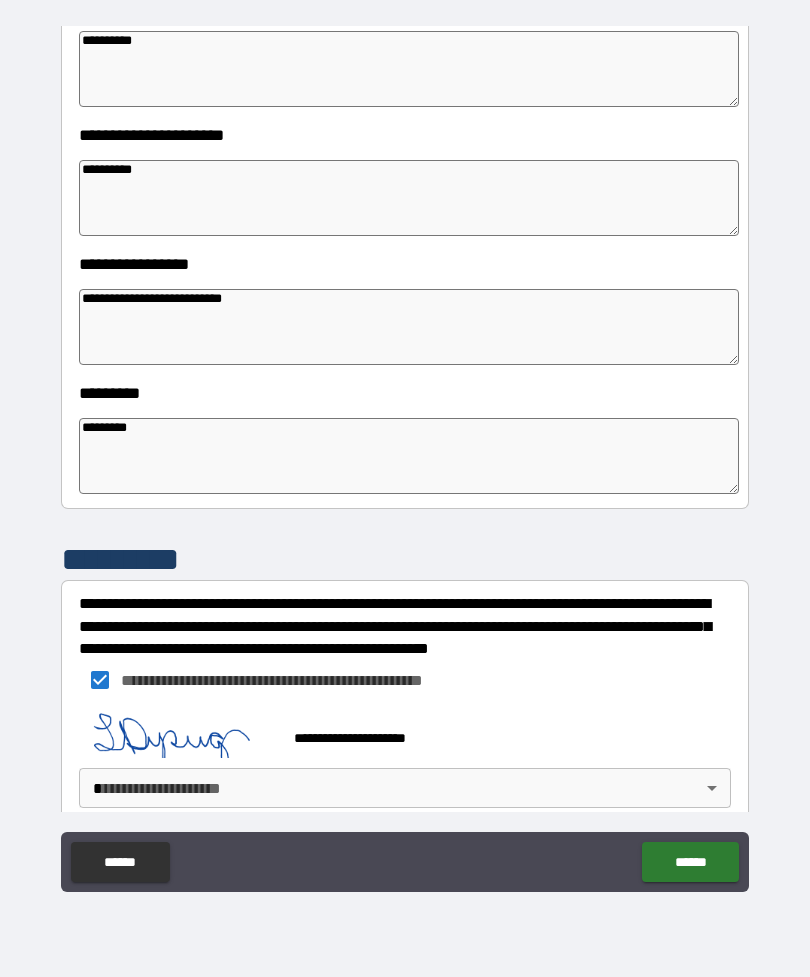 click on "**********" at bounding box center (405, 456) 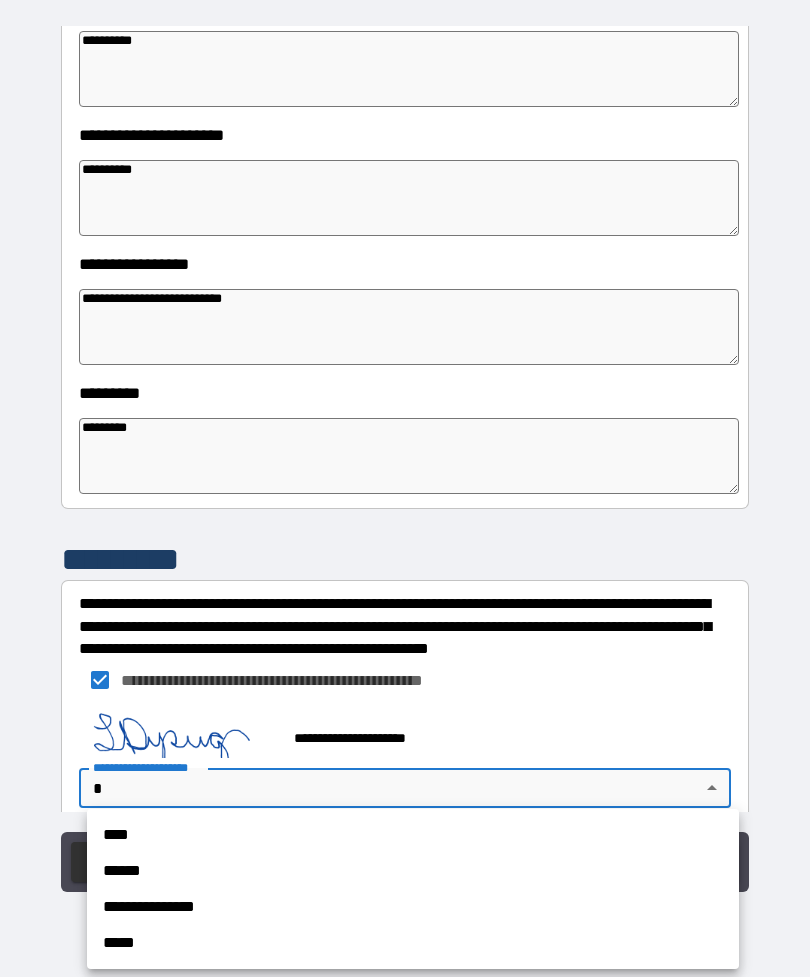 click on "****" at bounding box center [413, 835] 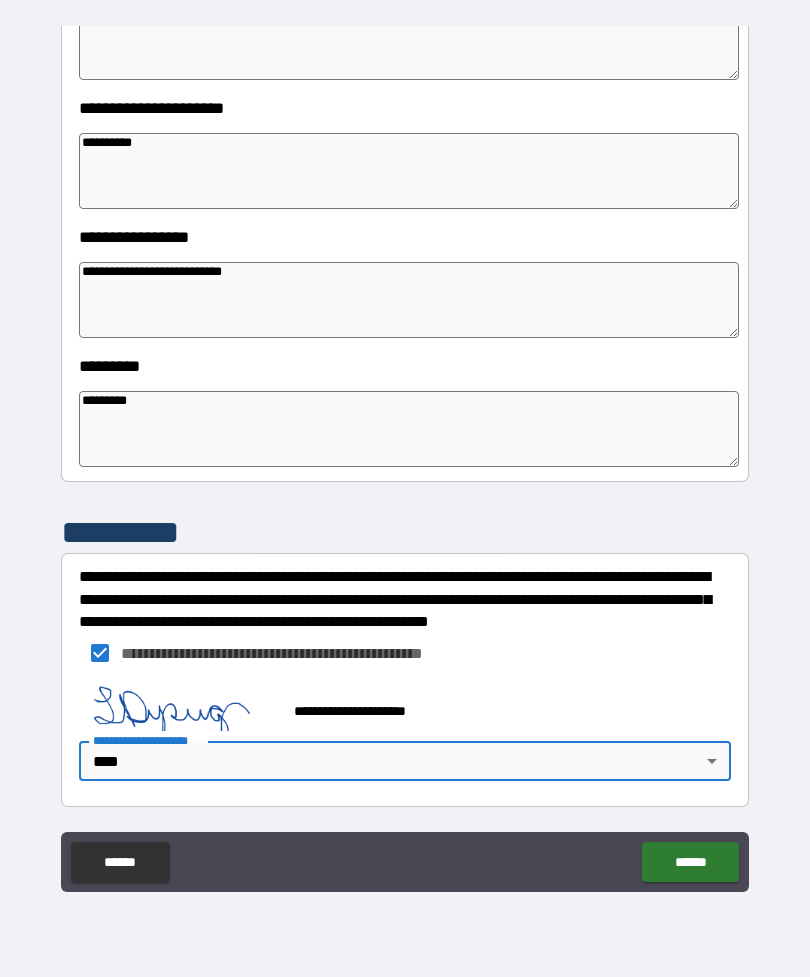 scroll, scrollTop: 409, scrollLeft: 0, axis: vertical 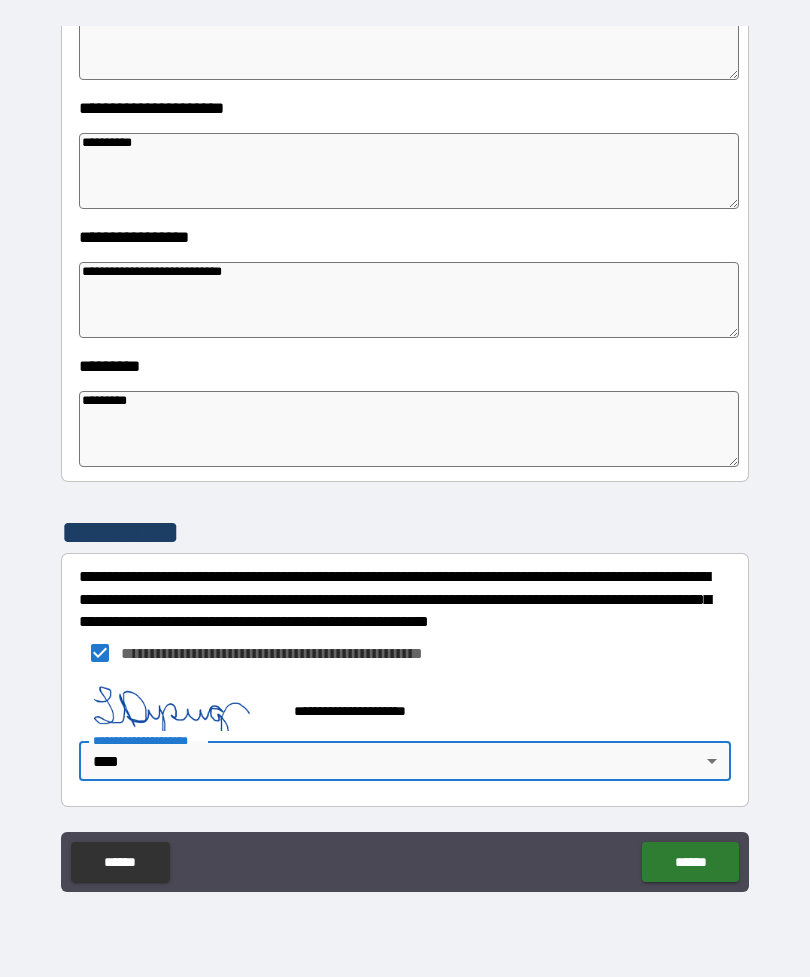 click on "******" at bounding box center (690, 862) 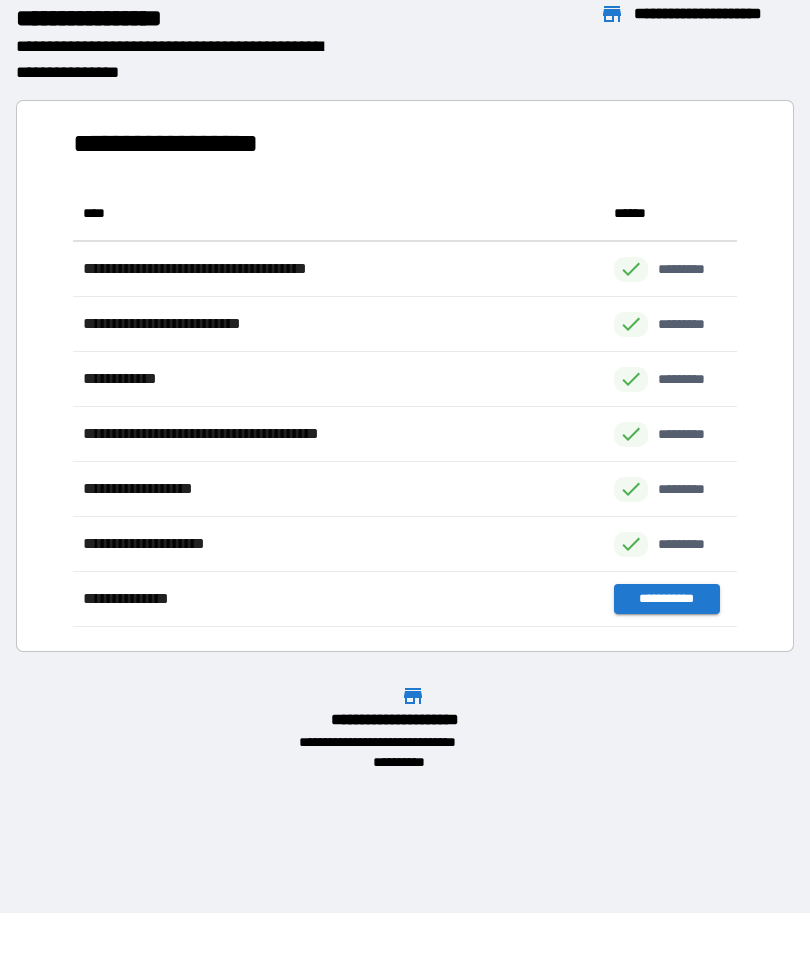 scroll, scrollTop: 1, scrollLeft: 1, axis: both 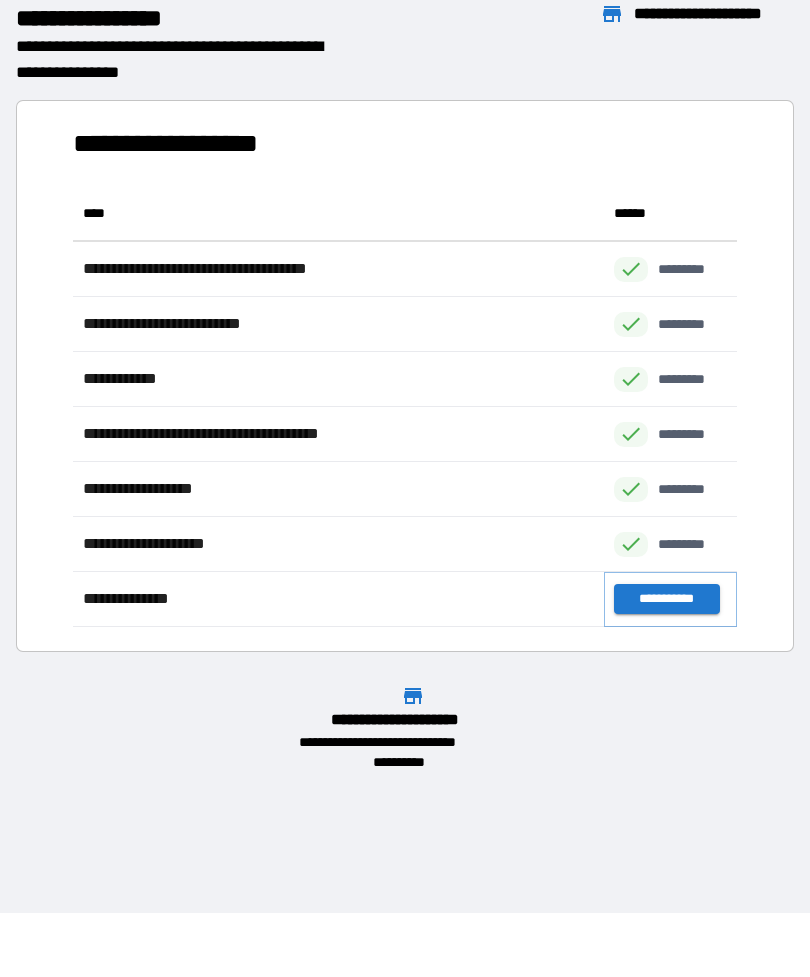 click on "**********" at bounding box center (666, 599) 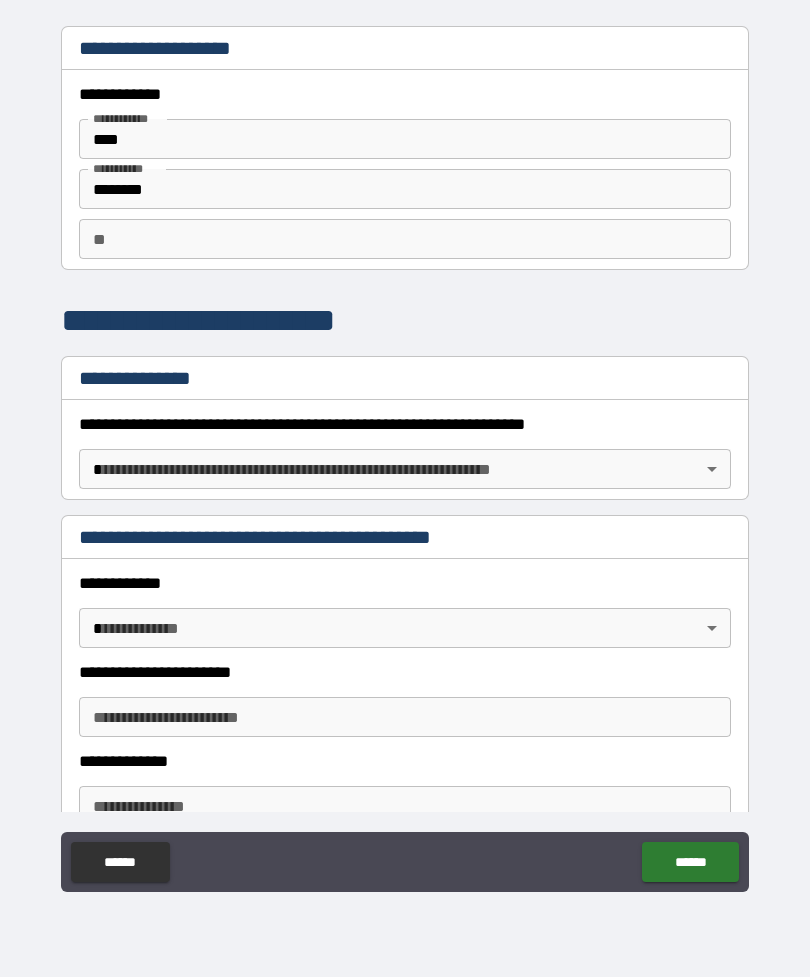 click on "**********" at bounding box center [405, 456] 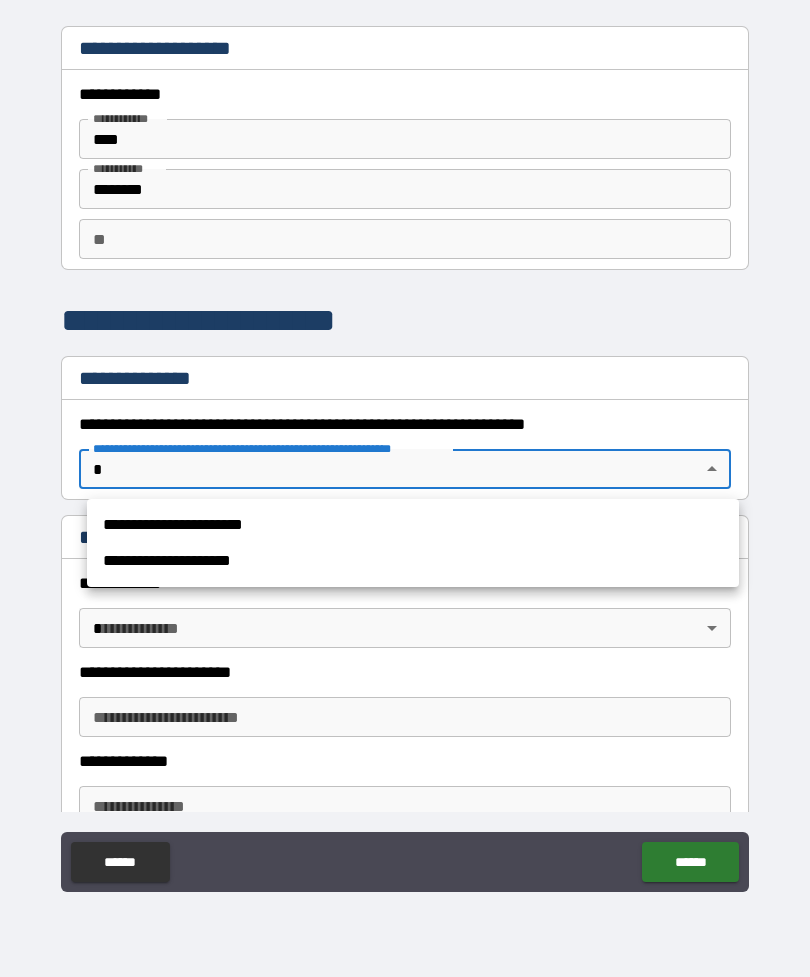 click on "**********" at bounding box center [413, 525] 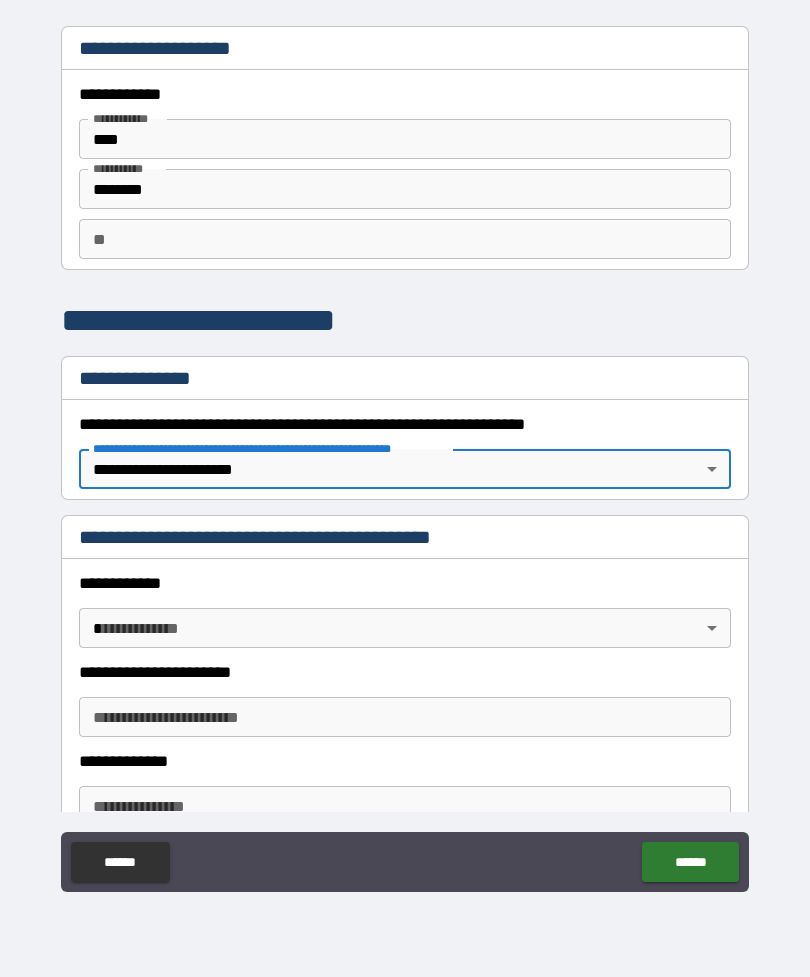 click on "**********" at bounding box center (405, 456) 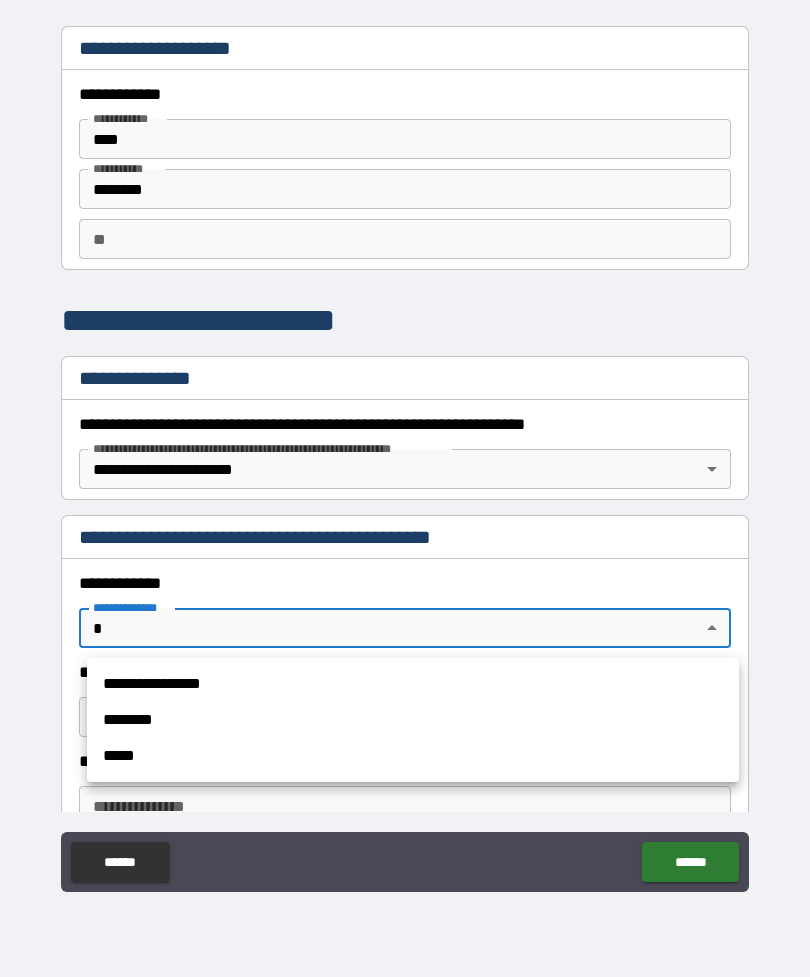 click on "**********" at bounding box center (413, 684) 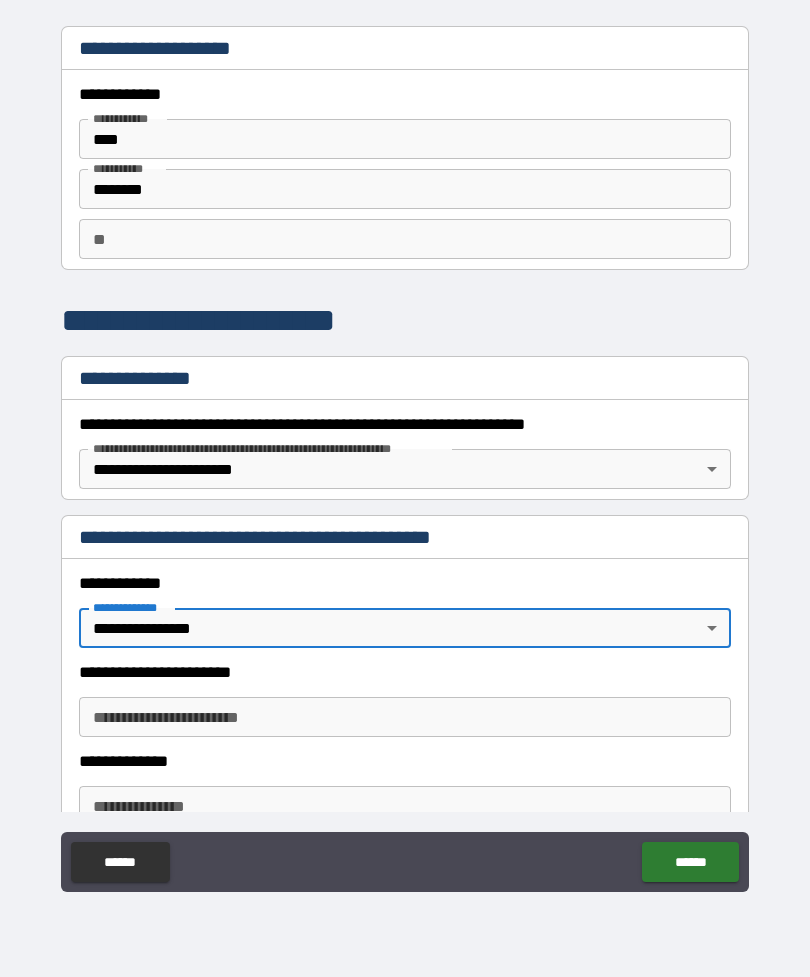 click on "**********" at bounding box center [405, 717] 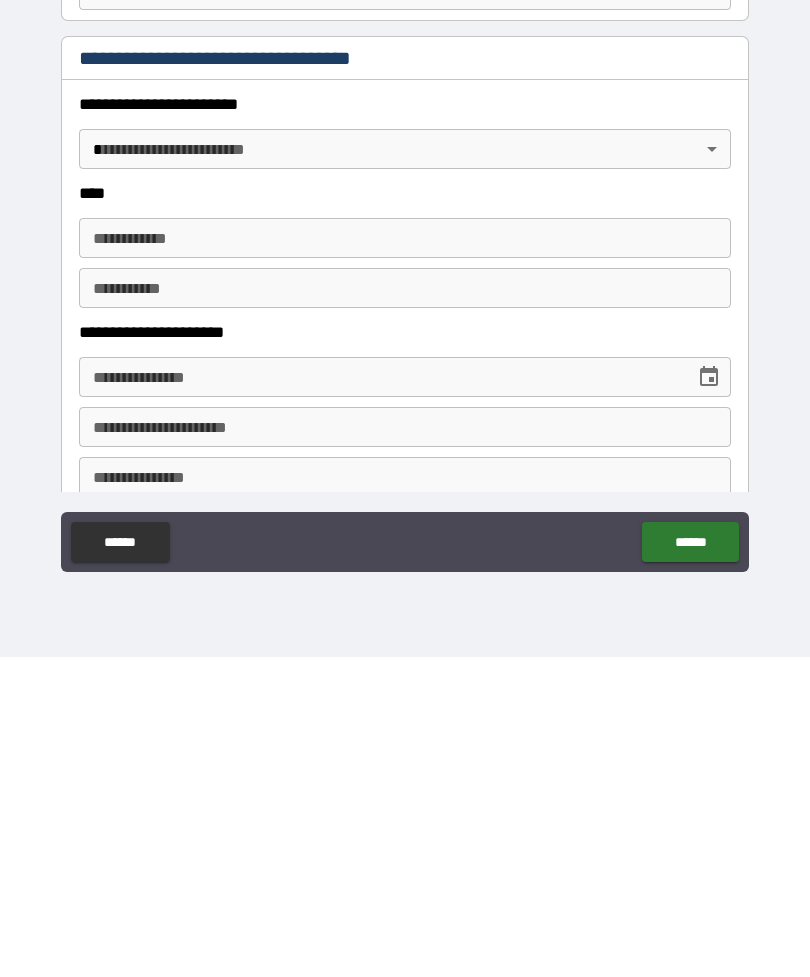 scroll, scrollTop: 597, scrollLeft: 0, axis: vertical 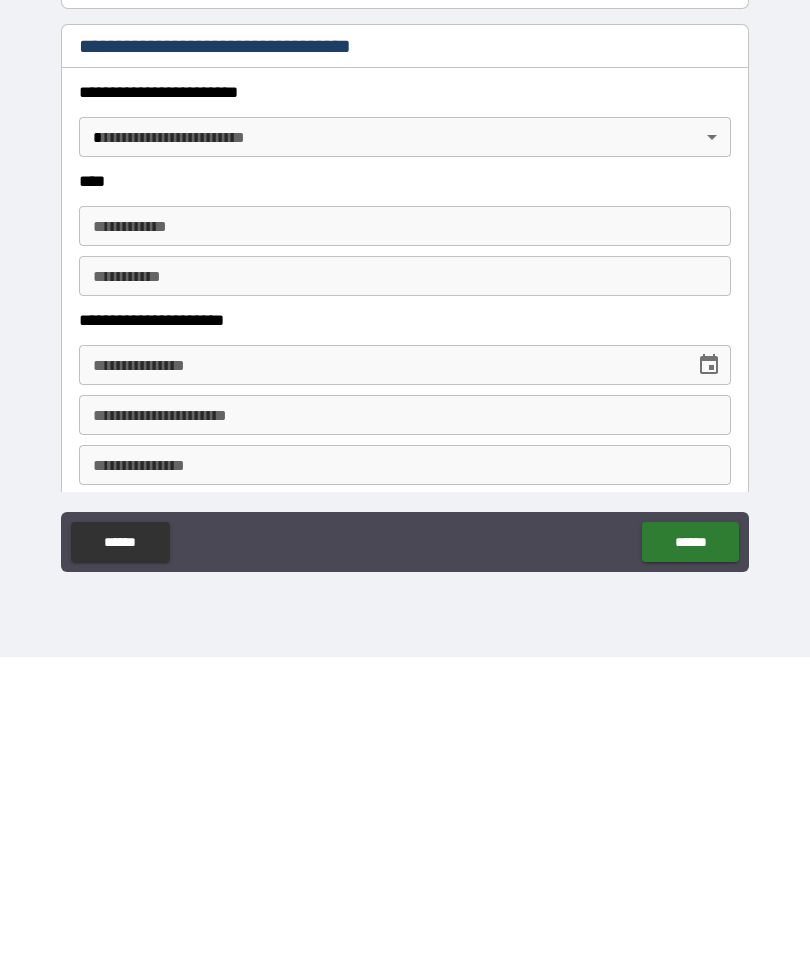 click on "**********" at bounding box center (405, 456) 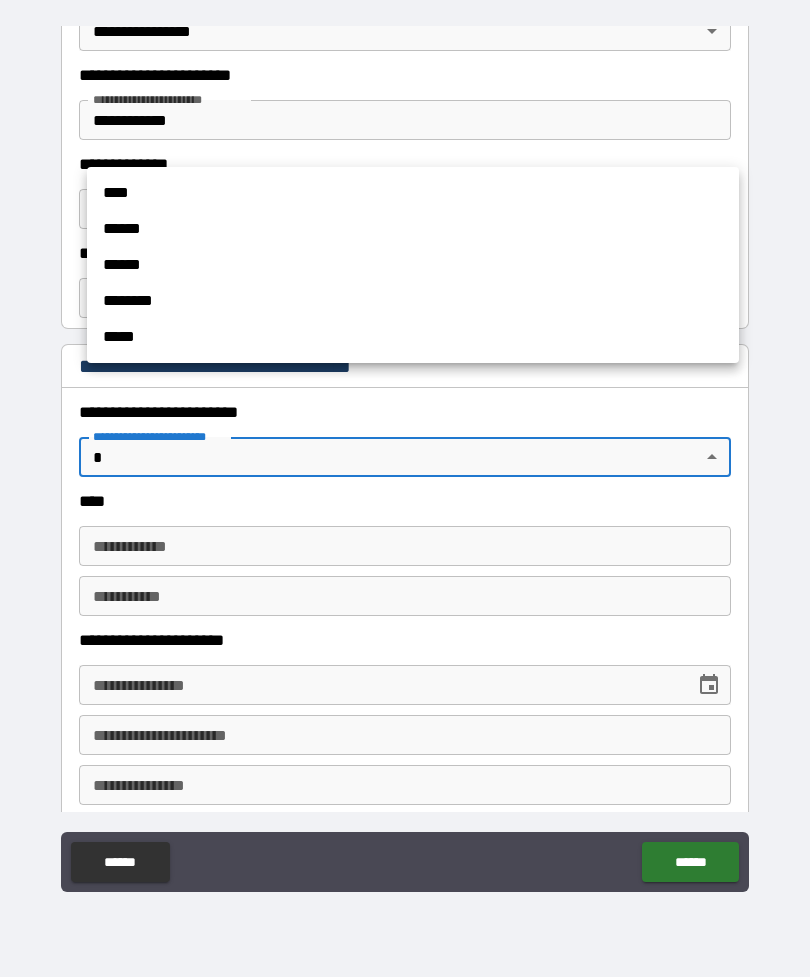 click on "****" at bounding box center [413, 193] 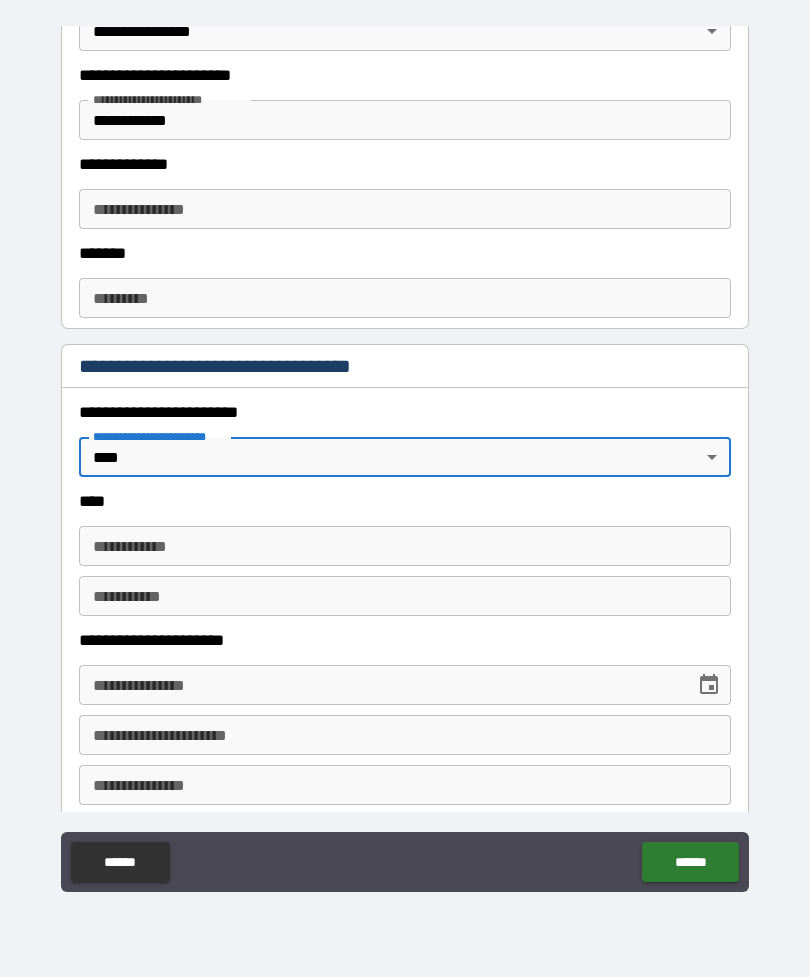 click on "**********" at bounding box center (405, 546) 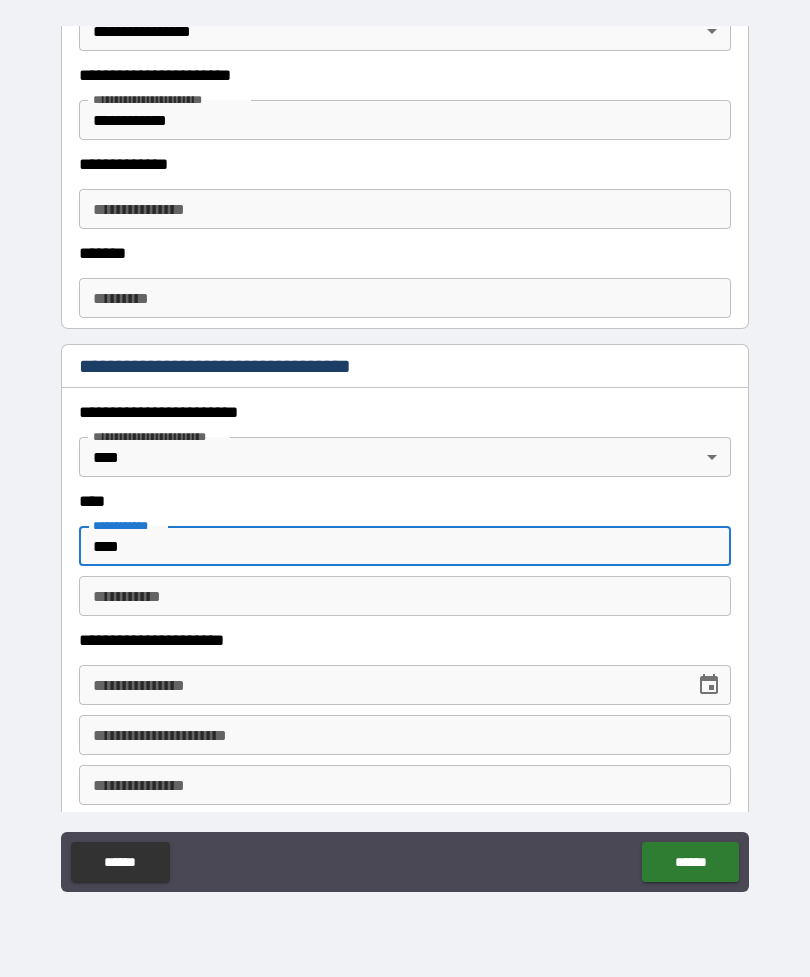 click on "*********   *" at bounding box center [405, 596] 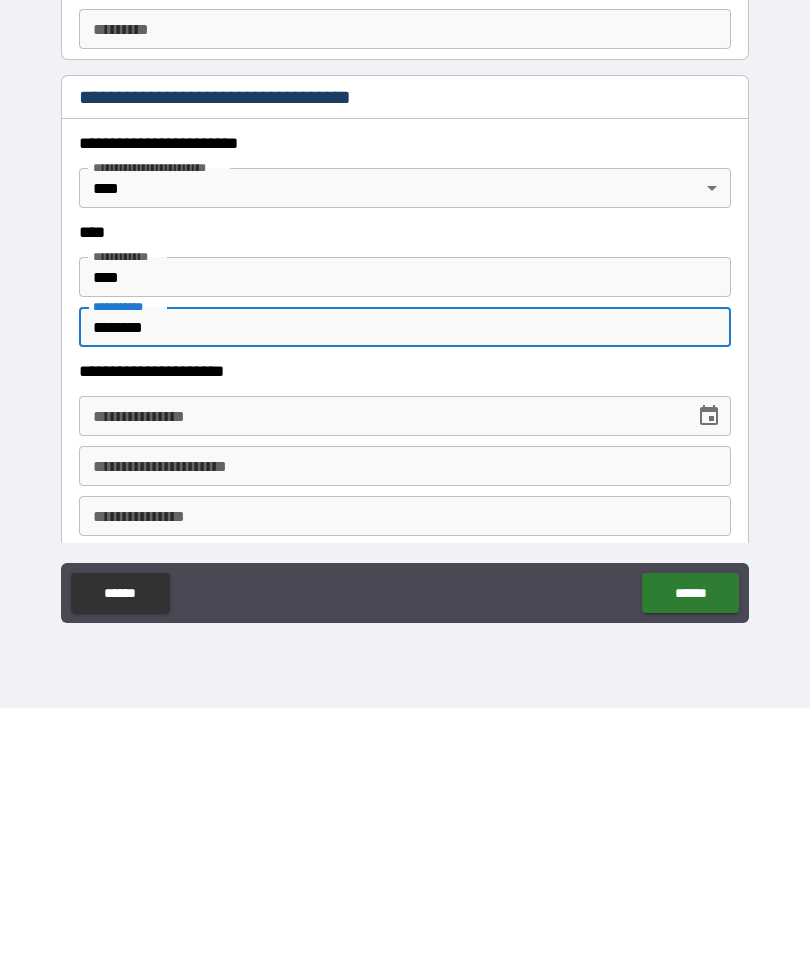 click on "**********" at bounding box center (380, 685) 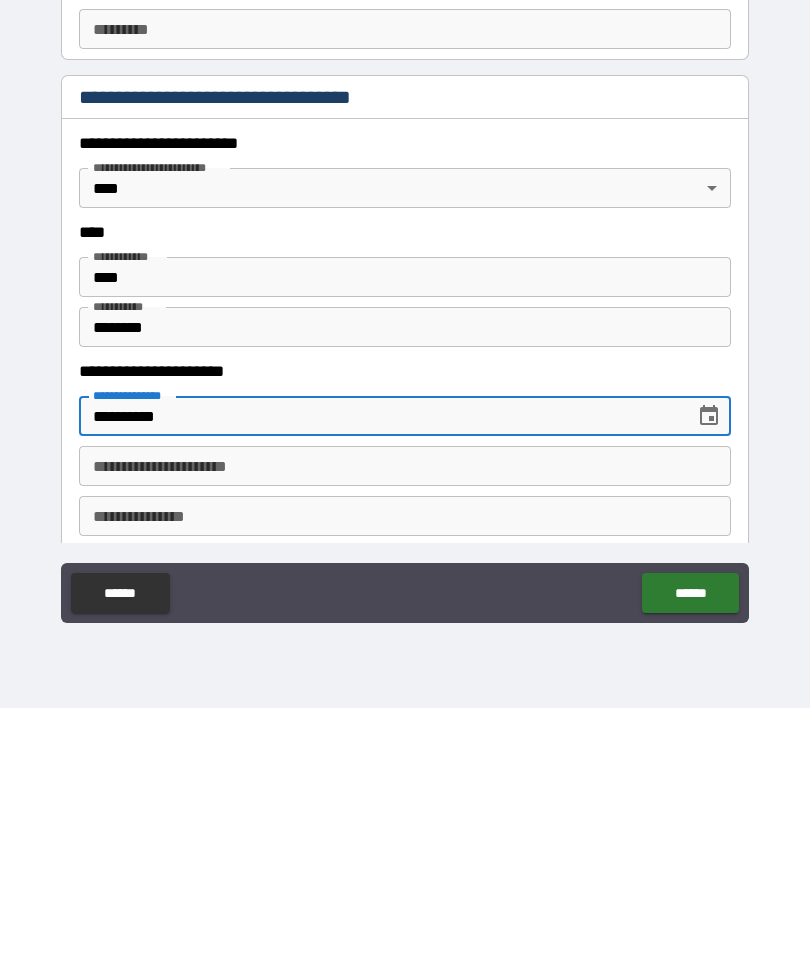 click on "**********" at bounding box center [405, 735] 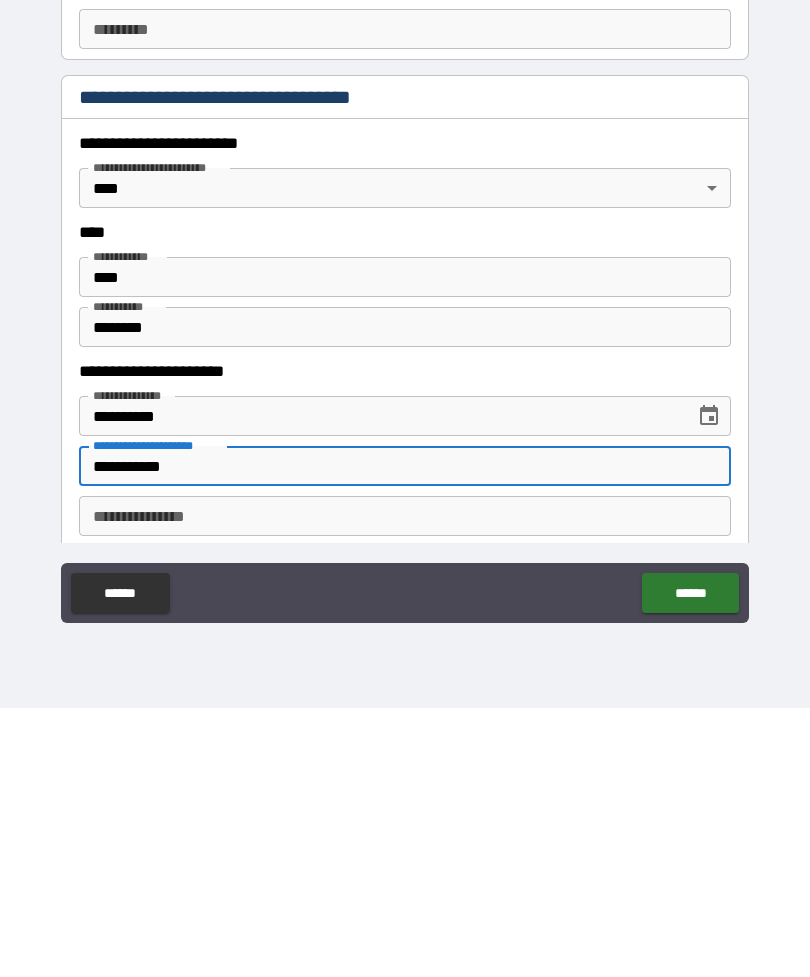 click on "**********" at bounding box center [405, 785] 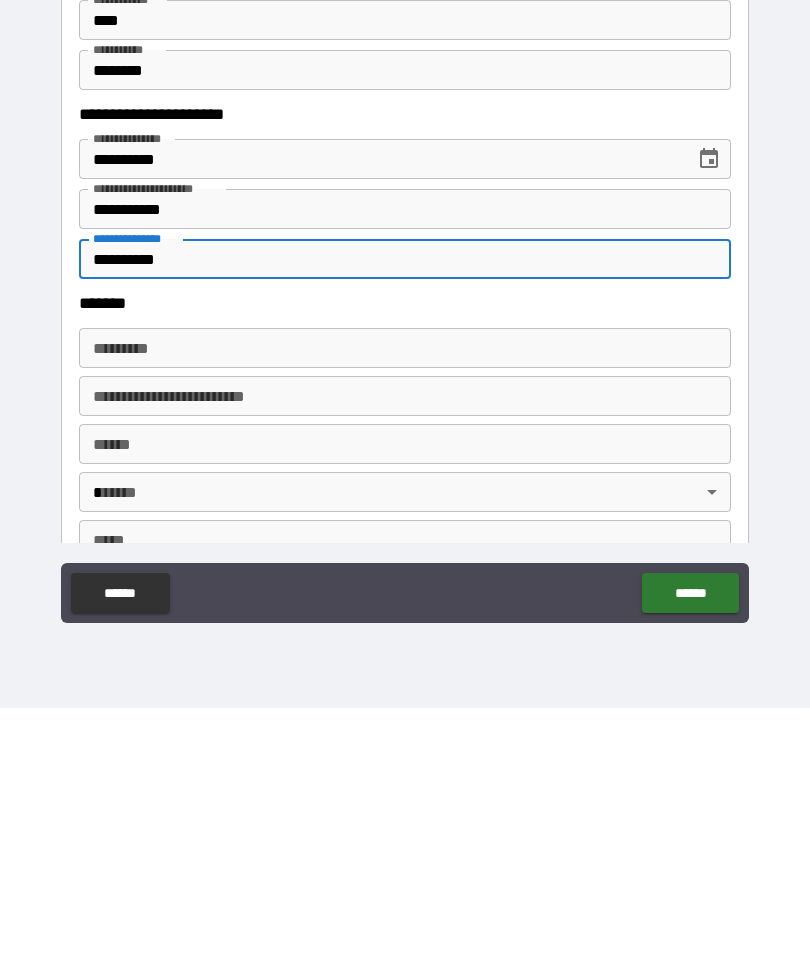 scroll, scrollTop: 855, scrollLeft: 0, axis: vertical 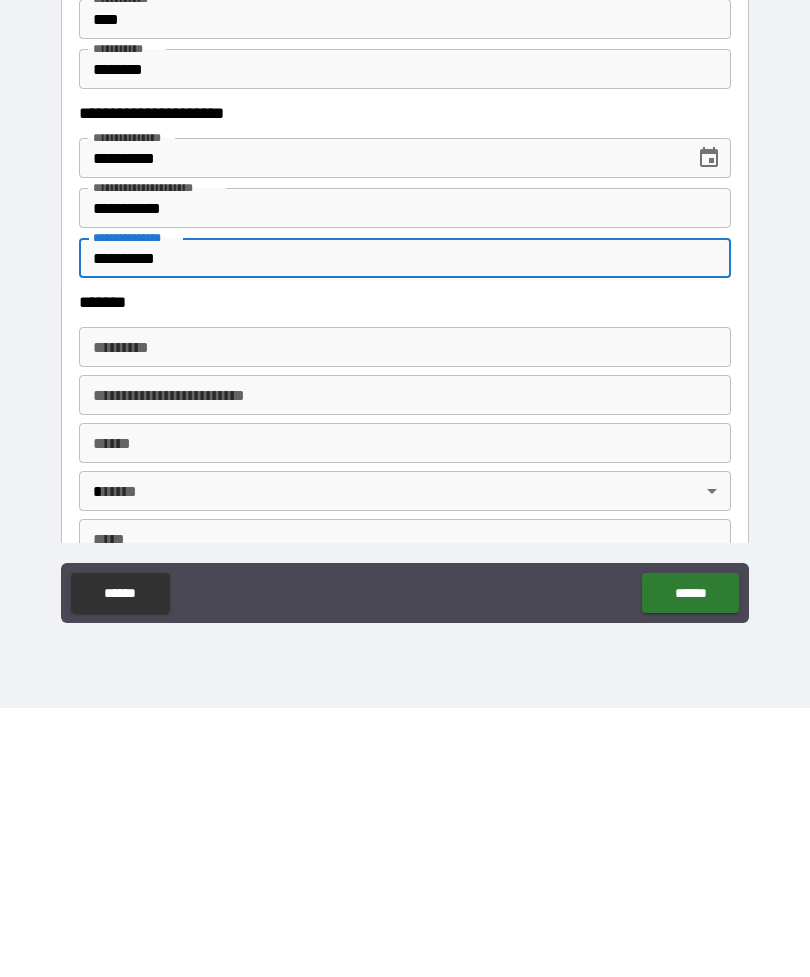 click on "*******   *" at bounding box center (405, 616) 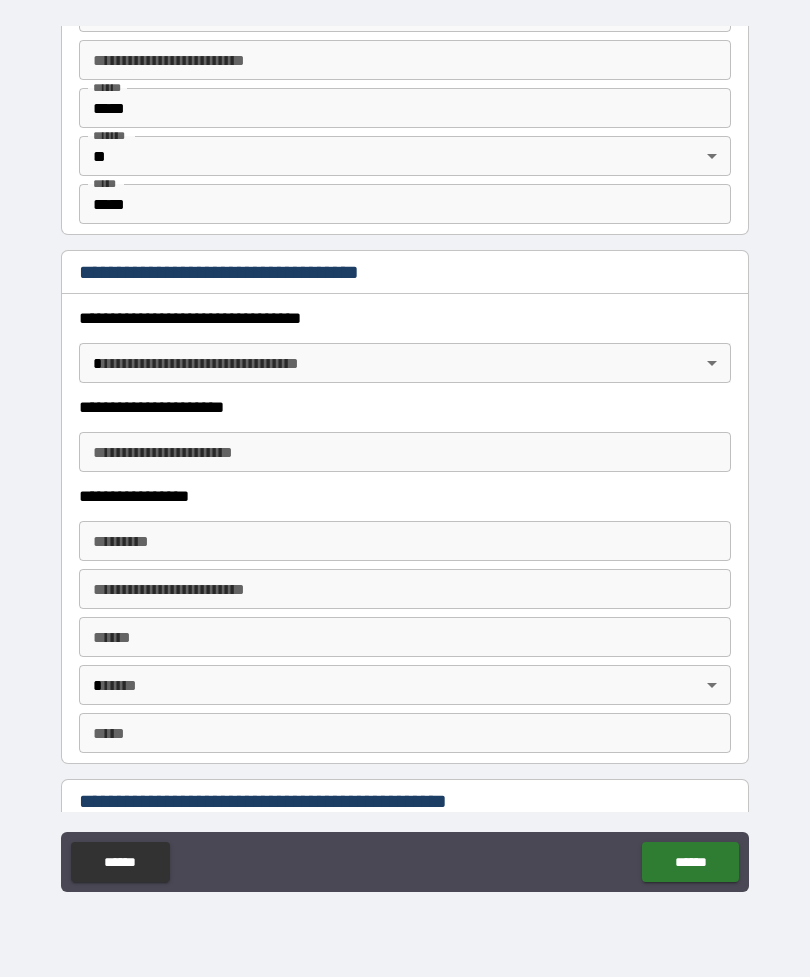 scroll, scrollTop: 1466, scrollLeft: 0, axis: vertical 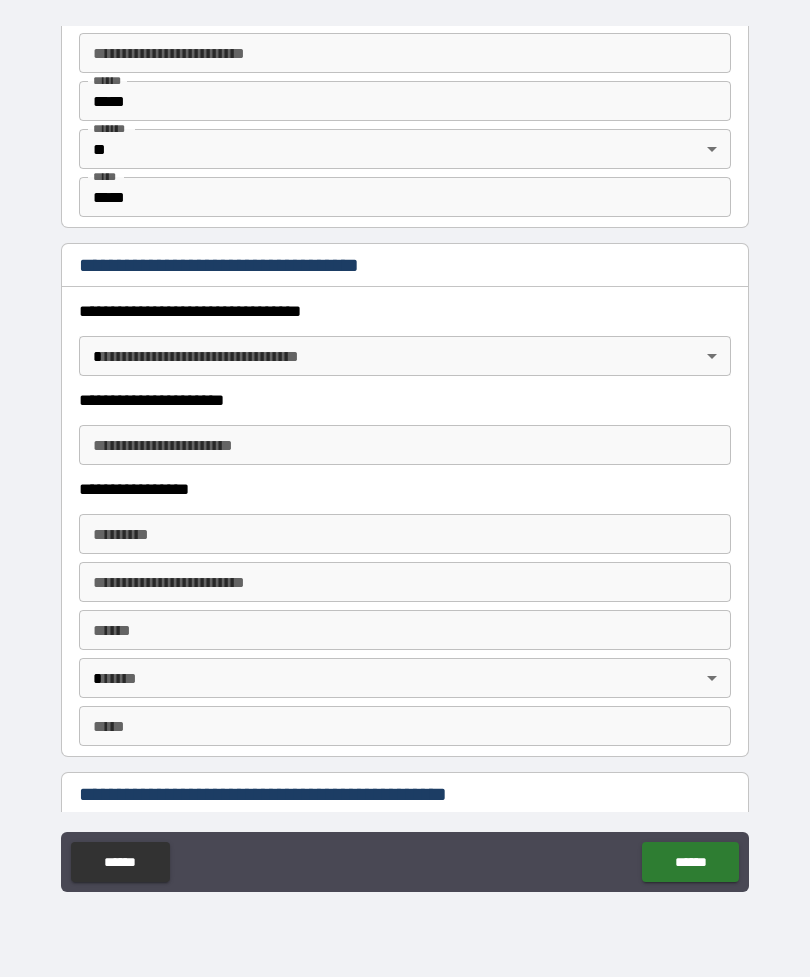 click on "**********" at bounding box center [405, 456] 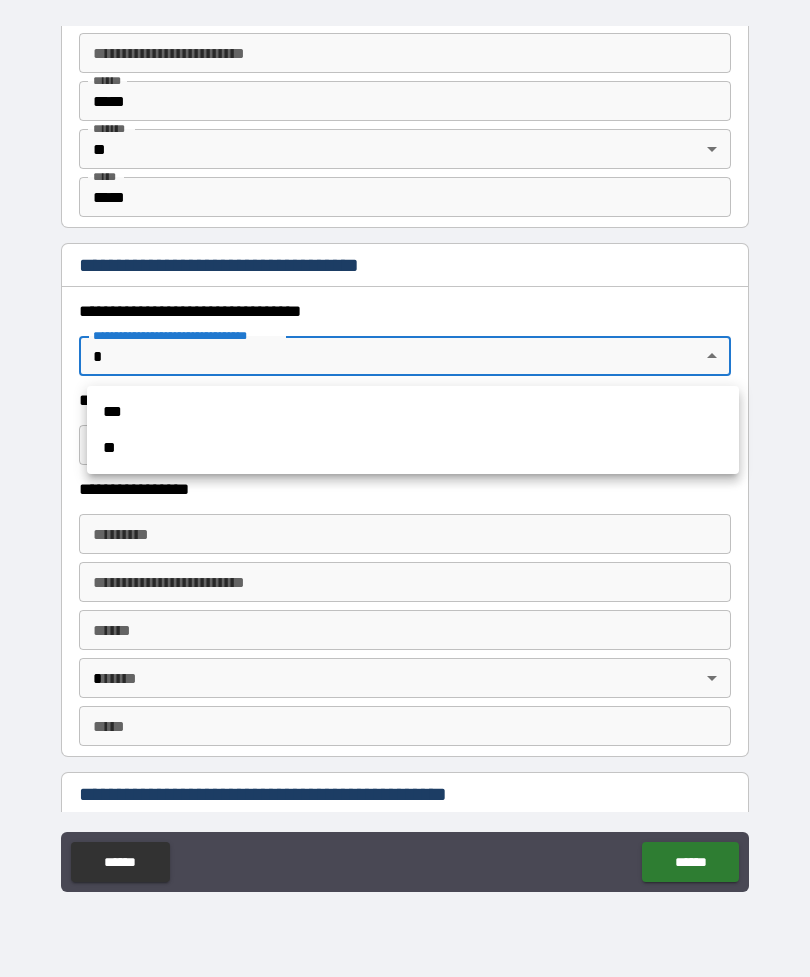 click on "***" at bounding box center (413, 412) 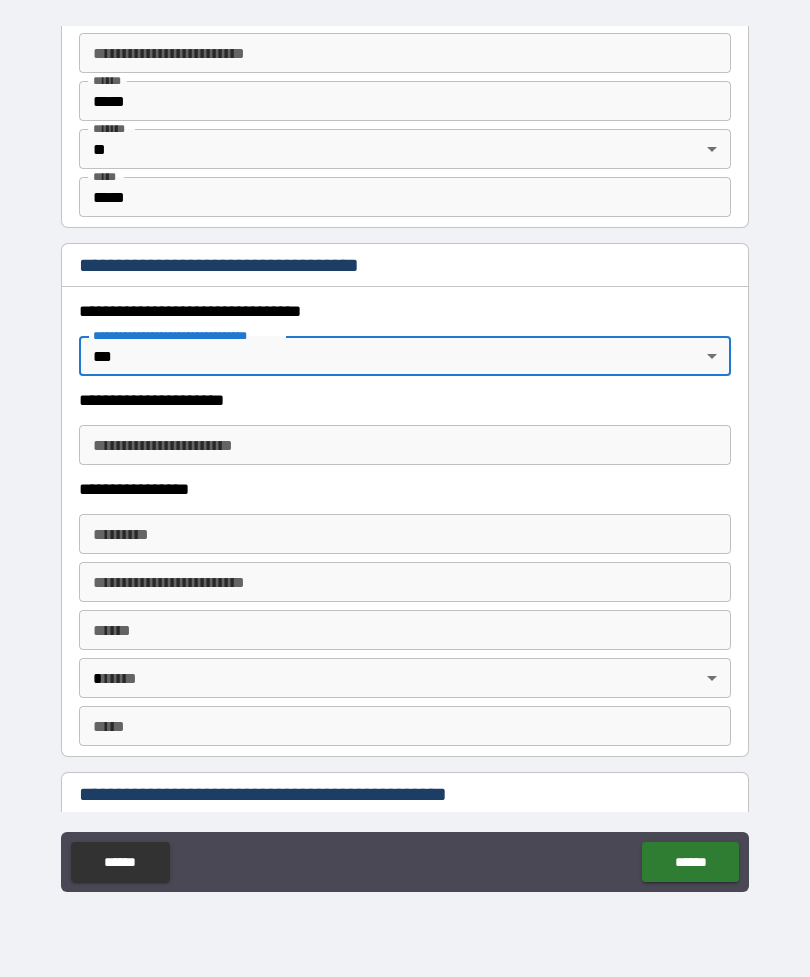 click on "**********" at bounding box center (405, 445) 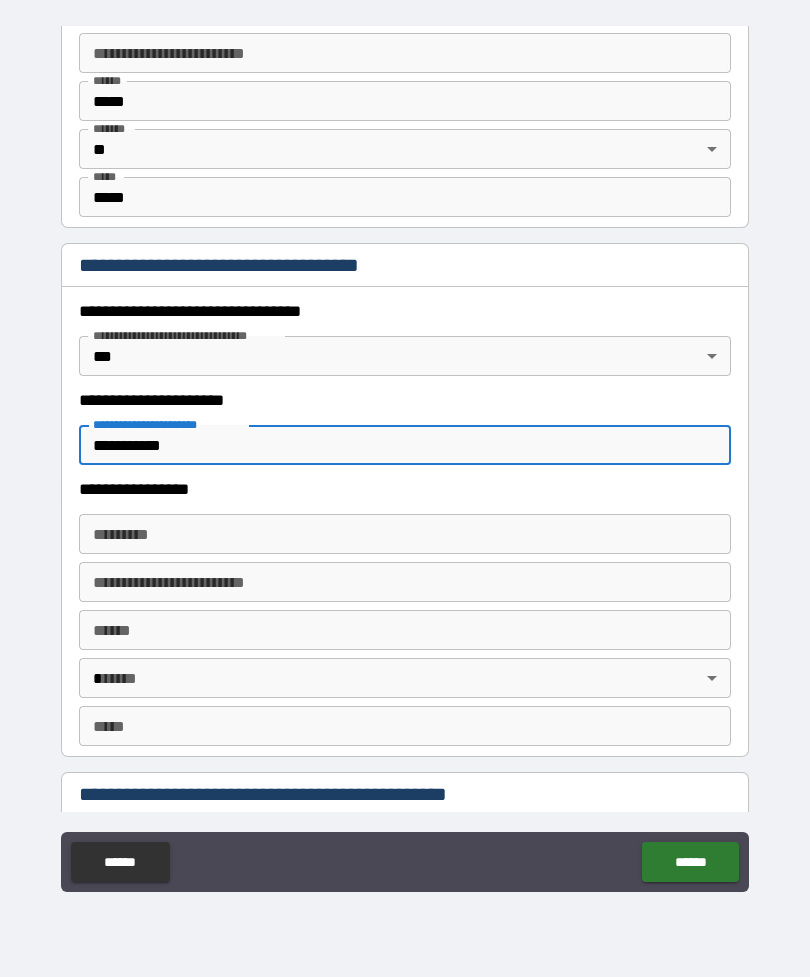 click on "*******   *" at bounding box center (405, 534) 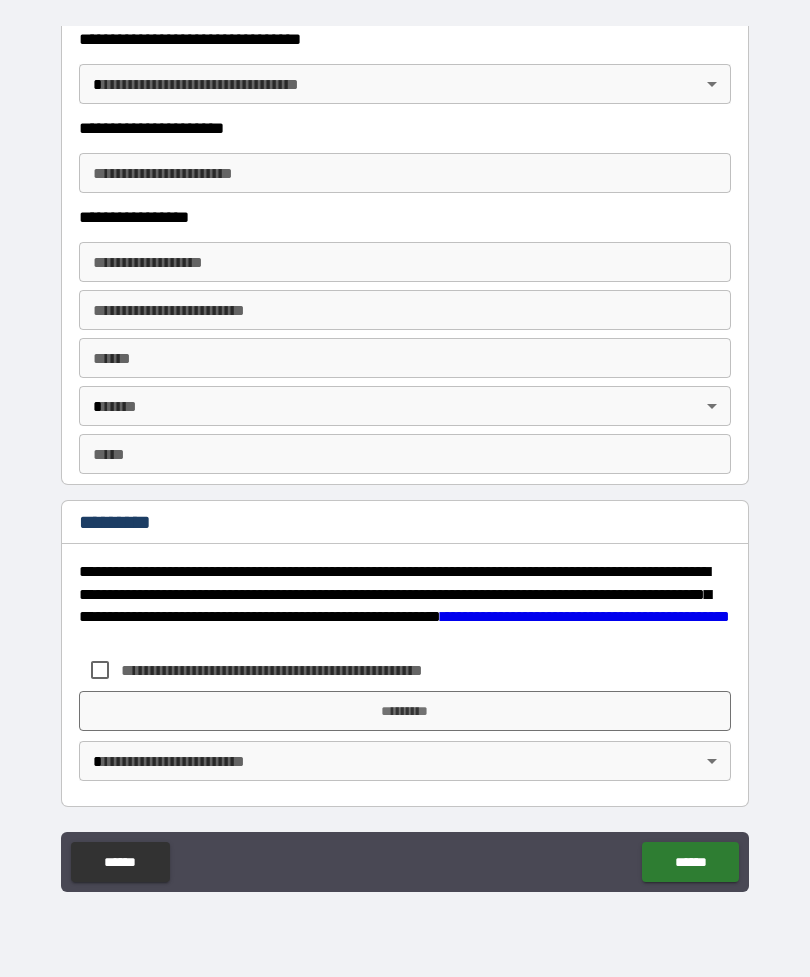 scroll, scrollTop: 3550, scrollLeft: 0, axis: vertical 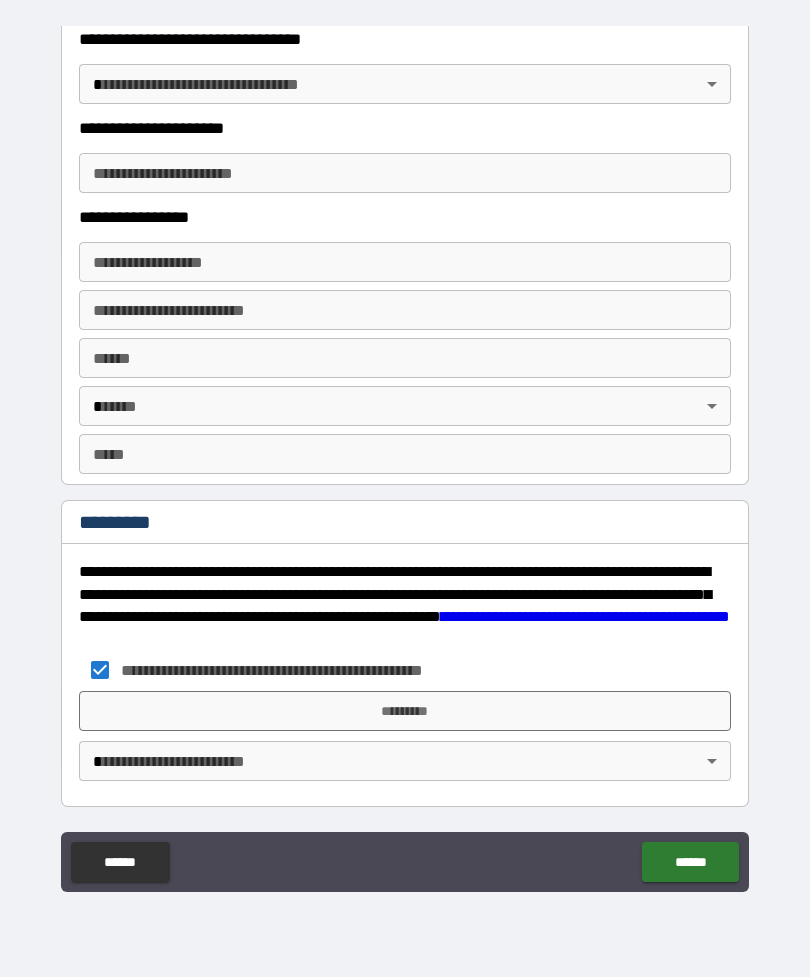 click on "*********" at bounding box center [405, 711] 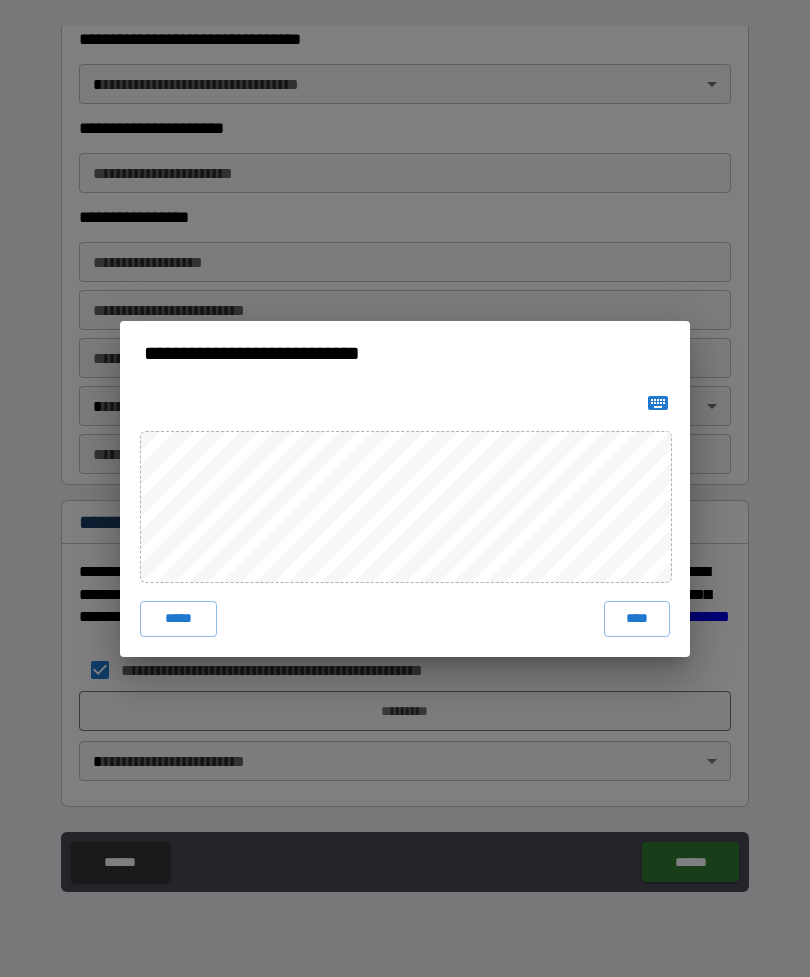 click on "****" at bounding box center [637, 619] 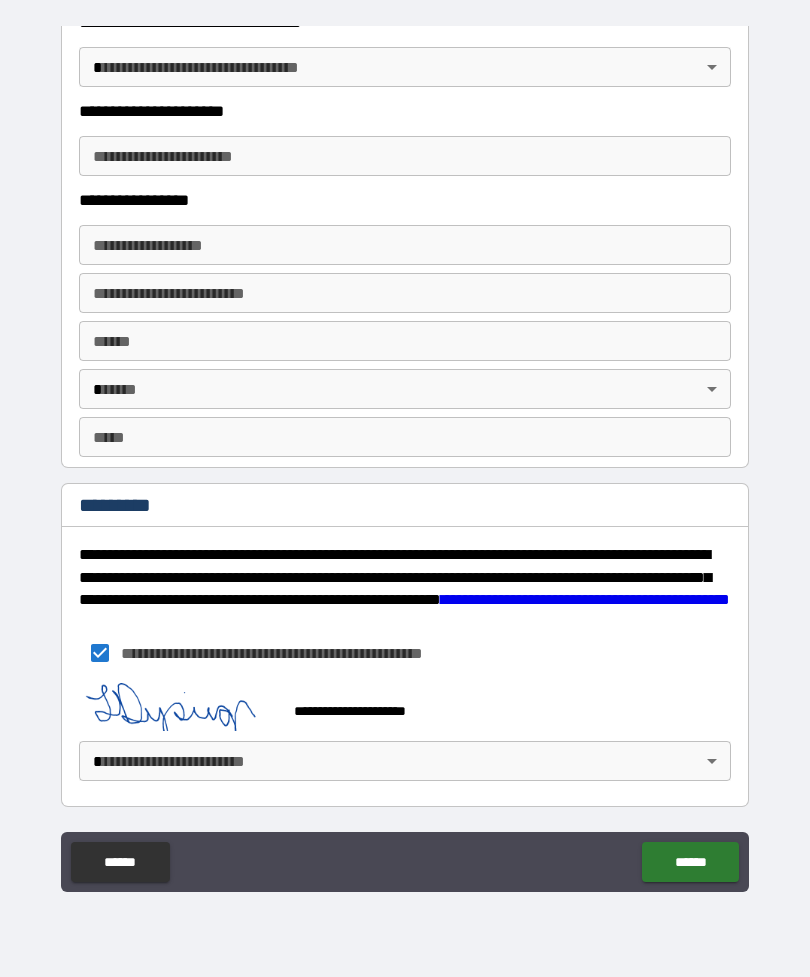 scroll, scrollTop: 3567, scrollLeft: 0, axis: vertical 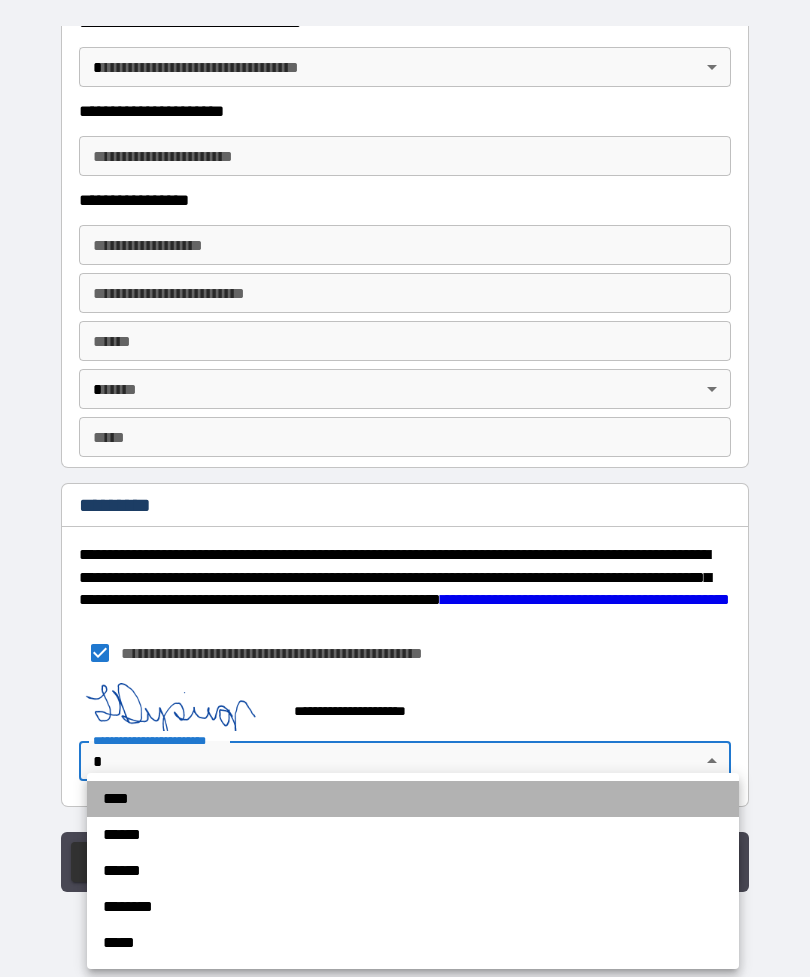 click on "****" at bounding box center (413, 799) 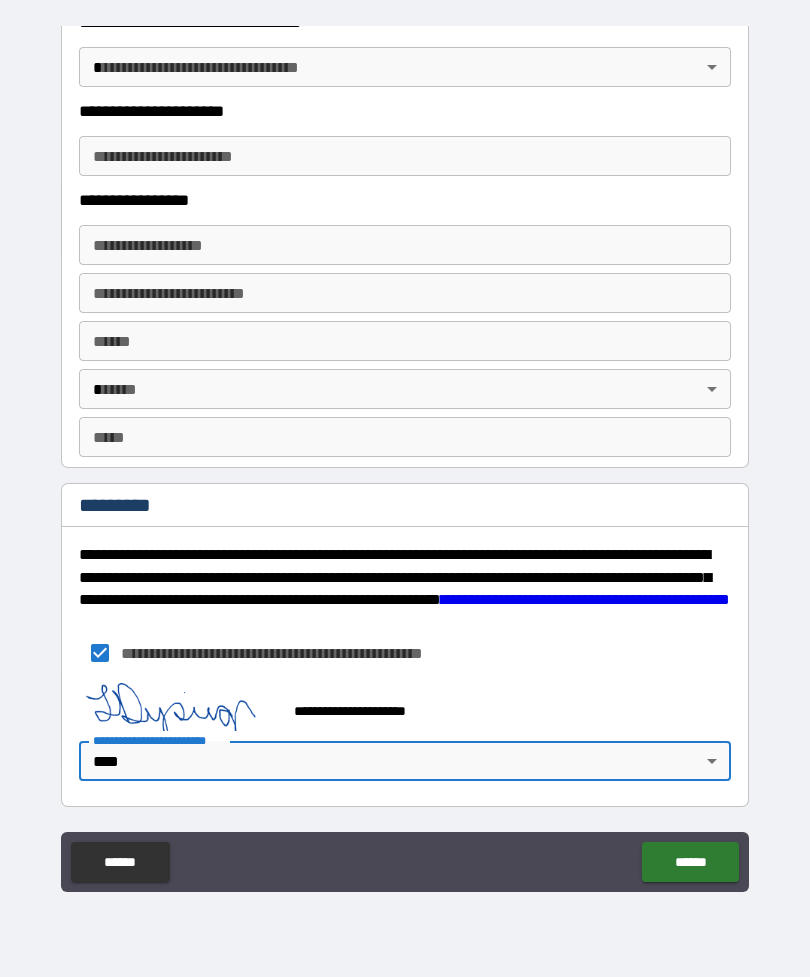 click on "******" at bounding box center (690, 862) 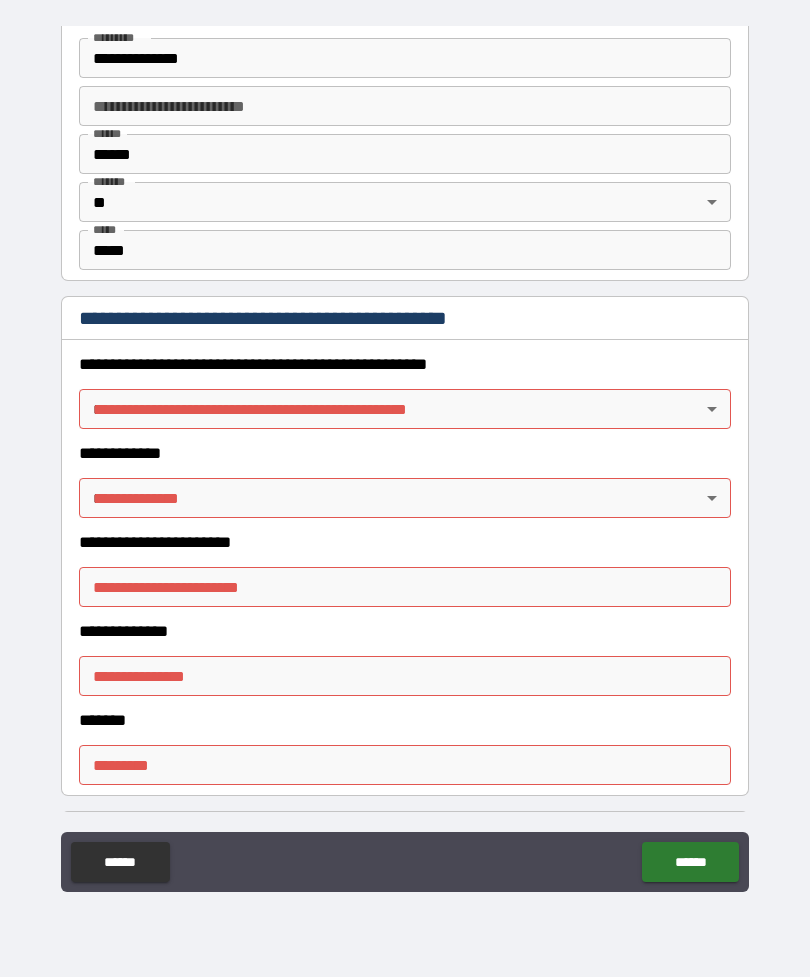 scroll, scrollTop: 1941, scrollLeft: 0, axis: vertical 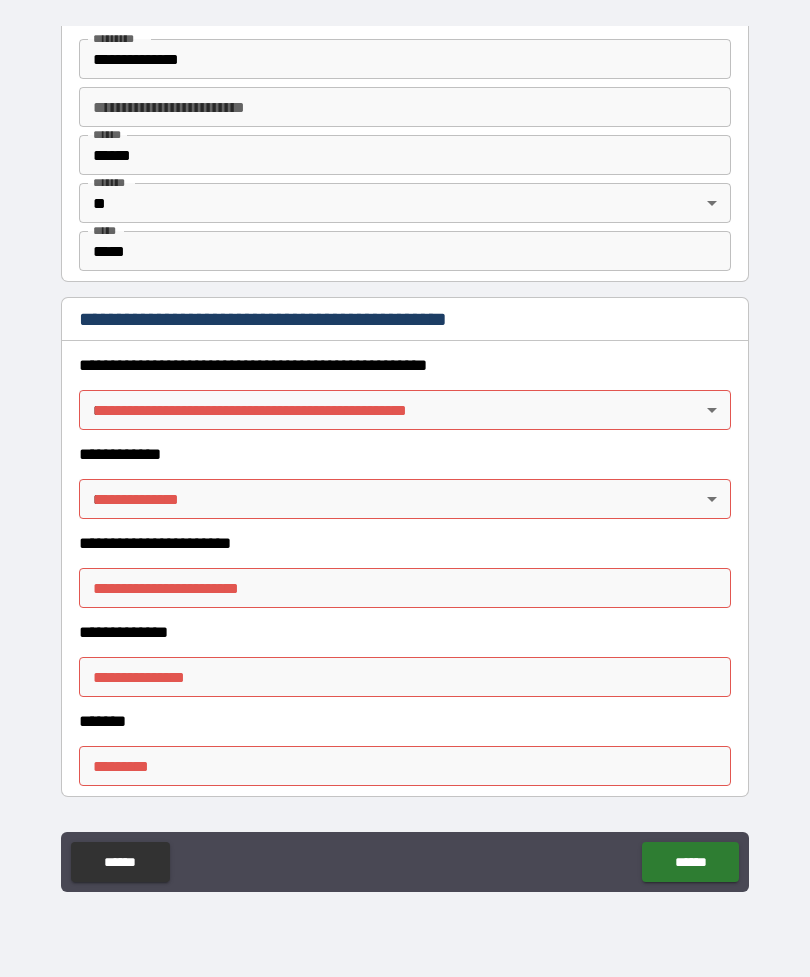 click on "**********" at bounding box center (405, 456) 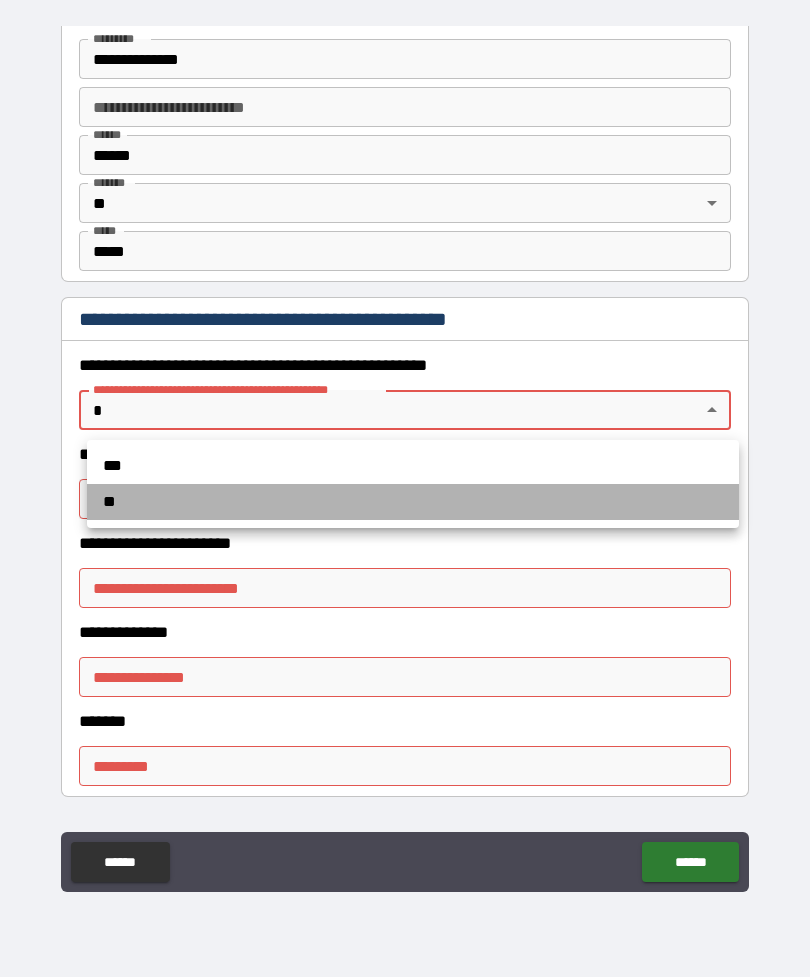 click on "**" at bounding box center [413, 502] 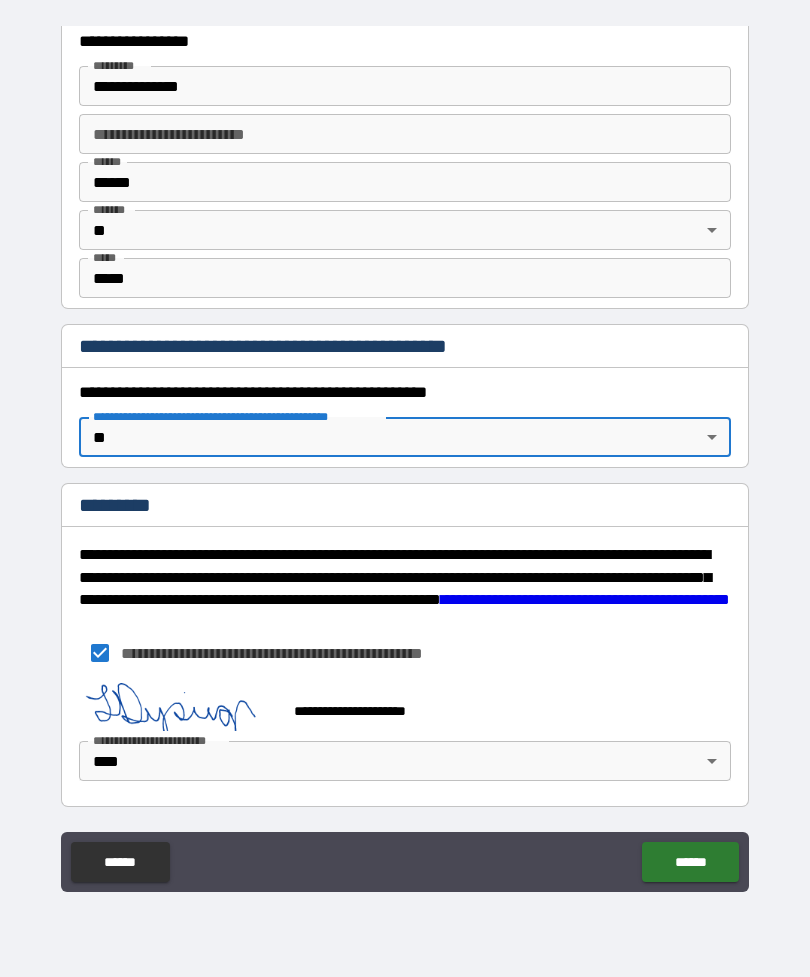 scroll, scrollTop: 1914, scrollLeft: 0, axis: vertical 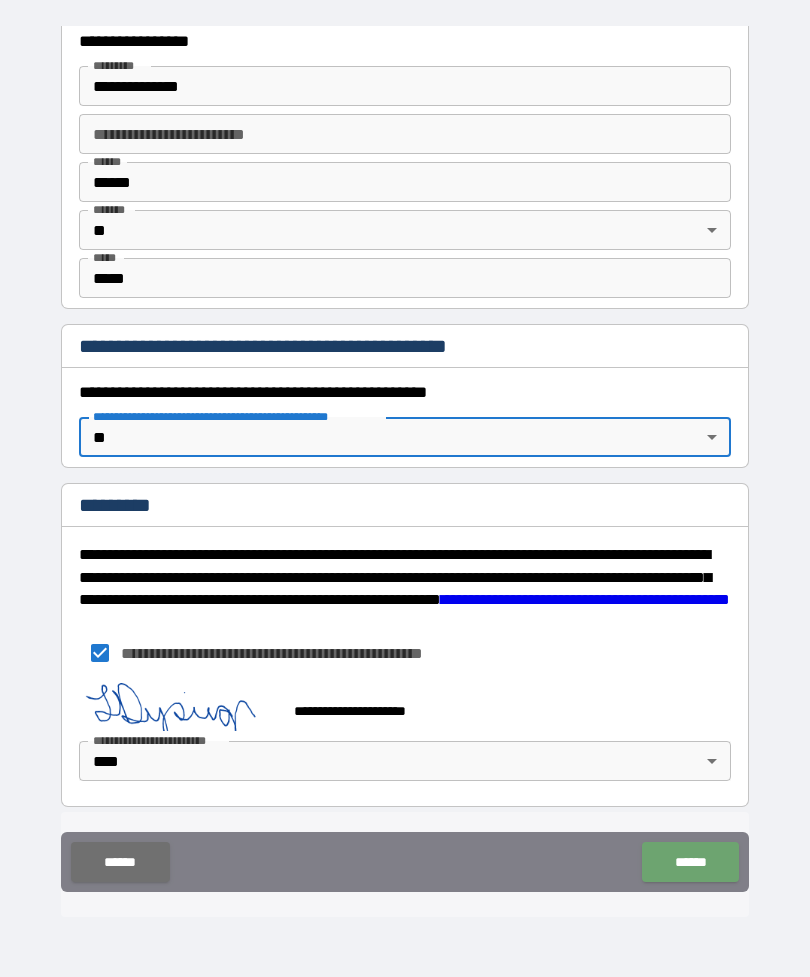click on "******" at bounding box center (690, 862) 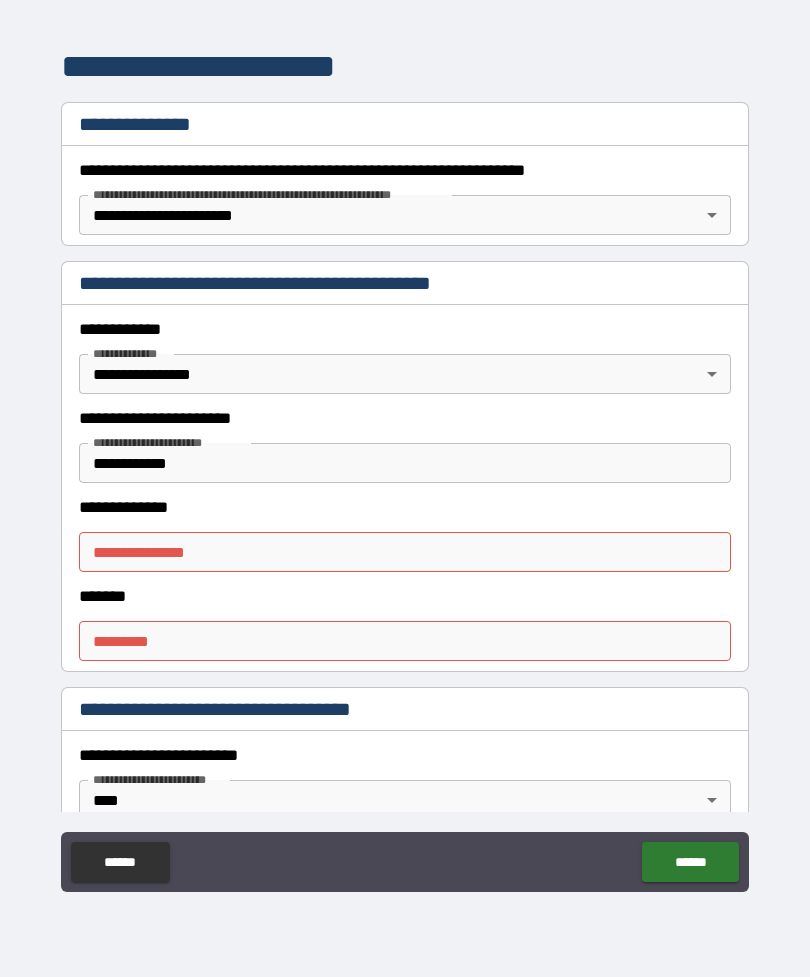 scroll, scrollTop: 253, scrollLeft: 0, axis: vertical 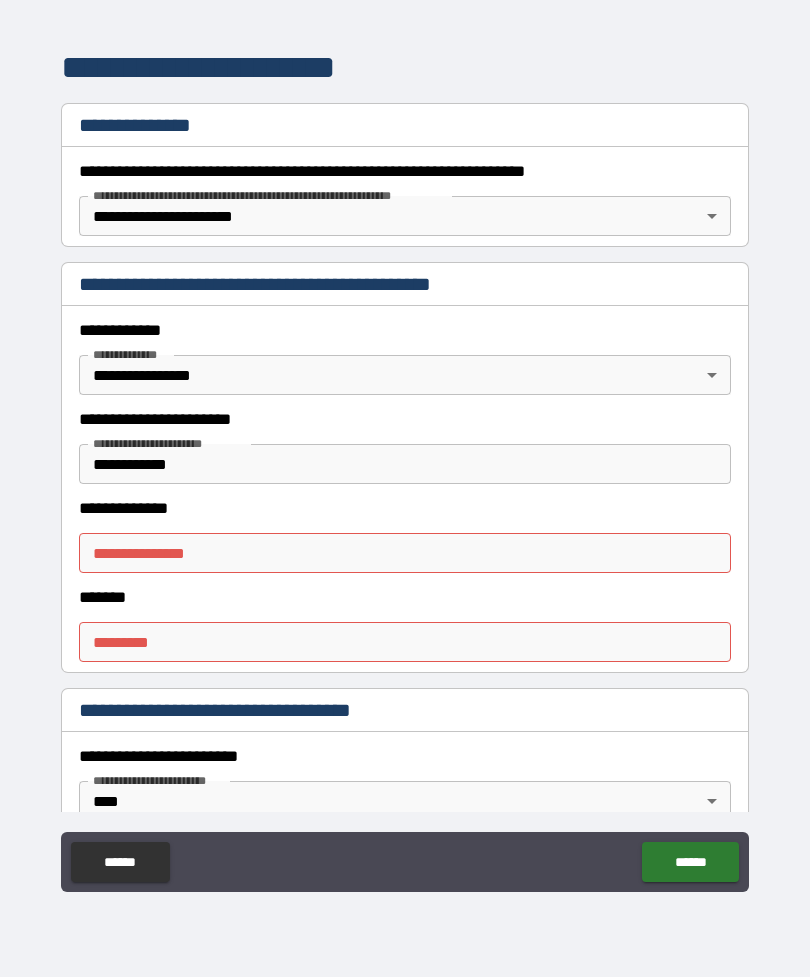 click on "**********" at bounding box center [405, 553] 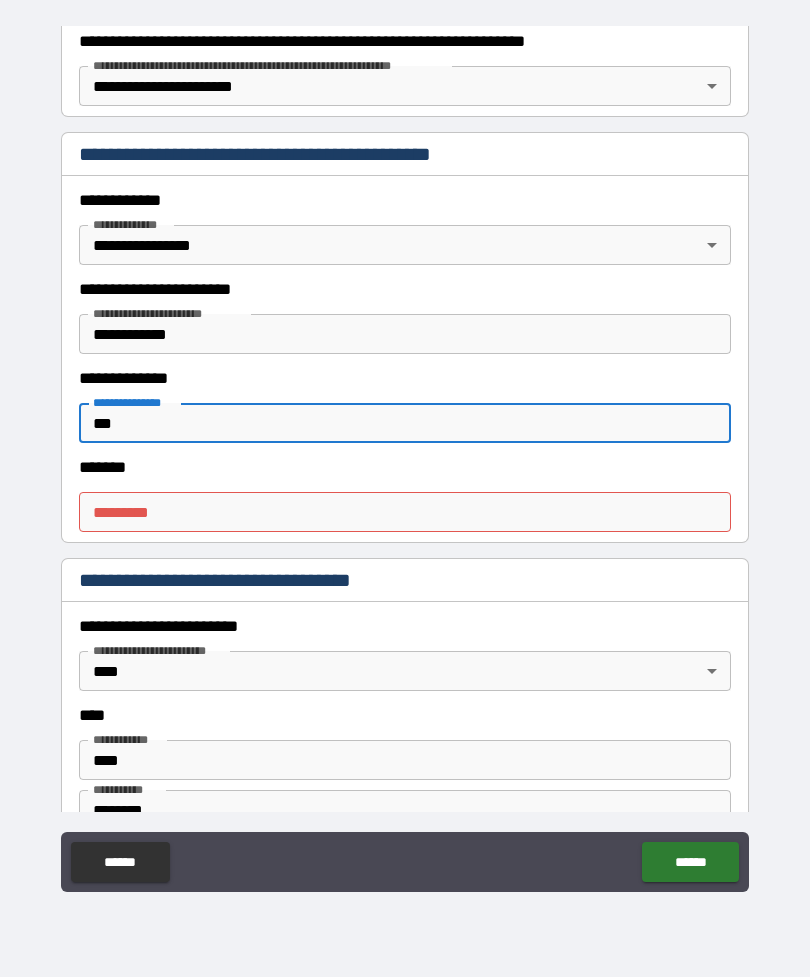 scroll, scrollTop: 388, scrollLeft: 0, axis: vertical 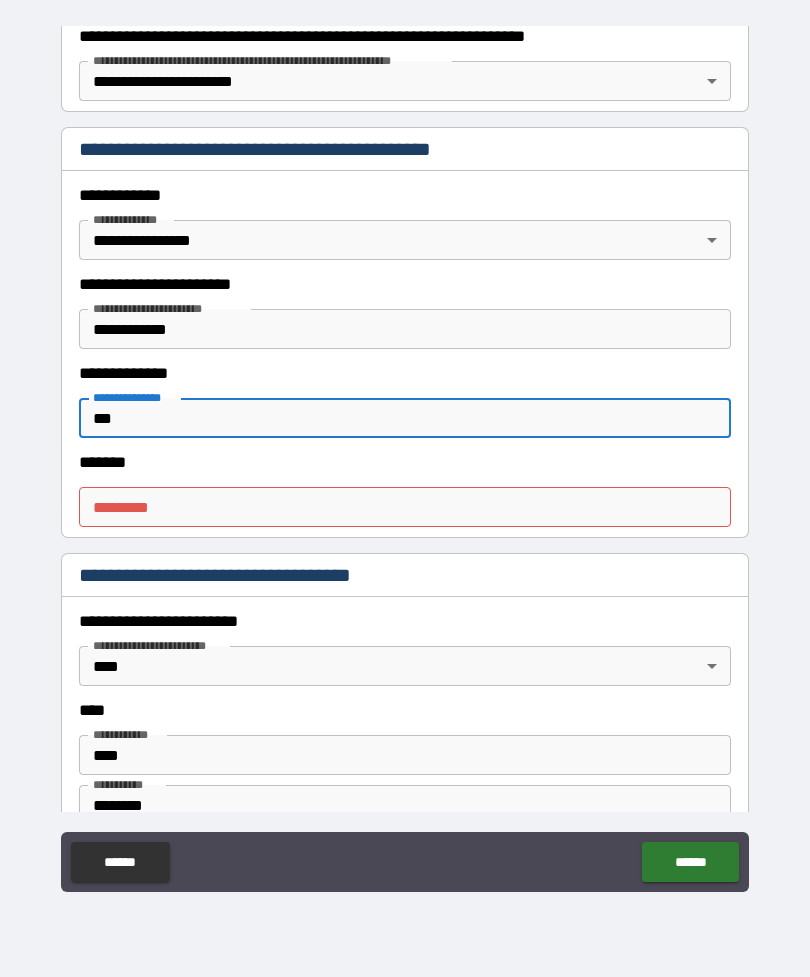 click on "*******   *" at bounding box center [405, 507] 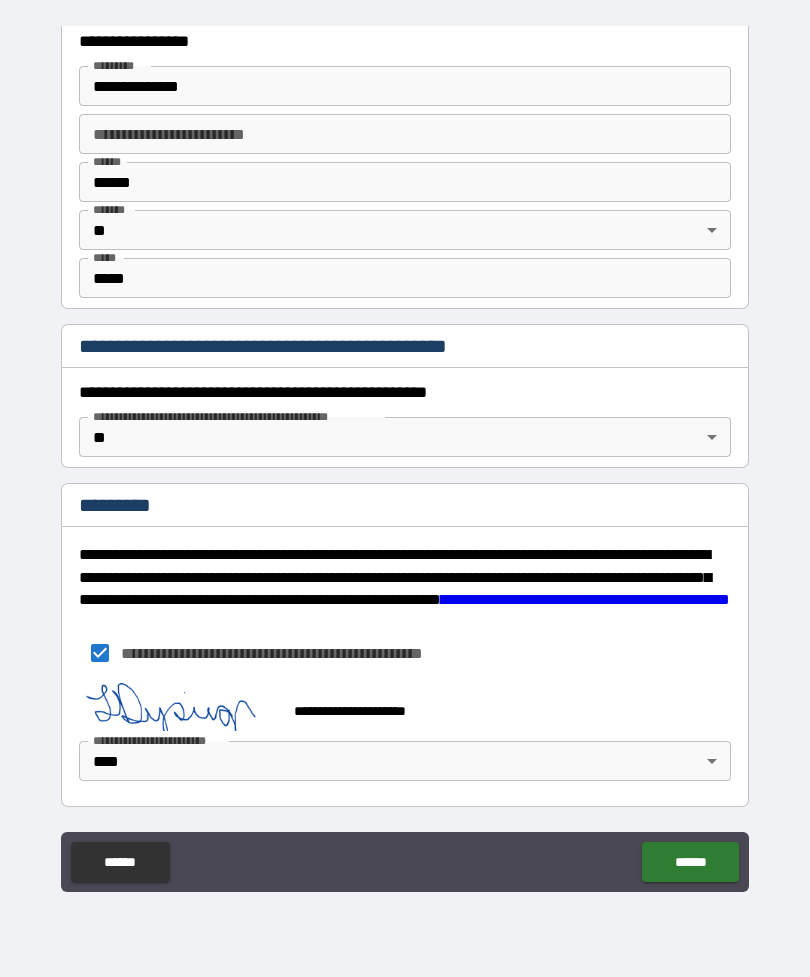 scroll, scrollTop: 1914, scrollLeft: 0, axis: vertical 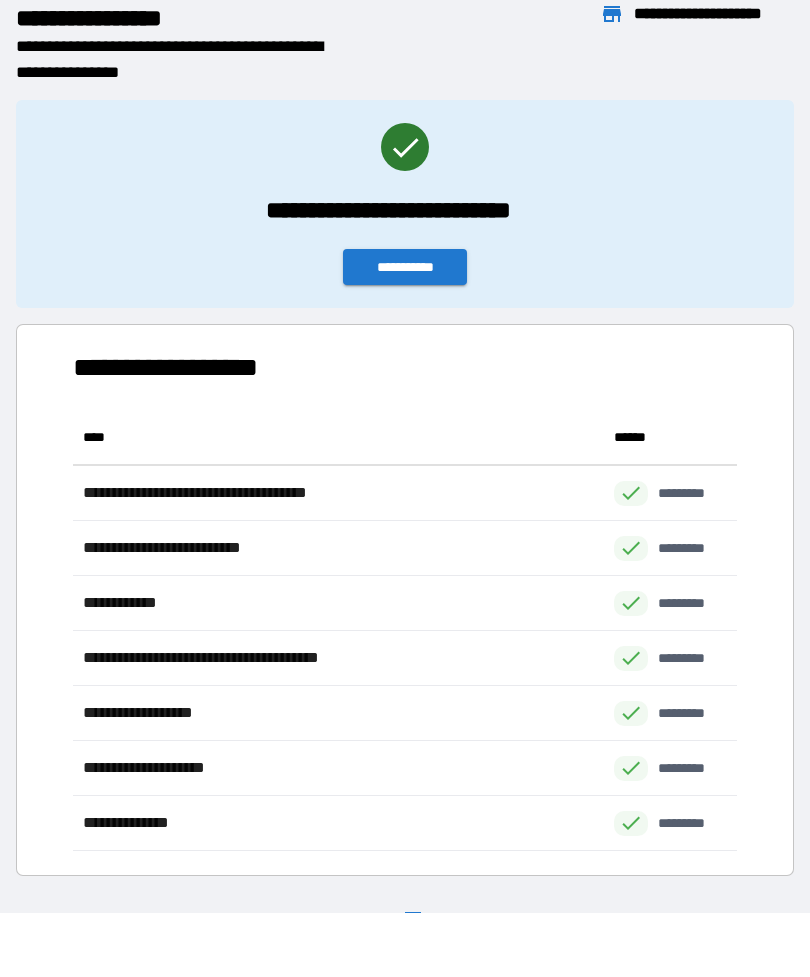 click on "**********" at bounding box center [405, 267] 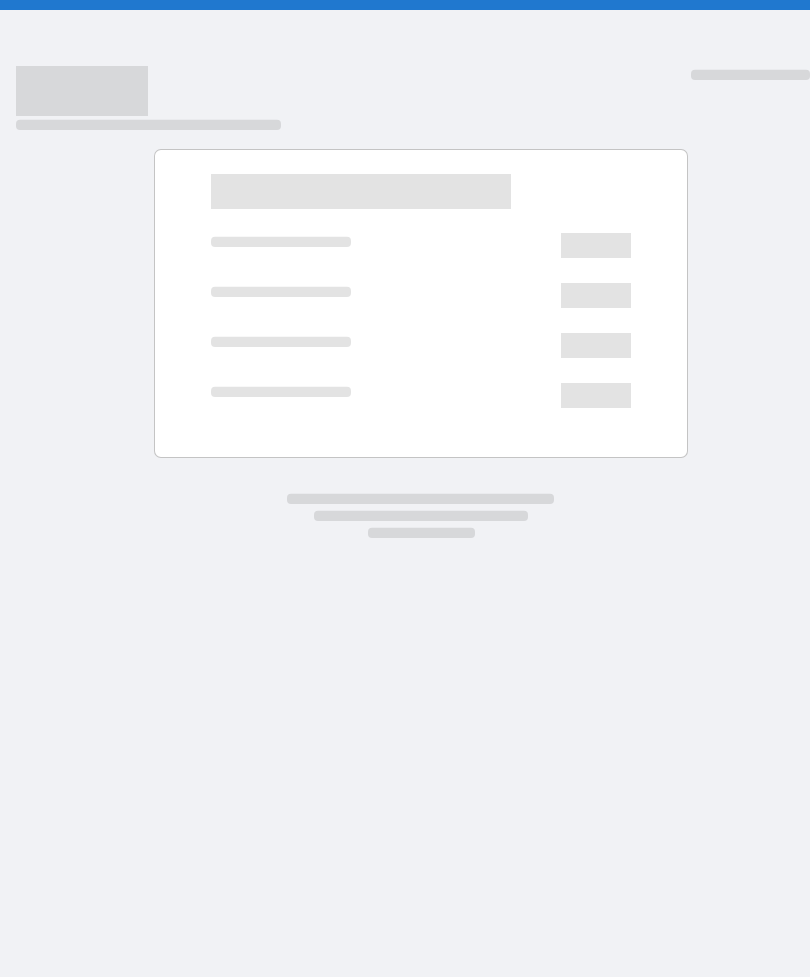 scroll, scrollTop: 0, scrollLeft: 0, axis: both 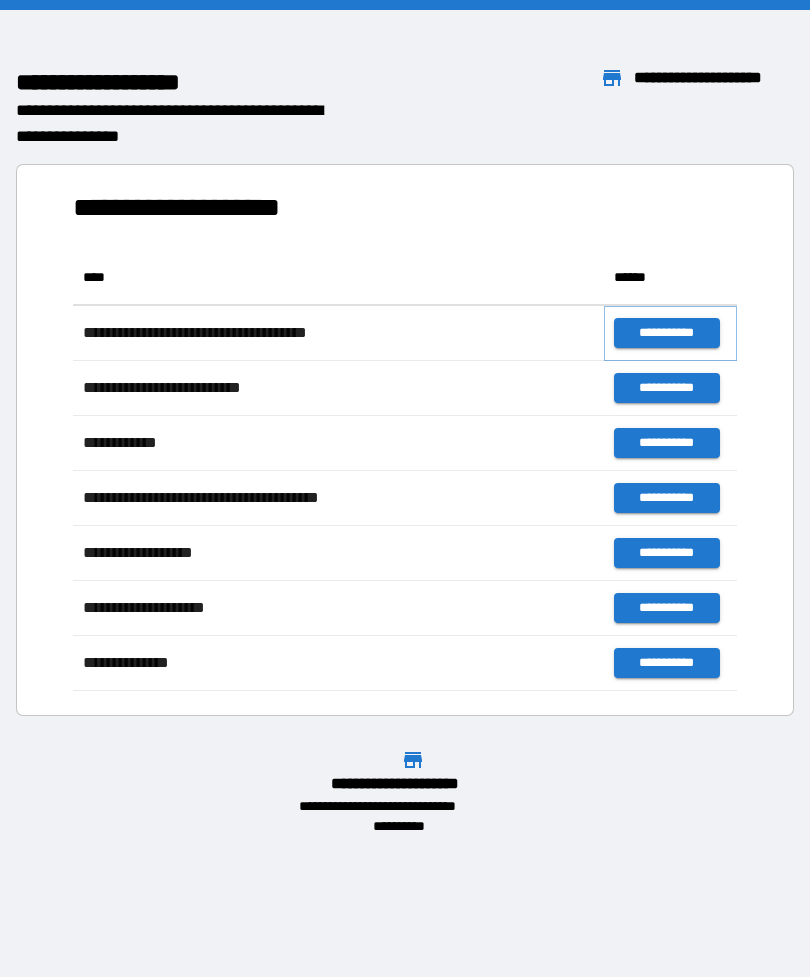 click on "**********" at bounding box center [666, 333] 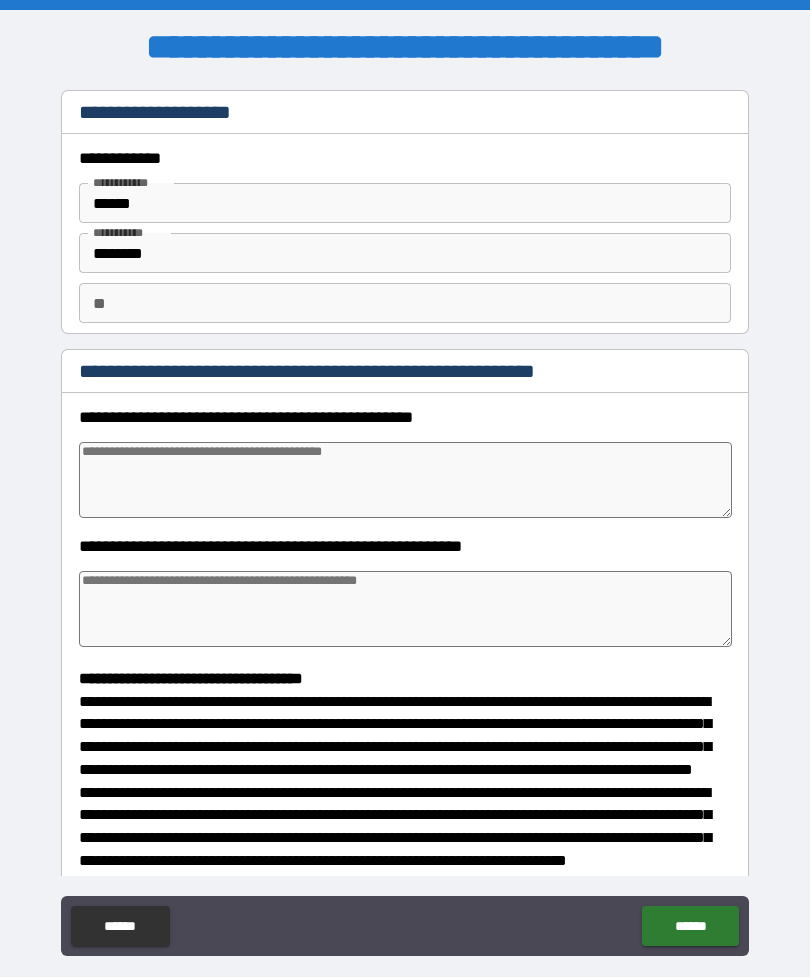 type on "*" 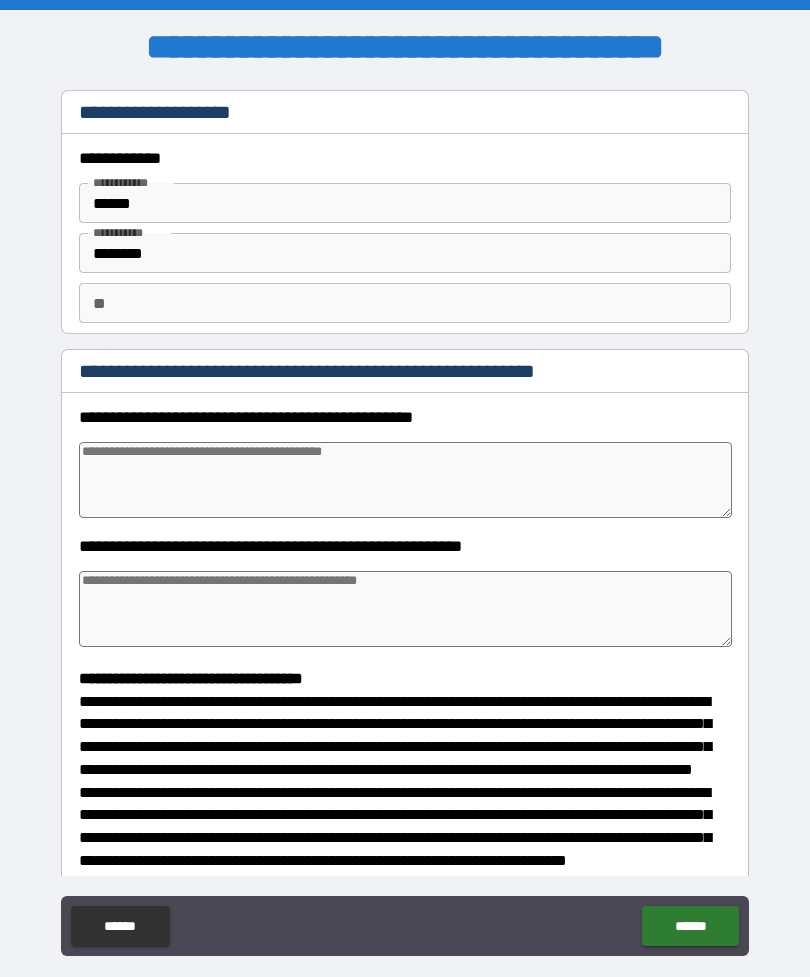 type on "*" 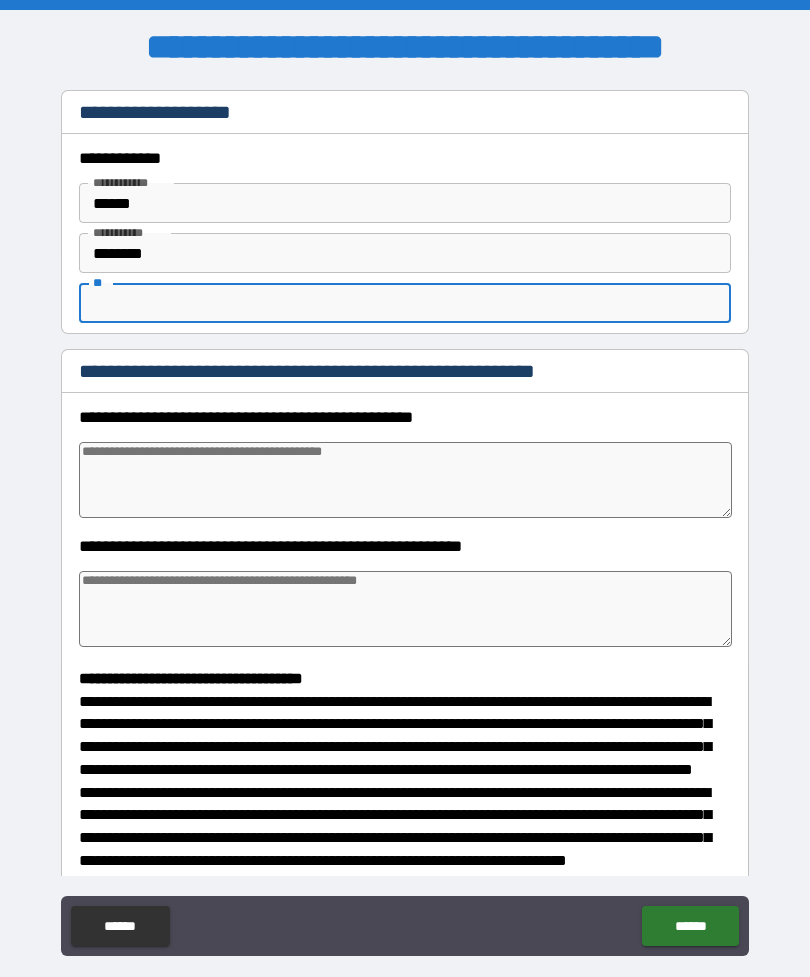click at bounding box center [405, 480] 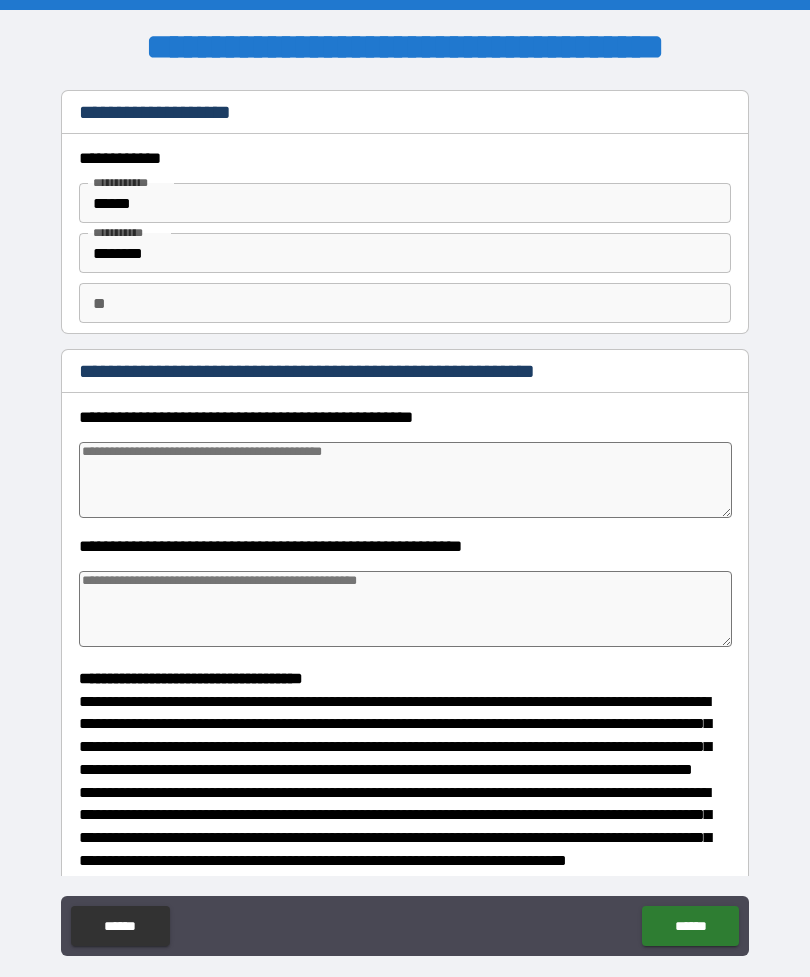 click on "**" at bounding box center [405, 303] 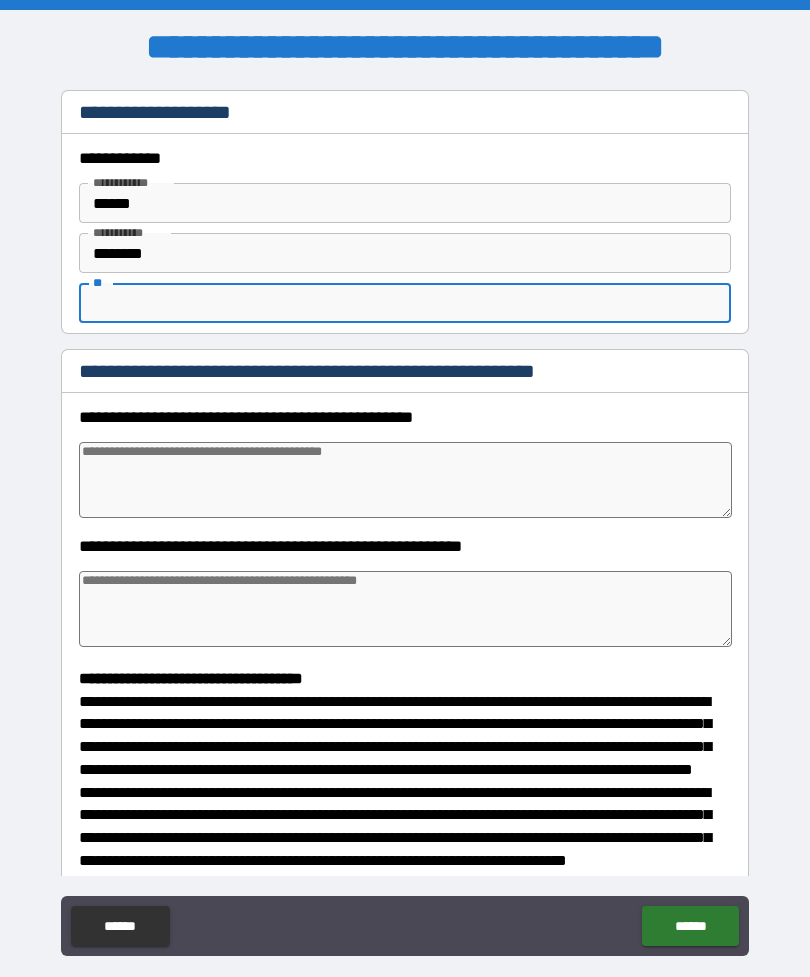 type on "*" 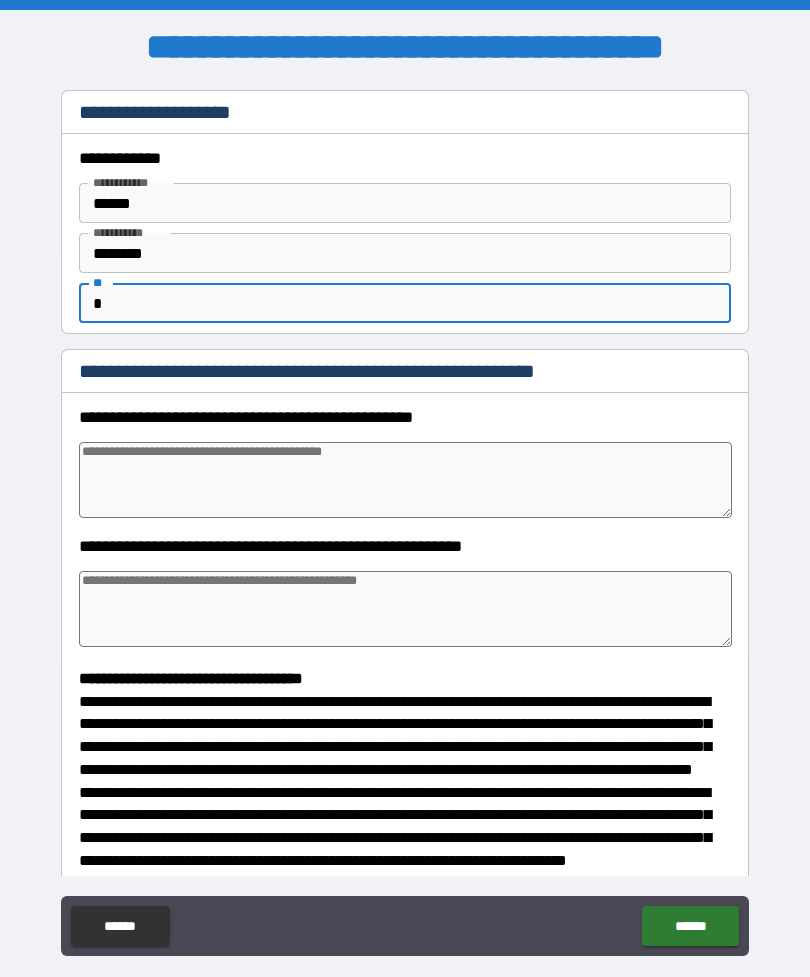 type on "*" 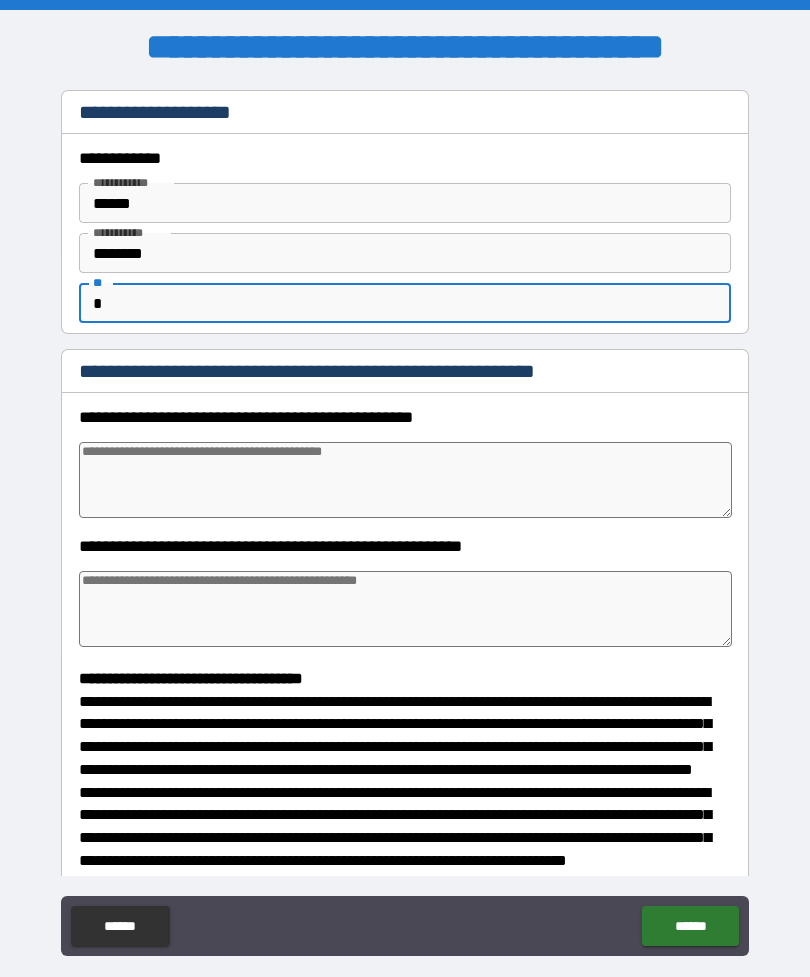 type 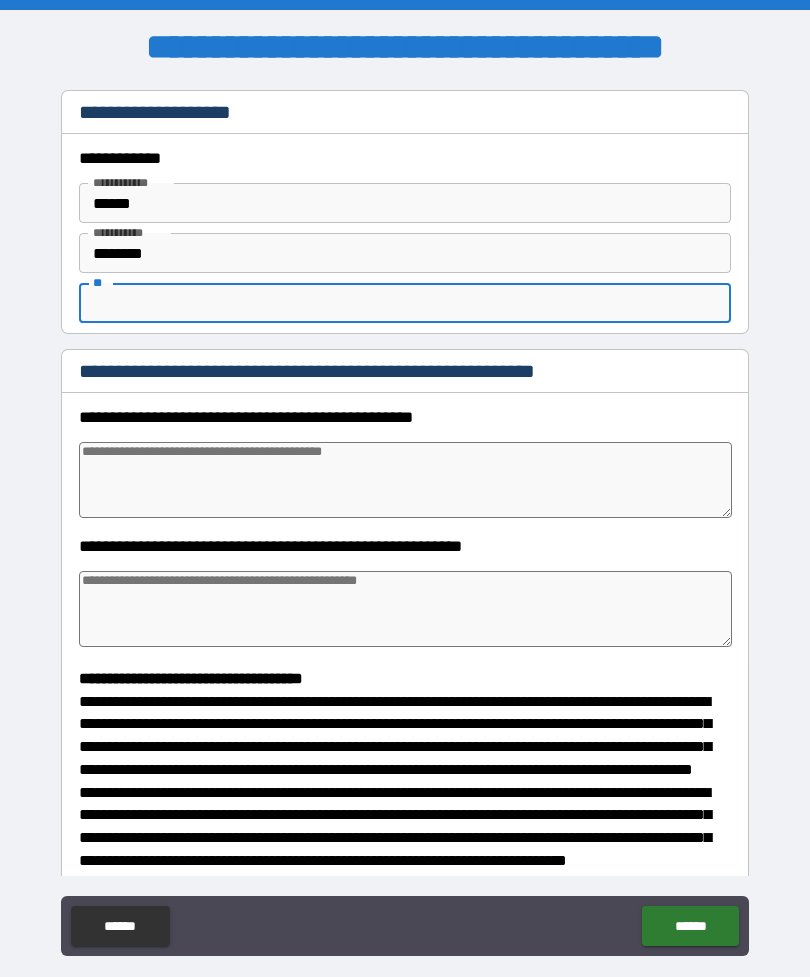 type on "*" 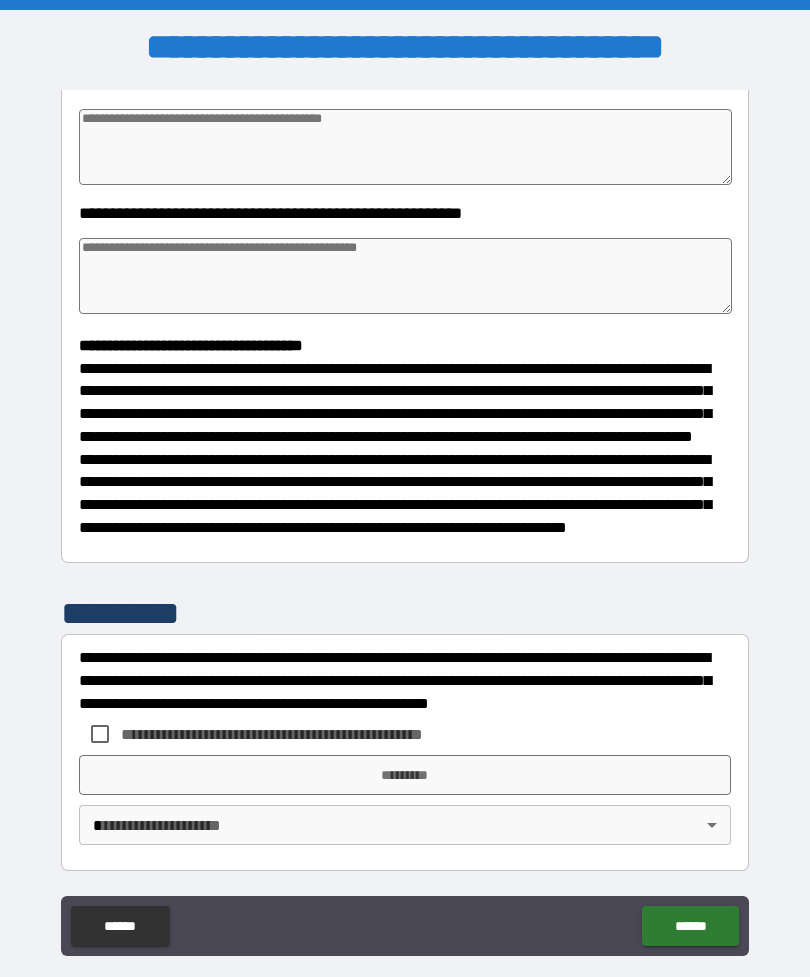 scroll, scrollTop: 370, scrollLeft: 0, axis: vertical 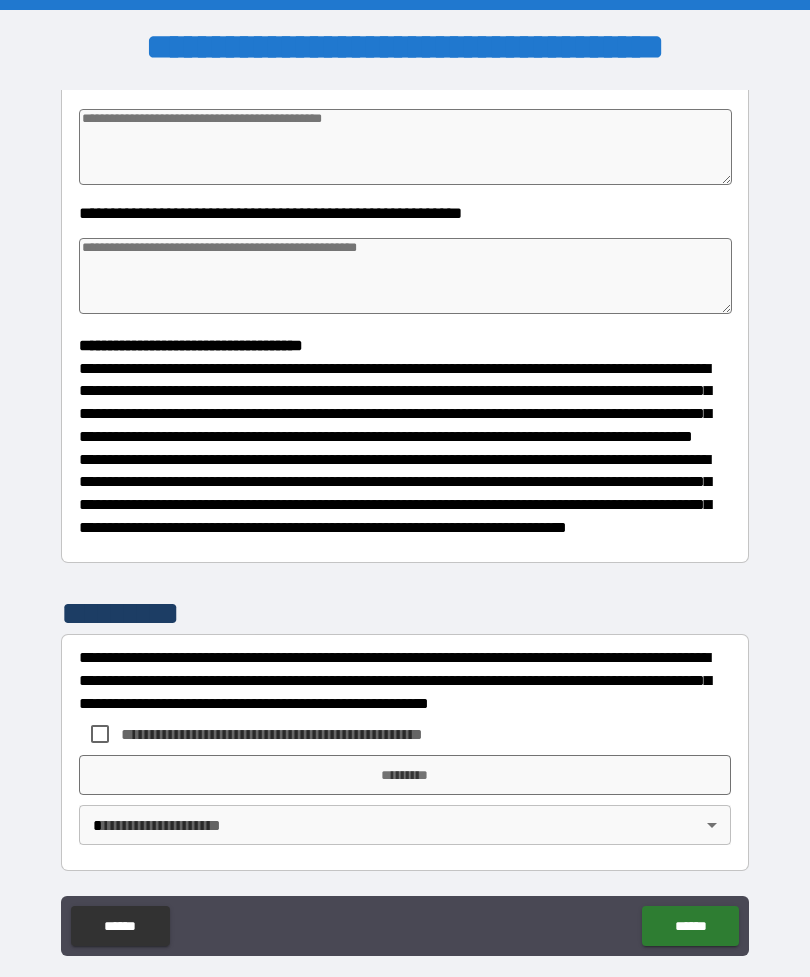 click on "**********" at bounding box center [405, 523] 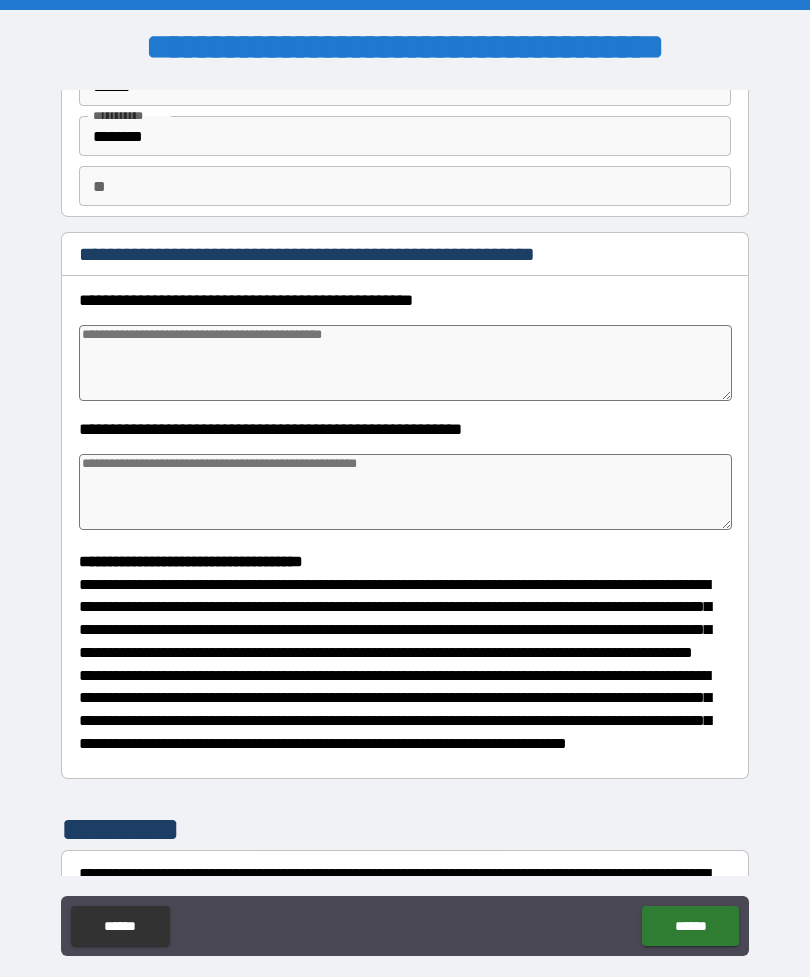 scroll, scrollTop: 113, scrollLeft: 0, axis: vertical 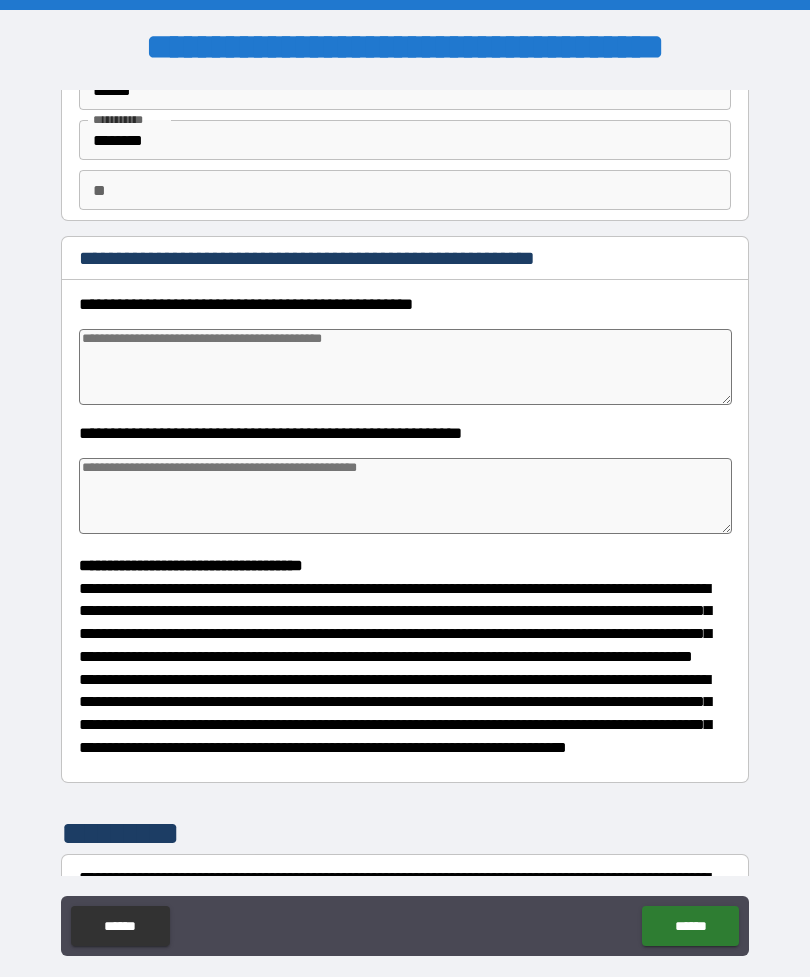 click at bounding box center (405, 367) 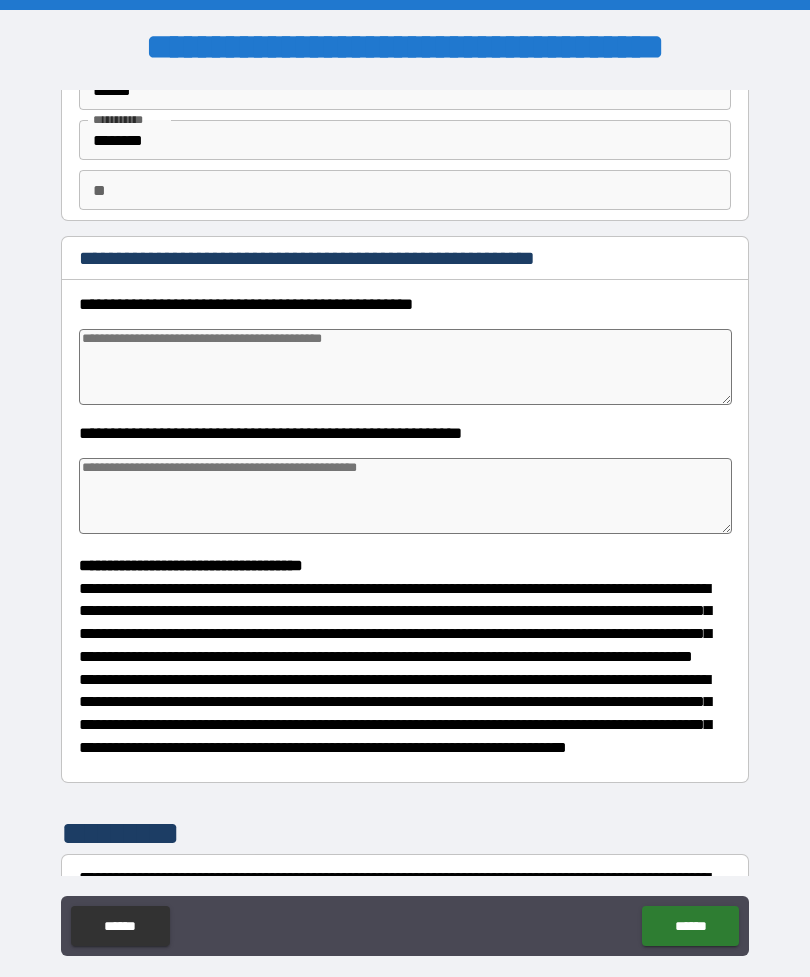 type on "*" 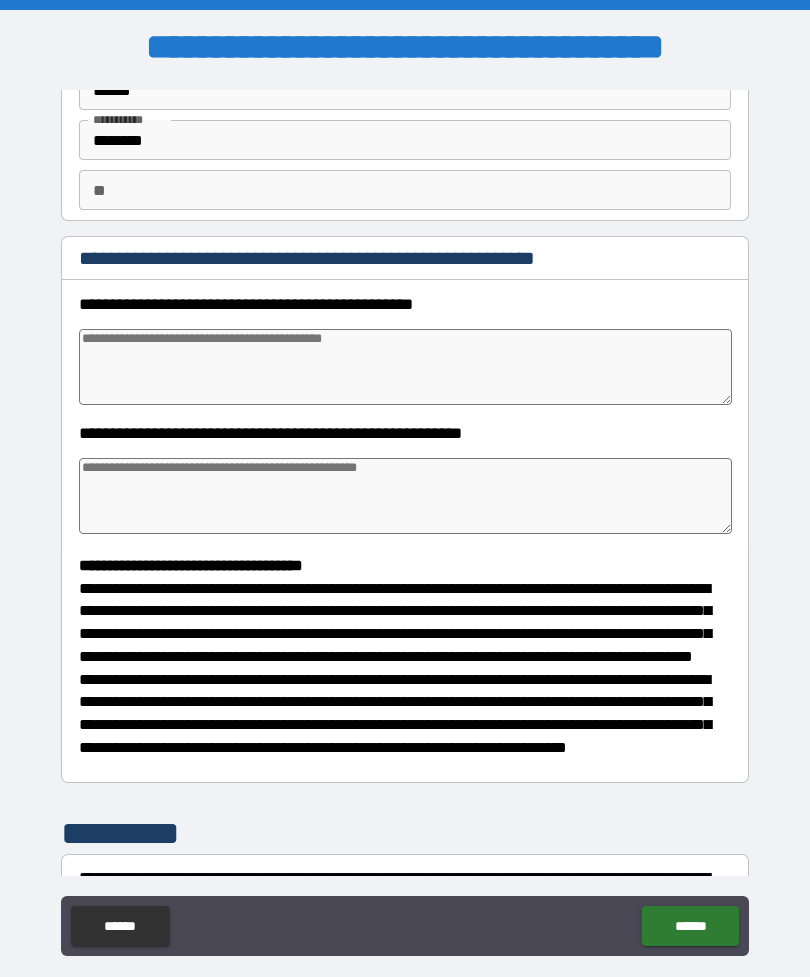 type on "*" 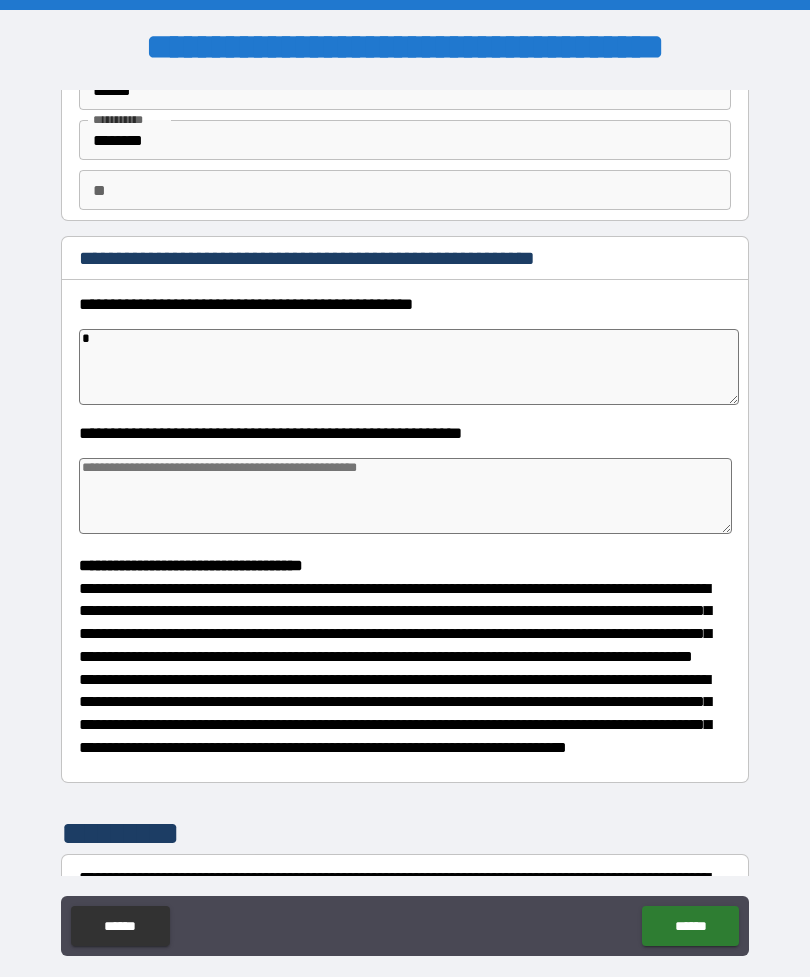 type on "*" 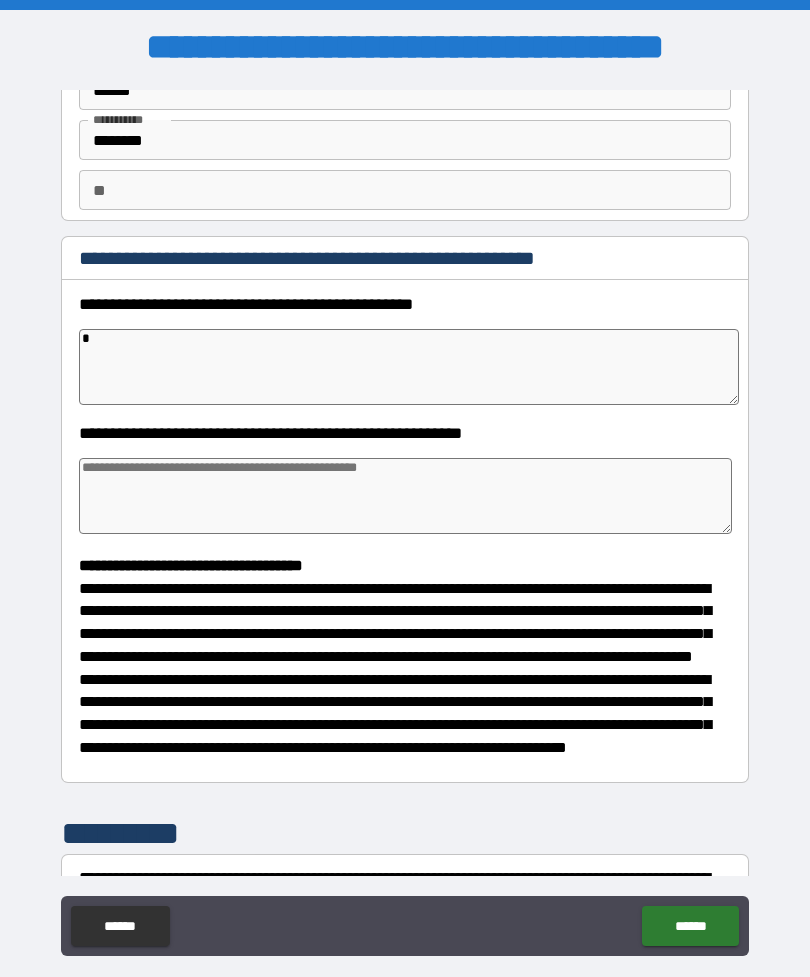 type on "*" 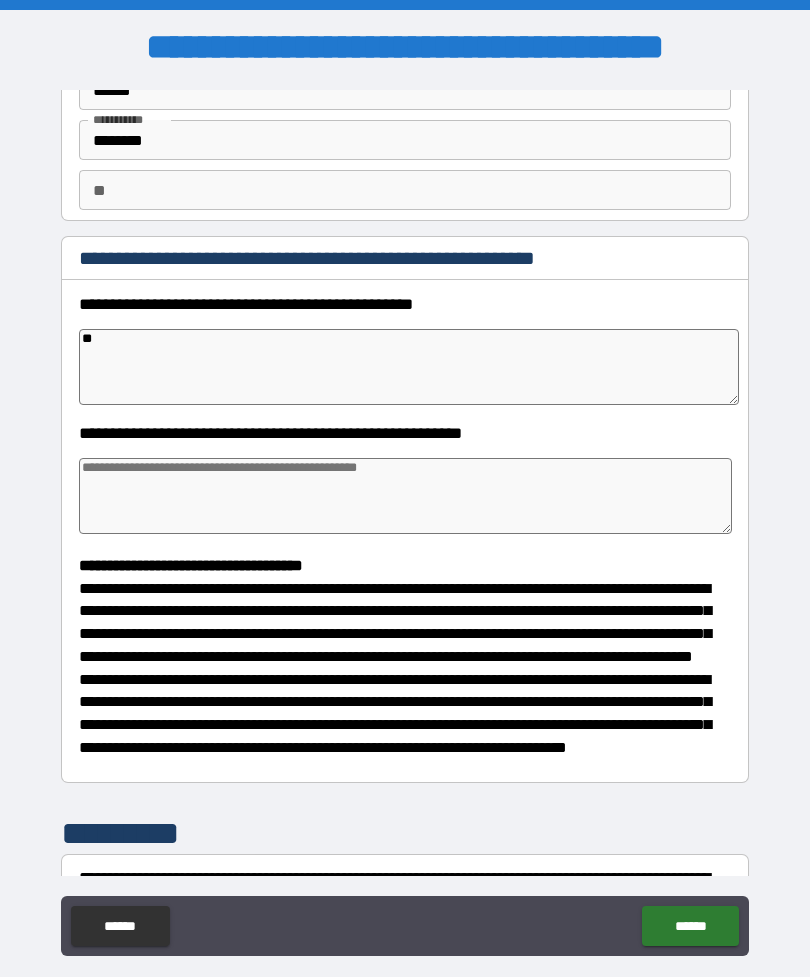 type on "*" 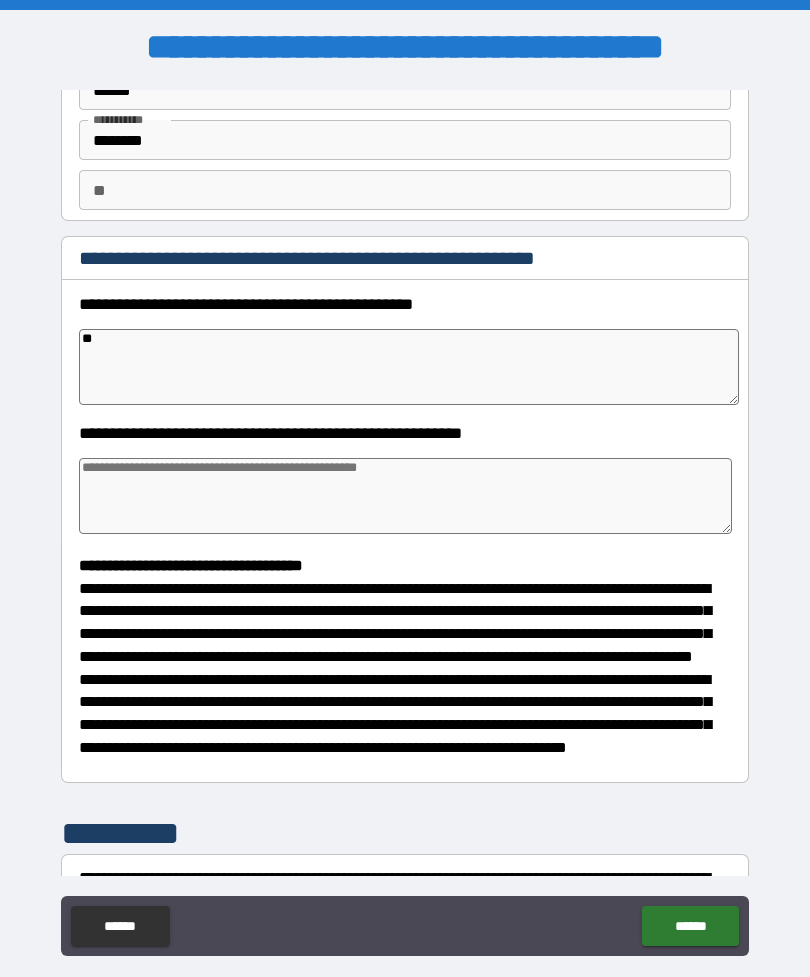 type on "***" 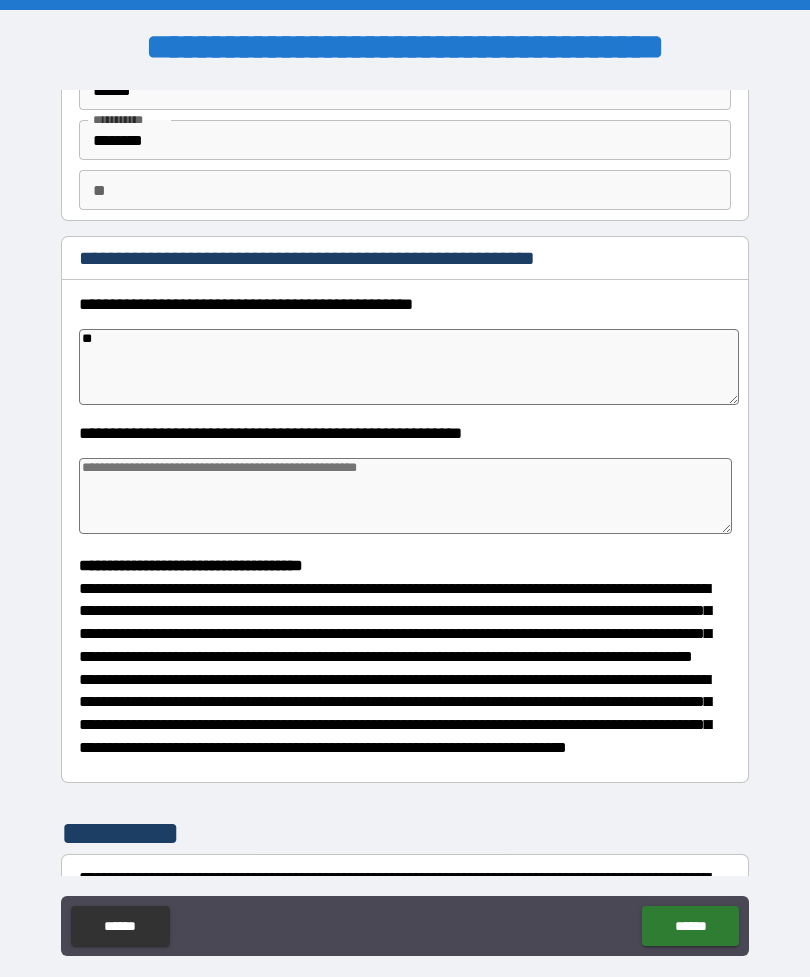 type on "*" 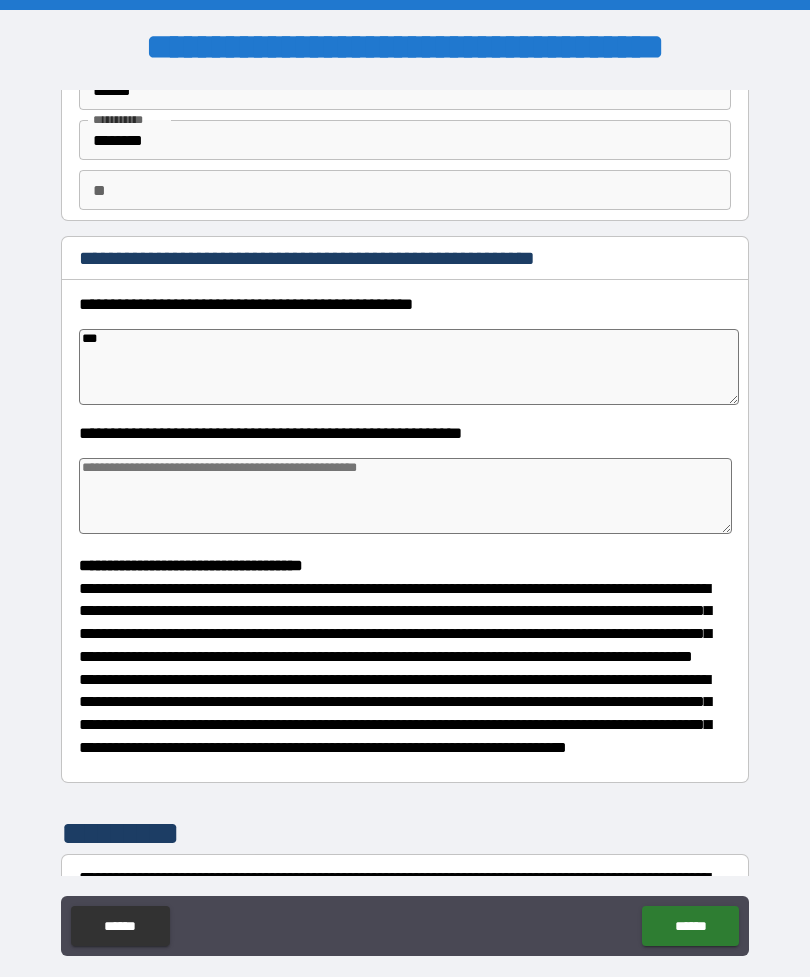 type on "****" 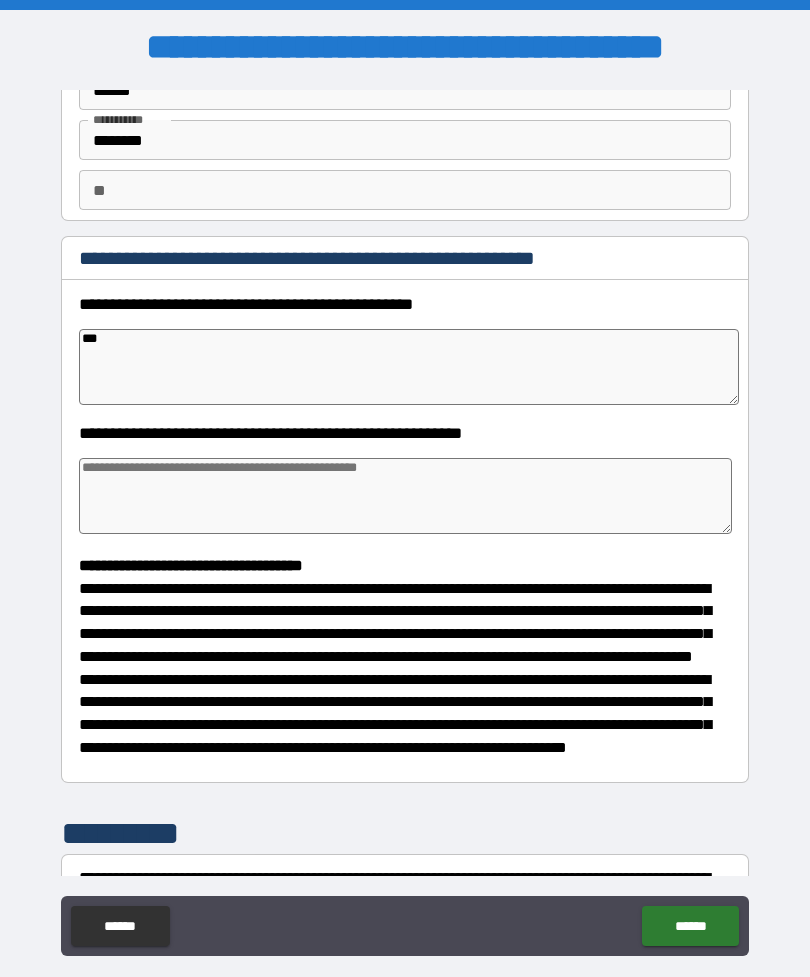 type on "*" 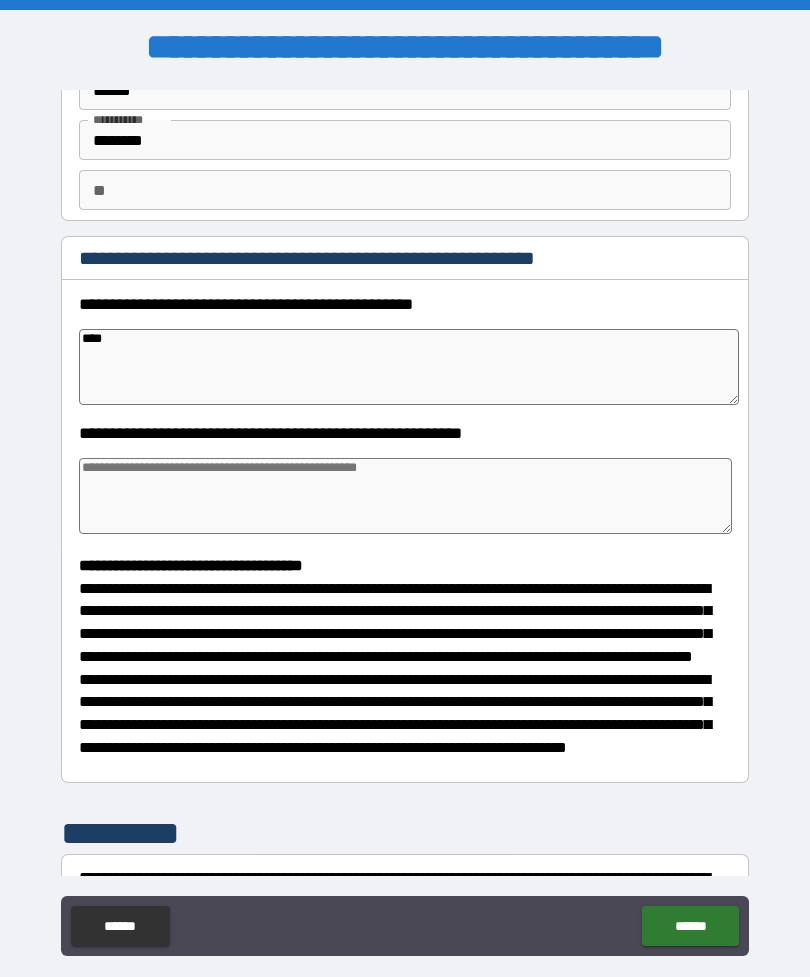 type on "*****" 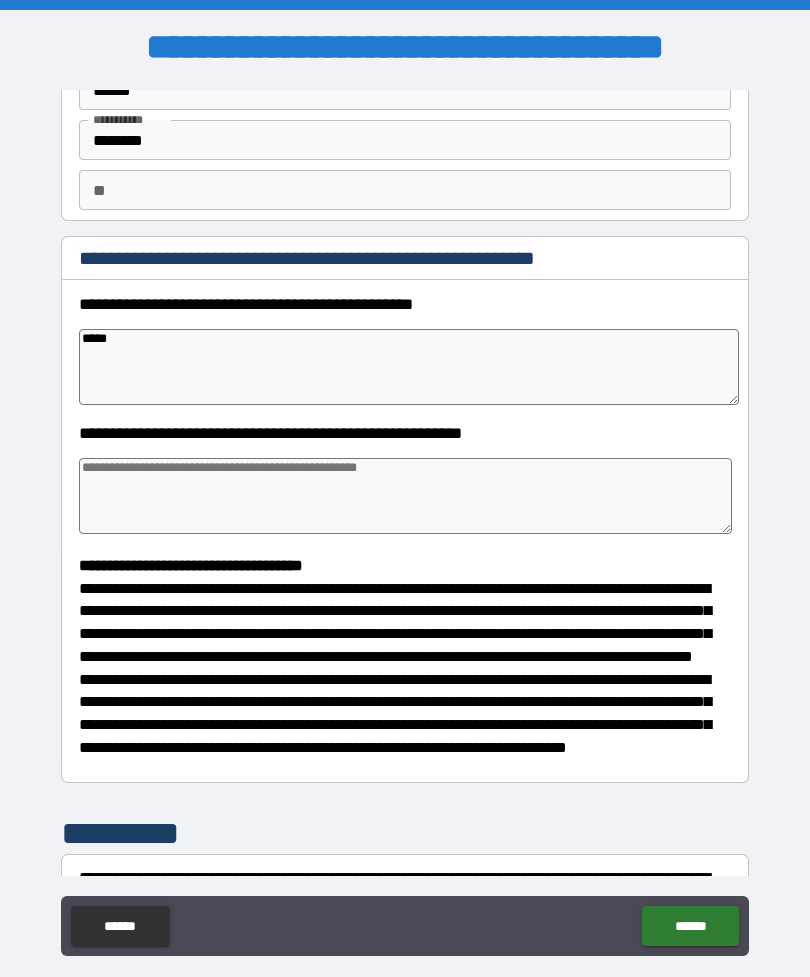 type on "*" 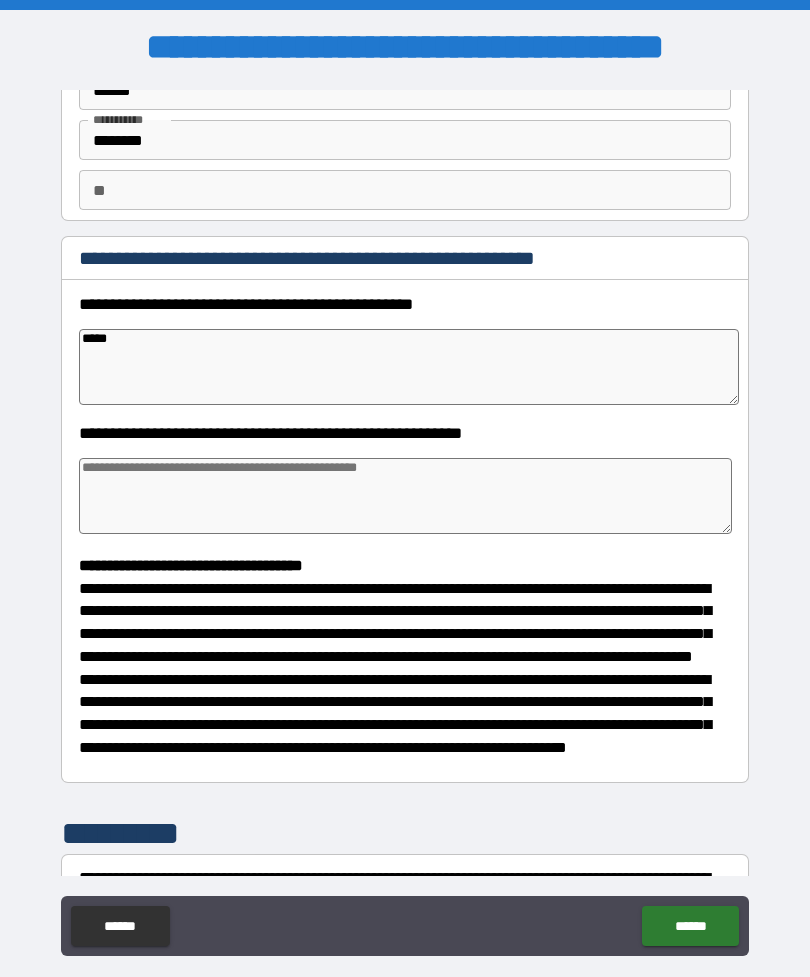 type on "*" 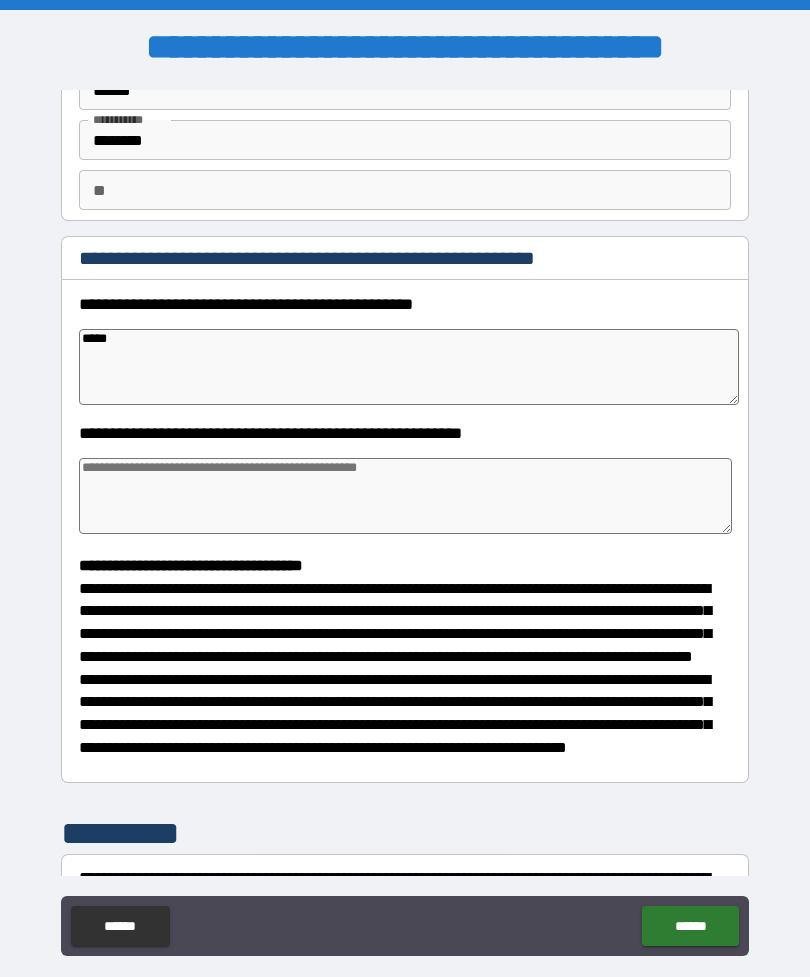 type on "*" 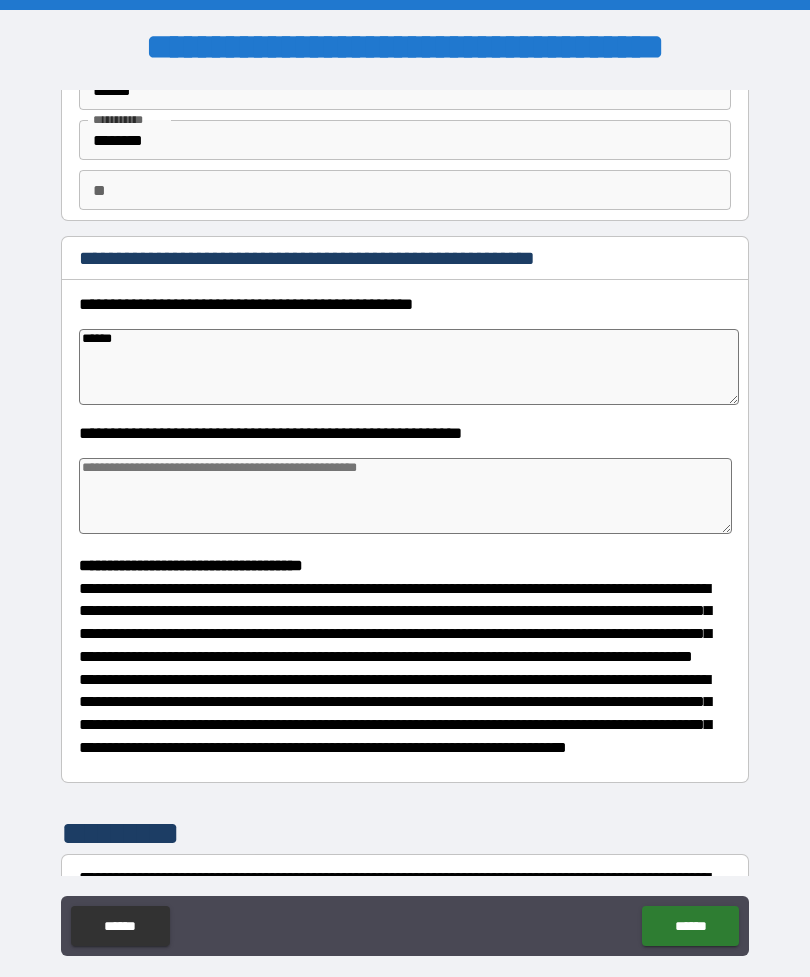type on "*" 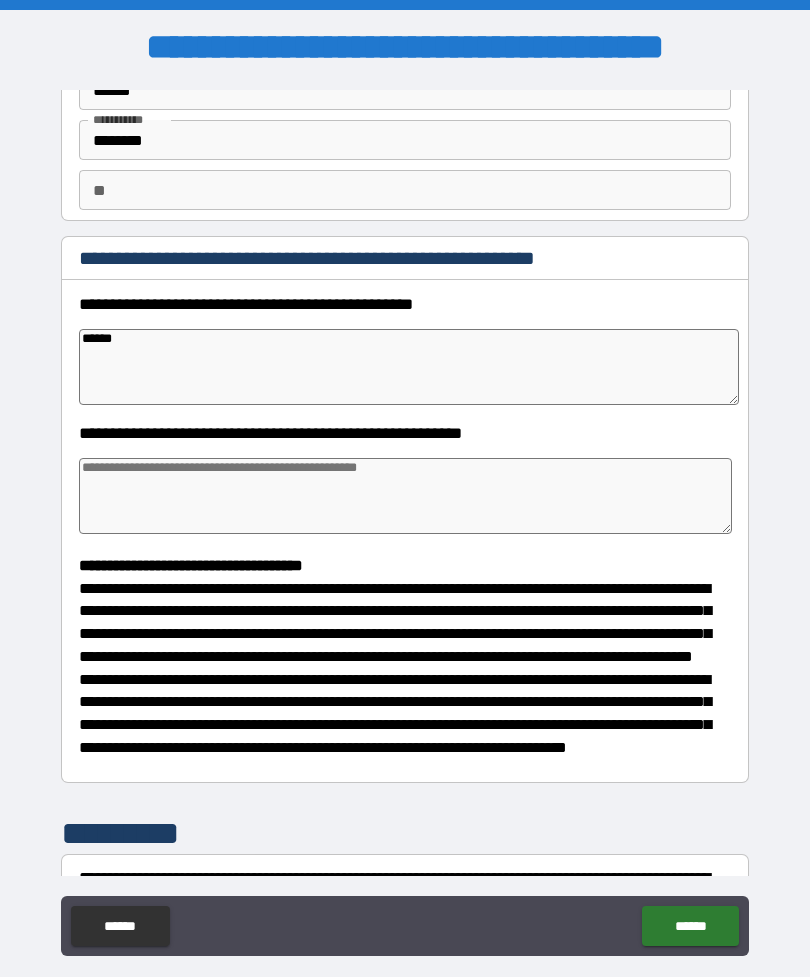 type on "*" 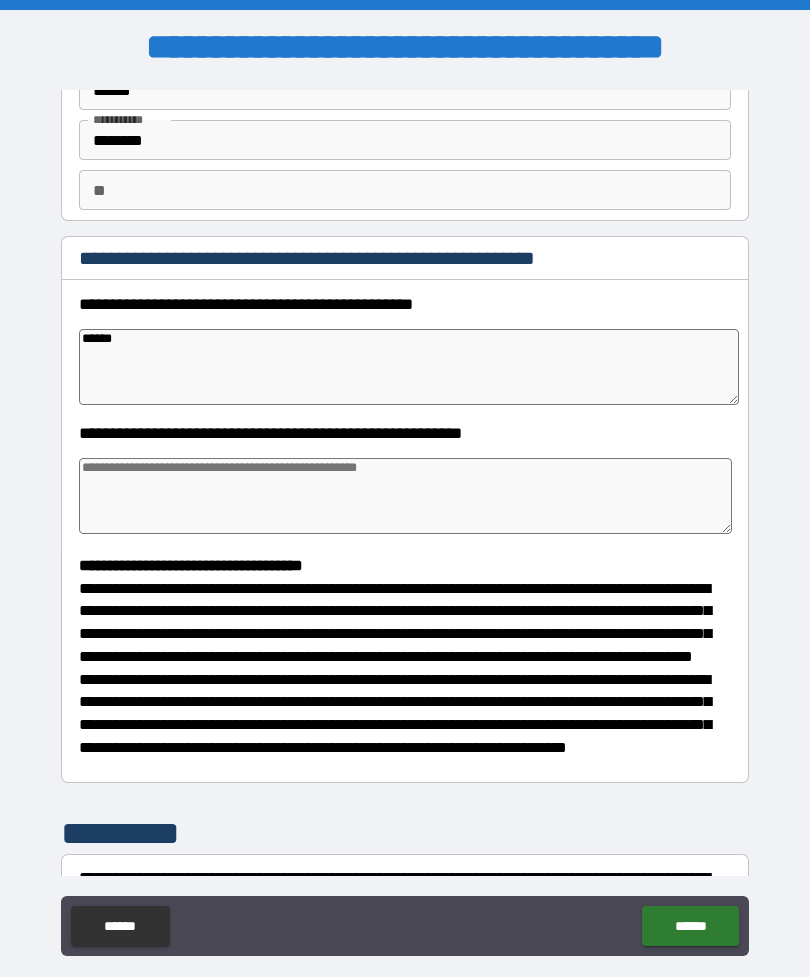 type on "*" 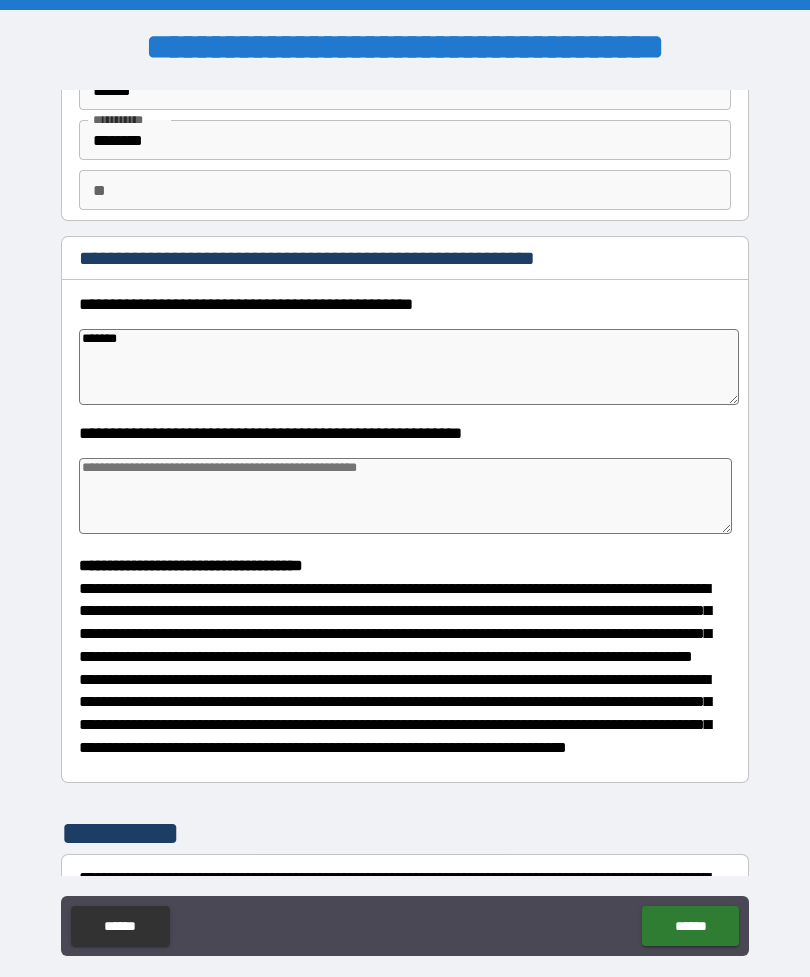 type on "*" 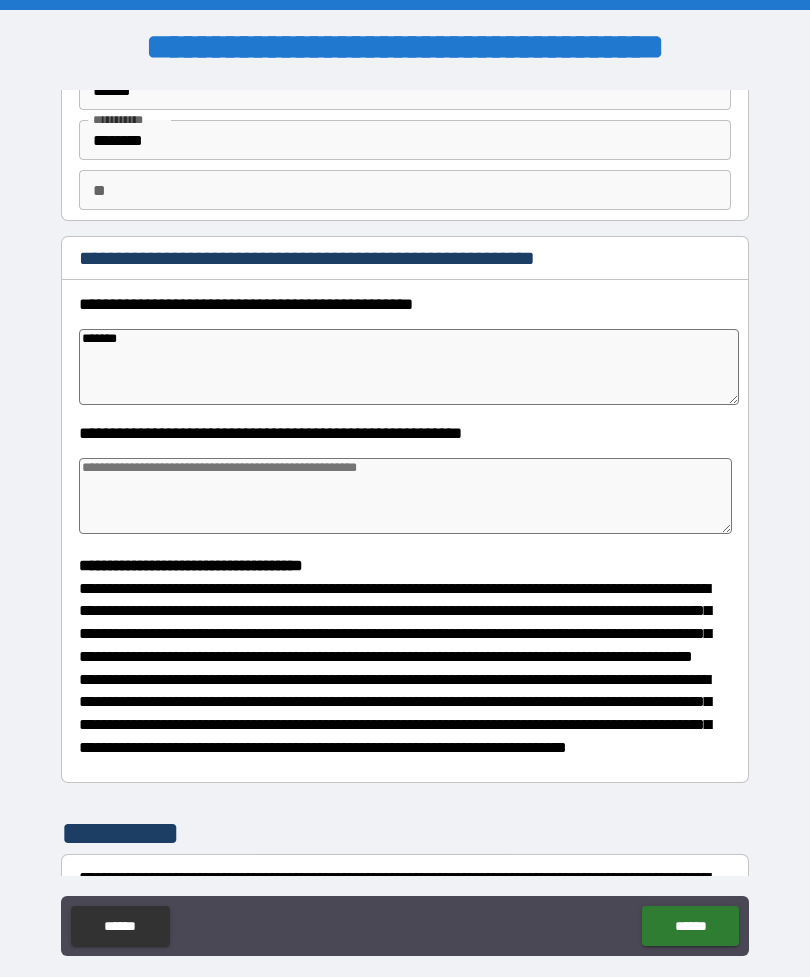 type on "********" 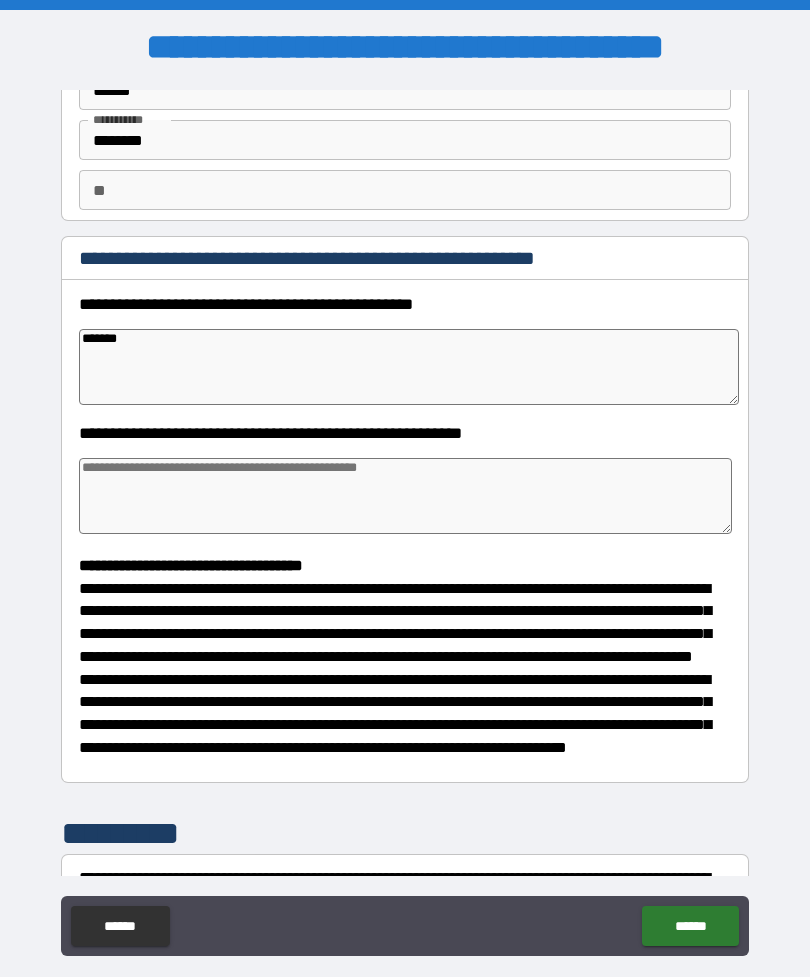 type on "*" 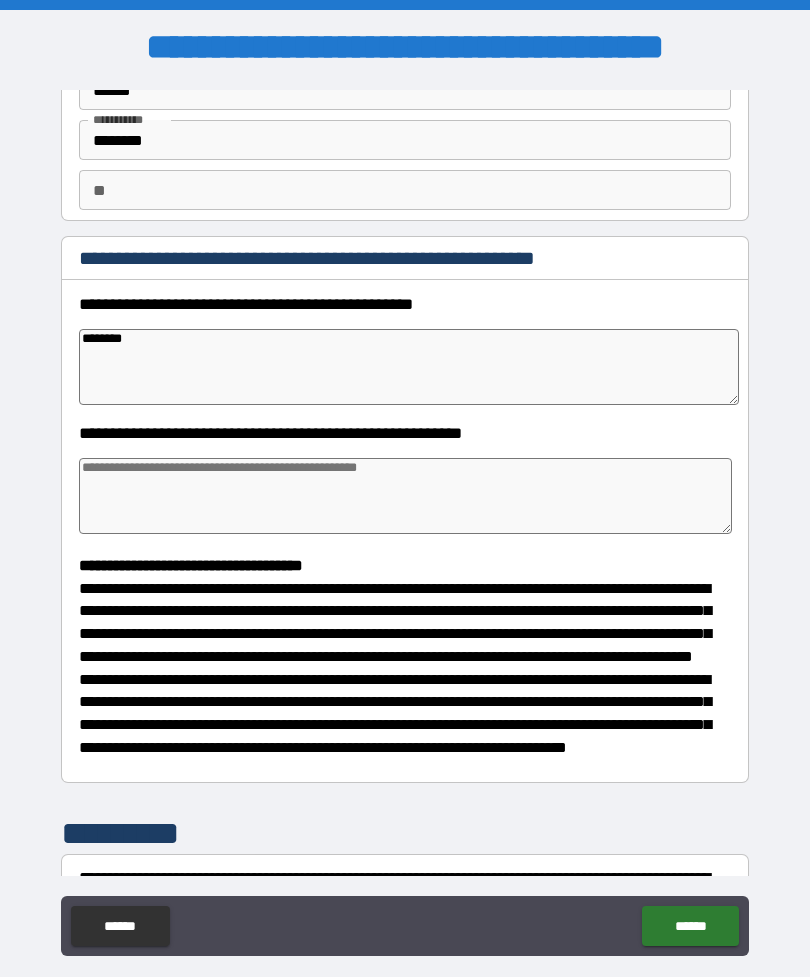 type on "*********" 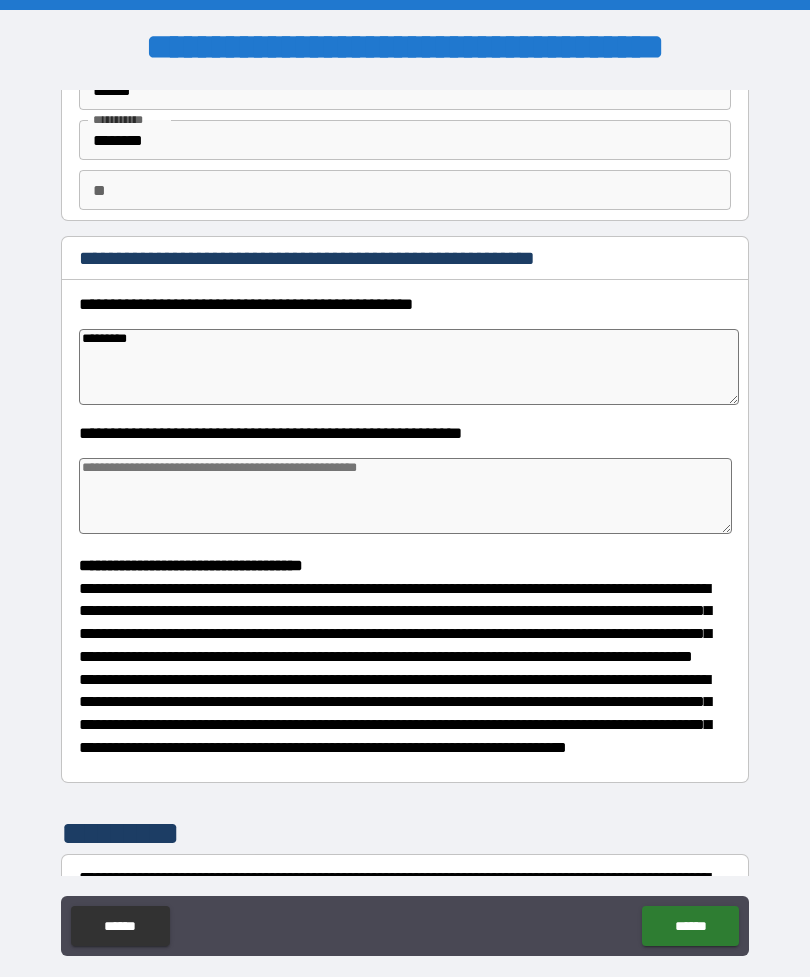 type on "*" 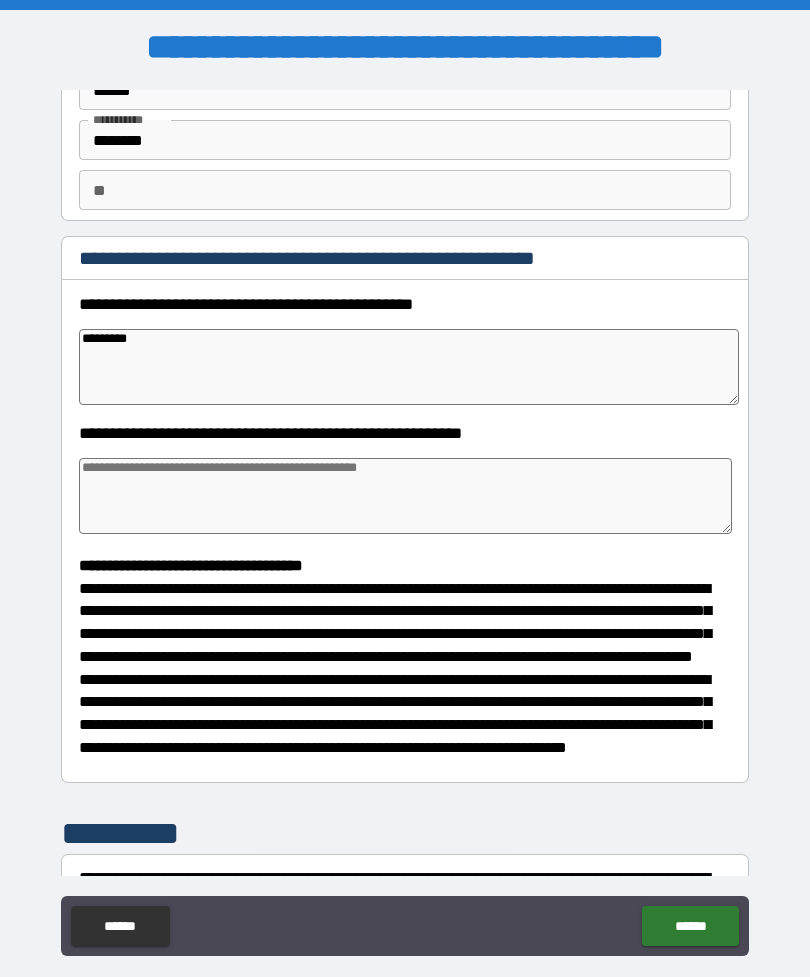 type on "*" 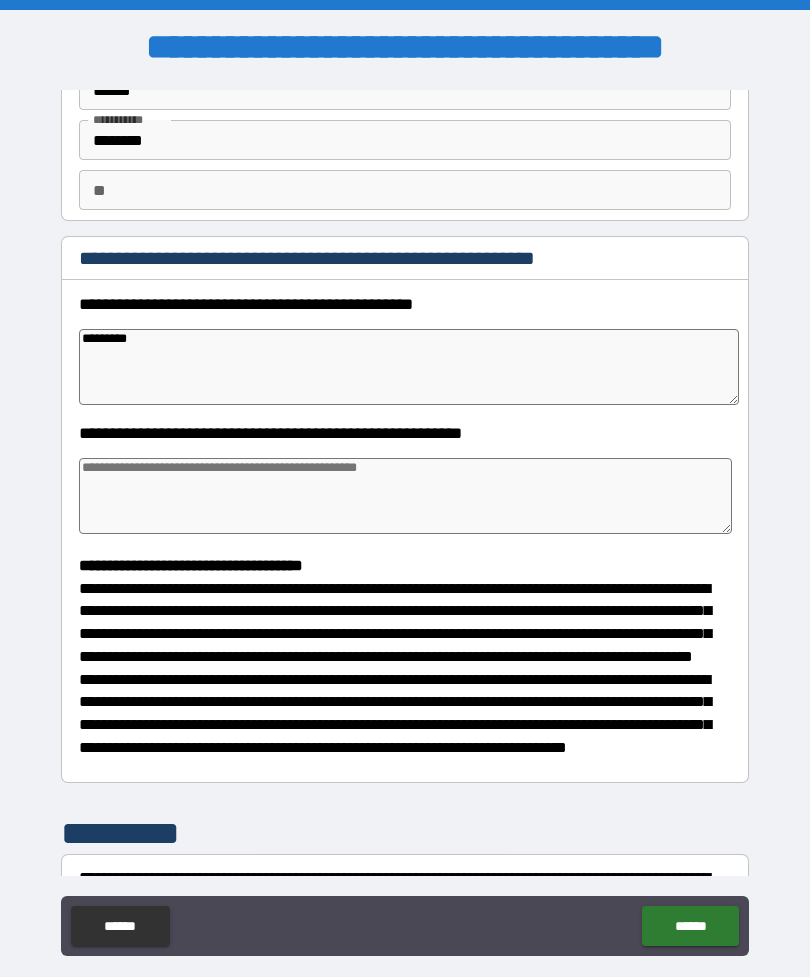 type on "*" 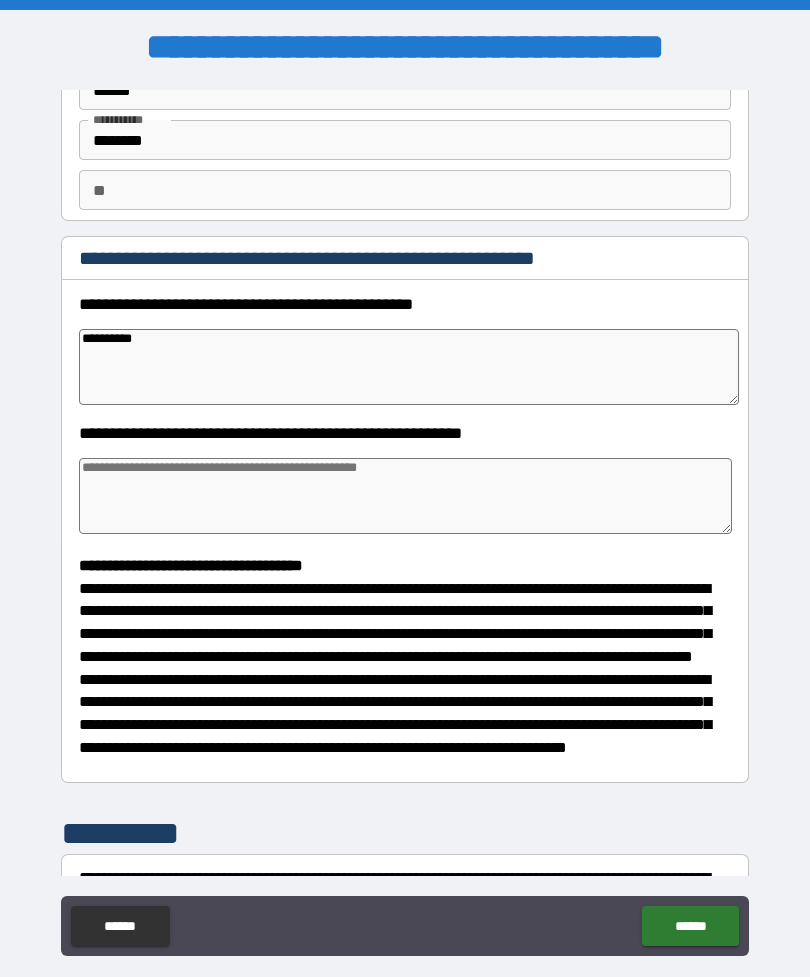 type on "*" 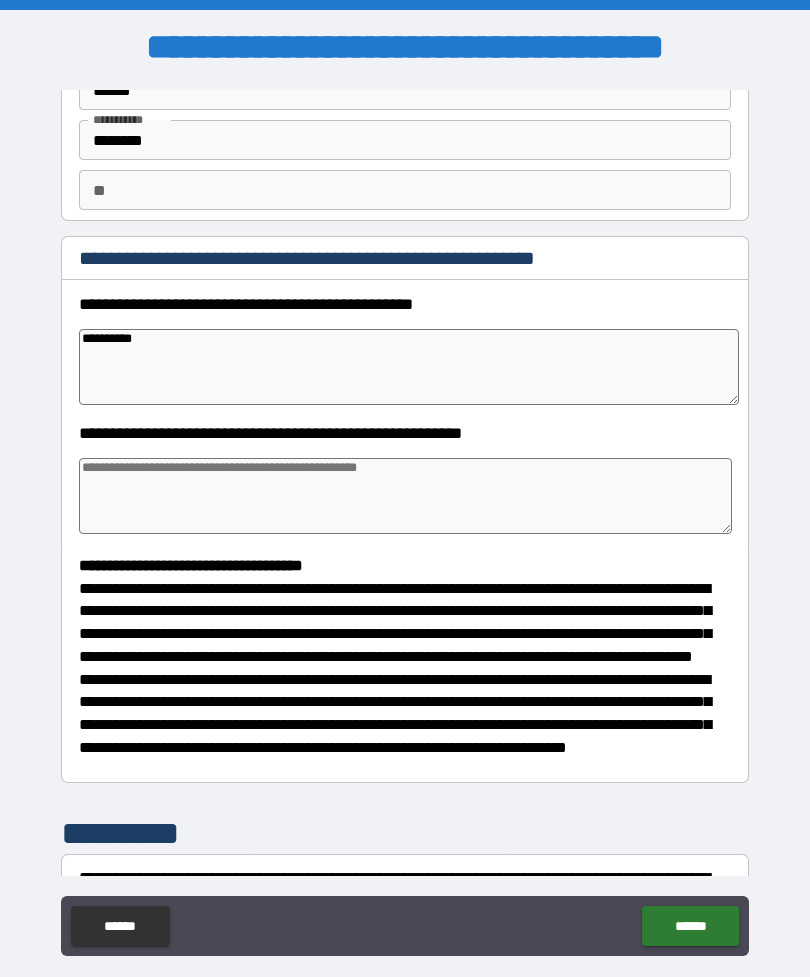 type on "*" 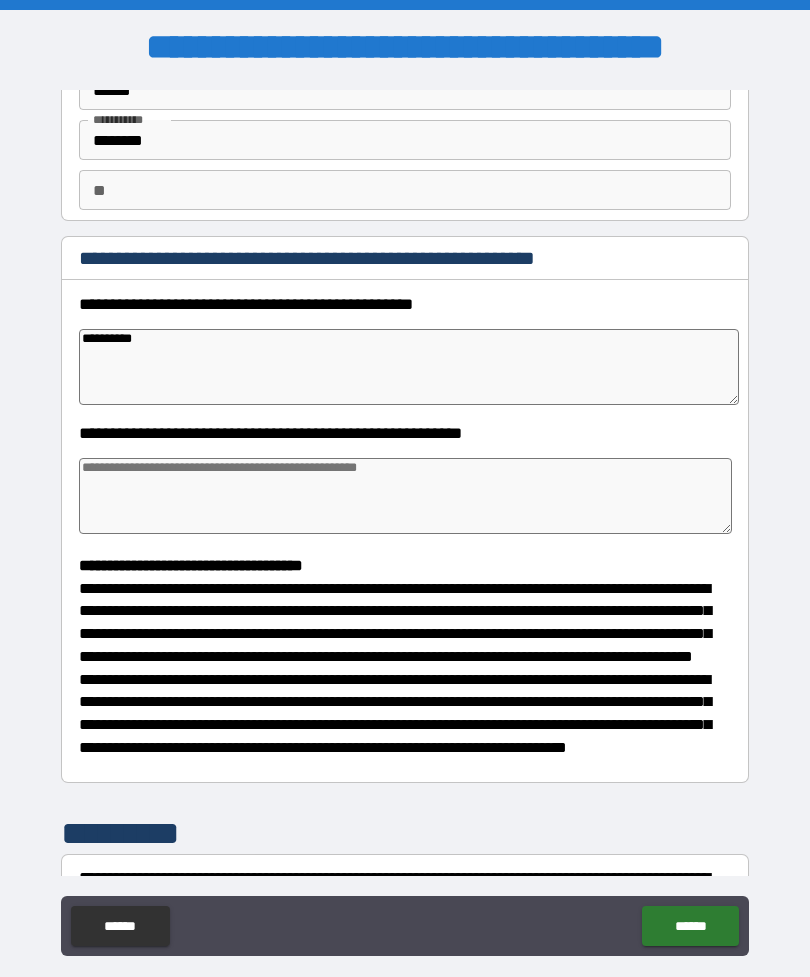 type on "*" 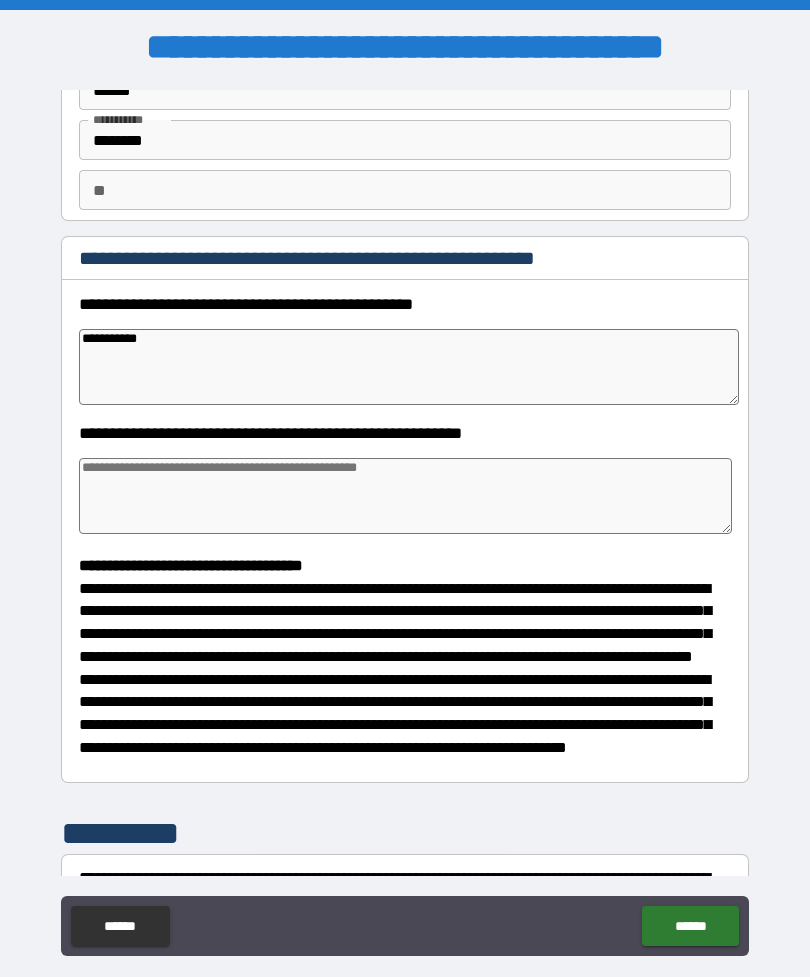 type on "*" 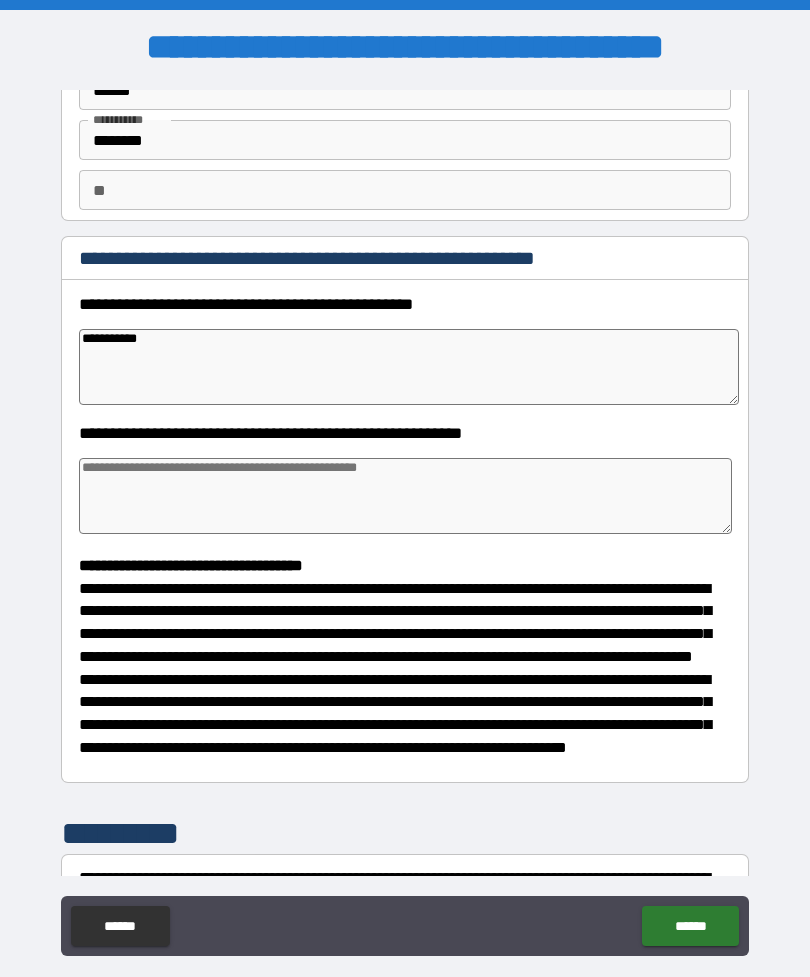 type on "**********" 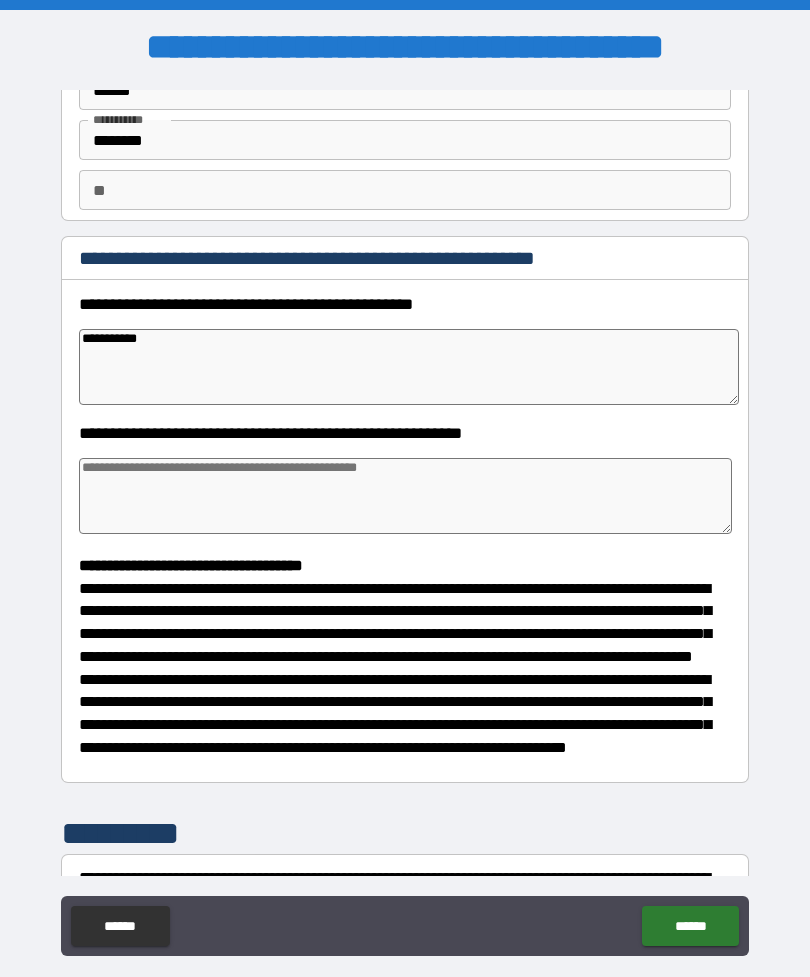 type on "*" 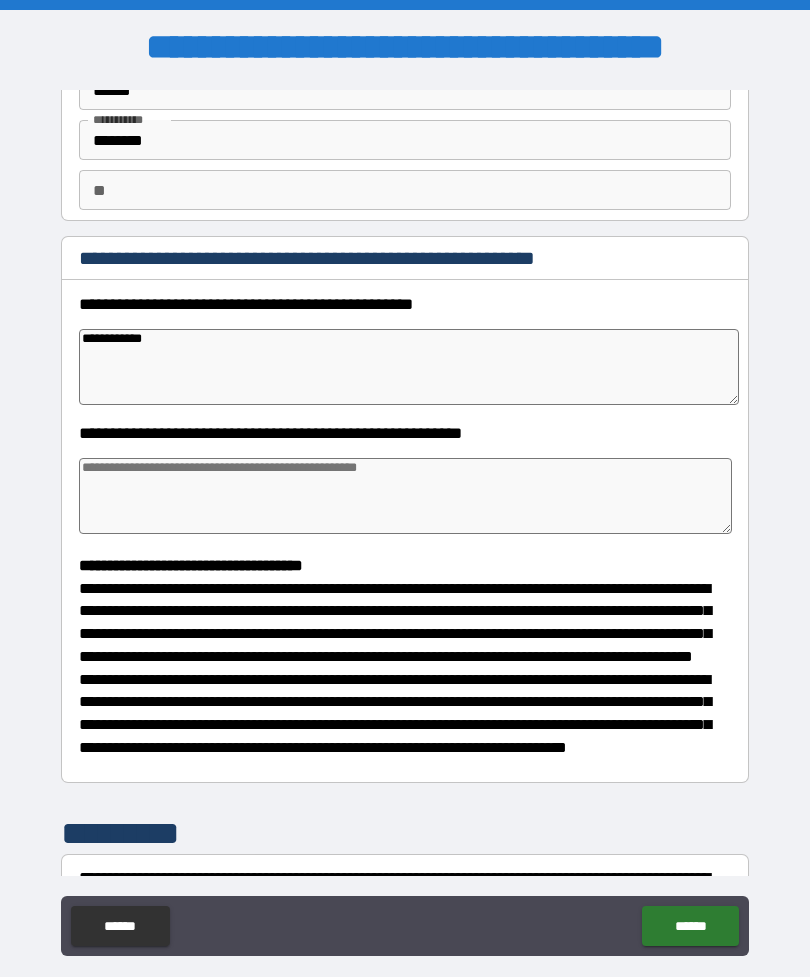 type on "*" 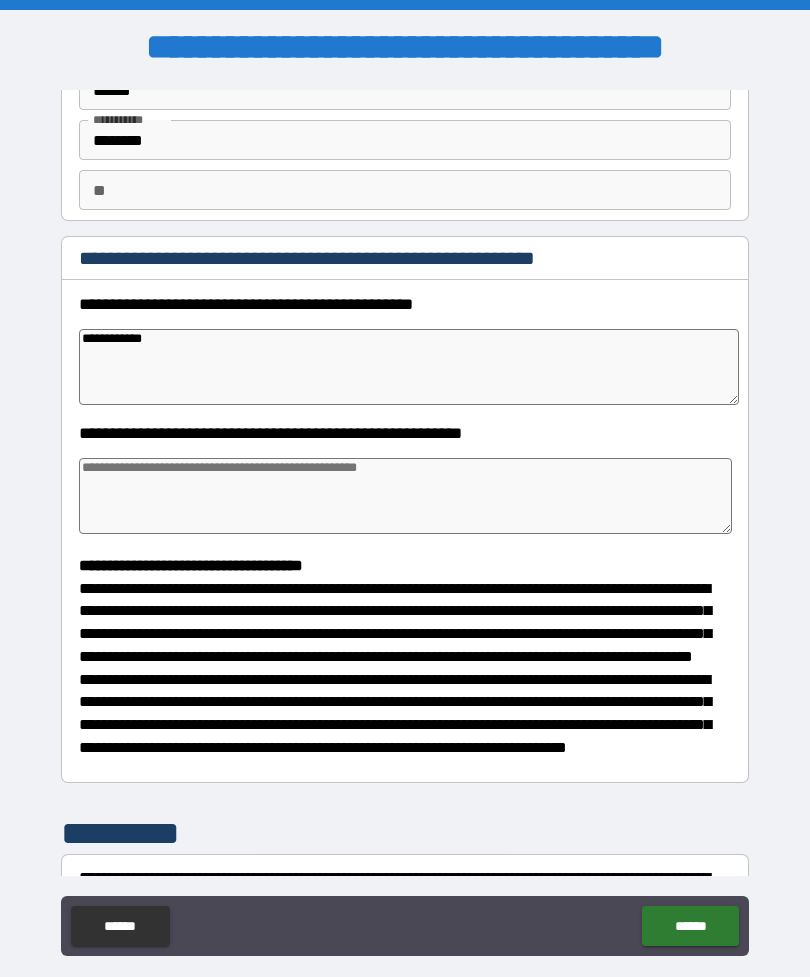 type on "*" 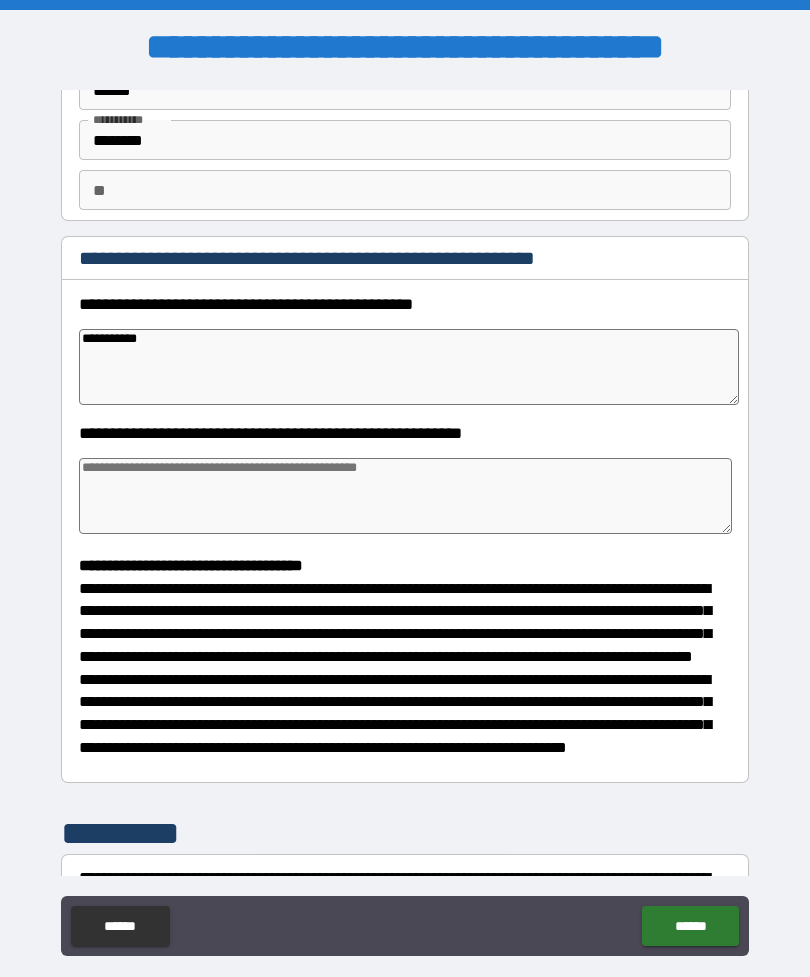 type on "*" 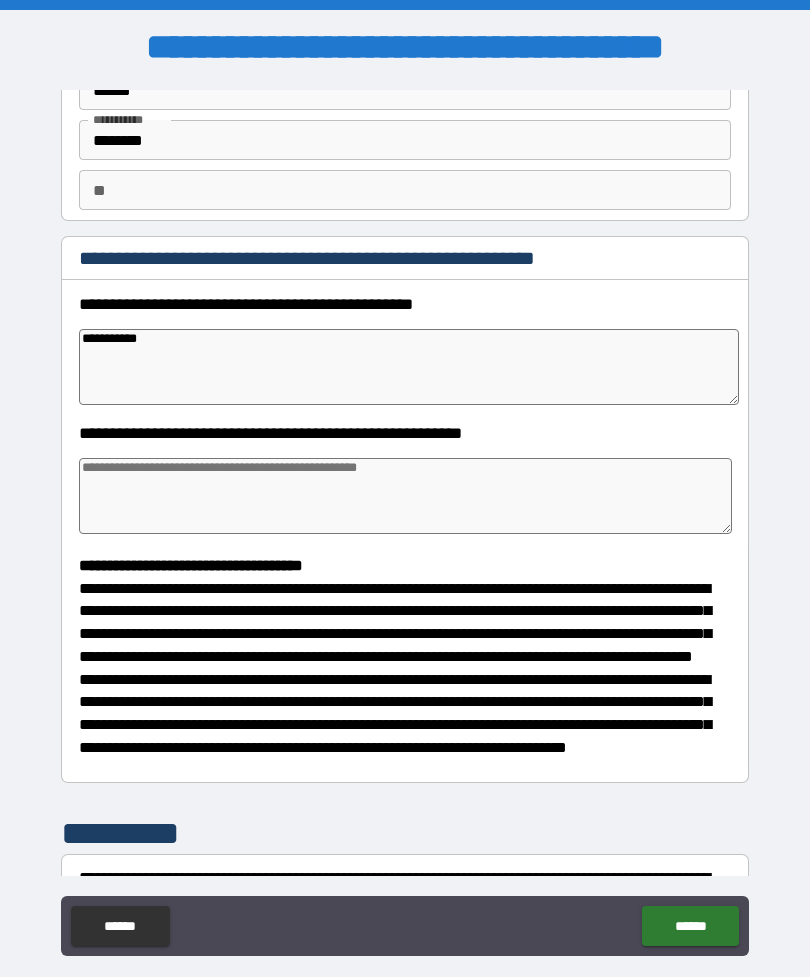 type on "*" 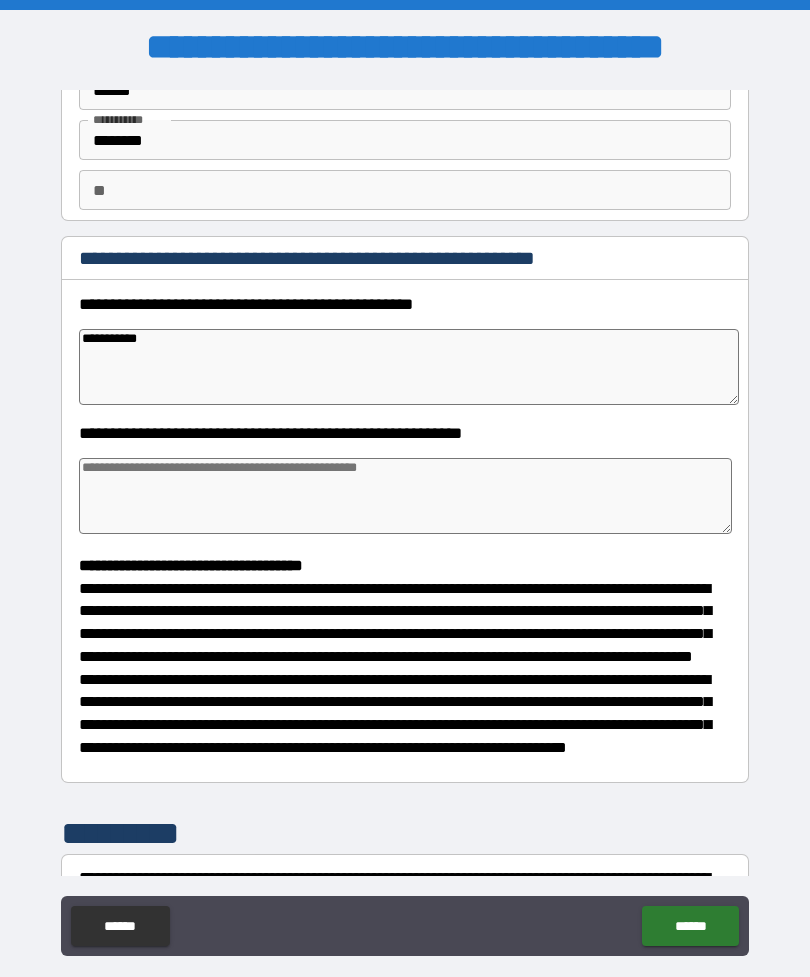 type on "**********" 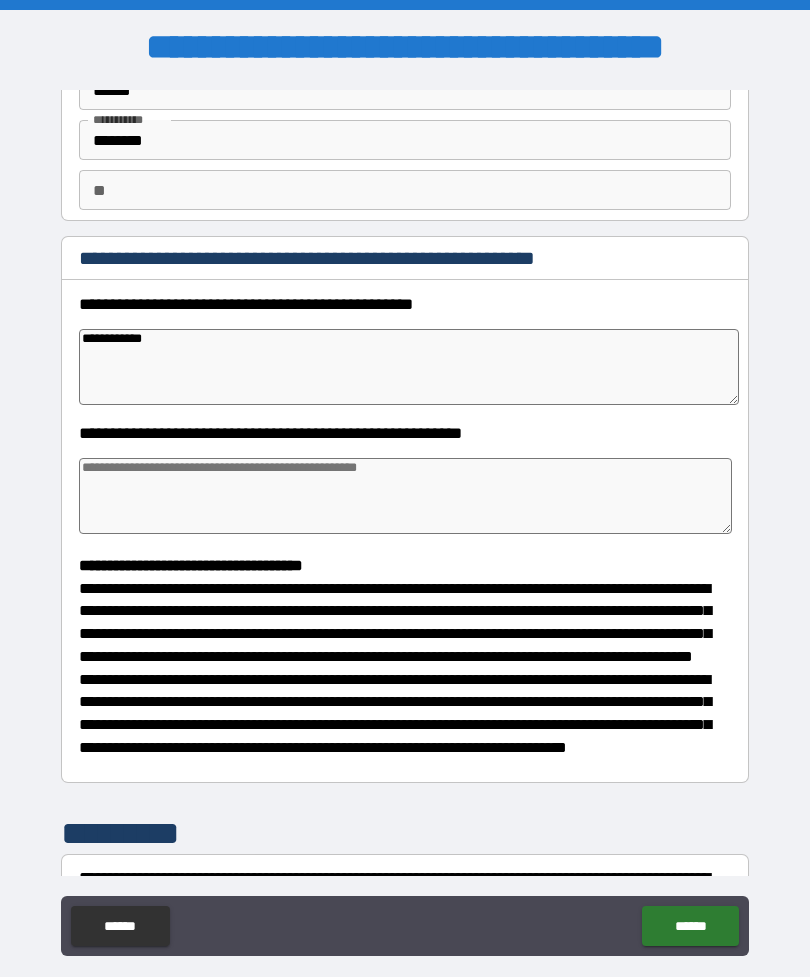 type on "*" 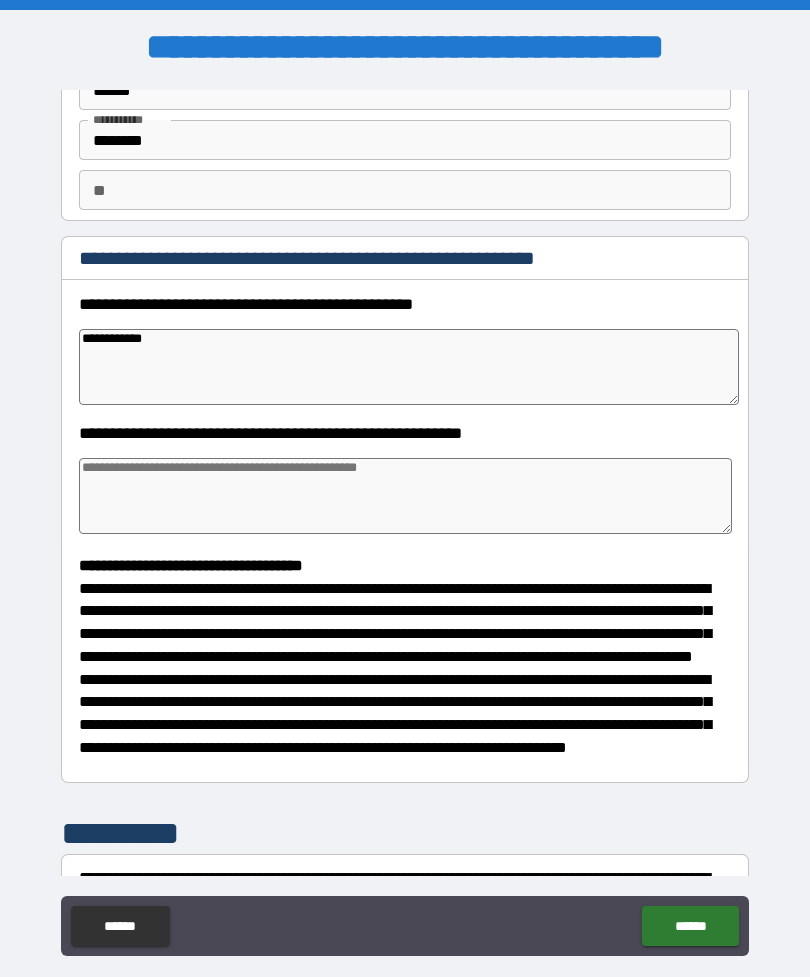 type on "*" 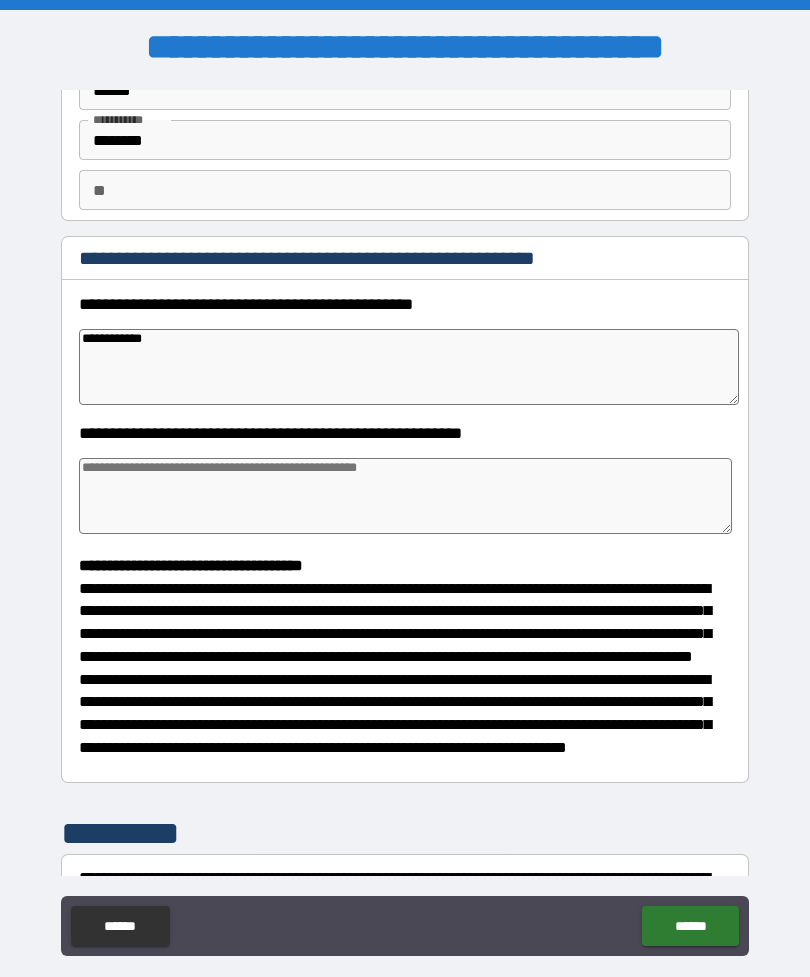 type on "*" 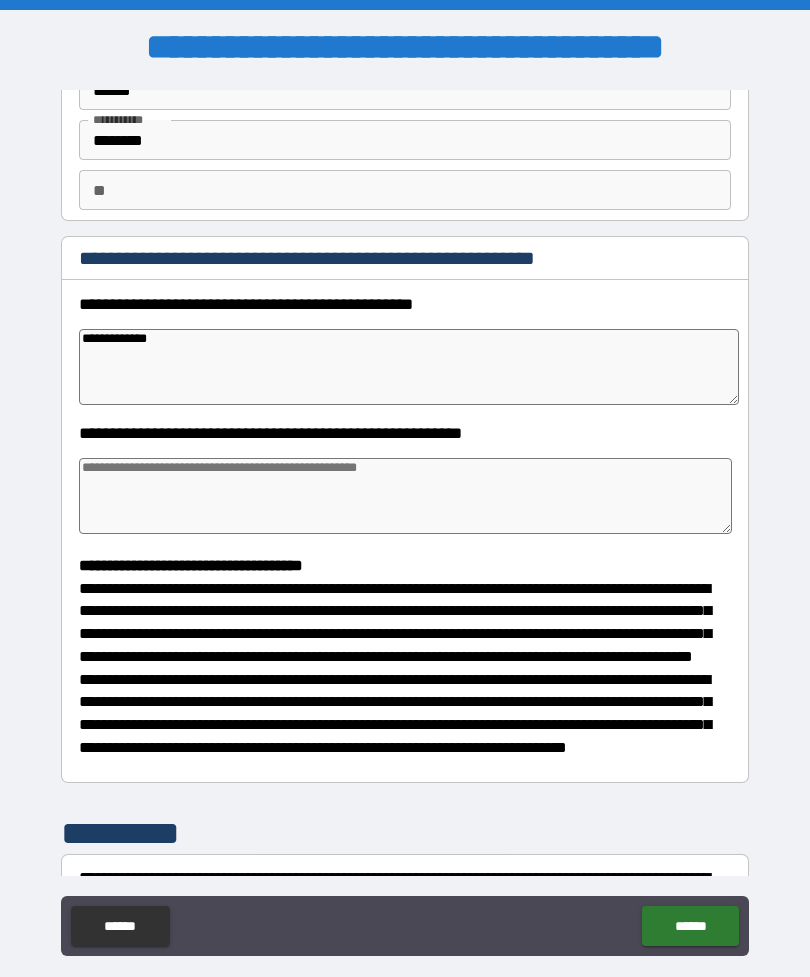 type on "*" 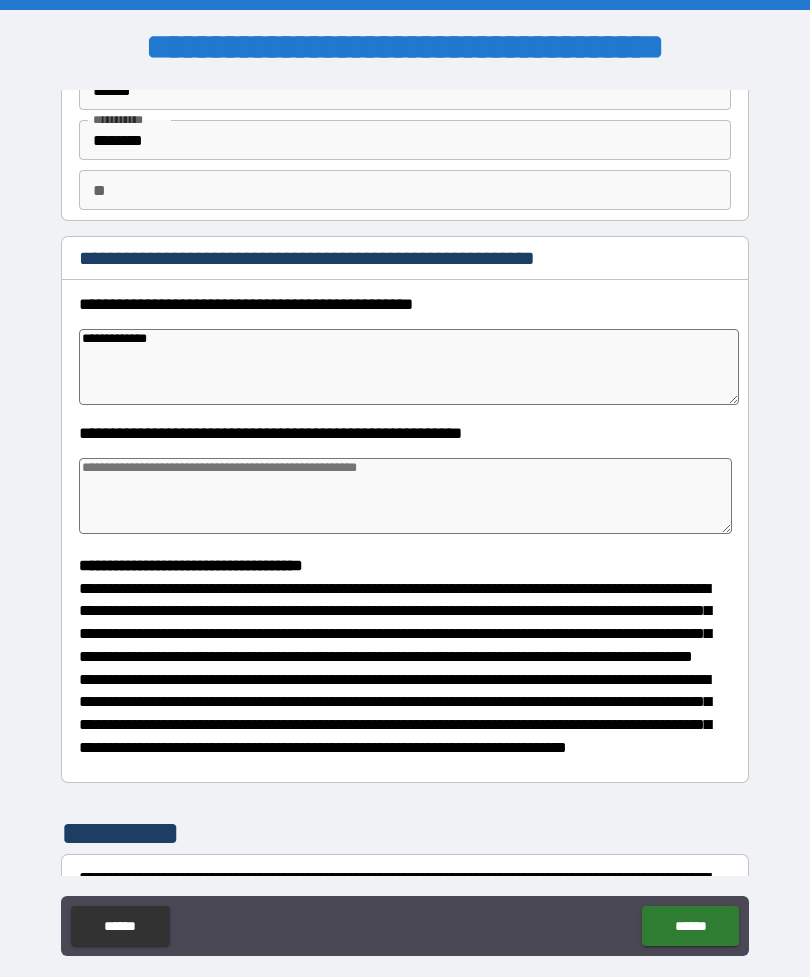 type on "*" 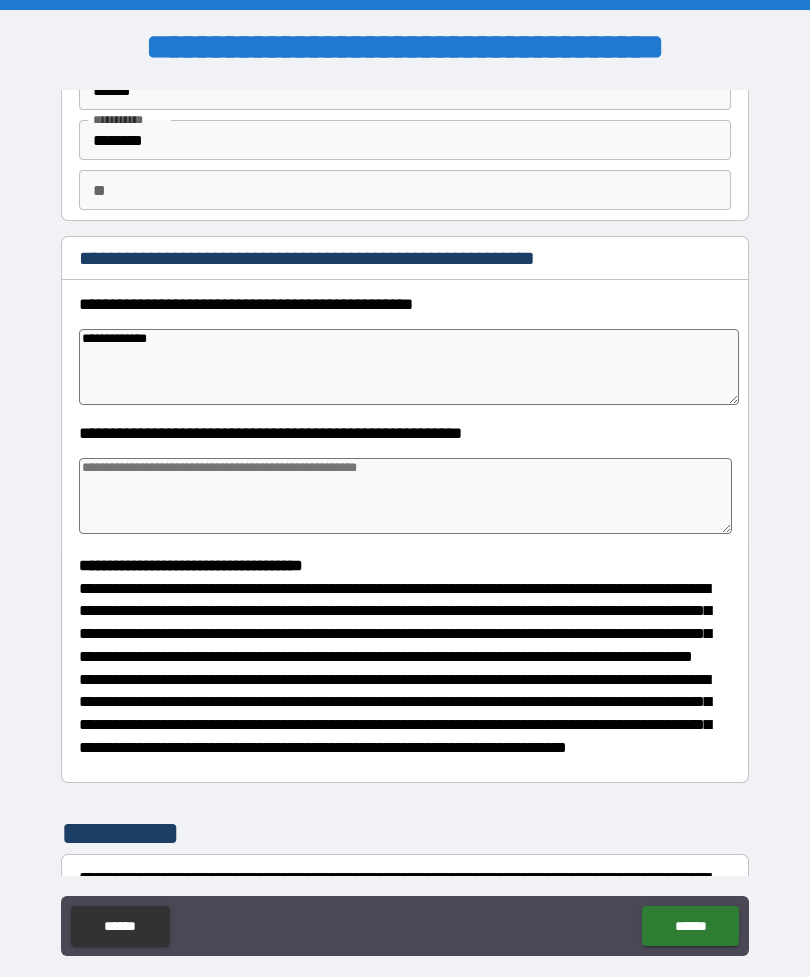 type on "*" 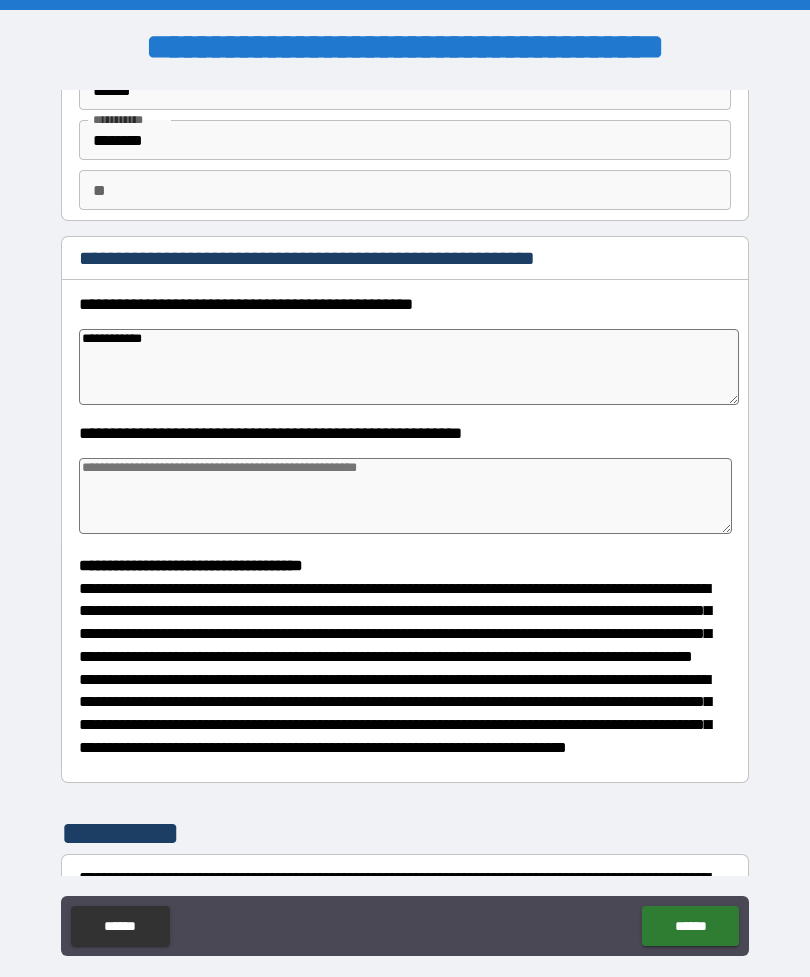 type on "*" 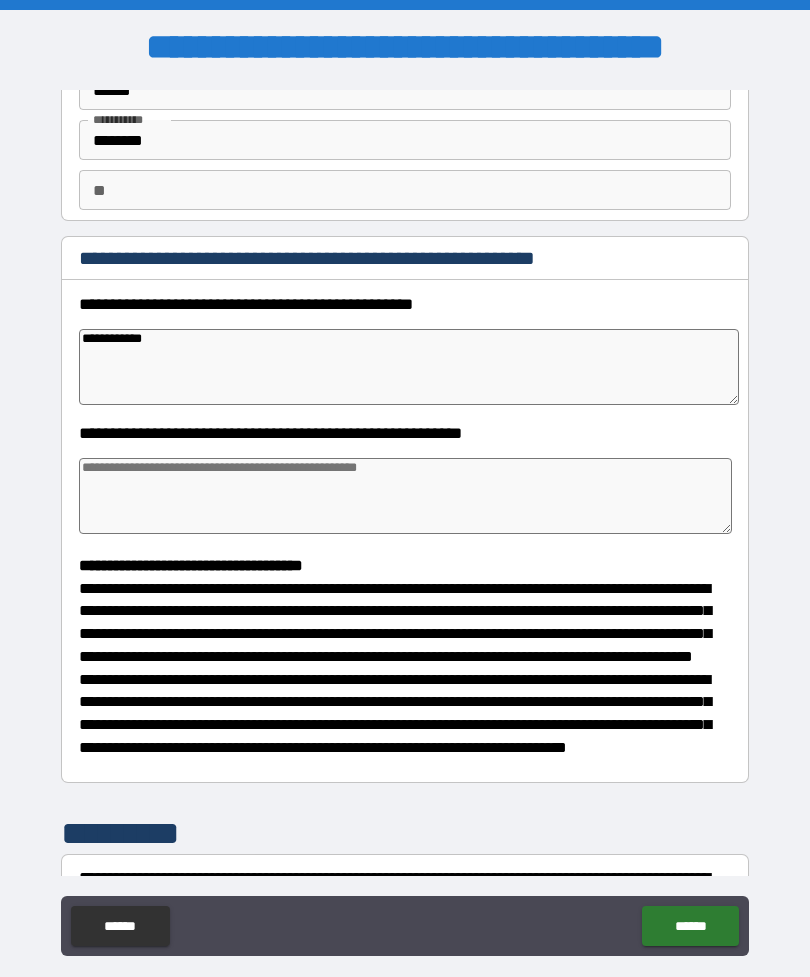 type on "*" 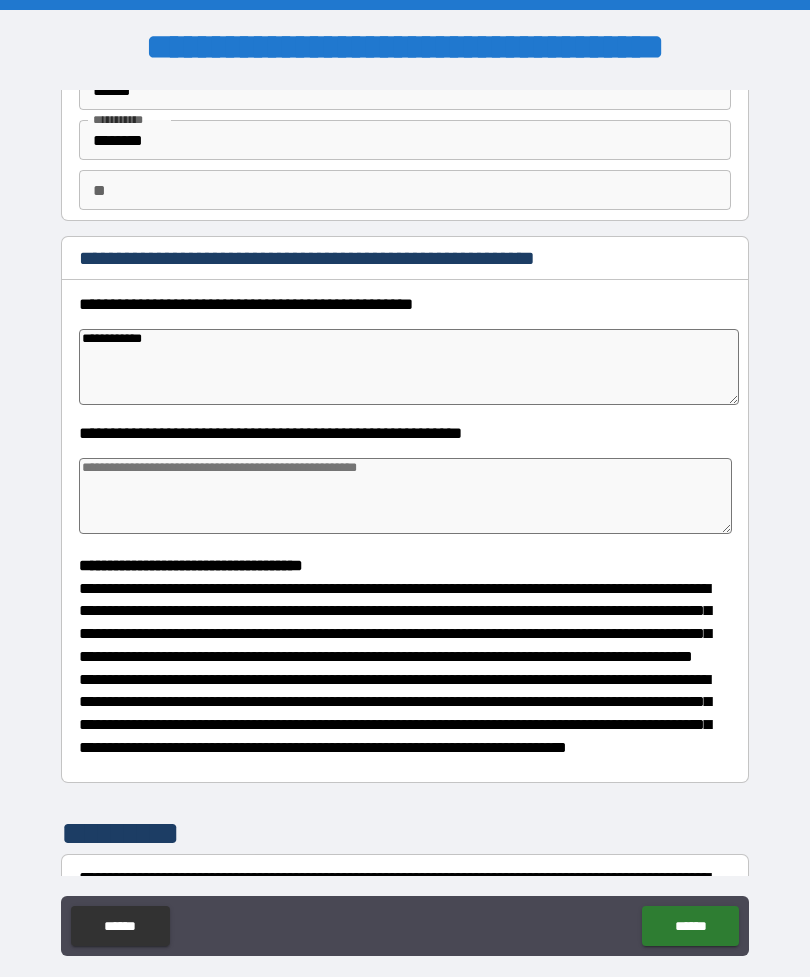 type on "*" 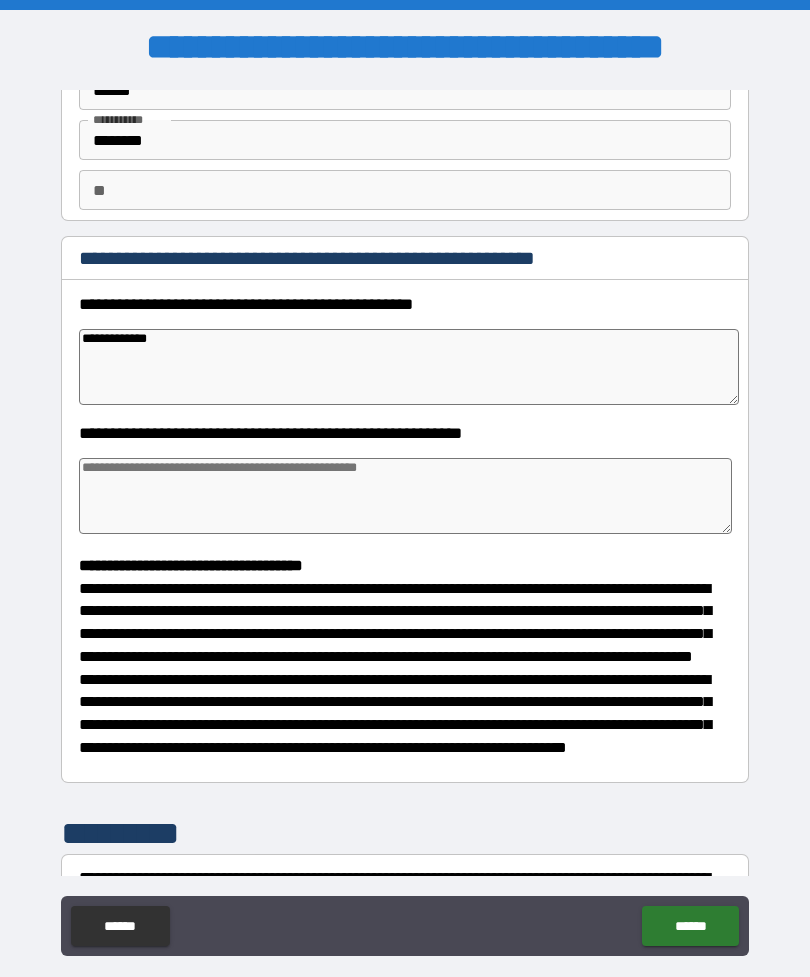 type on "*" 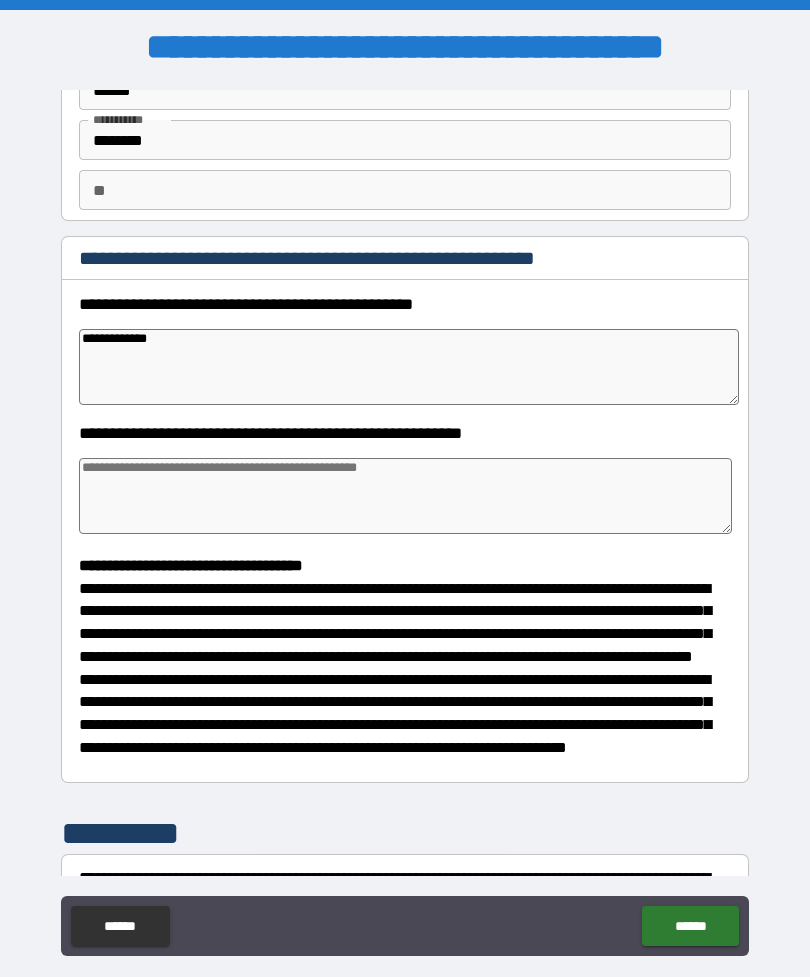 type on "*" 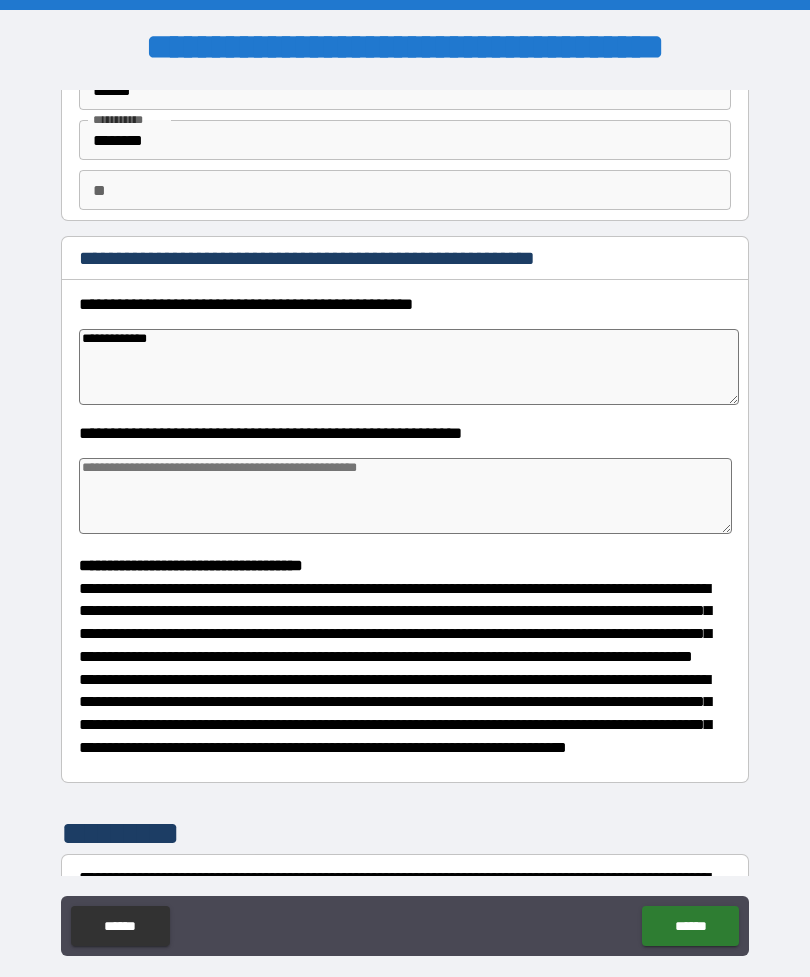 type on "*" 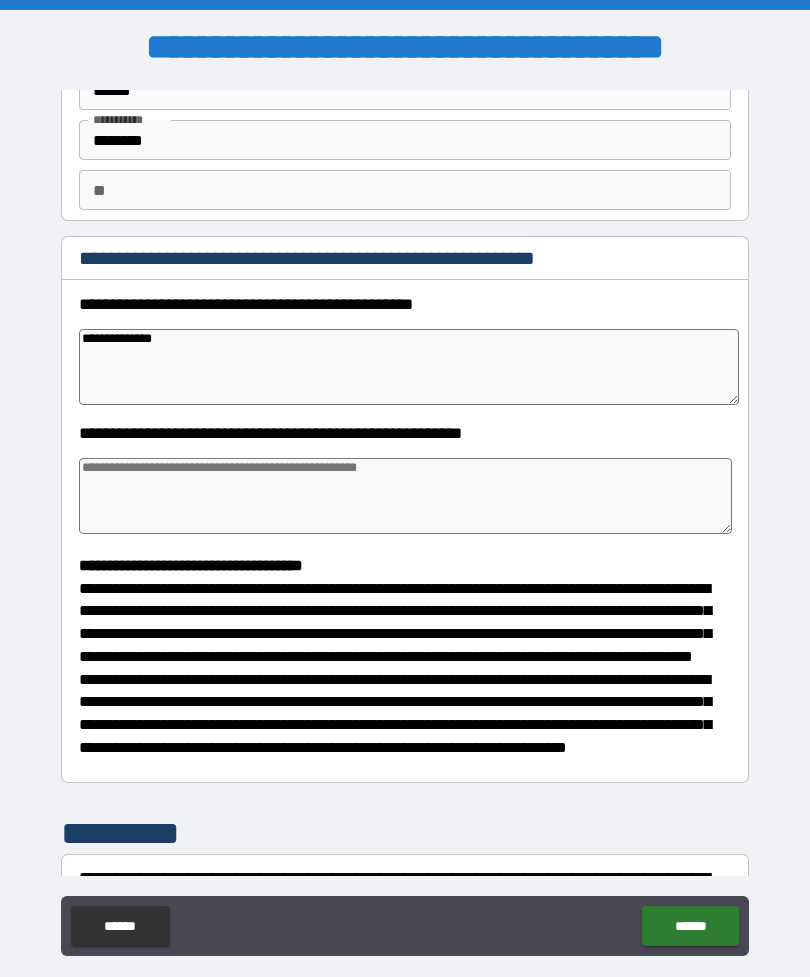 type on "*" 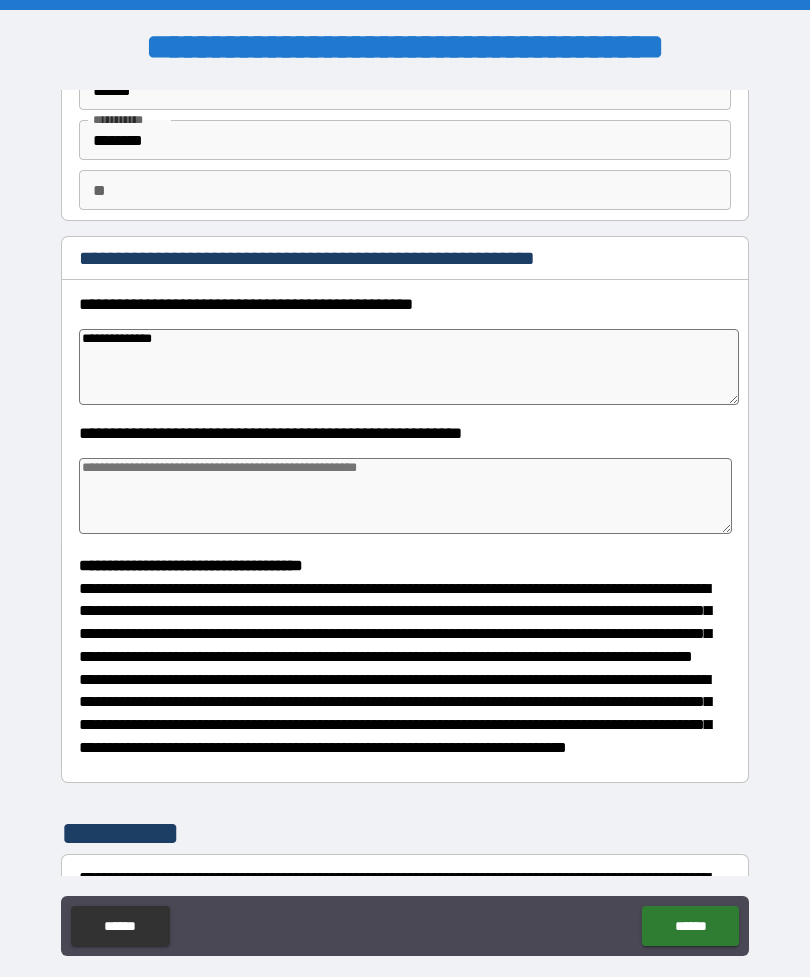 type on "*" 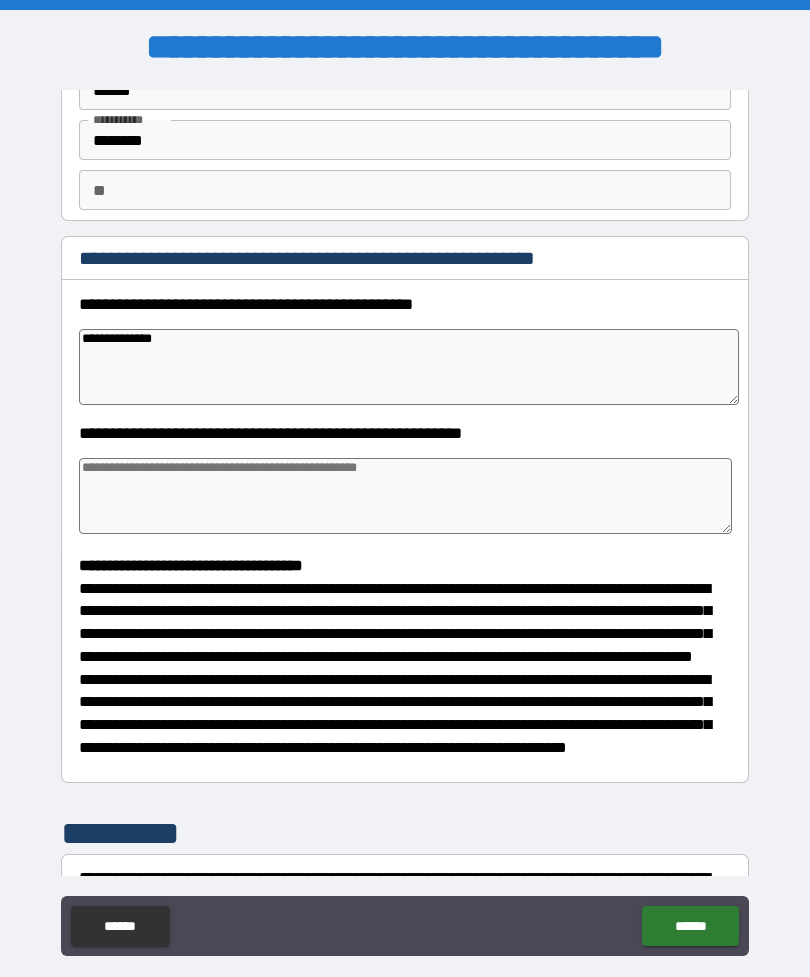 type on "*" 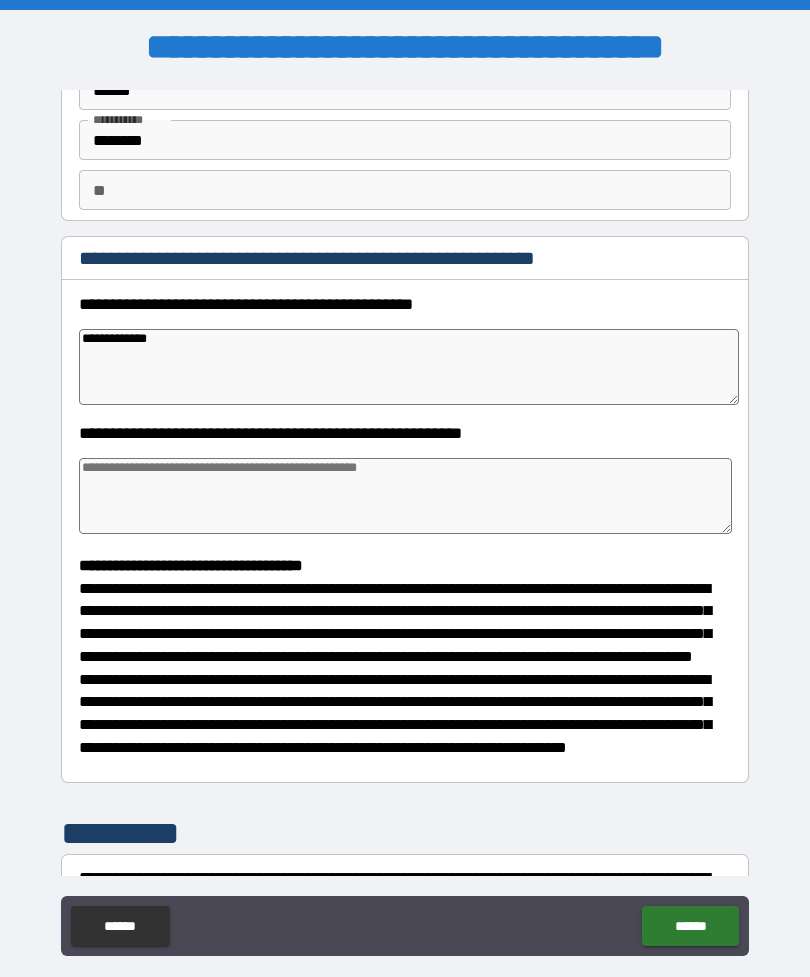 type on "*" 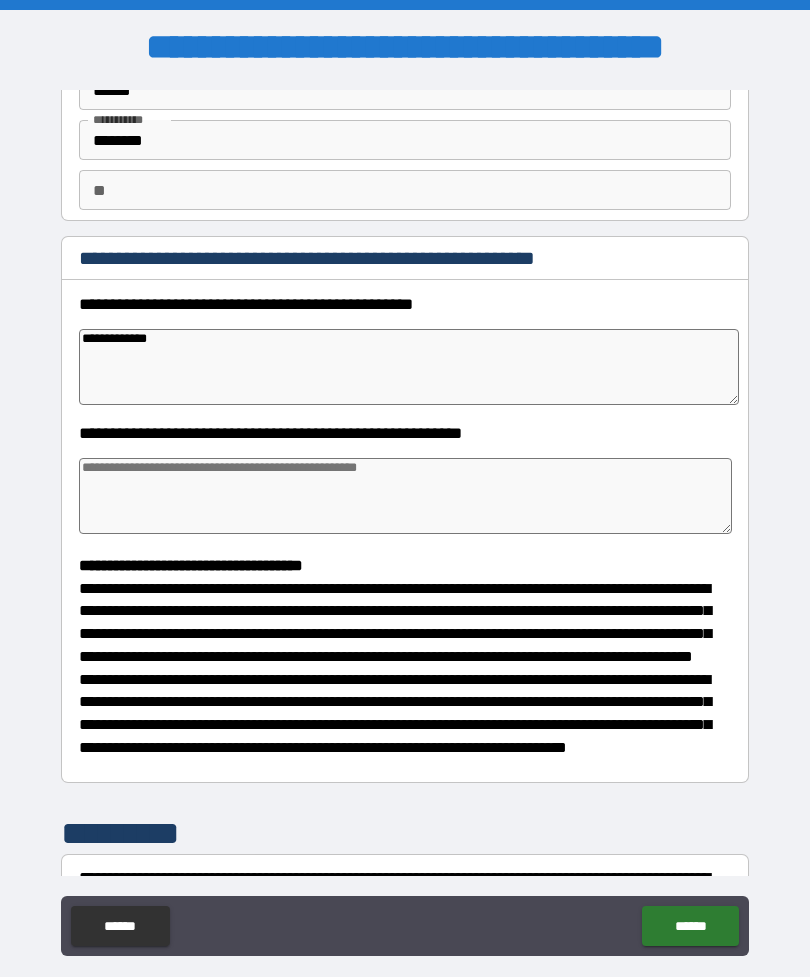 type on "*" 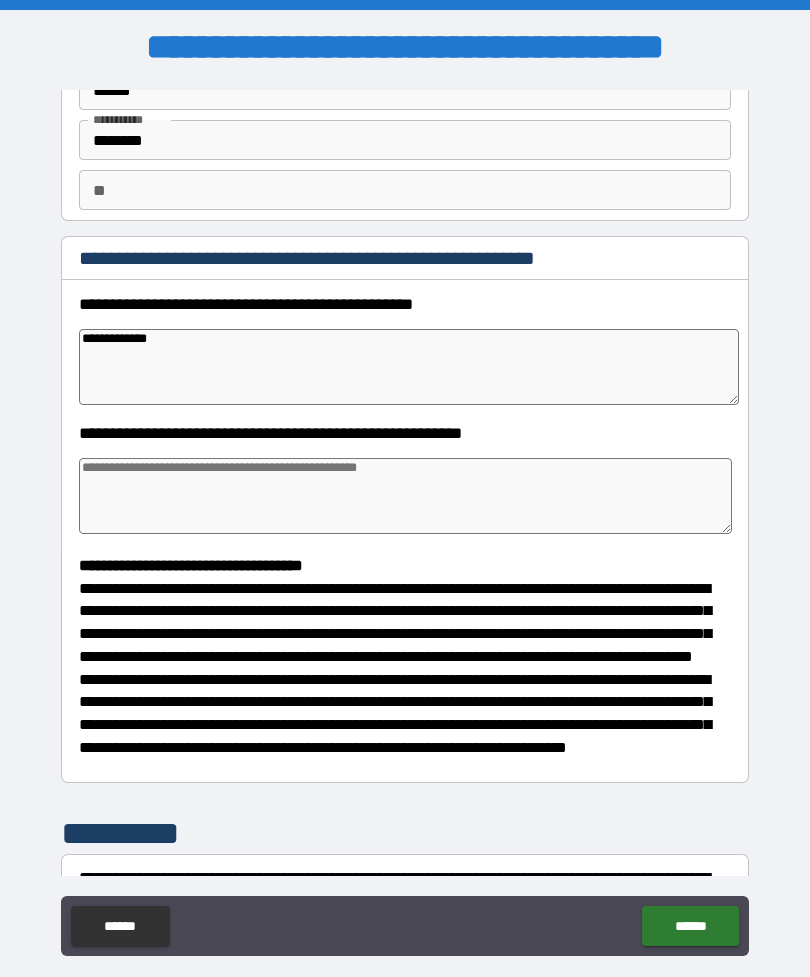 type on "*" 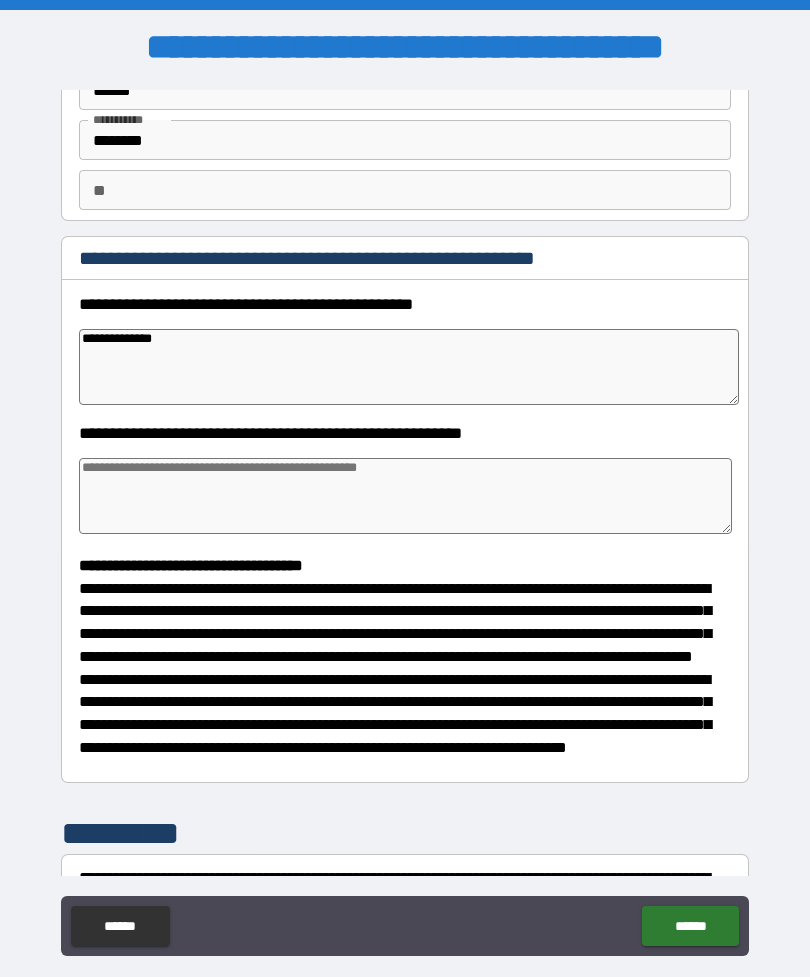 type on "*" 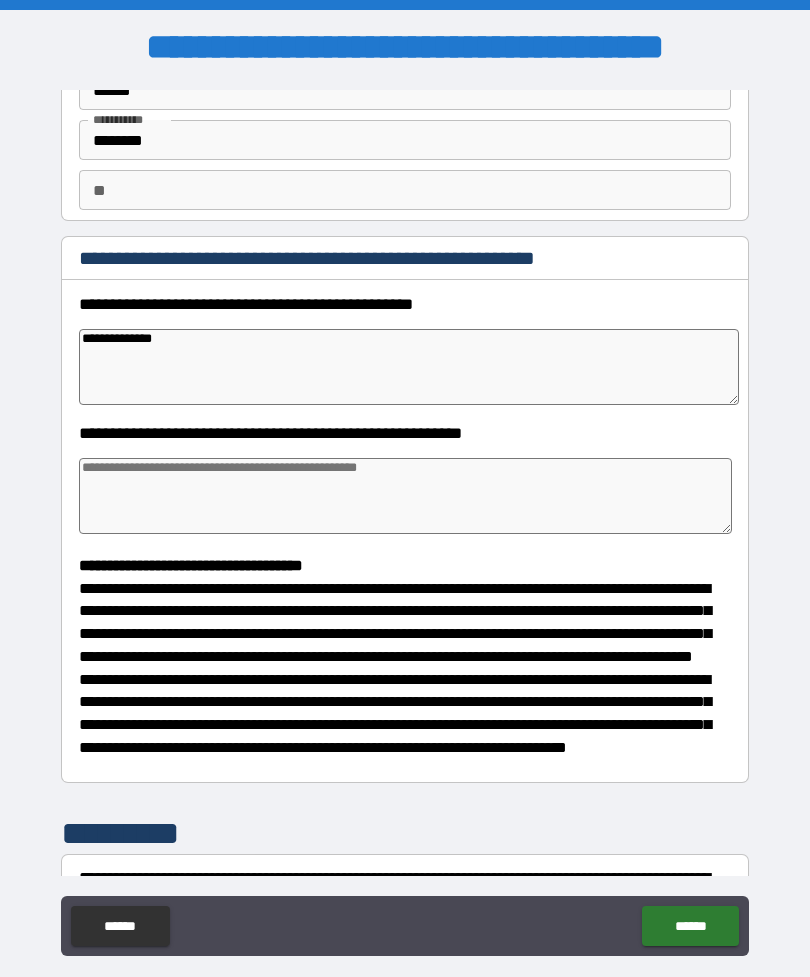 type on "*" 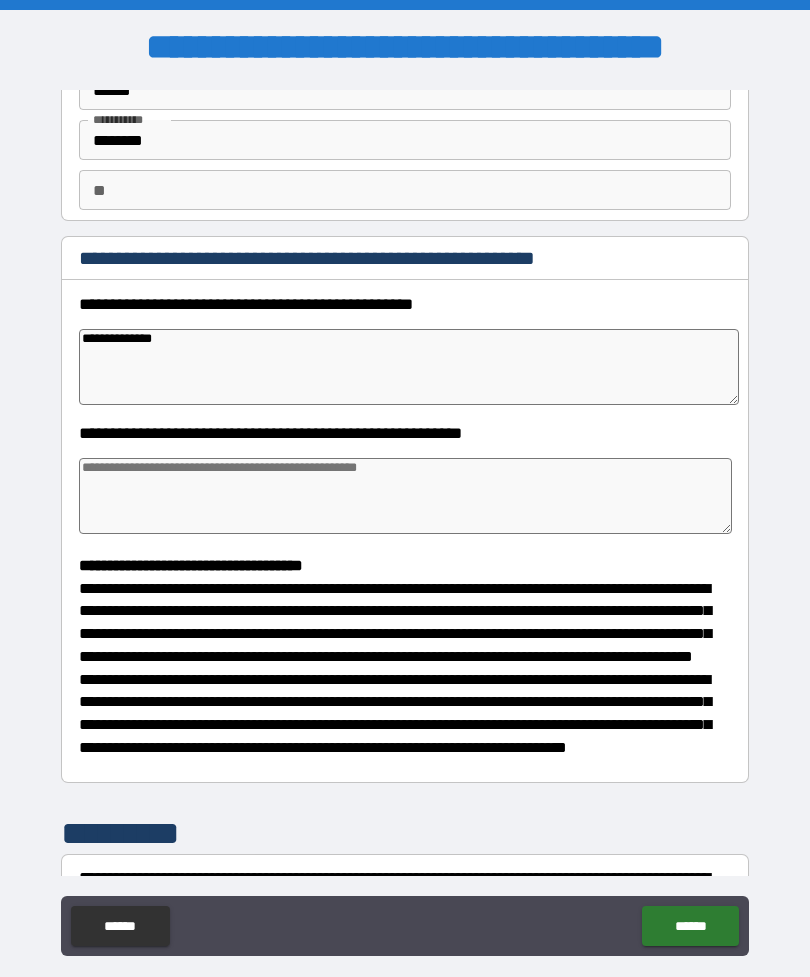type on "*" 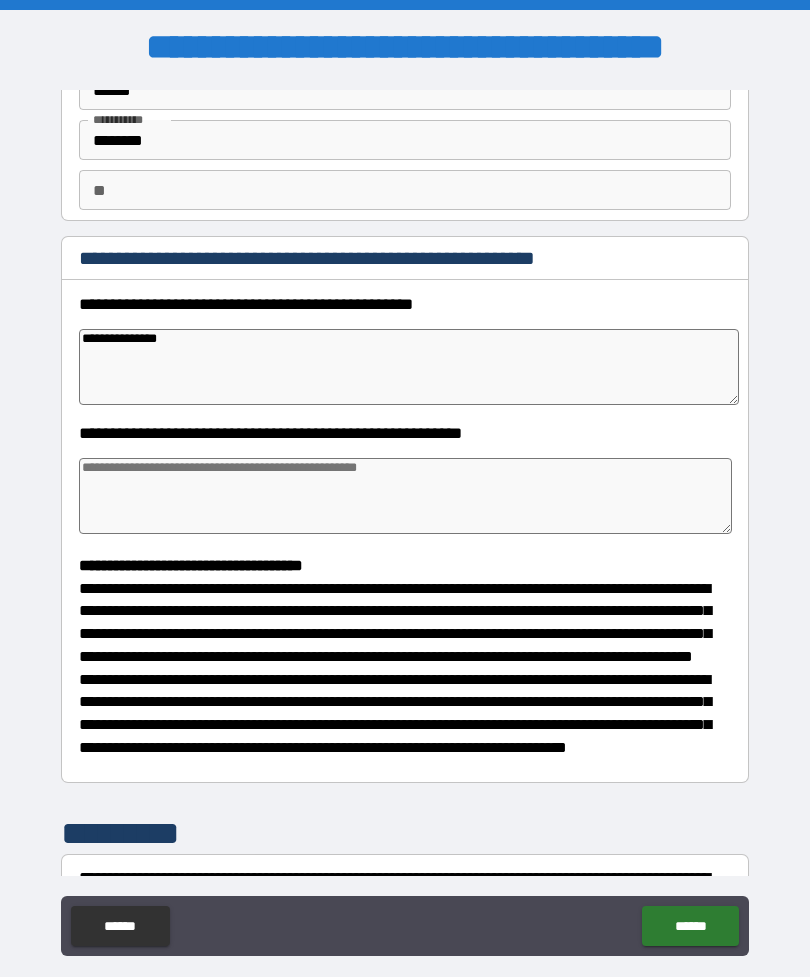 type on "**********" 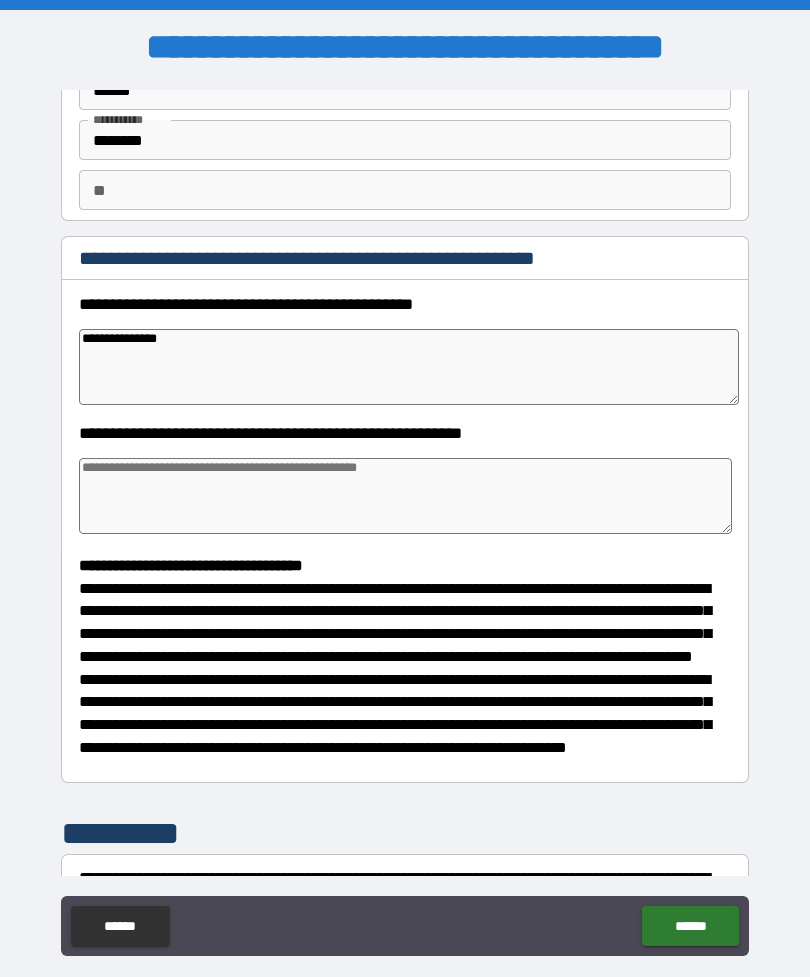 type on "*" 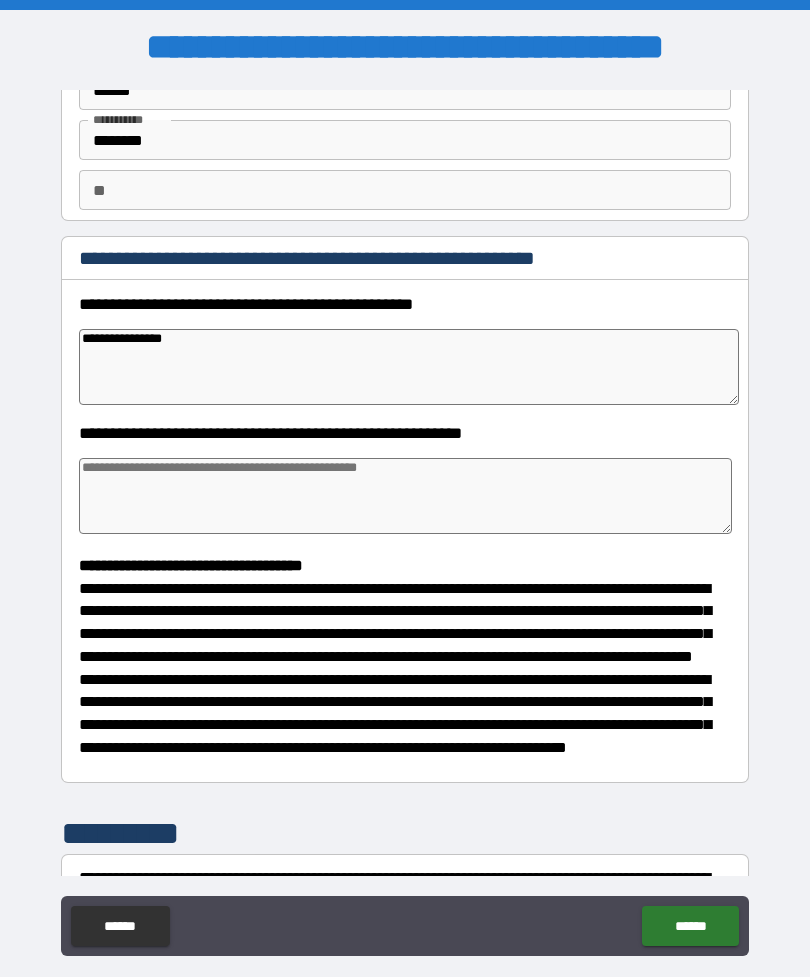 type on "*" 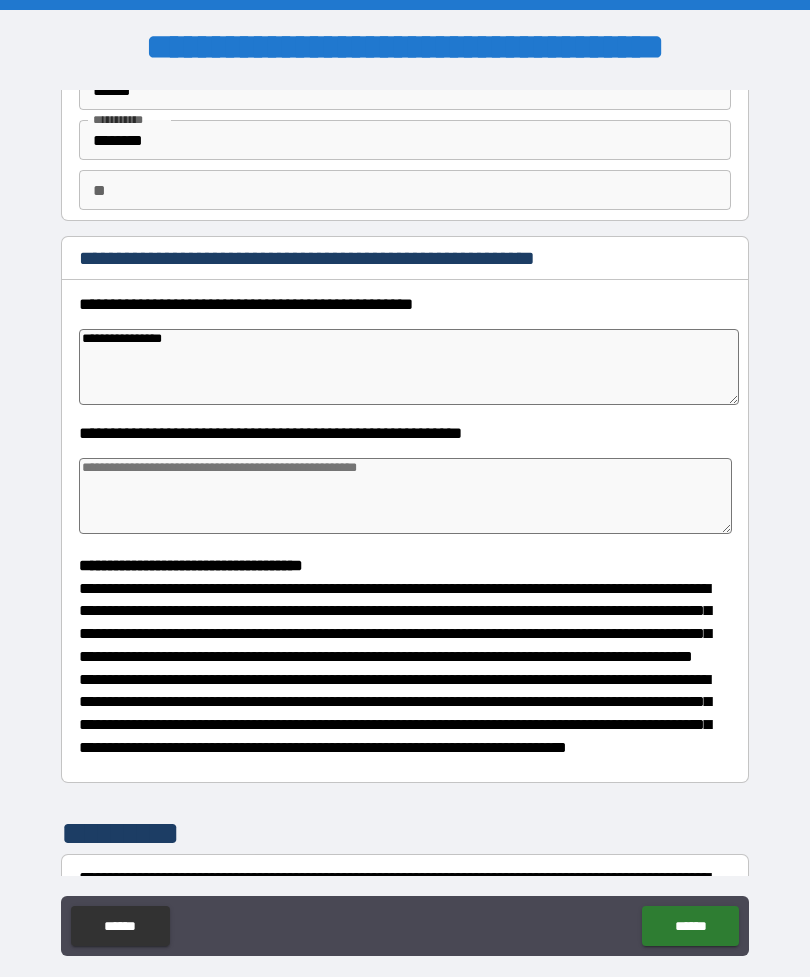type on "**********" 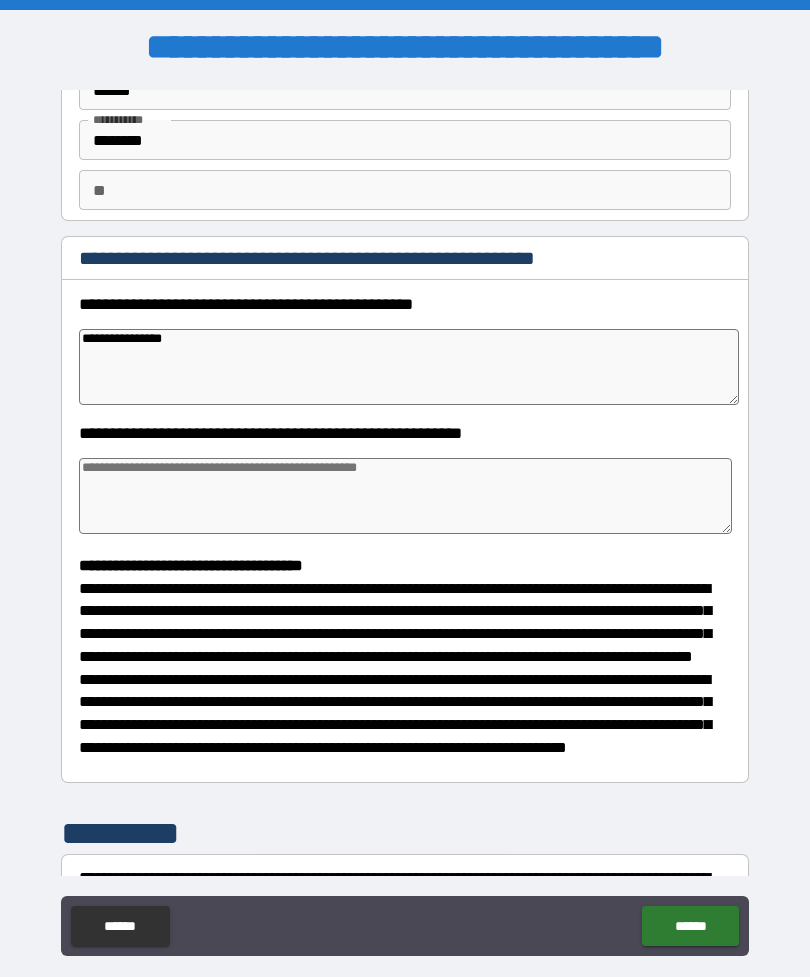 type on "*" 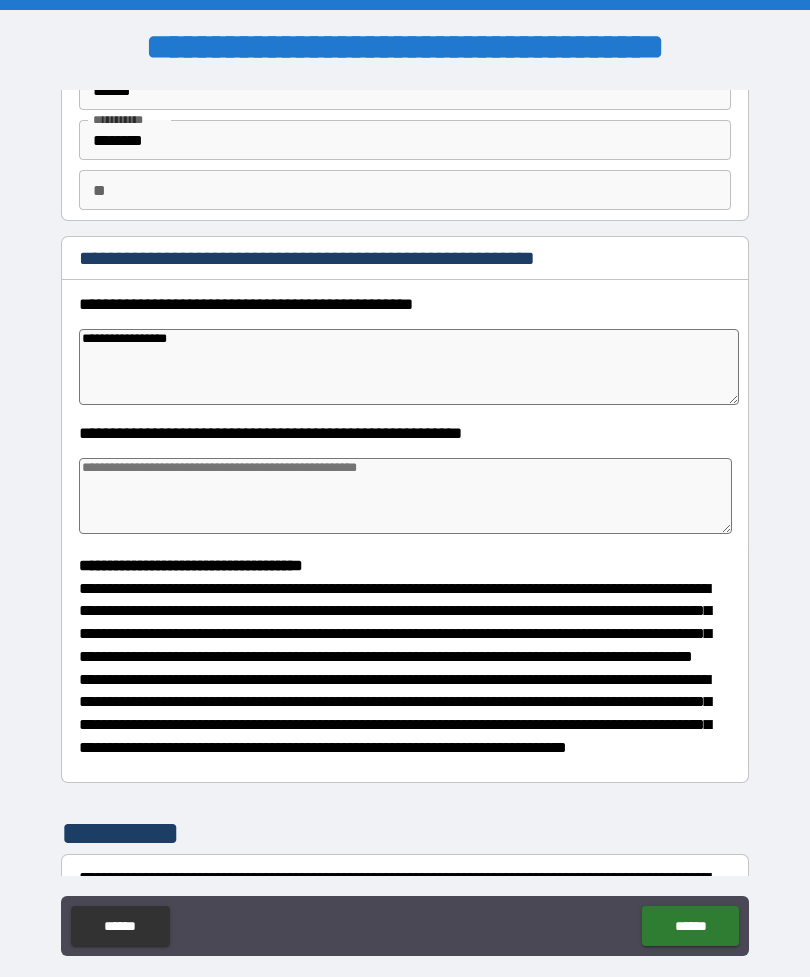 type on "**********" 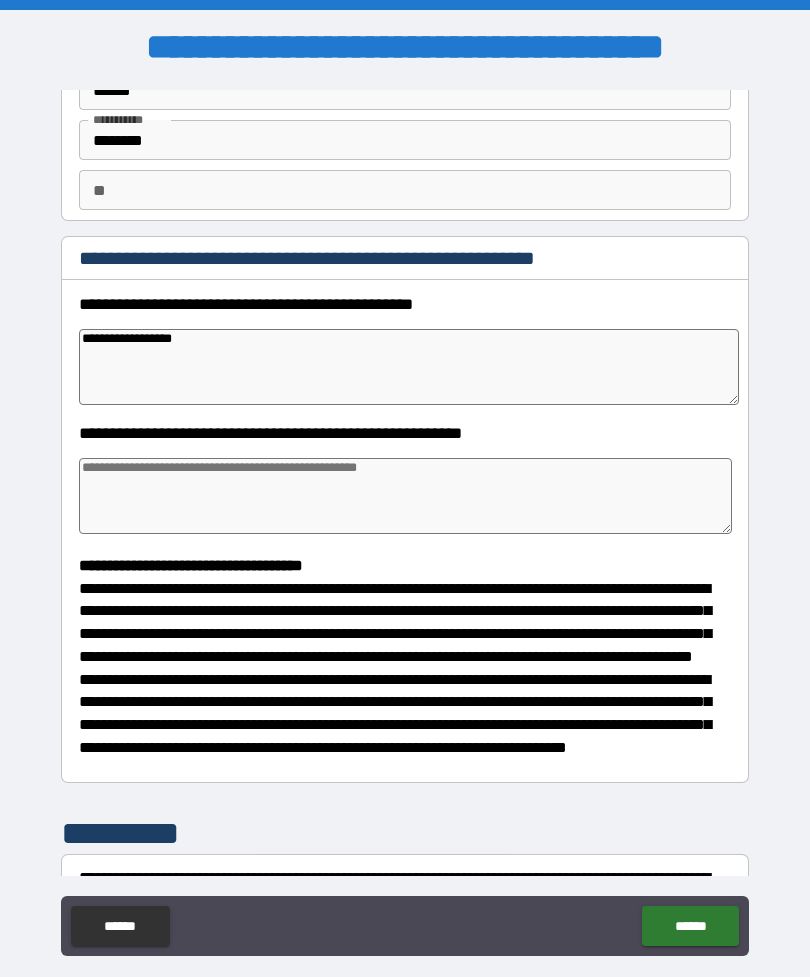 type on "*" 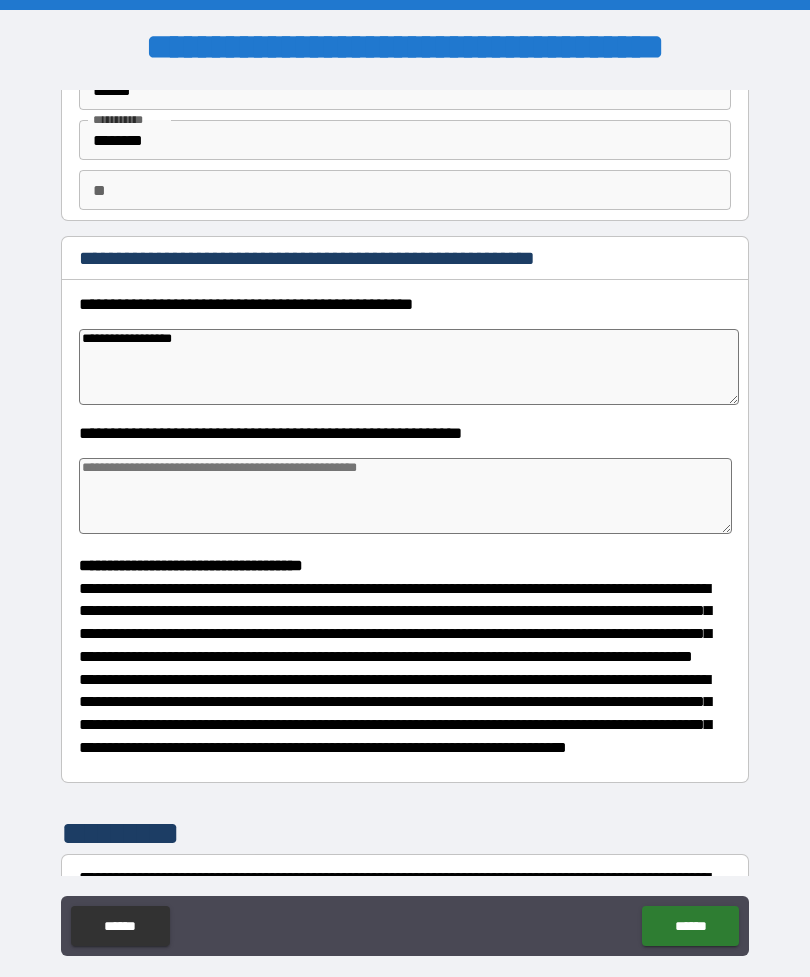 type on "*" 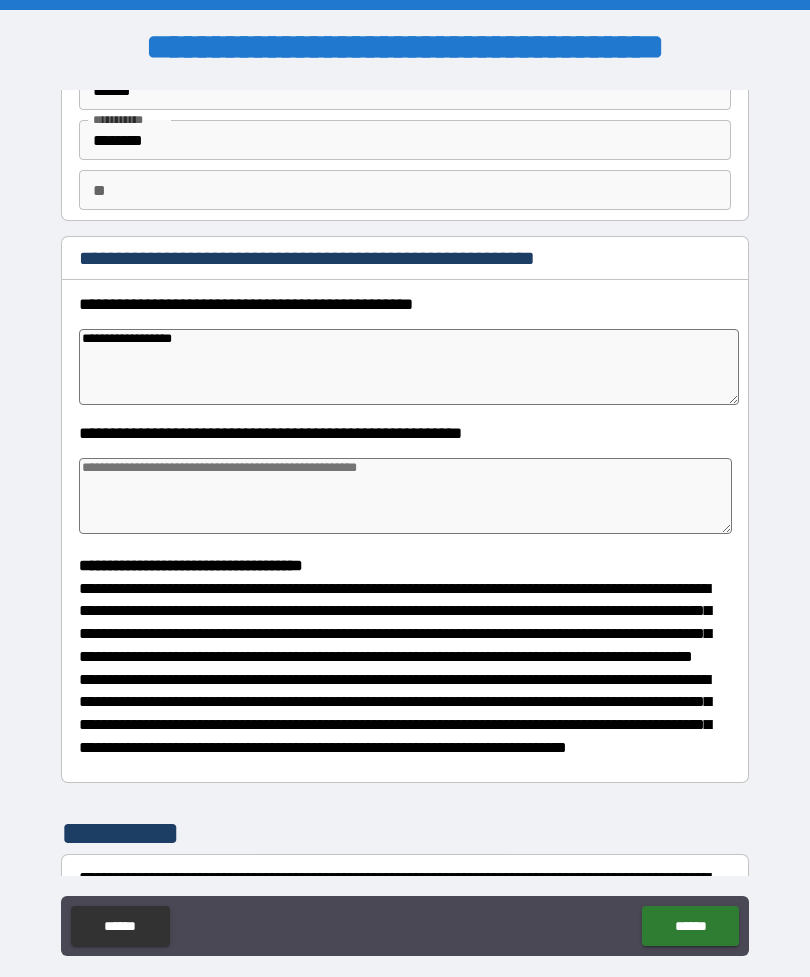 type on "*" 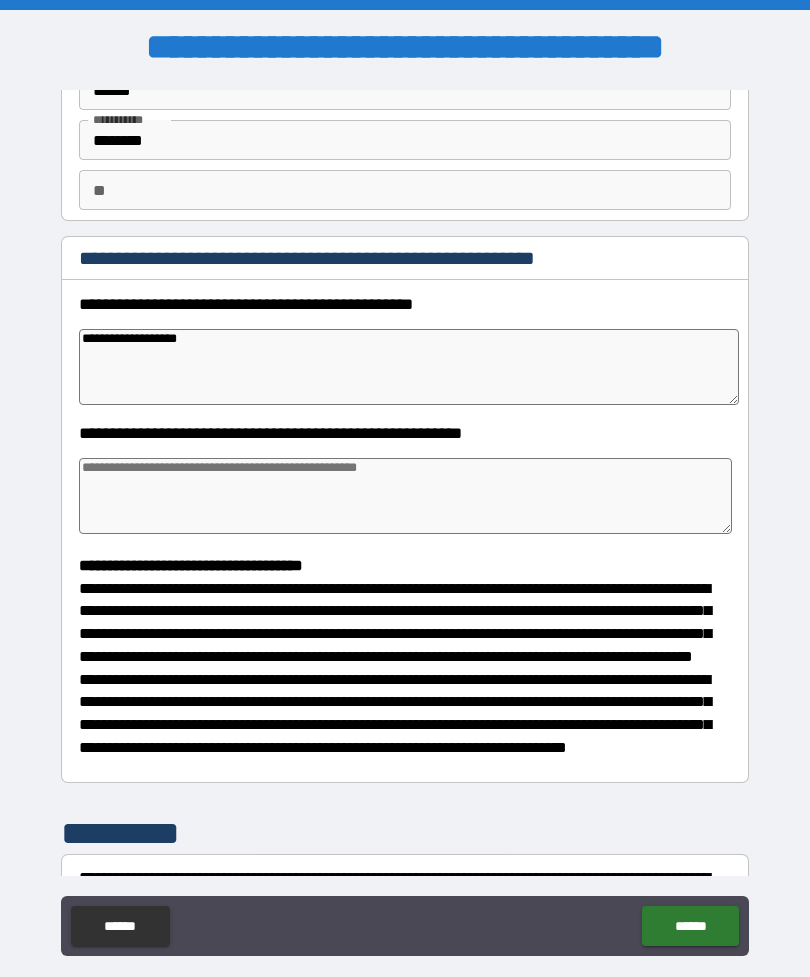 type on "*" 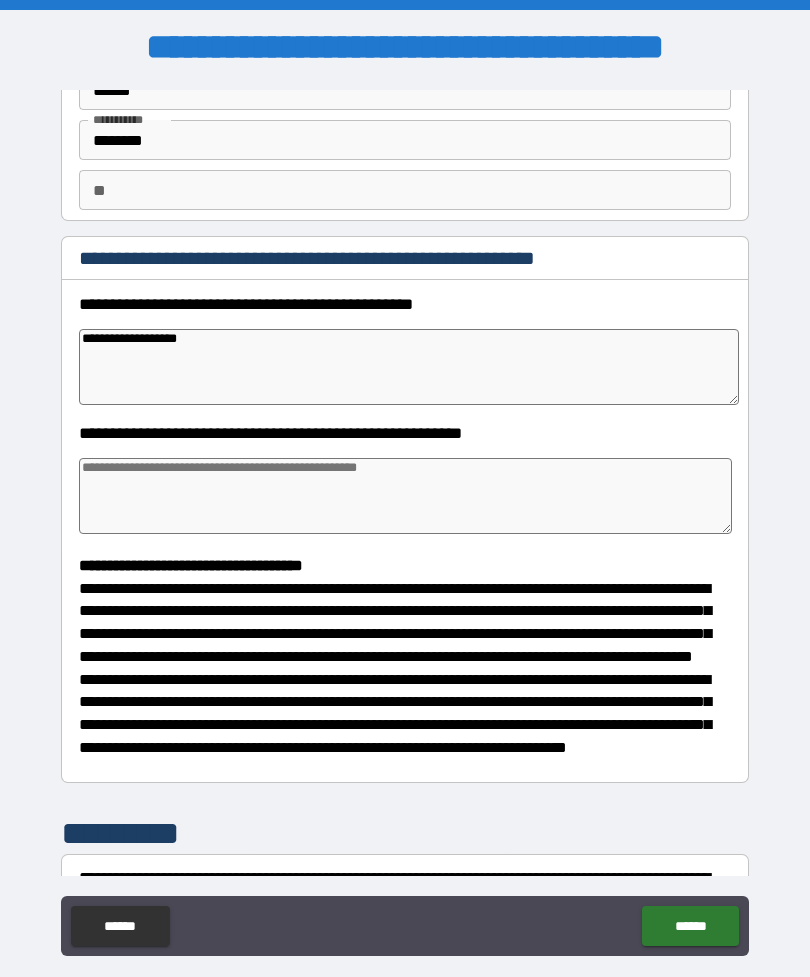 type on "*" 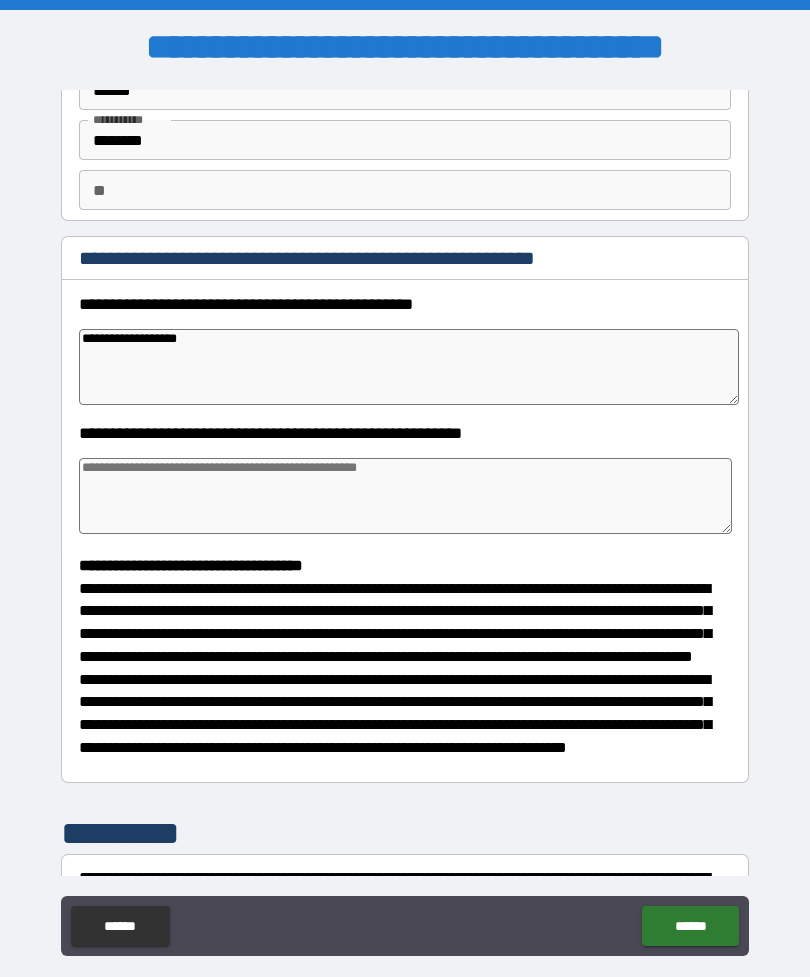type on "*" 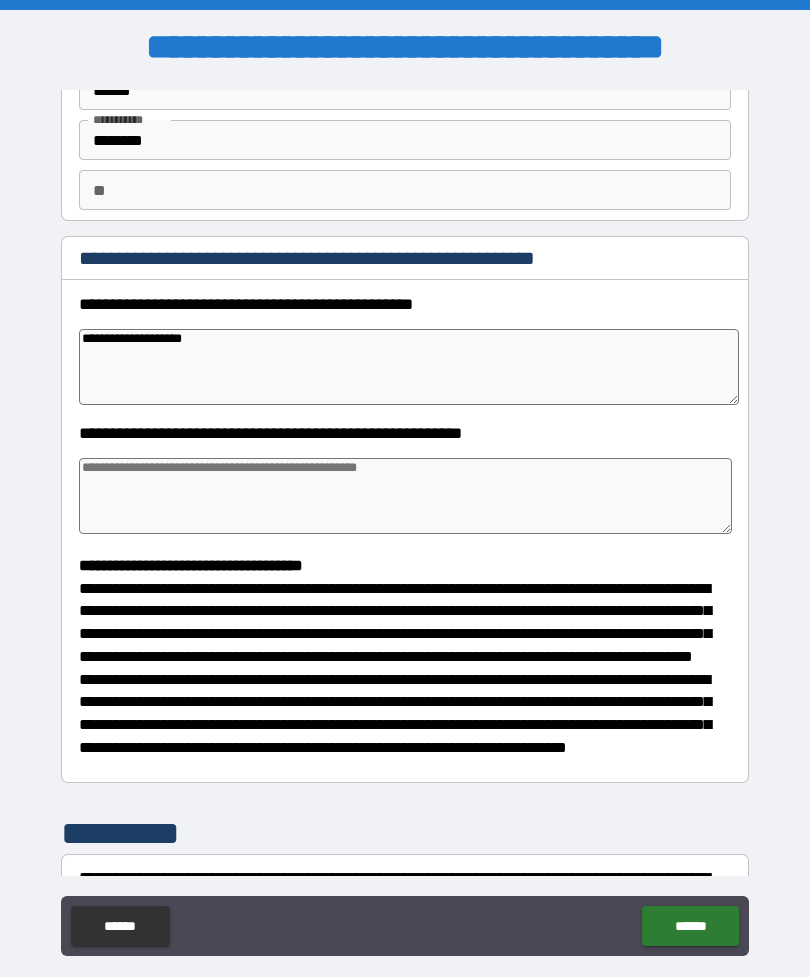 type on "*" 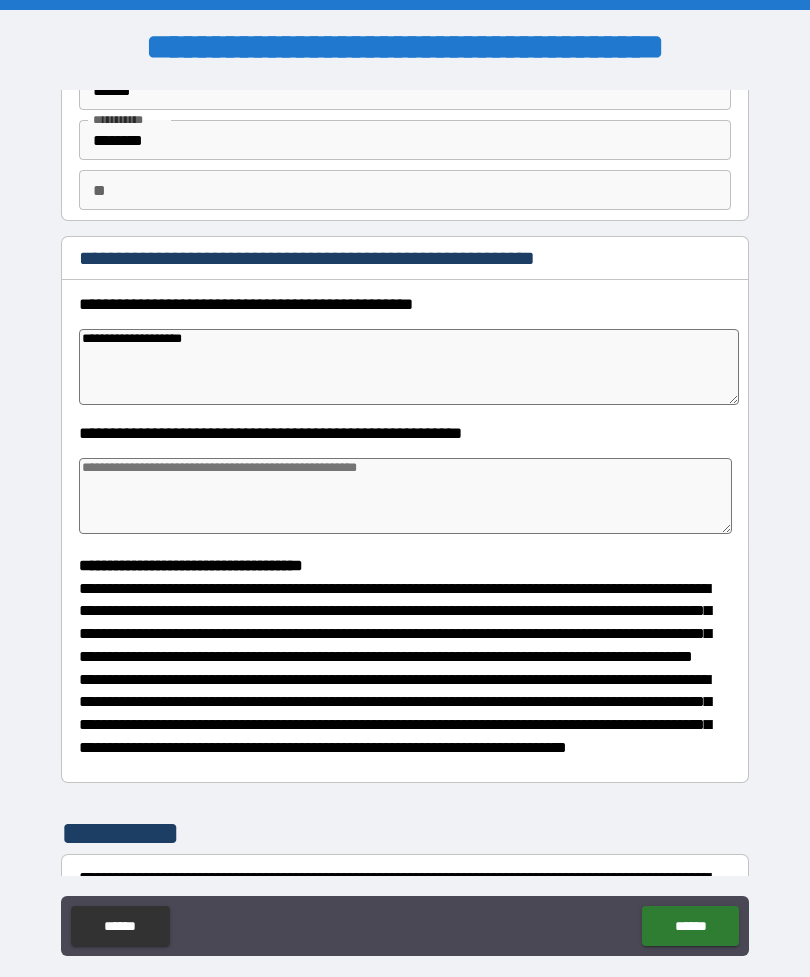 type on "*" 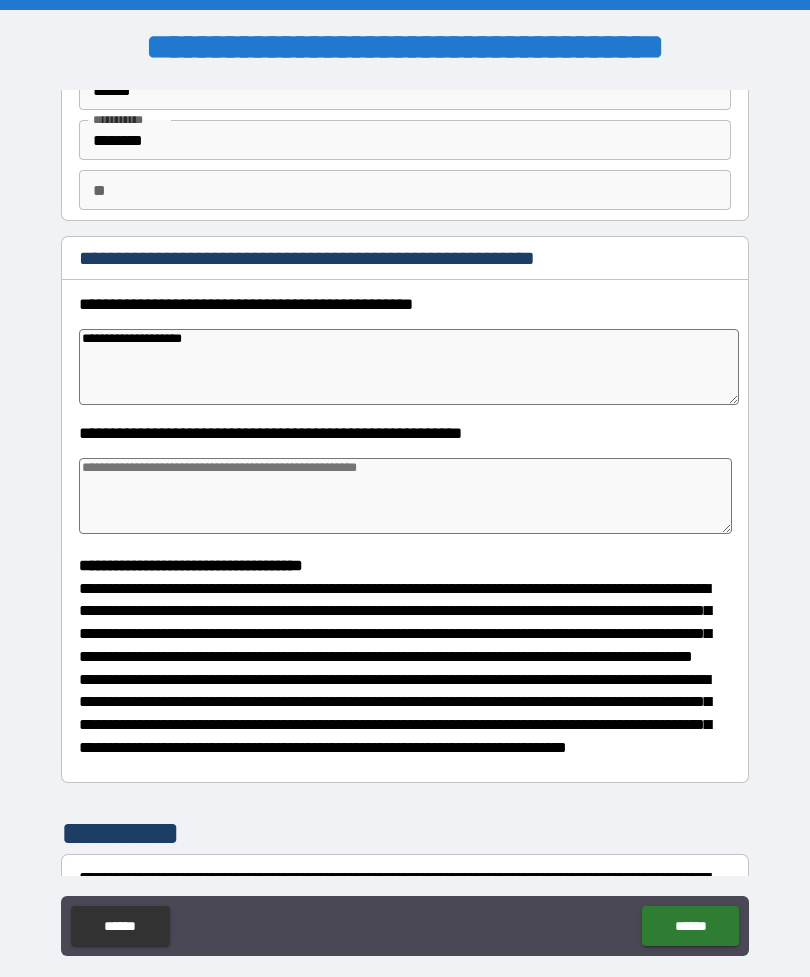 type on "*" 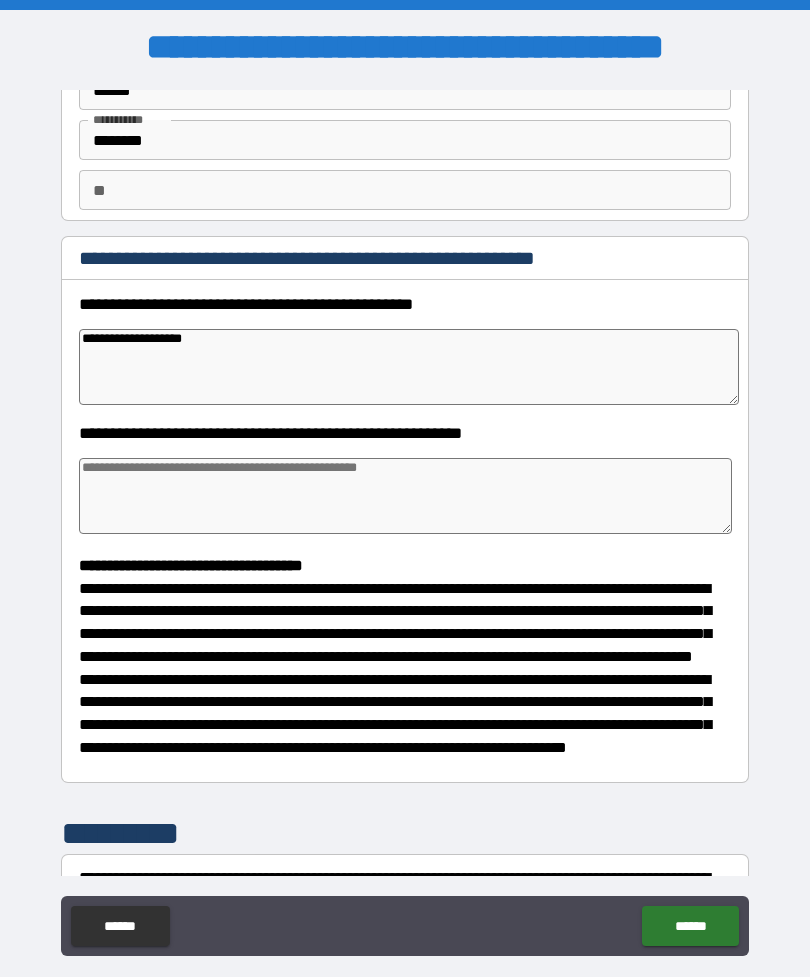 type on "**********" 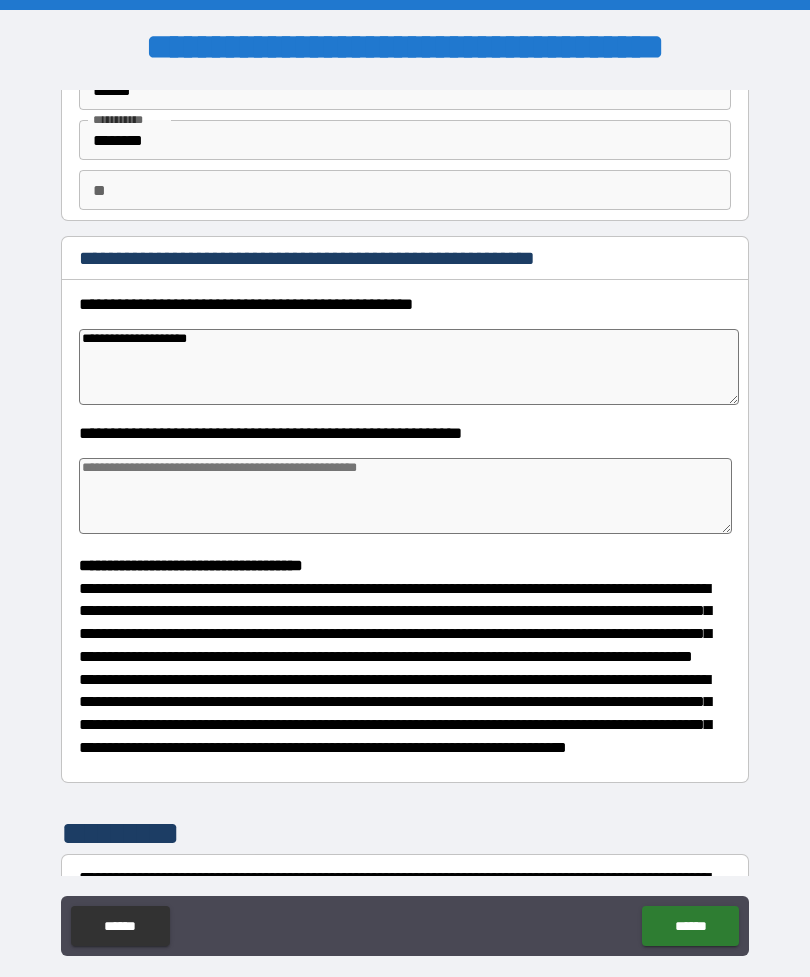 type on "*" 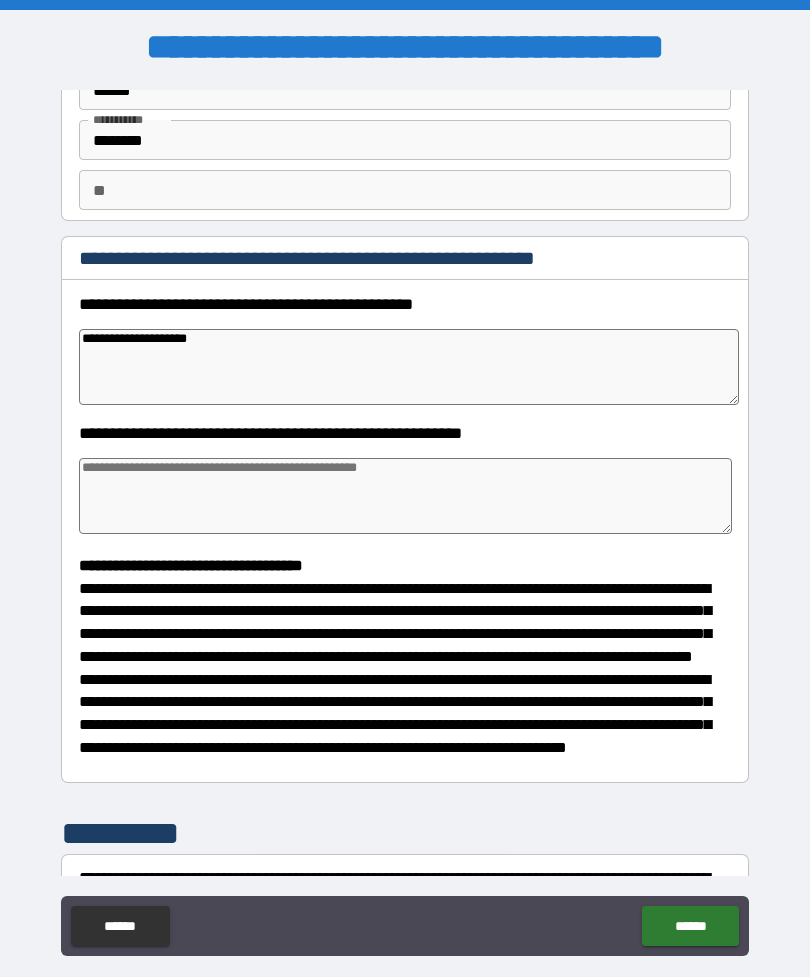 type on "*" 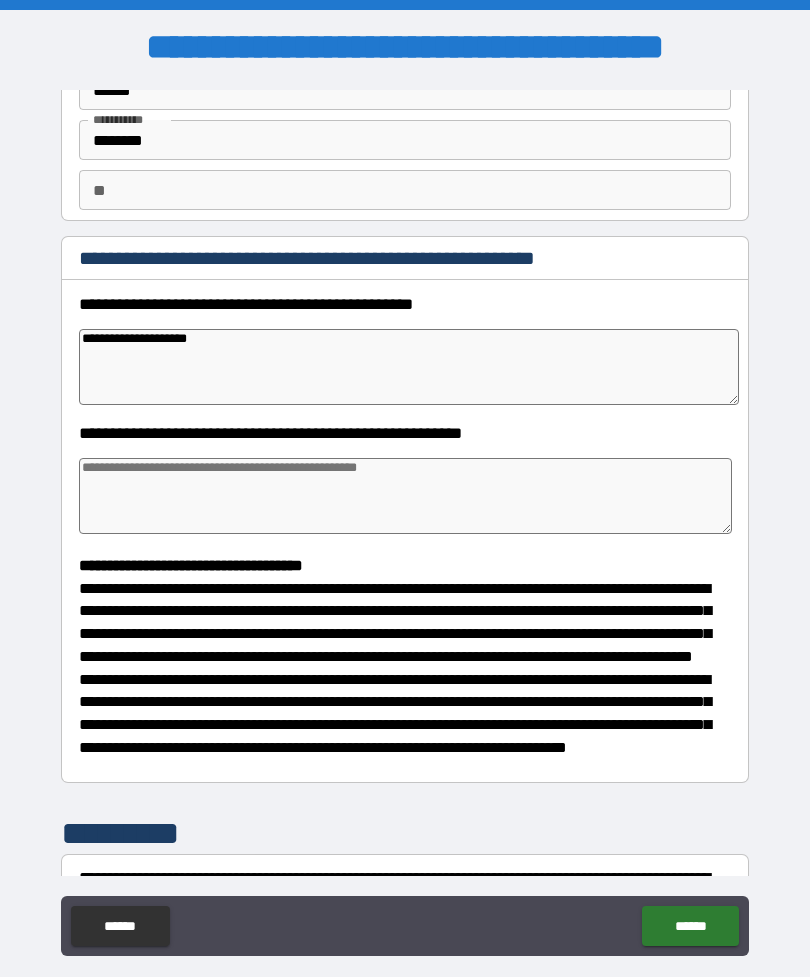 type on "*" 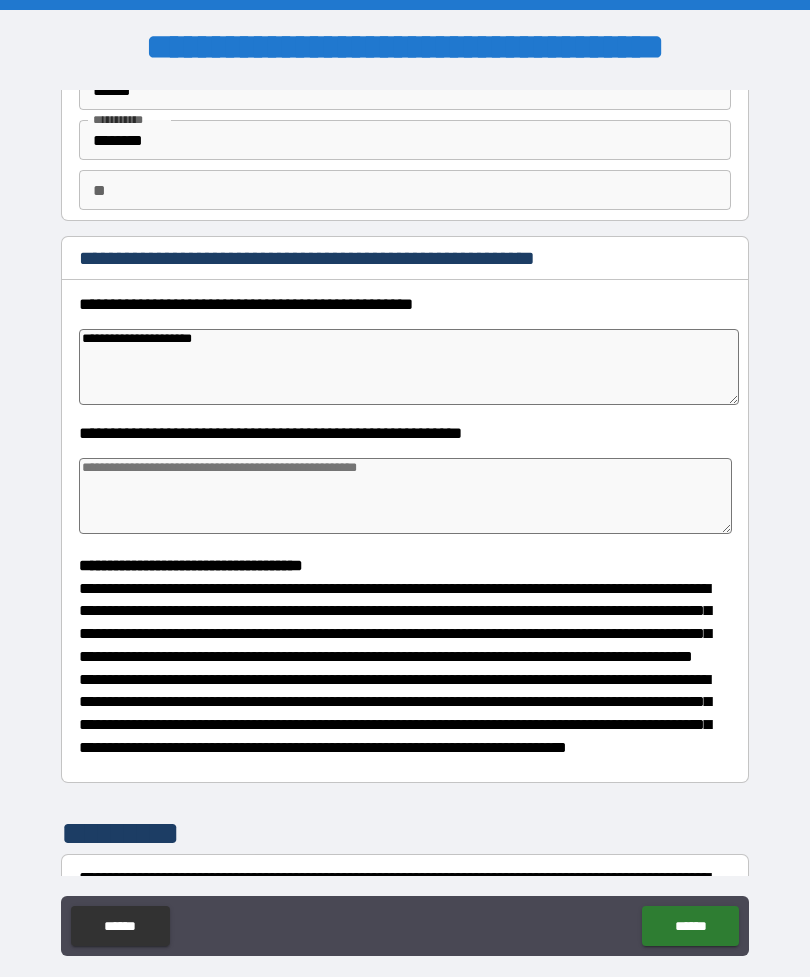 type on "*" 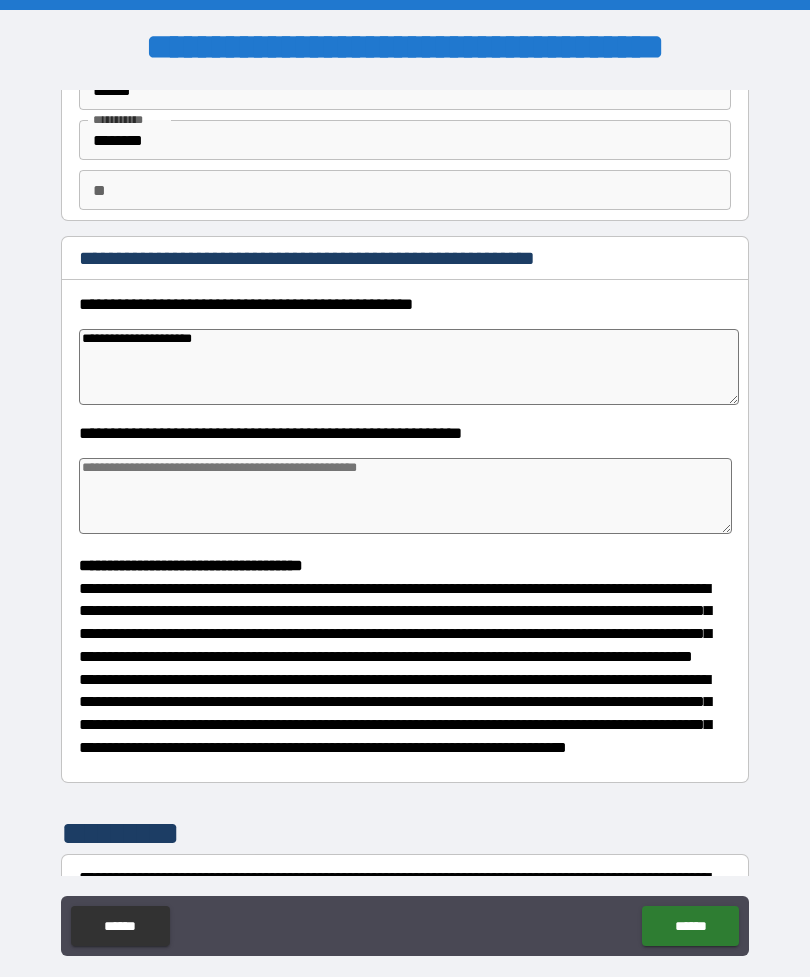 type on "*" 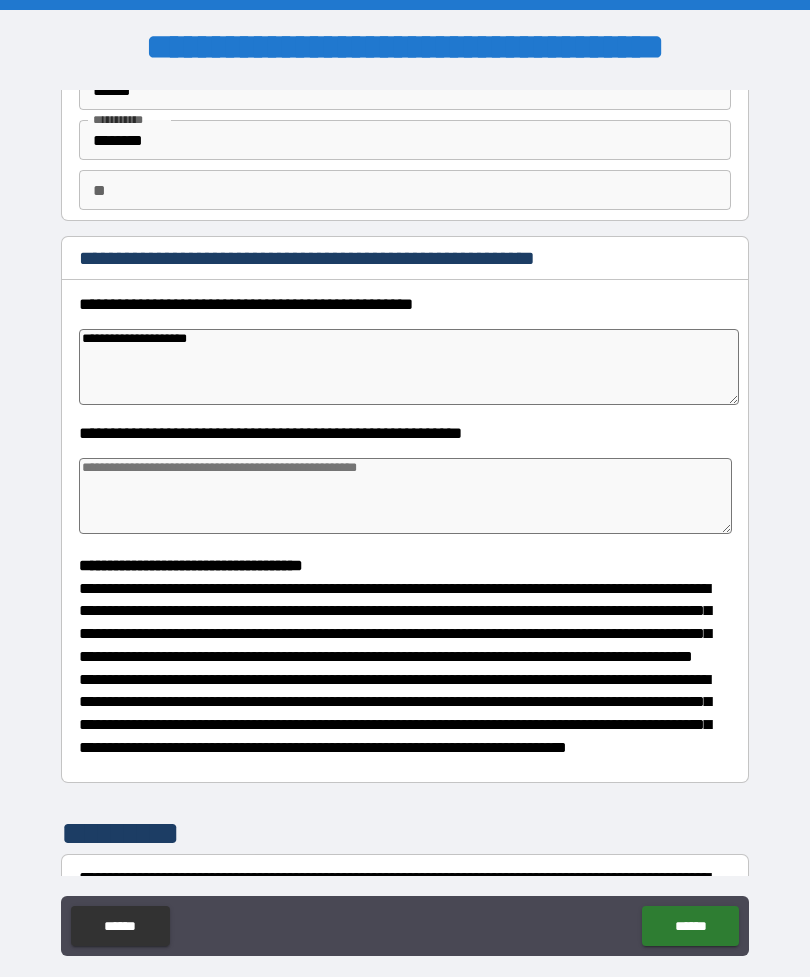 type on "*" 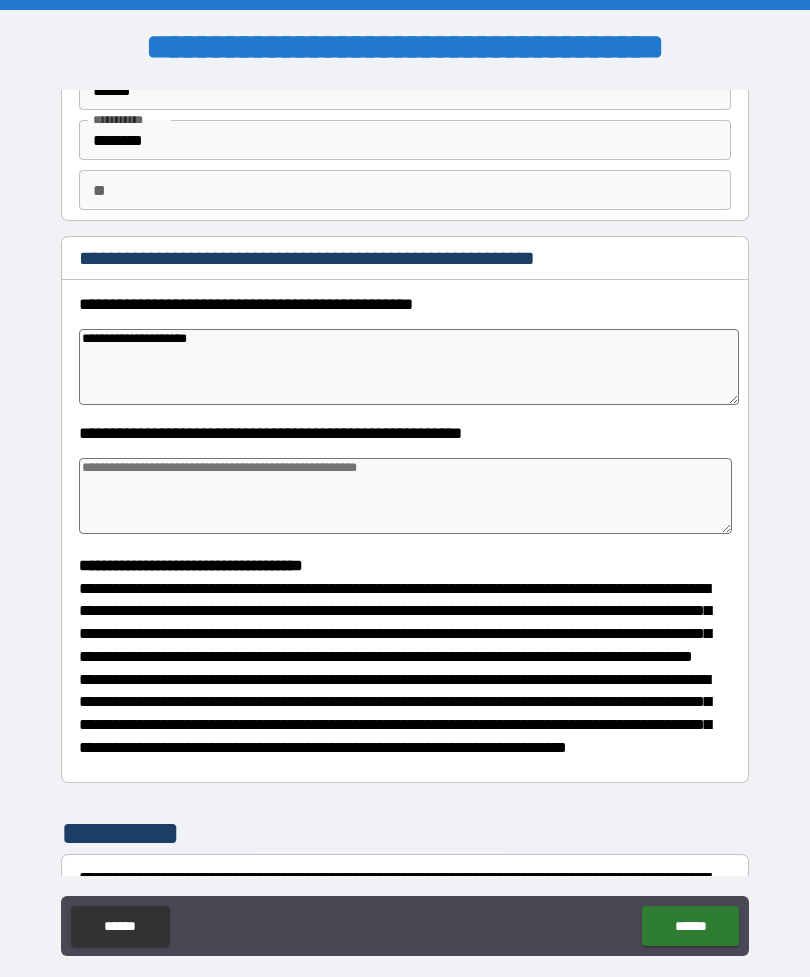 type on "*" 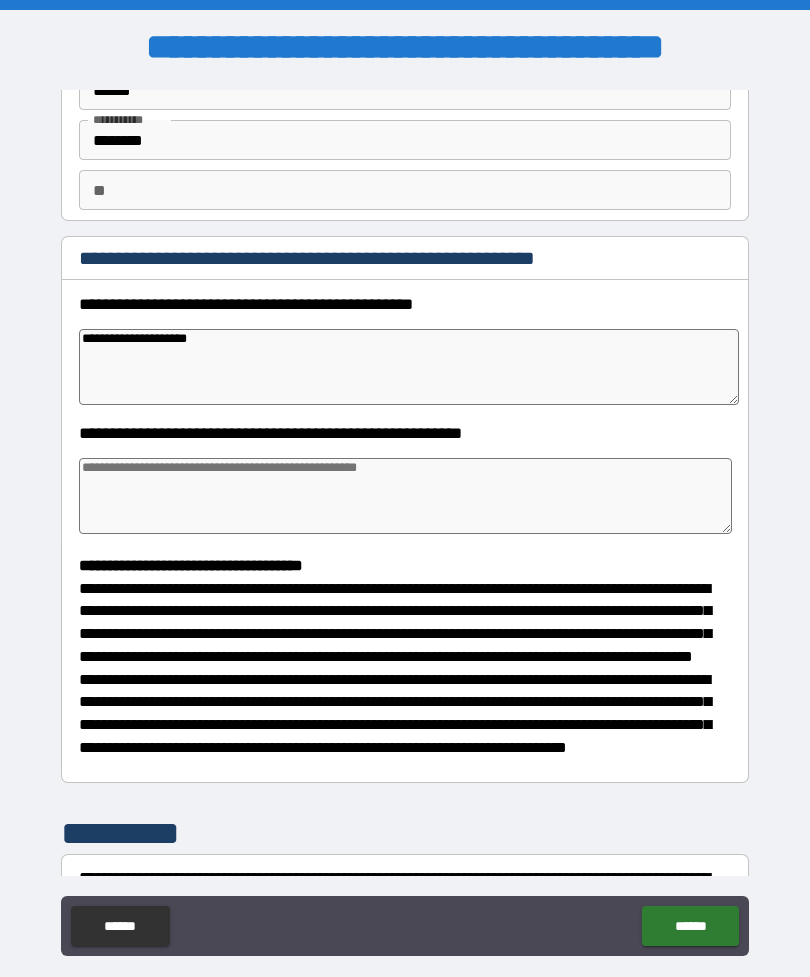 type on "*" 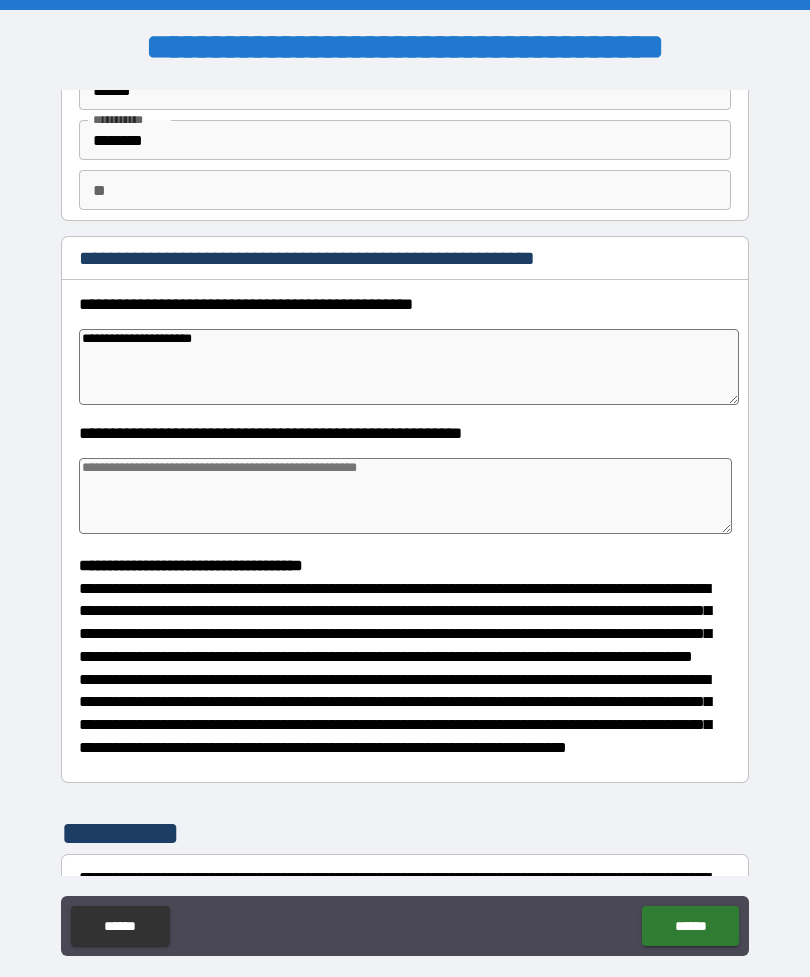 type on "*" 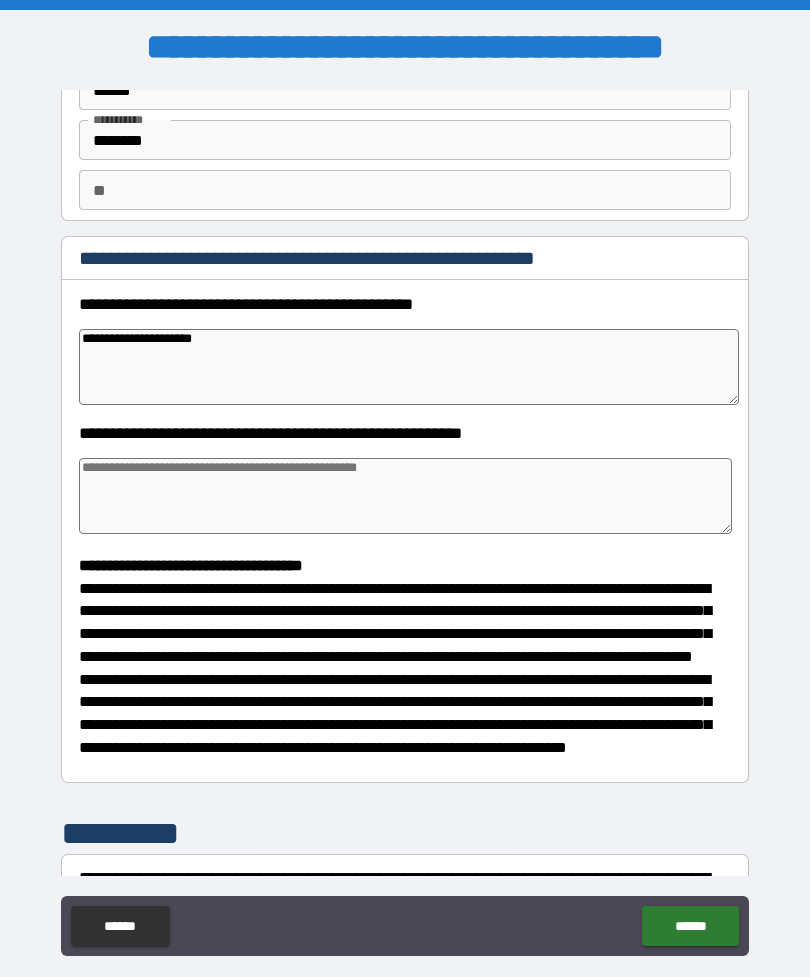 type on "**********" 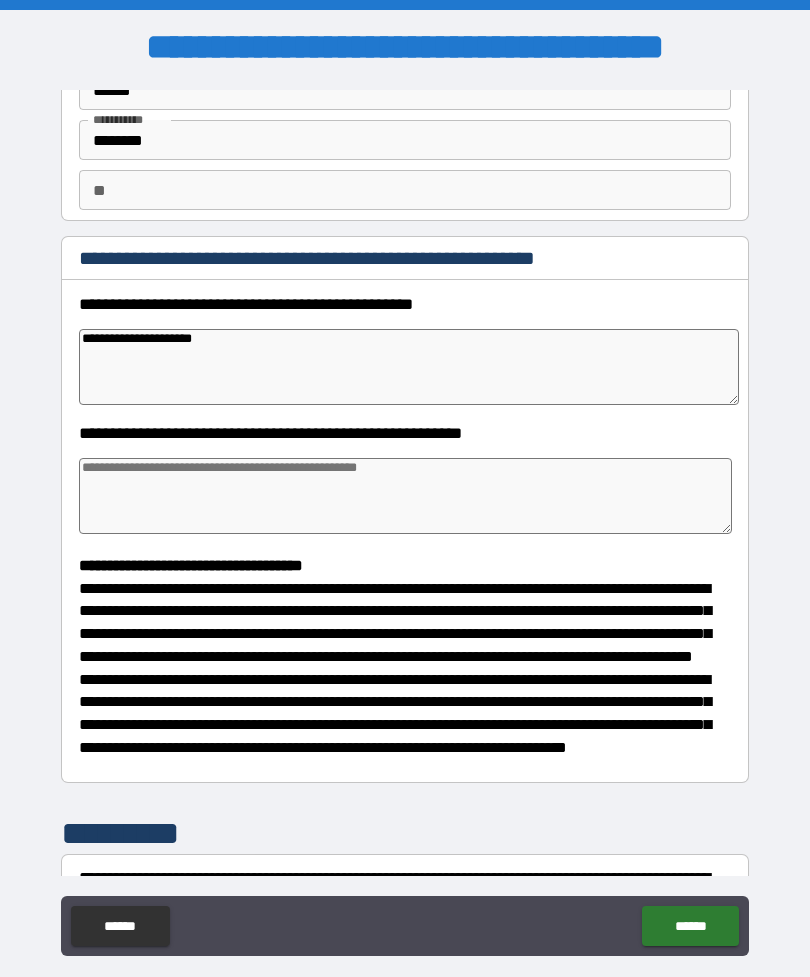 type on "*" 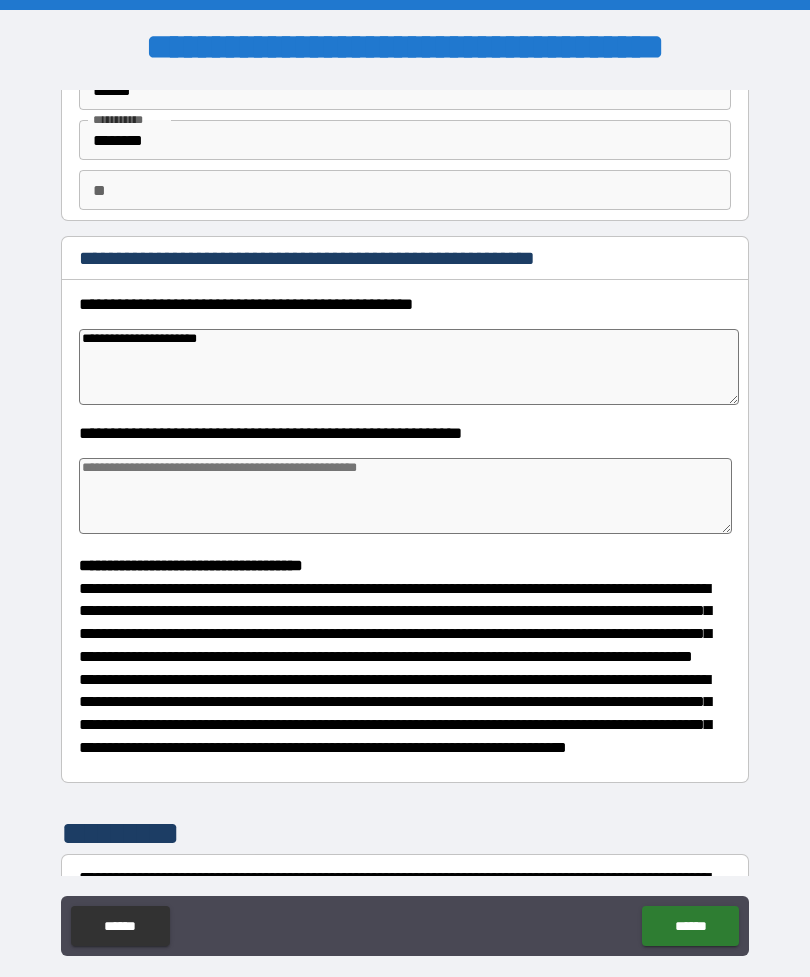 type on "**********" 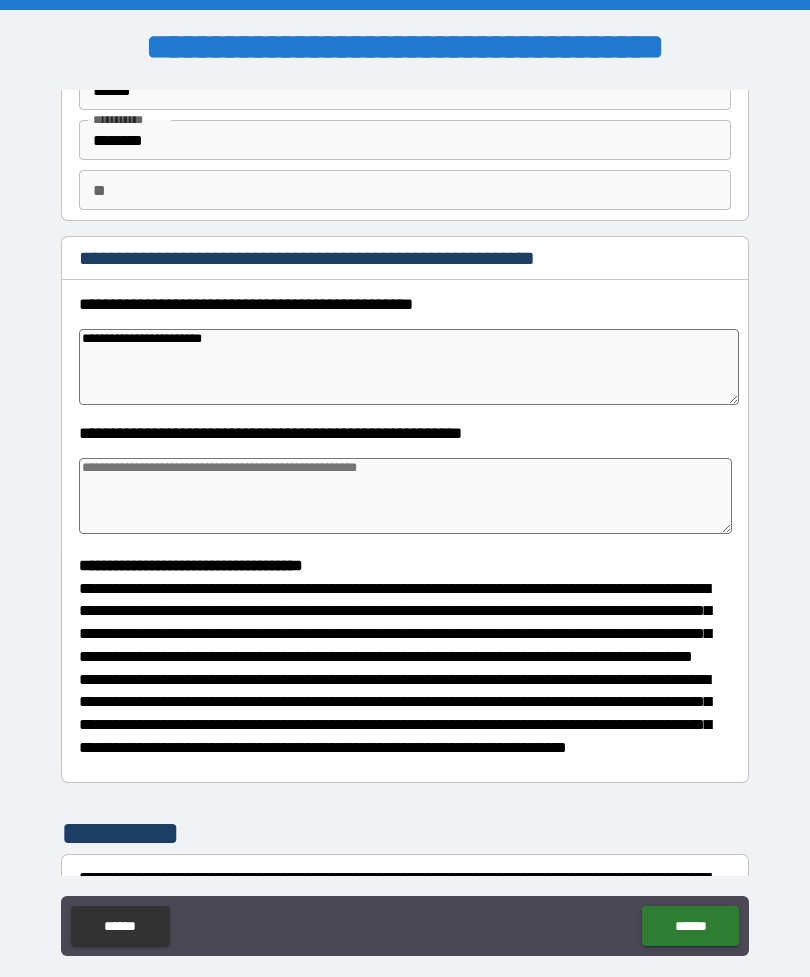 type on "*" 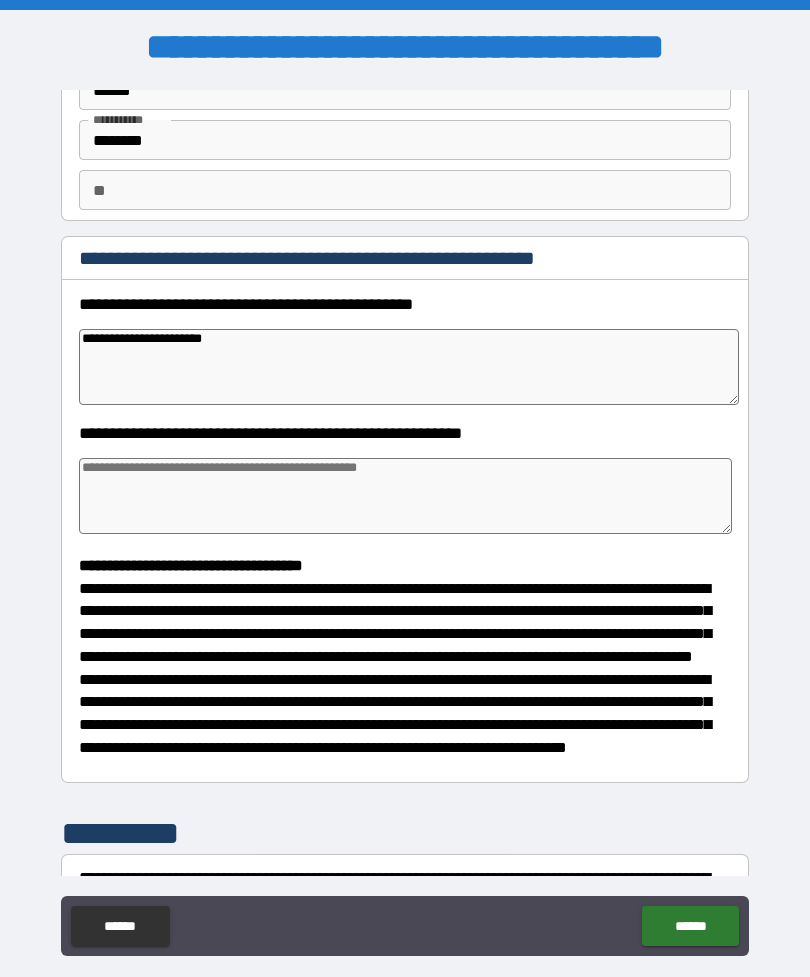 type on "*" 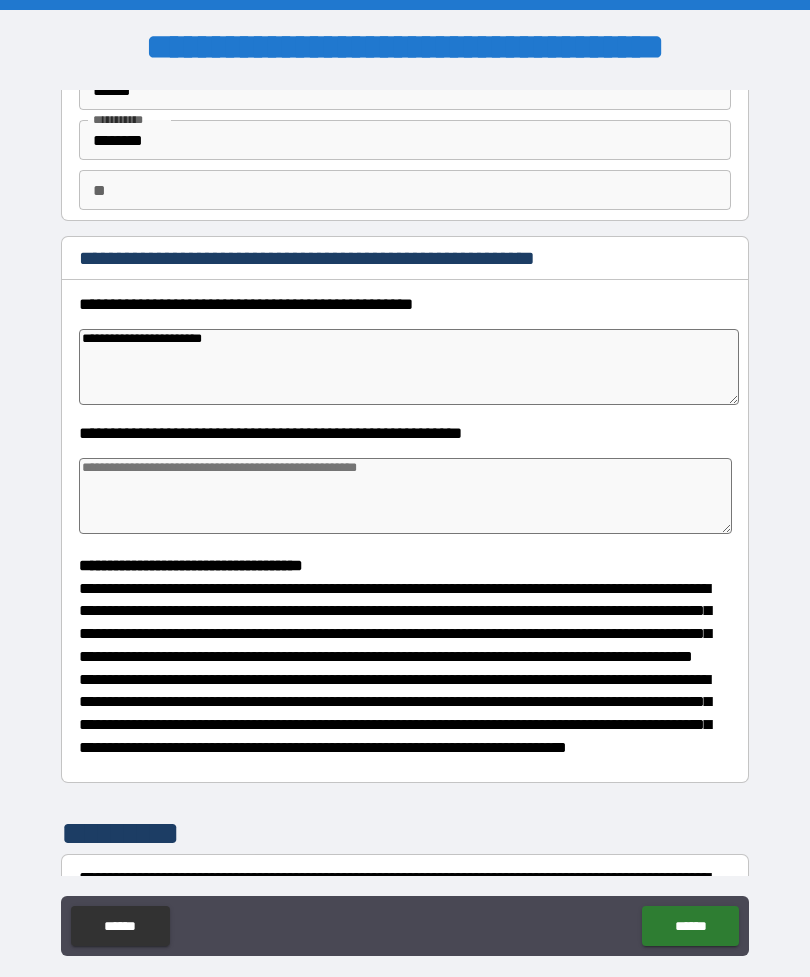 type on "*" 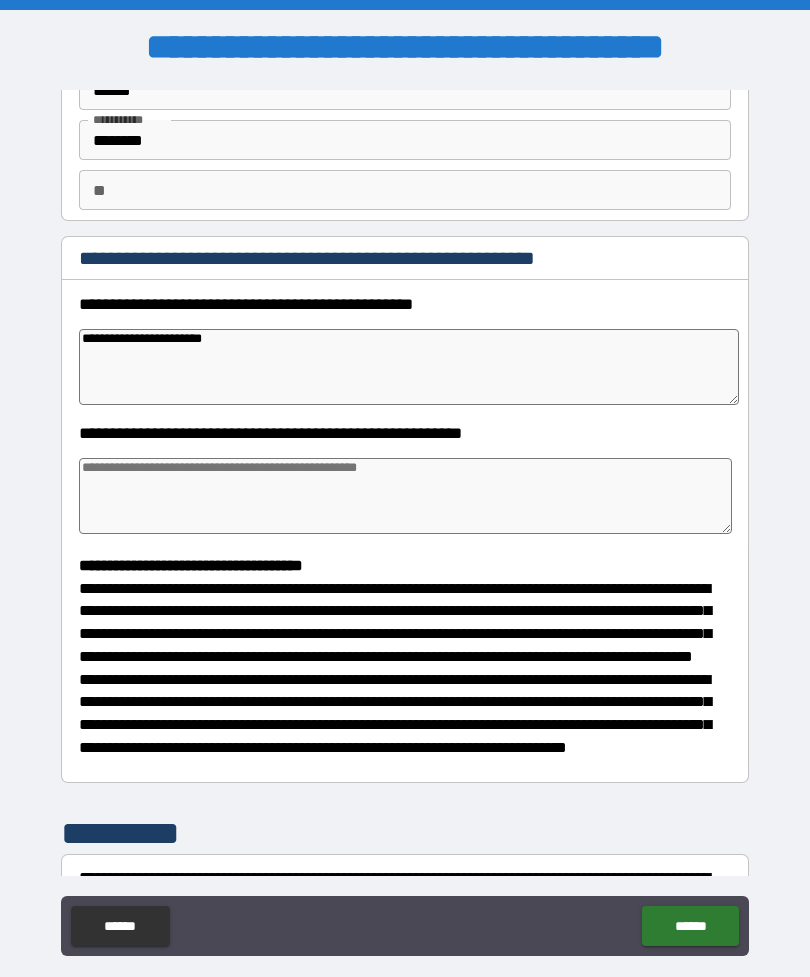 type on "**********" 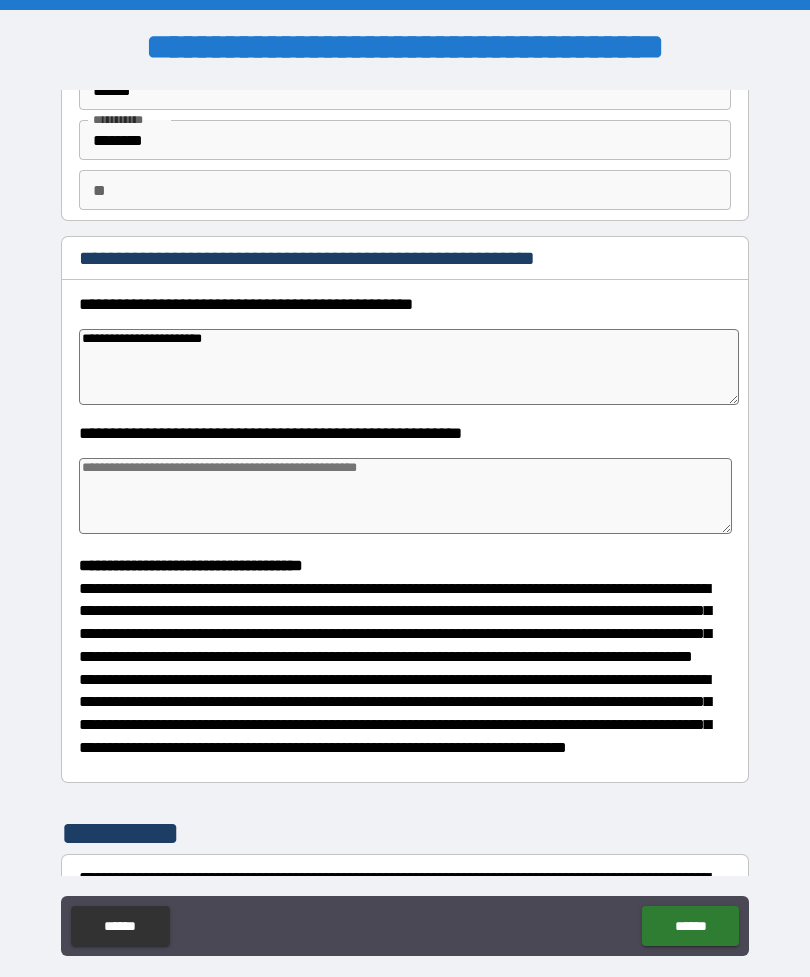 type on "*" 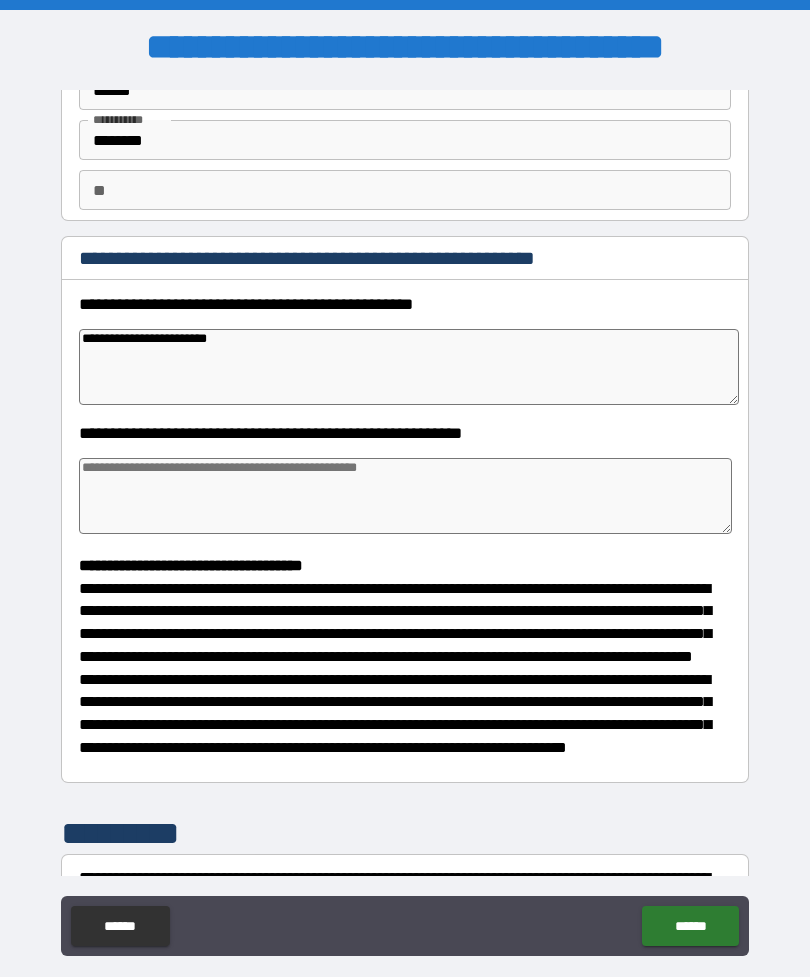 type on "*" 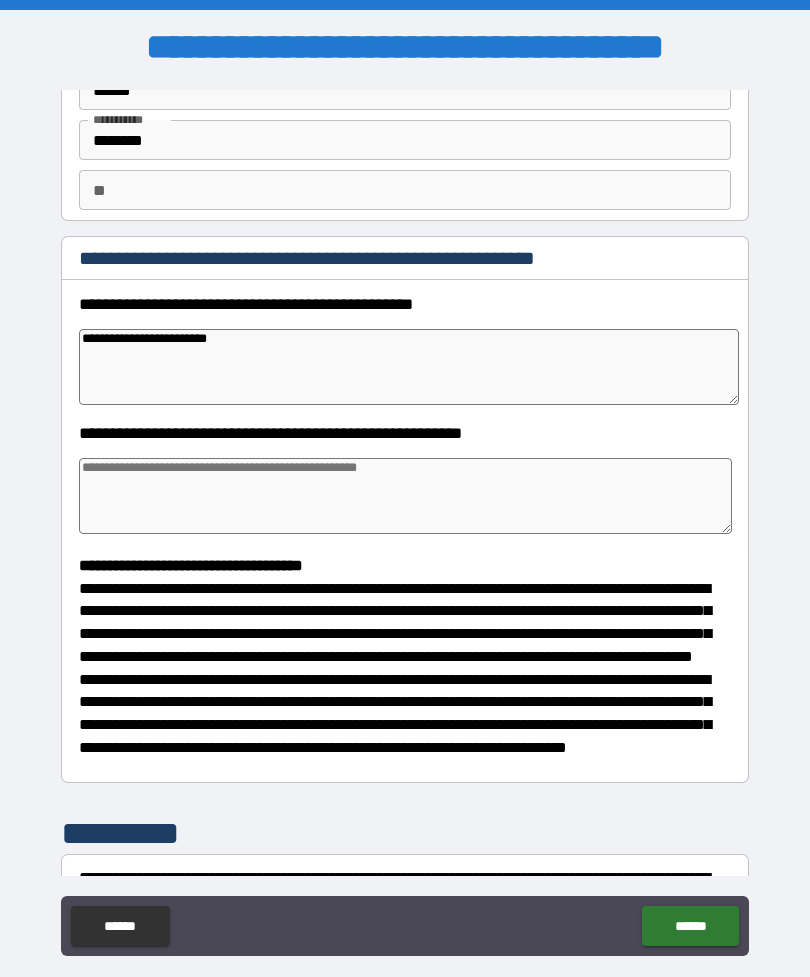 type on "*" 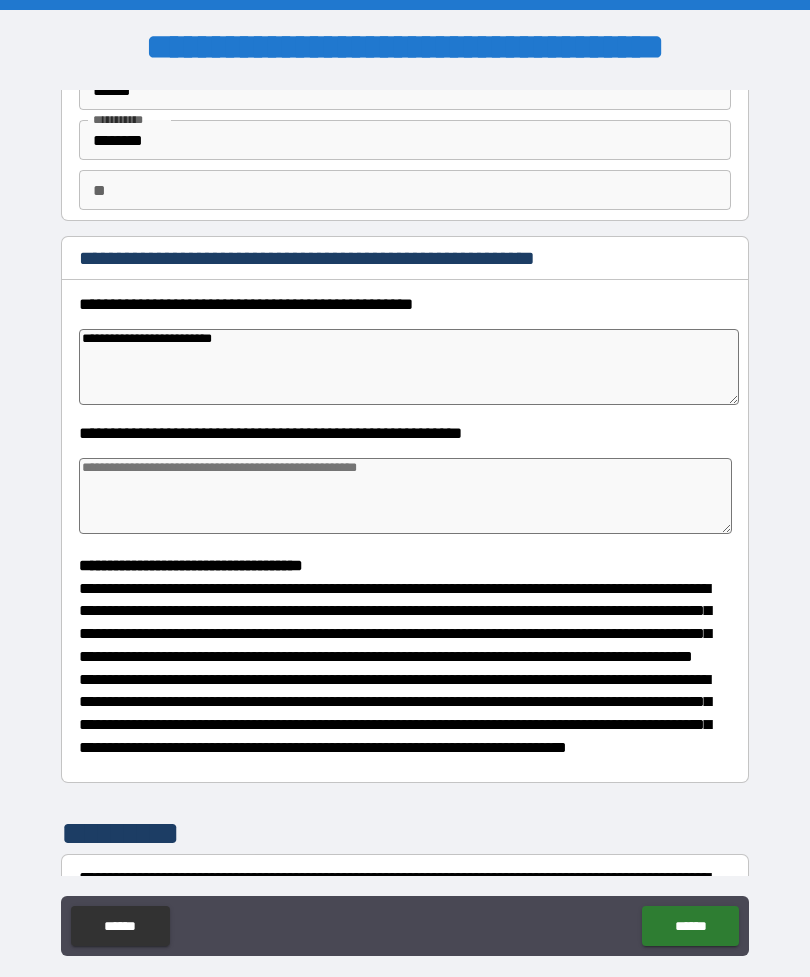 type on "*" 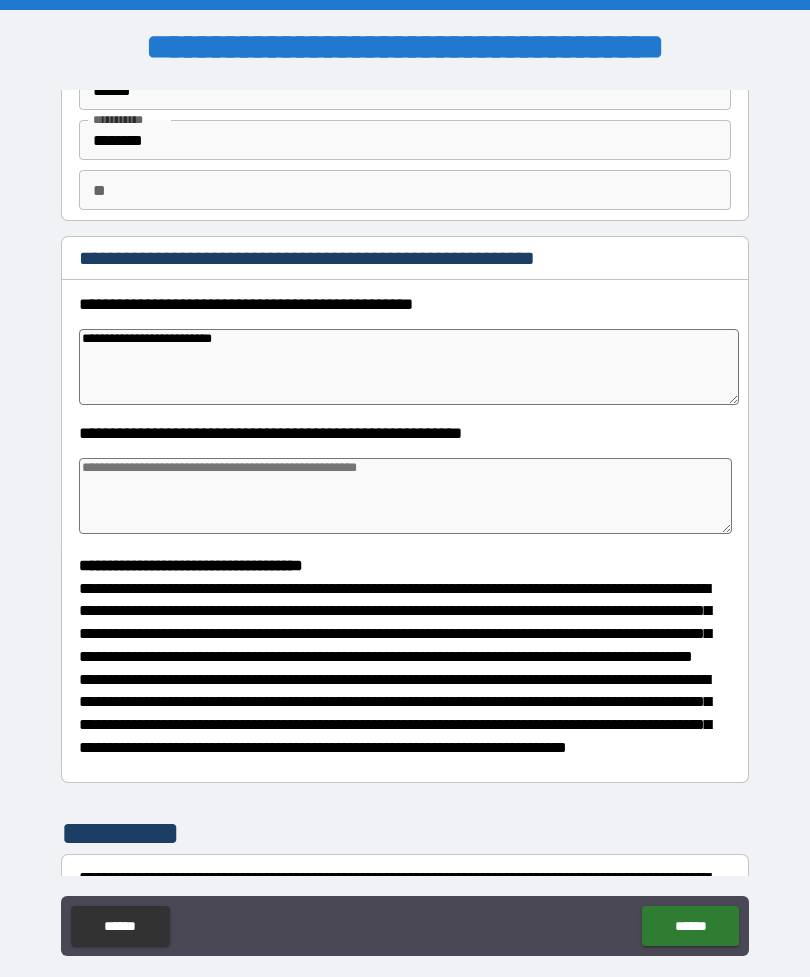 type on "**********" 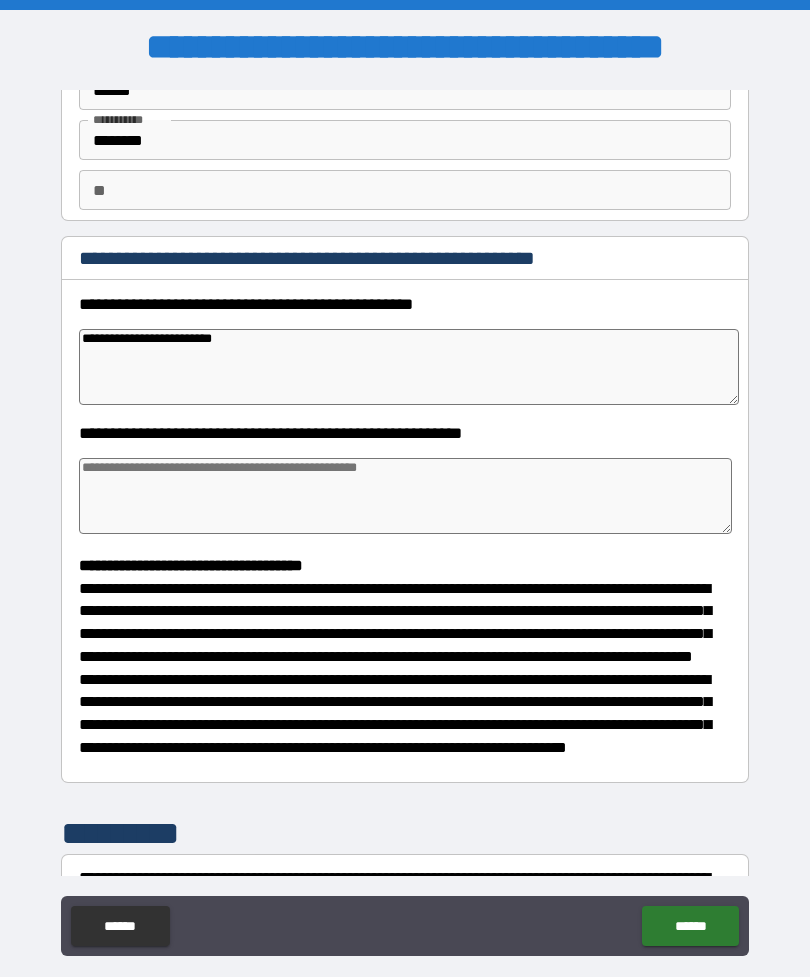 type on "*" 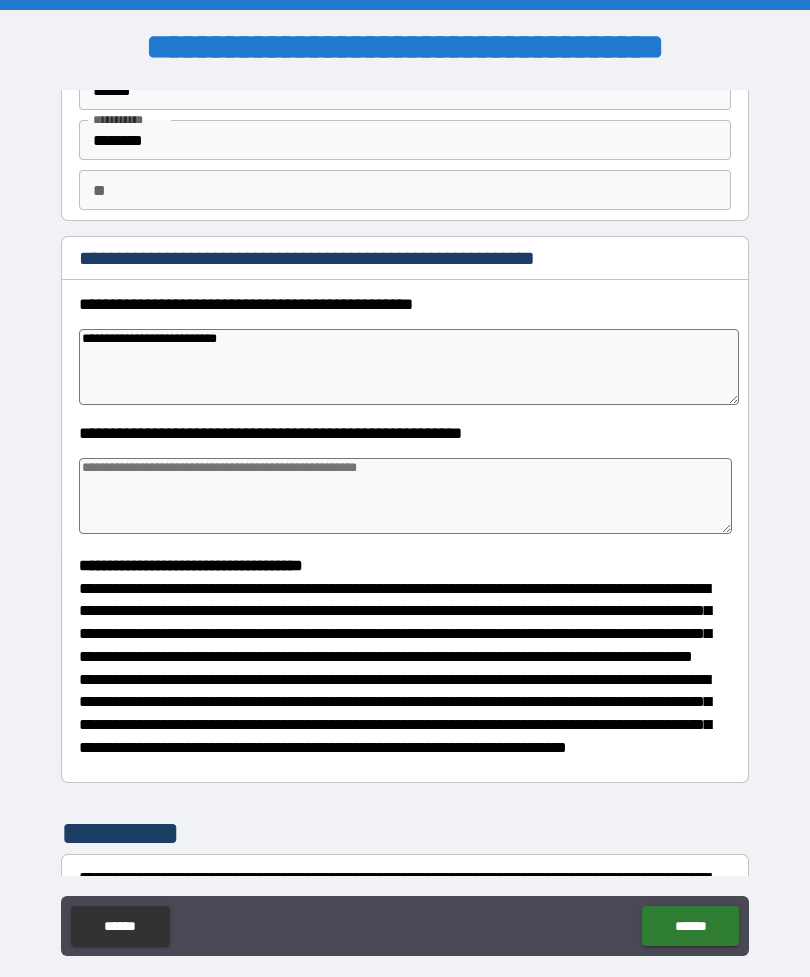 type on "*" 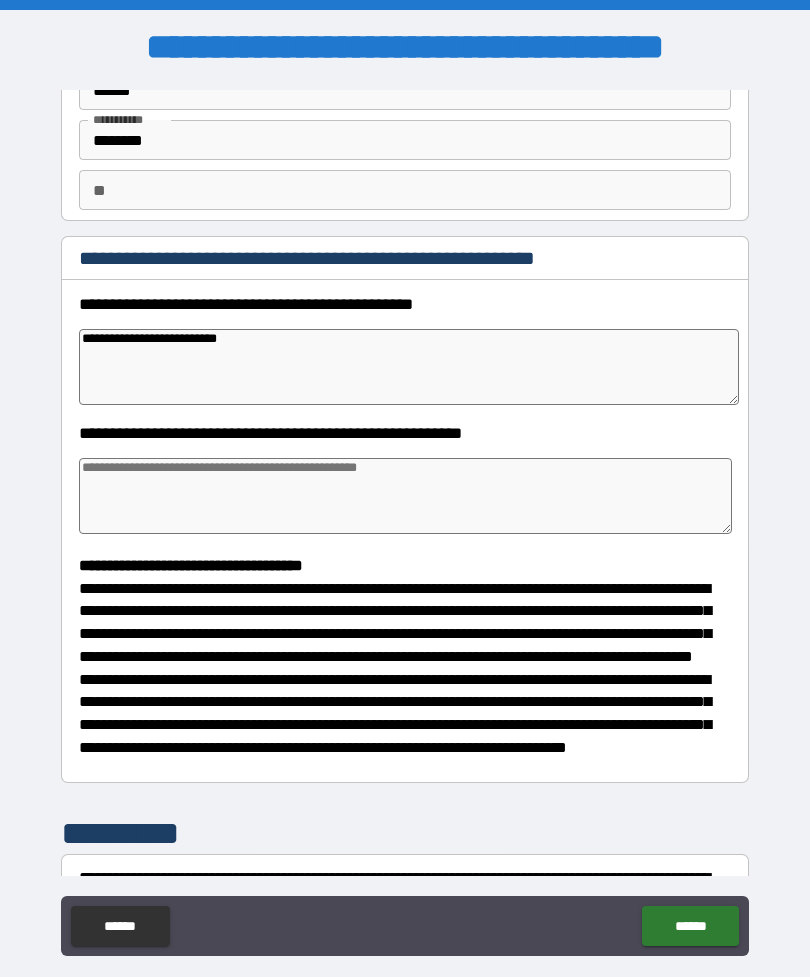 type on "**********" 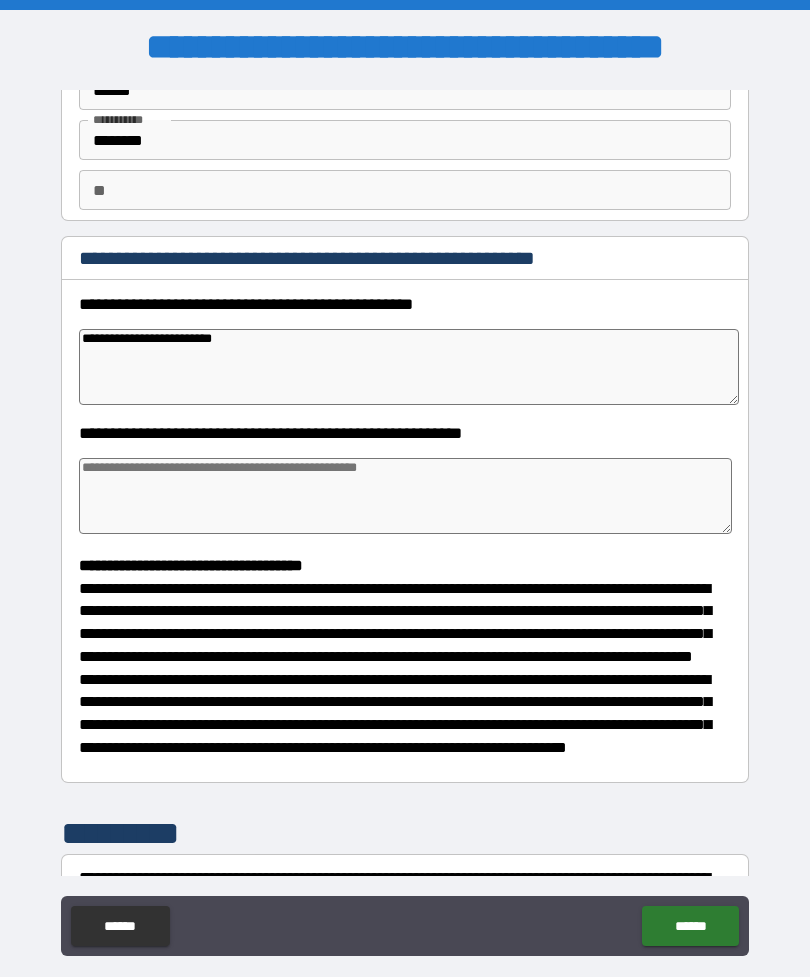 type on "*" 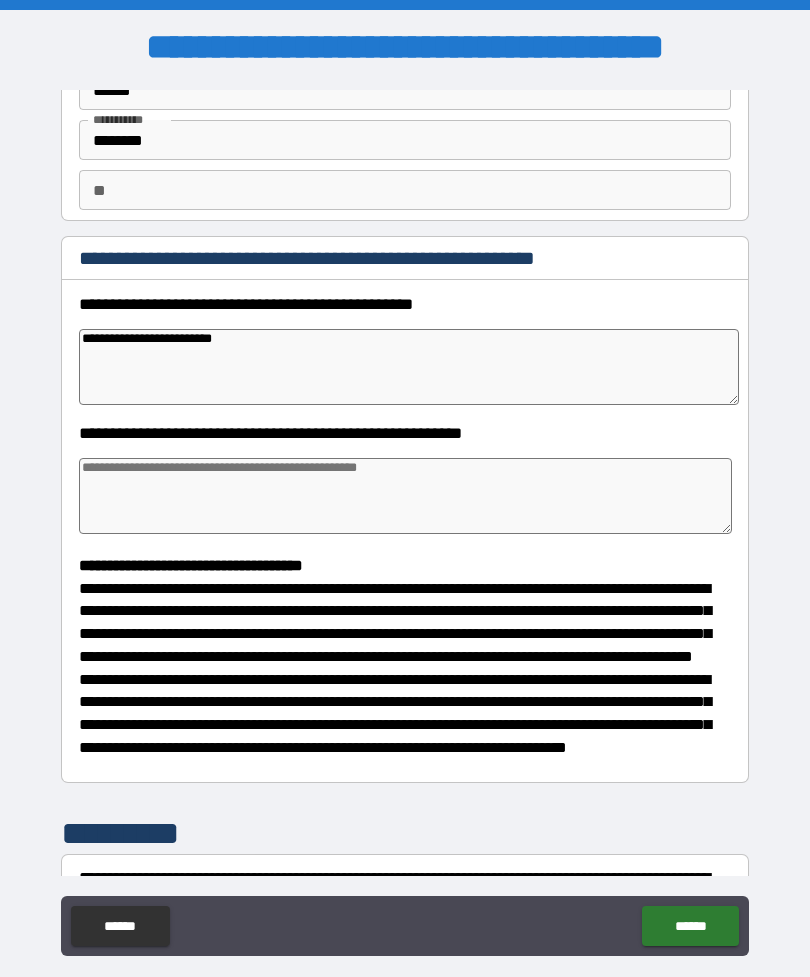 type on "**********" 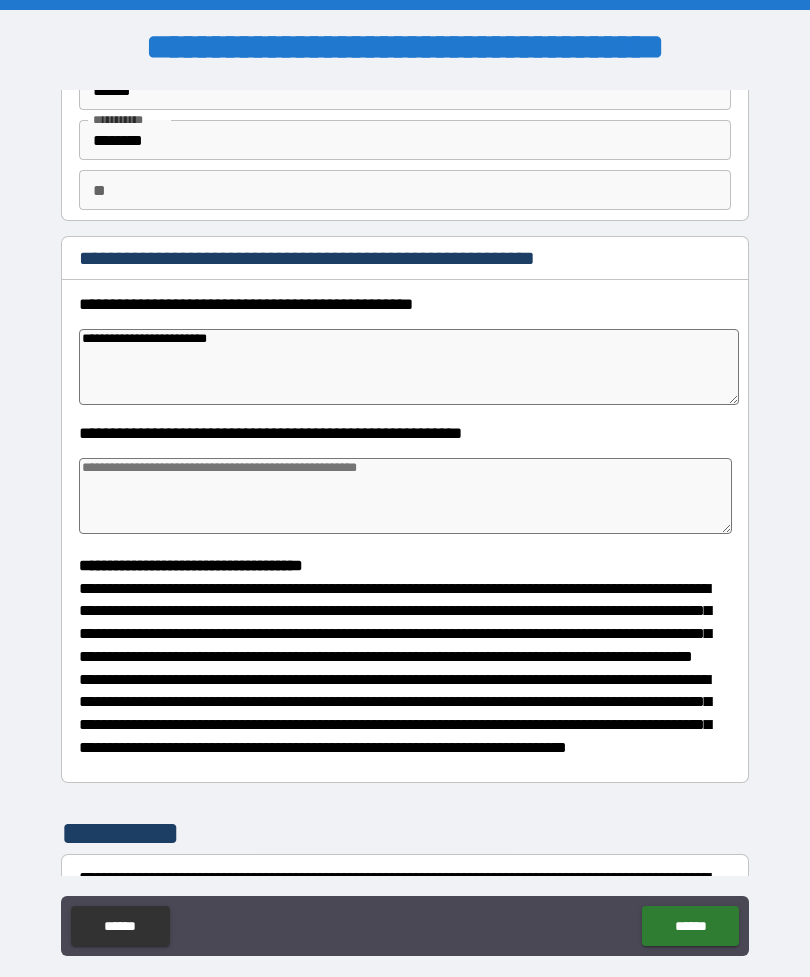 type on "*" 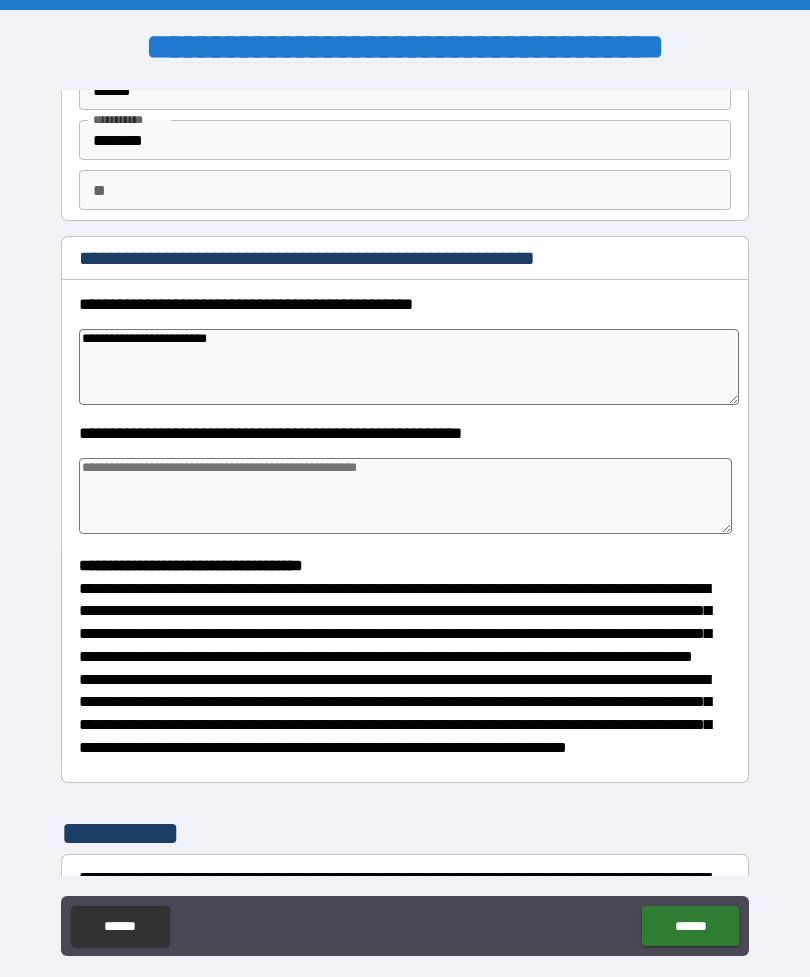 type on "*" 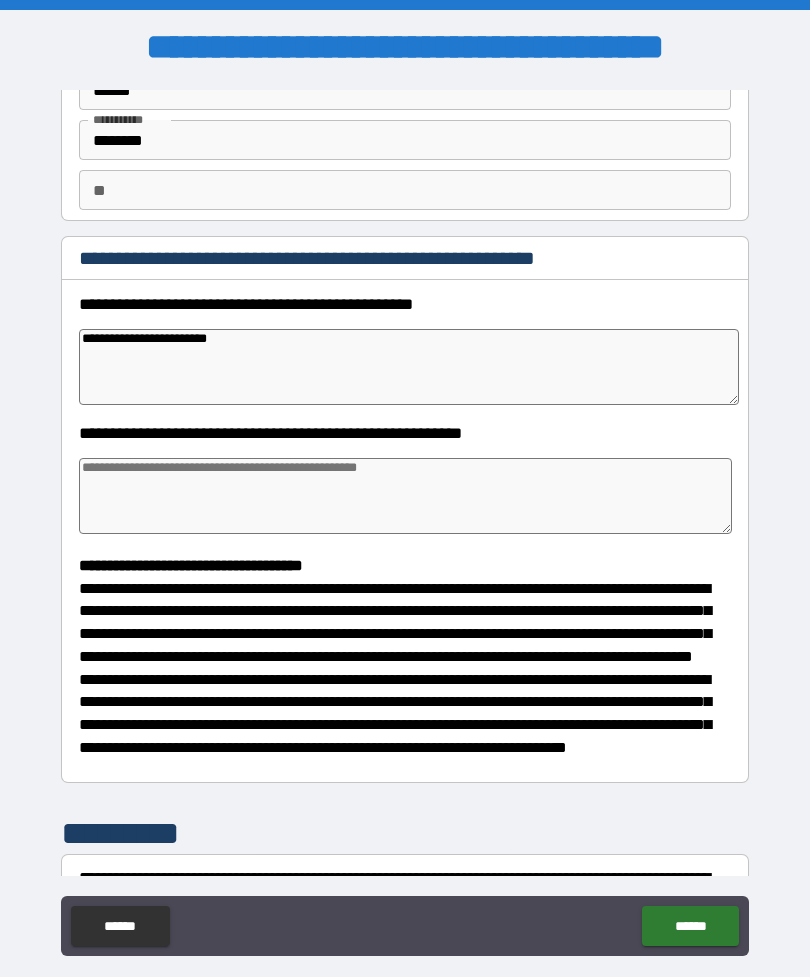 type on "*" 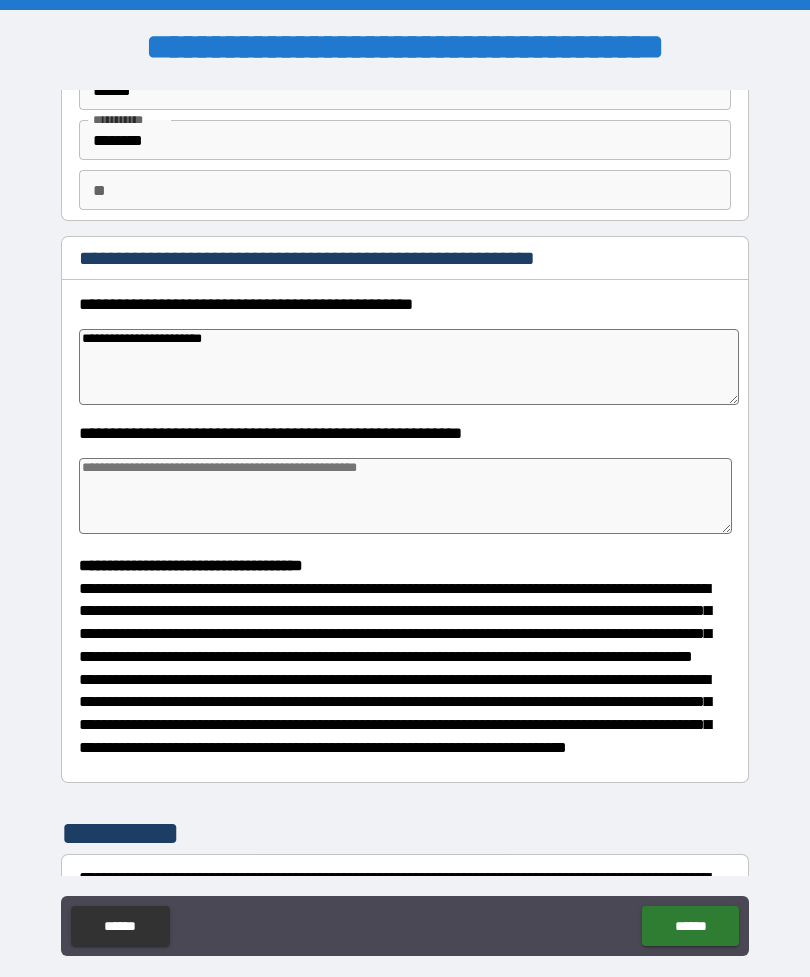 type on "*" 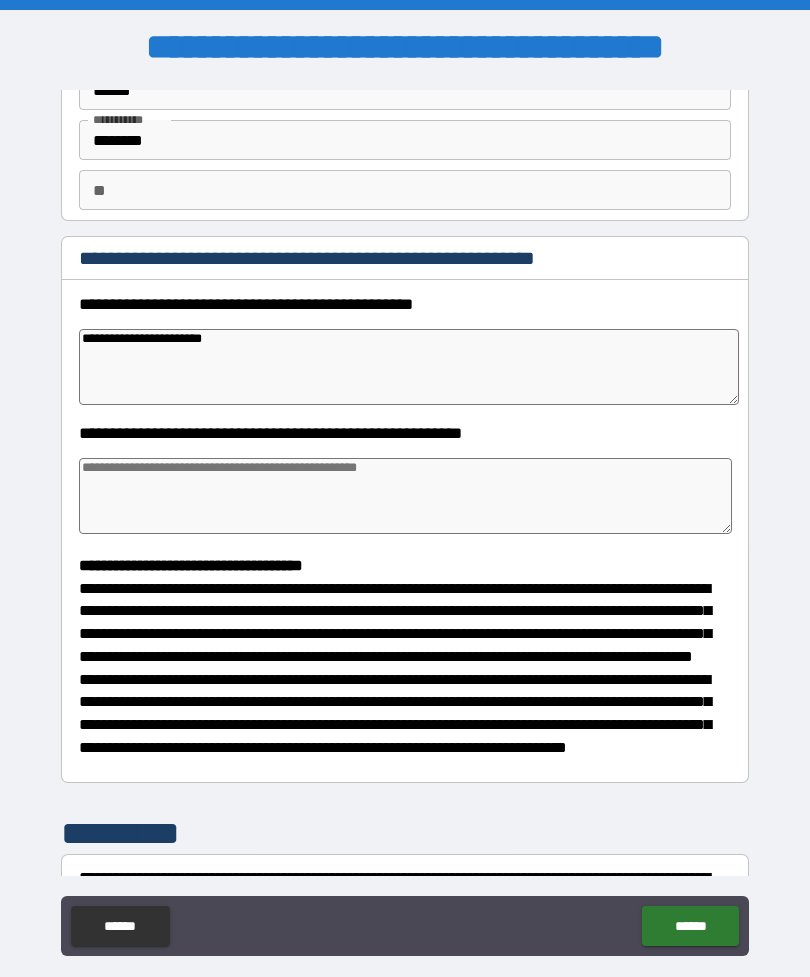 type on "*" 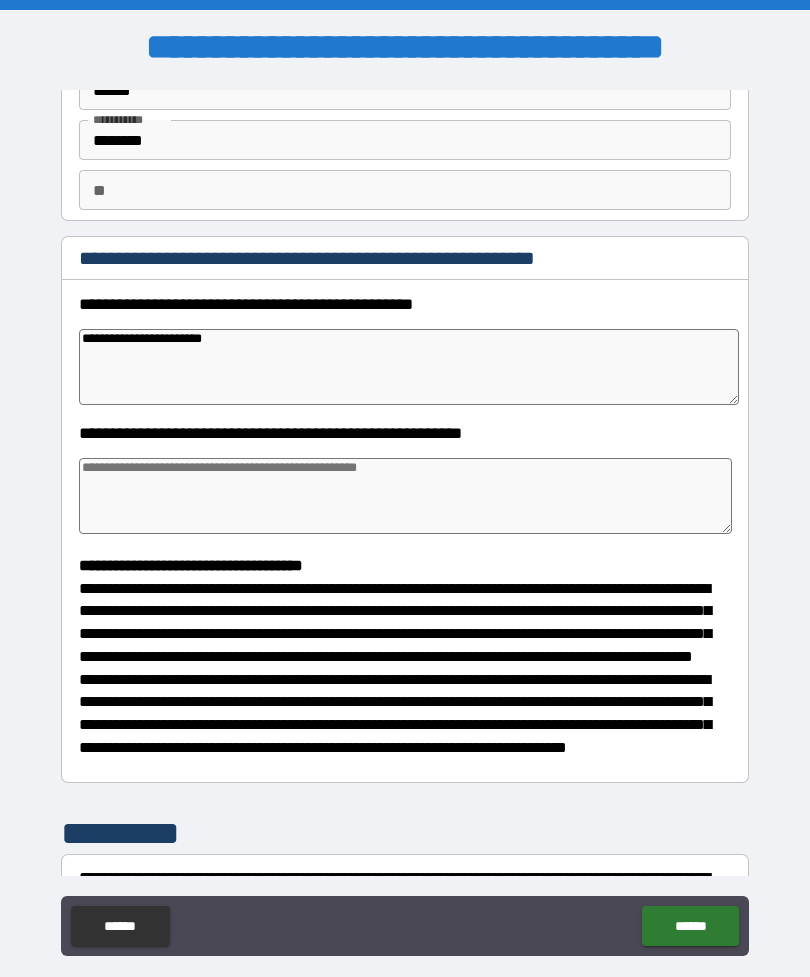 type on "*" 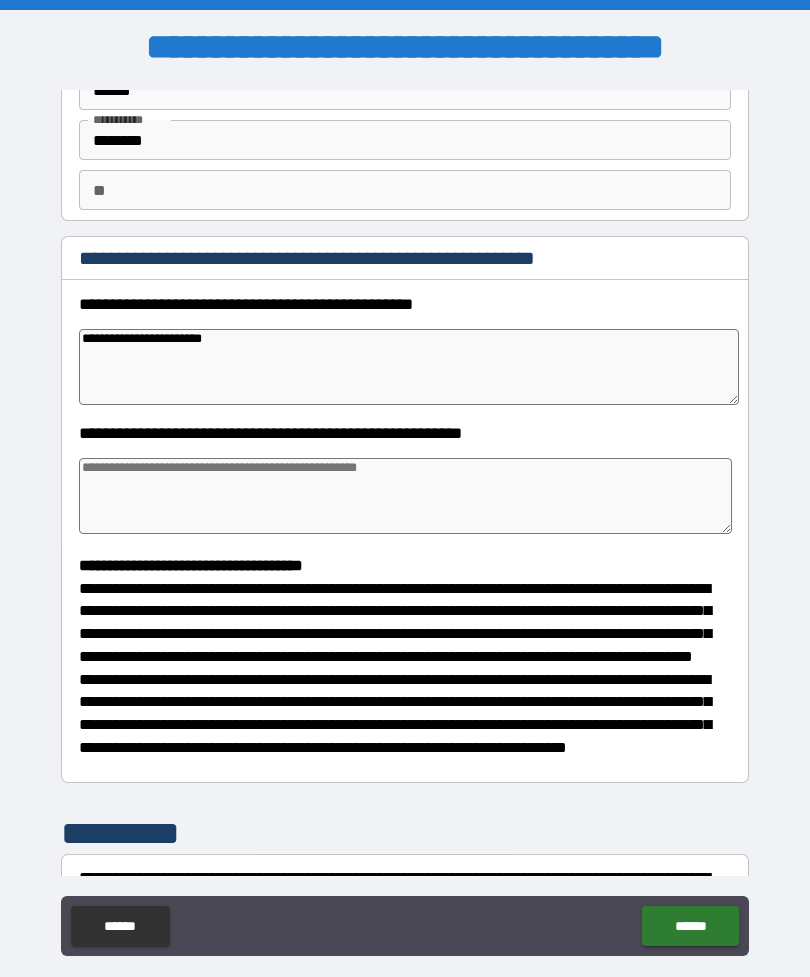 type on "**********" 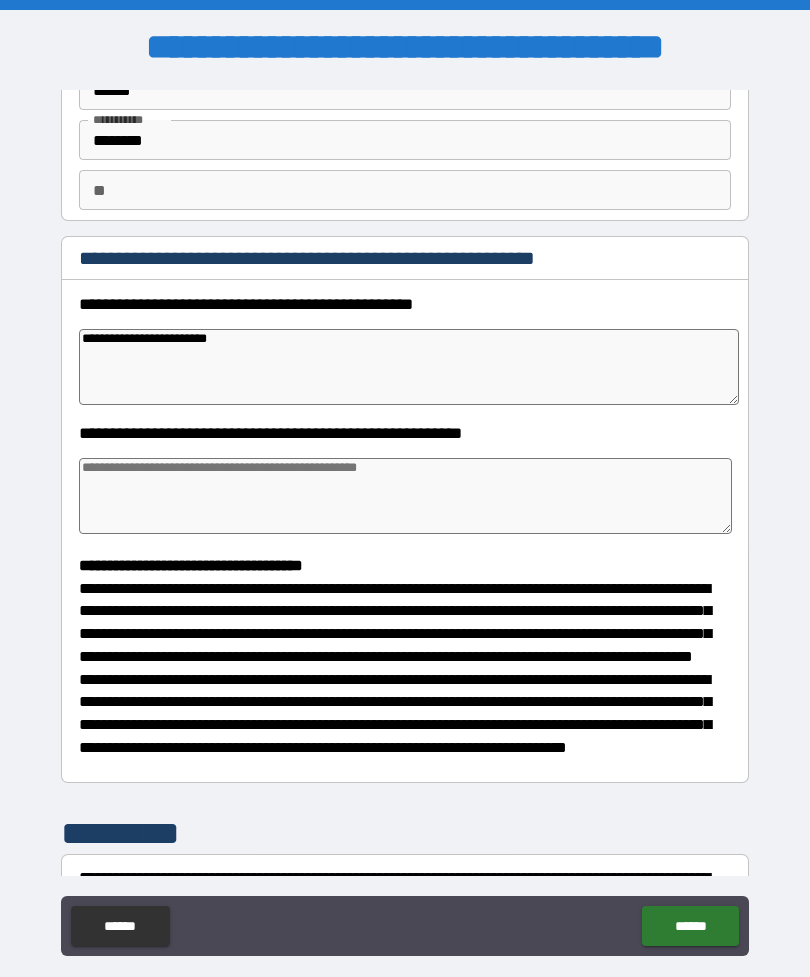 type on "*" 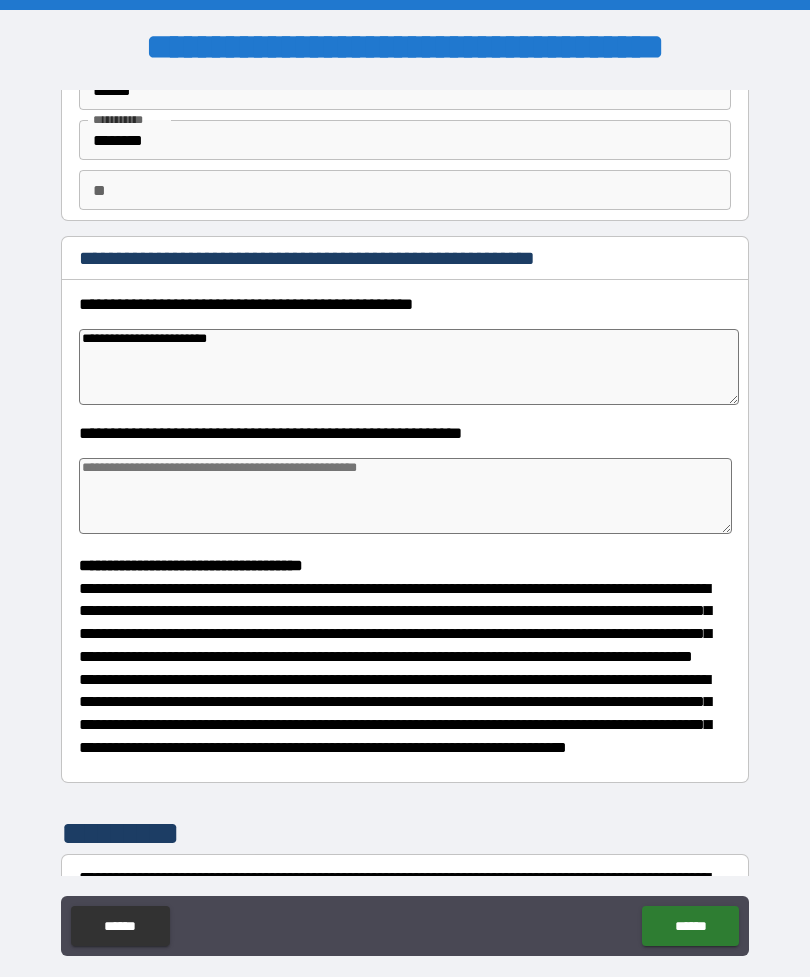 type on "*" 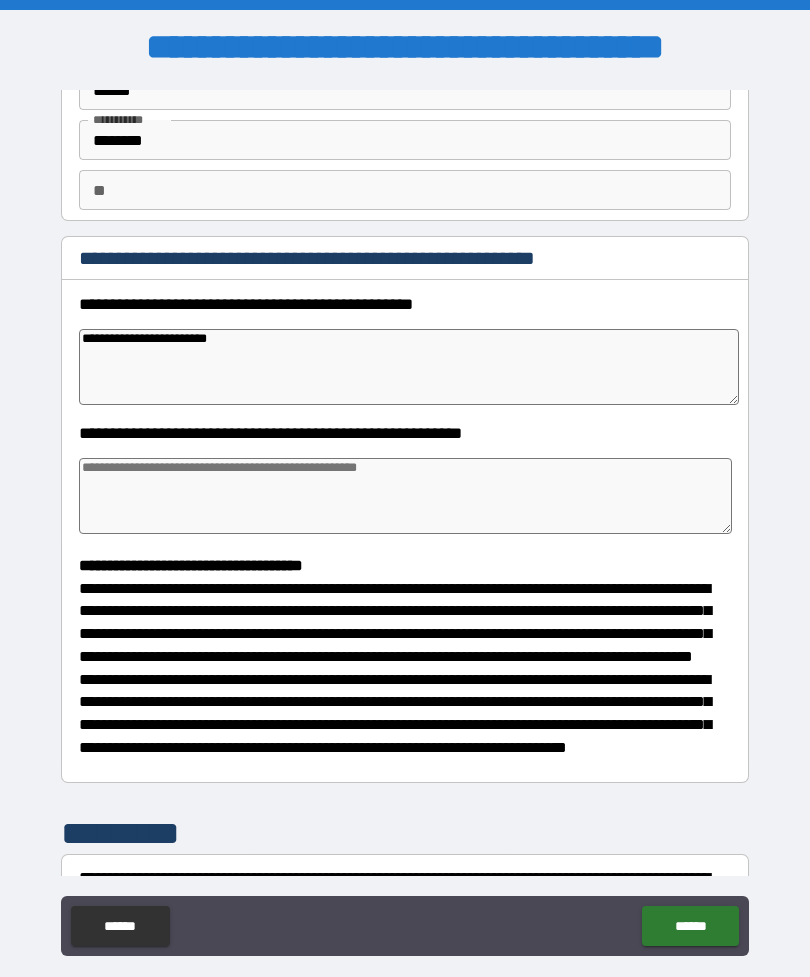 type on "*" 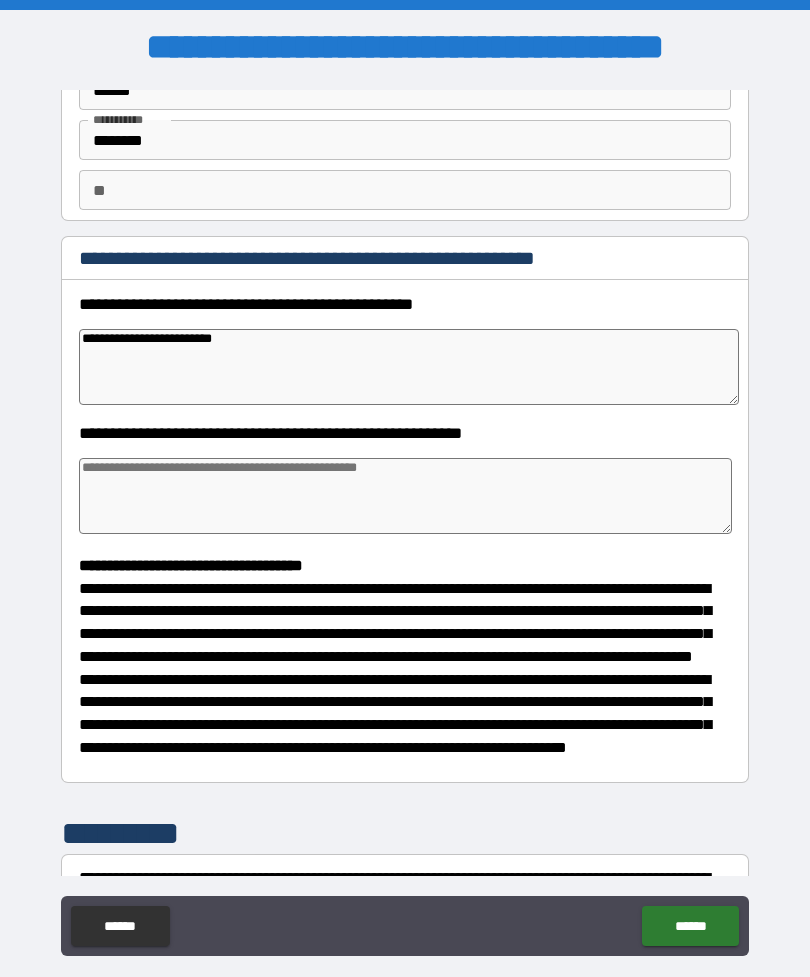 type on "*" 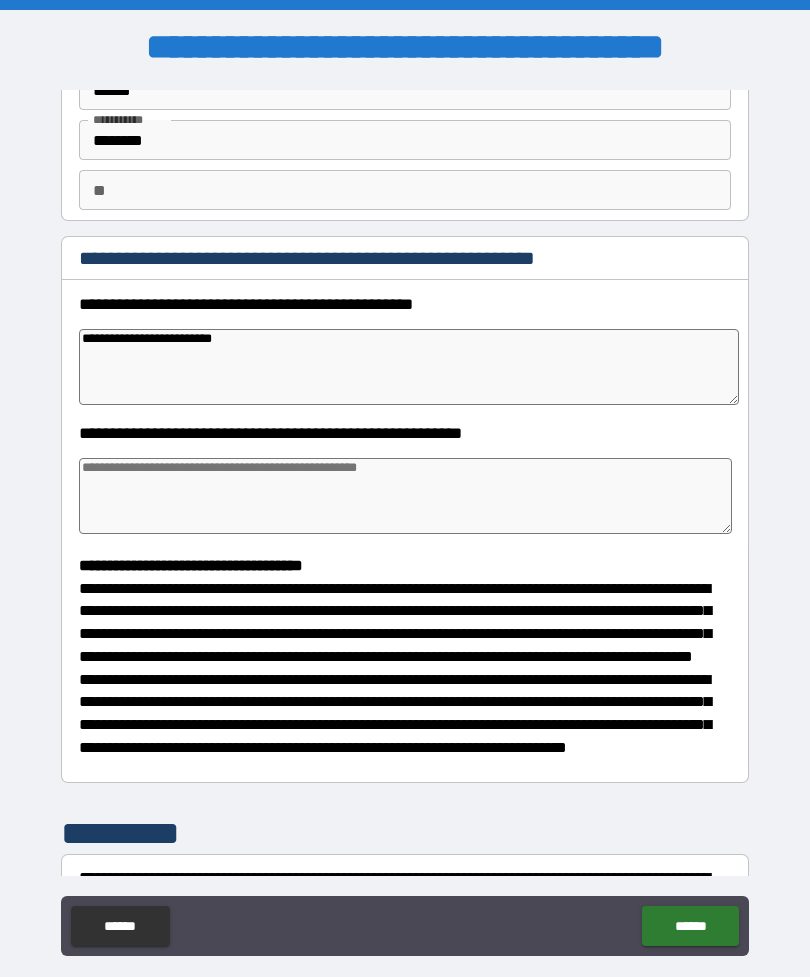 type on "*" 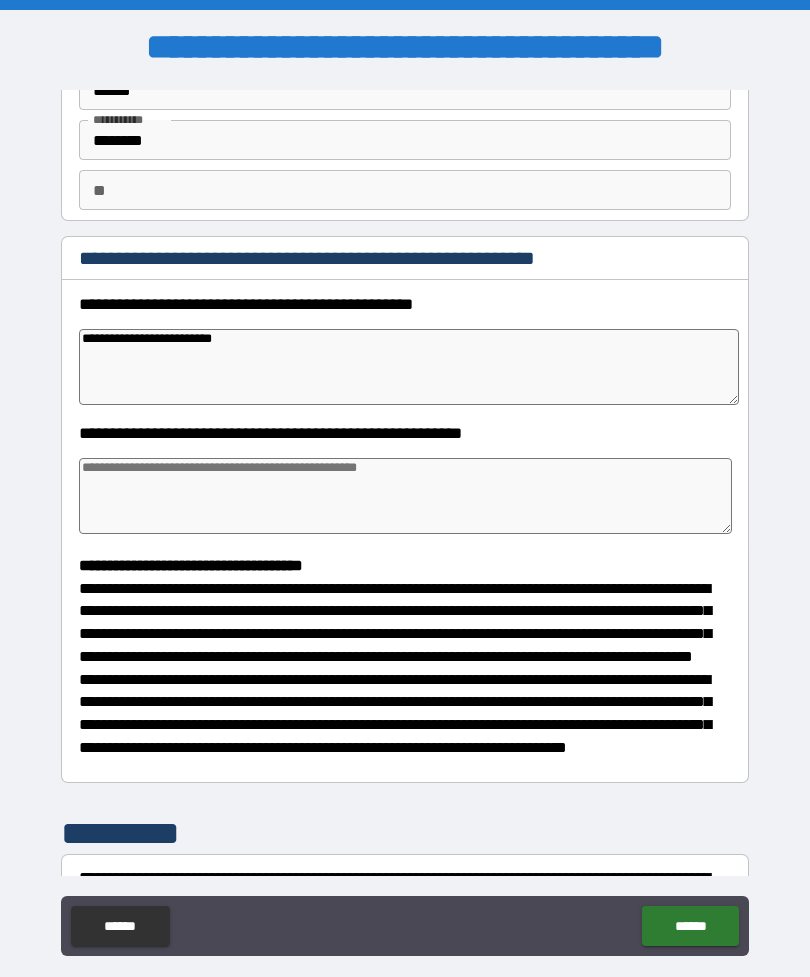 type on "*" 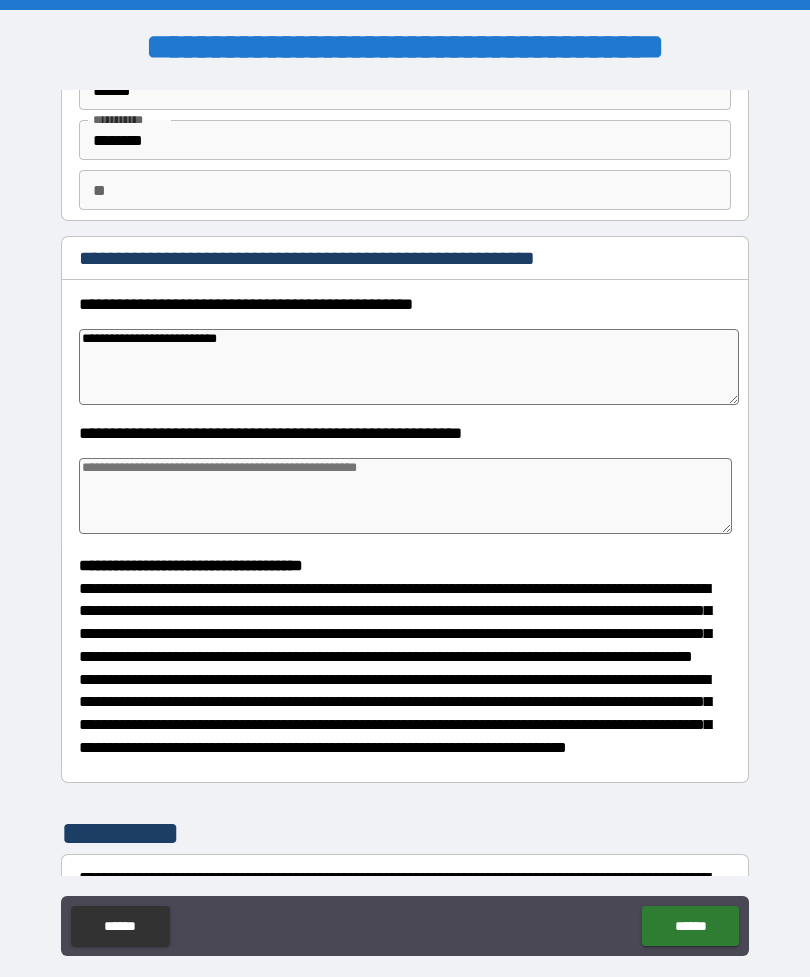 type on "*" 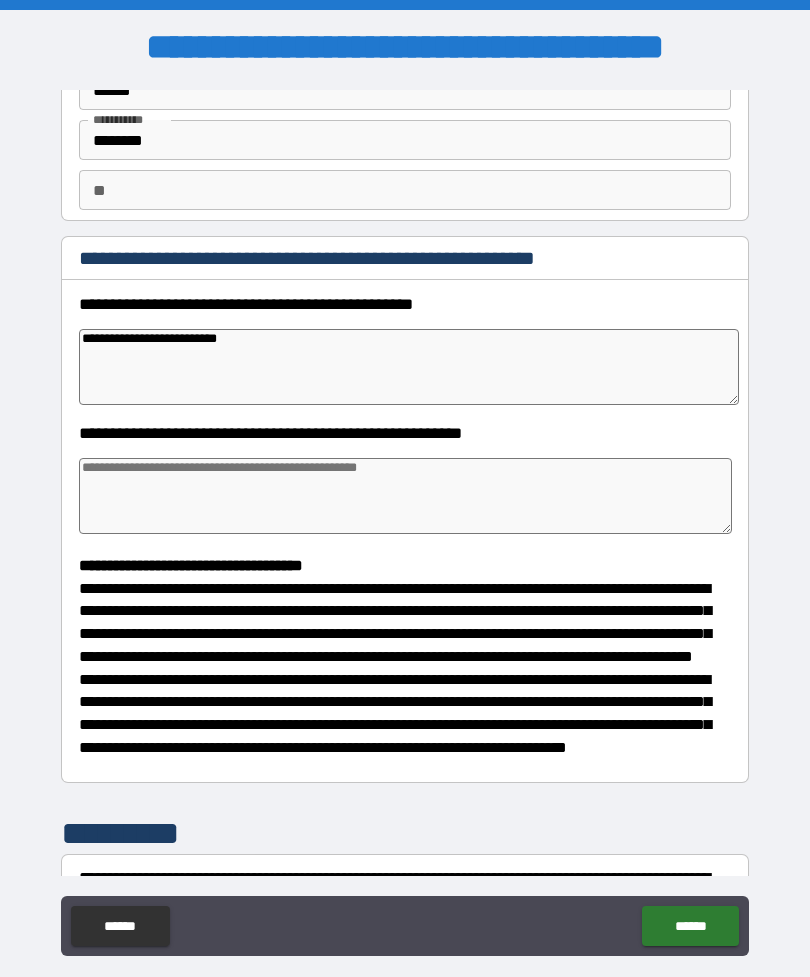 type on "*" 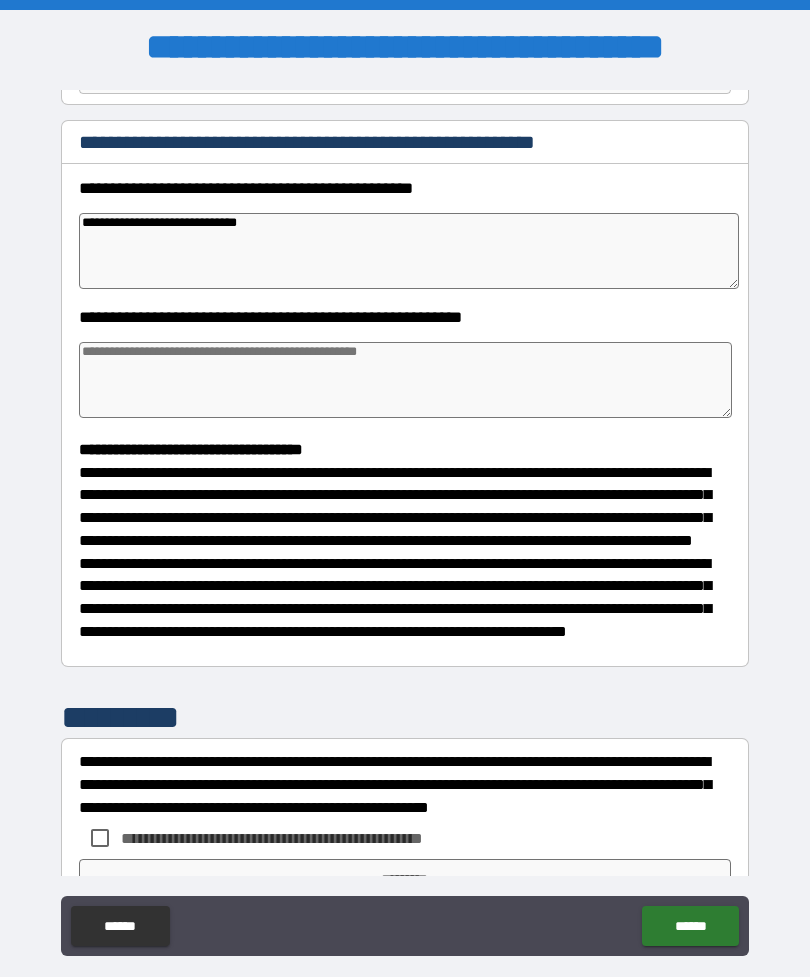 scroll, scrollTop: 227, scrollLeft: 0, axis: vertical 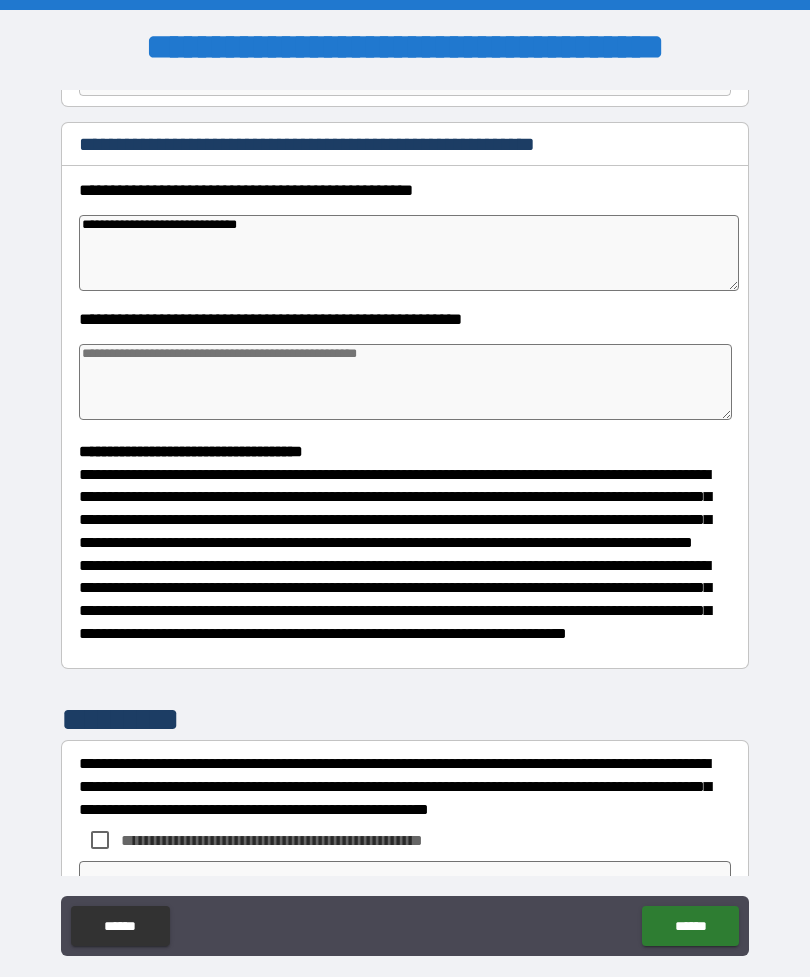click at bounding box center (405, 382) 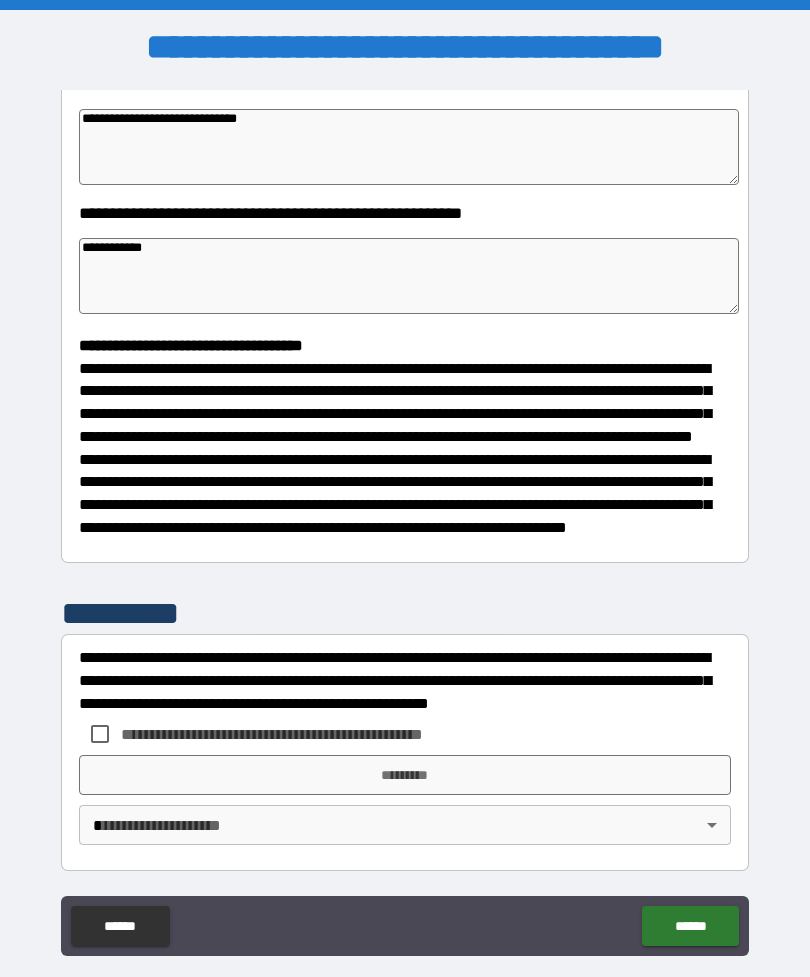 scroll, scrollTop: 370, scrollLeft: 0, axis: vertical 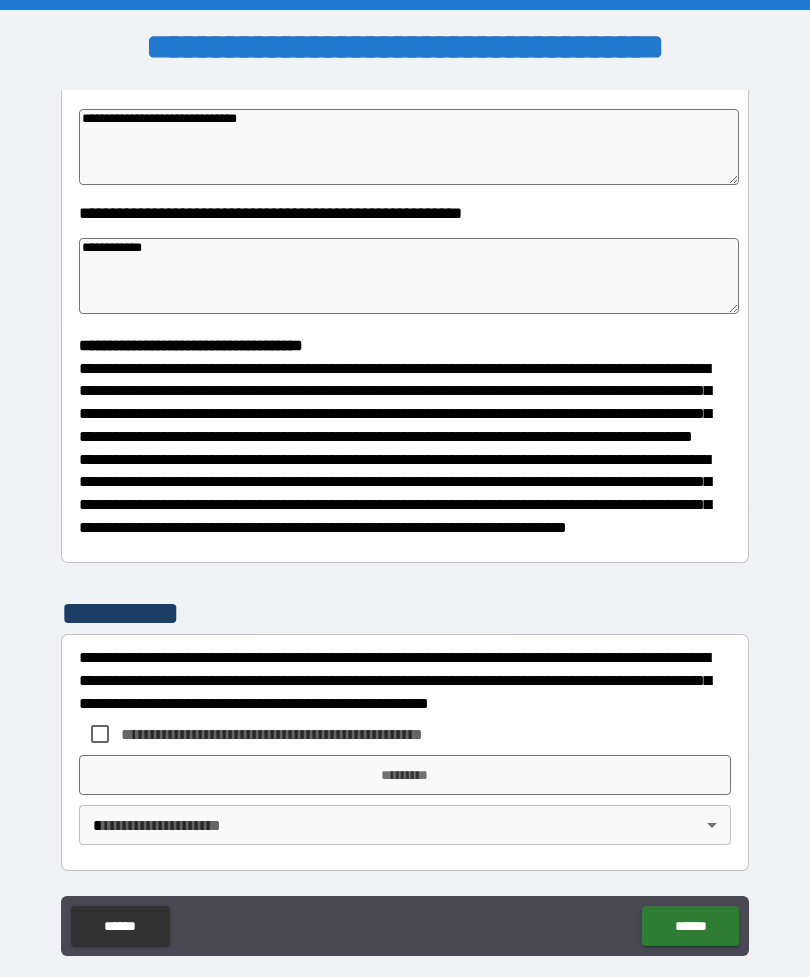 click on "**********" at bounding box center (405, 445) 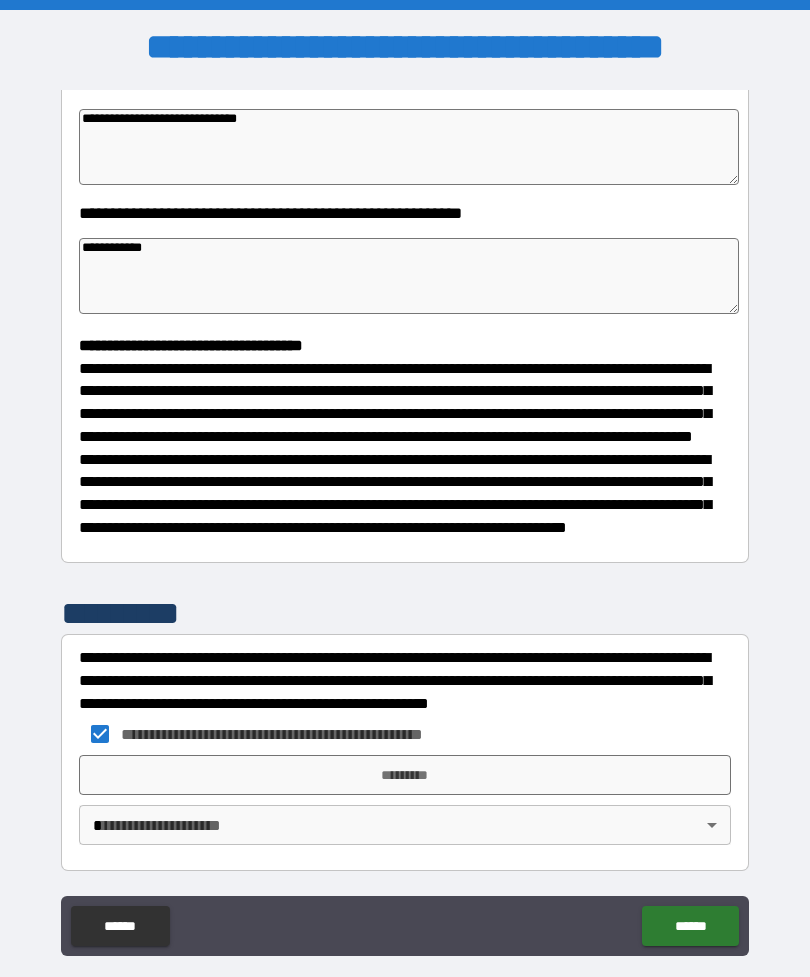 click on "*********" at bounding box center [405, 775] 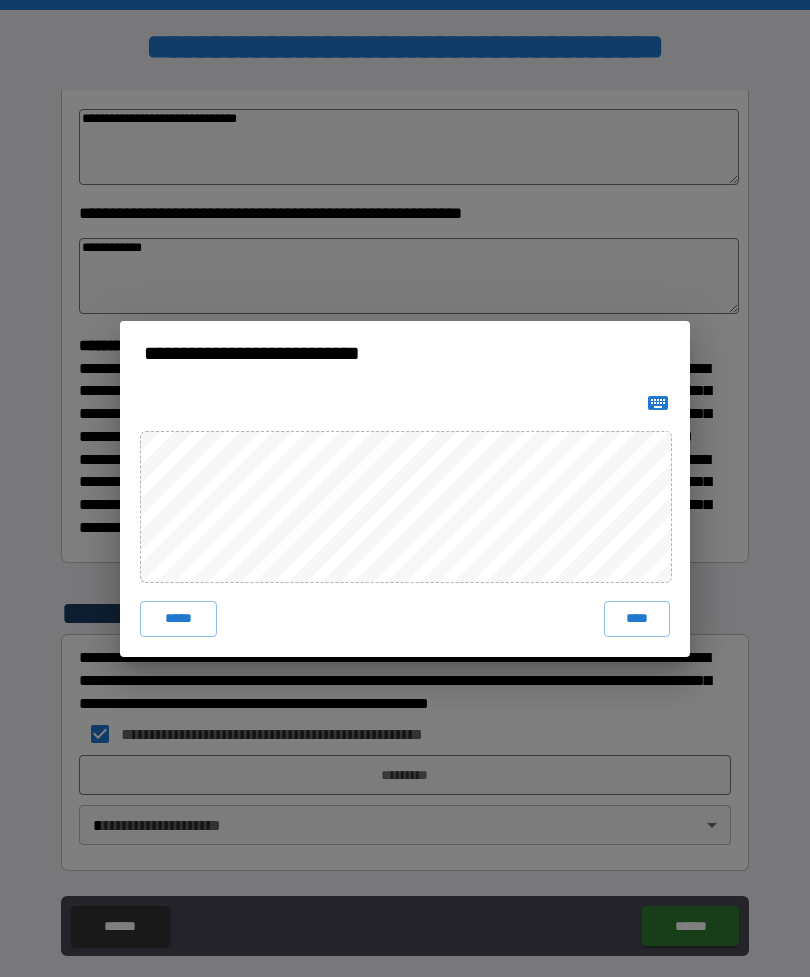 click on "**********" at bounding box center (405, 488) 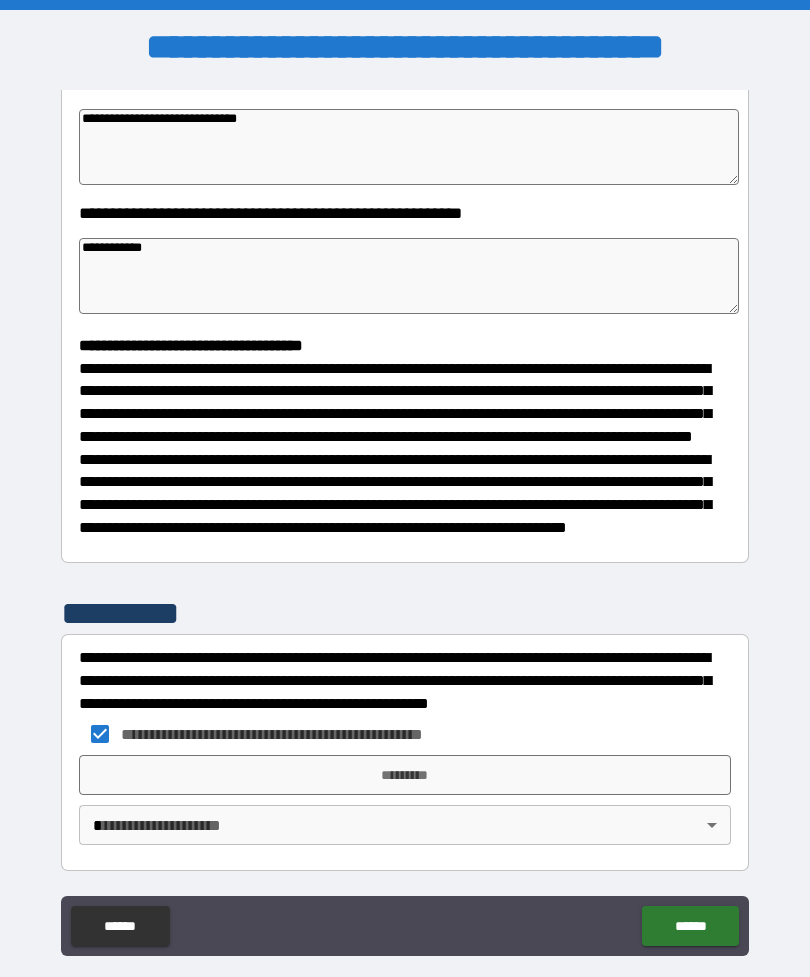 click on "*********" at bounding box center (405, 775) 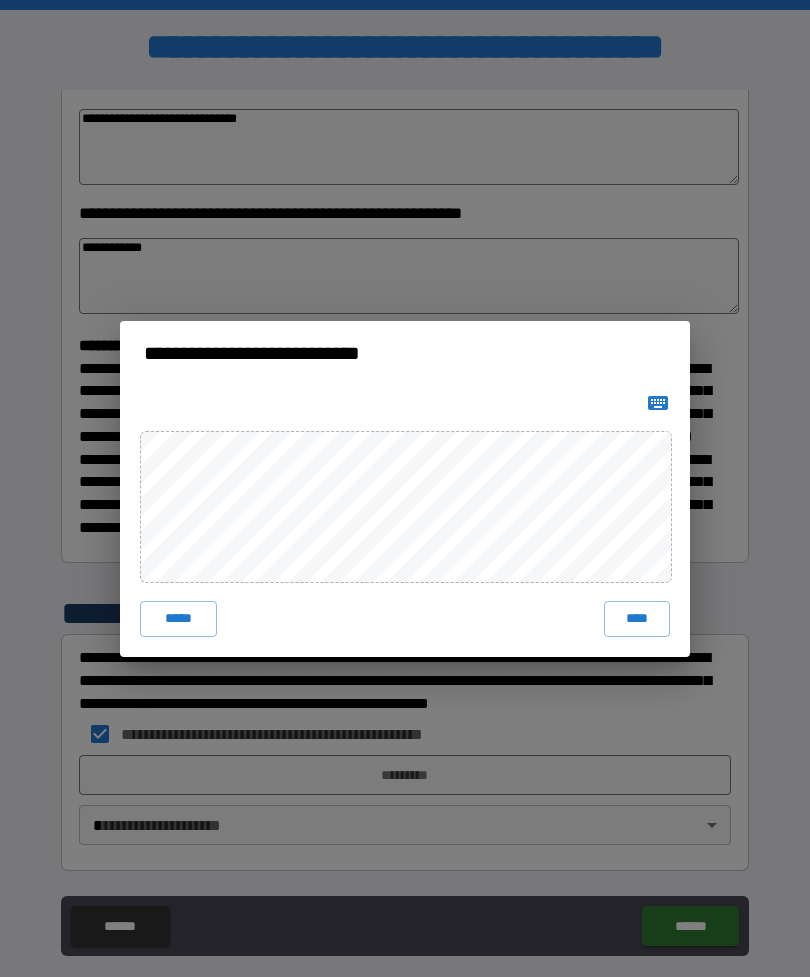 click on "****" at bounding box center (637, 619) 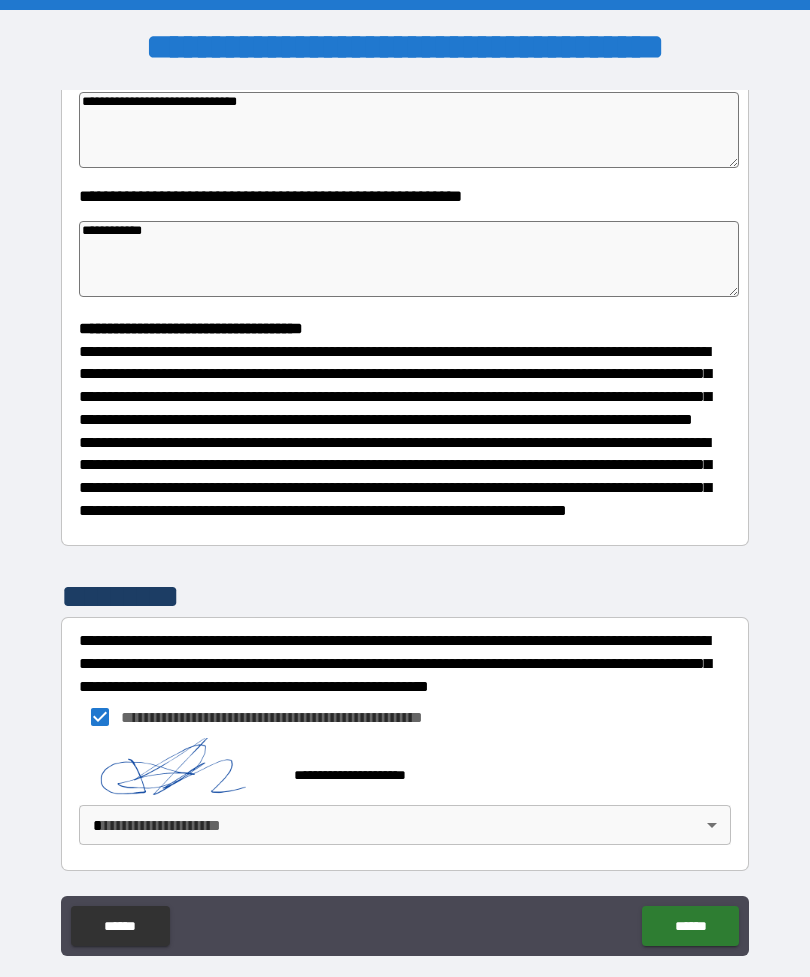 scroll, scrollTop: 387, scrollLeft: 0, axis: vertical 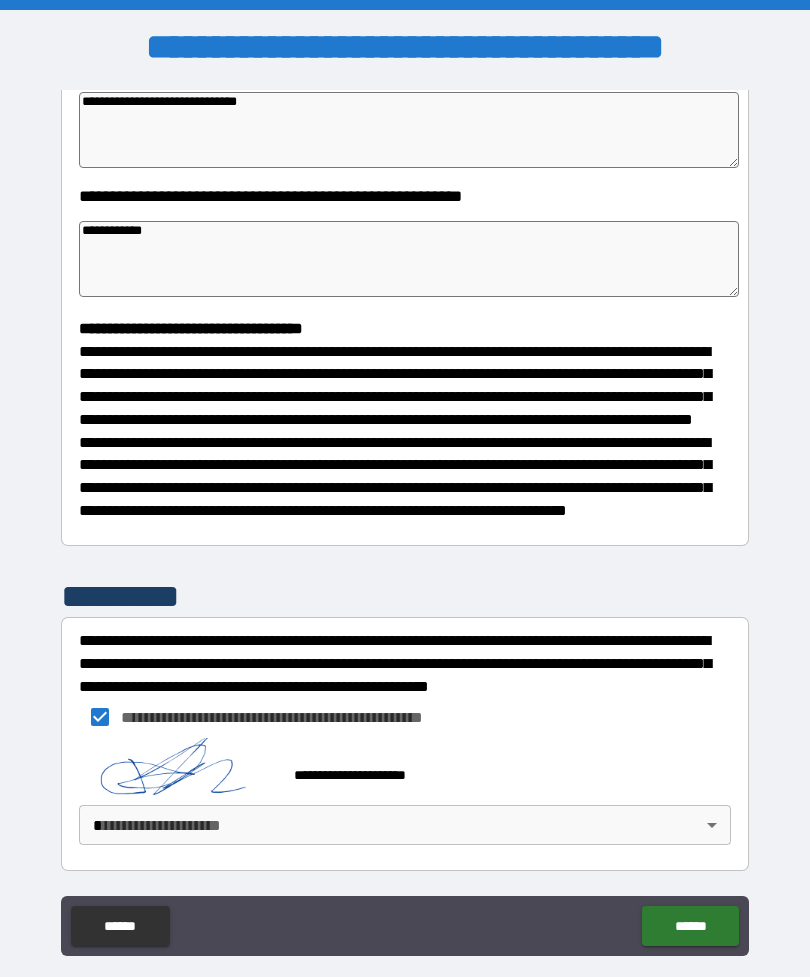 click on "**********" at bounding box center [405, 766] 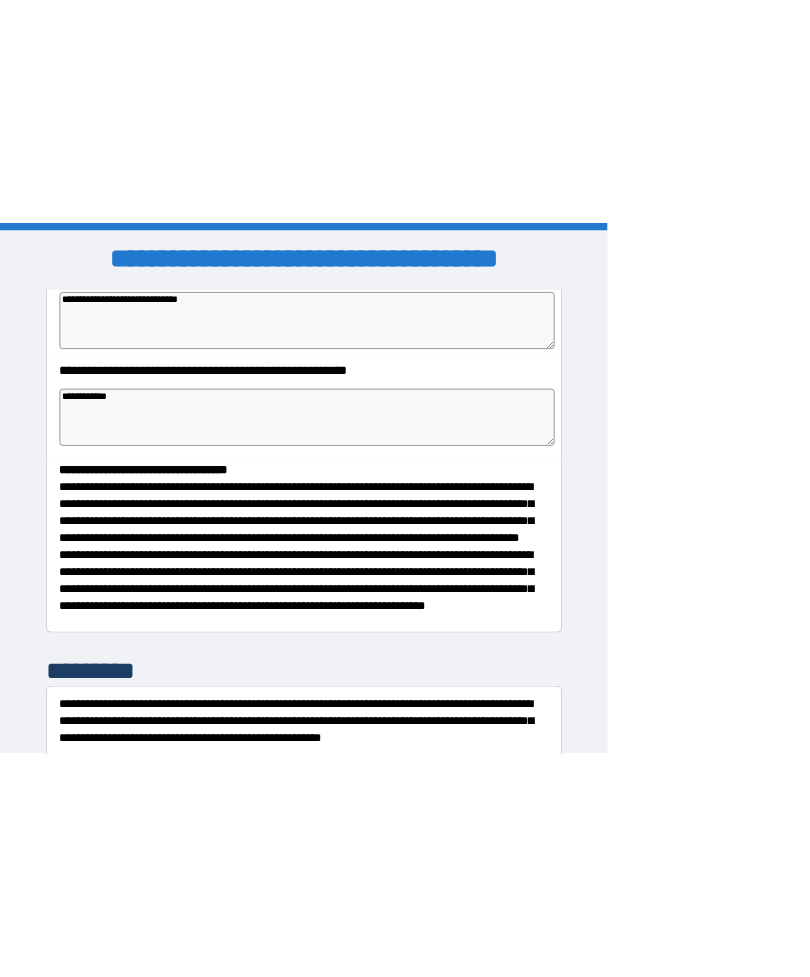 scroll, scrollTop: 366, scrollLeft: 0, axis: vertical 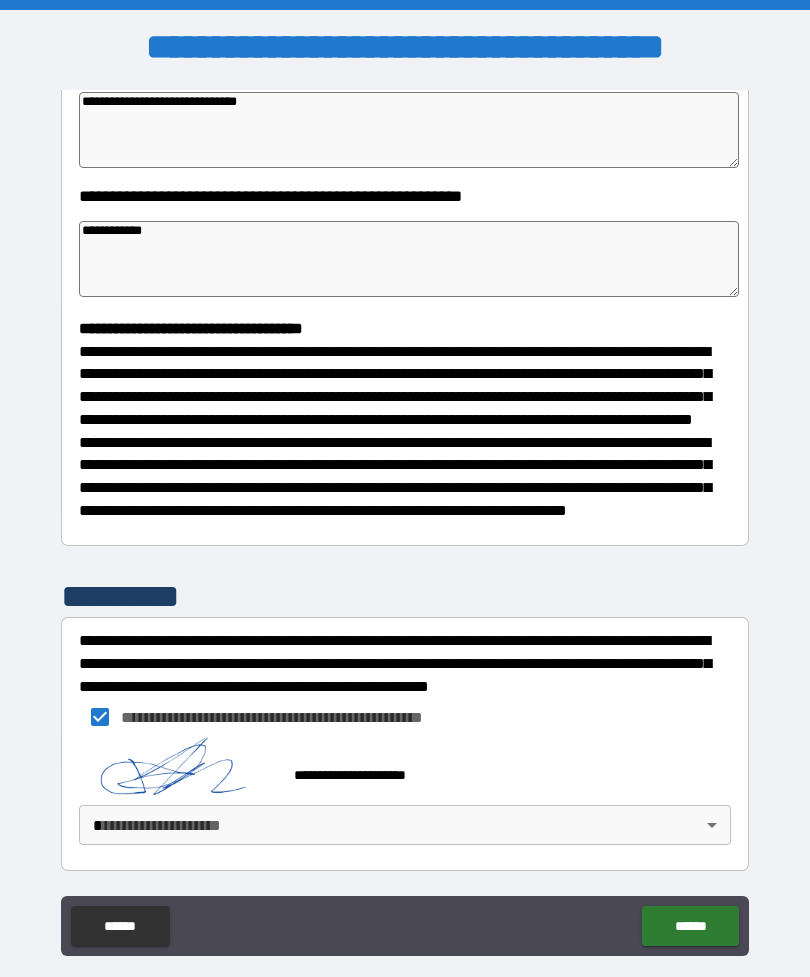 click on "**********" at bounding box center (405, 520) 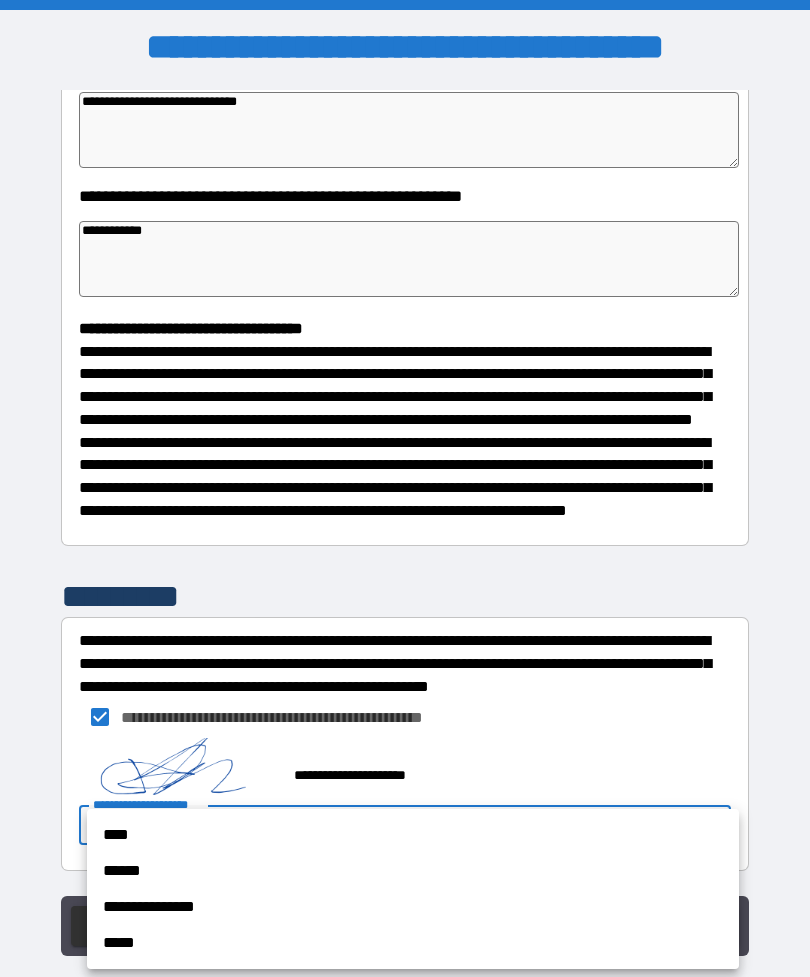 click on "**********" at bounding box center (413, 907) 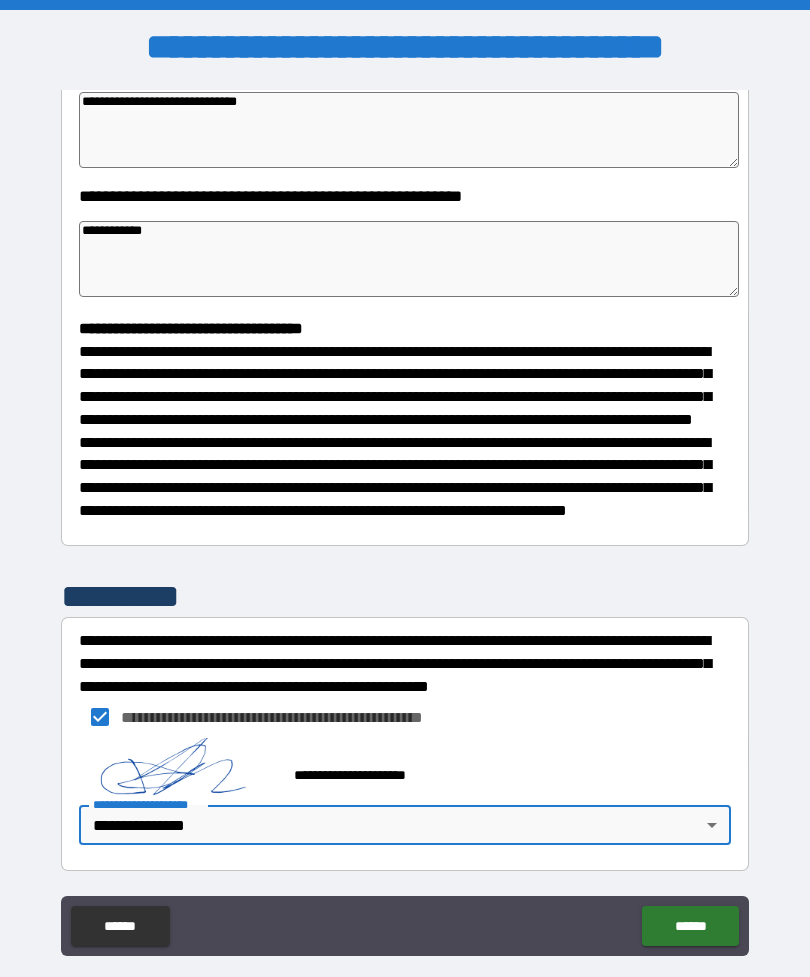 scroll, scrollTop: 387, scrollLeft: 0, axis: vertical 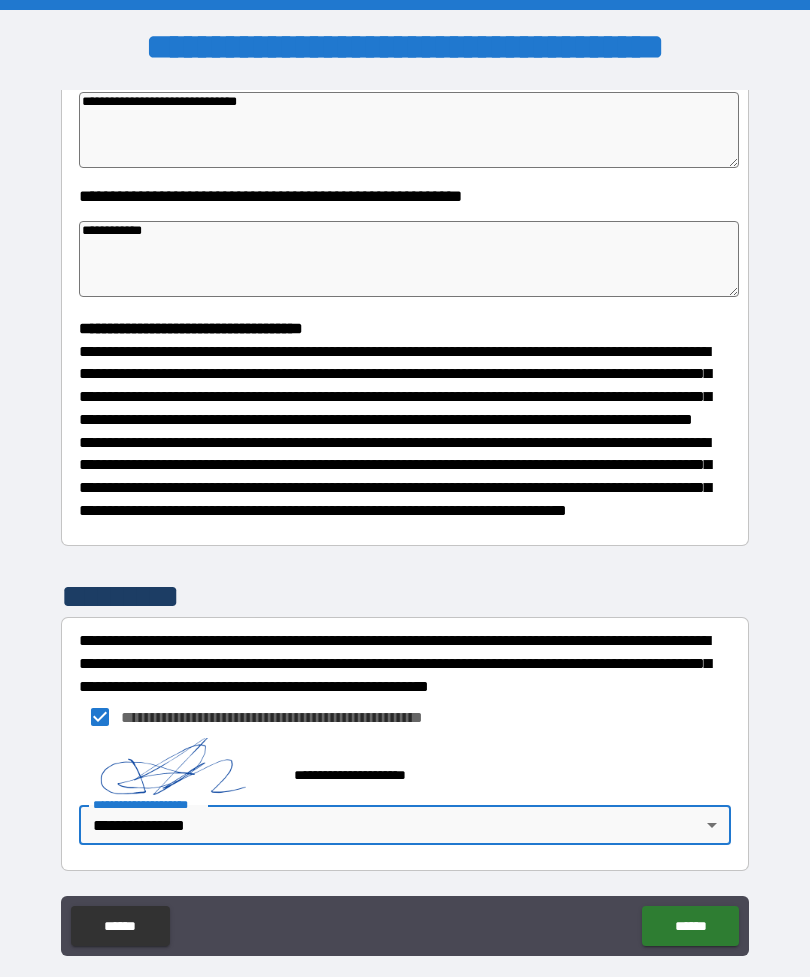 click on "******   ******" at bounding box center (405, 928) 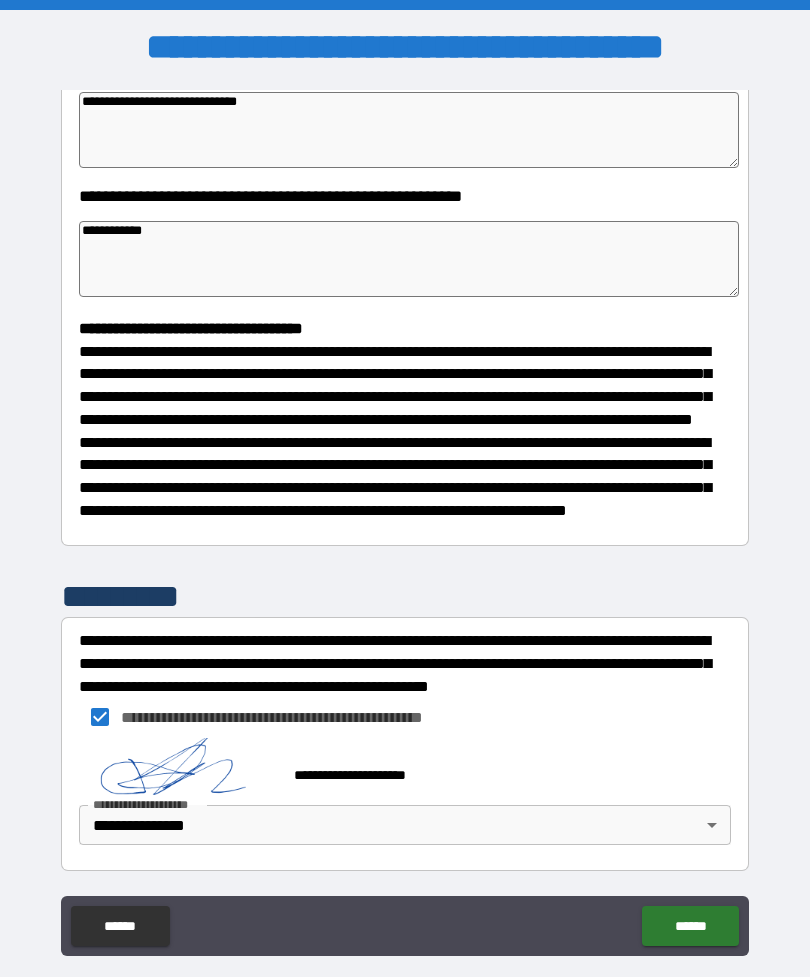 scroll, scrollTop: 387, scrollLeft: 0, axis: vertical 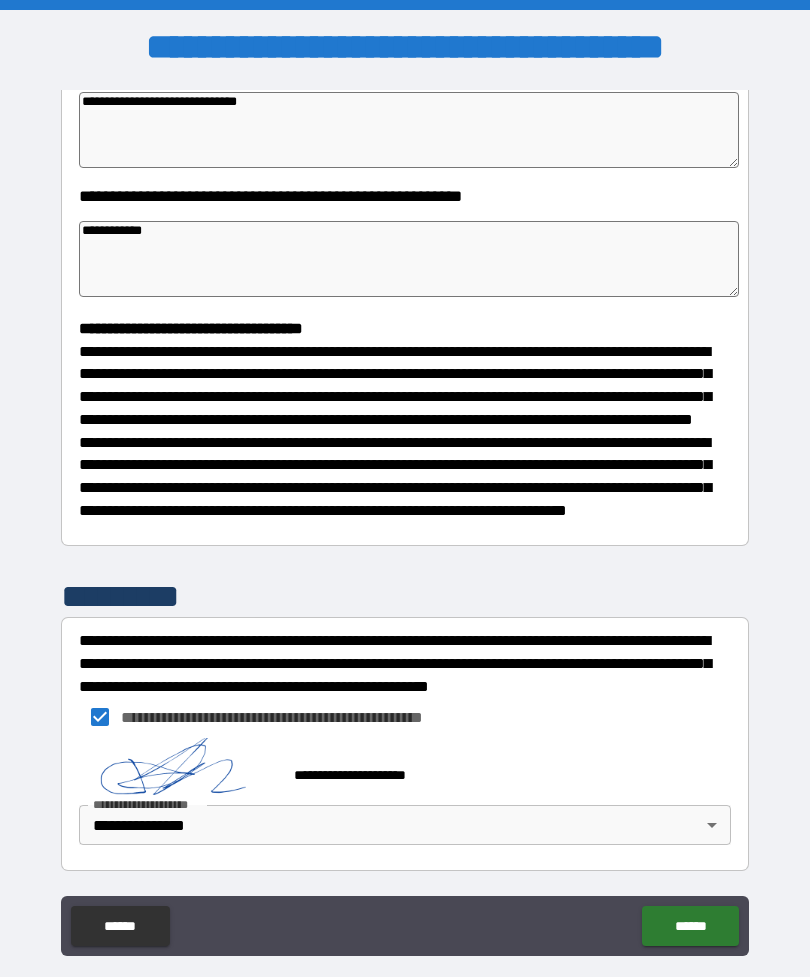 click on "******" at bounding box center (690, 926) 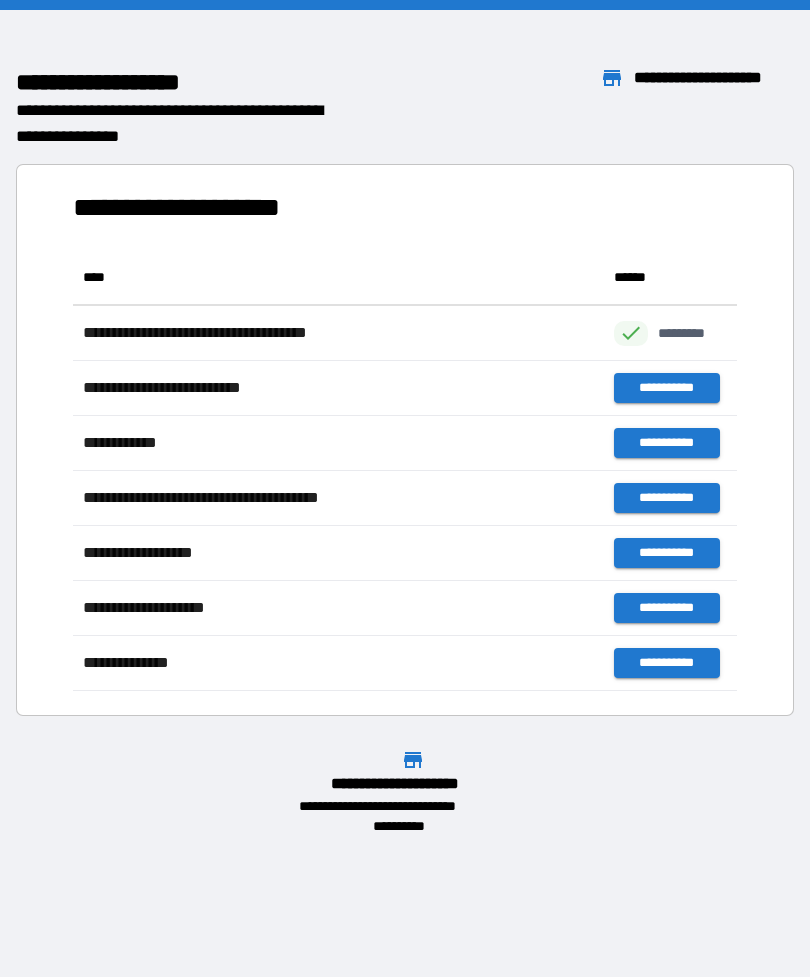 scroll, scrollTop: 1, scrollLeft: 1, axis: both 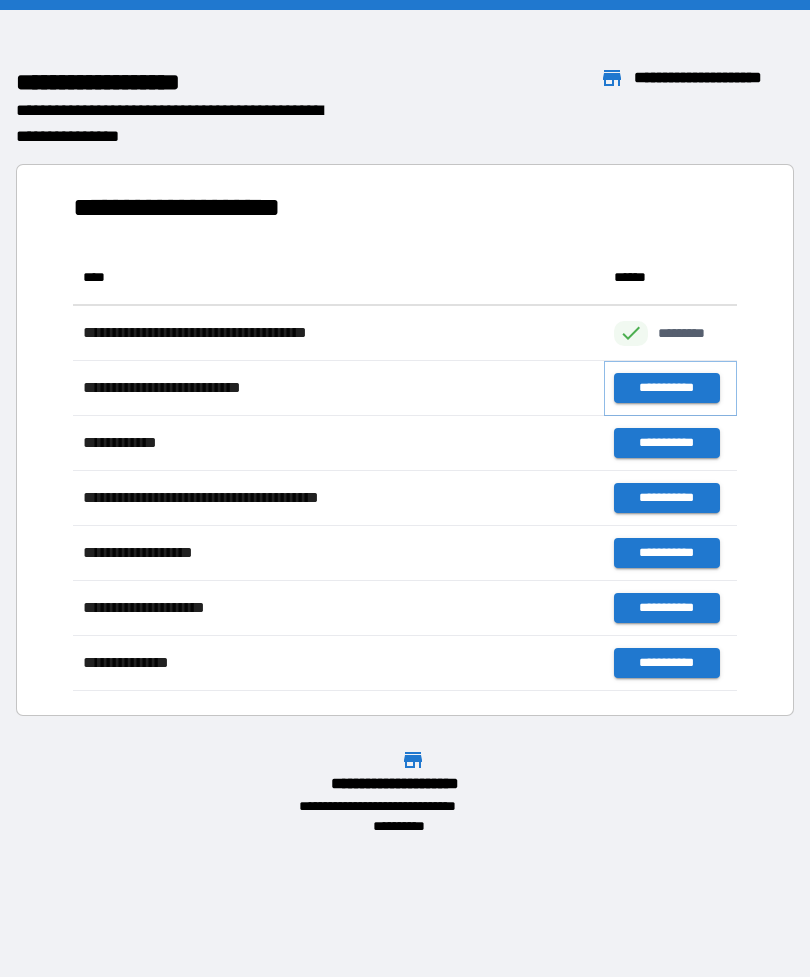 click on "**********" at bounding box center [666, 388] 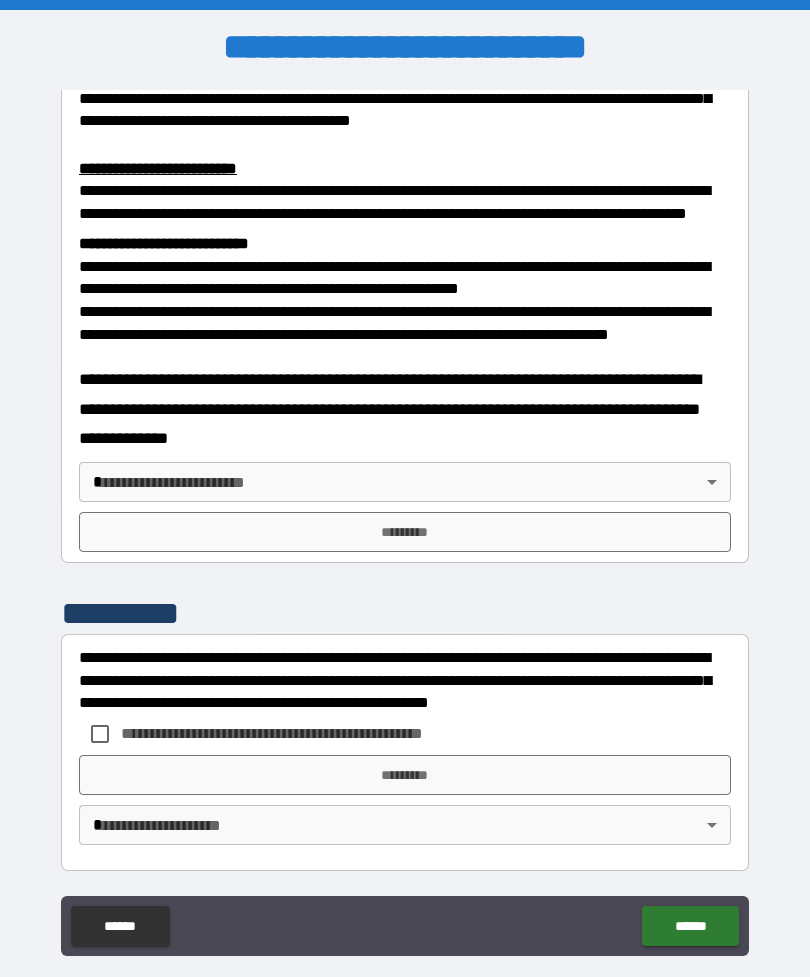 scroll, scrollTop: 660, scrollLeft: 0, axis: vertical 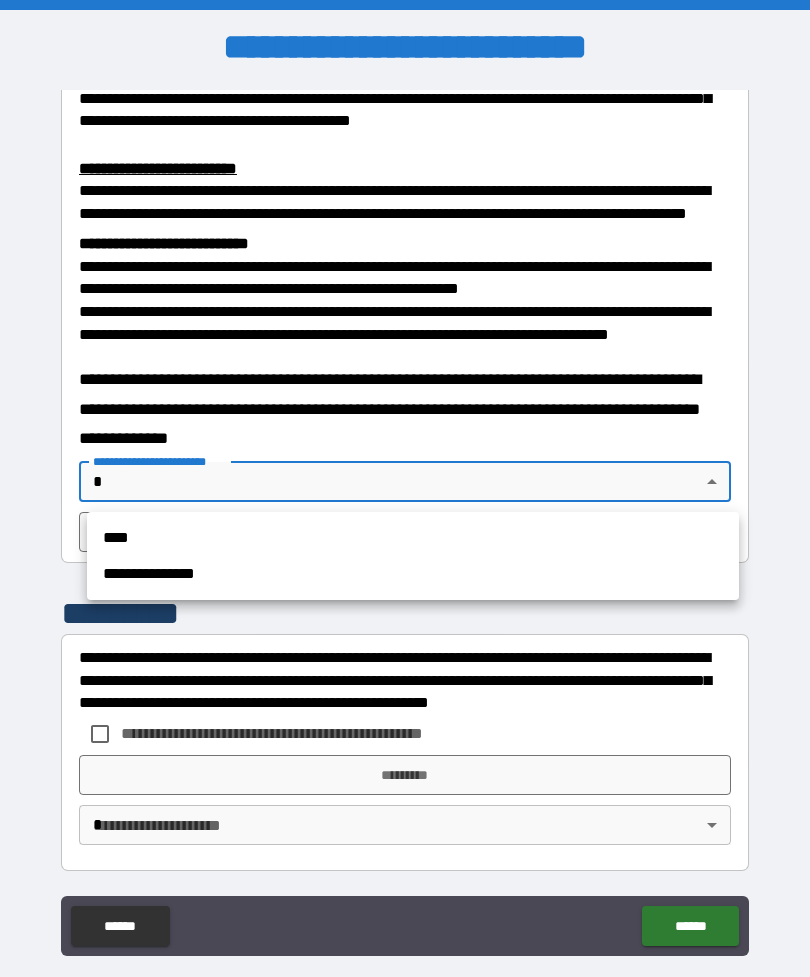 click at bounding box center (405, 488) 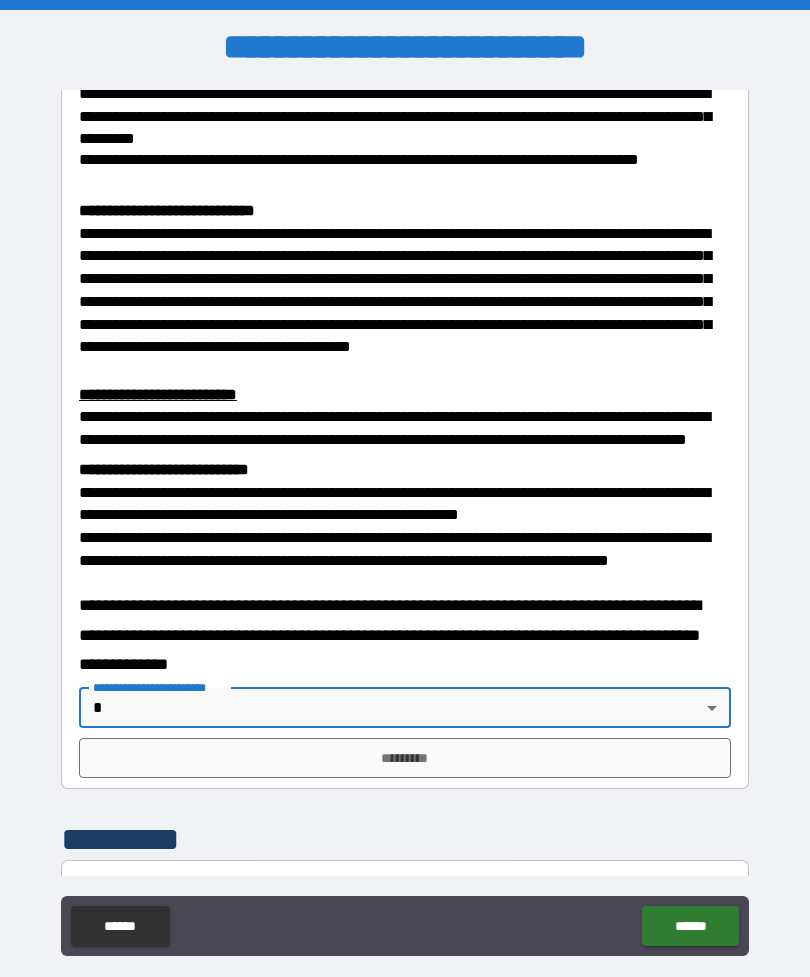 scroll, scrollTop: 428, scrollLeft: 0, axis: vertical 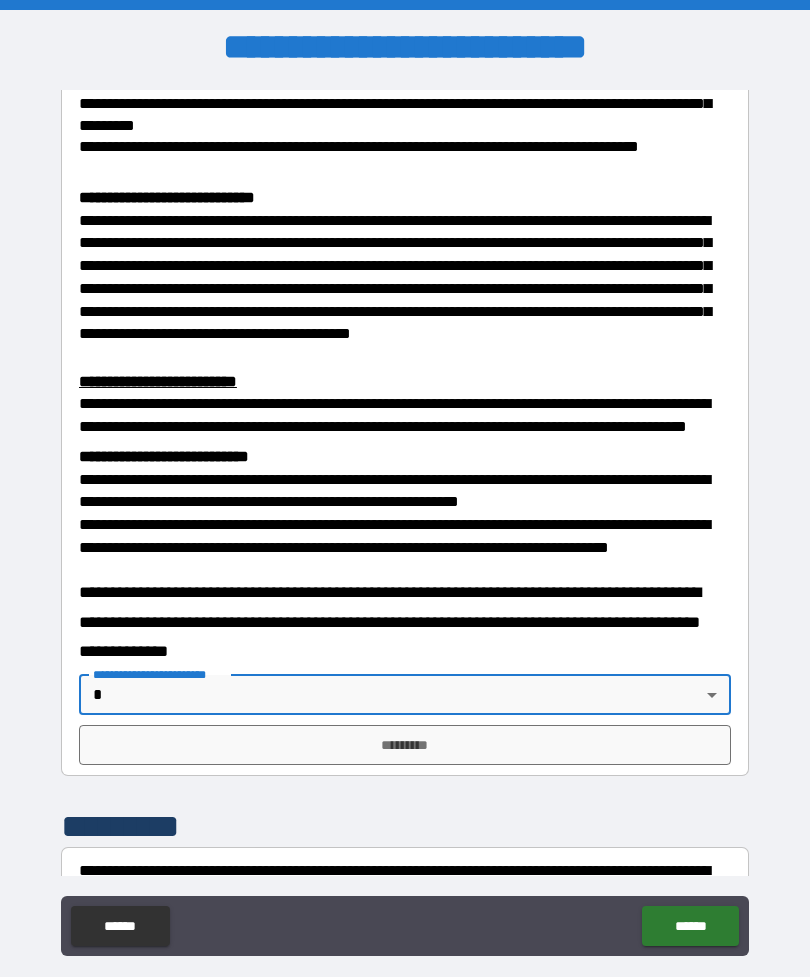 click on "**********" at bounding box center (405, 520) 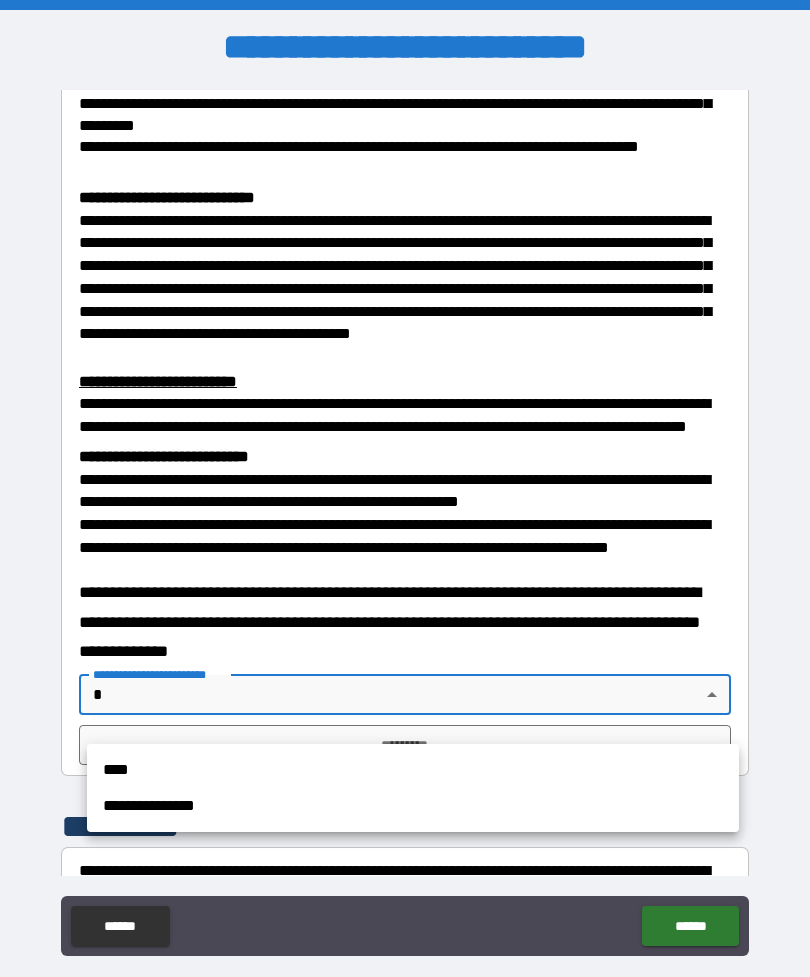 click at bounding box center [405, 488] 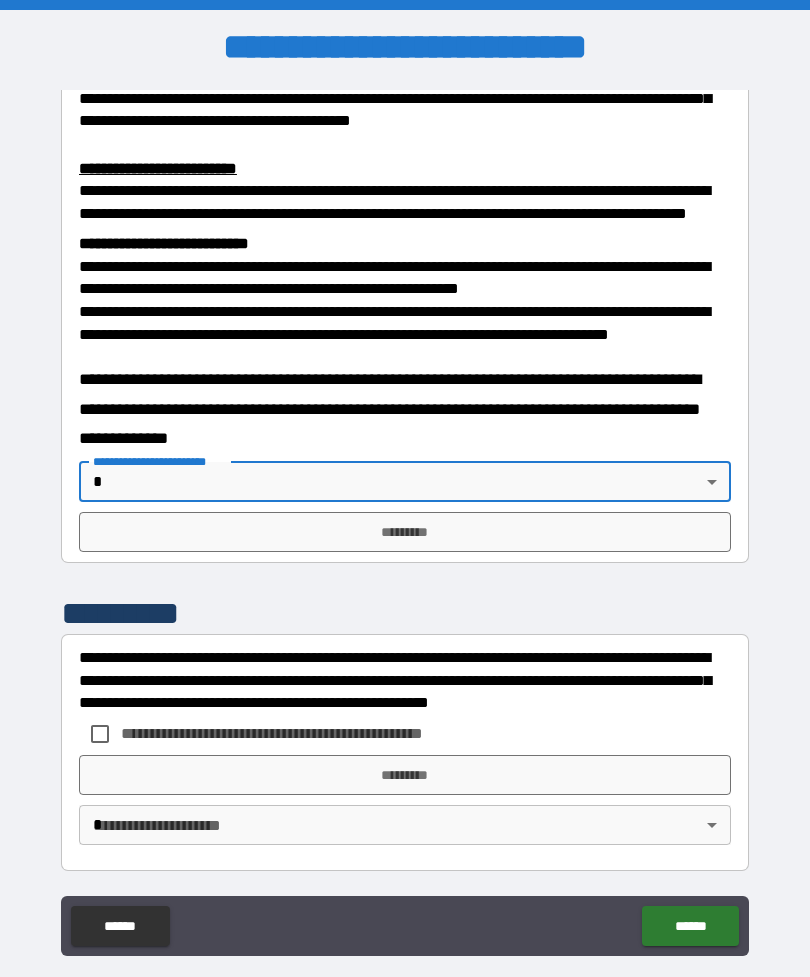 scroll, scrollTop: 660, scrollLeft: 0, axis: vertical 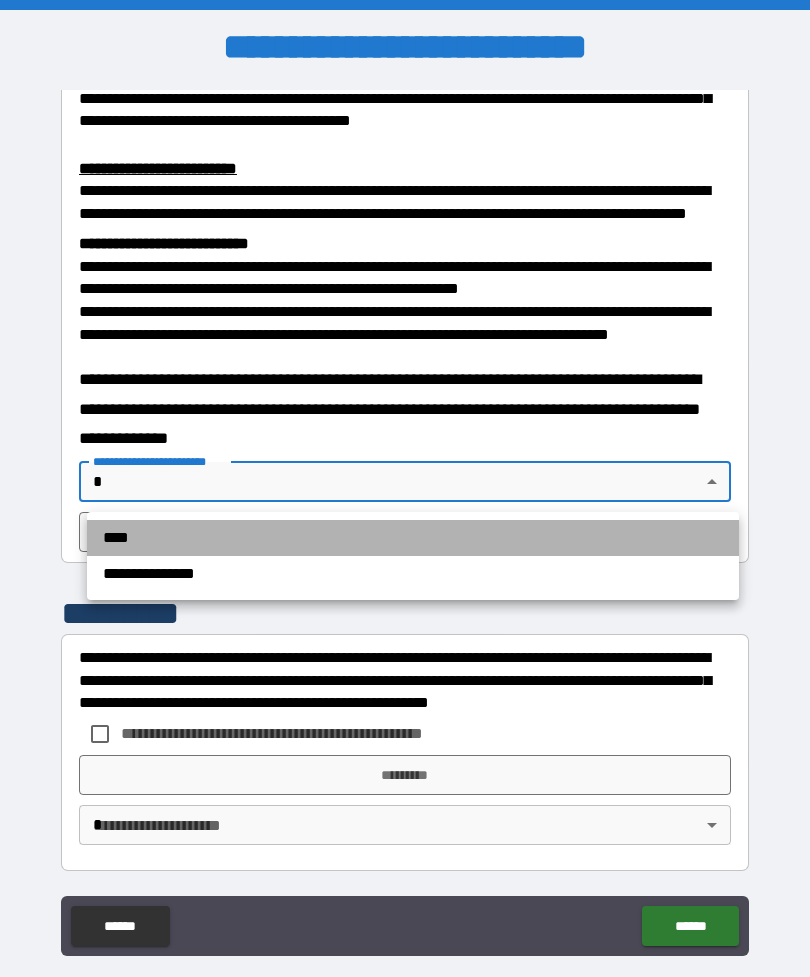 click on "****" at bounding box center (413, 538) 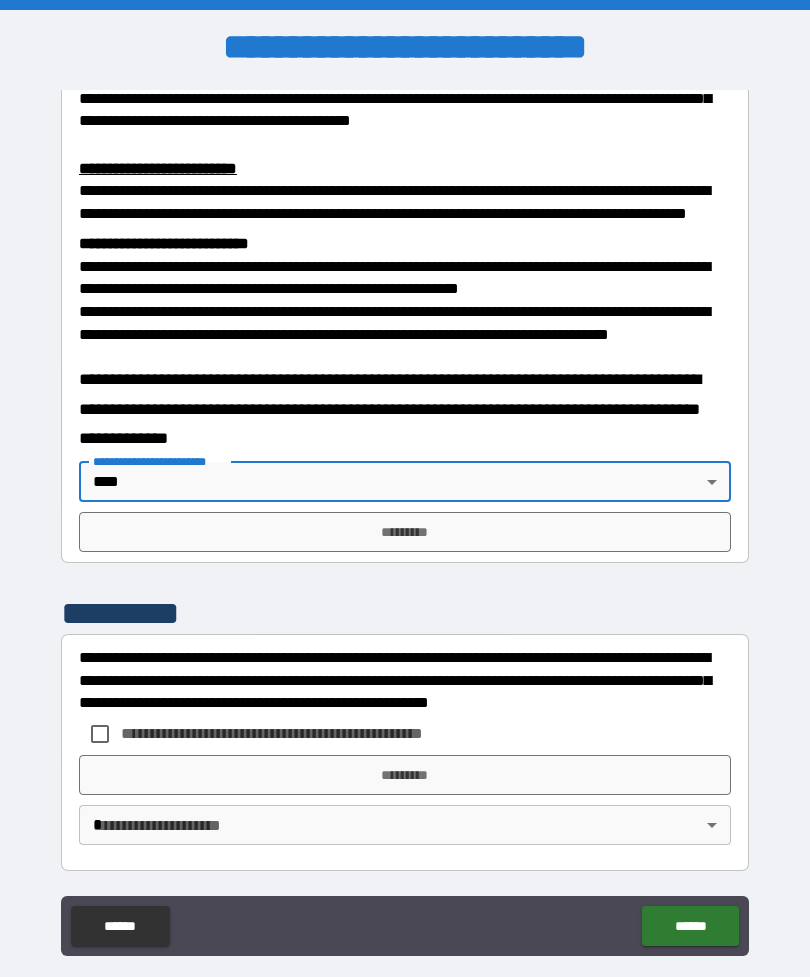 click on "*********" at bounding box center (405, 532) 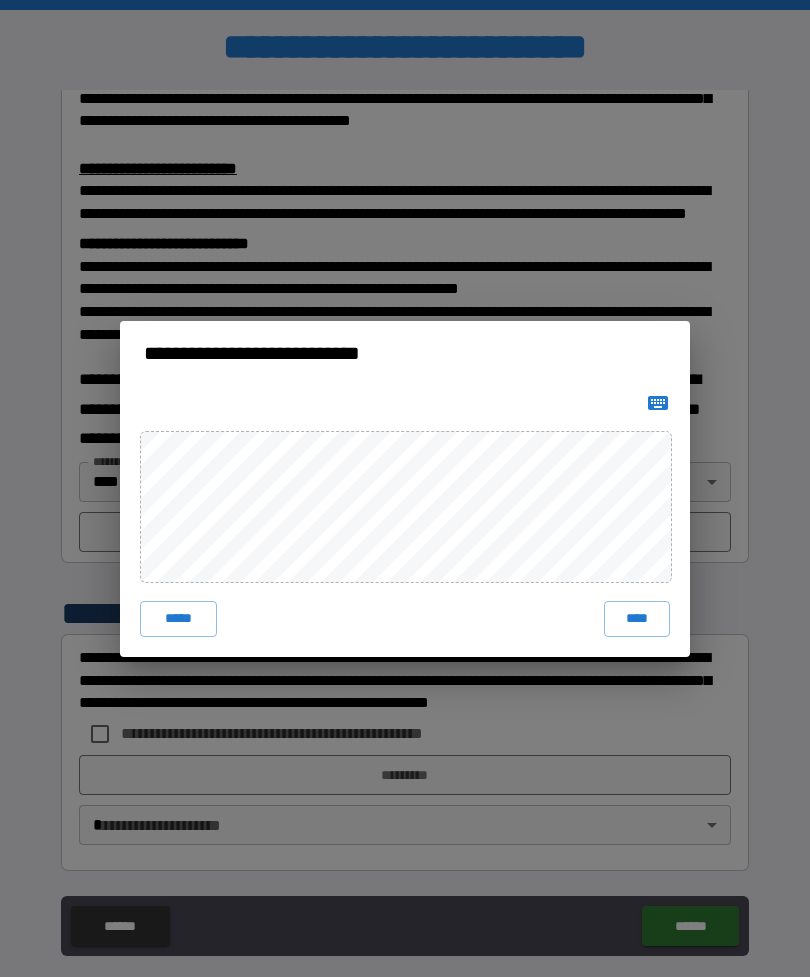 click on "****" at bounding box center (637, 619) 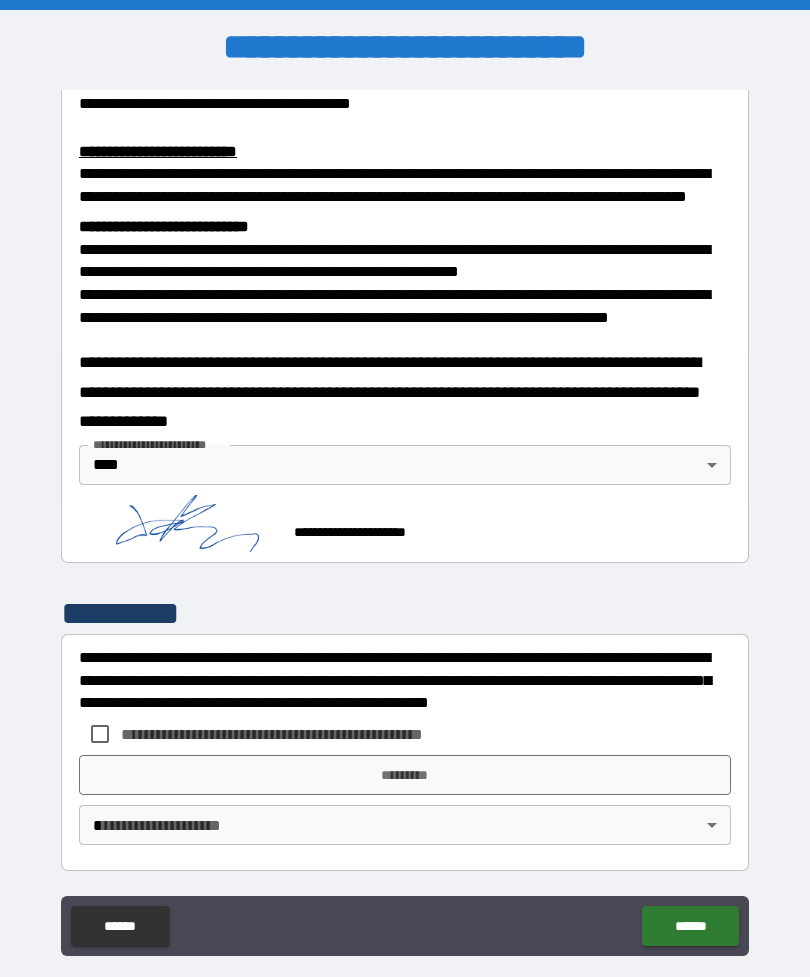 scroll, scrollTop: 677, scrollLeft: 0, axis: vertical 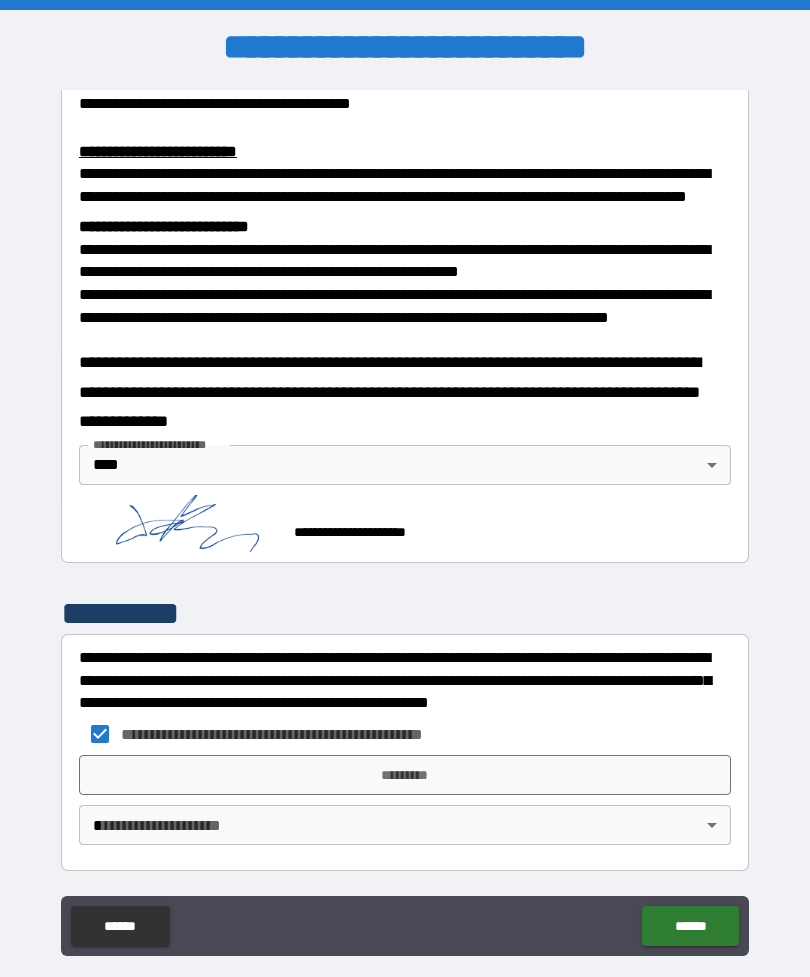 click on "*********" at bounding box center (405, 775) 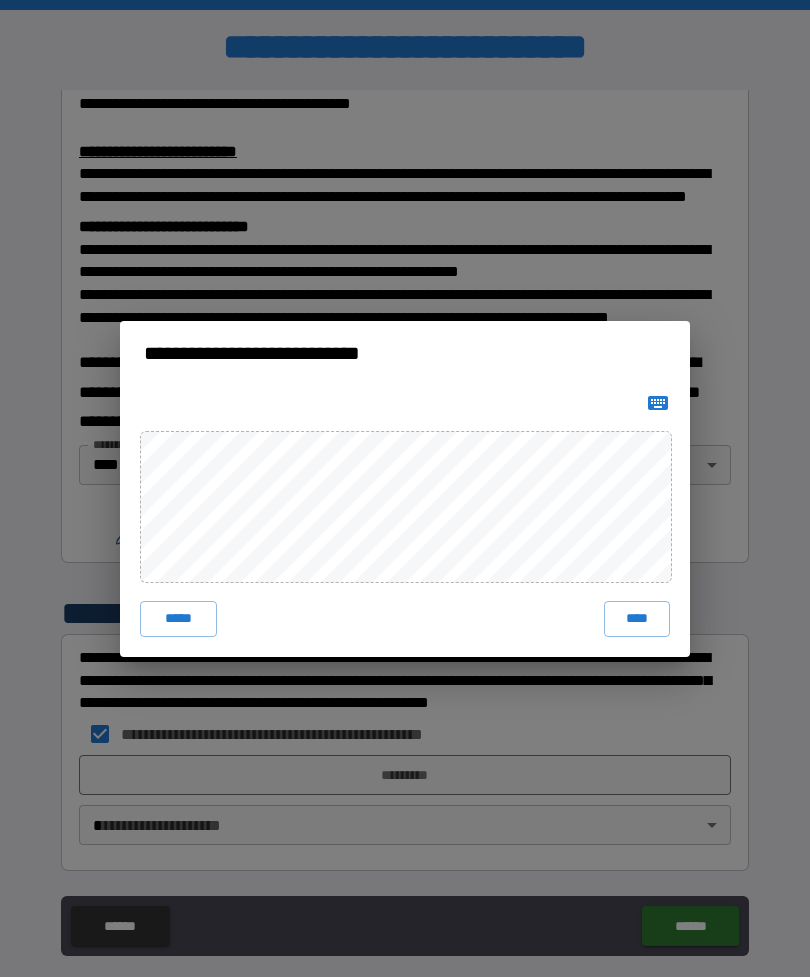 click on "****" at bounding box center (637, 619) 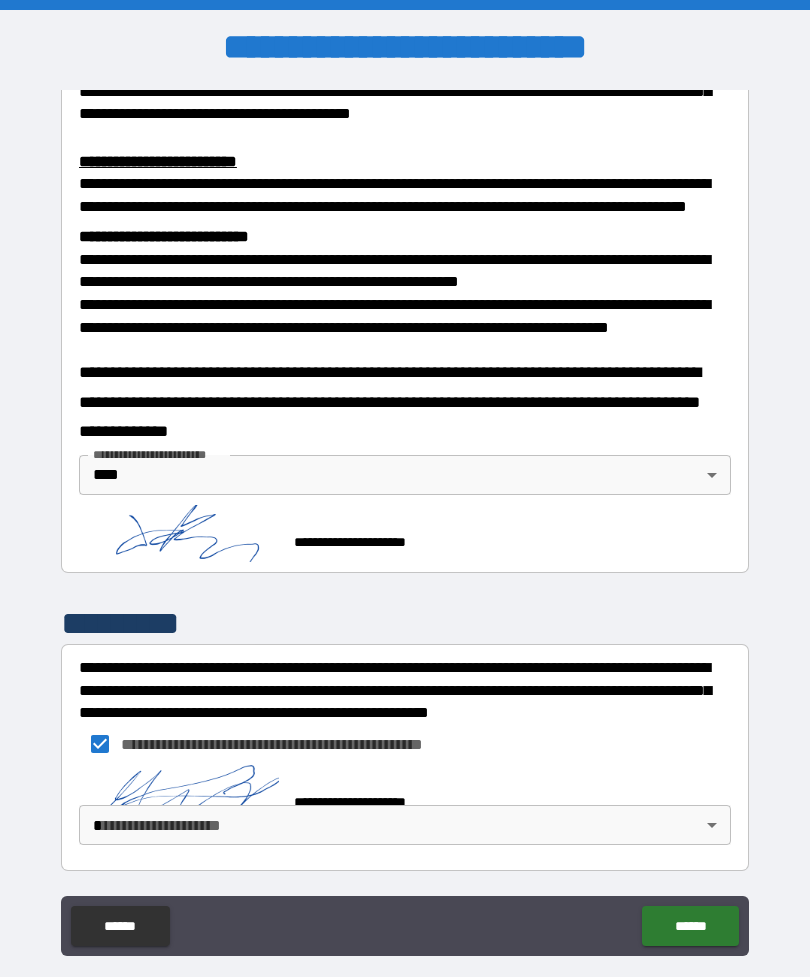 scroll, scrollTop: 667, scrollLeft: 0, axis: vertical 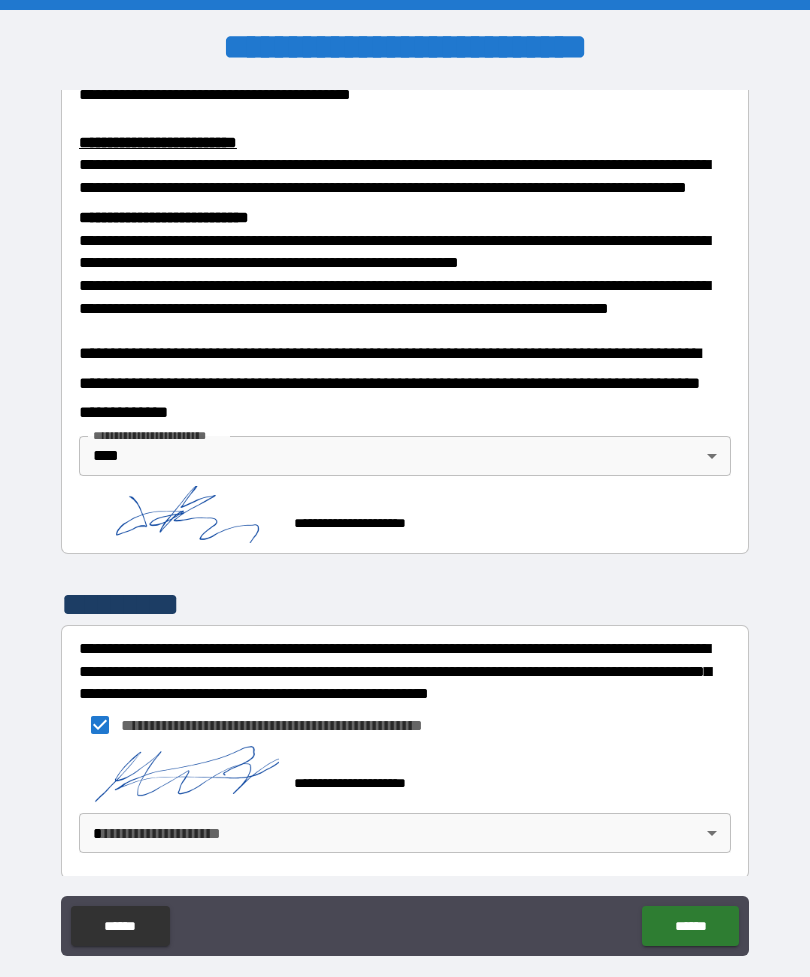 click on "**********" at bounding box center [405, 520] 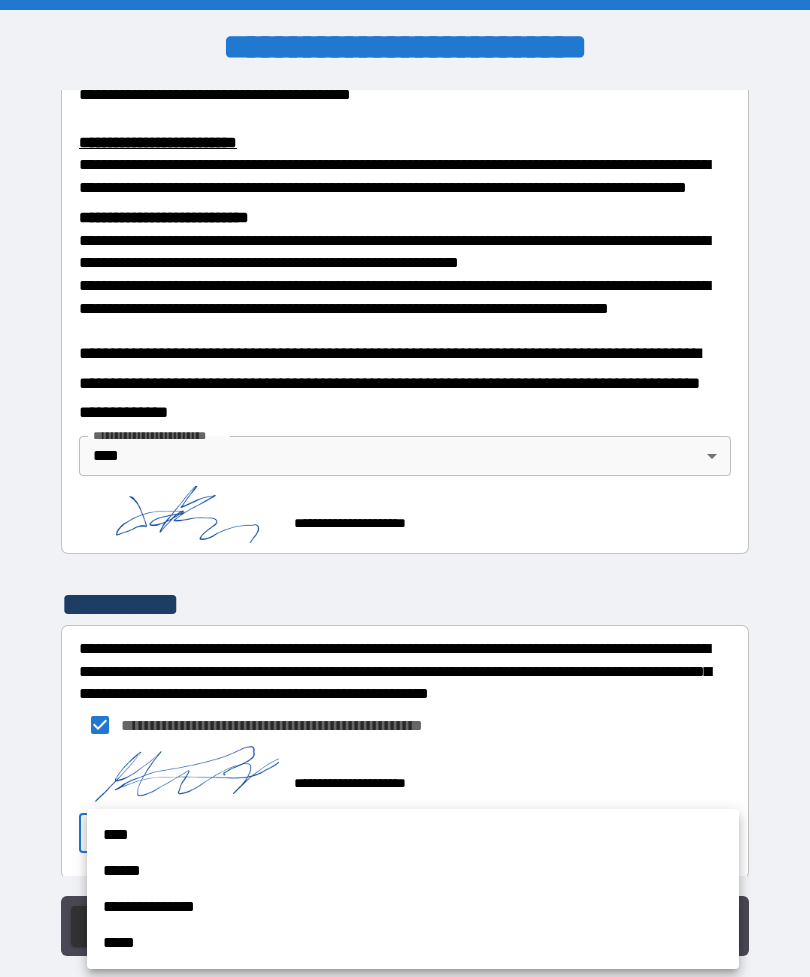click on "****" at bounding box center (413, 835) 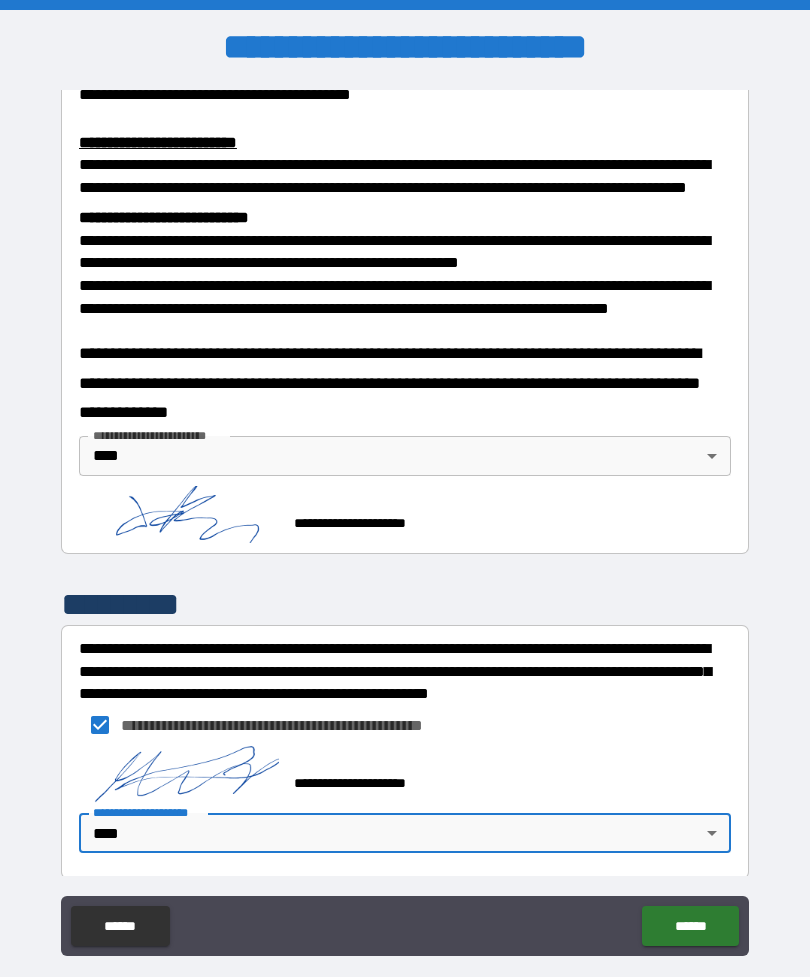 click on "******" at bounding box center [690, 926] 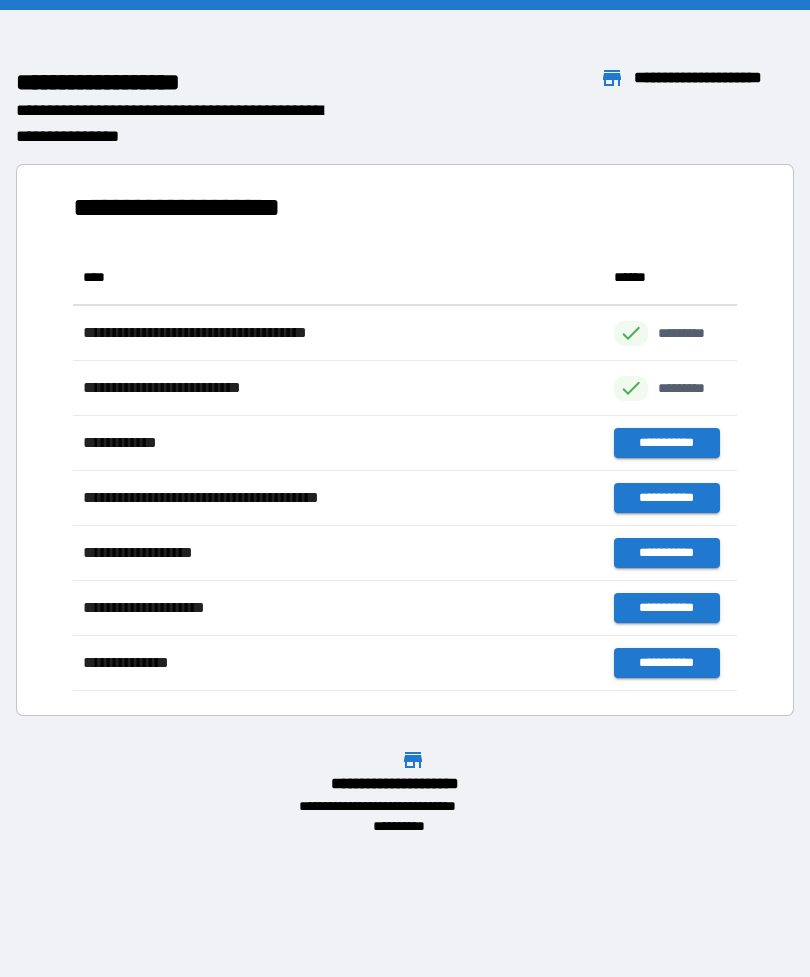 scroll, scrollTop: 441, scrollLeft: 664, axis: both 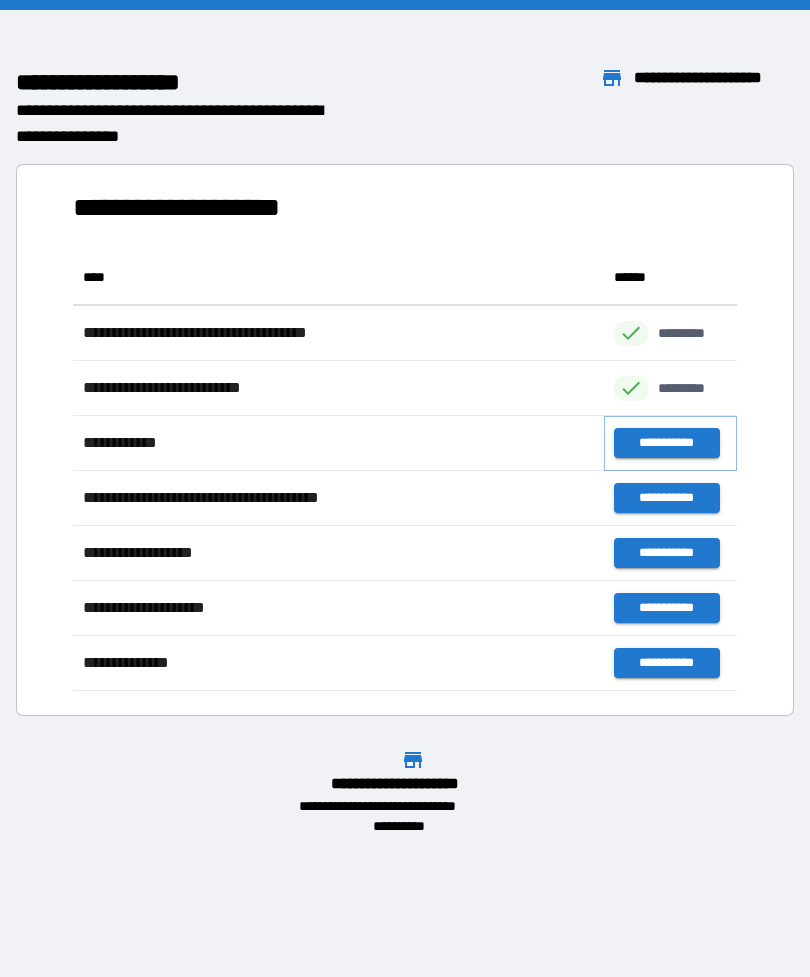 click on "**********" at bounding box center [666, 443] 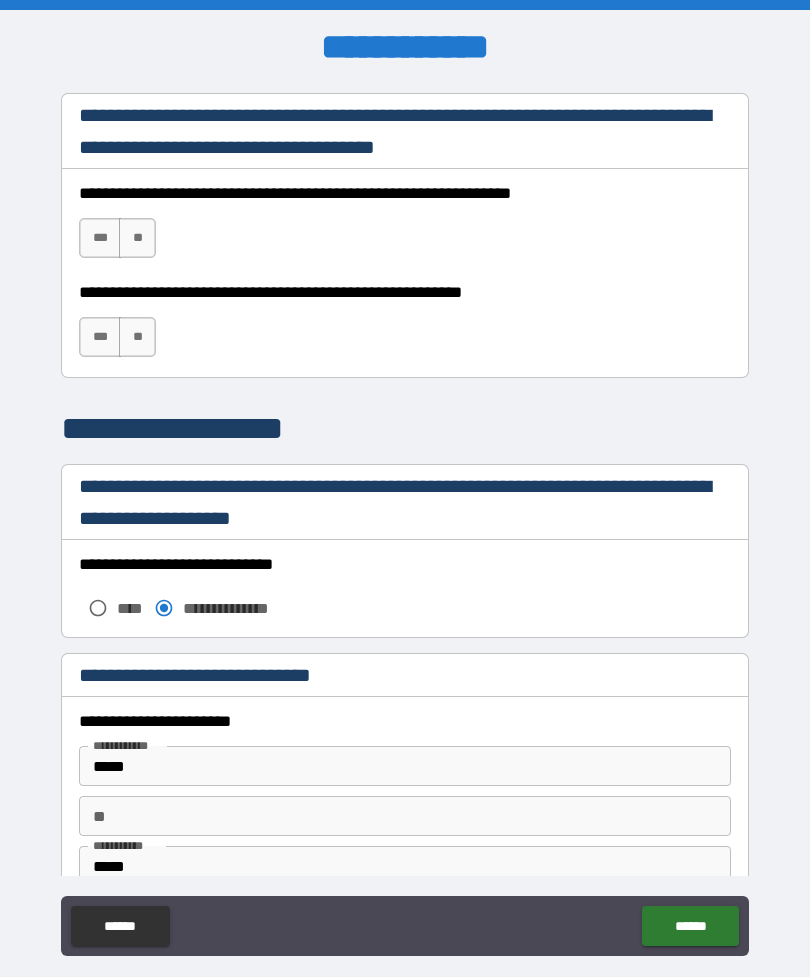 scroll, scrollTop: 1353, scrollLeft: 0, axis: vertical 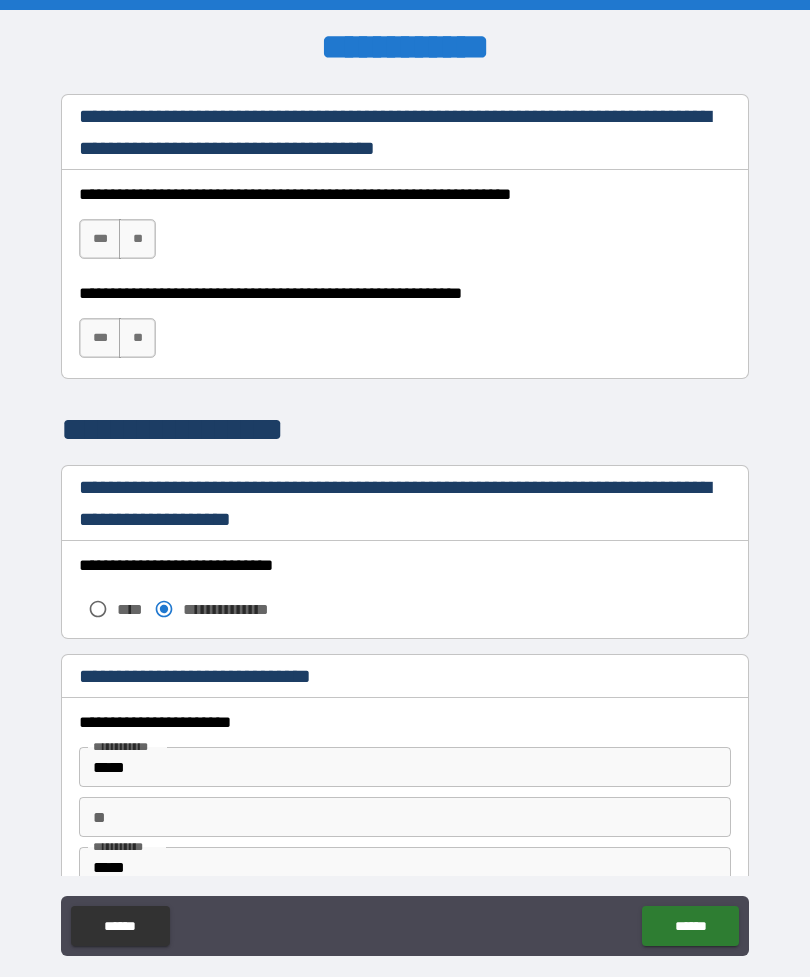 click on "***" at bounding box center (100, 338) 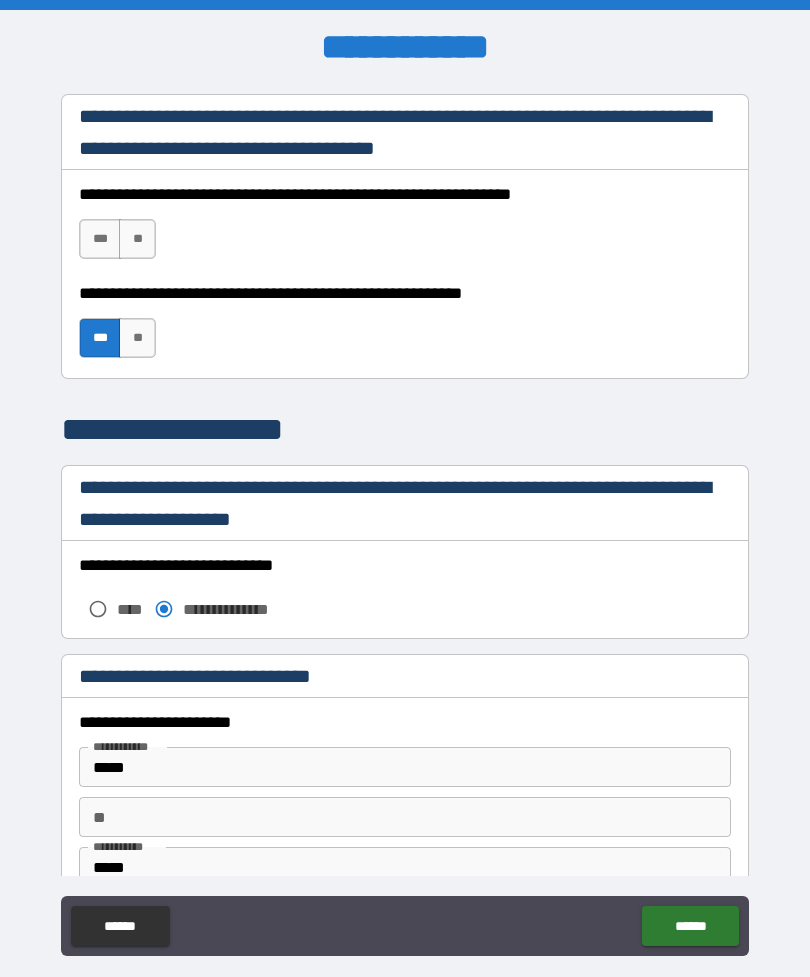 click on "***" at bounding box center [100, 239] 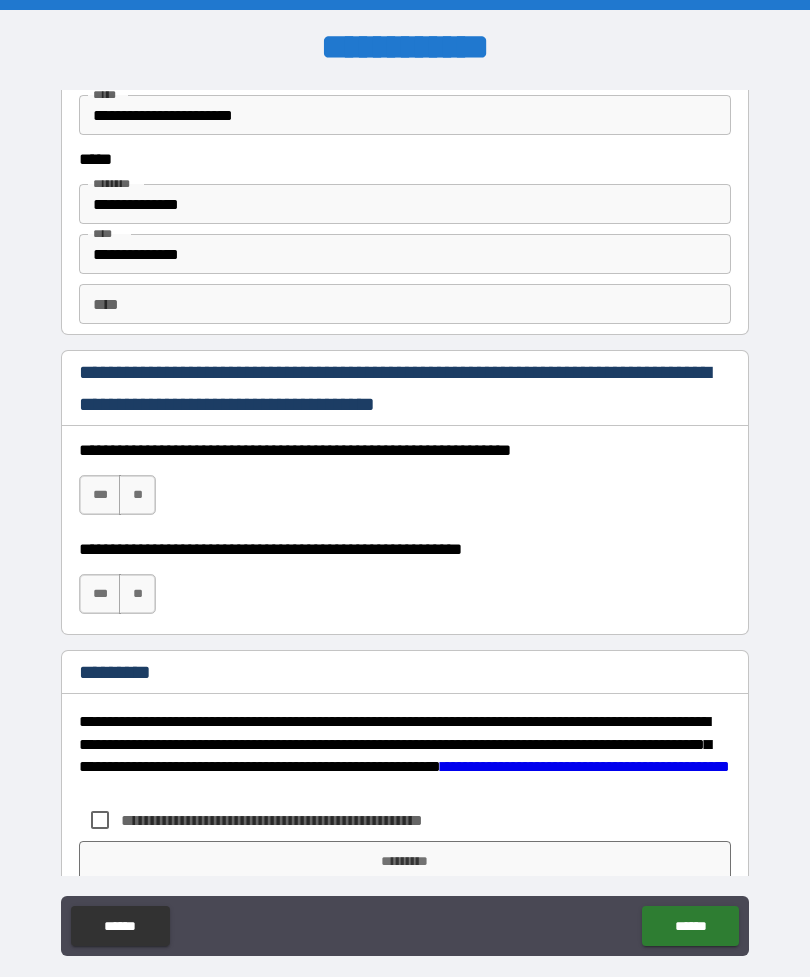 scroll, scrollTop: 2747, scrollLeft: 0, axis: vertical 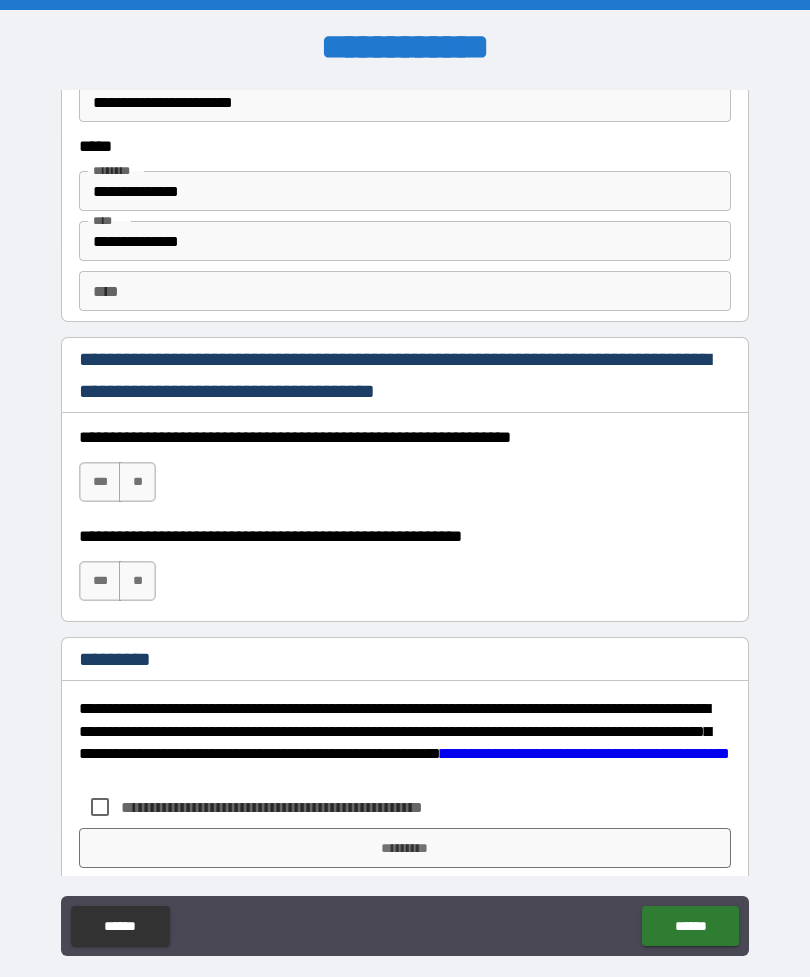 click on "***" at bounding box center [100, 482] 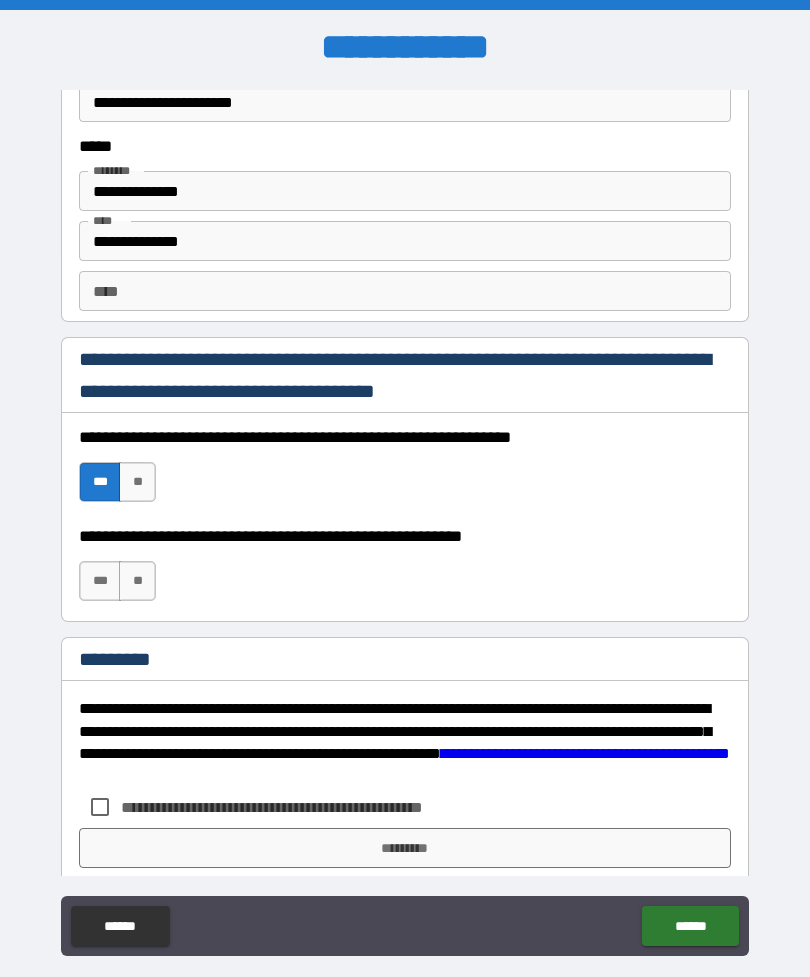 click on "***" at bounding box center [100, 581] 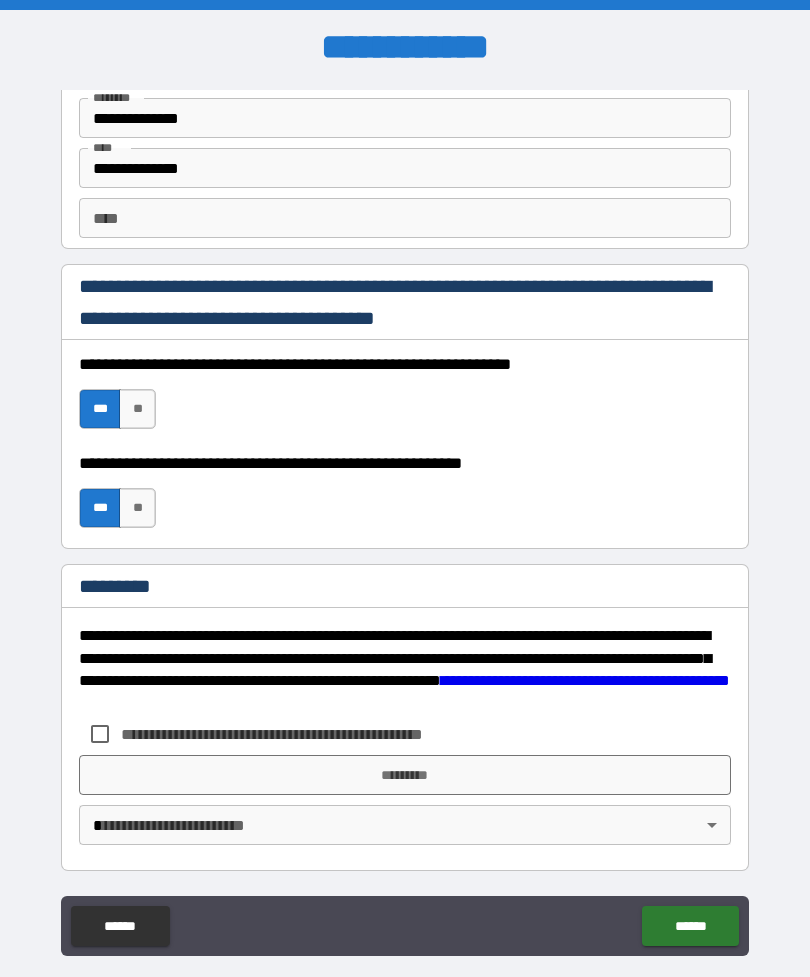 scroll, scrollTop: 2820, scrollLeft: 0, axis: vertical 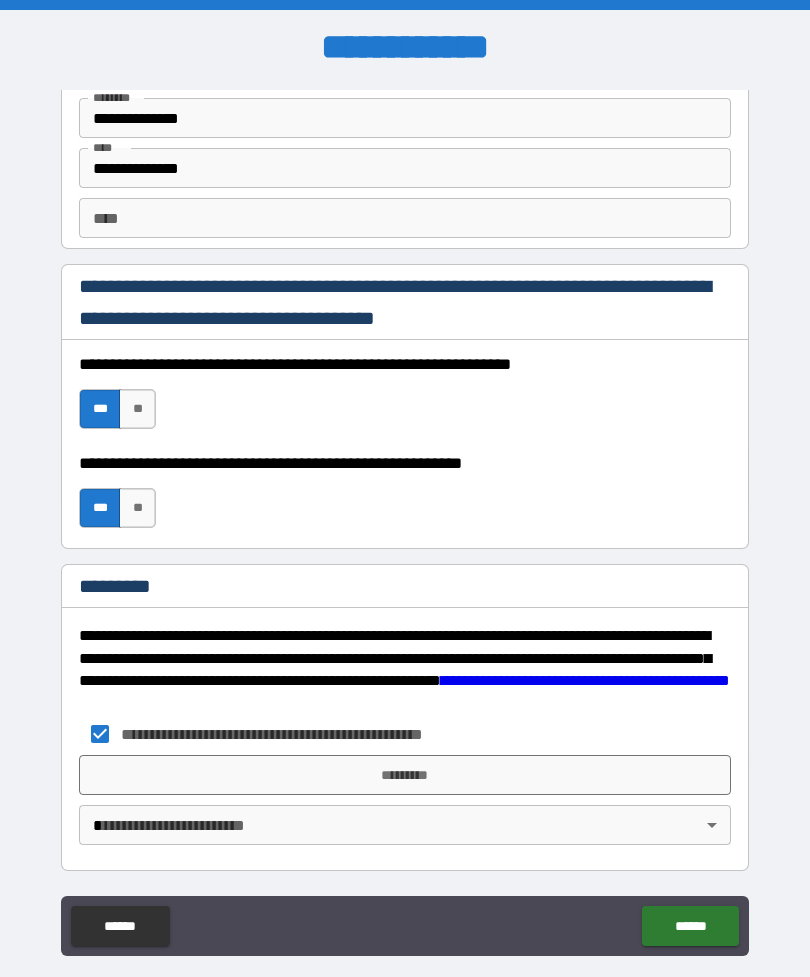 click on "*********" at bounding box center [405, 775] 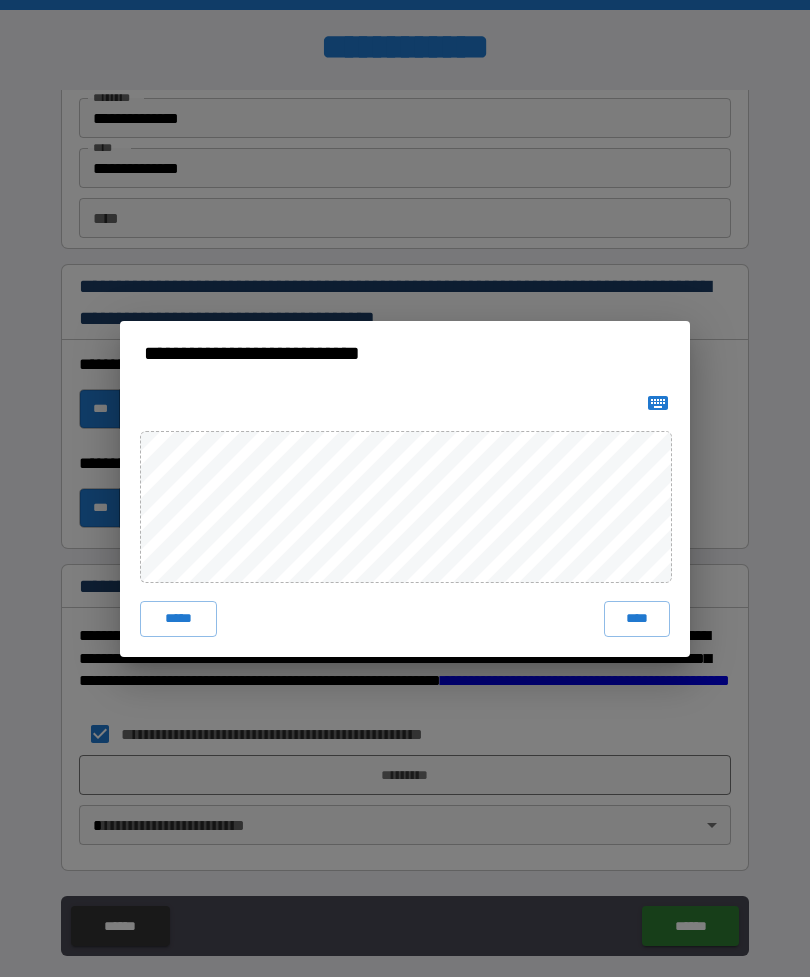 click on "****" at bounding box center (637, 619) 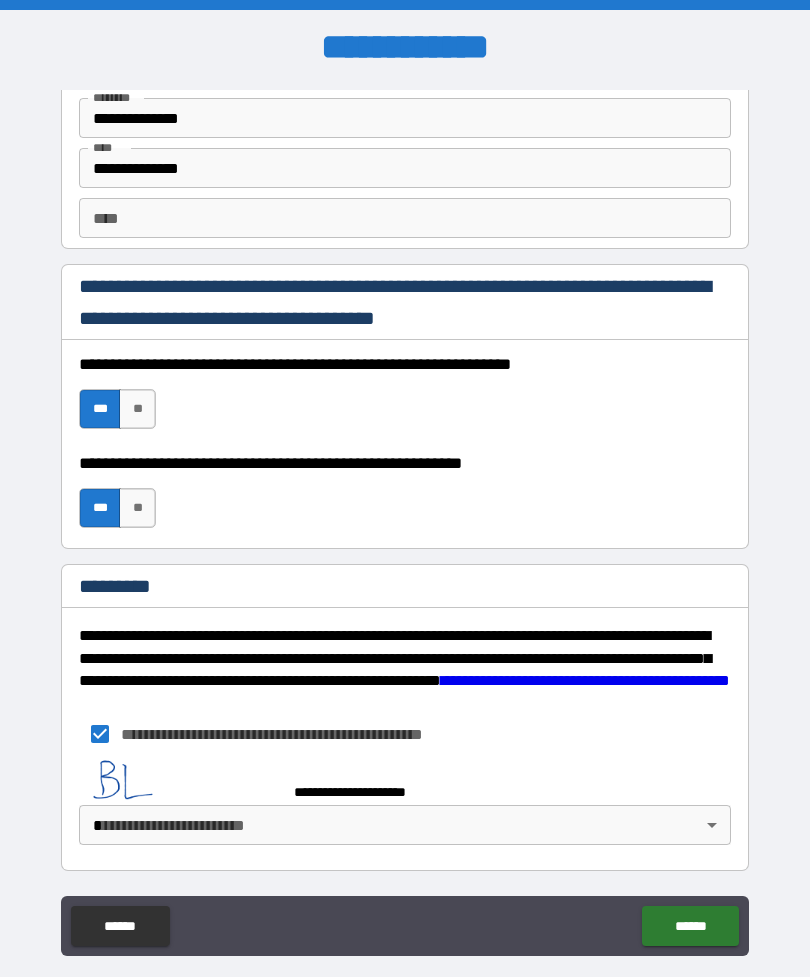 scroll, scrollTop: 2810, scrollLeft: 0, axis: vertical 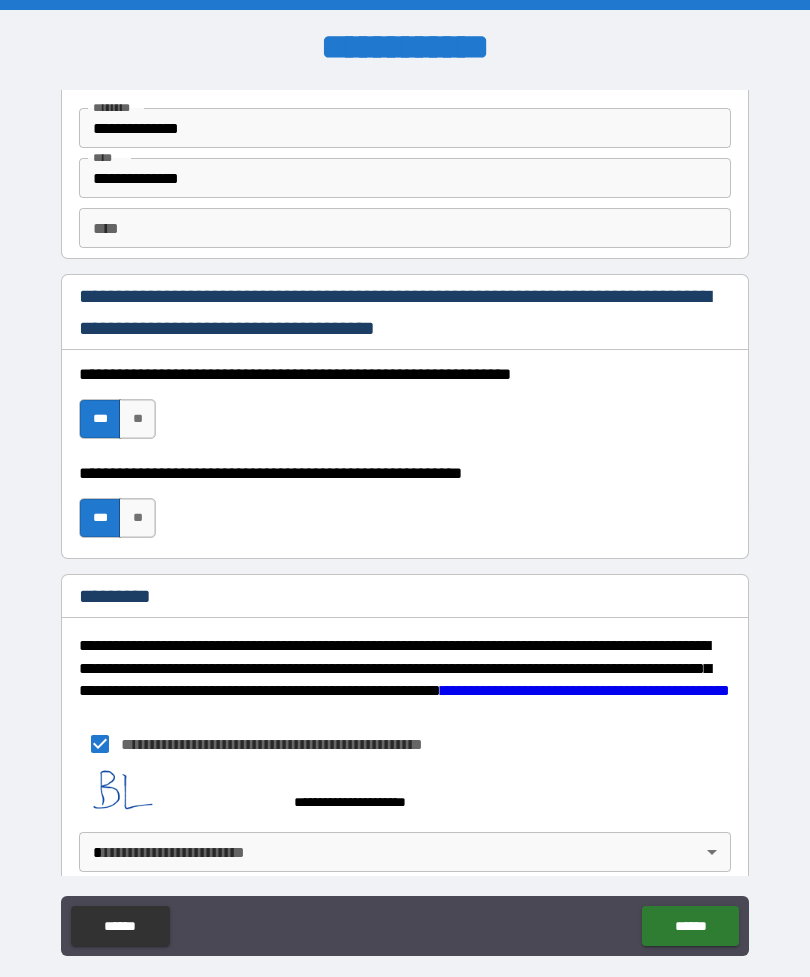 click on "**********" at bounding box center (405, 520) 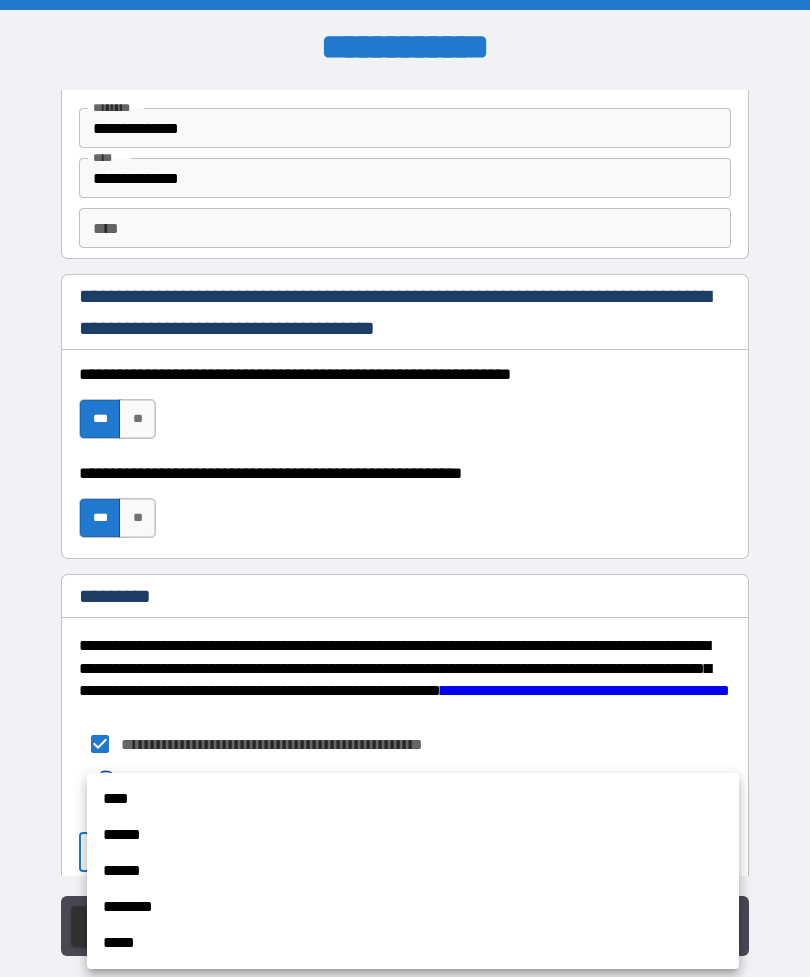 click on "******" at bounding box center (413, 835) 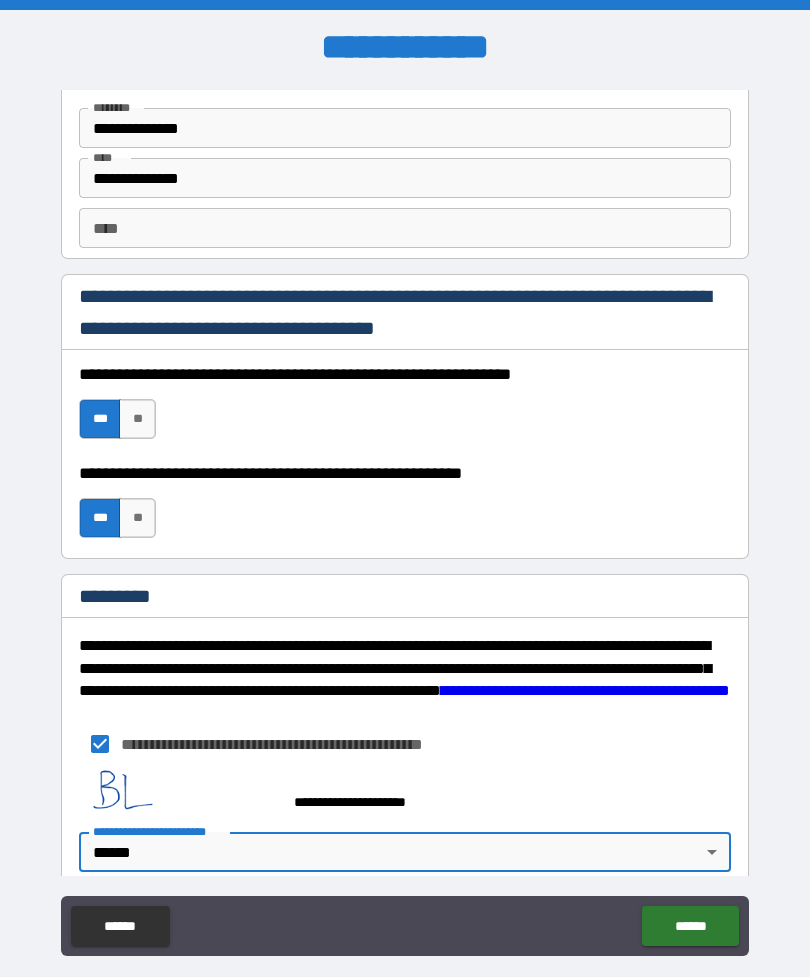 click on "******" at bounding box center (690, 926) 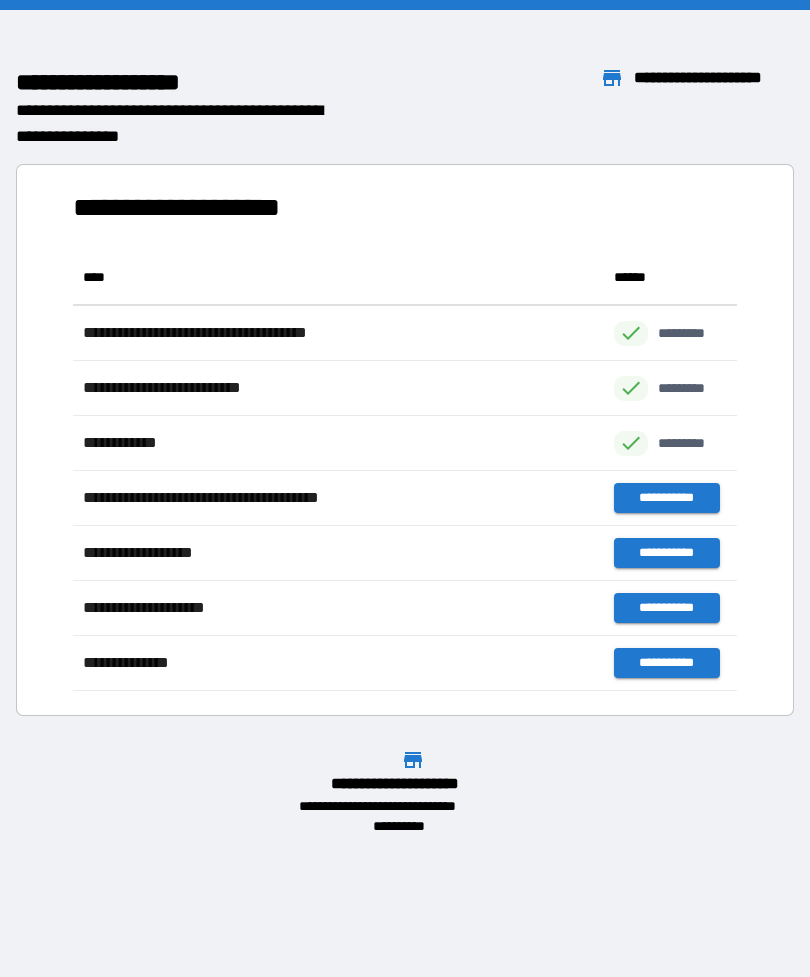 scroll, scrollTop: 1, scrollLeft: 1, axis: both 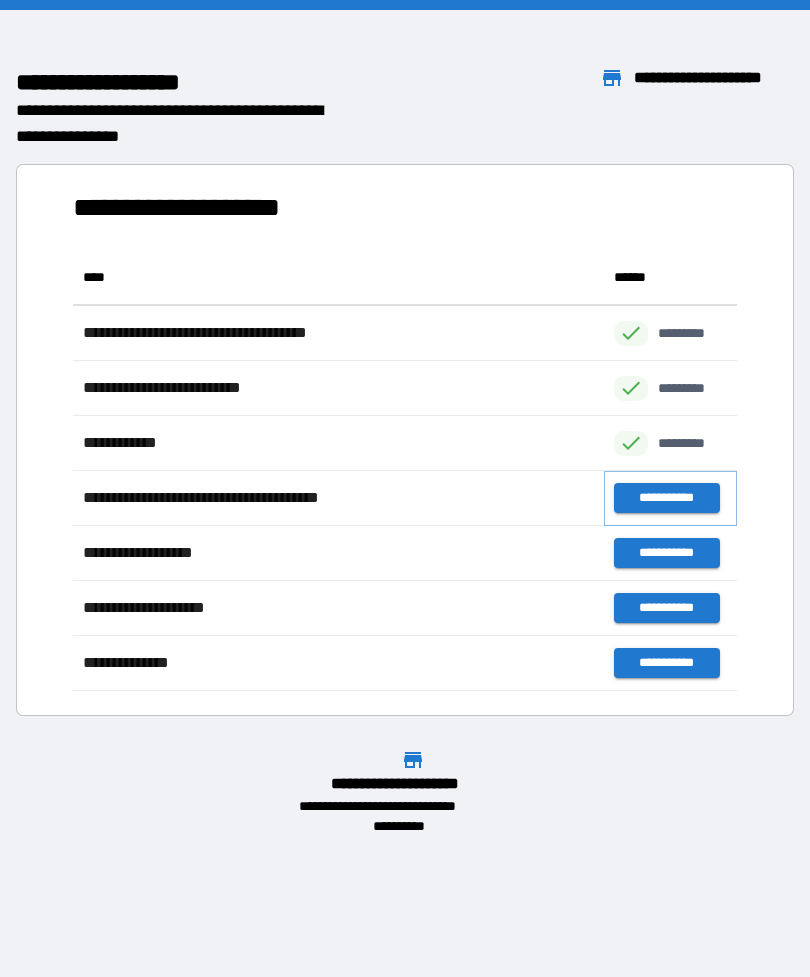 click on "**********" at bounding box center (666, 498) 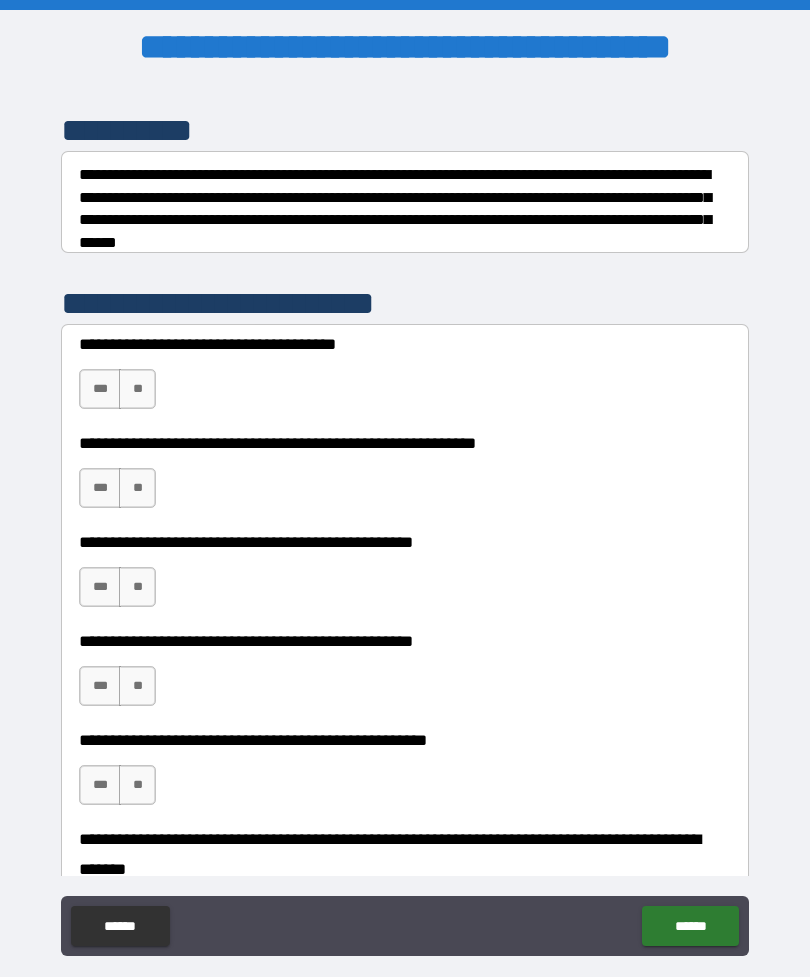 scroll, scrollTop: 265, scrollLeft: 0, axis: vertical 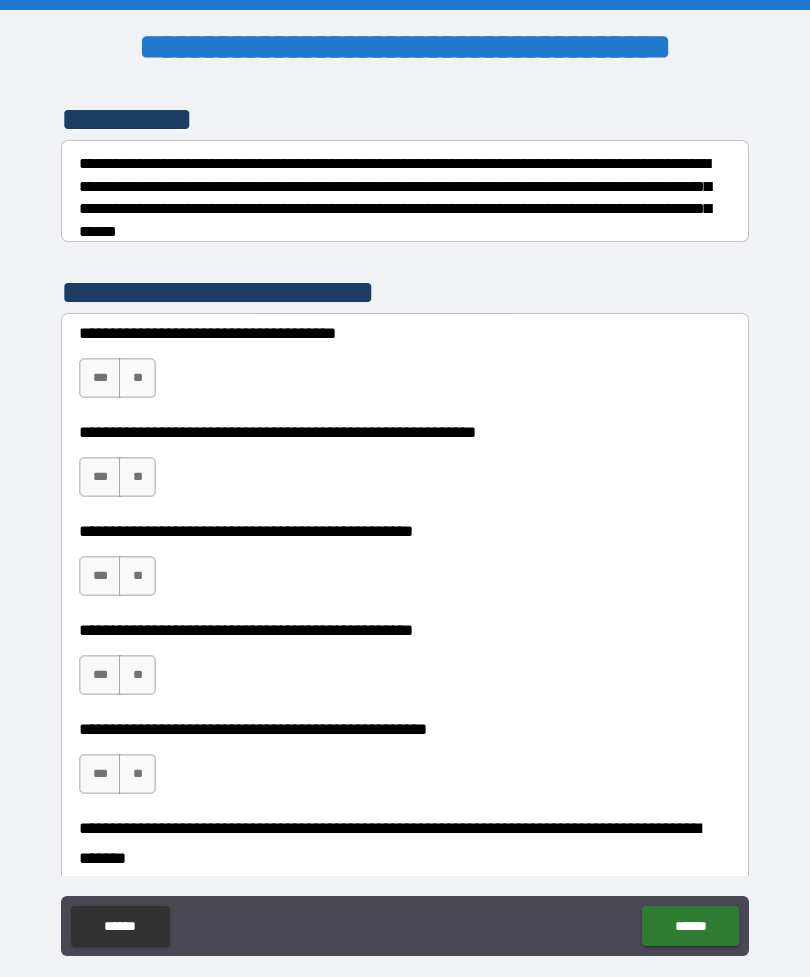 click on "**" at bounding box center [137, 378] 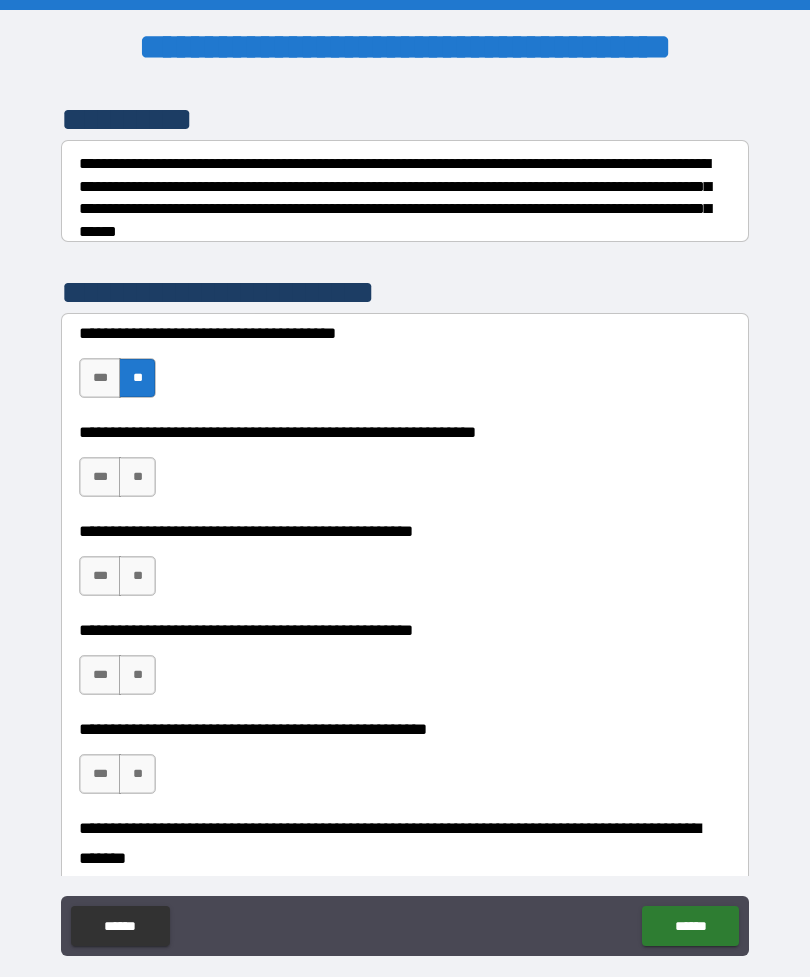 click on "**" at bounding box center [137, 477] 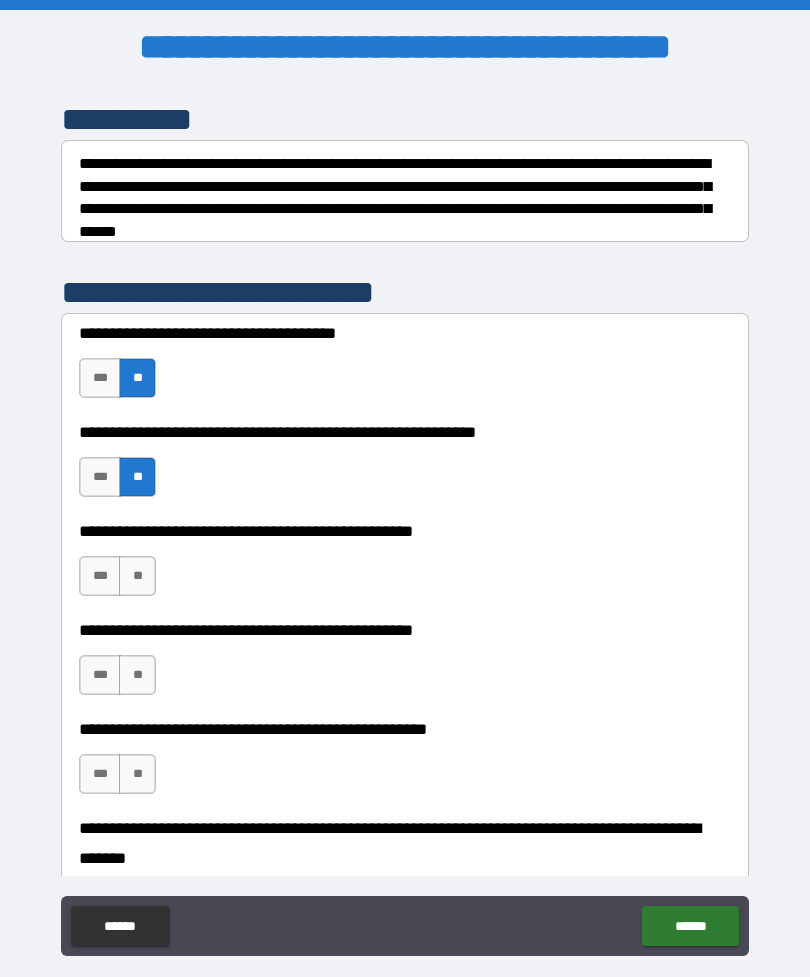 click on "**" at bounding box center [137, 576] 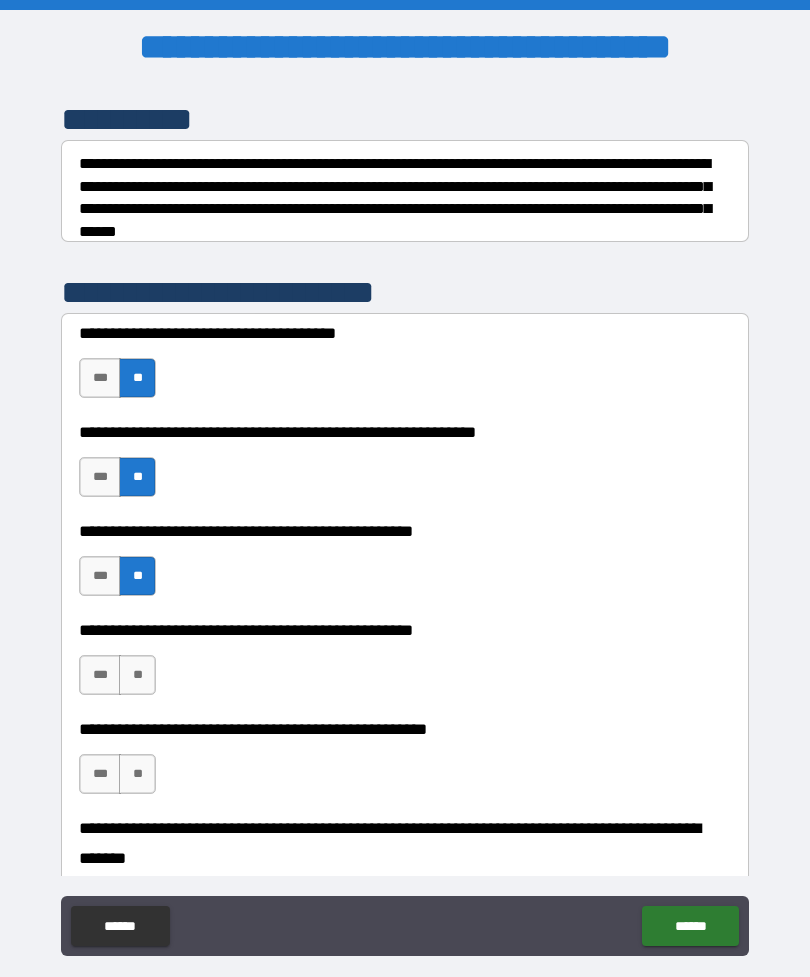 click on "**" at bounding box center [137, 675] 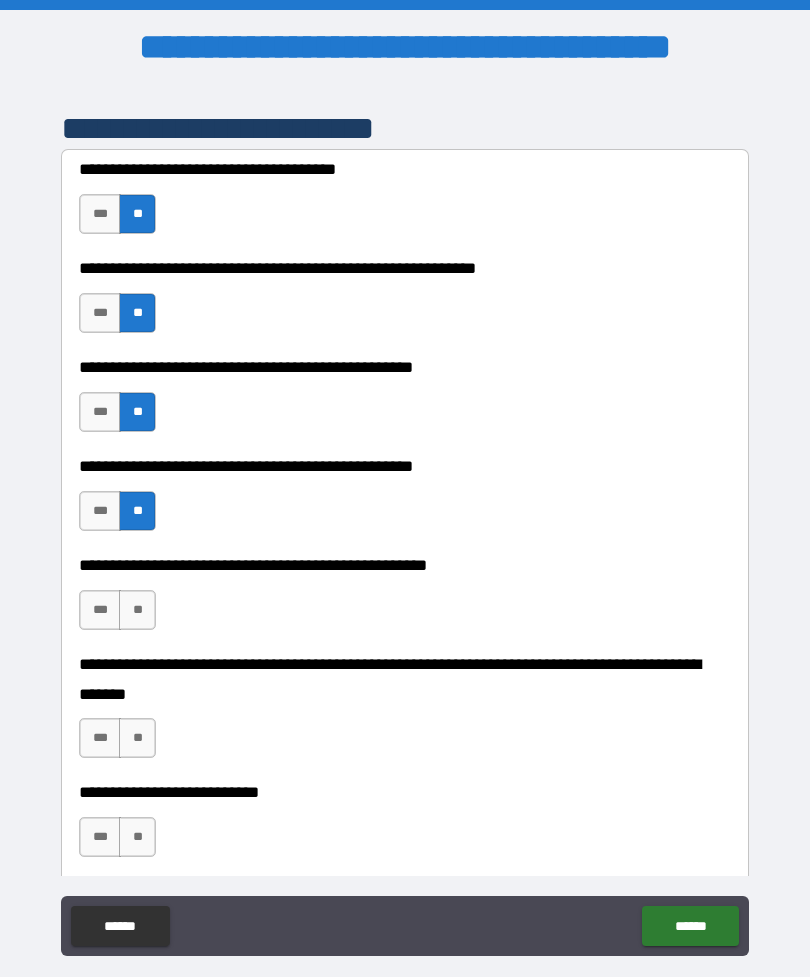 scroll, scrollTop: 431, scrollLeft: 0, axis: vertical 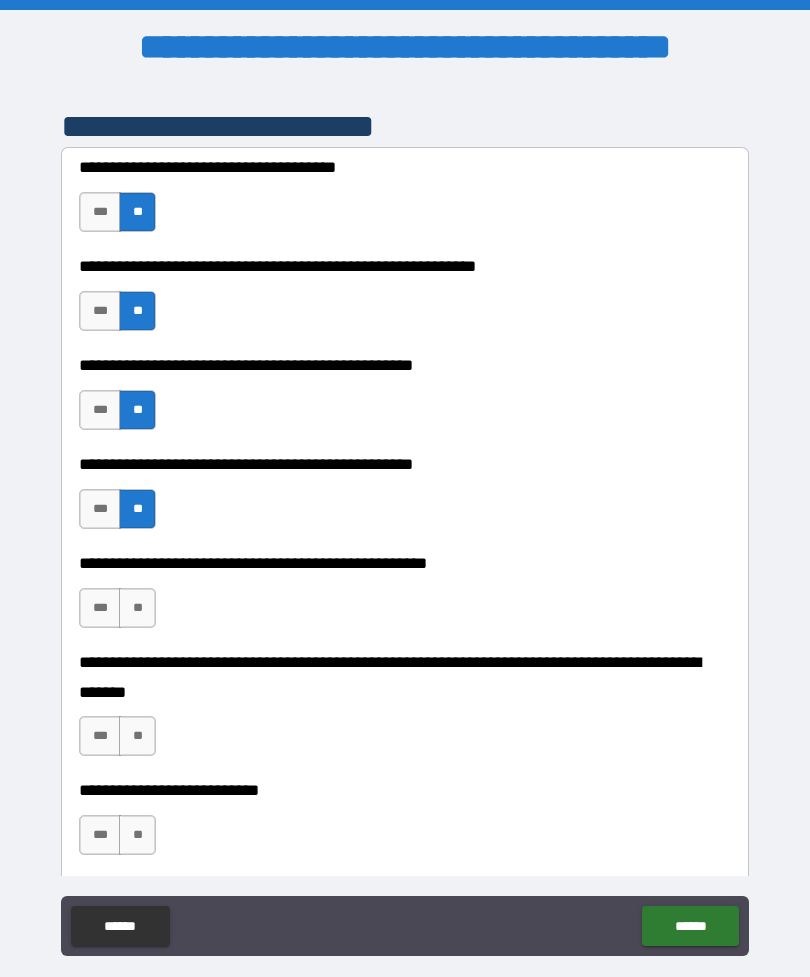 click on "**" at bounding box center [137, 608] 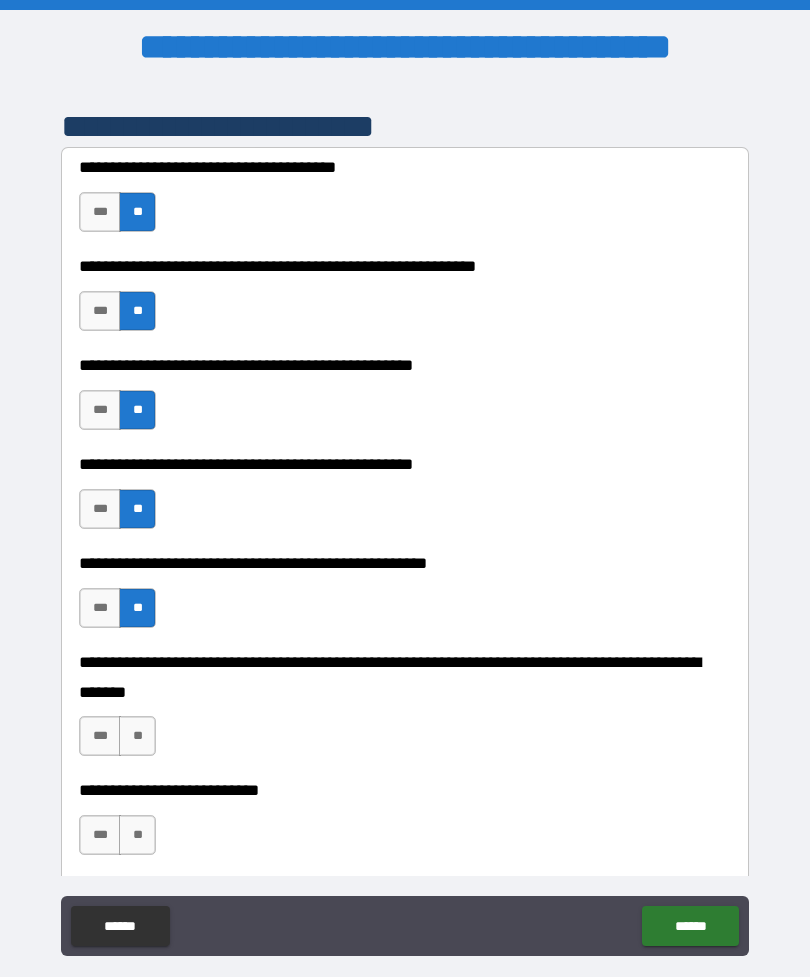 click on "**" at bounding box center [137, 736] 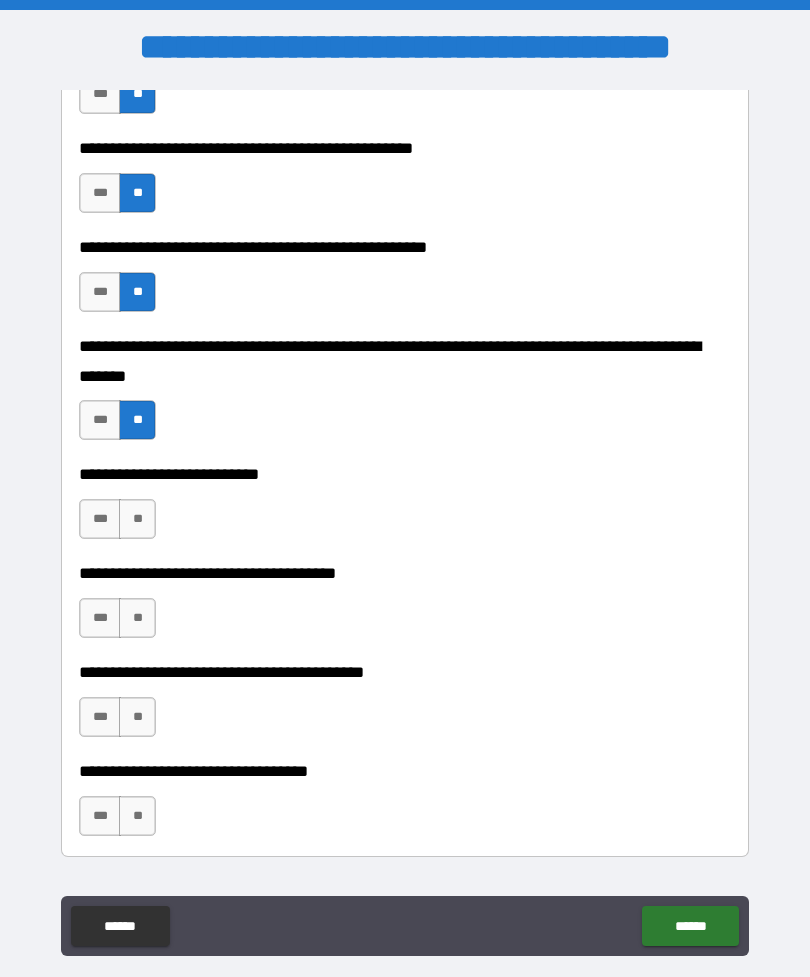 scroll, scrollTop: 745, scrollLeft: 0, axis: vertical 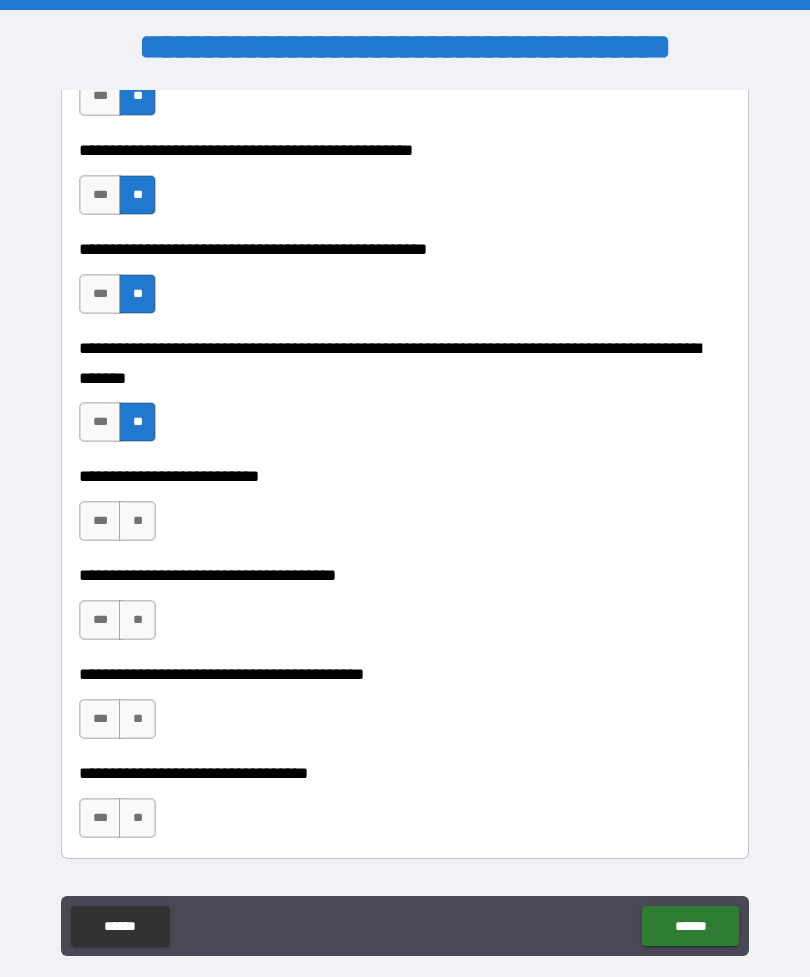 click on "**" at bounding box center (137, 521) 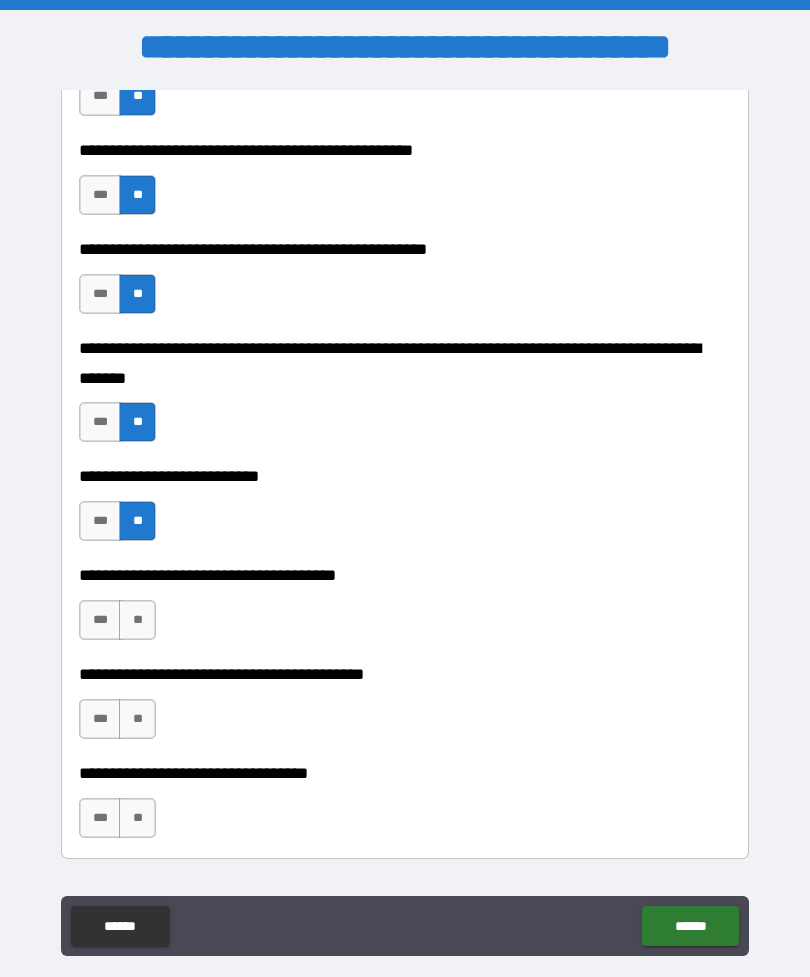 click on "**" at bounding box center (137, 620) 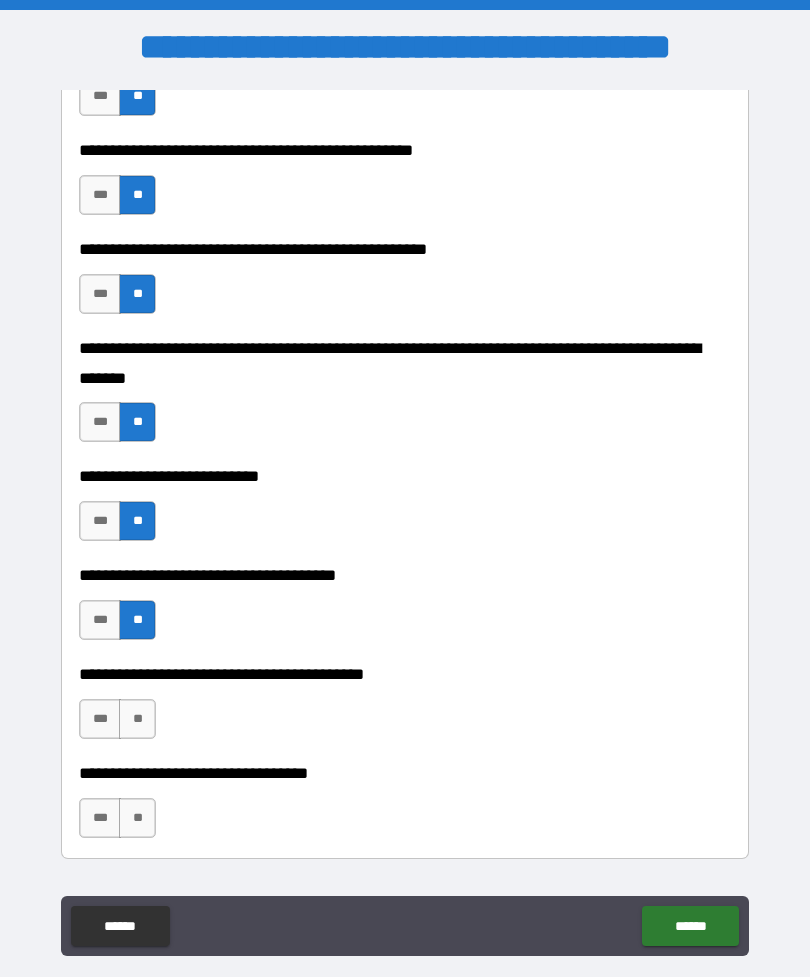 click on "**" at bounding box center [137, 719] 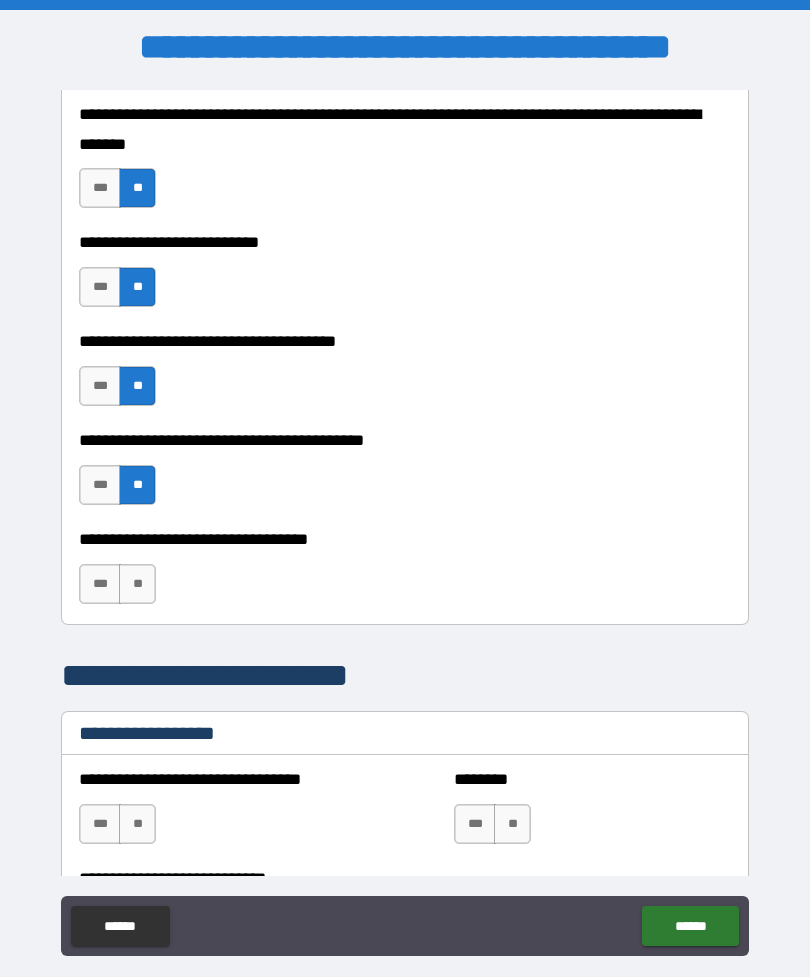 scroll, scrollTop: 983, scrollLeft: 0, axis: vertical 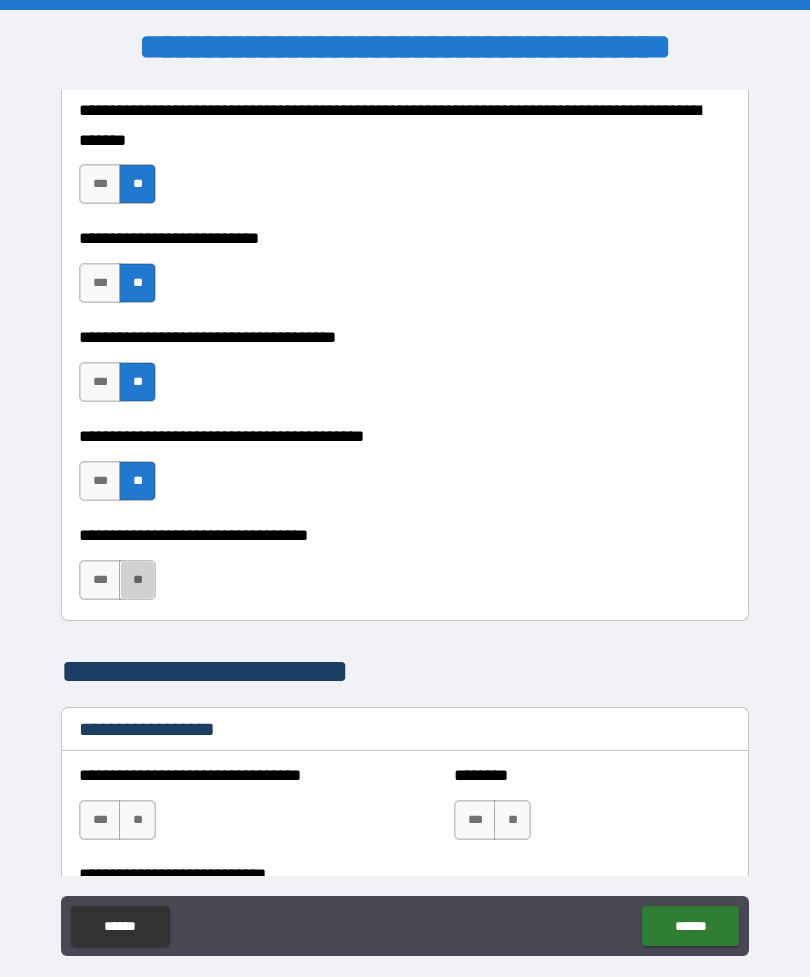 click on "**" at bounding box center (137, 580) 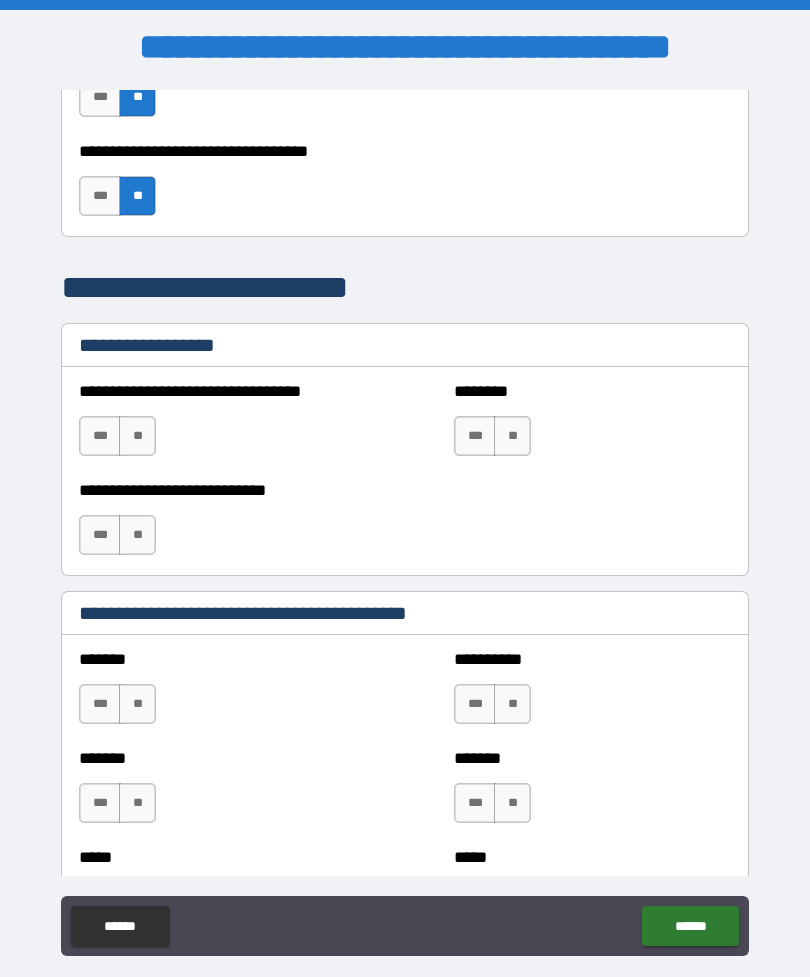 scroll, scrollTop: 1366, scrollLeft: 0, axis: vertical 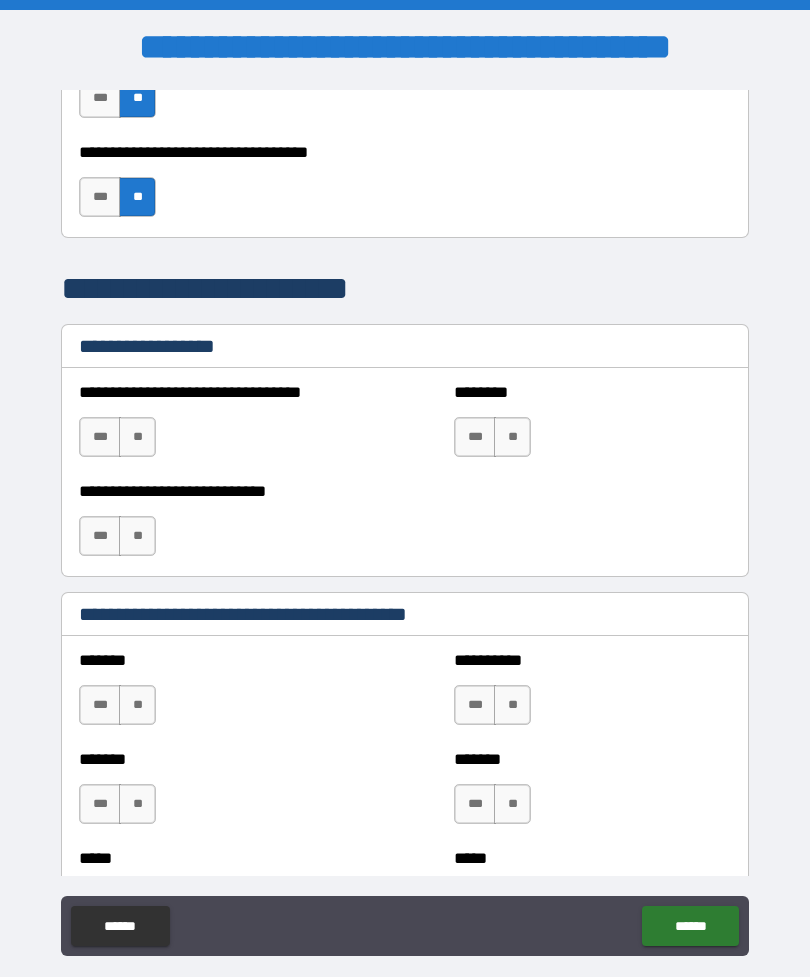 click on "**" at bounding box center (137, 437) 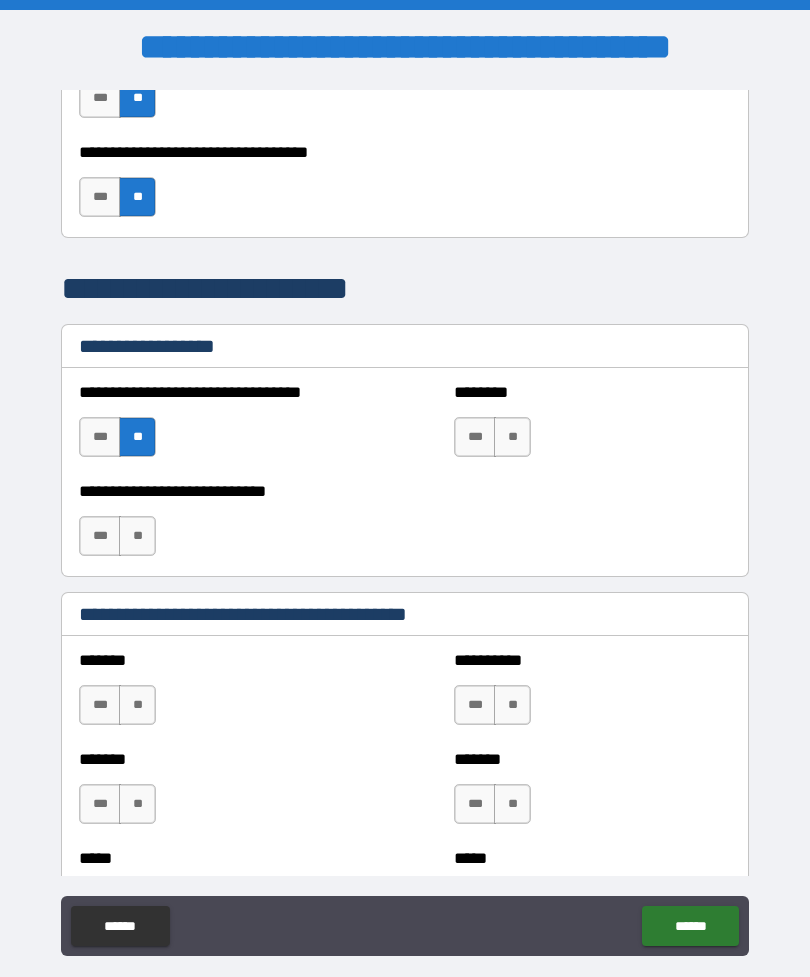 click on "**" at bounding box center (512, 437) 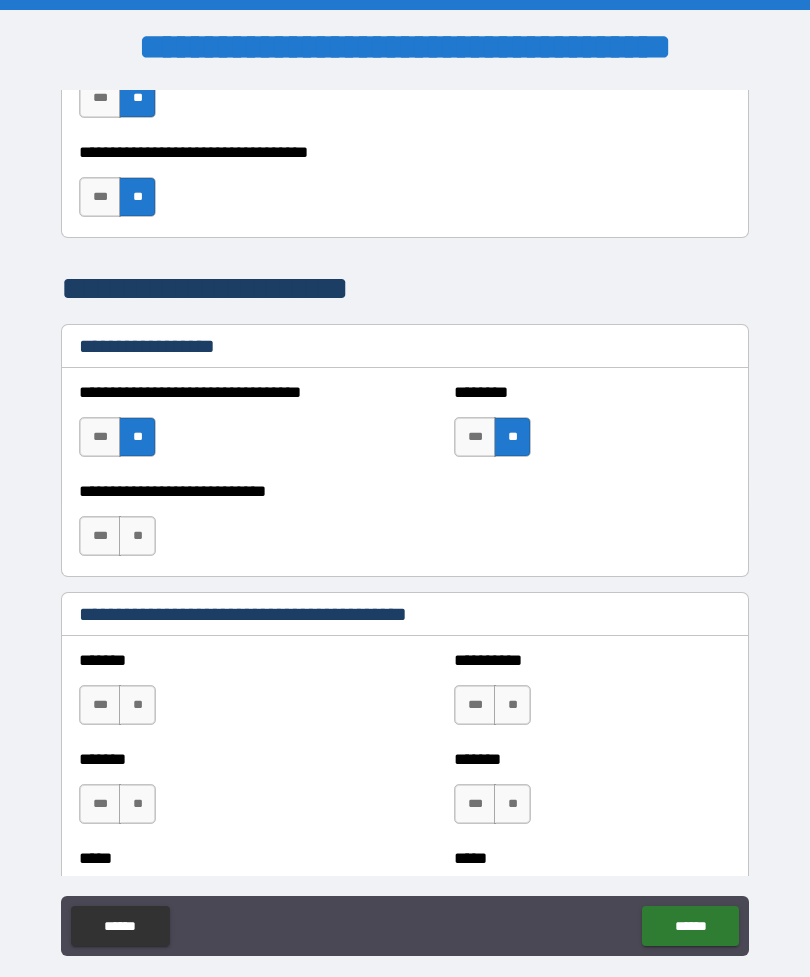 click on "**" at bounding box center (137, 536) 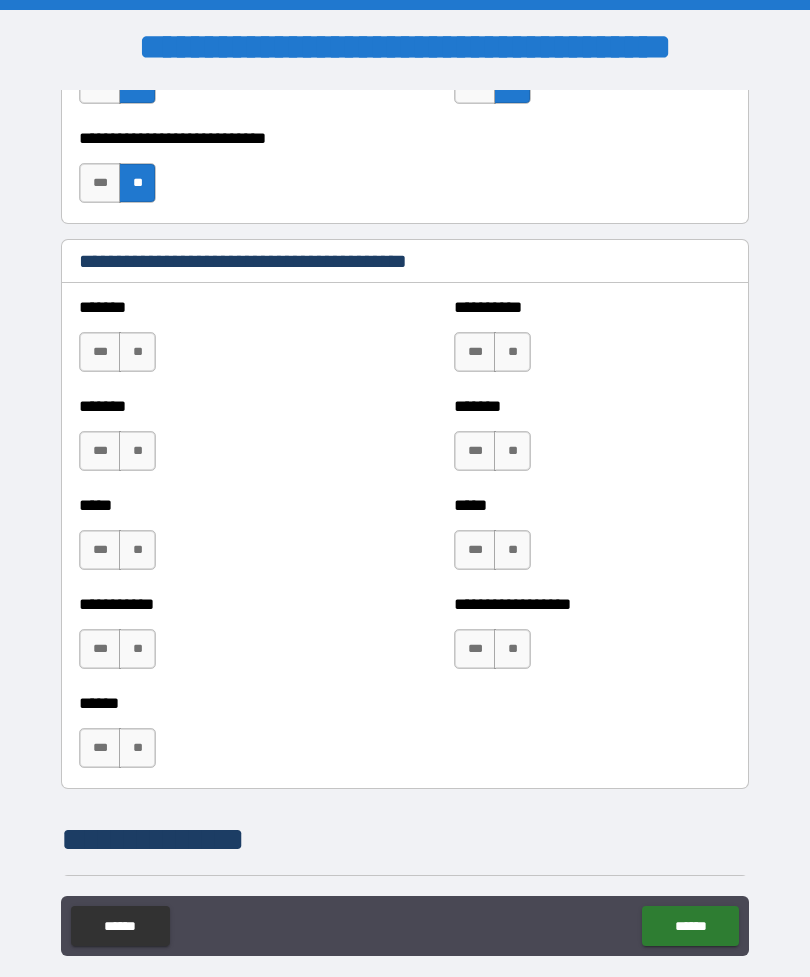 scroll, scrollTop: 1723, scrollLeft: 0, axis: vertical 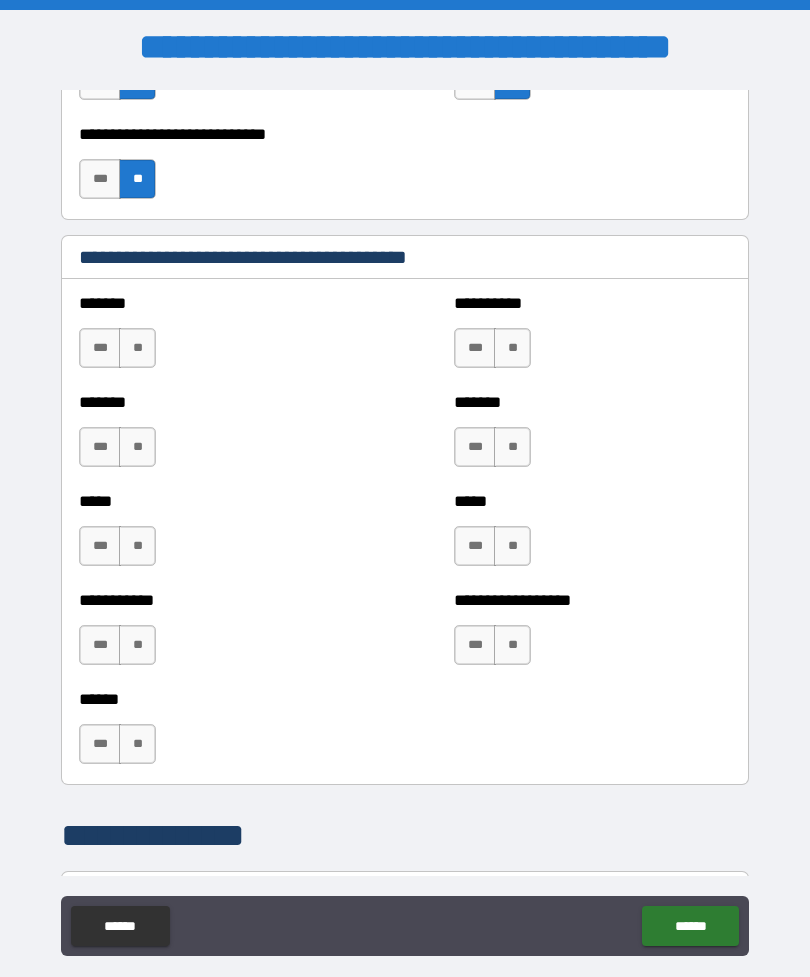 click on "**" at bounding box center [137, 348] 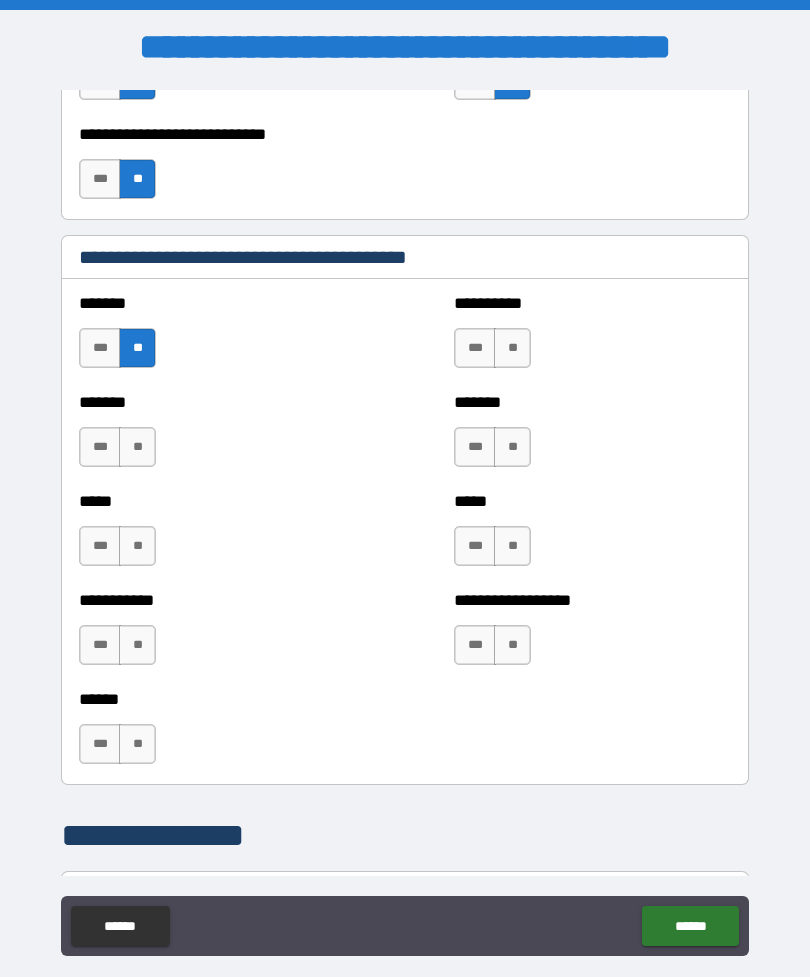 click on "**" at bounding box center (137, 447) 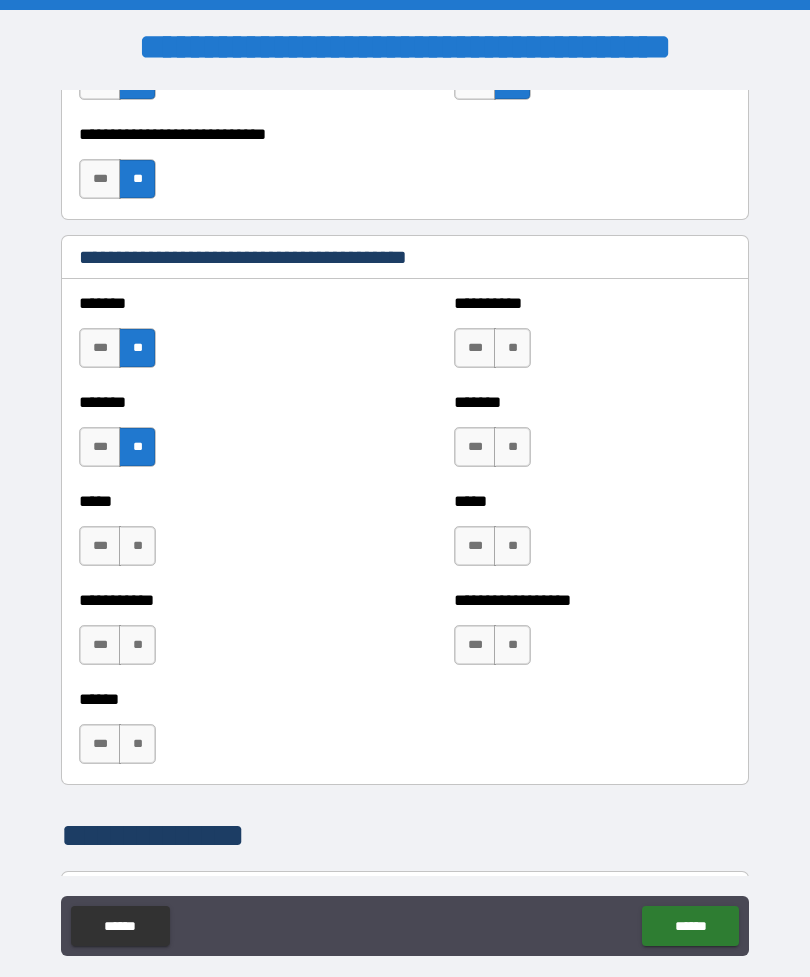 click on "**" at bounding box center (137, 546) 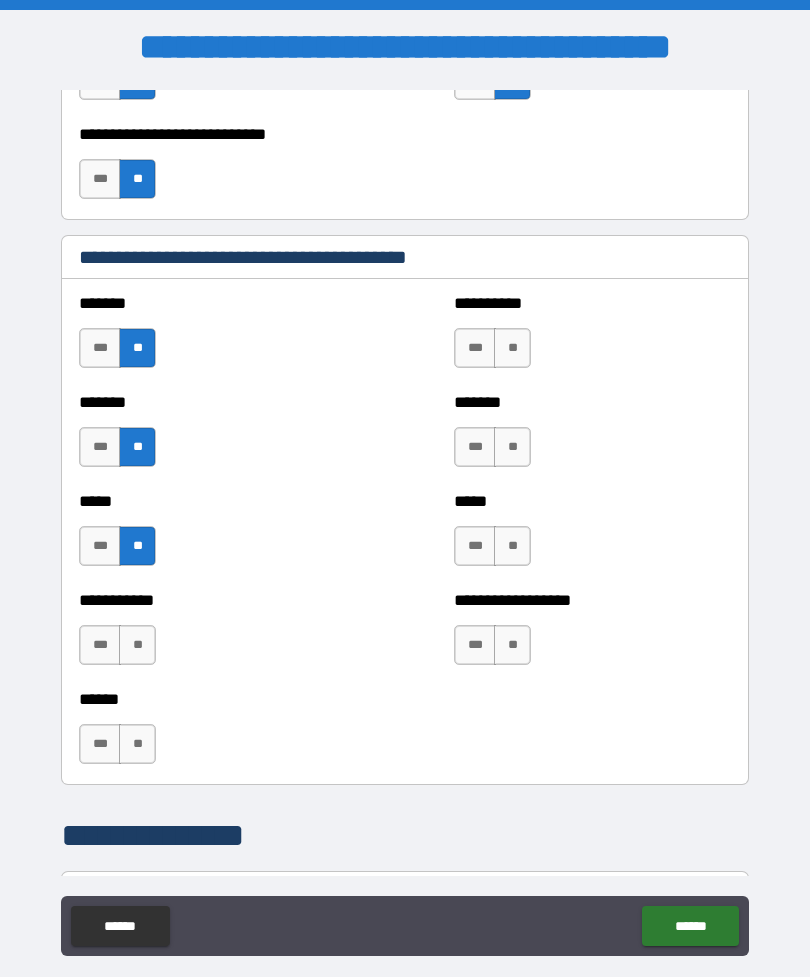 click on "**" at bounding box center [137, 645] 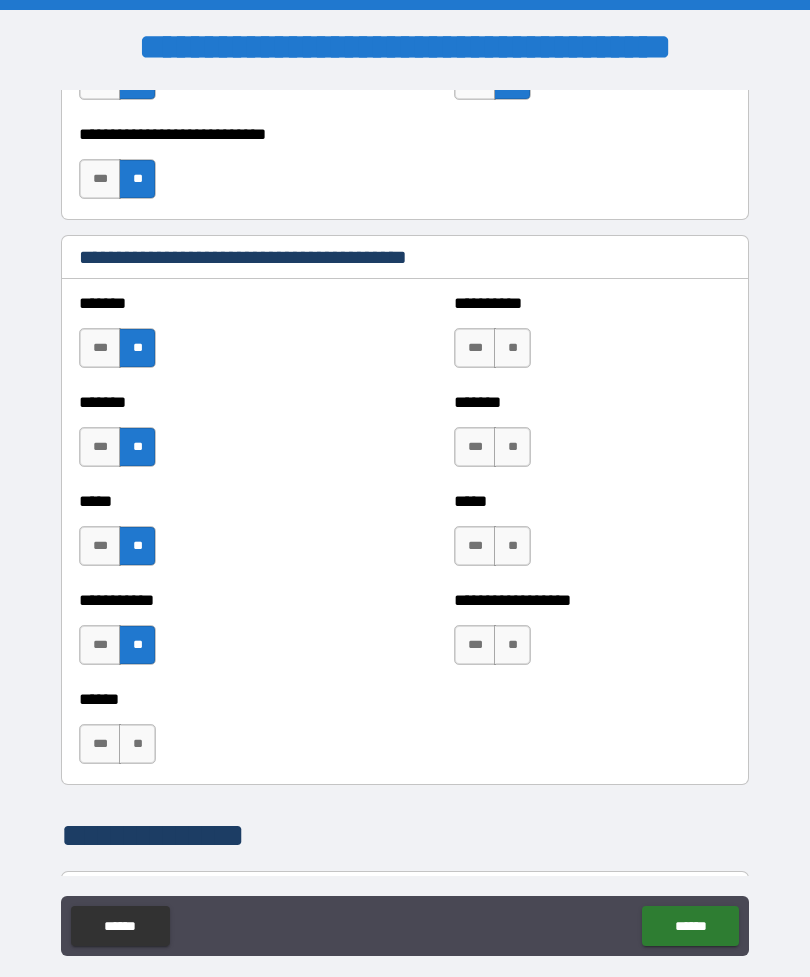 click on "**" at bounding box center [512, 546] 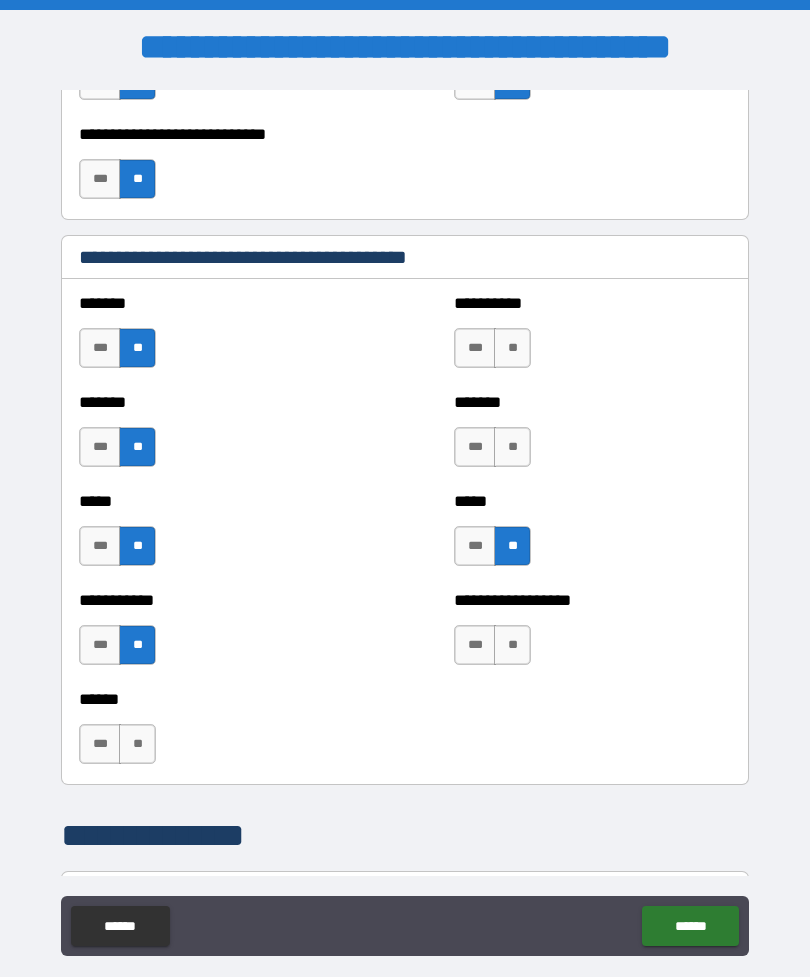 click on "**" at bounding box center (512, 447) 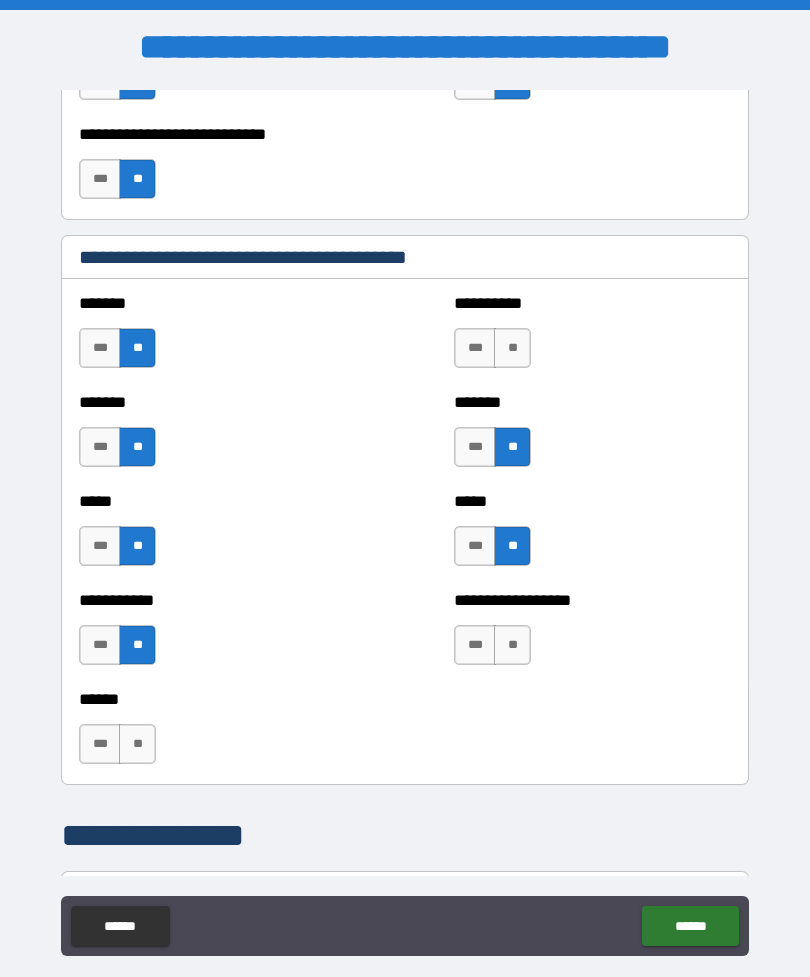 click on "**" at bounding box center [512, 348] 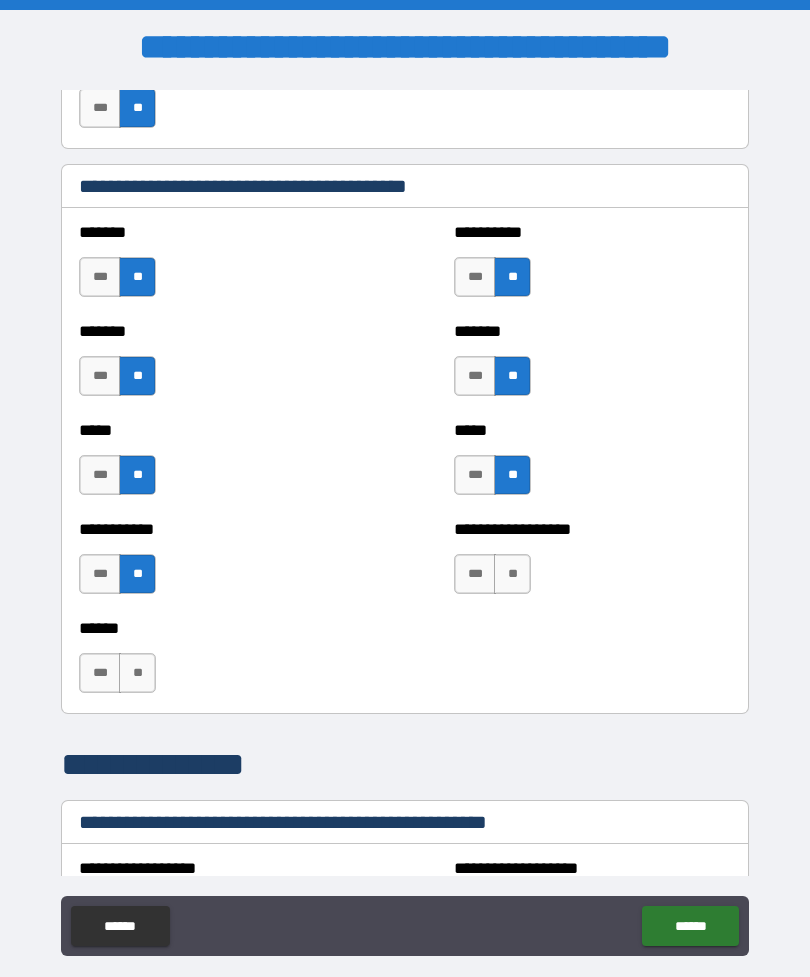 scroll, scrollTop: 1803, scrollLeft: 0, axis: vertical 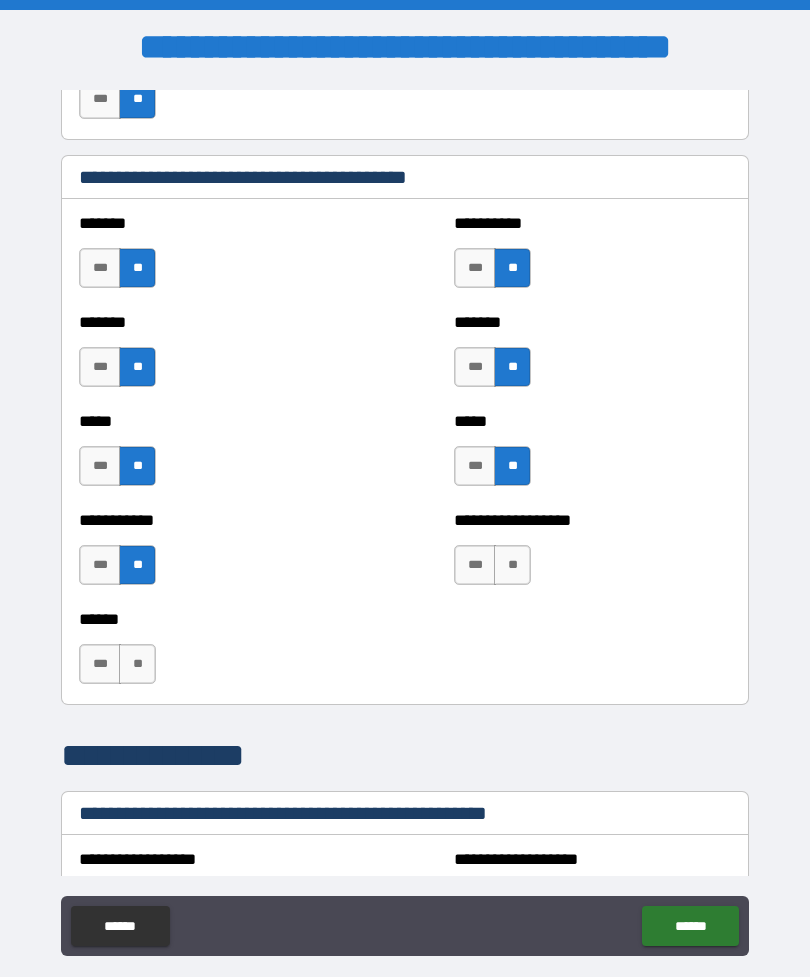 click on "**" at bounding box center (512, 565) 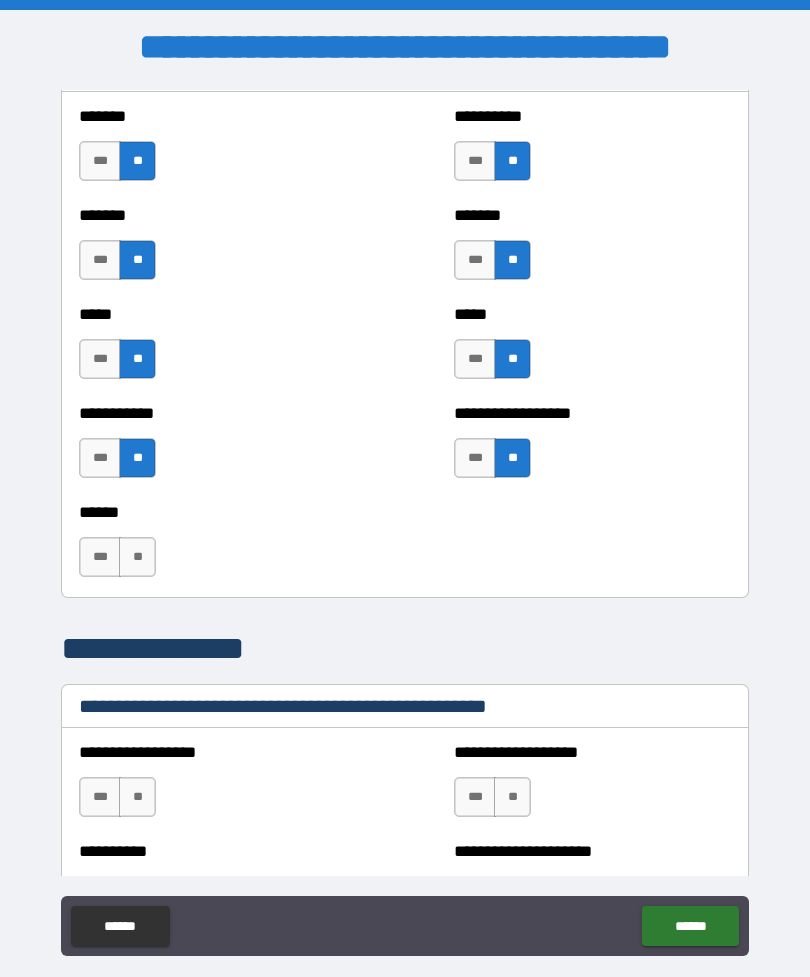 scroll, scrollTop: 1926, scrollLeft: 0, axis: vertical 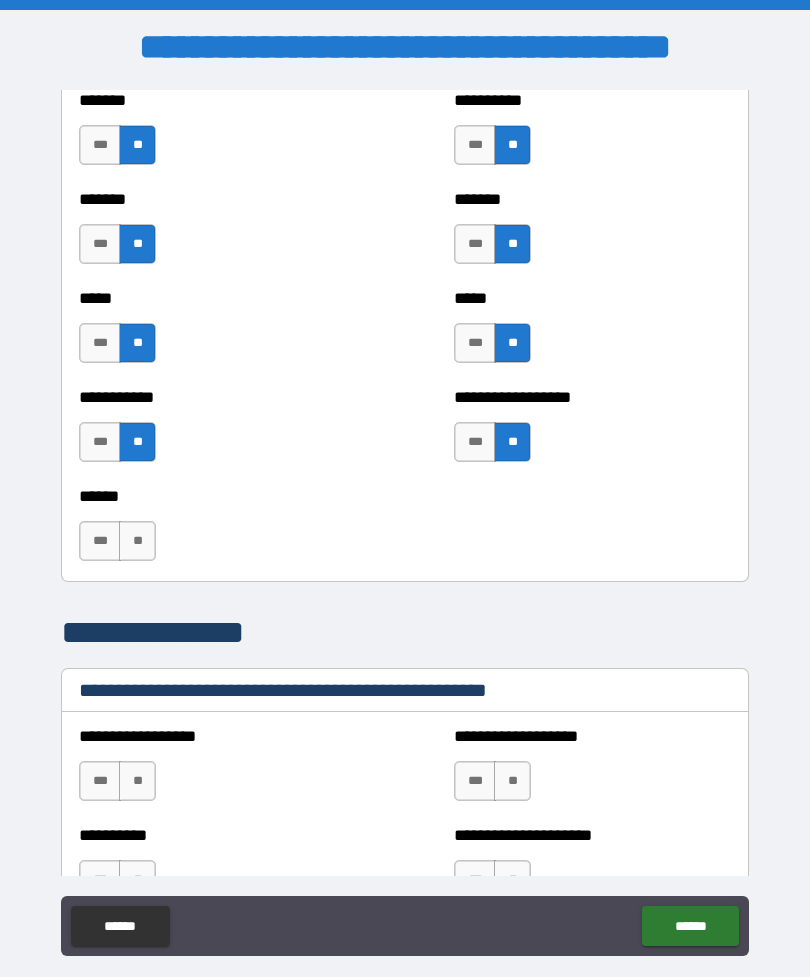 click on "**" at bounding box center (137, 541) 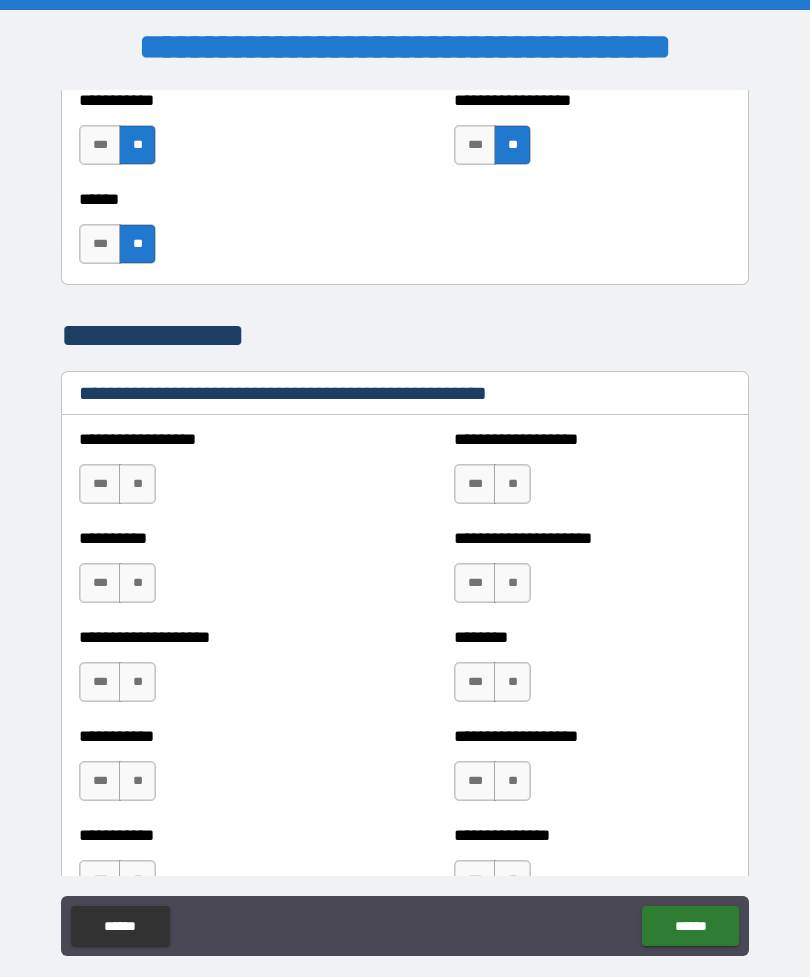 scroll, scrollTop: 2247, scrollLeft: 0, axis: vertical 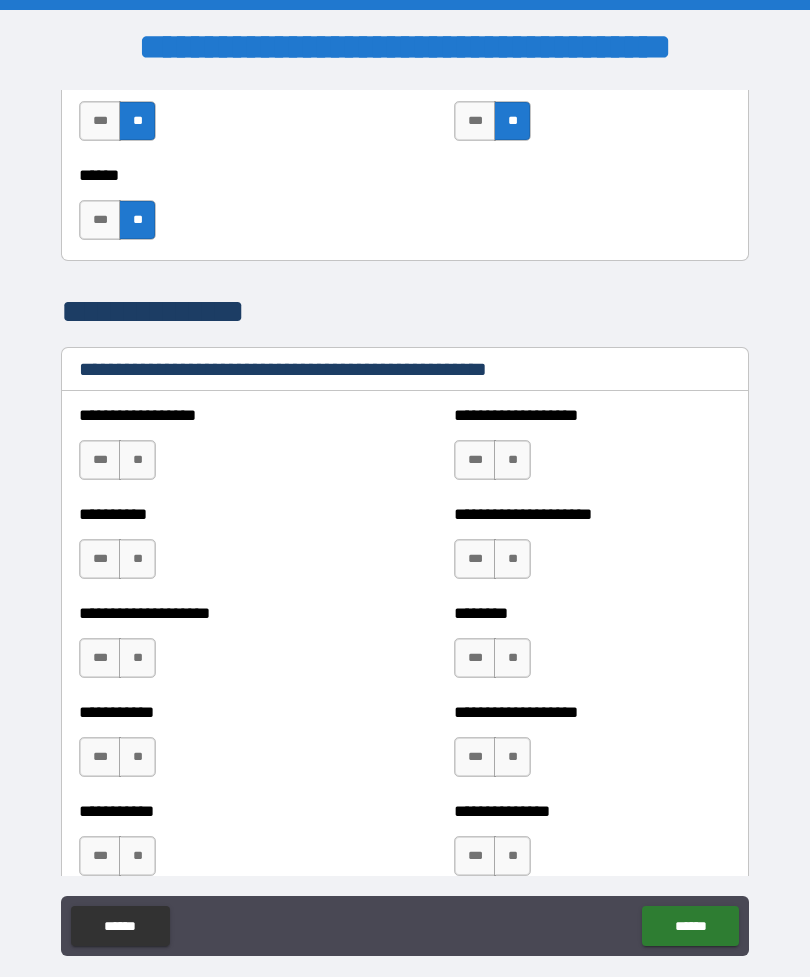 click on "**" at bounding box center (137, 460) 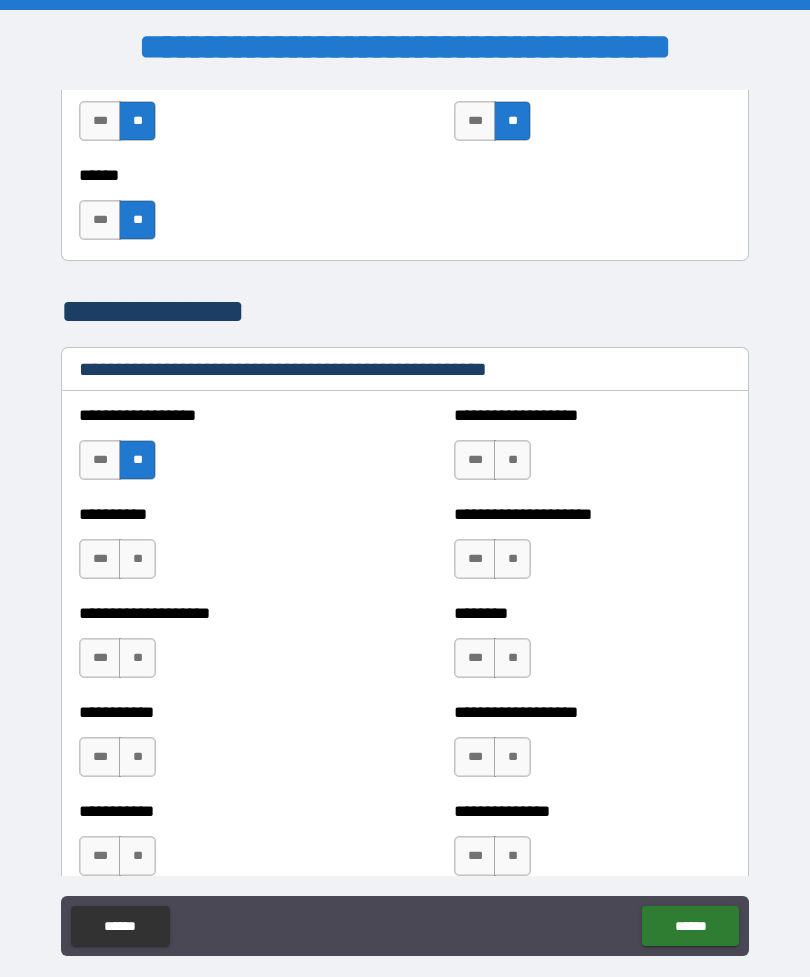 click on "**" at bounding box center [137, 559] 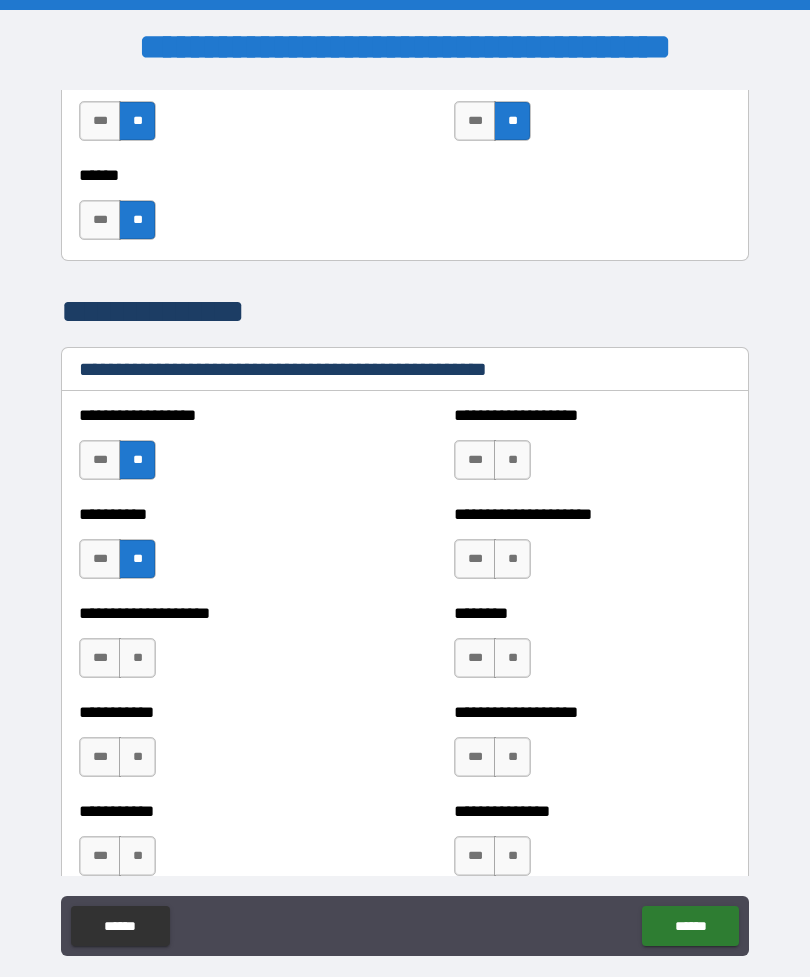 click on "**" at bounding box center (512, 559) 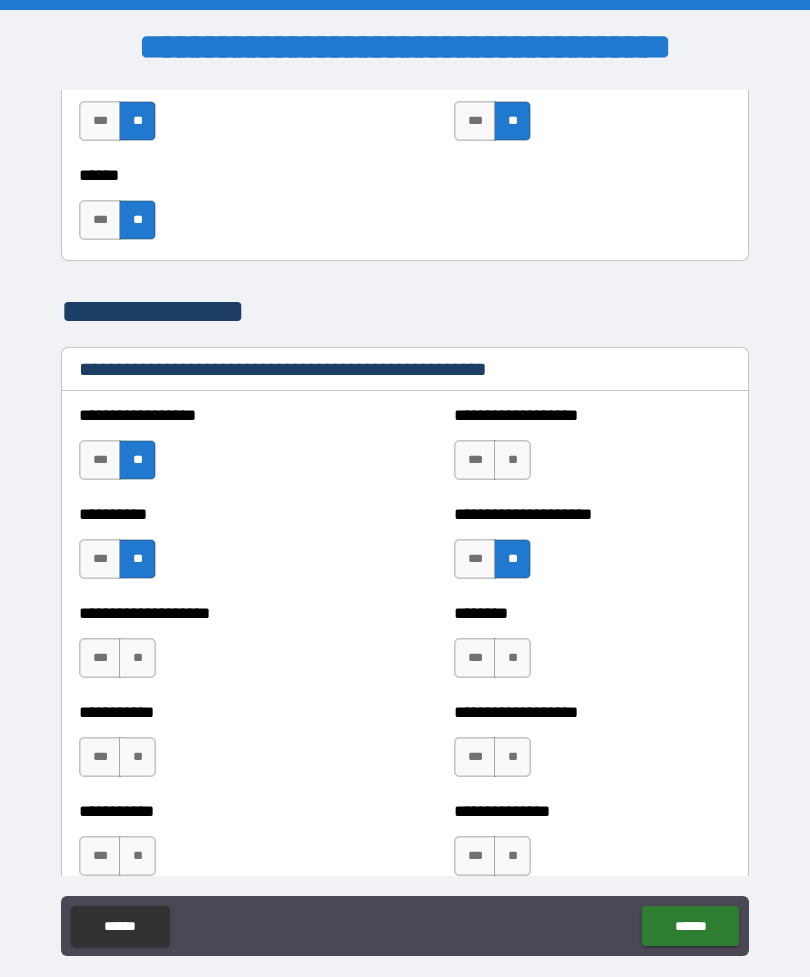 click on "**" at bounding box center (512, 460) 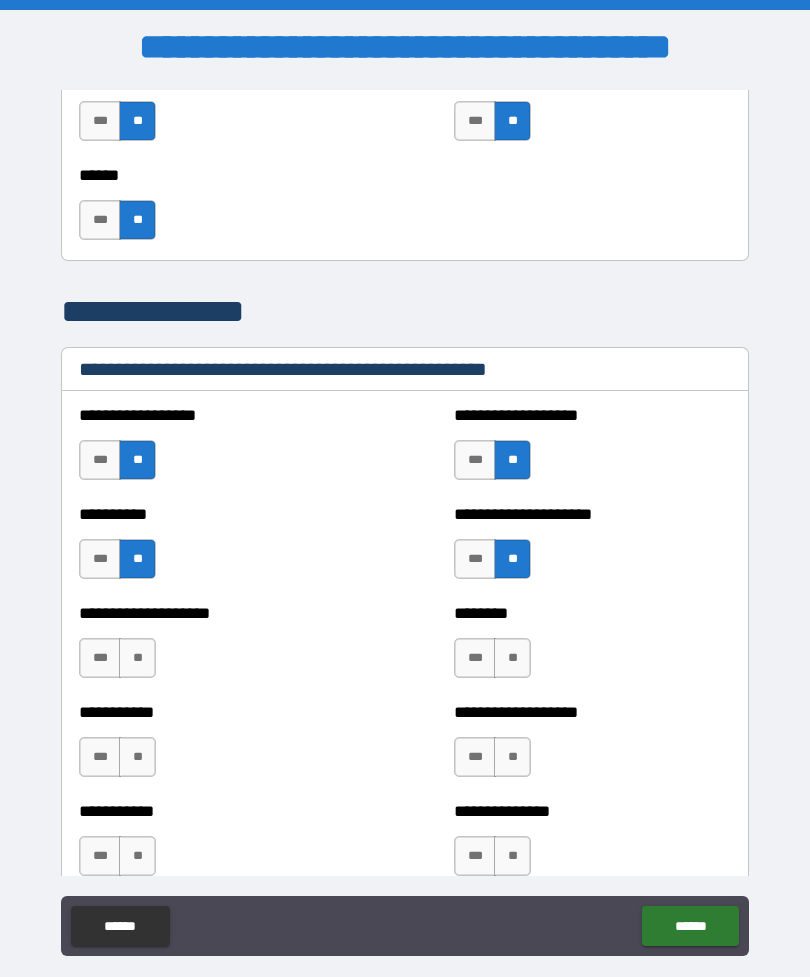 click on "**" at bounding box center [137, 658] 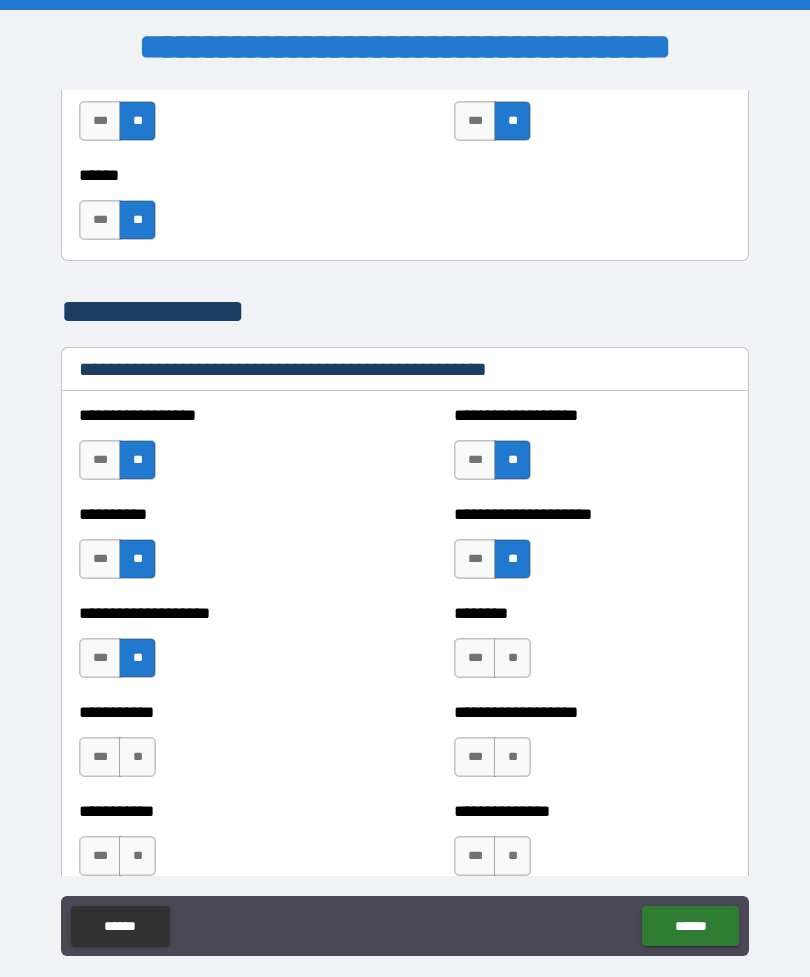 click on "**" at bounding box center [512, 658] 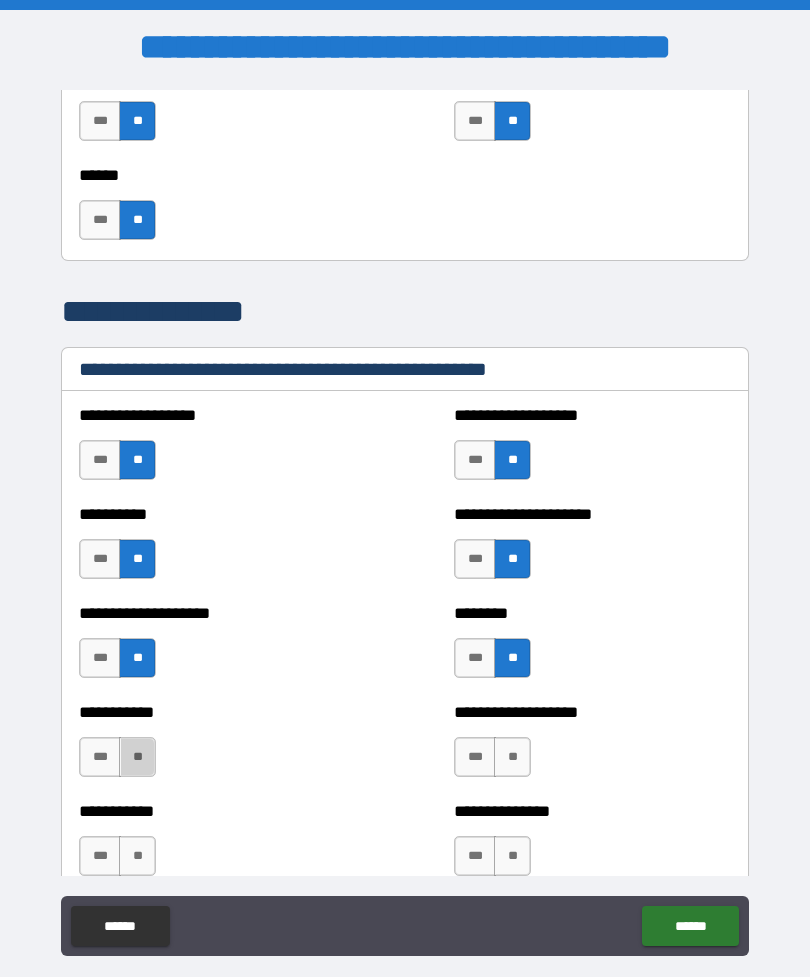 click on "**" at bounding box center [137, 757] 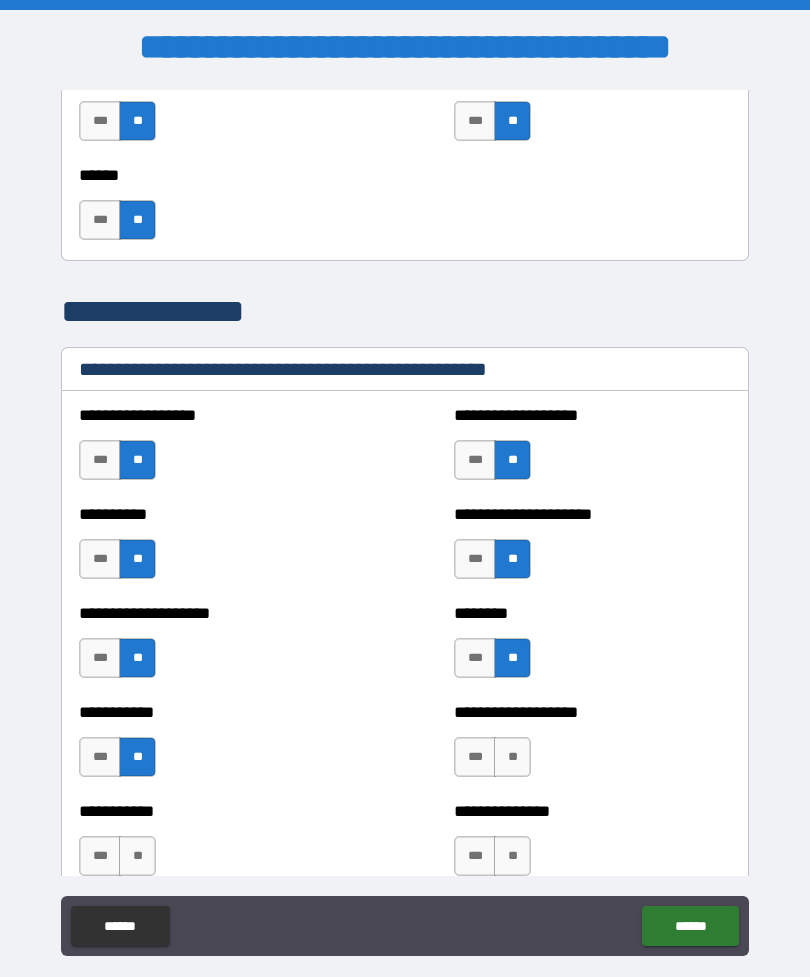 click on "**" at bounding box center [512, 757] 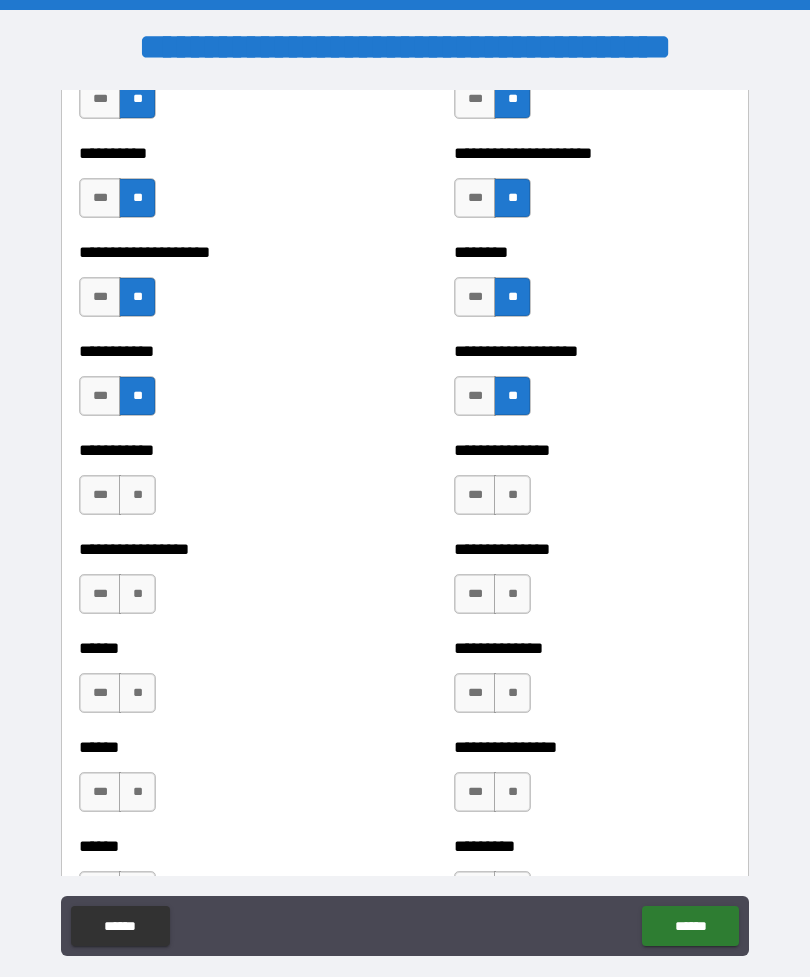 scroll, scrollTop: 2641, scrollLeft: 0, axis: vertical 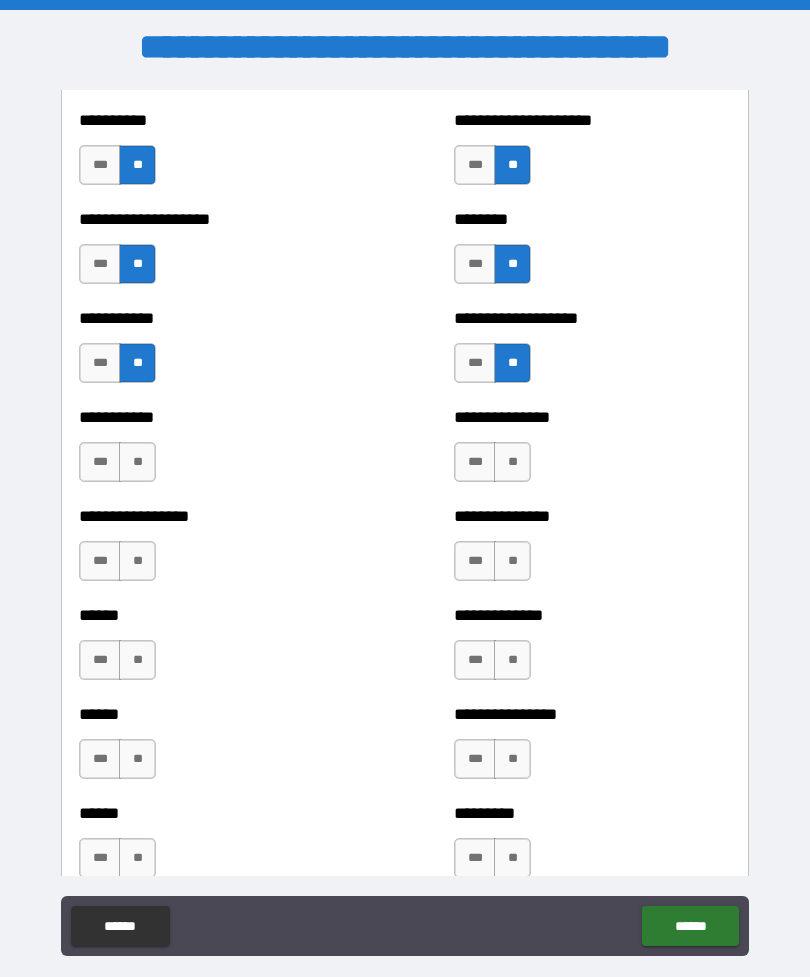 click on "**" at bounding box center [137, 462] 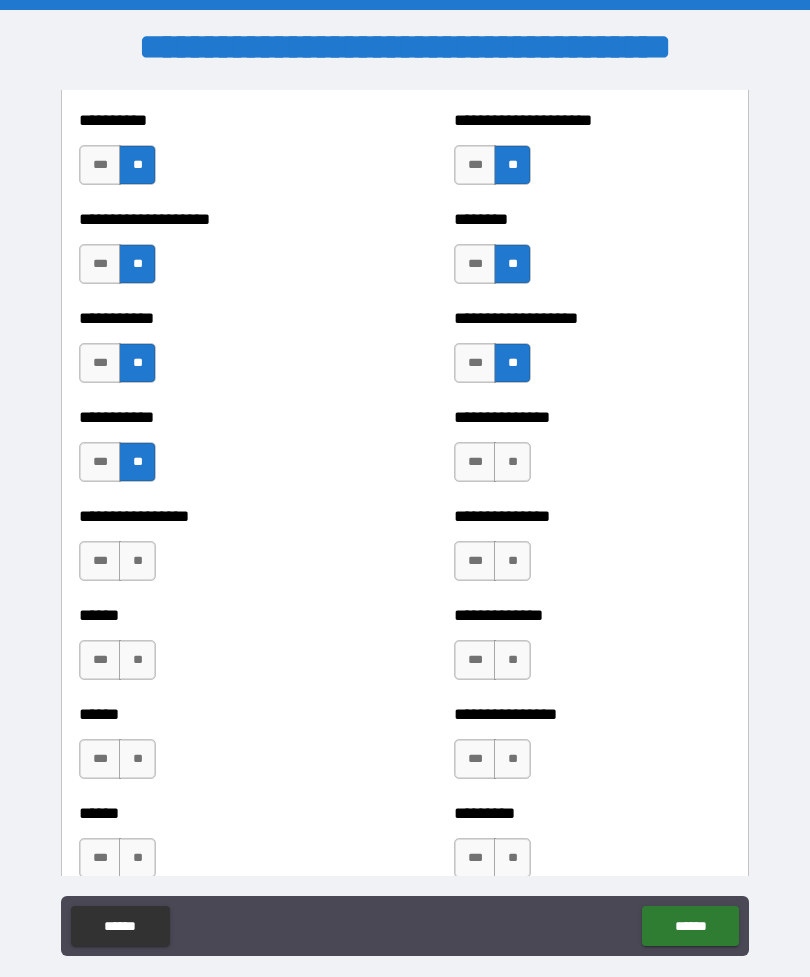 click on "**" at bounding box center (512, 462) 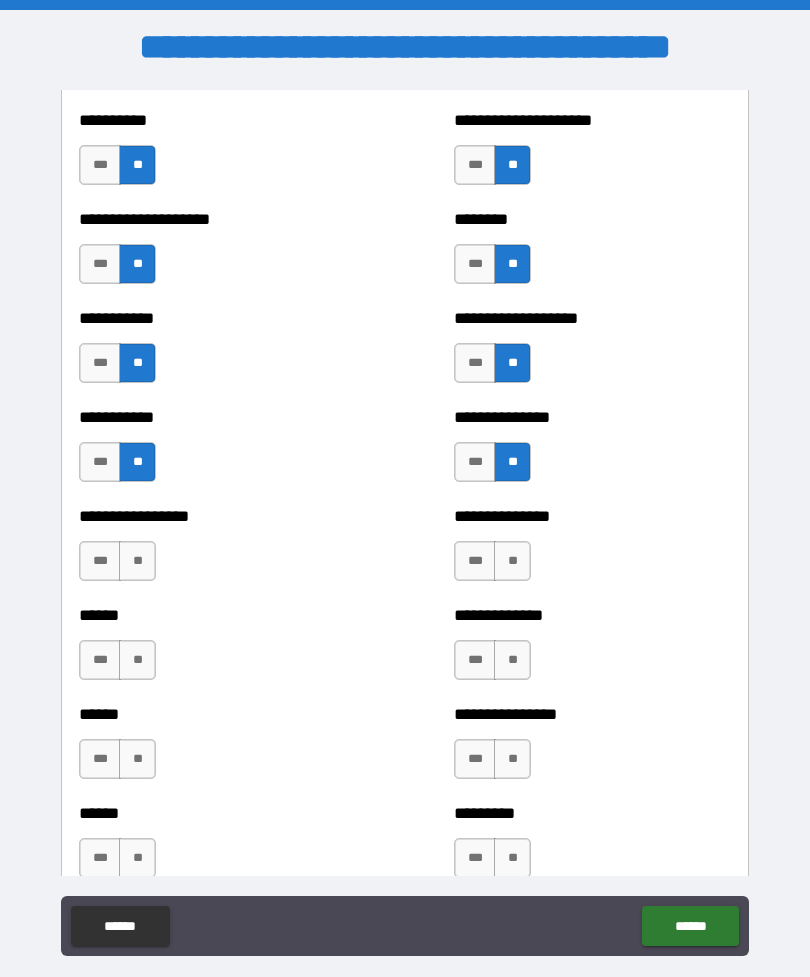click on "**" at bounding box center [137, 561] 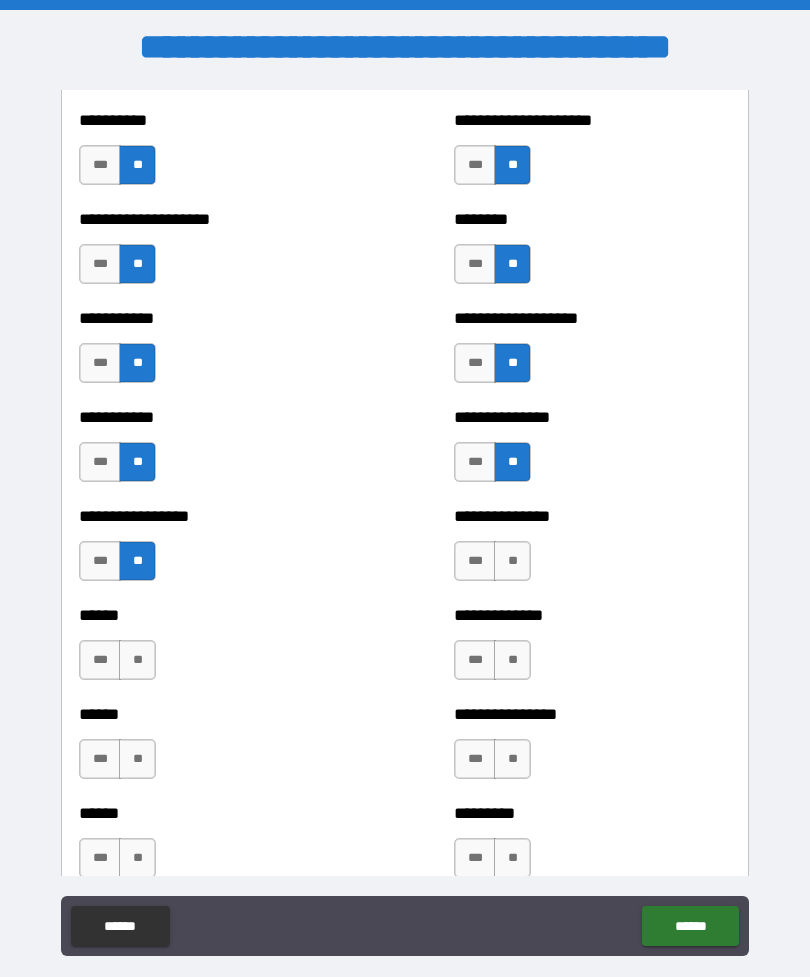 click on "**" at bounding box center (512, 561) 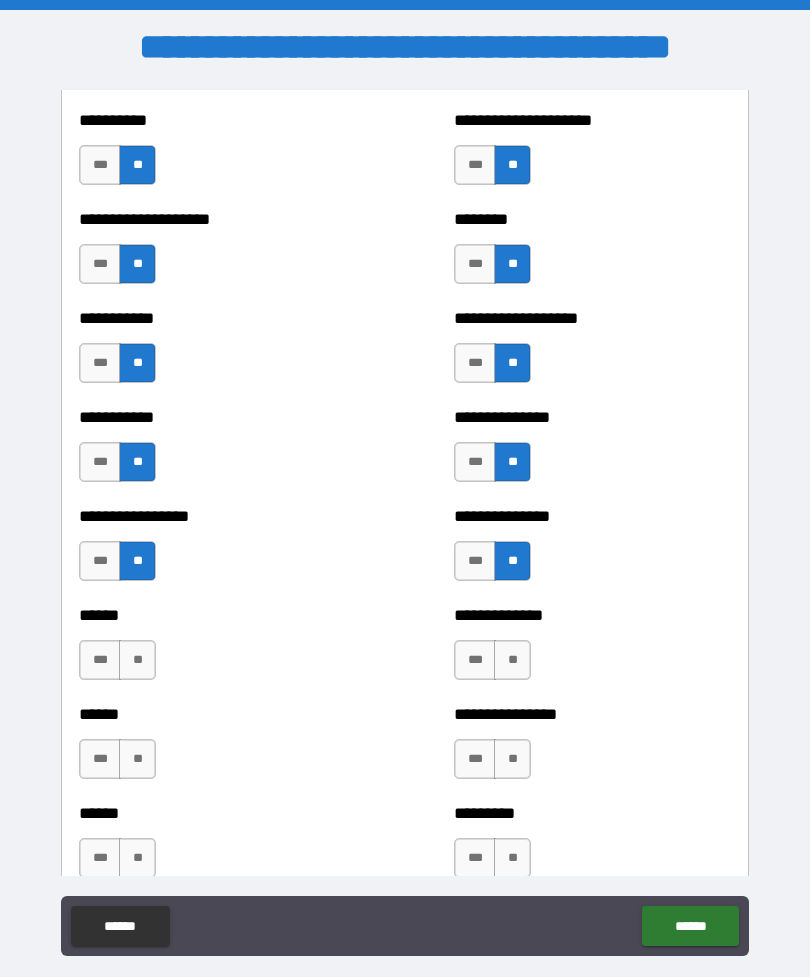 click on "**" at bounding box center [137, 660] 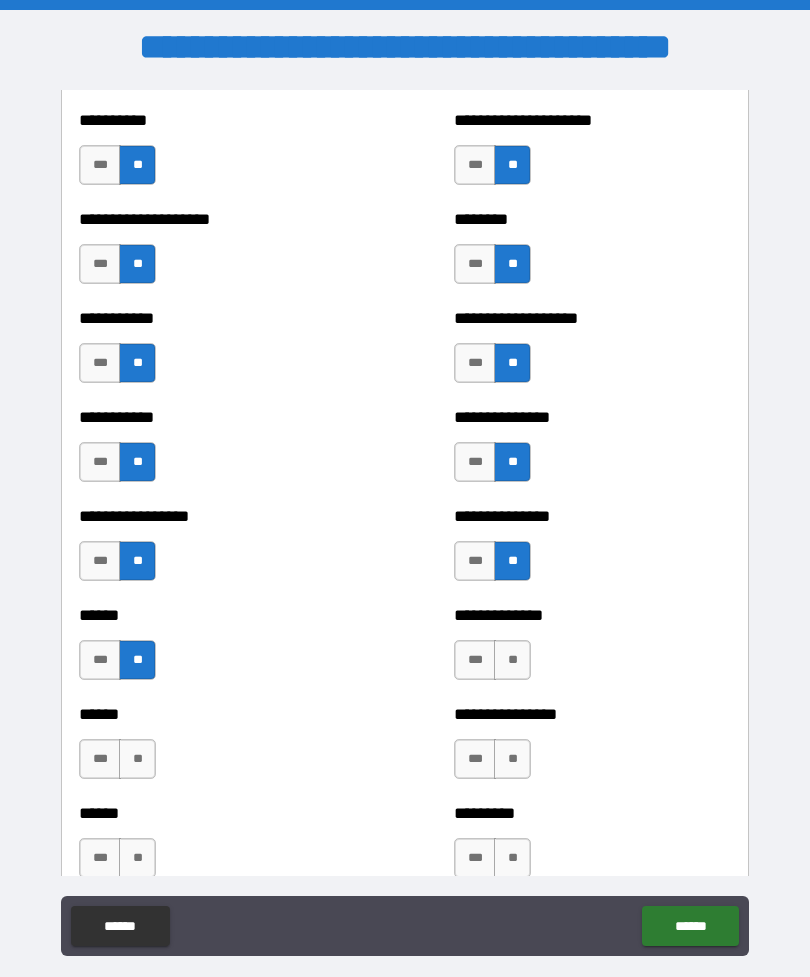 click on "**" at bounding box center [512, 660] 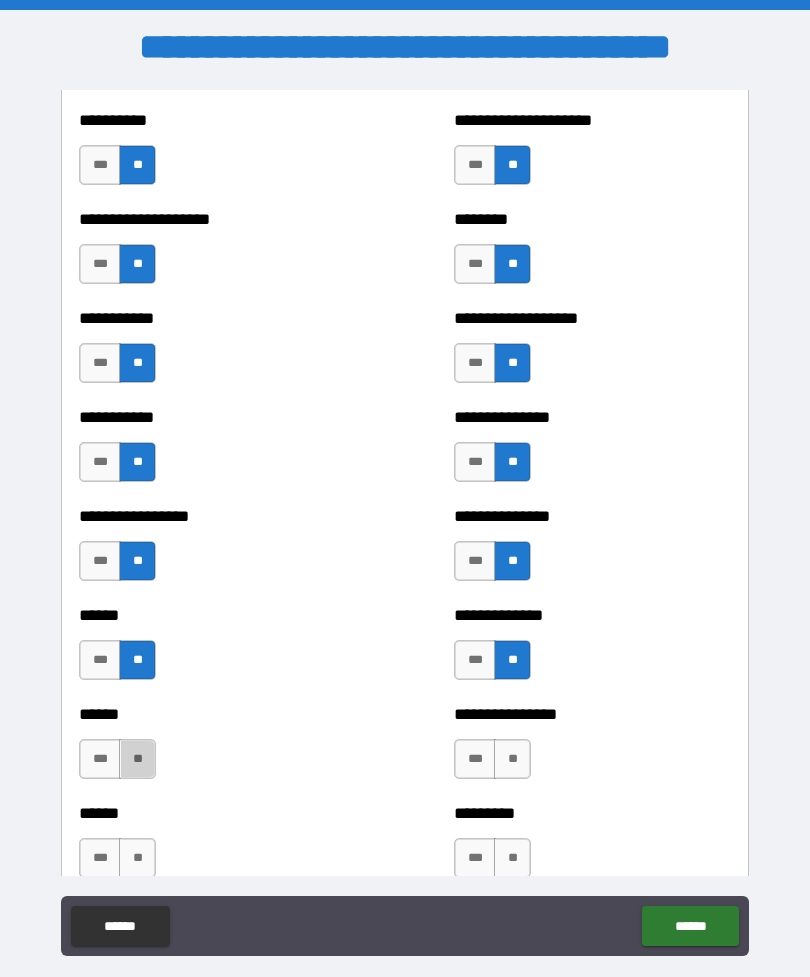 click on "**" at bounding box center (137, 759) 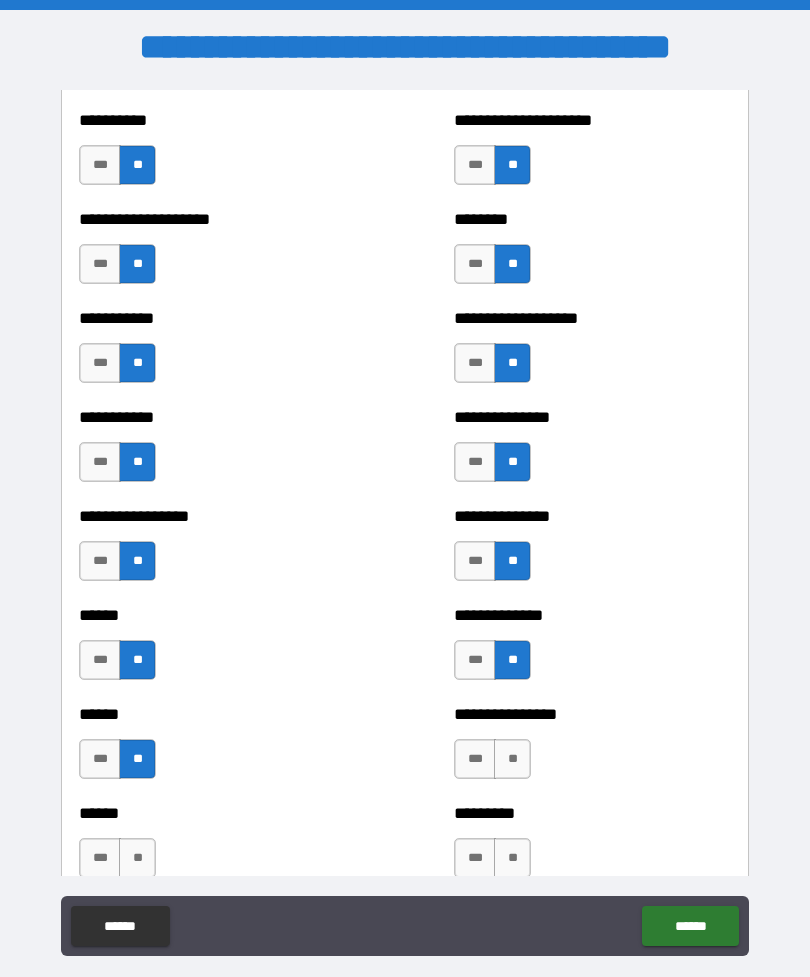 click on "**" at bounding box center (512, 759) 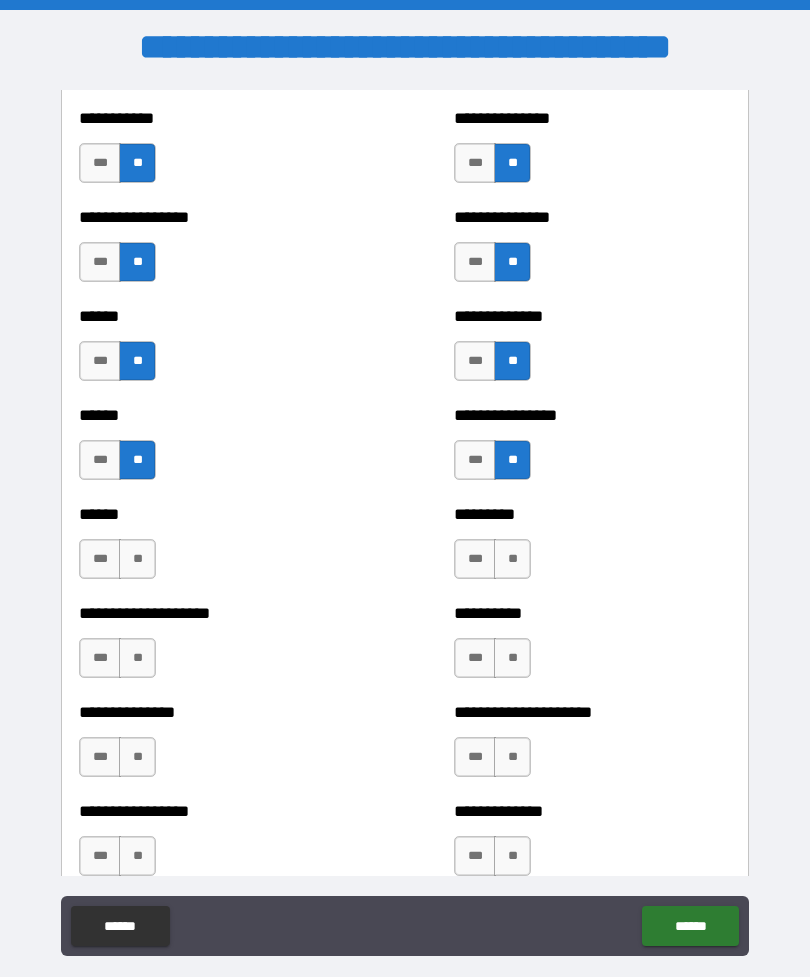 scroll, scrollTop: 2939, scrollLeft: 0, axis: vertical 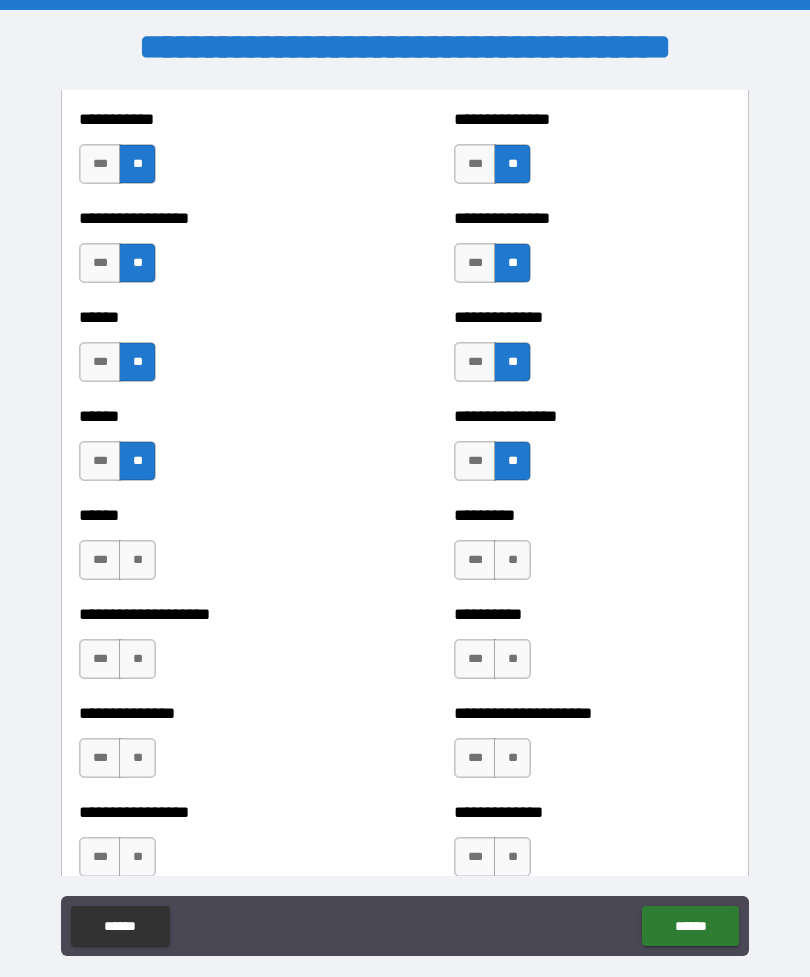 click on "**" at bounding box center (137, 560) 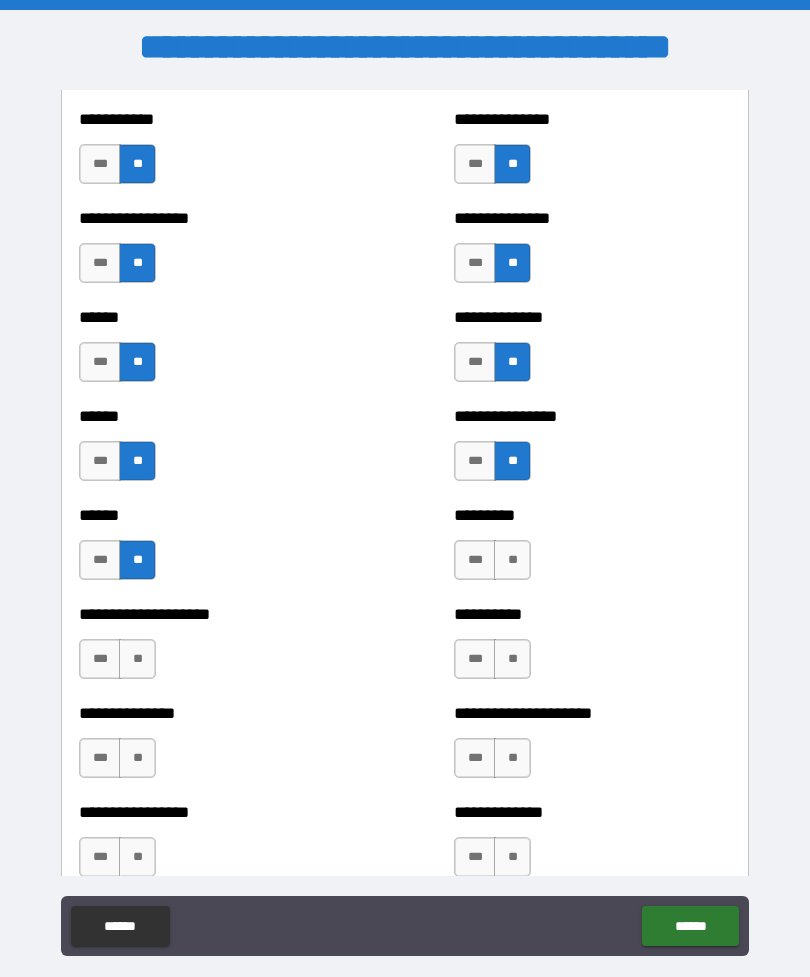 click on "**" at bounding box center (512, 560) 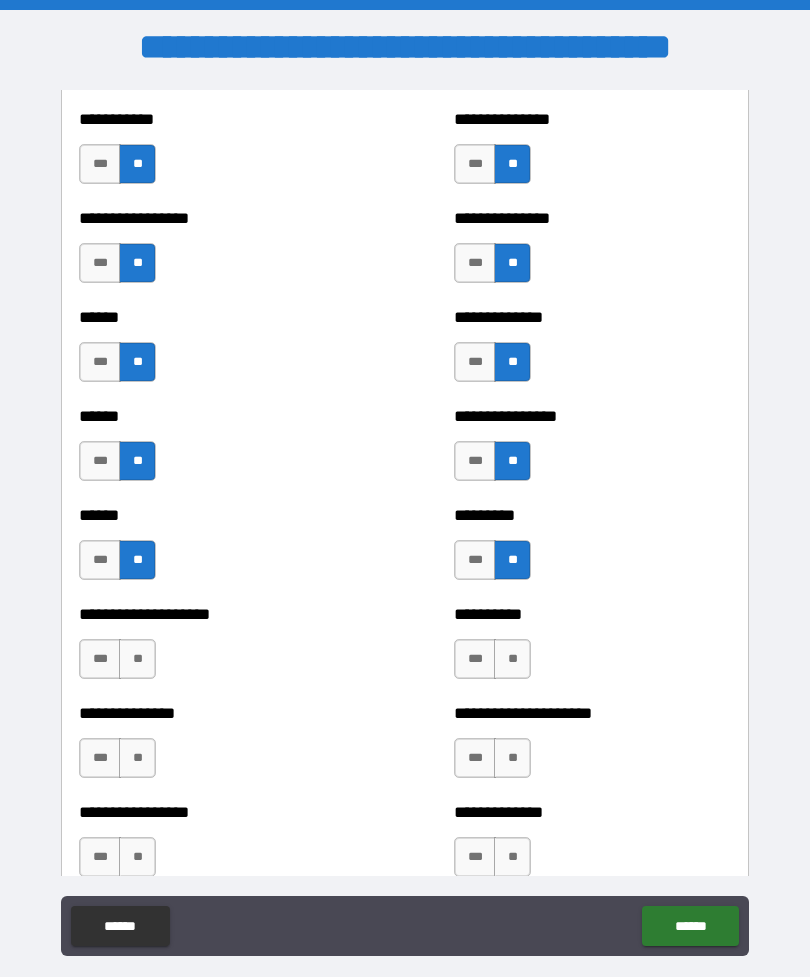 click on "**" at bounding box center (137, 659) 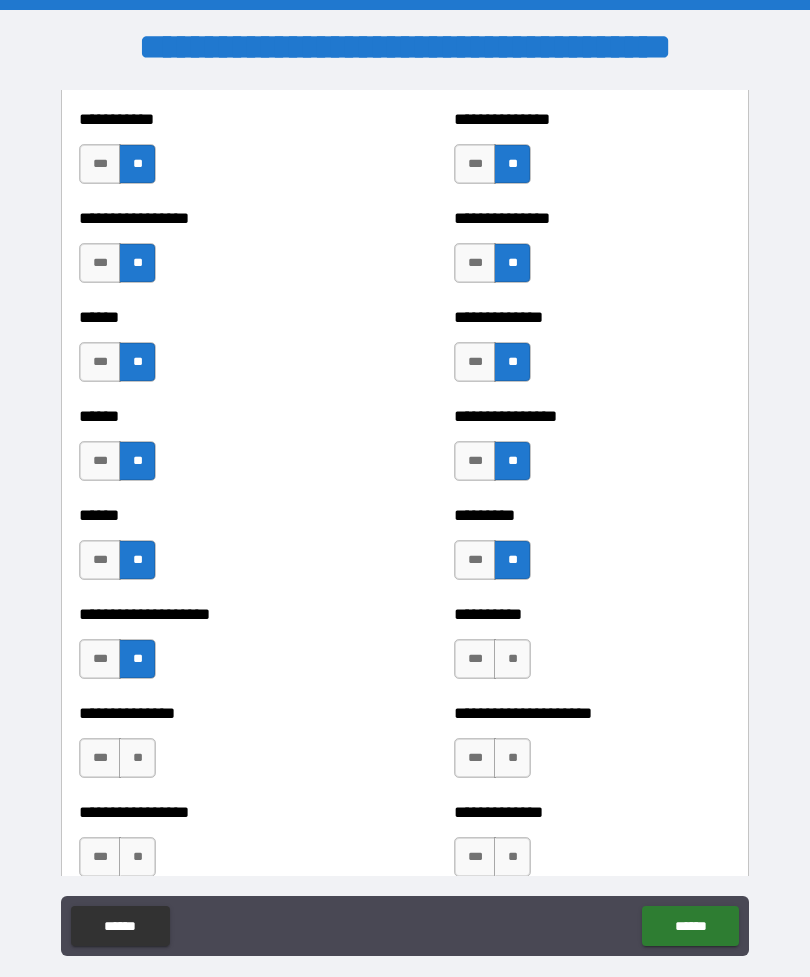 click on "**" at bounding box center (512, 659) 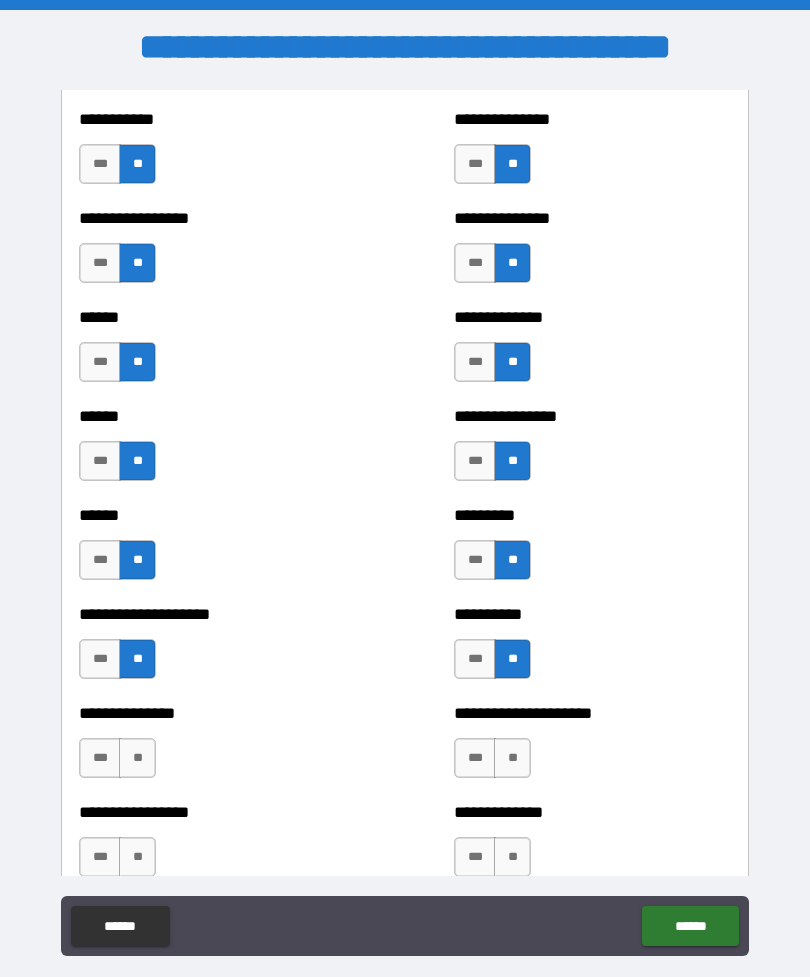 click on "**" at bounding box center [137, 758] 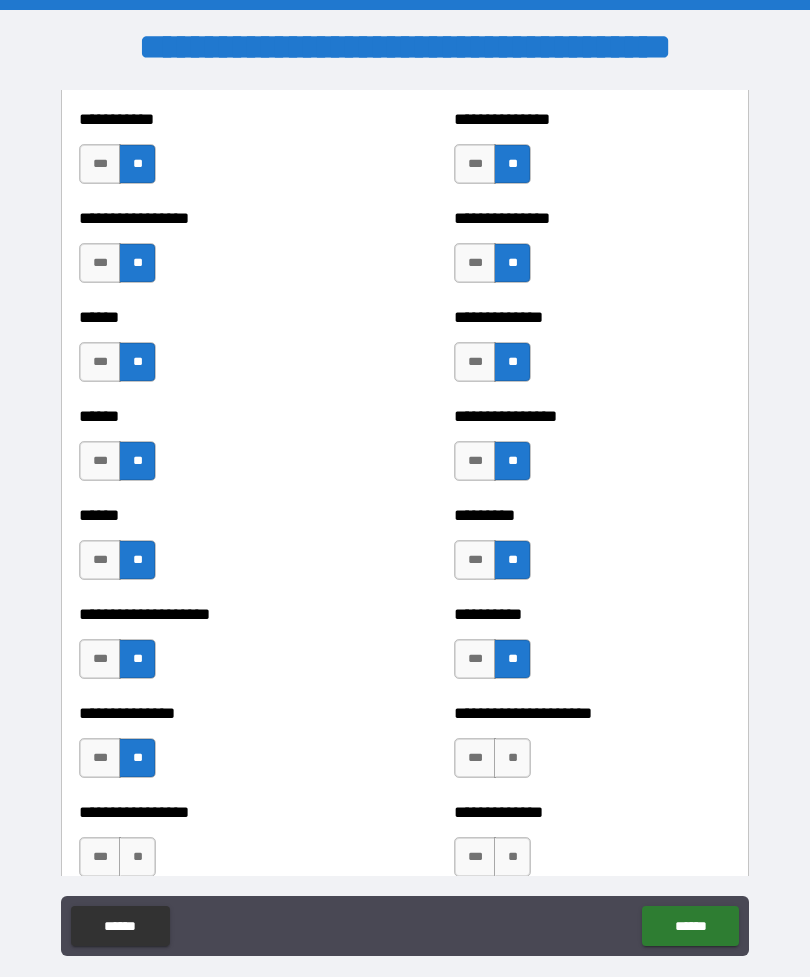 click on "**" at bounding box center [512, 758] 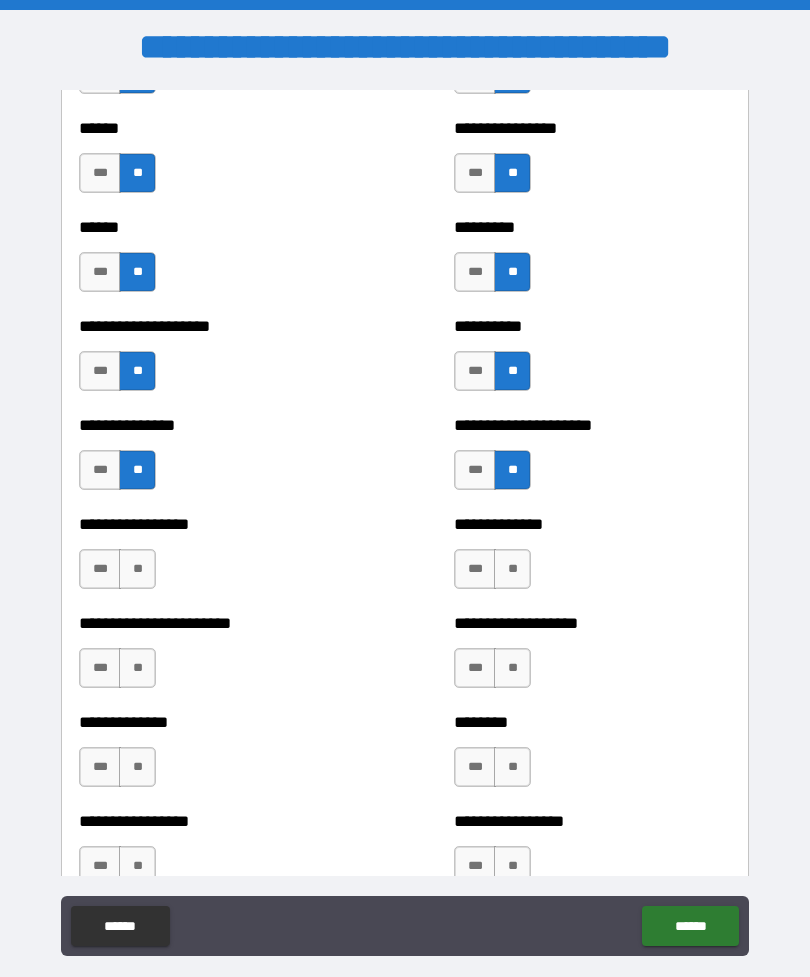 scroll, scrollTop: 3249, scrollLeft: 0, axis: vertical 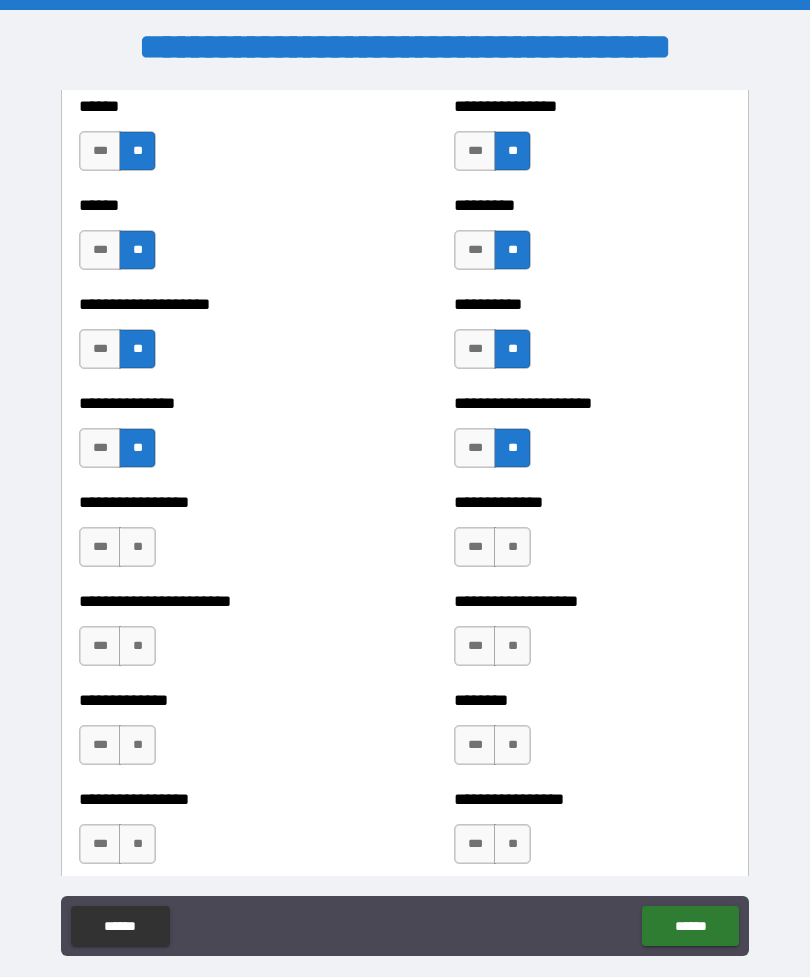 click on "**" at bounding box center (137, 547) 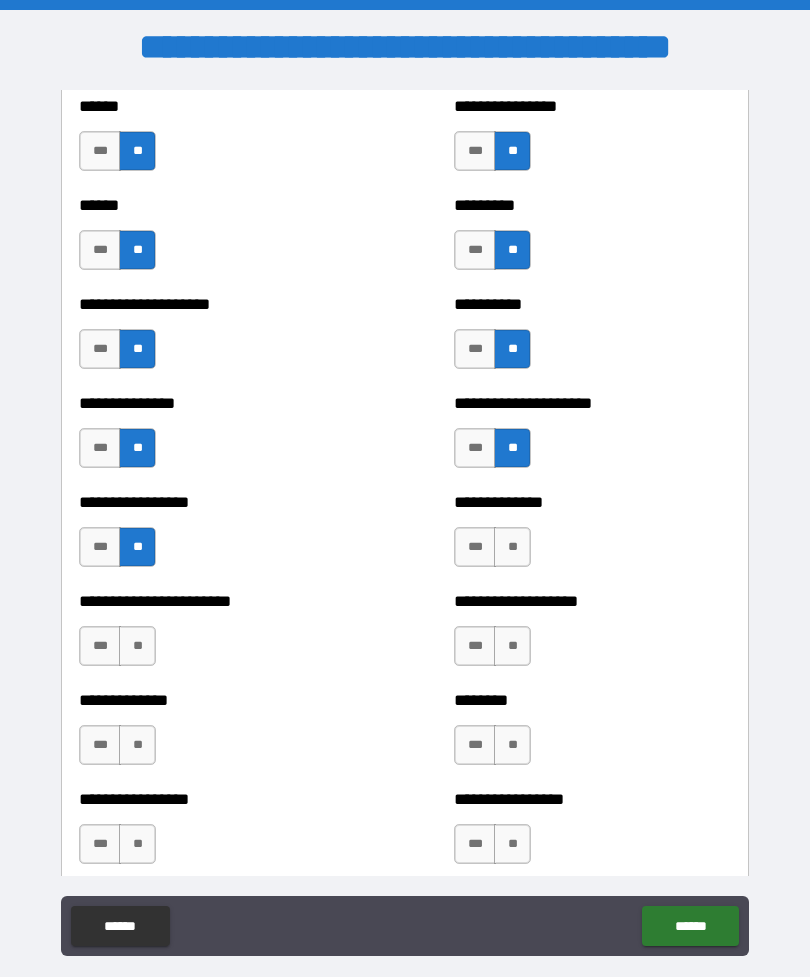 click on "**" at bounding box center [512, 547] 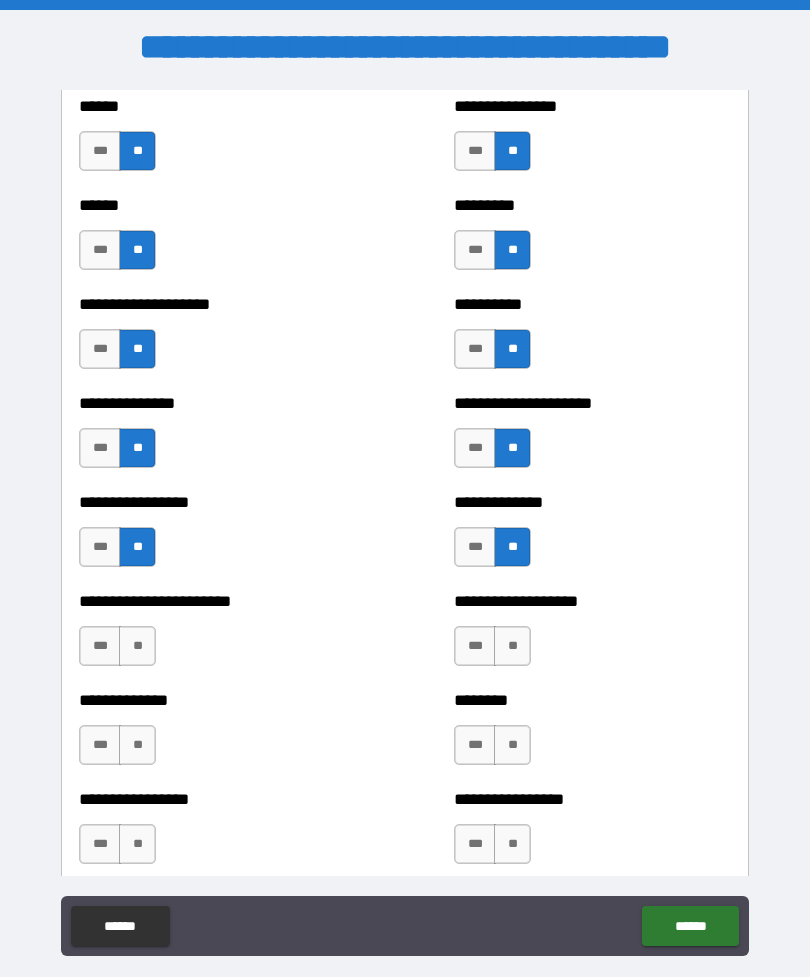 click on "**" at bounding box center [137, 646] 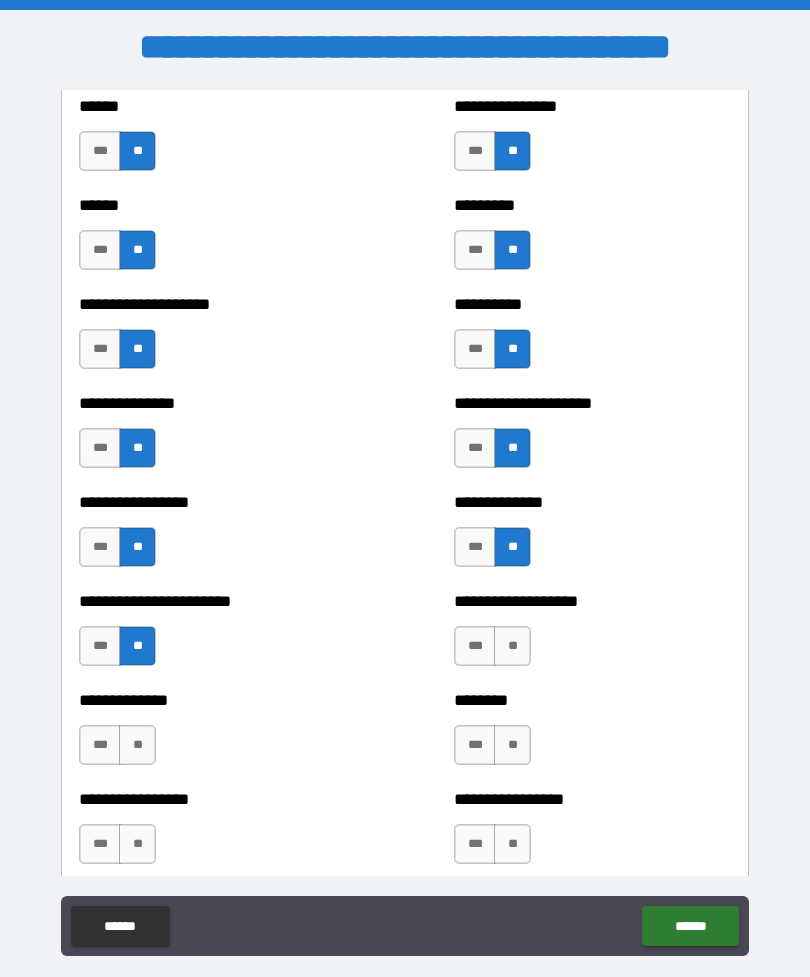 click on "**" at bounding box center [512, 646] 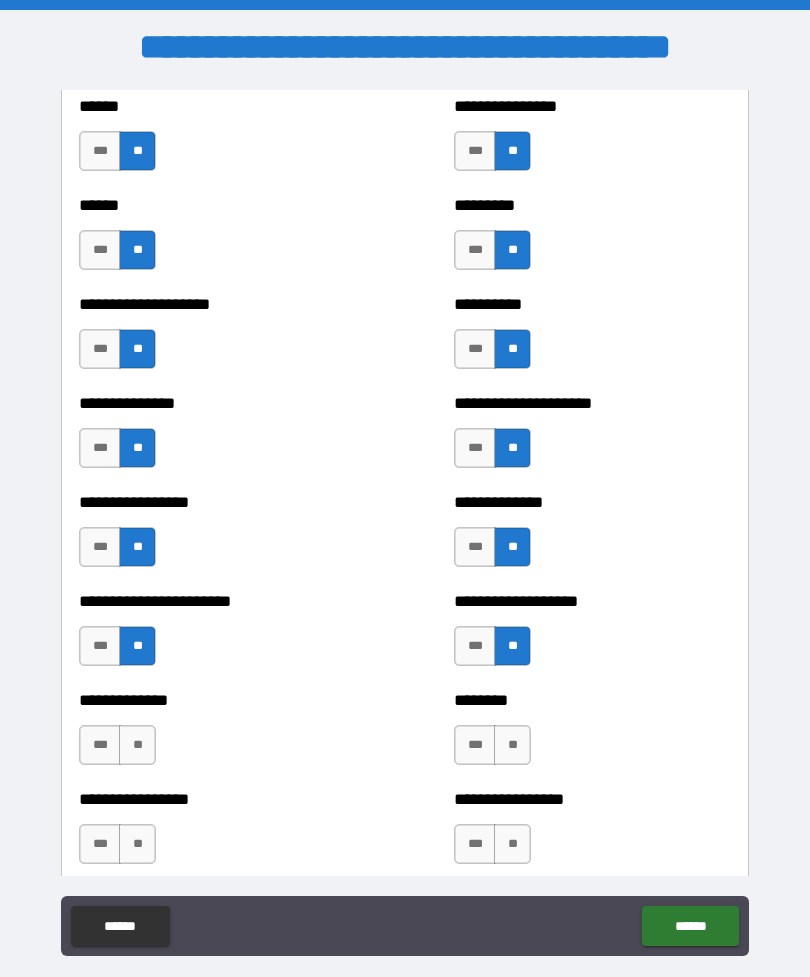 click on "**" at bounding box center [137, 745] 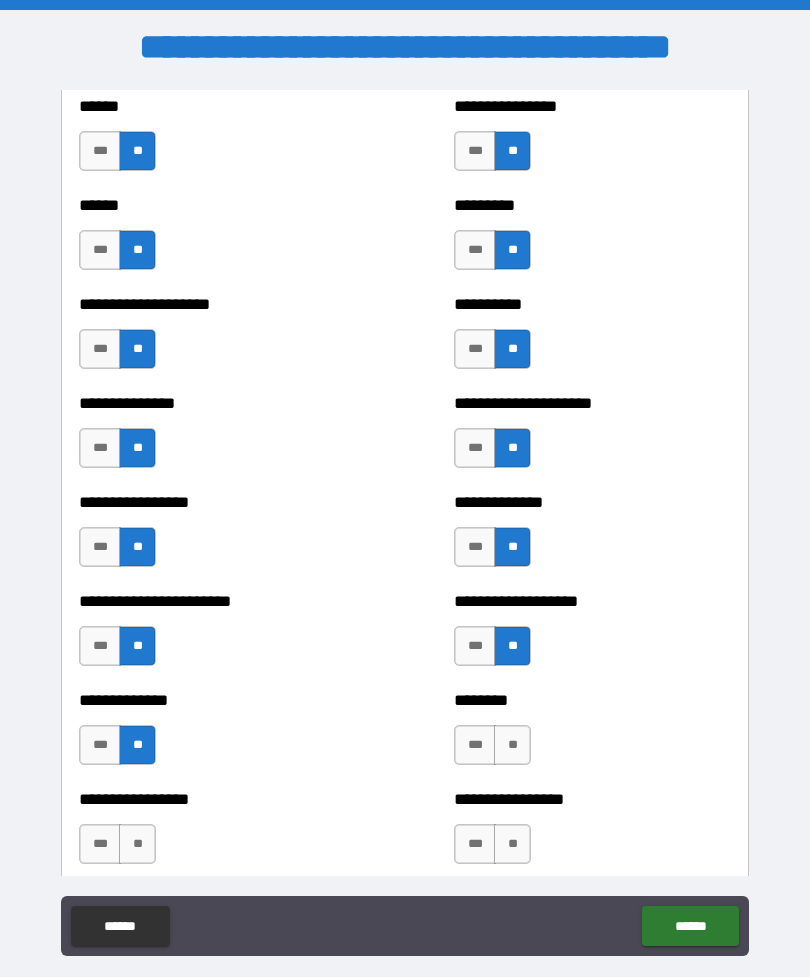 click on "**" at bounding box center (512, 745) 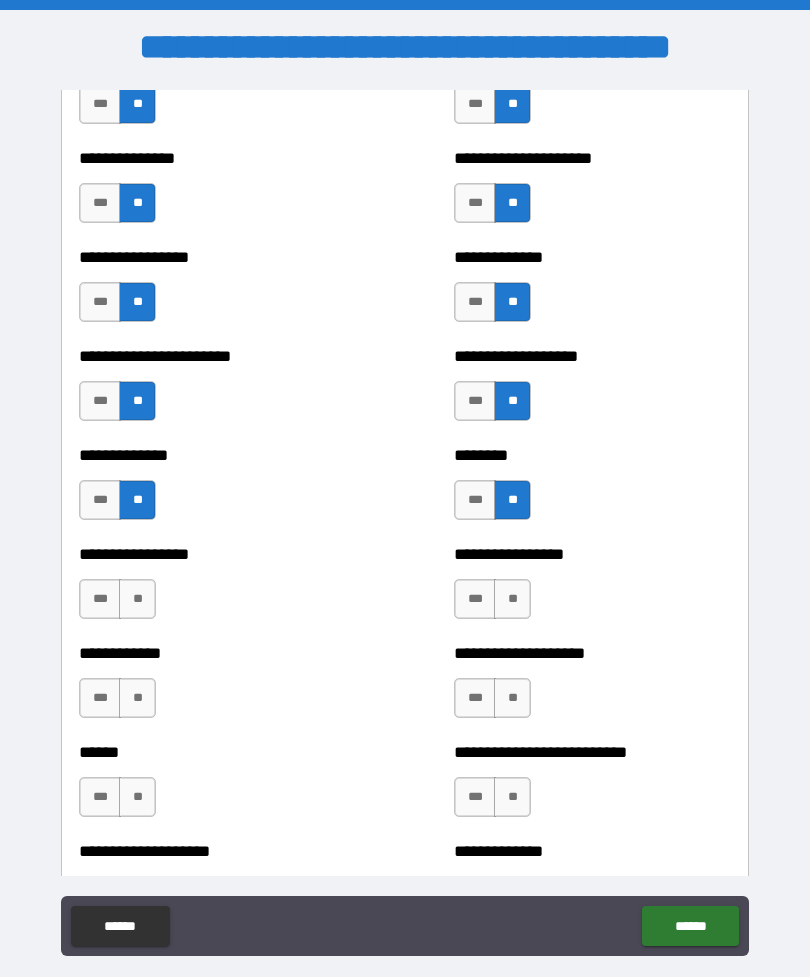 scroll, scrollTop: 3519, scrollLeft: 0, axis: vertical 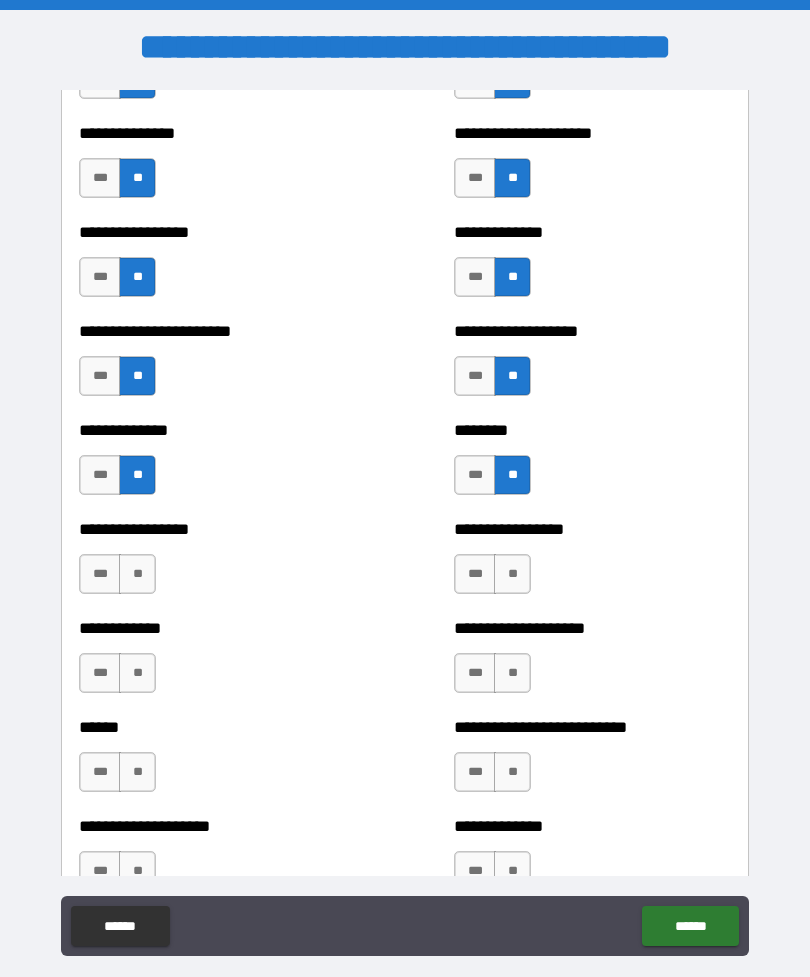 click on "**" at bounding box center [137, 574] 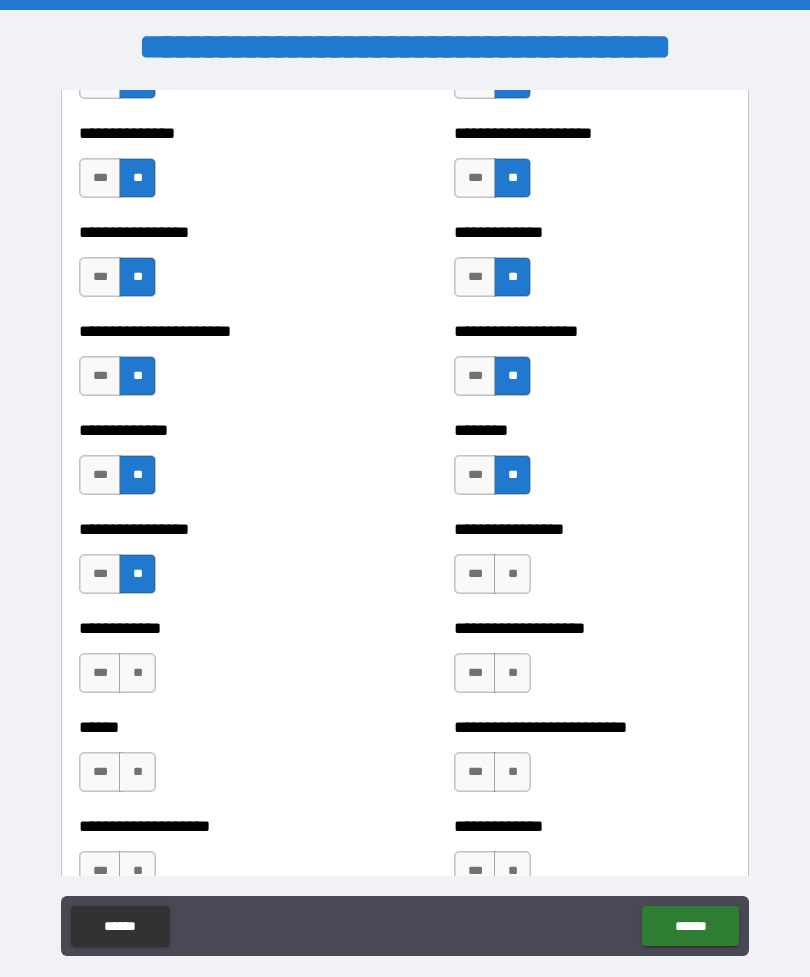 click on "**" at bounding box center [512, 574] 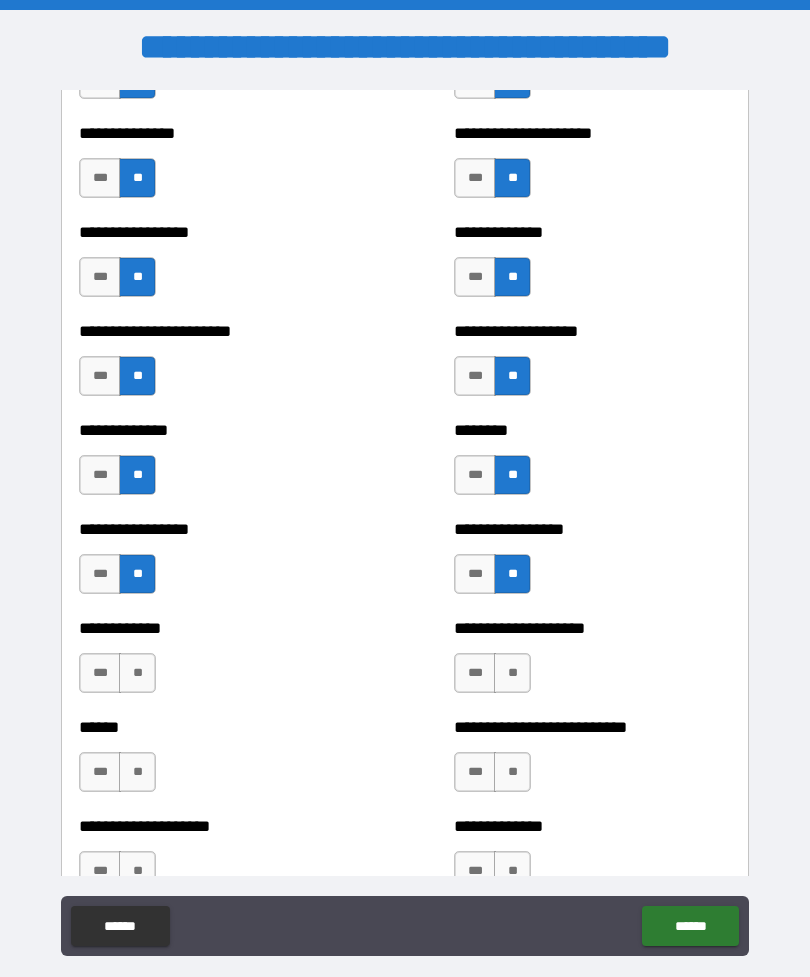 click on "**" at bounding box center [137, 673] 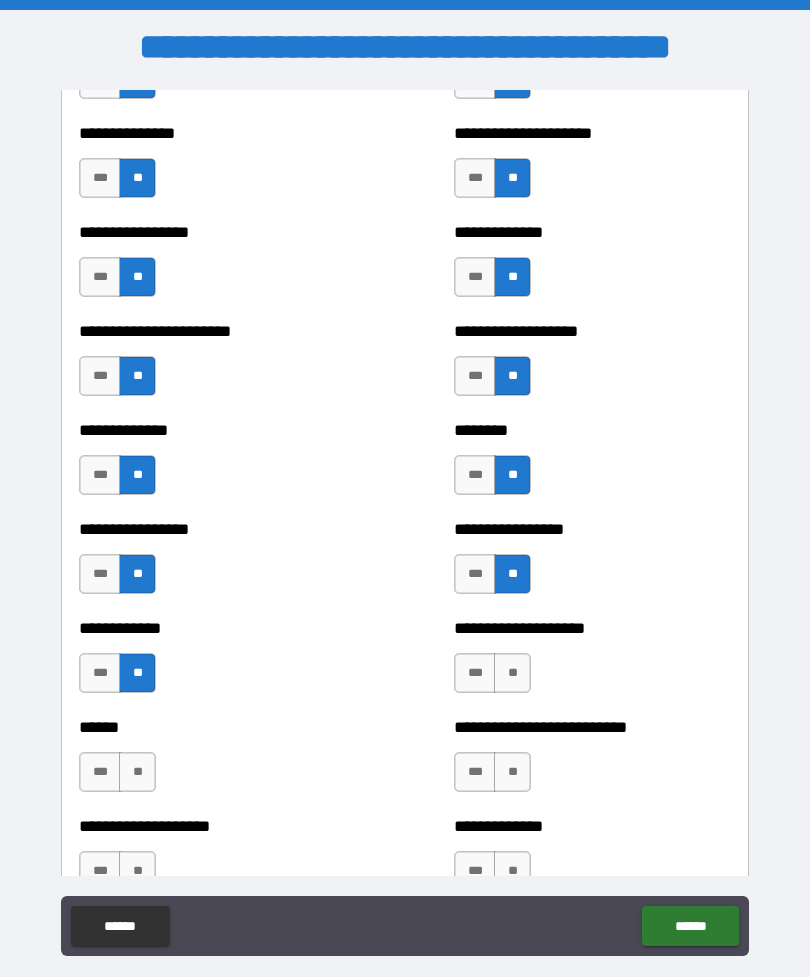 click on "**" at bounding box center [512, 673] 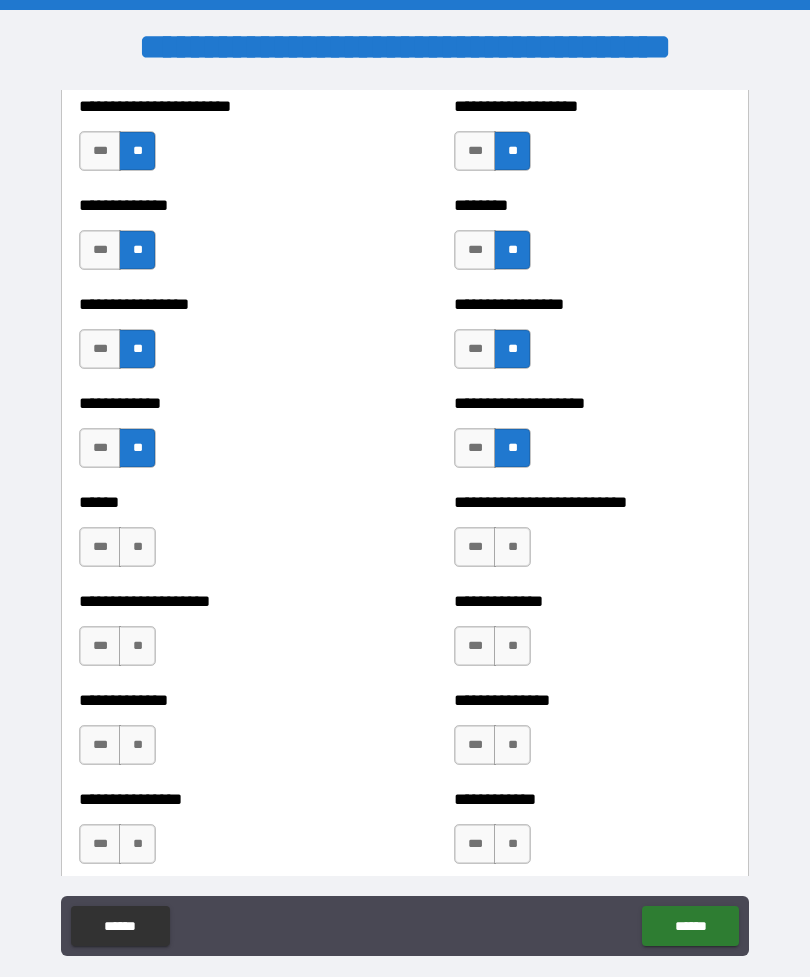 scroll, scrollTop: 3752, scrollLeft: 0, axis: vertical 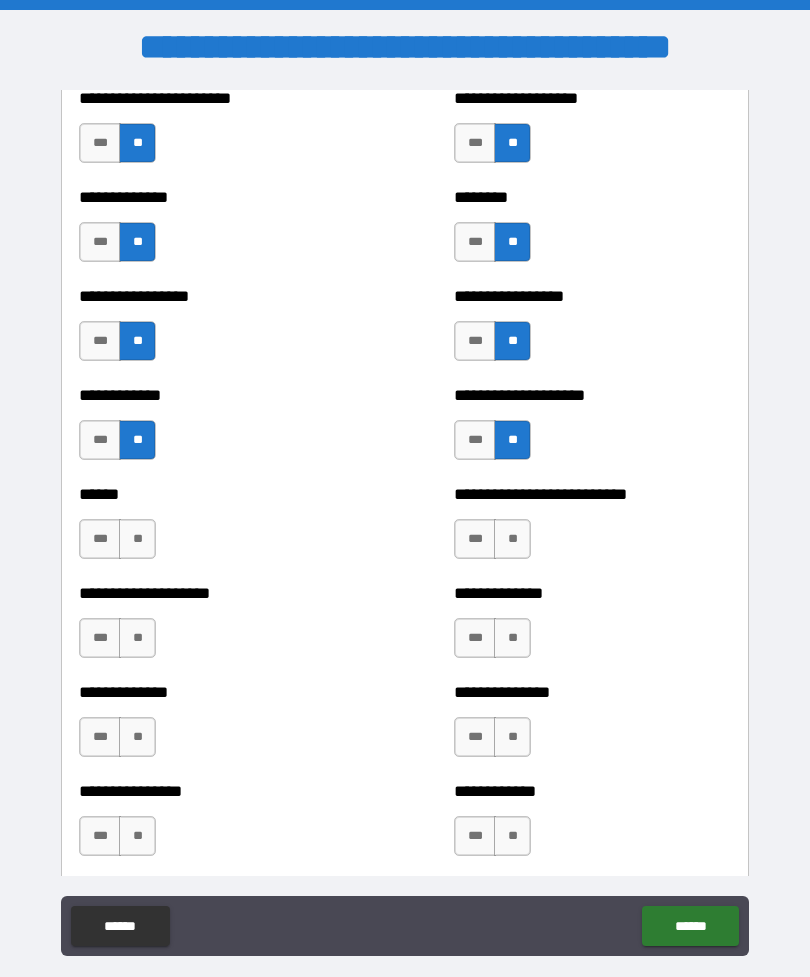 click on "**" at bounding box center (137, 539) 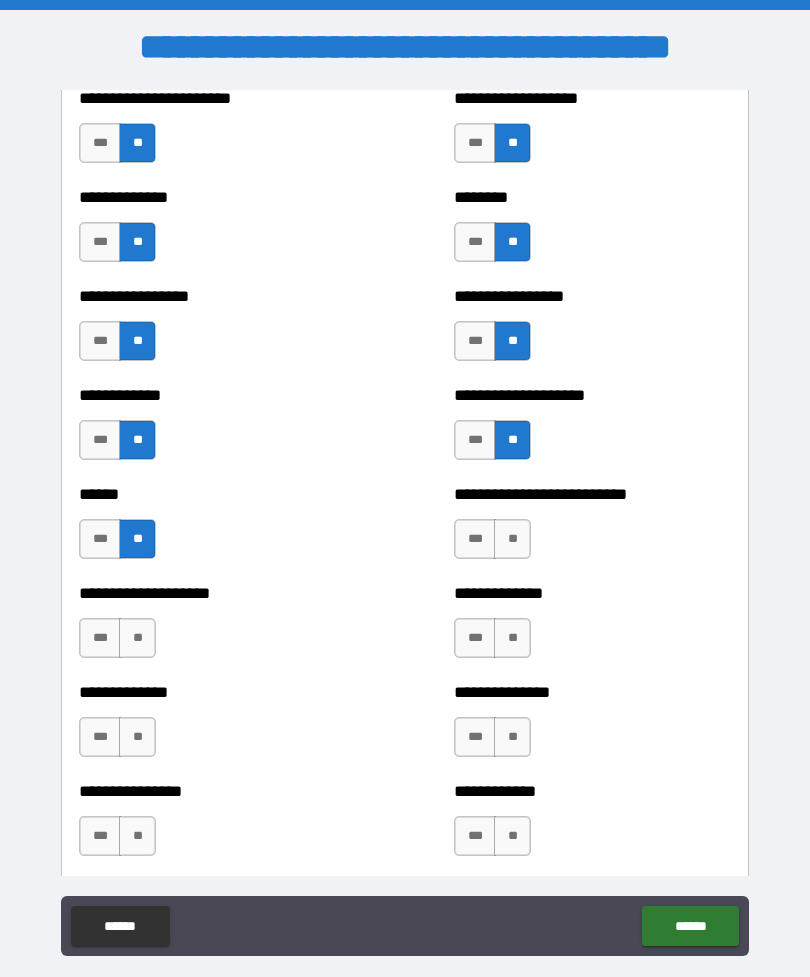 click on "**" at bounding box center (512, 539) 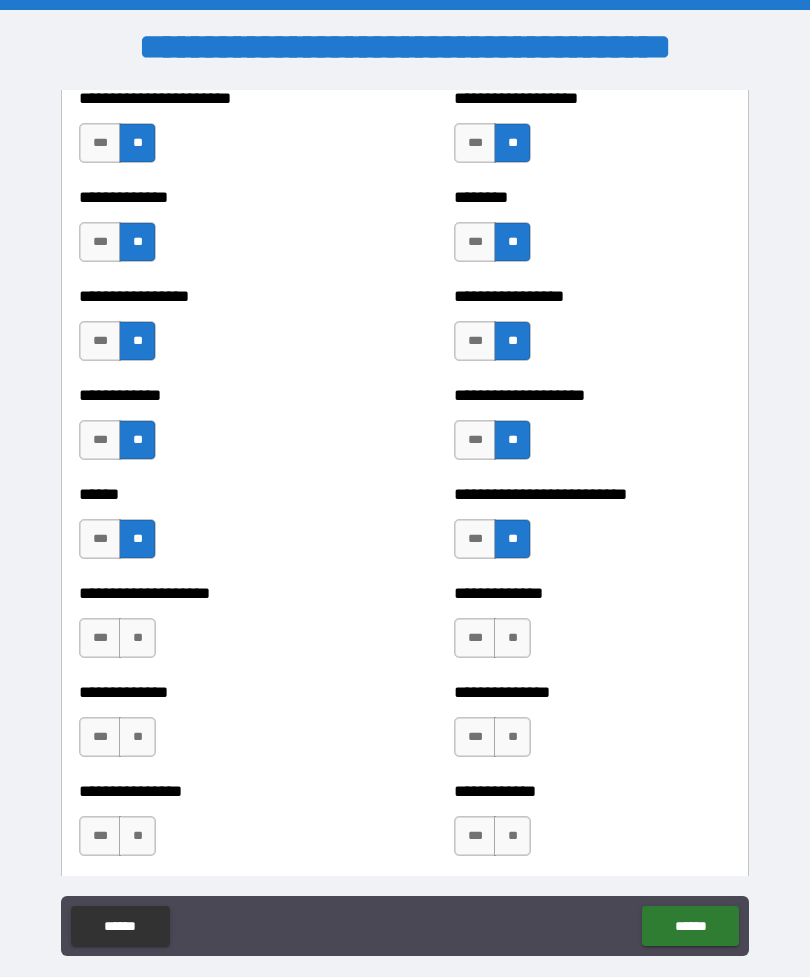 click on "**" at bounding box center (137, 638) 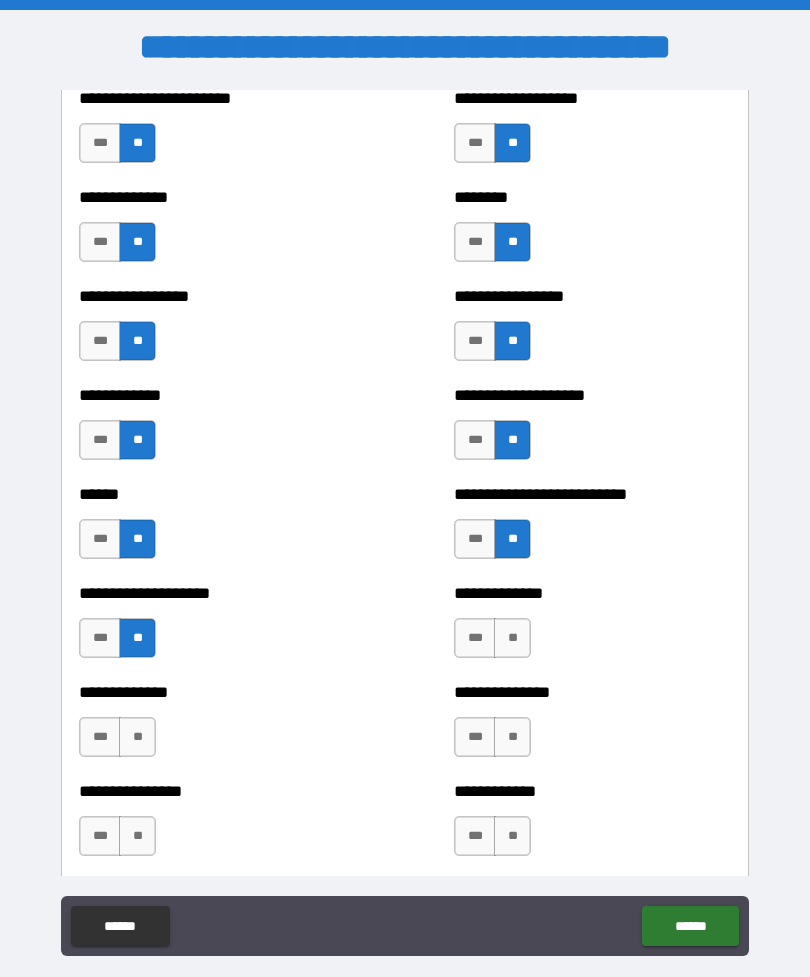 click on "**" at bounding box center (512, 638) 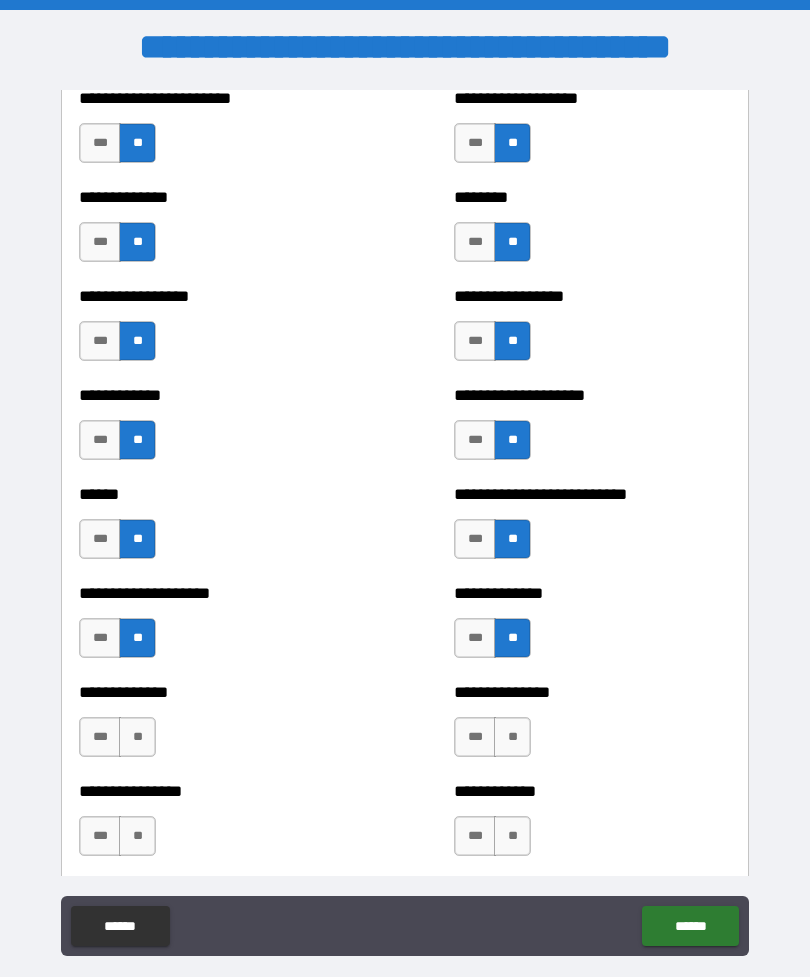 click on "**" at bounding box center [137, 737] 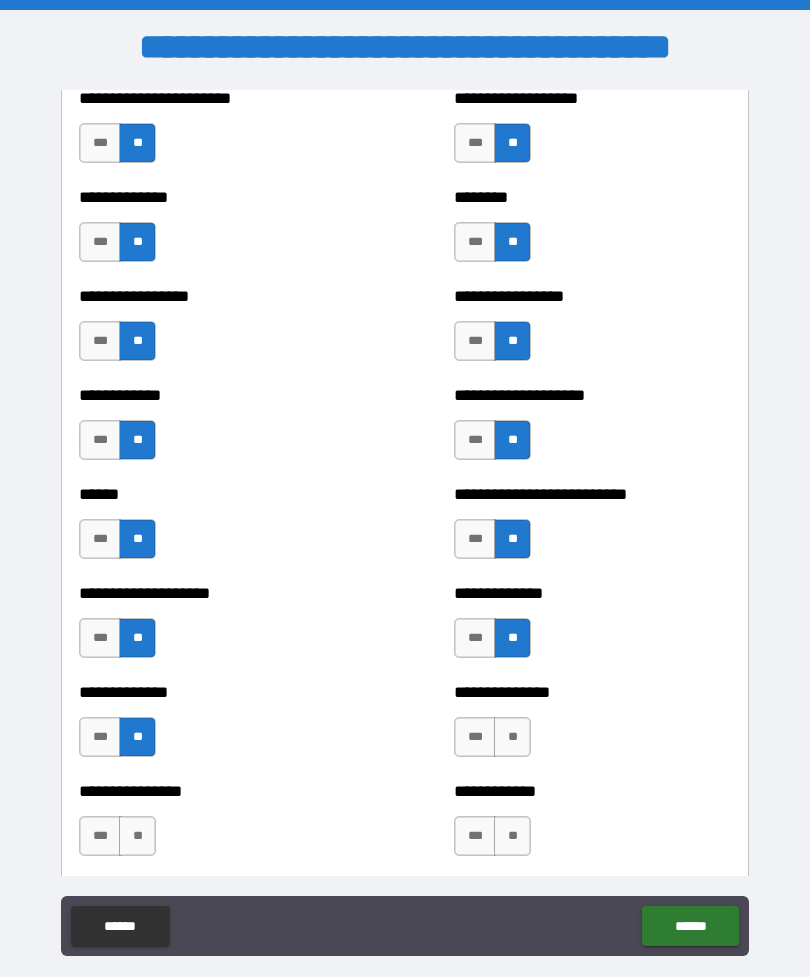 click on "**" at bounding box center [512, 737] 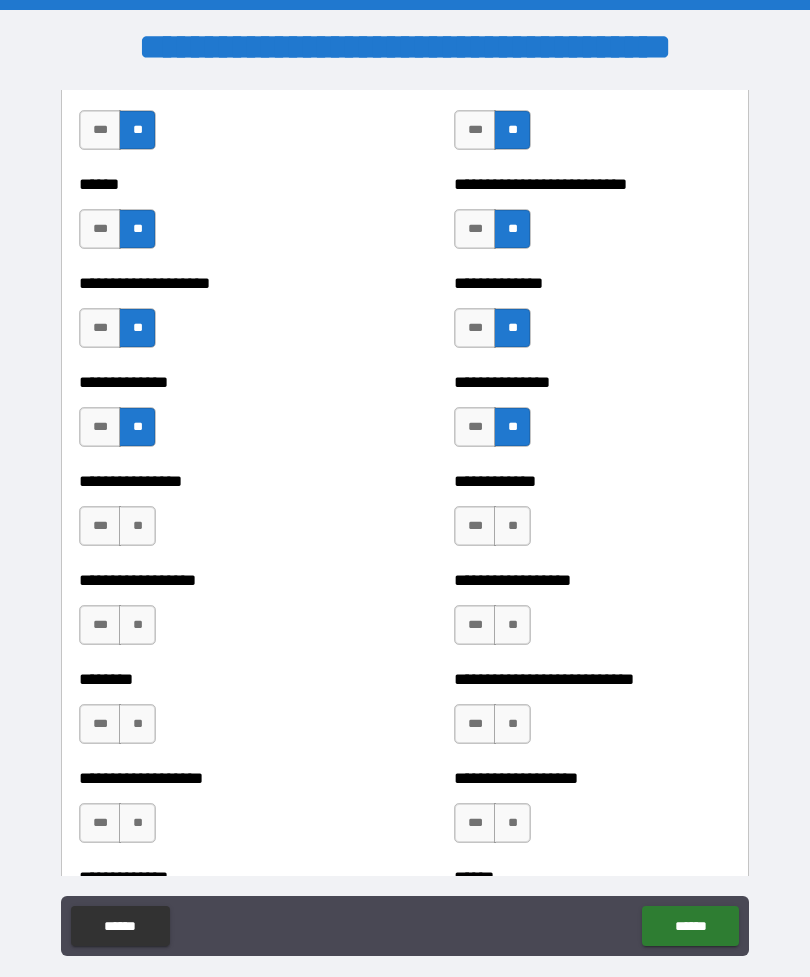 scroll, scrollTop: 4066, scrollLeft: 0, axis: vertical 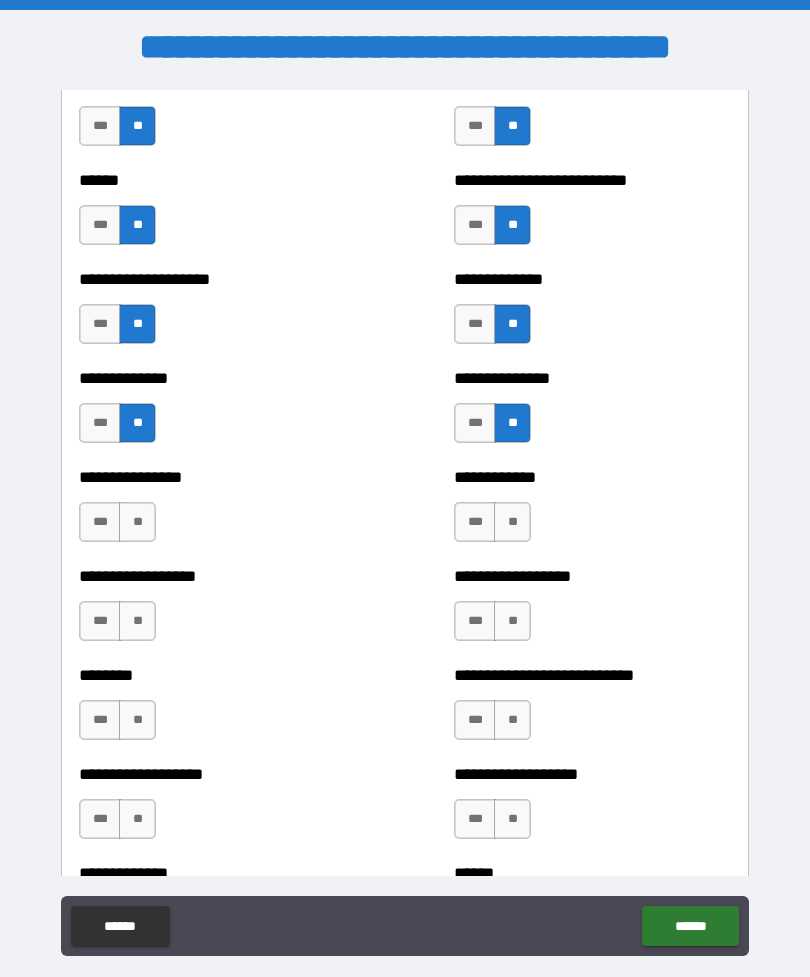 click on "**" at bounding box center (137, 522) 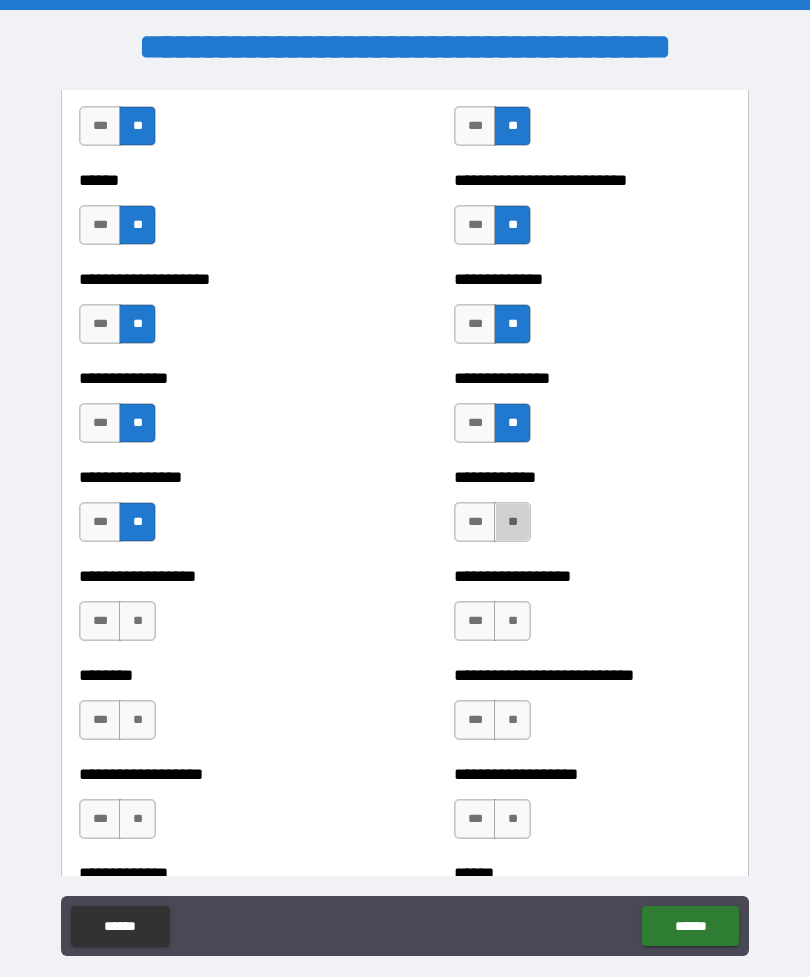 click on "**" at bounding box center (512, 522) 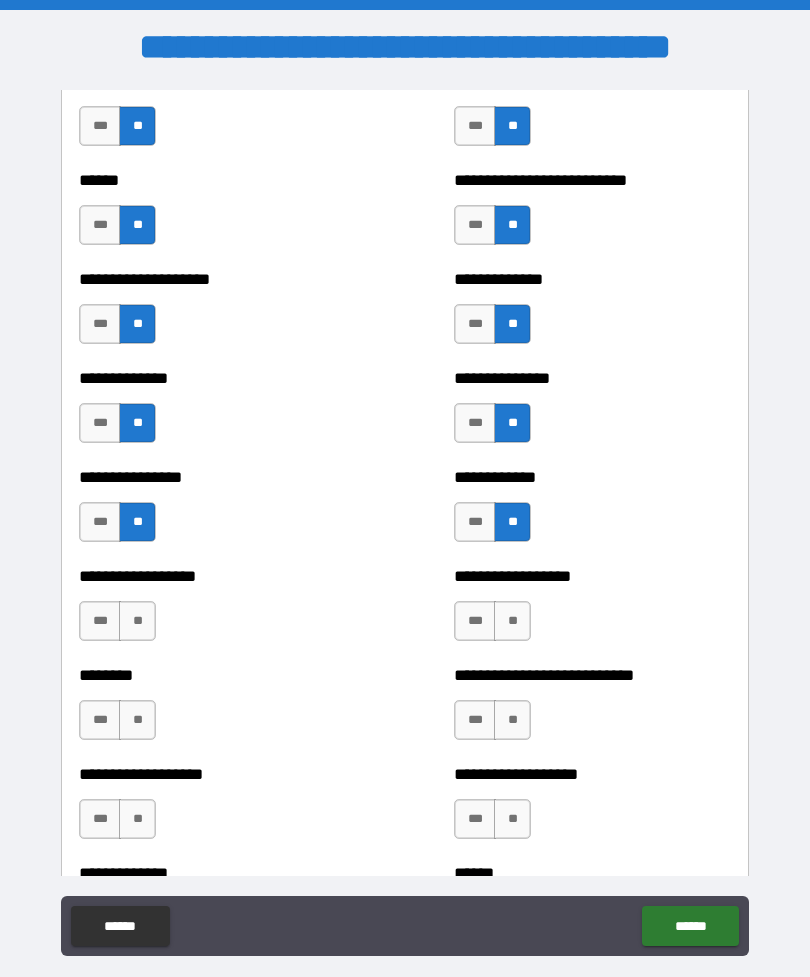 click on "**" at bounding box center (137, 621) 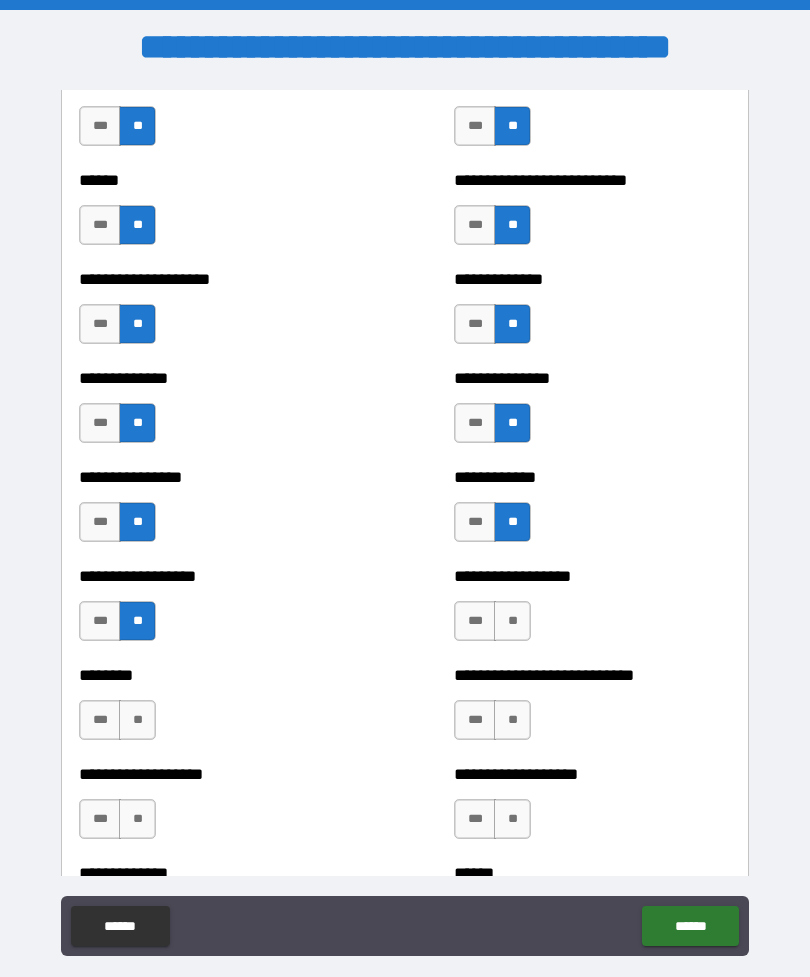 click on "**" at bounding box center (512, 621) 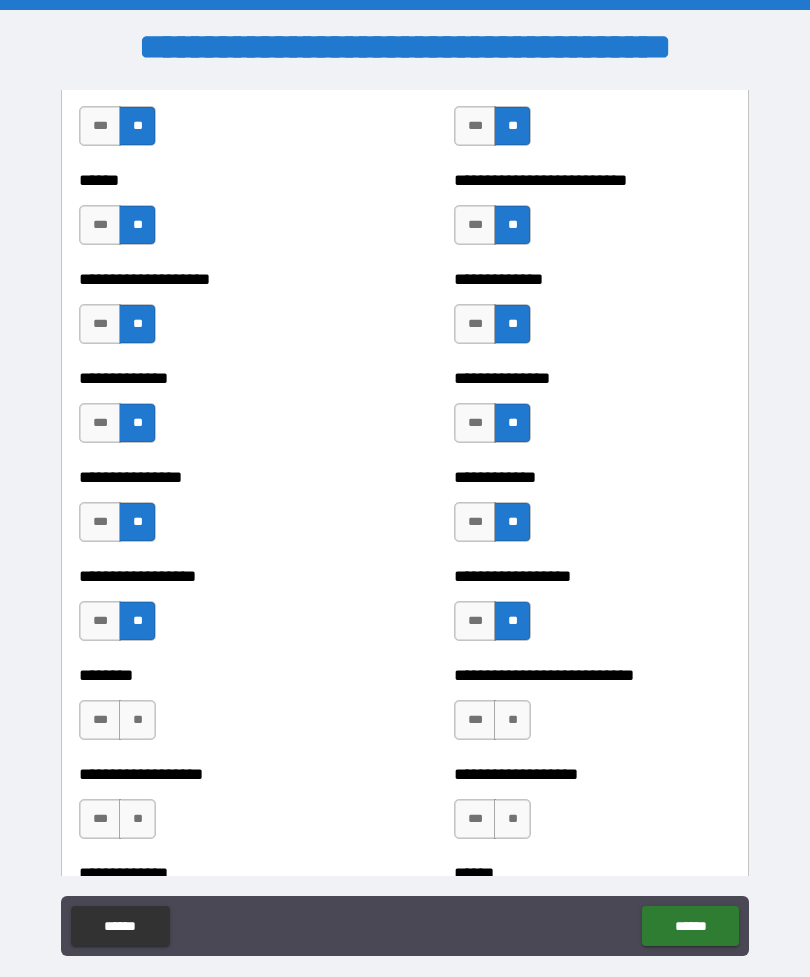 click on "**" at bounding box center [137, 720] 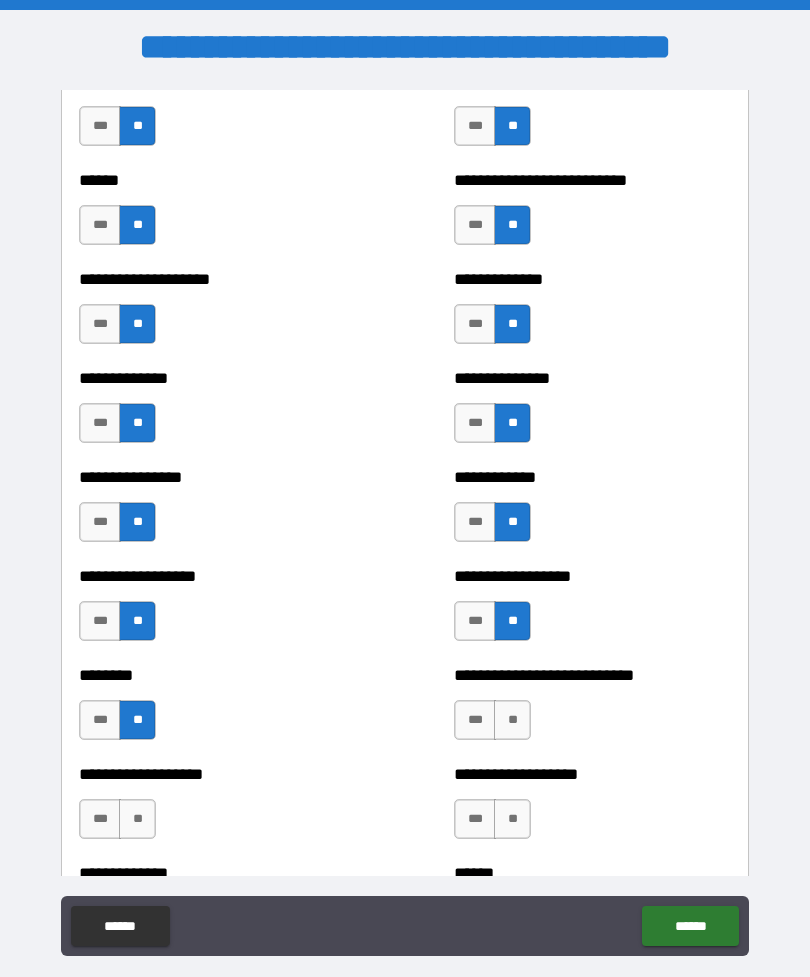 click on "**" at bounding box center [512, 720] 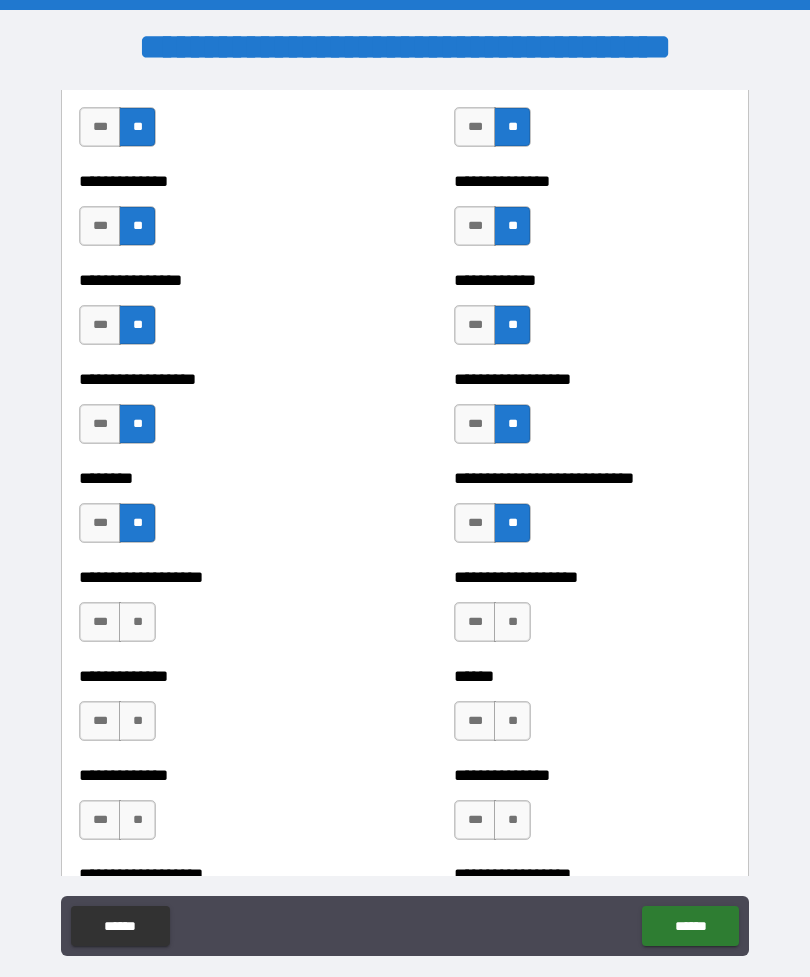scroll, scrollTop: 4265, scrollLeft: 0, axis: vertical 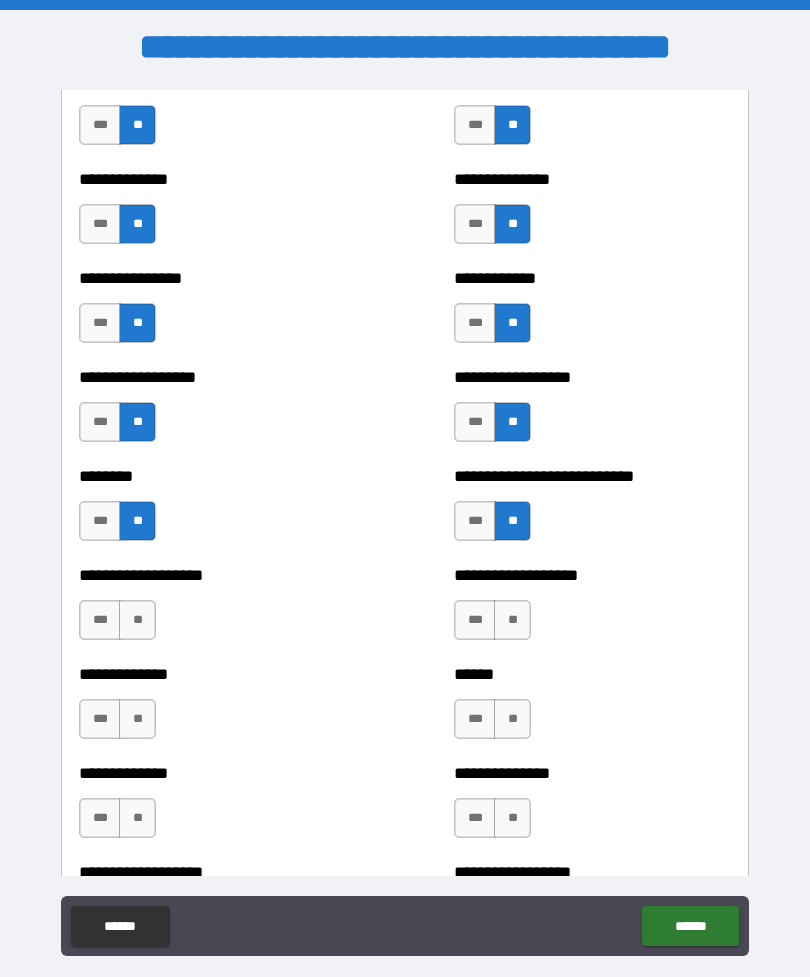 click on "**" at bounding box center [137, 620] 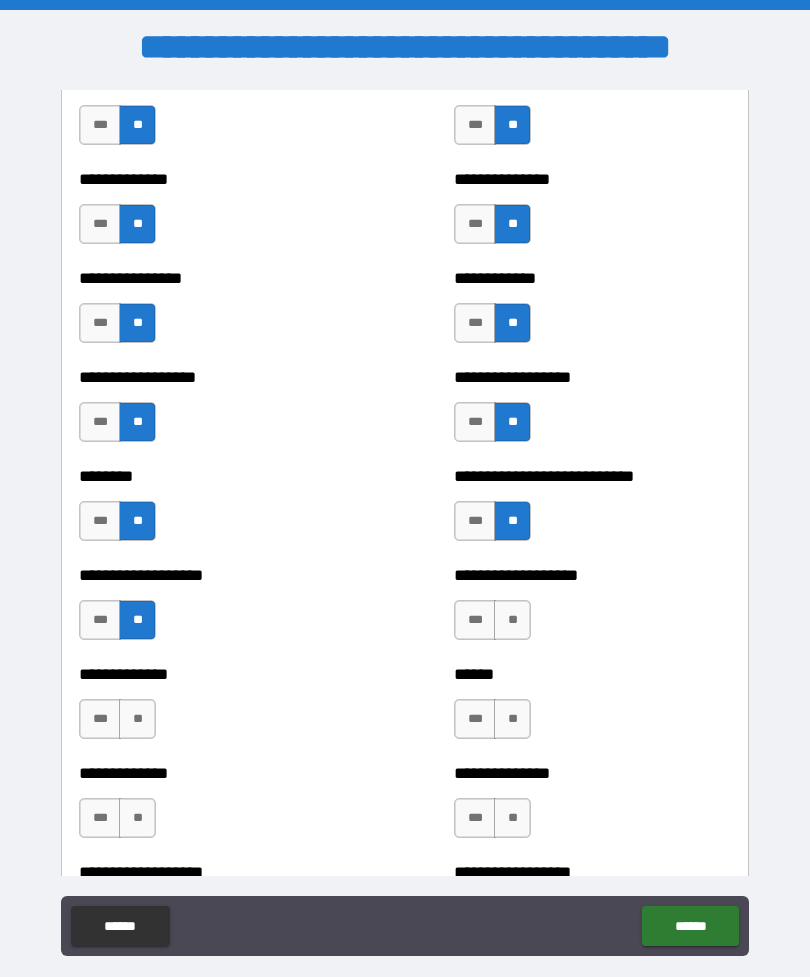 click on "**" at bounding box center (512, 620) 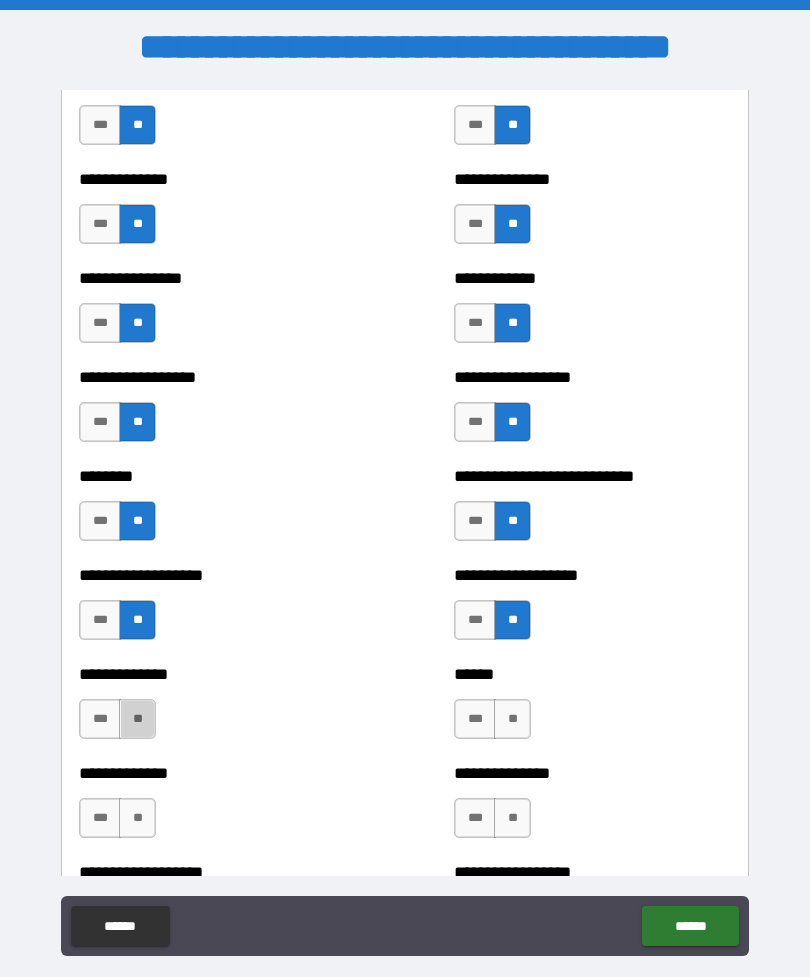 click on "**" at bounding box center [137, 719] 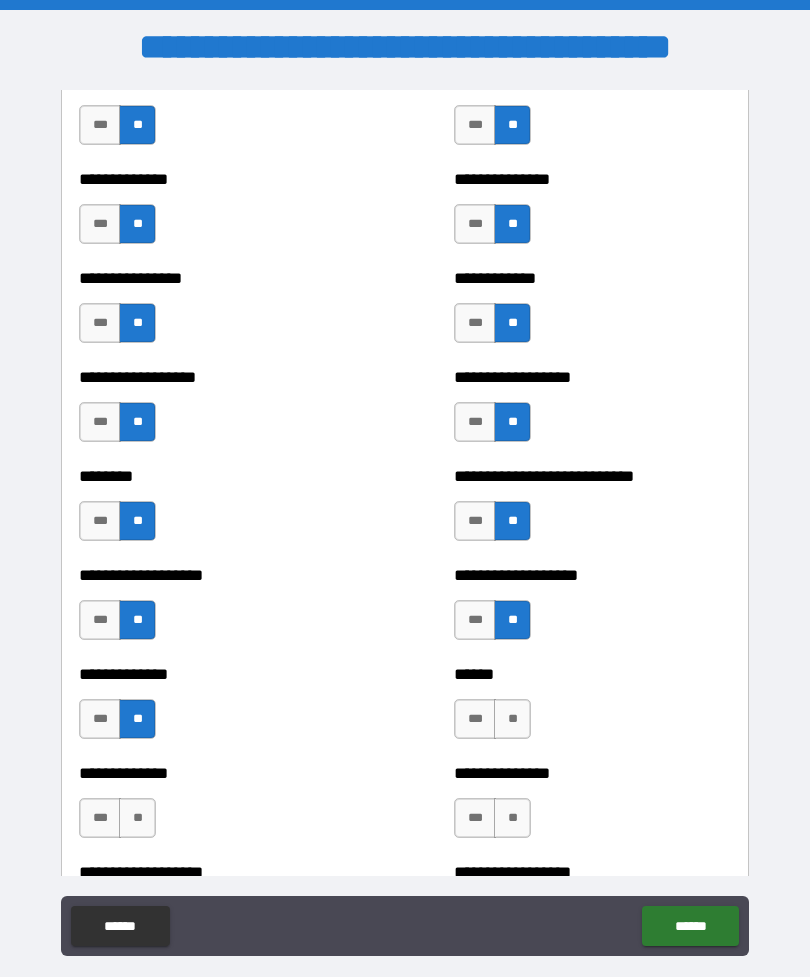 click on "**" at bounding box center [512, 719] 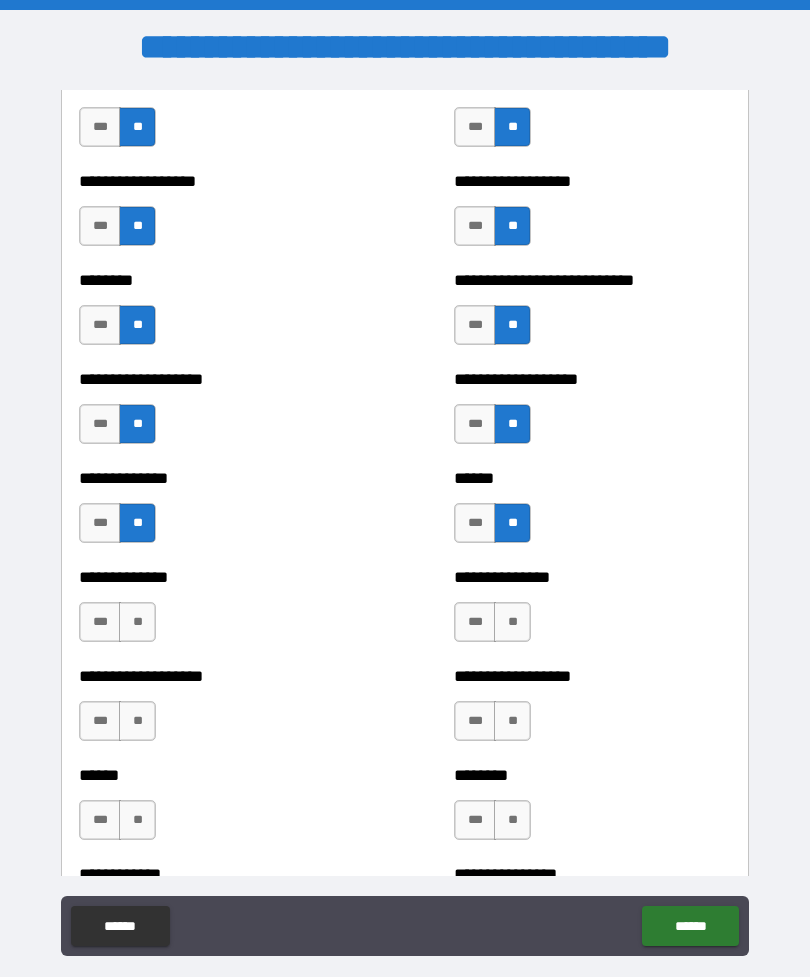 scroll, scrollTop: 4466, scrollLeft: 0, axis: vertical 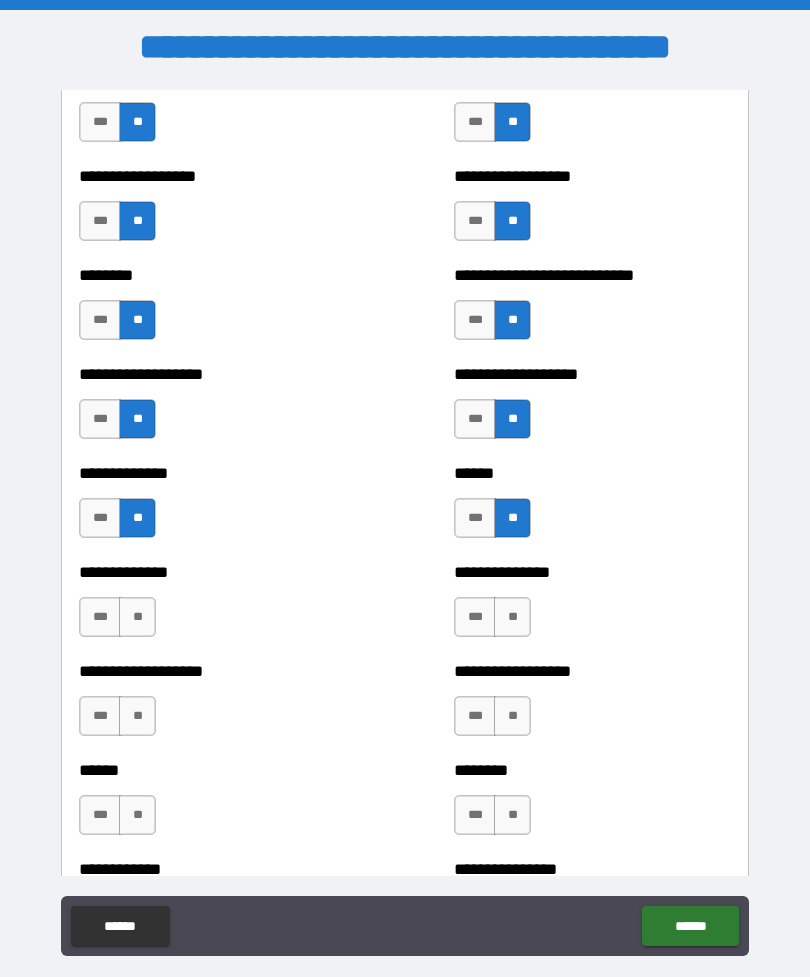 click on "**" at bounding box center (137, 617) 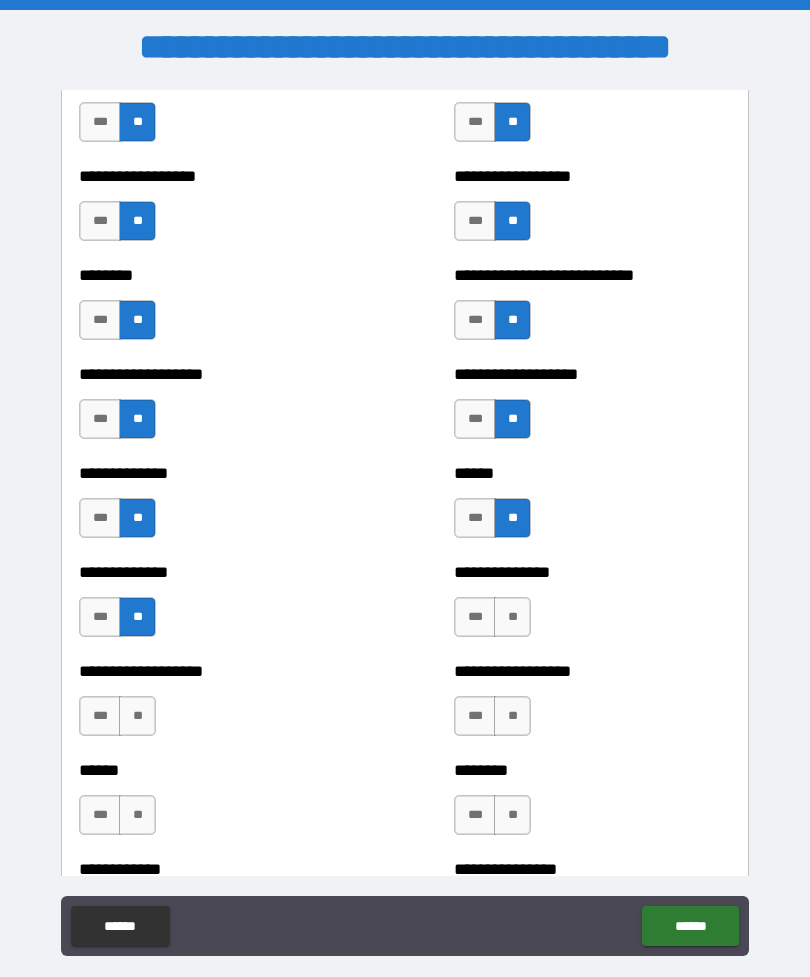 click on "**" at bounding box center [512, 617] 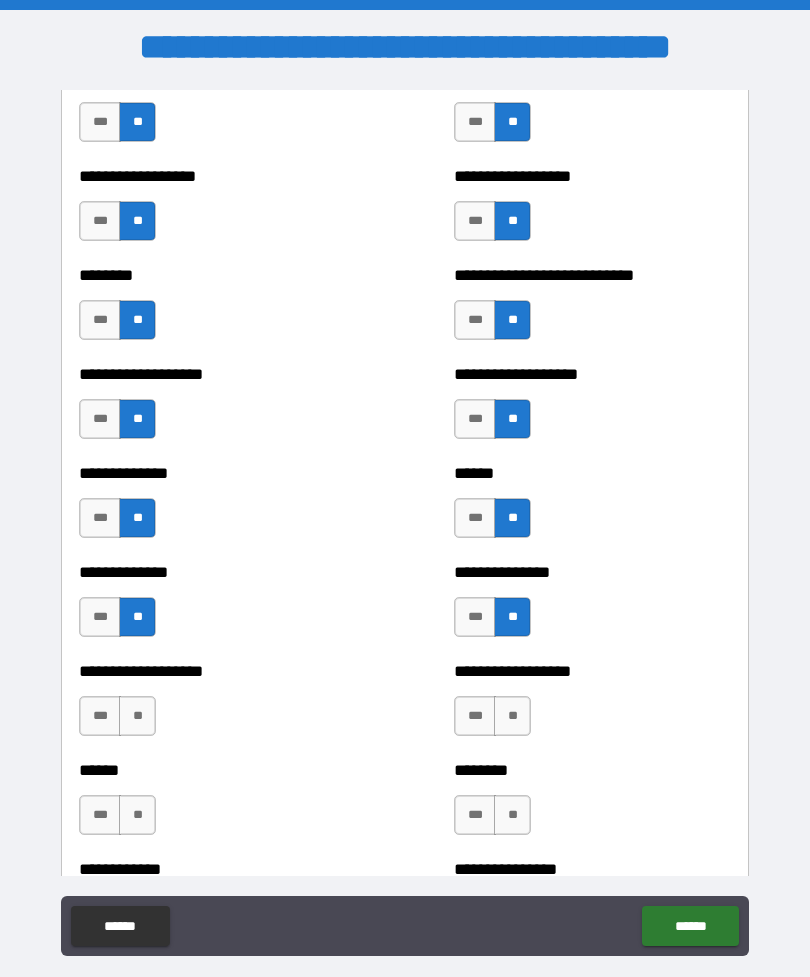 click on "**" at bounding box center [137, 716] 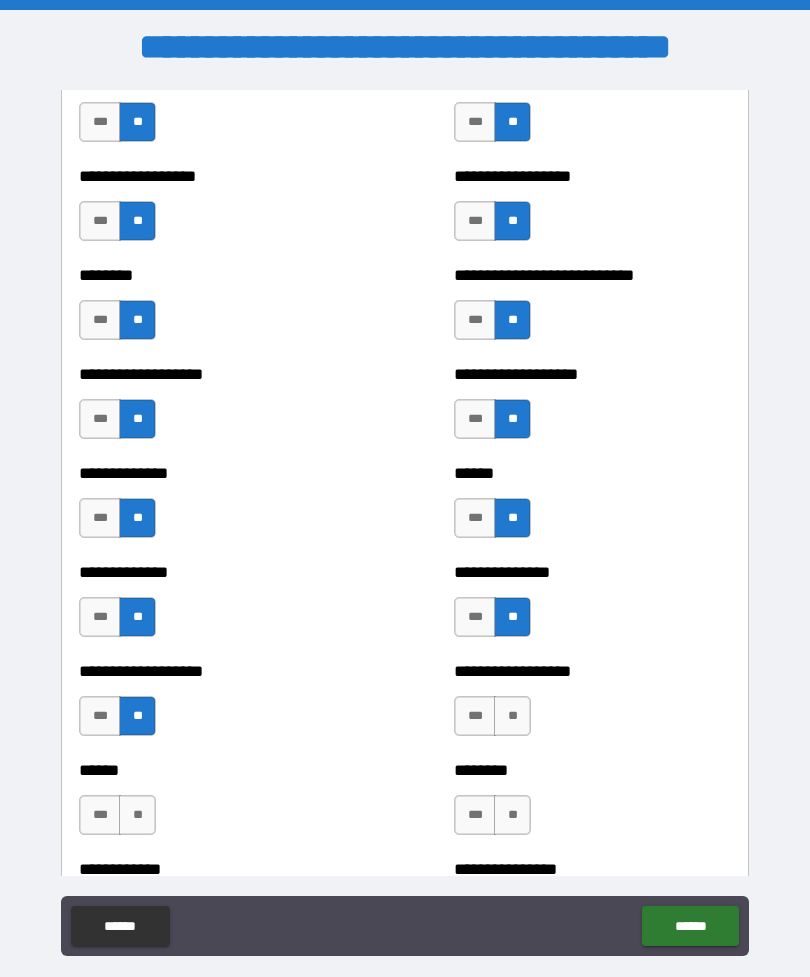 click on "**" at bounding box center (512, 716) 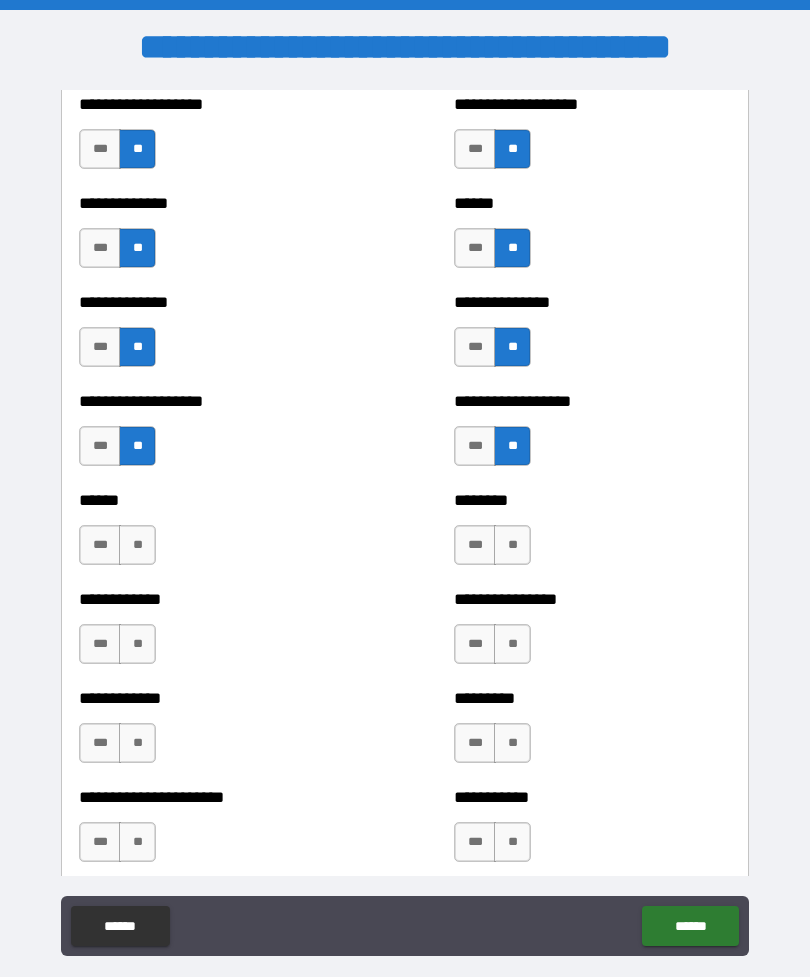 scroll, scrollTop: 4749, scrollLeft: 0, axis: vertical 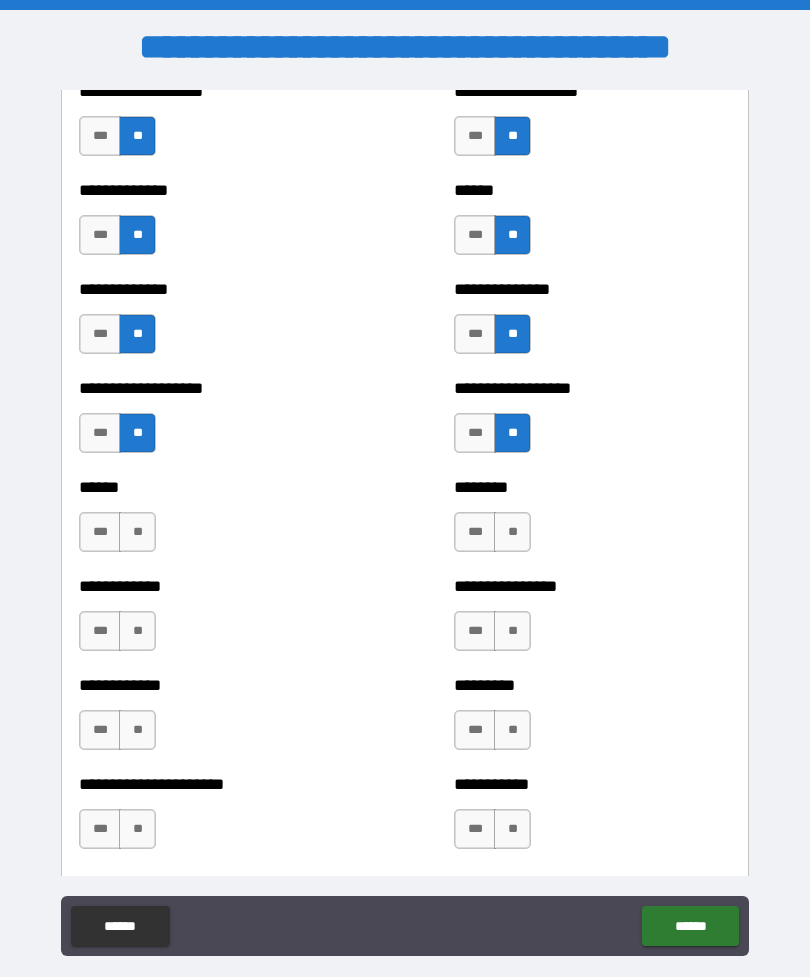 click on "**" at bounding box center (137, 532) 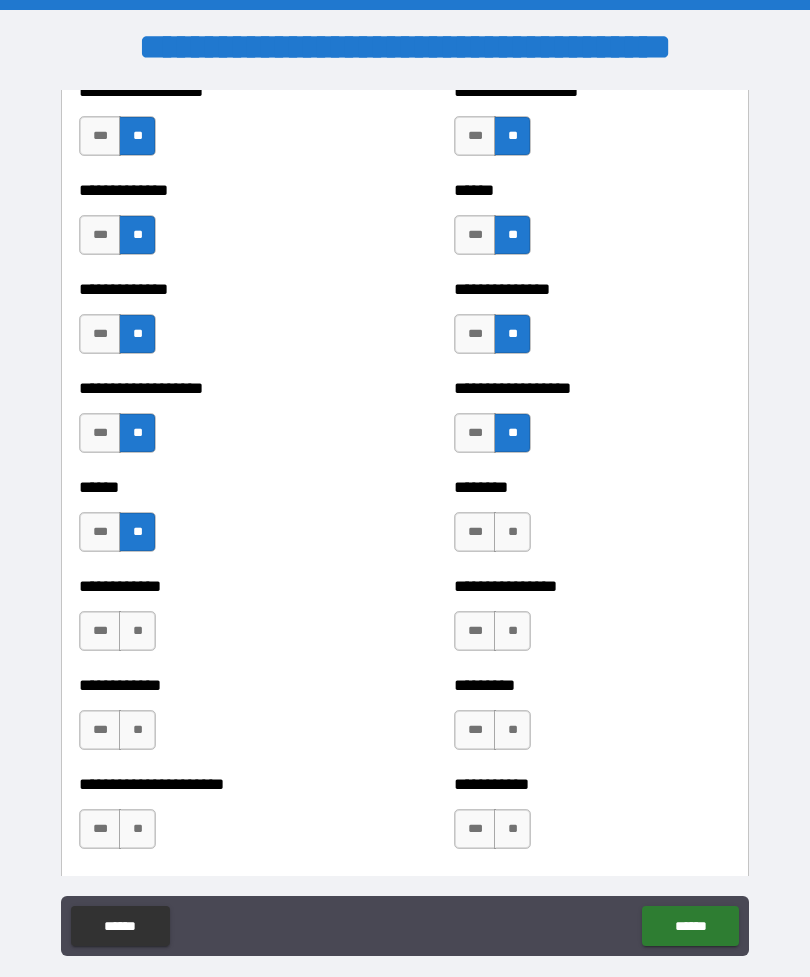 click on "**" at bounding box center (512, 532) 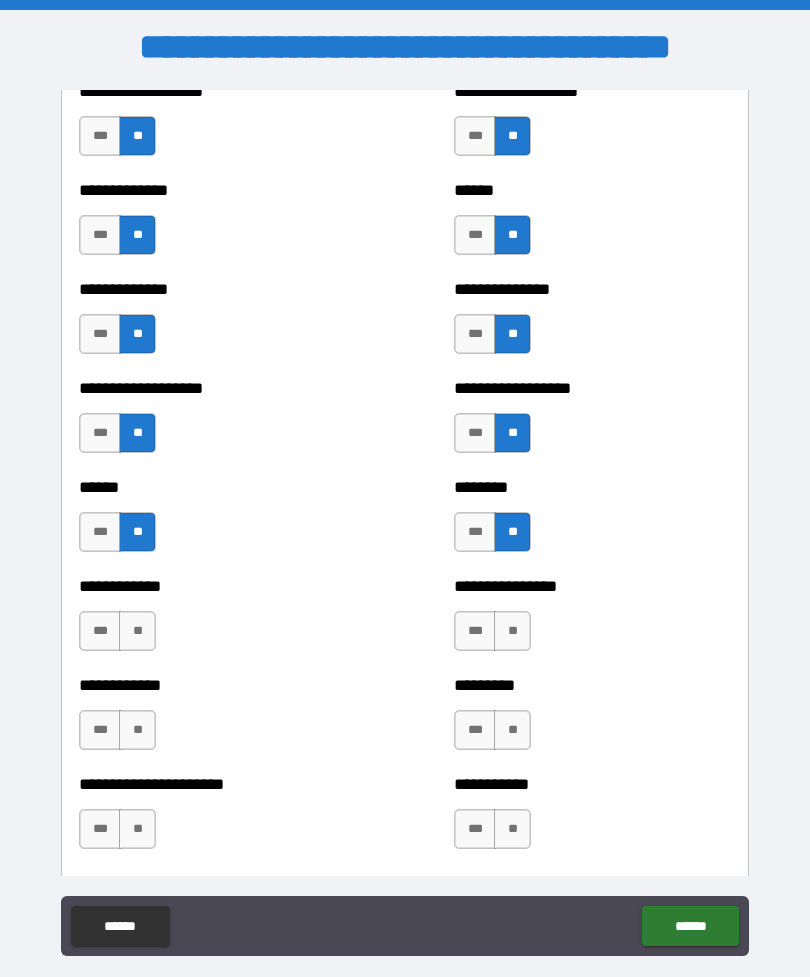 click on "**" at bounding box center [137, 631] 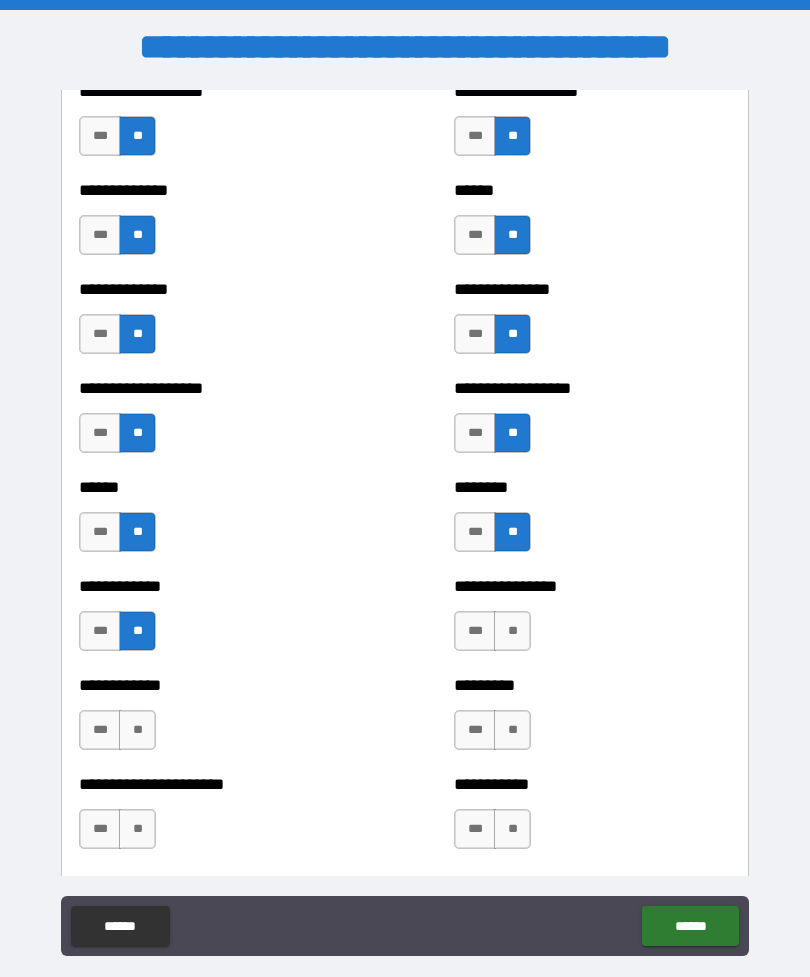 click on "**" at bounding box center [512, 631] 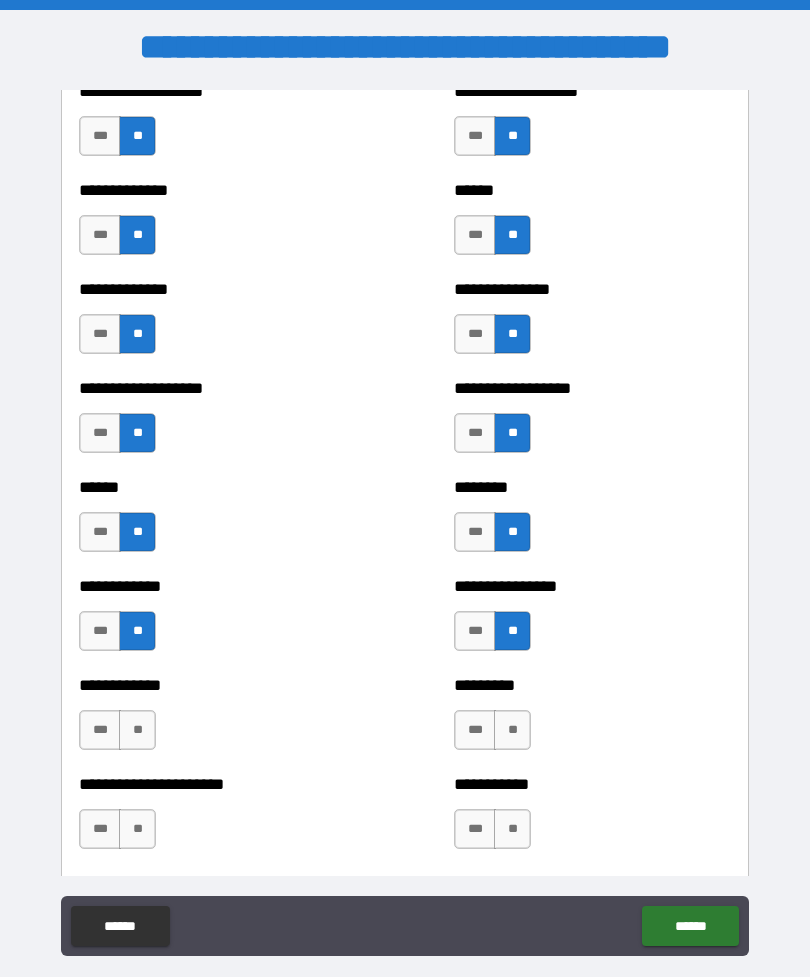 click on "**" at bounding box center (137, 730) 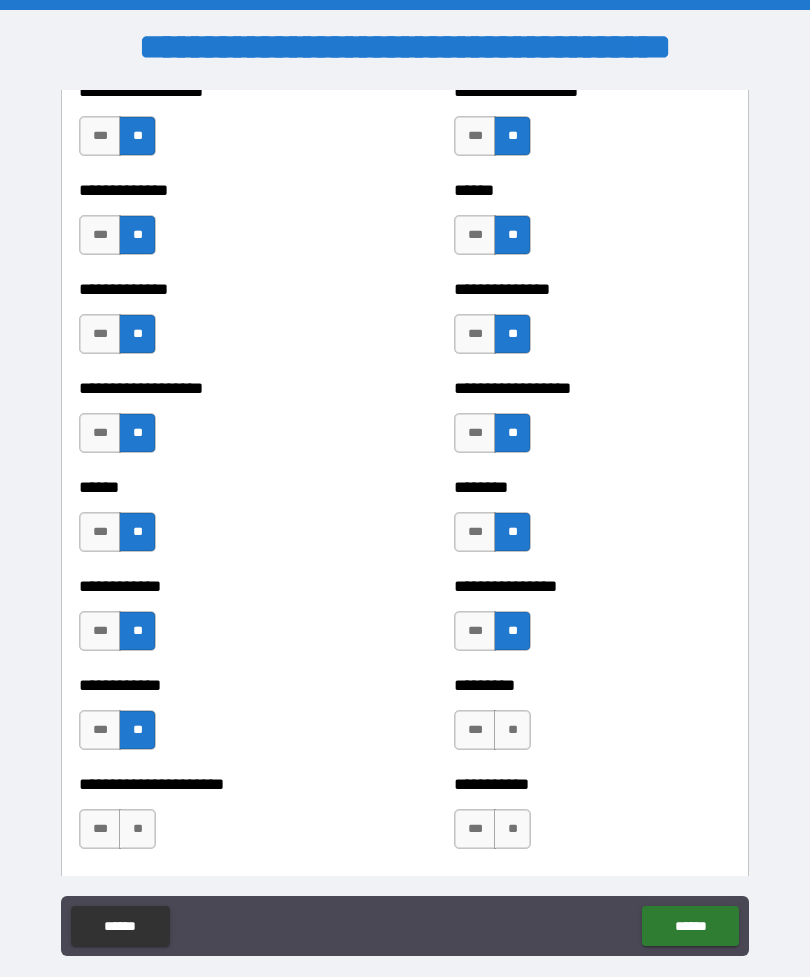 click on "**" at bounding box center (512, 730) 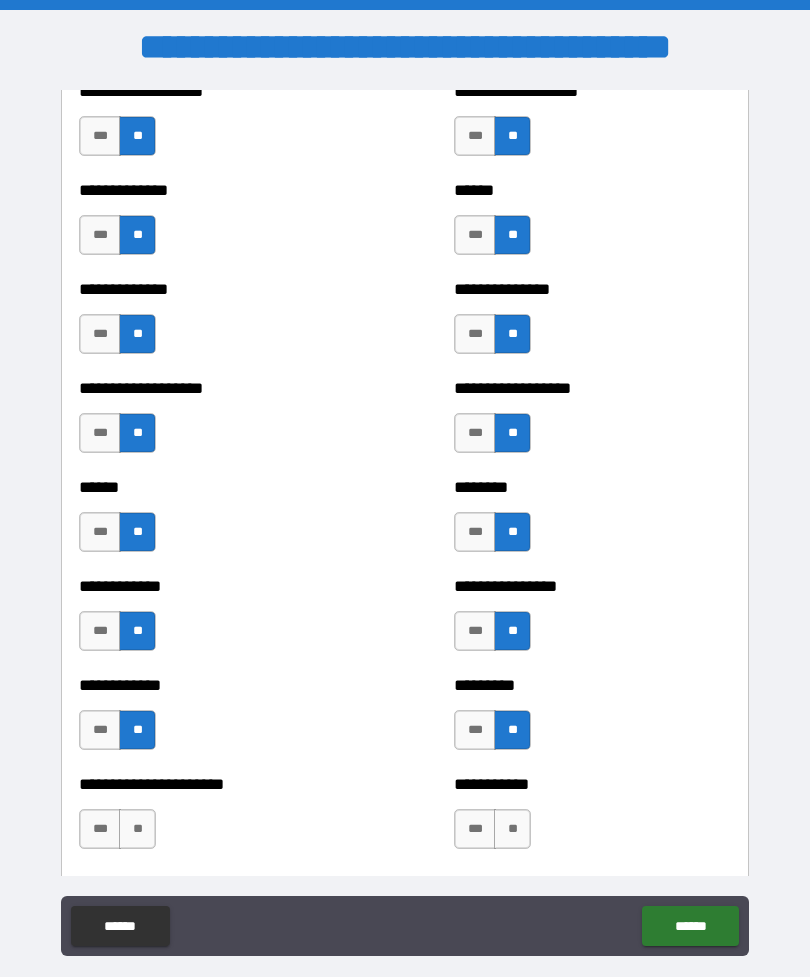 click on "**" at bounding box center [137, 829] 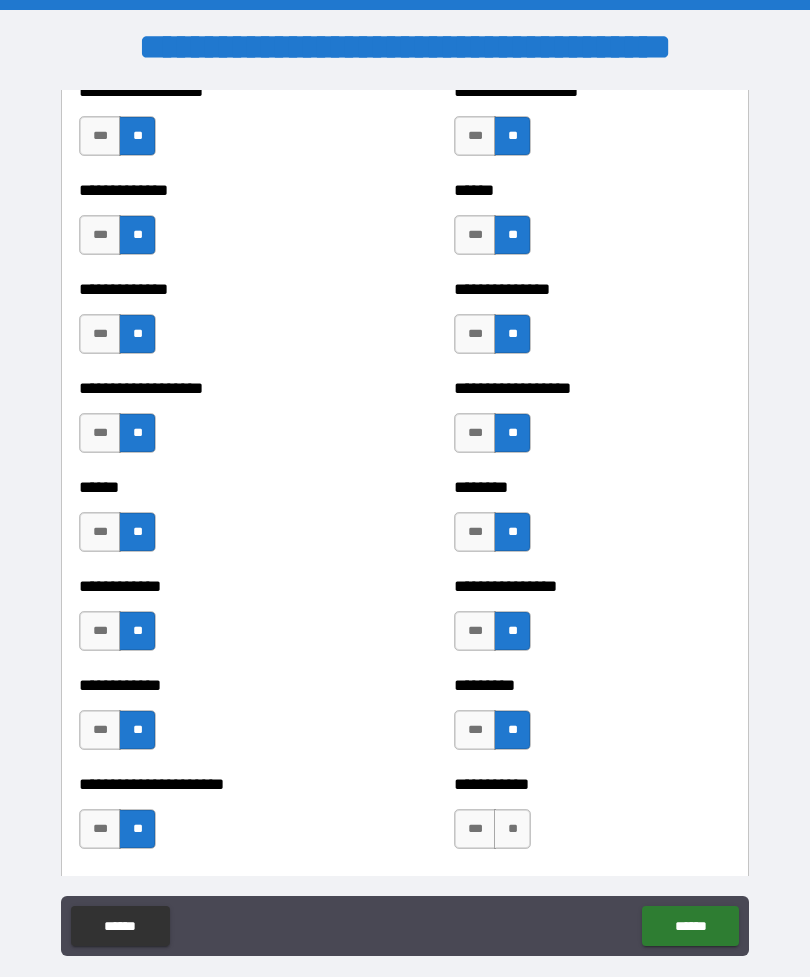 click on "**" at bounding box center [512, 829] 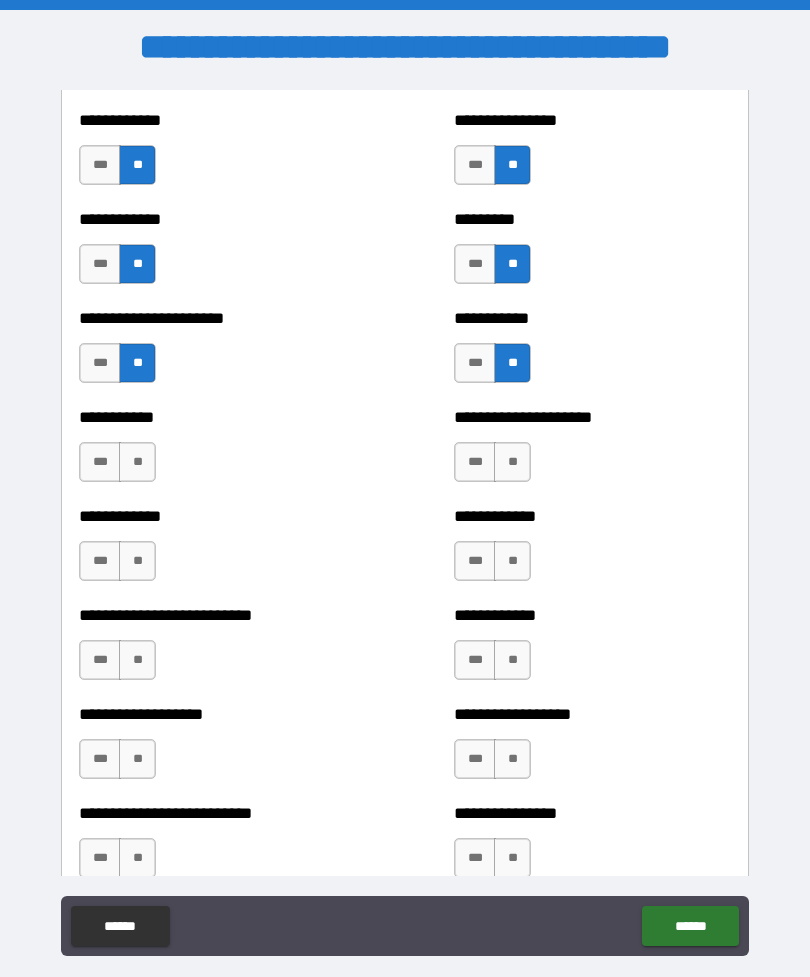 scroll, scrollTop: 5218, scrollLeft: 0, axis: vertical 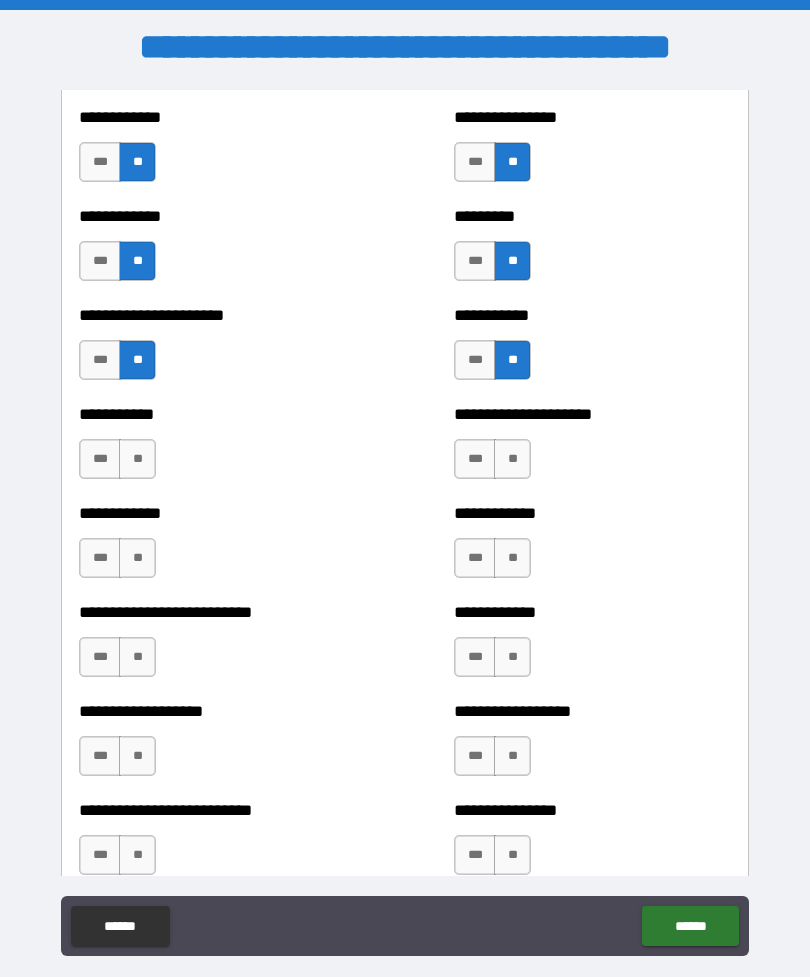 click on "**" at bounding box center [137, 459] 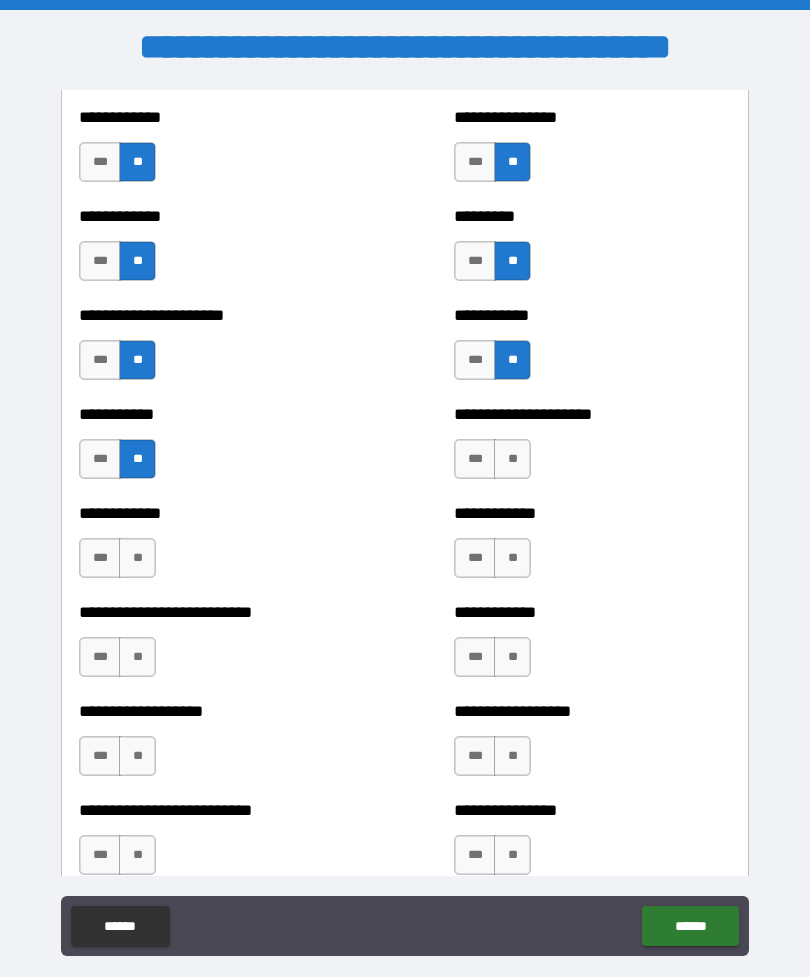 click on "**" at bounding box center [512, 459] 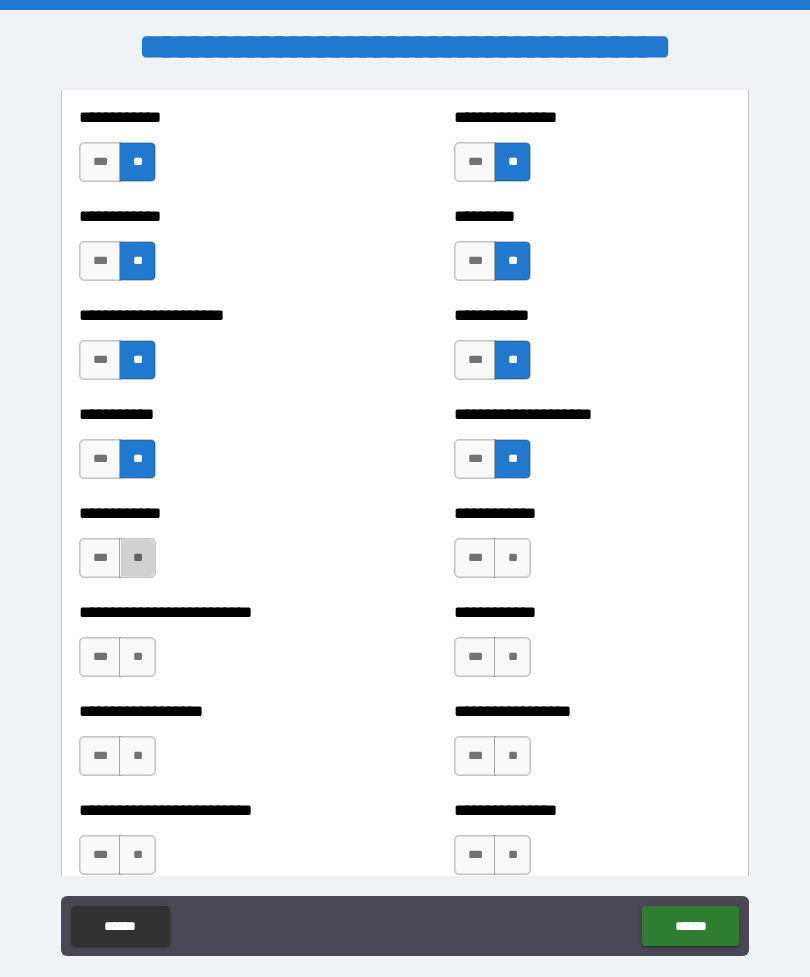 click on "**" at bounding box center (137, 558) 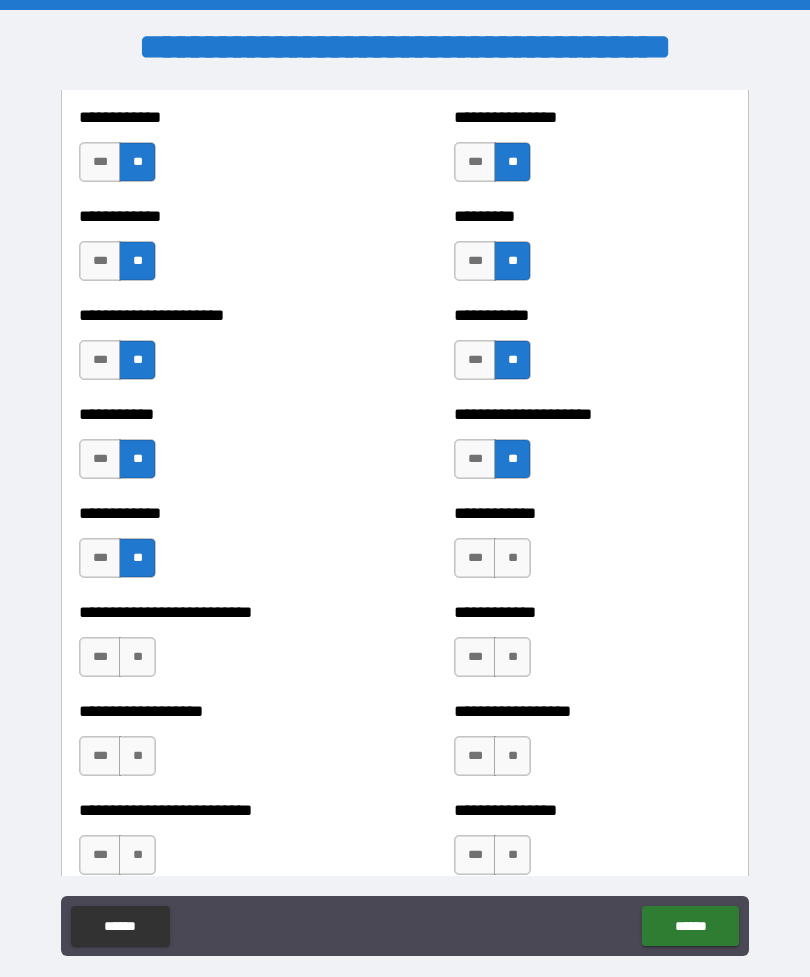 click on "**" at bounding box center (512, 558) 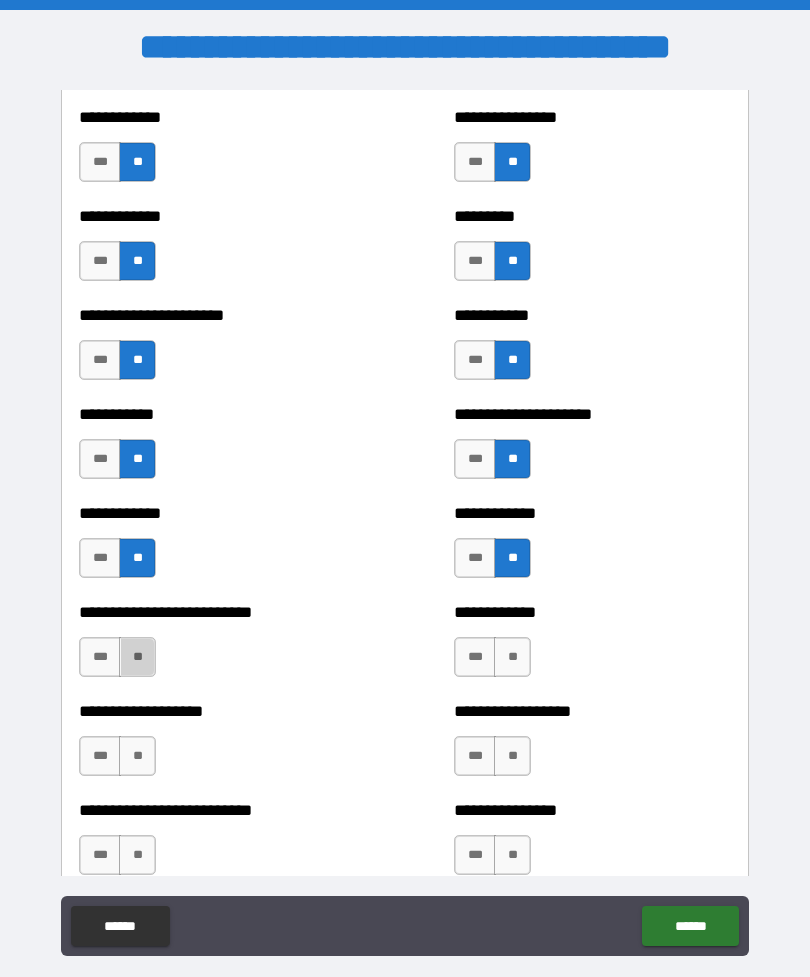 click on "**" at bounding box center (137, 657) 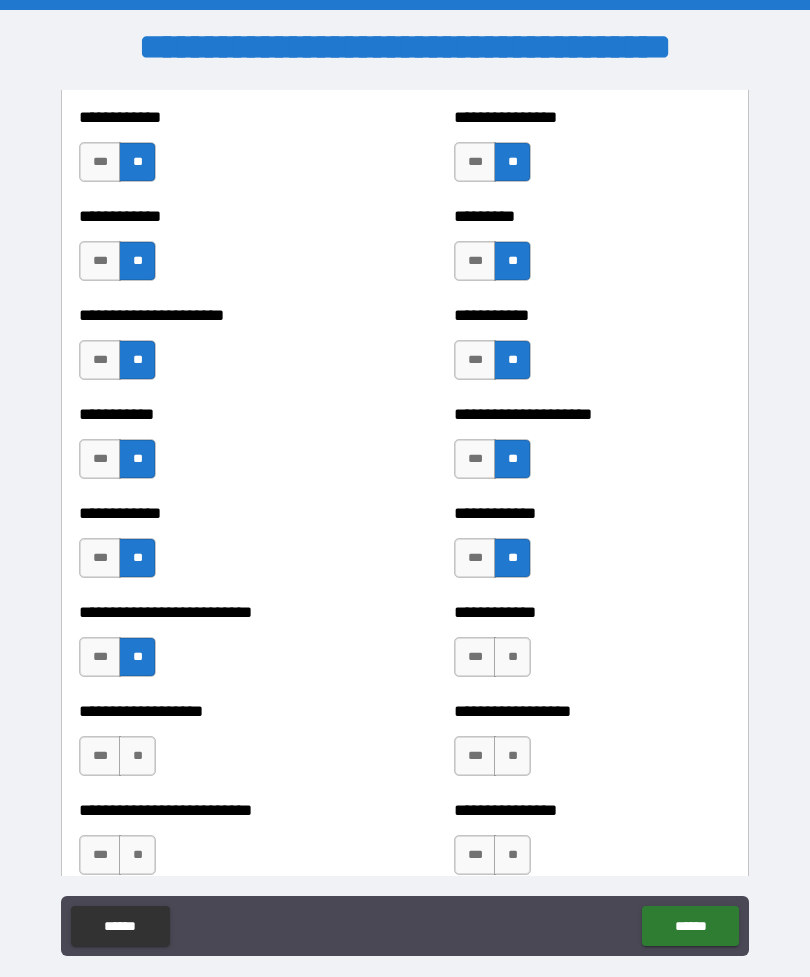 click on "**" at bounding box center (512, 657) 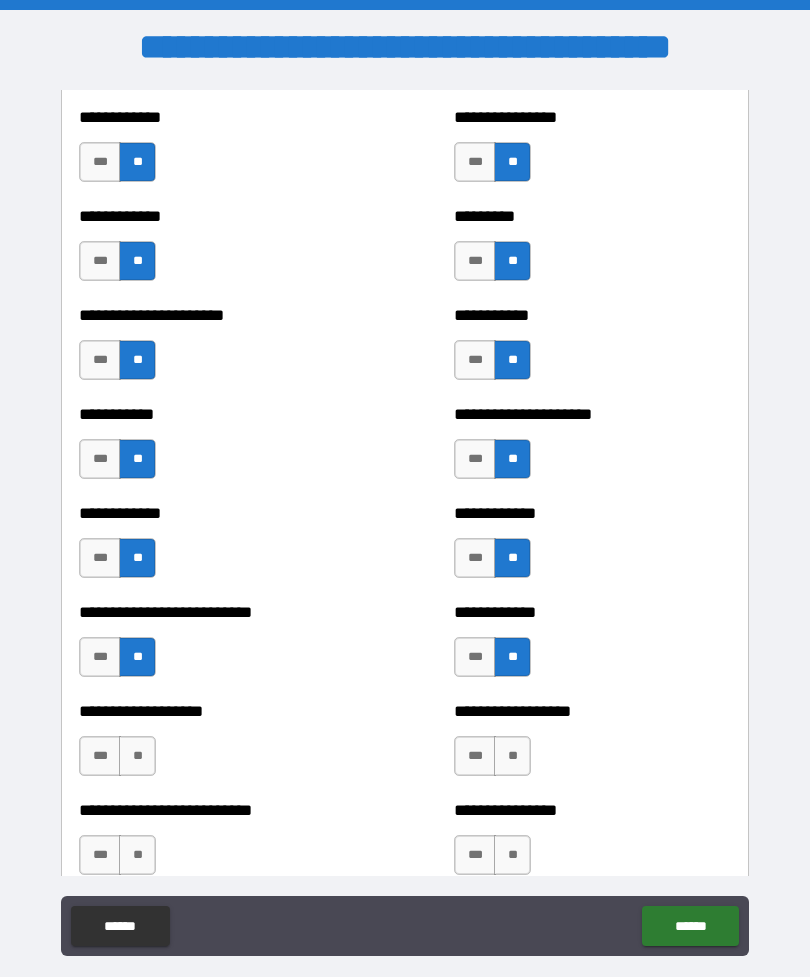 click on "**" at bounding box center (137, 756) 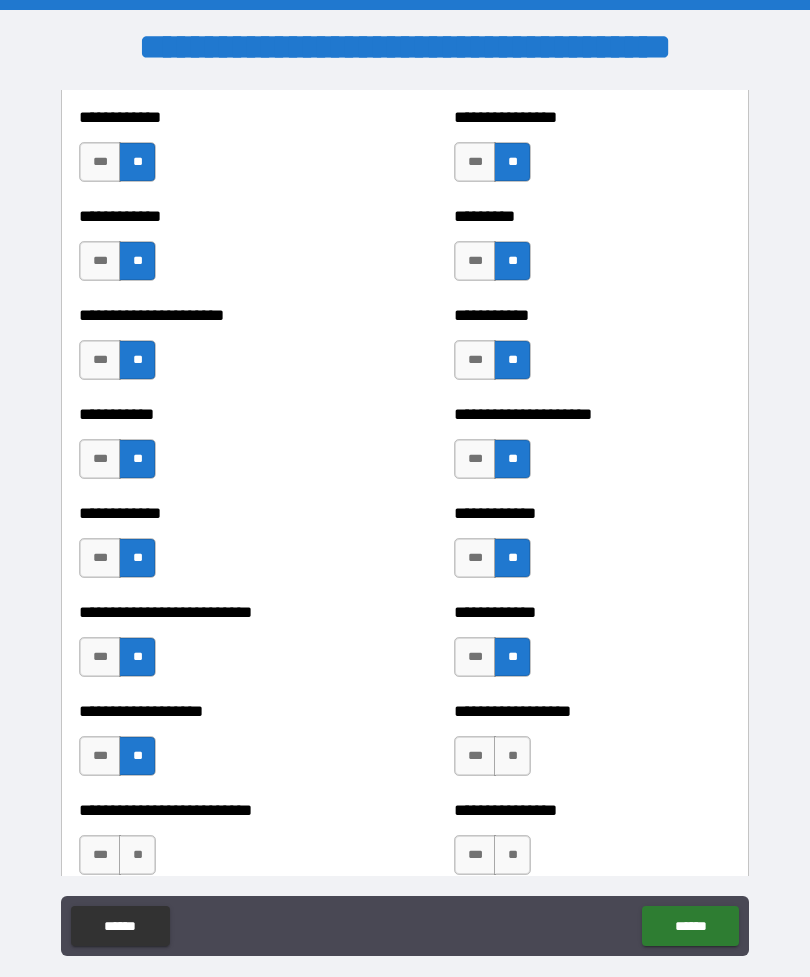 click on "**" at bounding box center [512, 756] 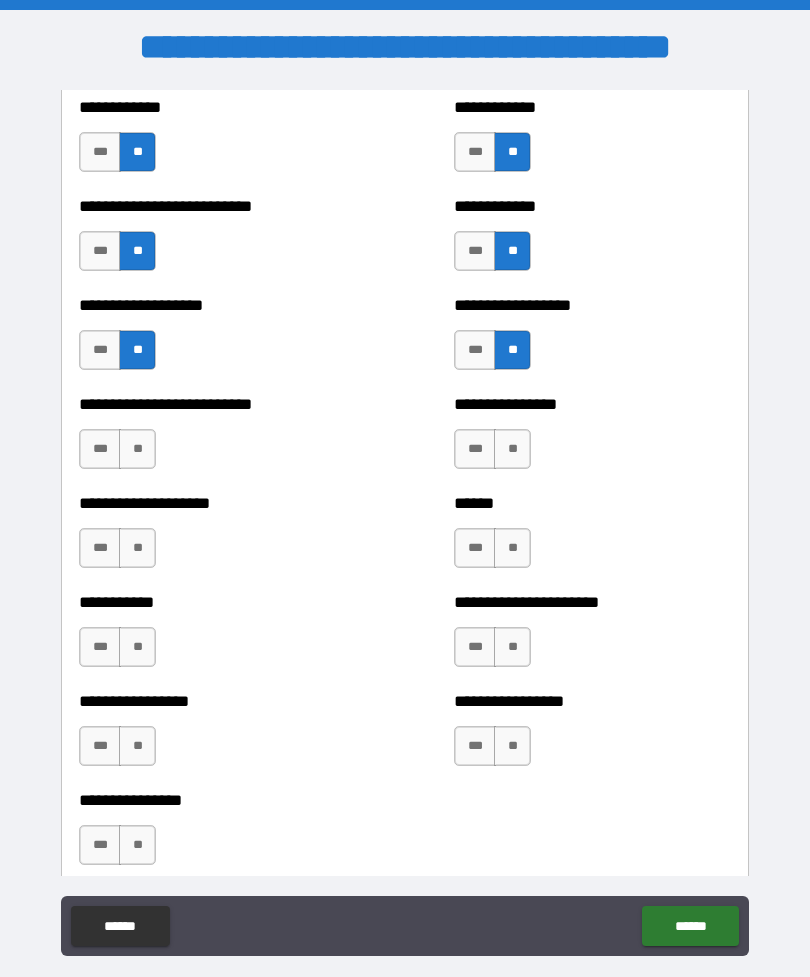 scroll, scrollTop: 5627, scrollLeft: 0, axis: vertical 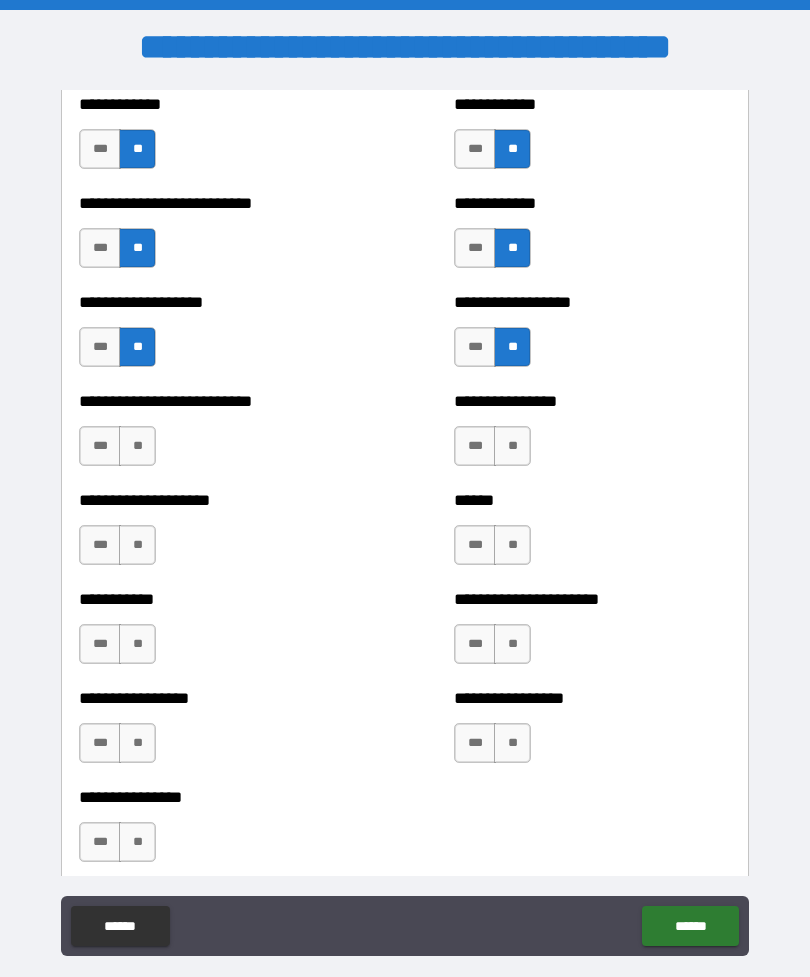 click on "**" at bounding box center (137, 446) 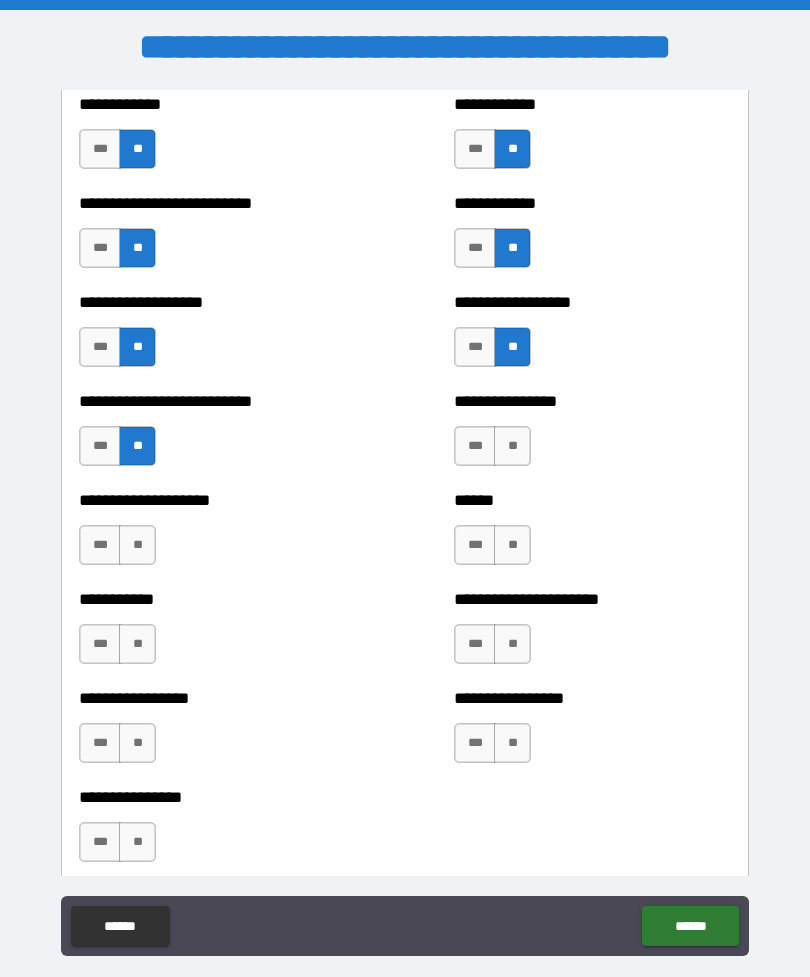 click on "**" at bounding box center [512, 446] 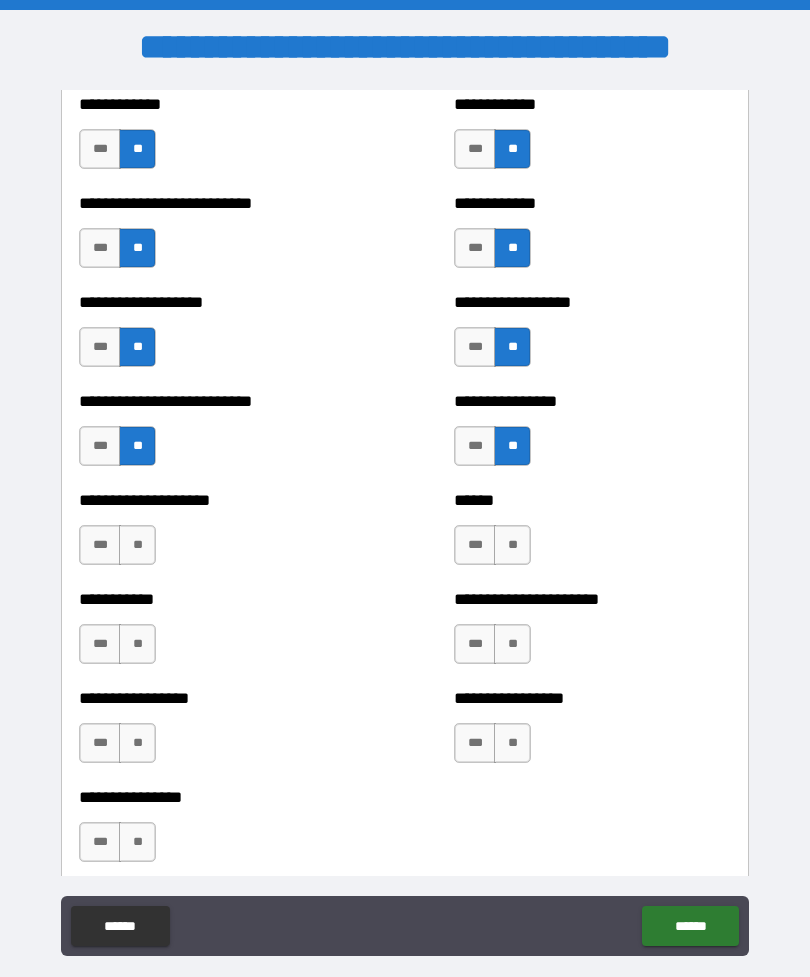 click on "**" at bounding box center (137, 545) 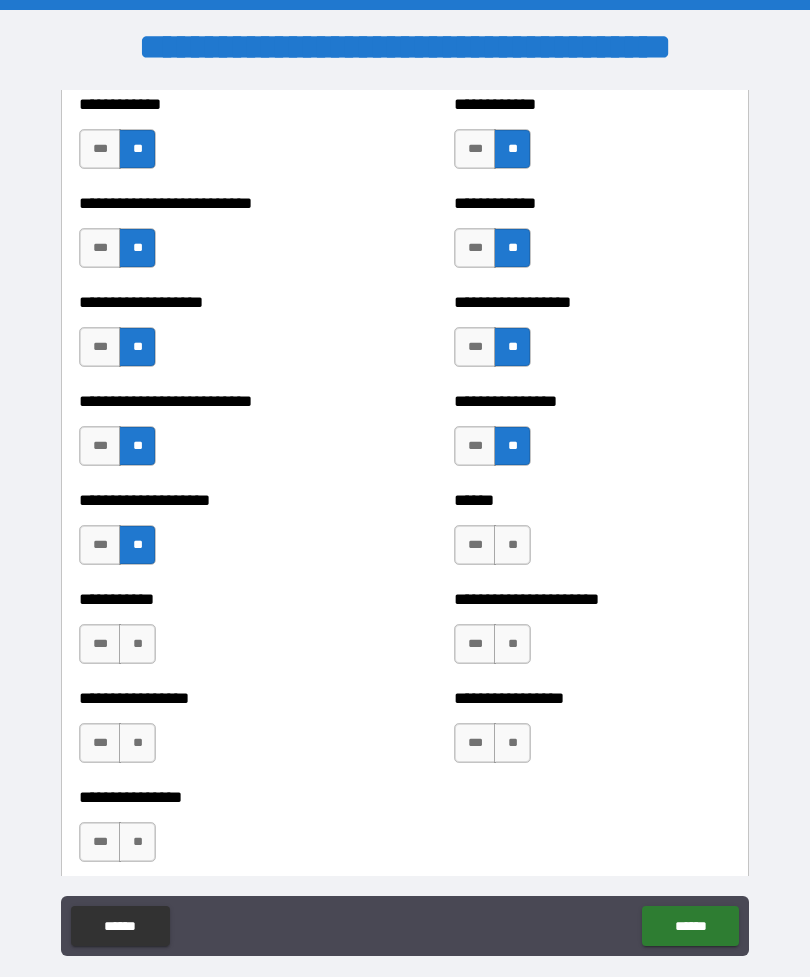 click on "**" at bounding box center (512, 545) 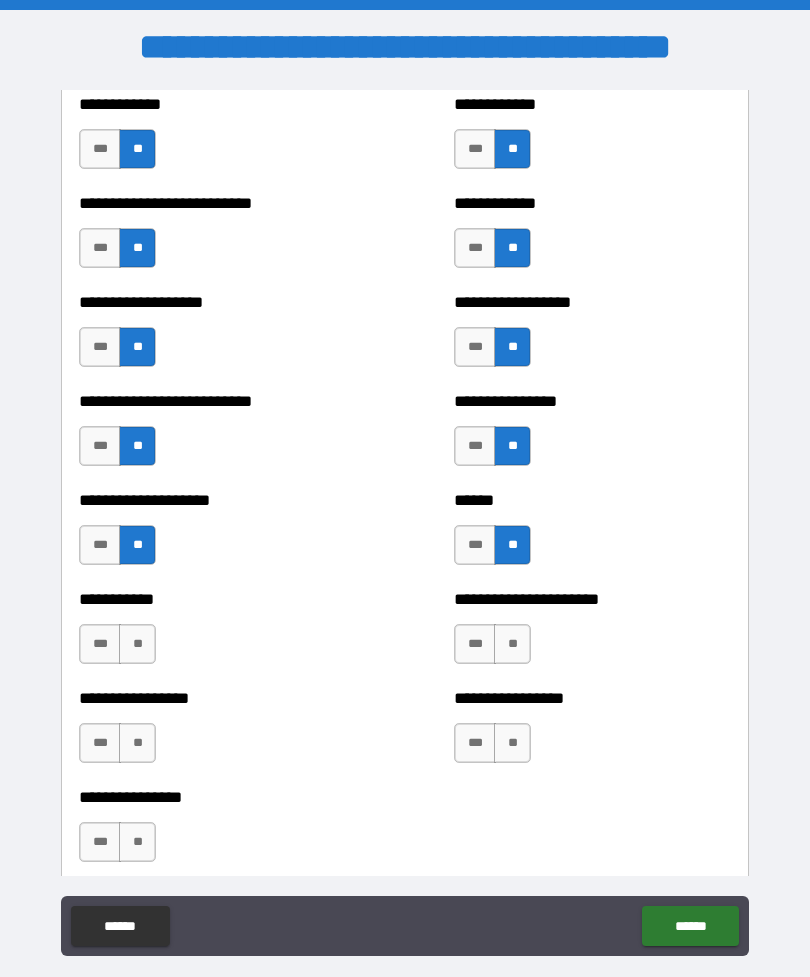 click on "**" at bounding box center [137, 644] 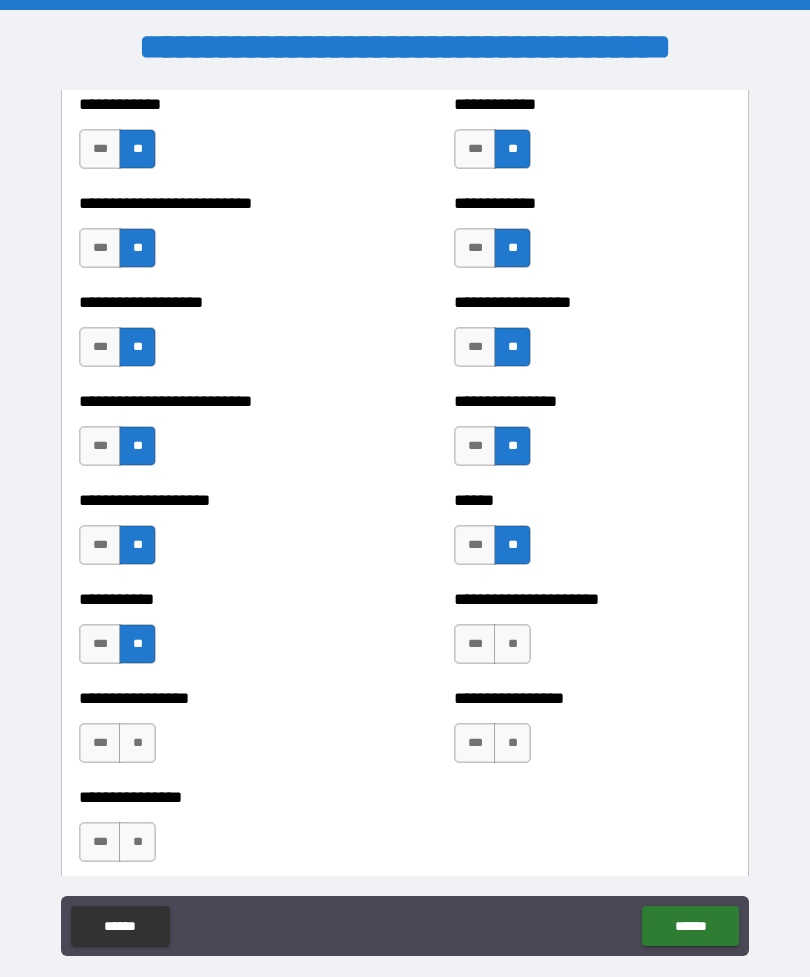 click on "**" at bounding box center [512, 644] 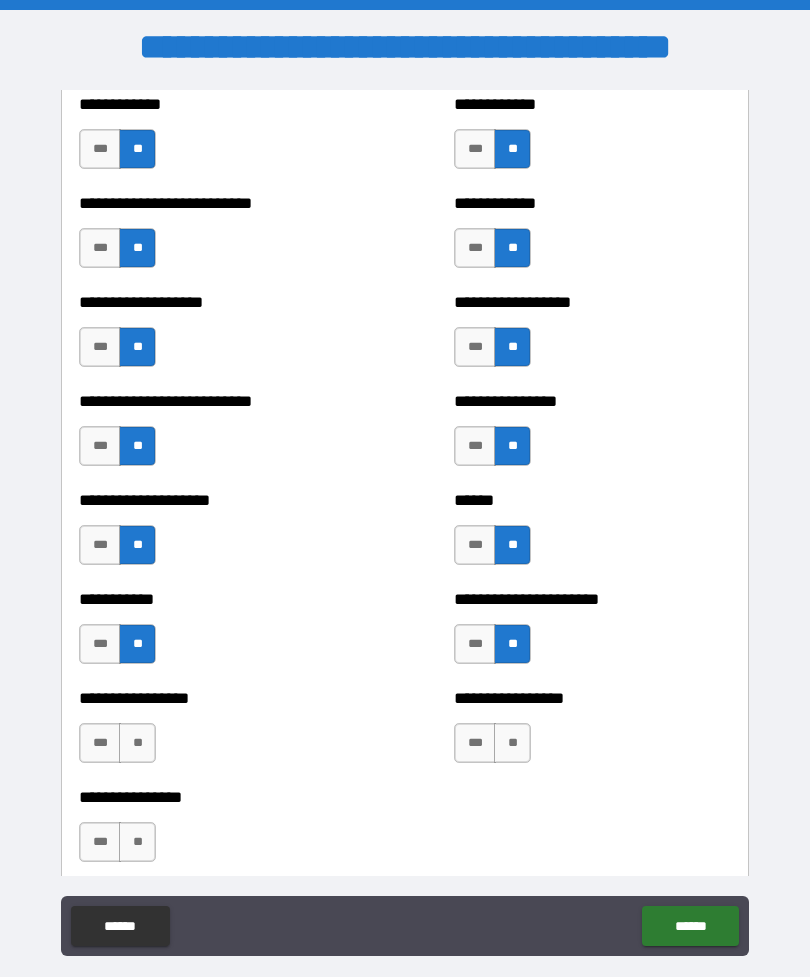 click on "**" at bounding box center [137, 743] 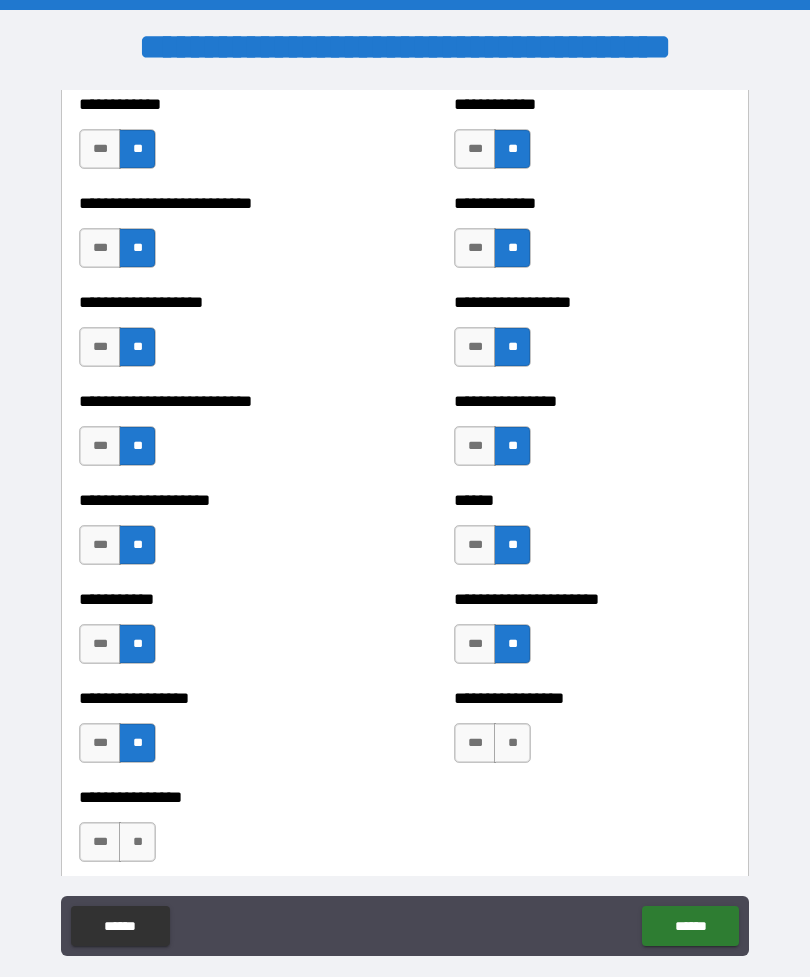 click on "**" at bounding box center (512, 743) 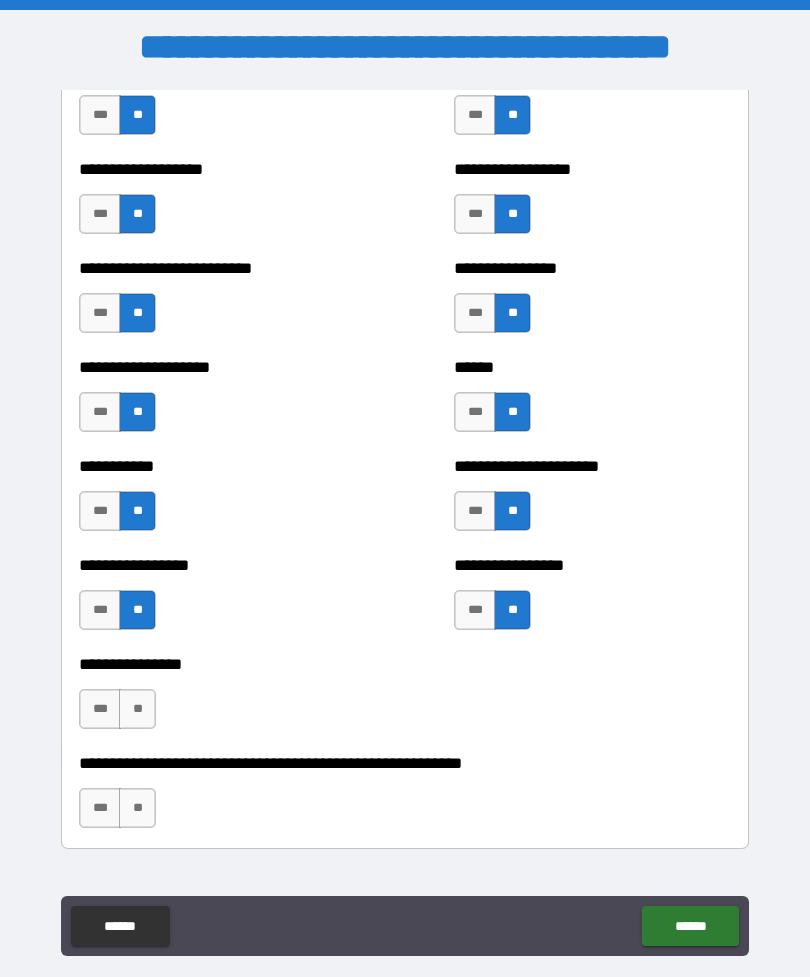scroll, scrollTop: 5763, scrollLeft: 0, axis: vertical 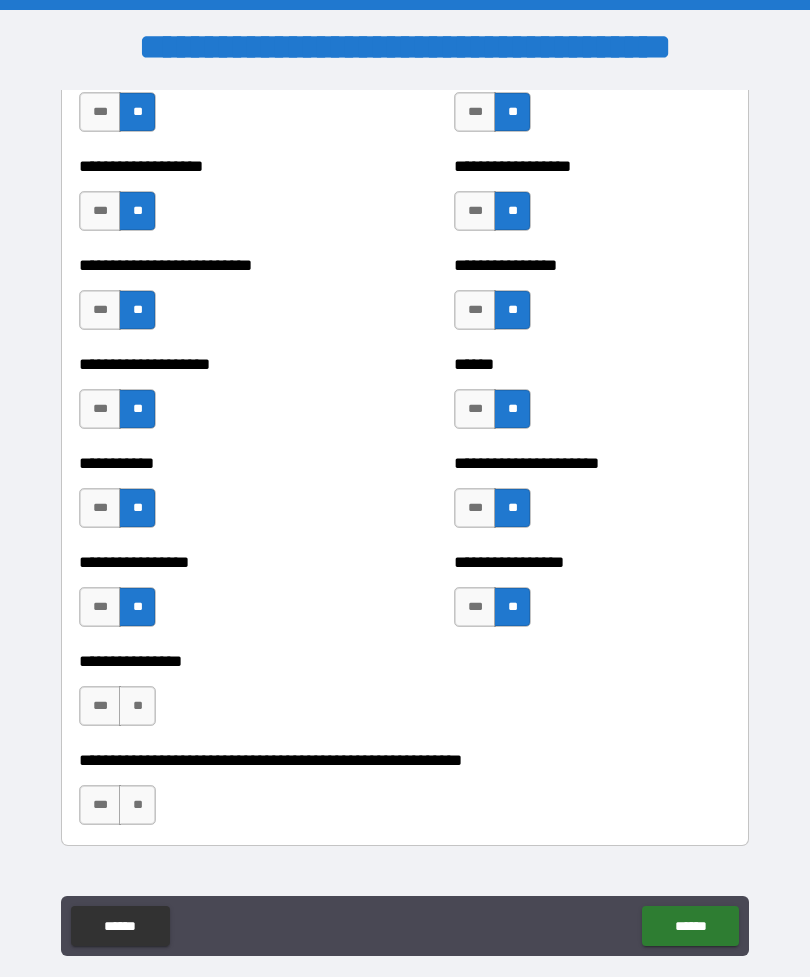 click on "**" at bounding box center [137, 706] 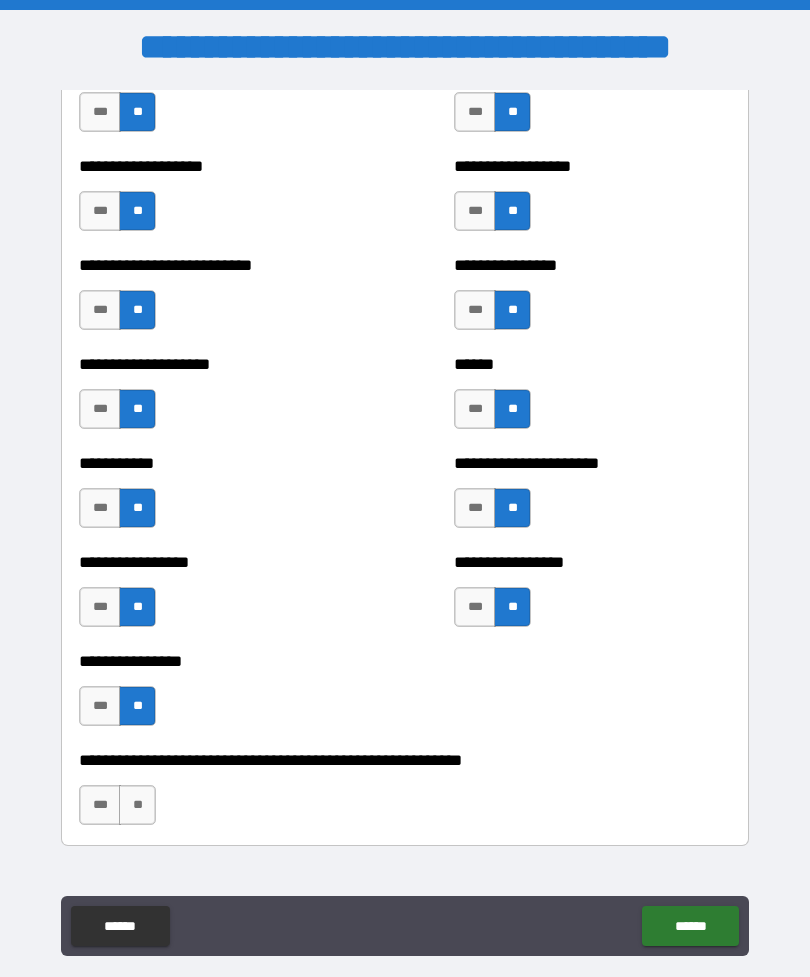 click on "**" at bounding box center (137, 805) 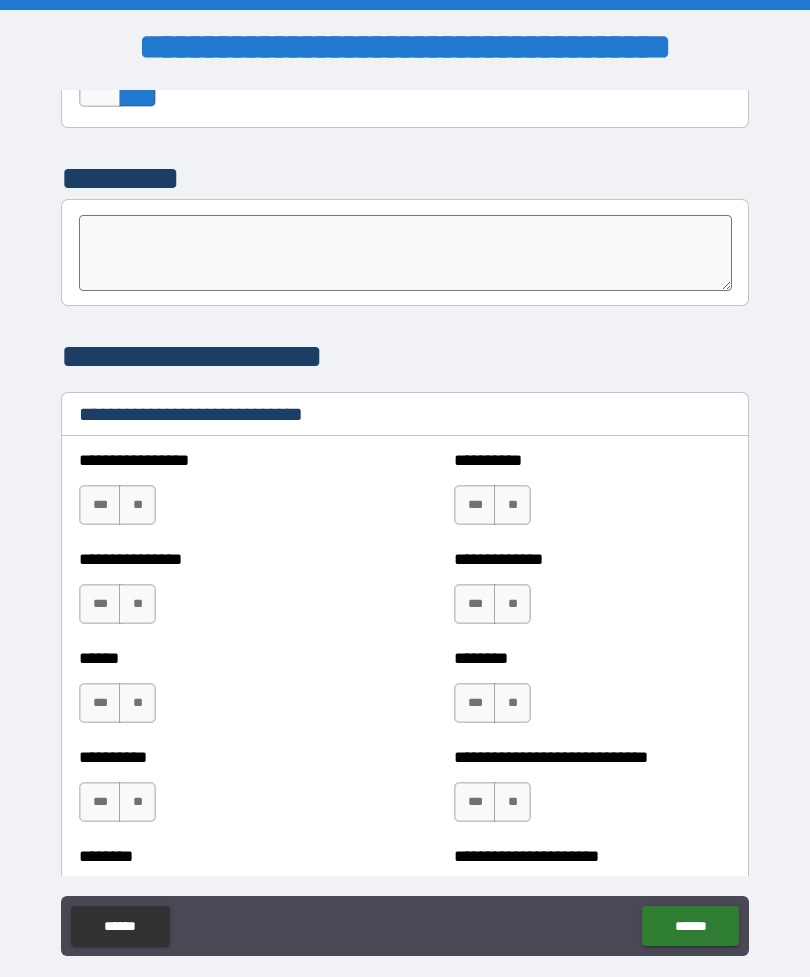 scroll, scrollTop: 6488, scrollLeft: 0, axis: vertical 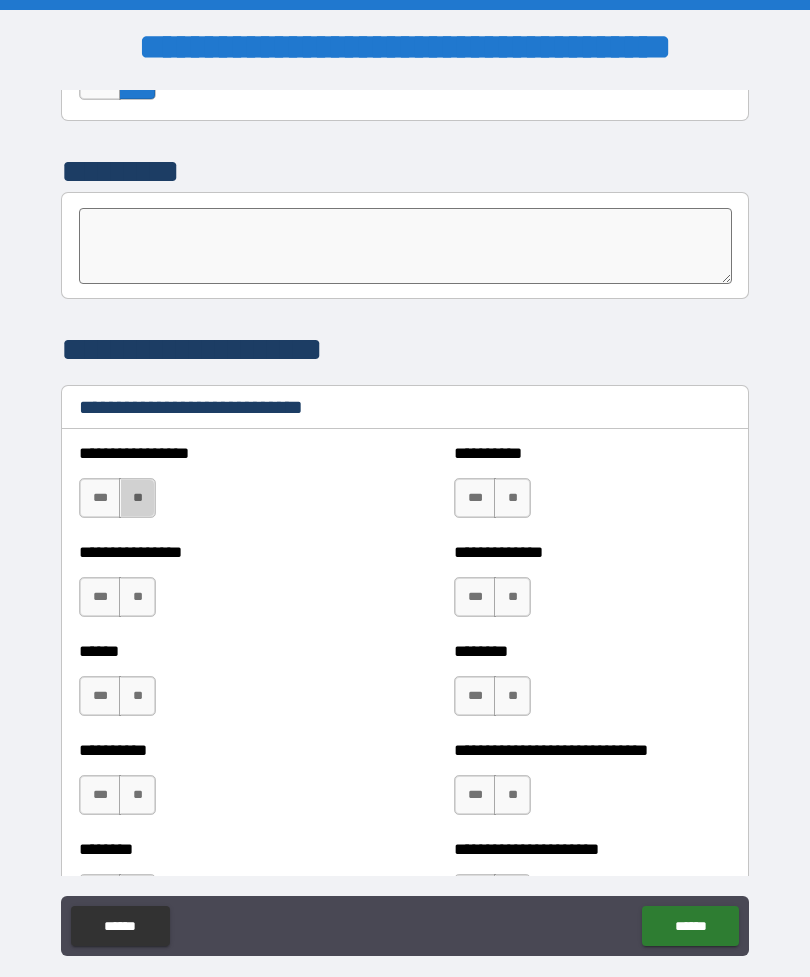click on "**" at bounding box center [137, 498] 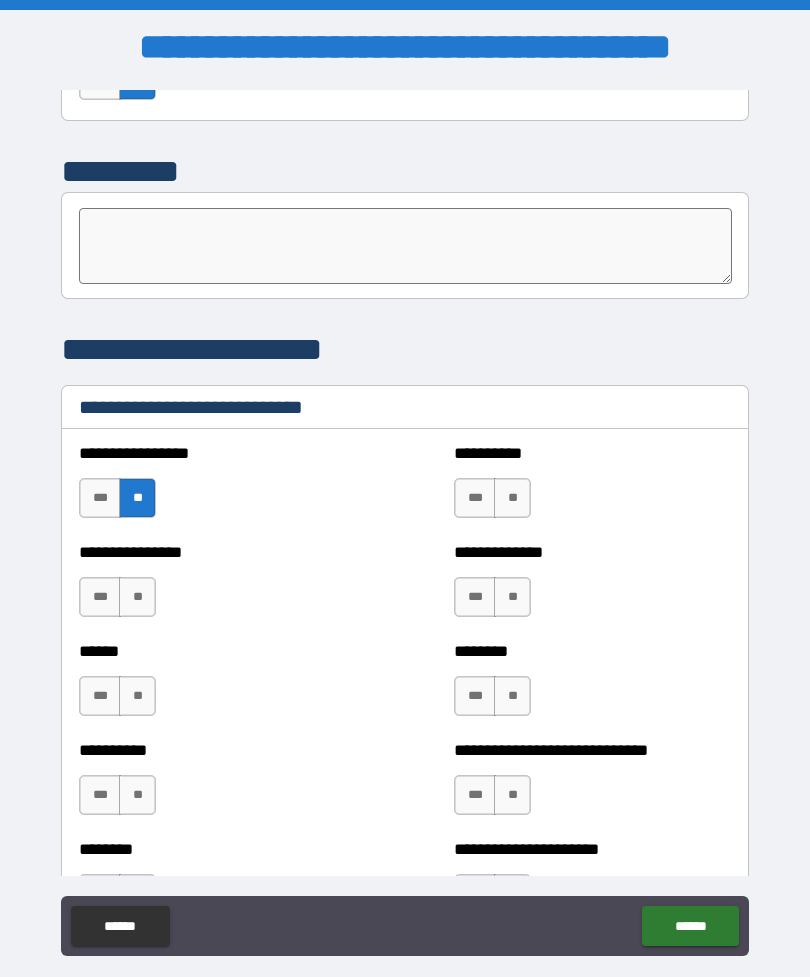 click on "**" at bounding box center [512, 498] 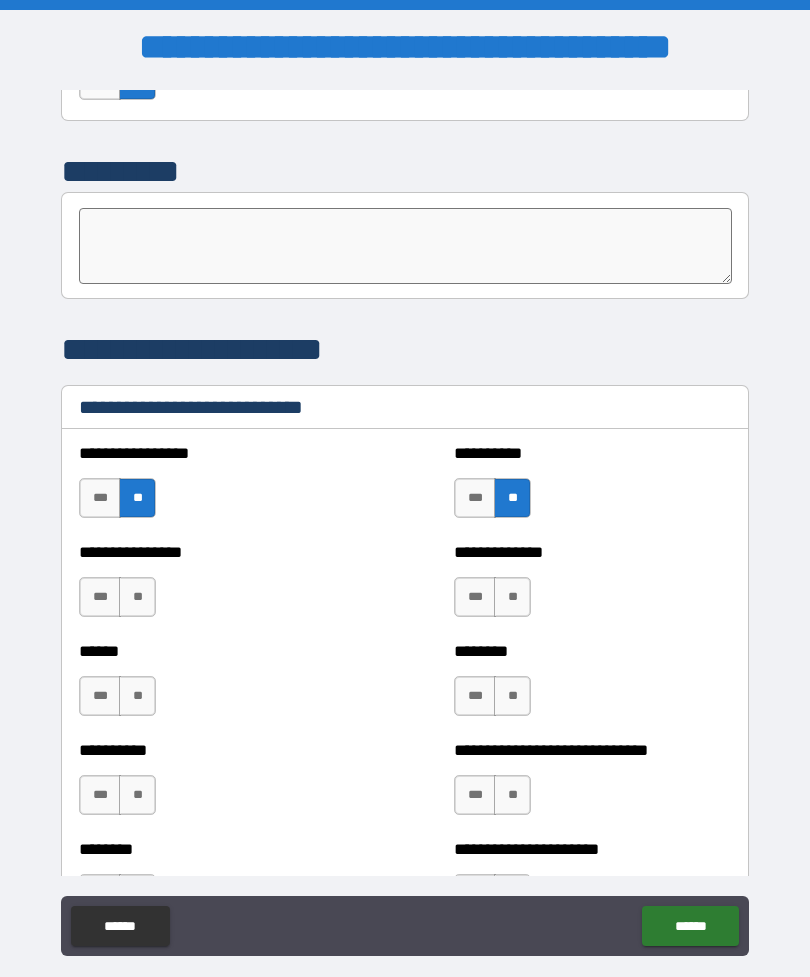 click on "**" at bounding box center [137, 597] 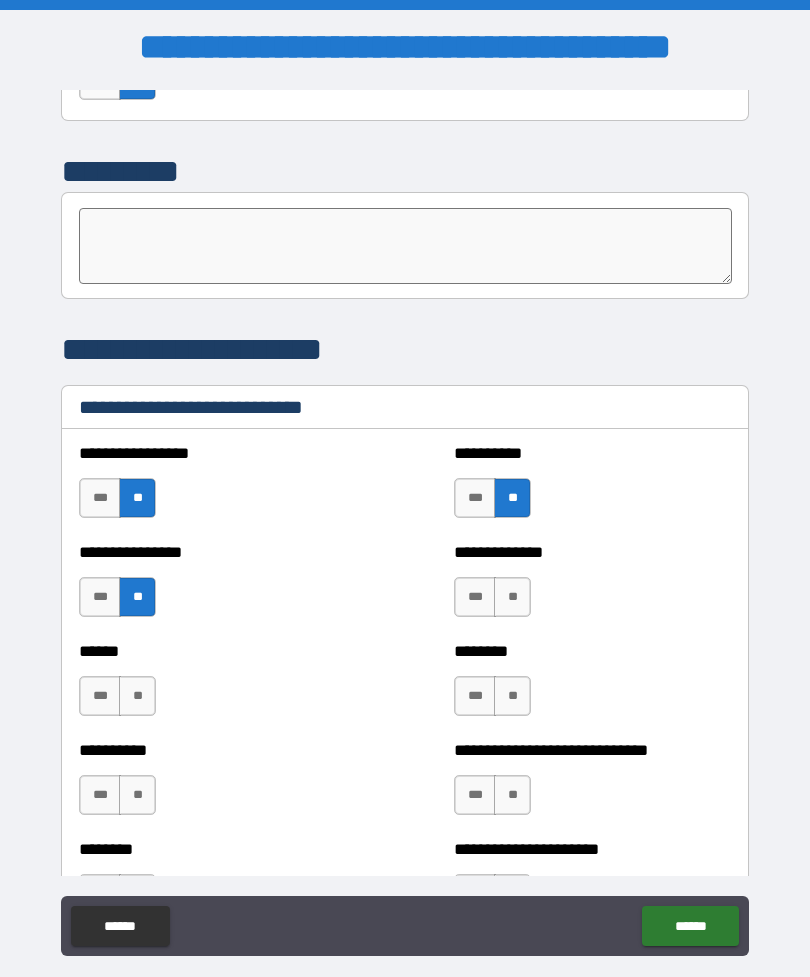 click on "***" at bounding box center (100, 696) 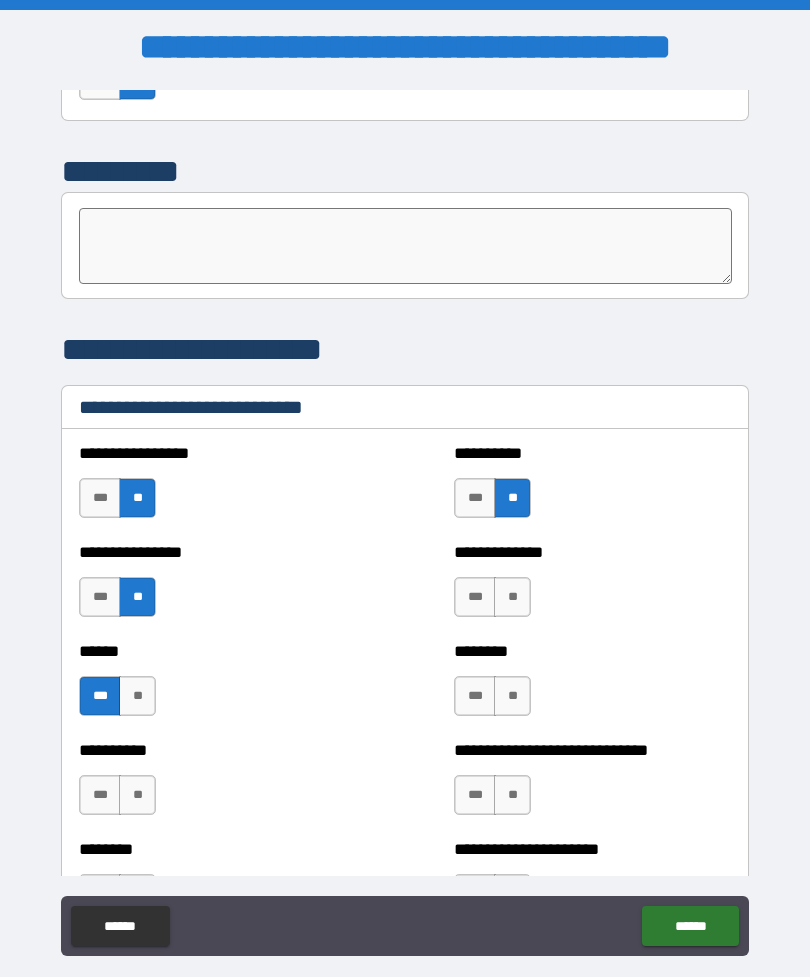 click on "**" at bounding box center [137, 696] 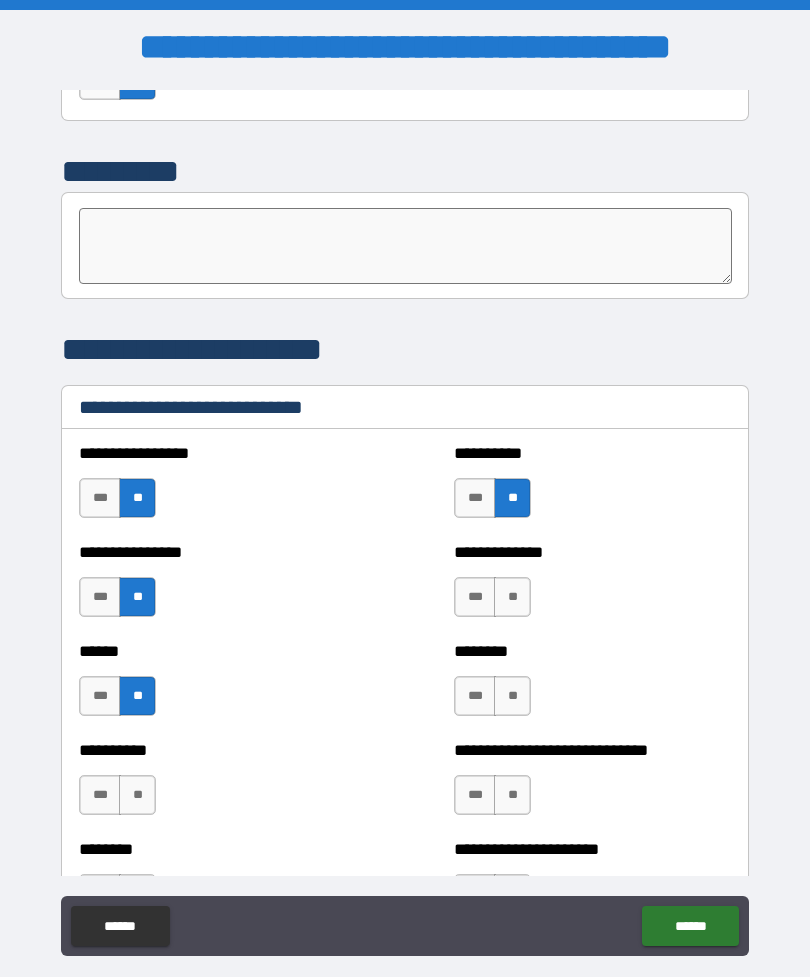 click on "**" at bounding box center [137, 795] 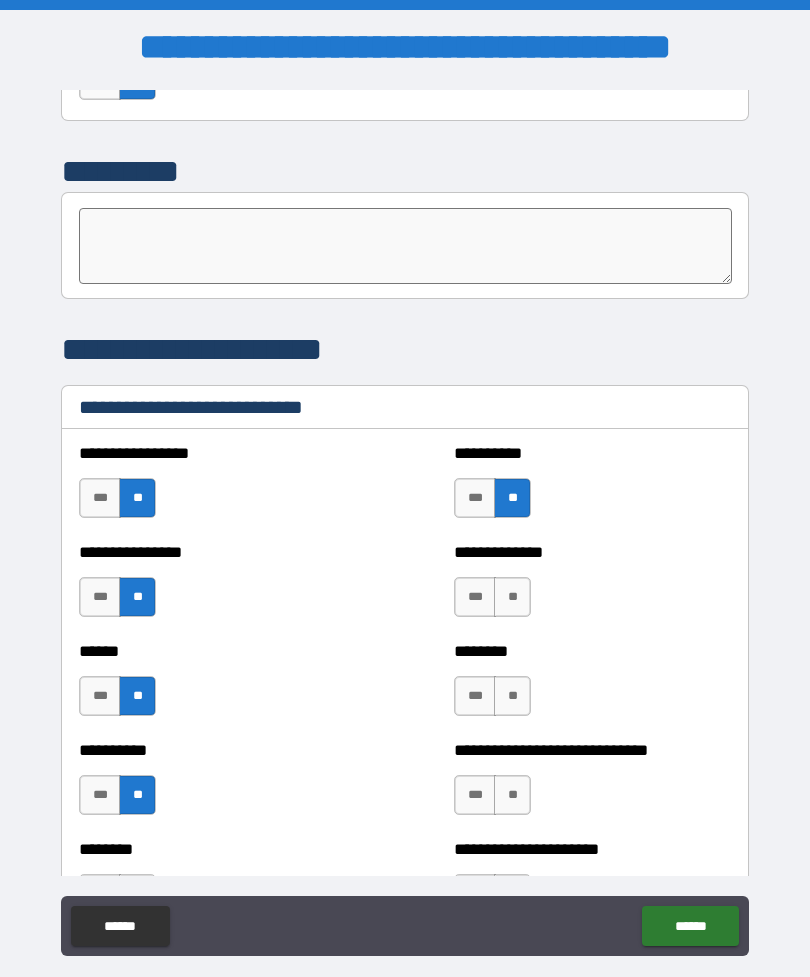 click on "**" at bounding box center (512, 696) 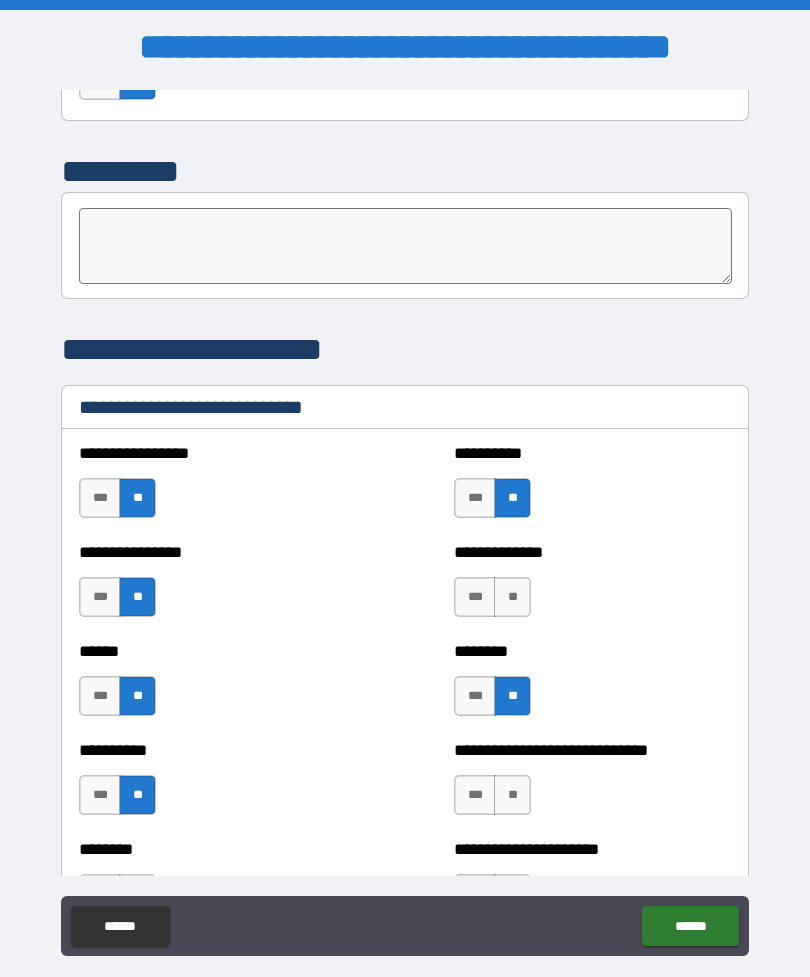 click on "**" at bounding box center (512, 597) 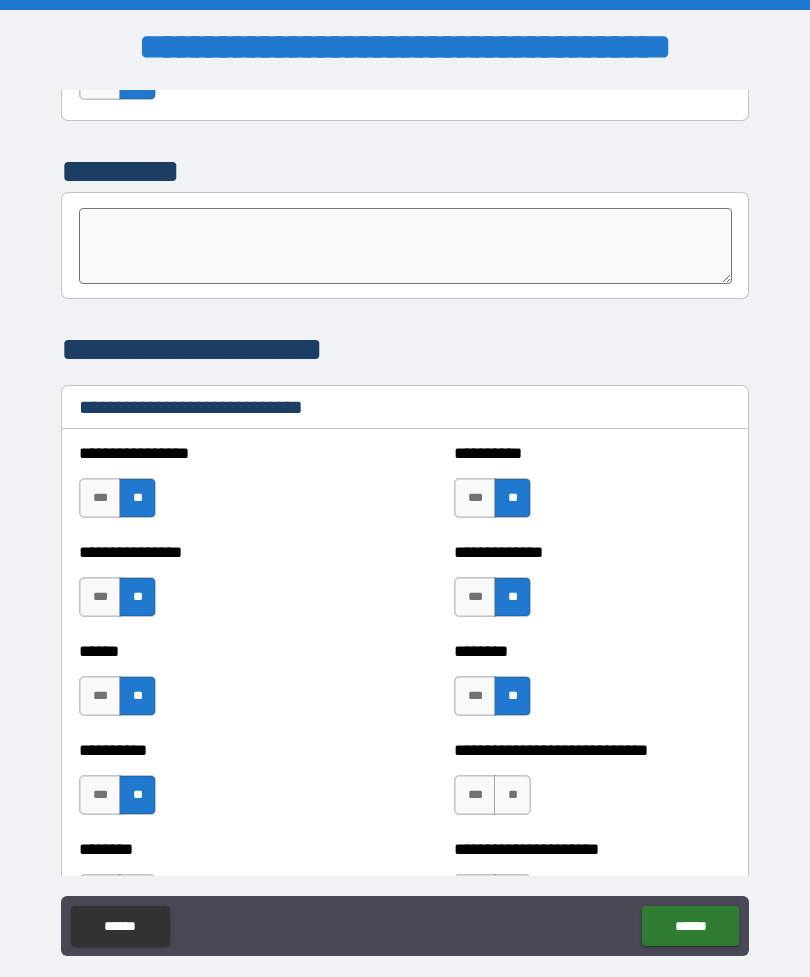 click on "**" at bounding box center (512, 795) 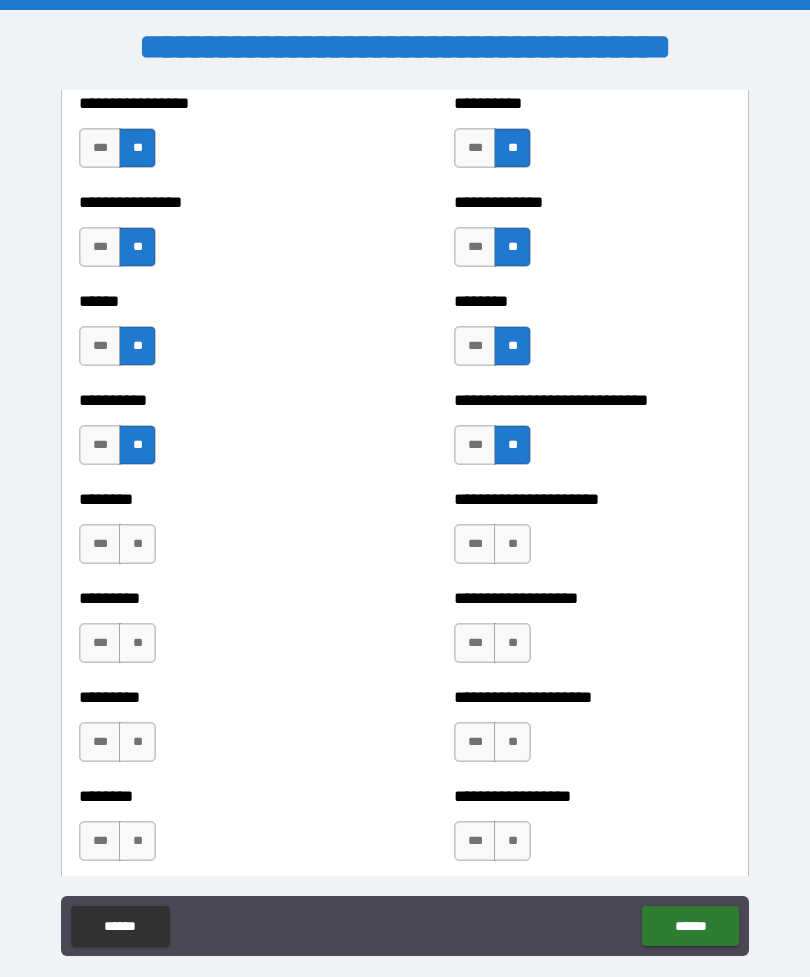 scroll, scrollTop: 6881, scrollLeft: 0, axis: vertical 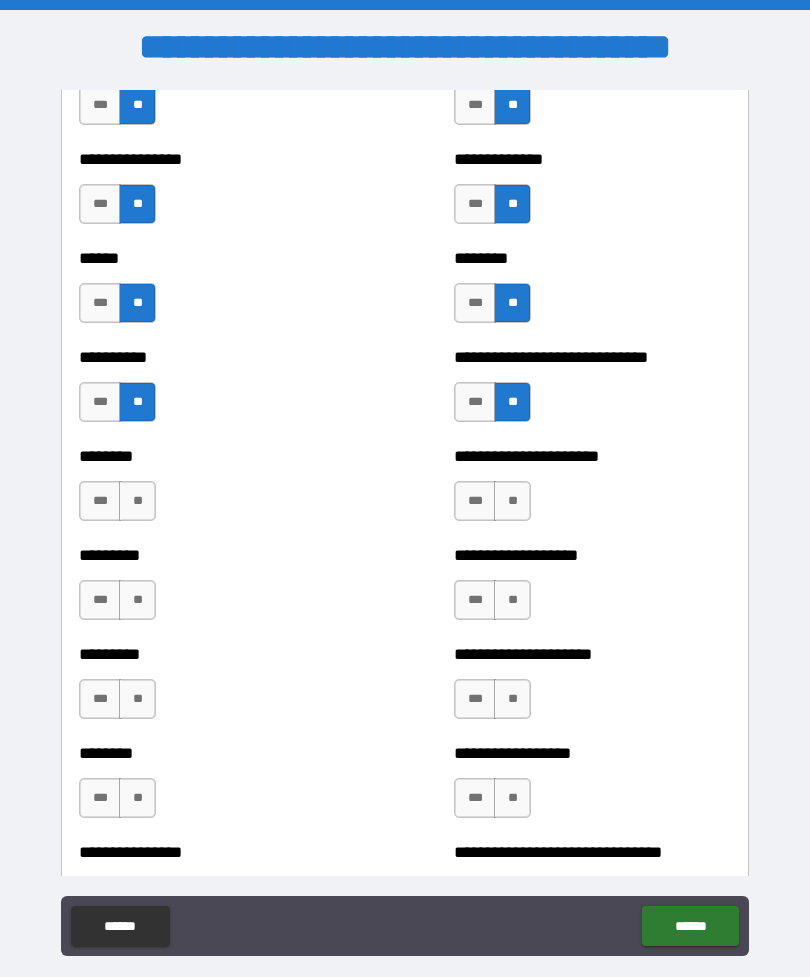 click on "**" at bounding box center (512, 501) 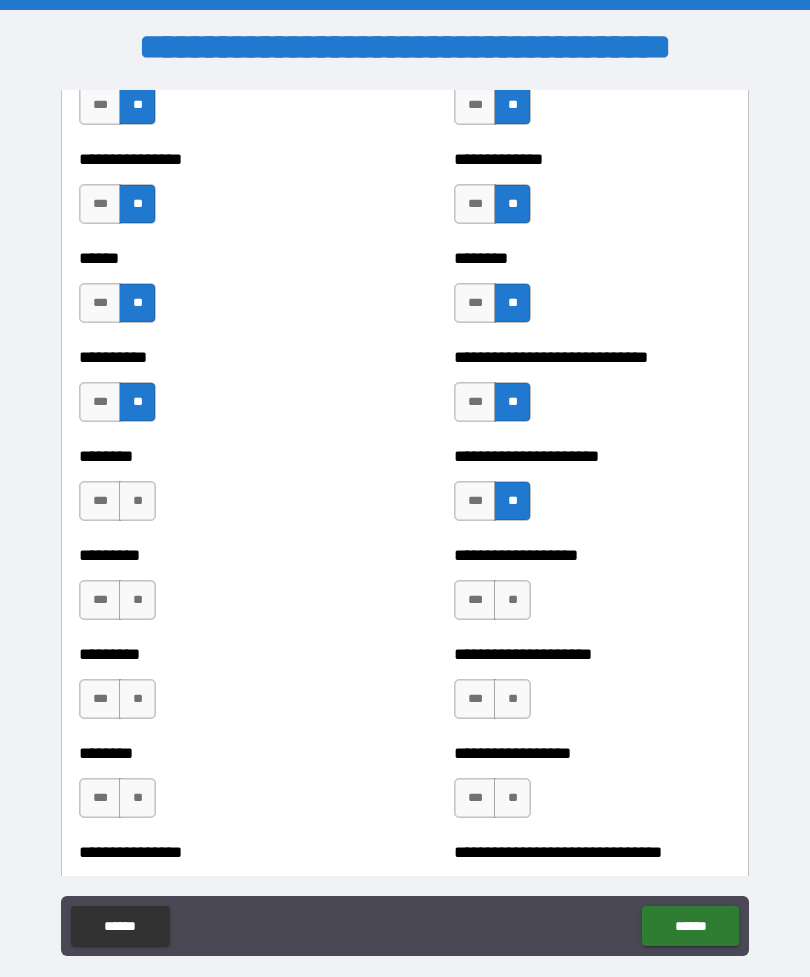 click on "**" at bounding box center [137, 501] 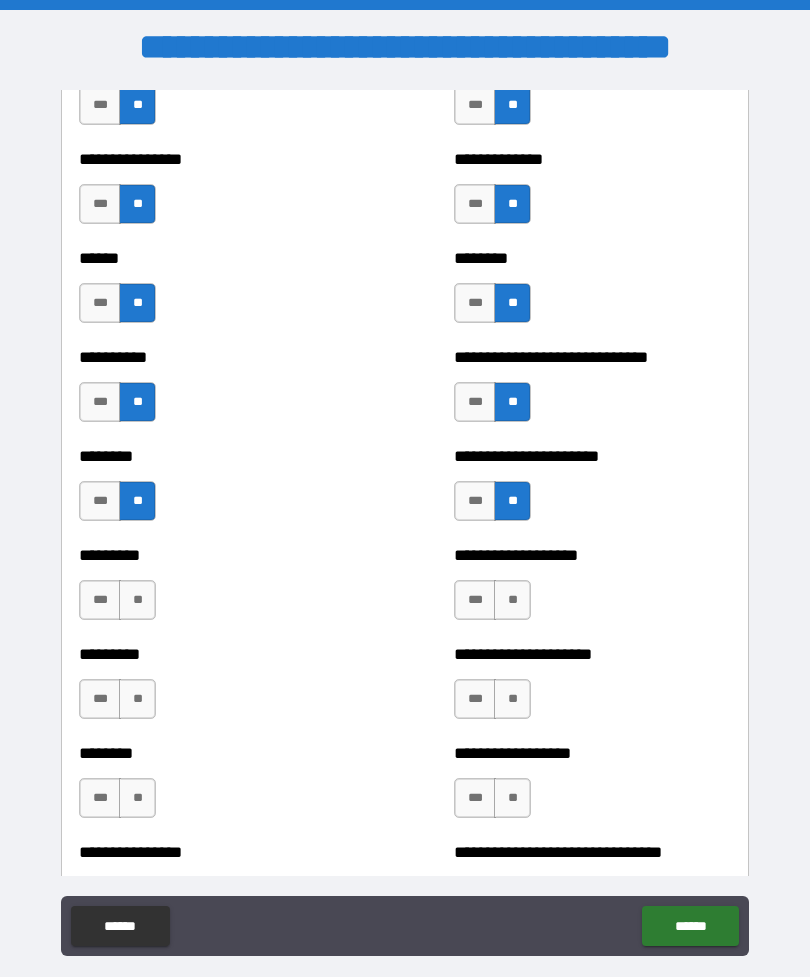 click on "**" at bounding box center (137, 600) 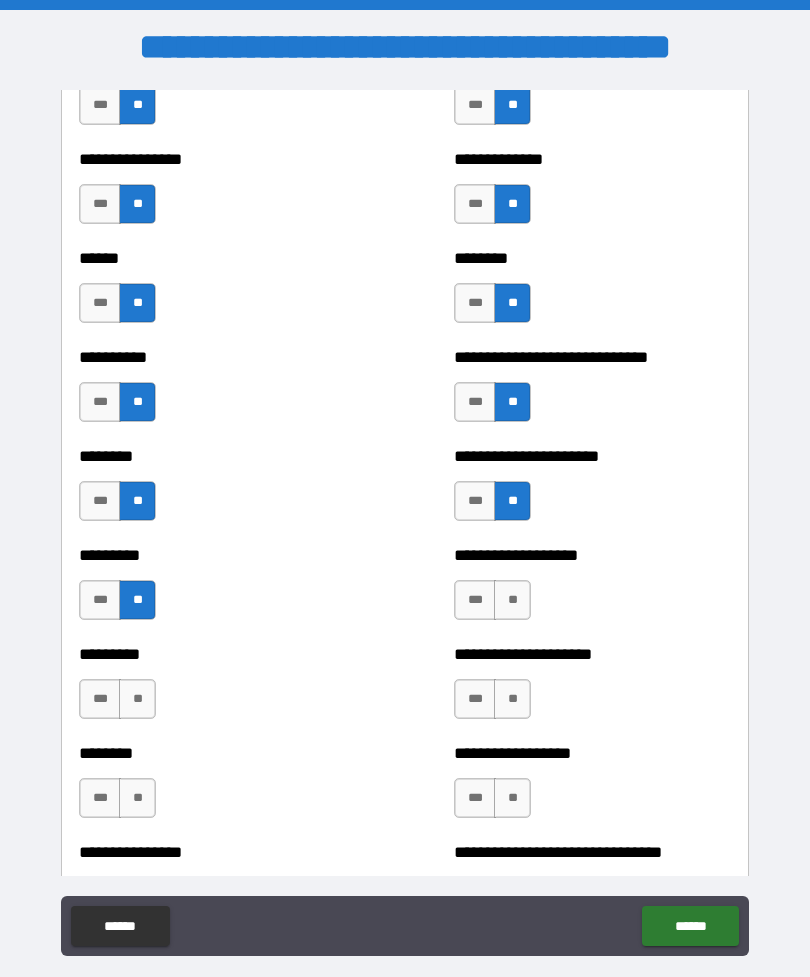 click on "**" at bounding box center [512, 600] 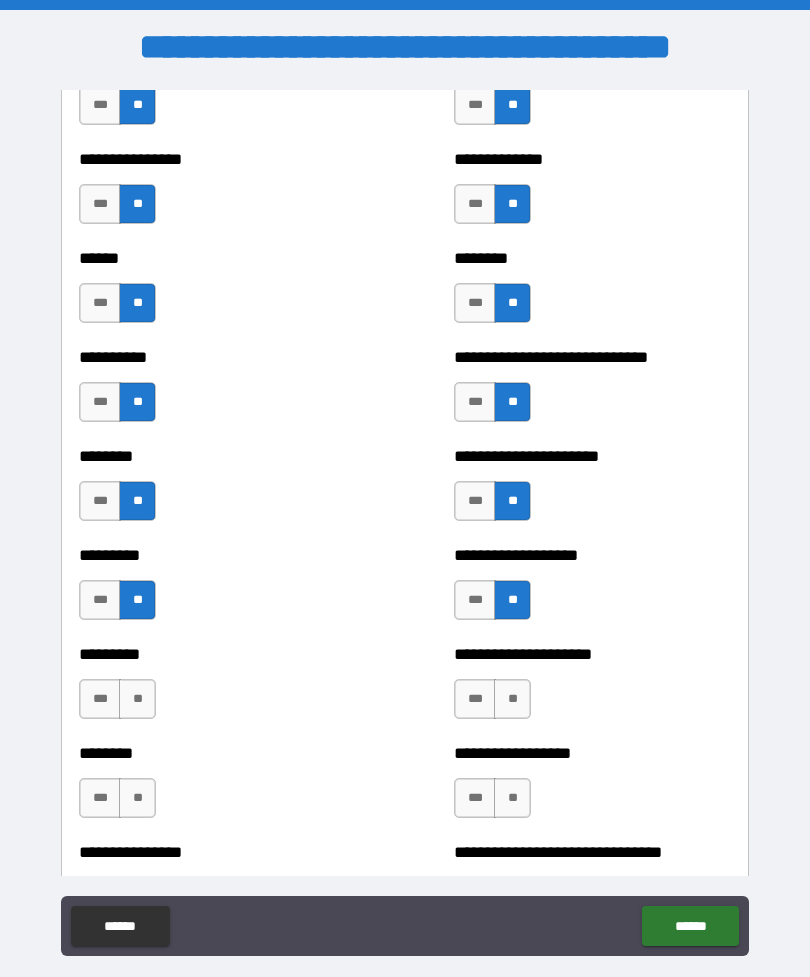 click on "**" at bounding box center (137, 699) 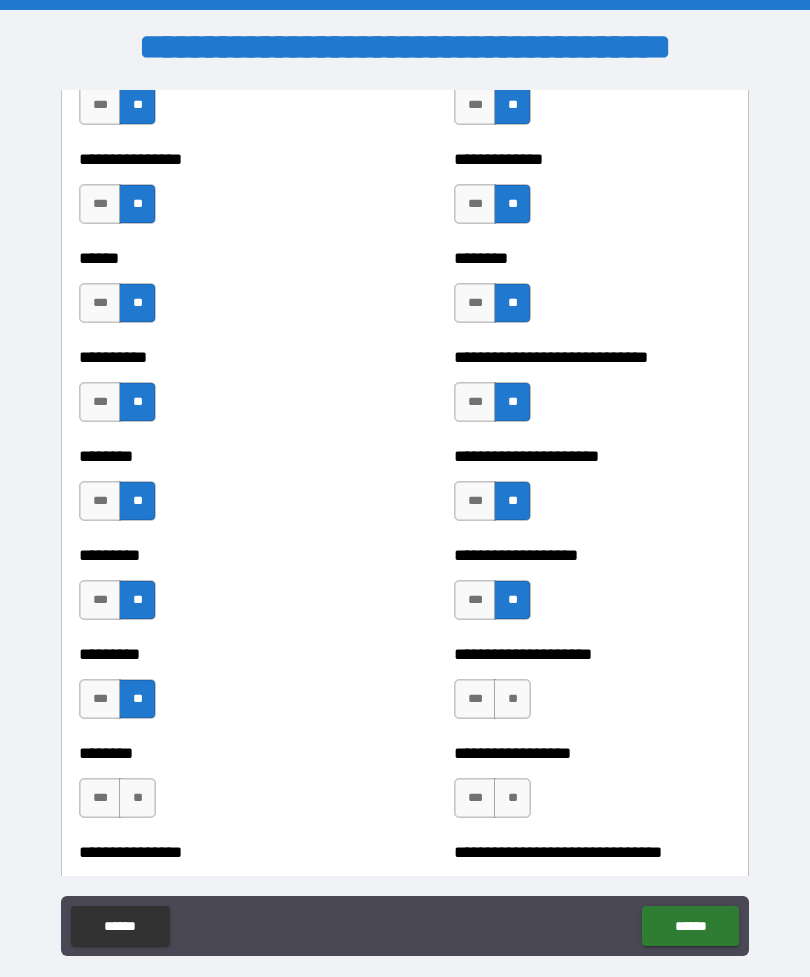 click on "**" at bounding box center (512, 699) 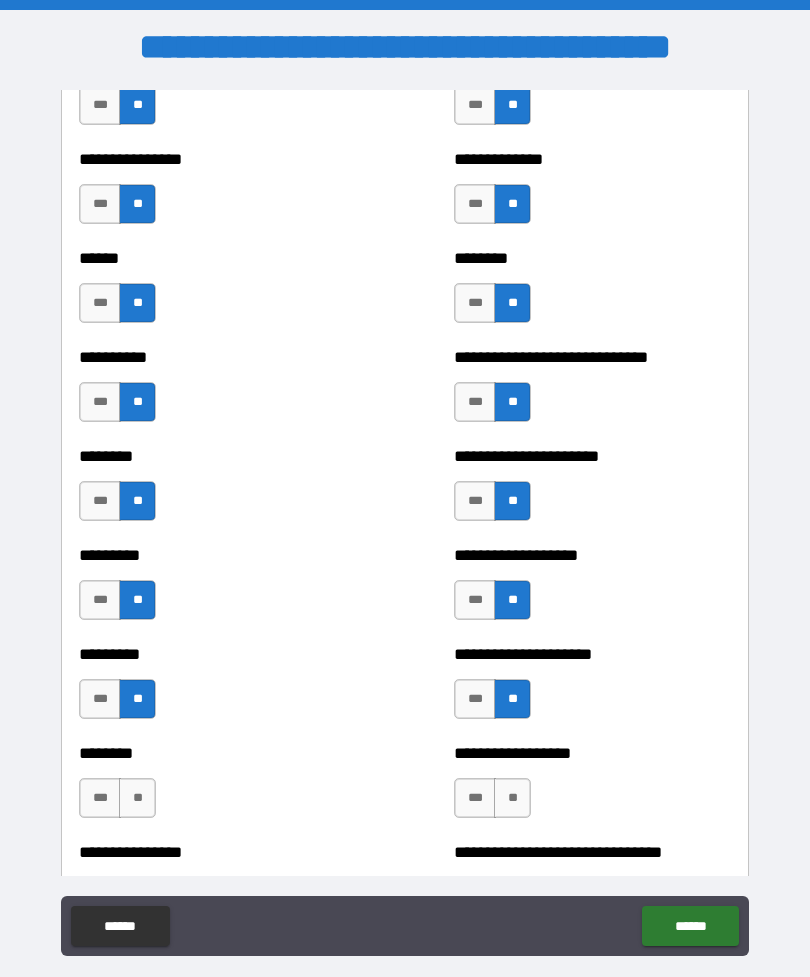 click on "**" at bounding box center [137, 798] 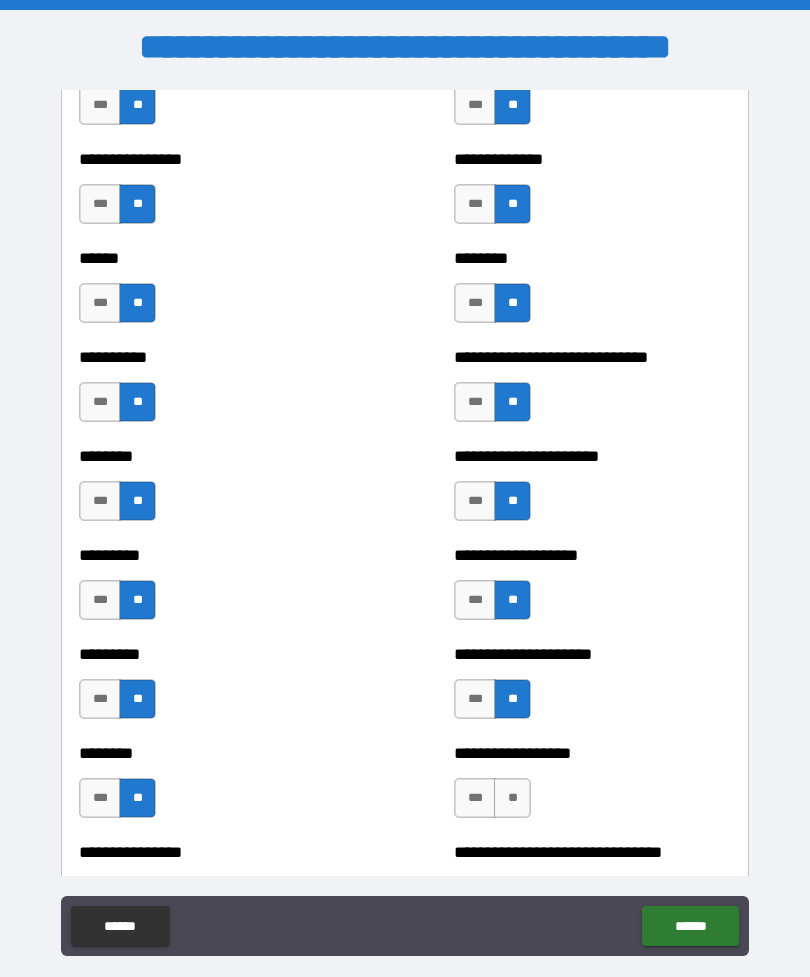 click on "**" at bounding box center [512, 798] 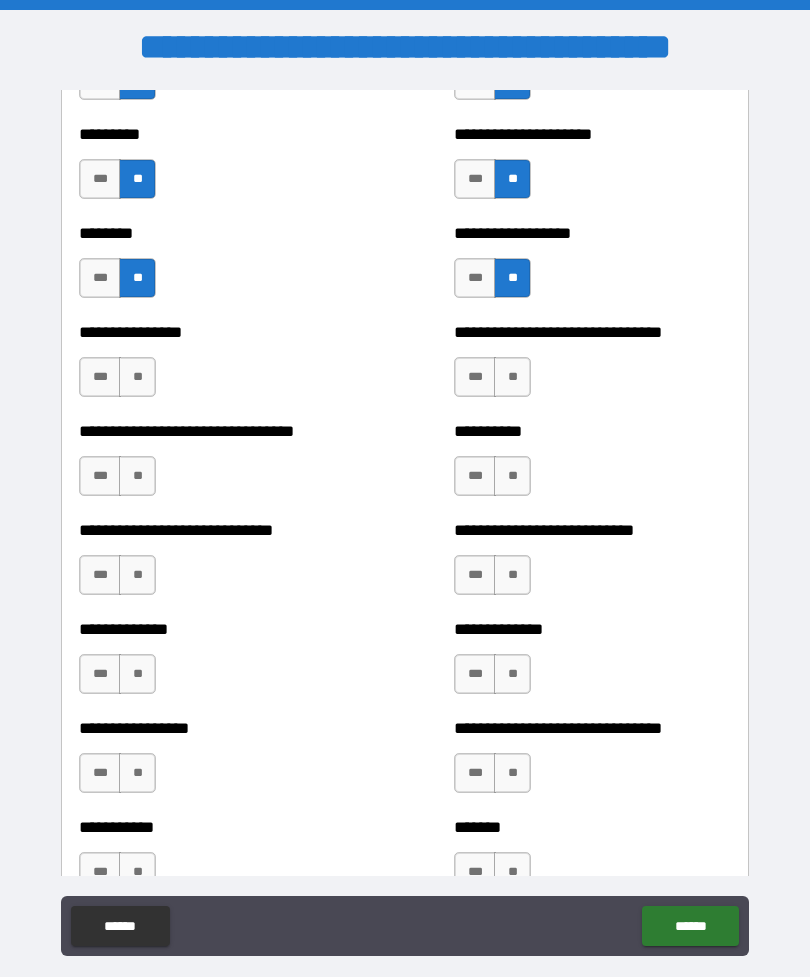 scroll, scrollTop: 7422, scrollLeft: 0, axis: vertical 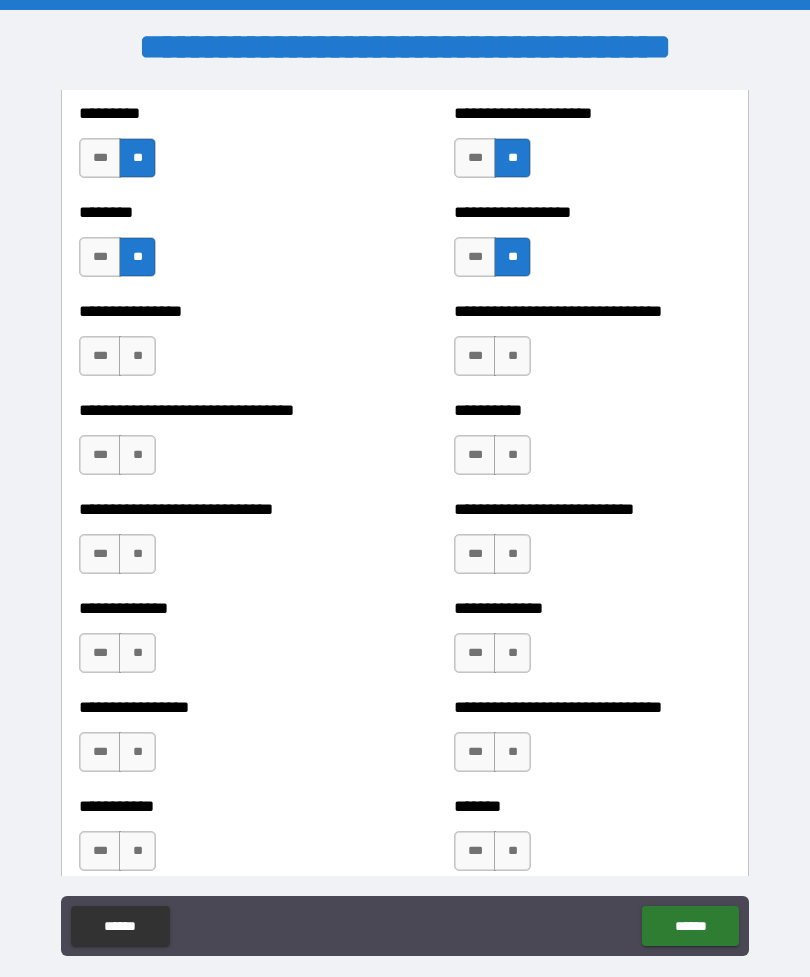 click on "**" at bounding box center (137, 356) 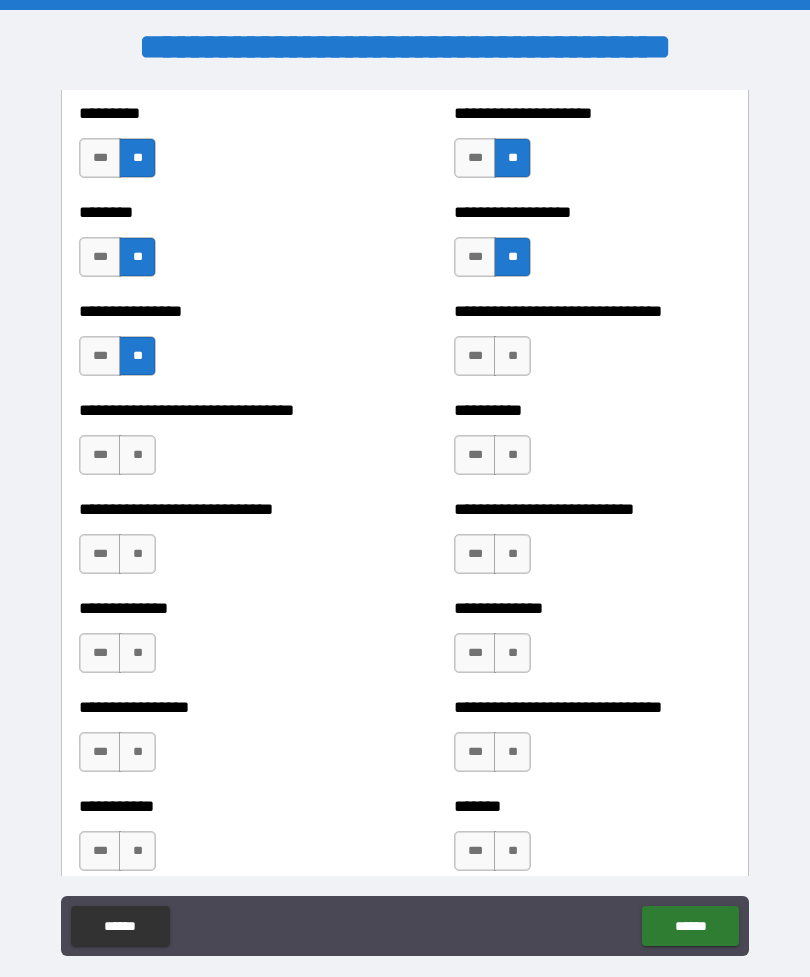 click on "**" at bounding box center (512, 356) 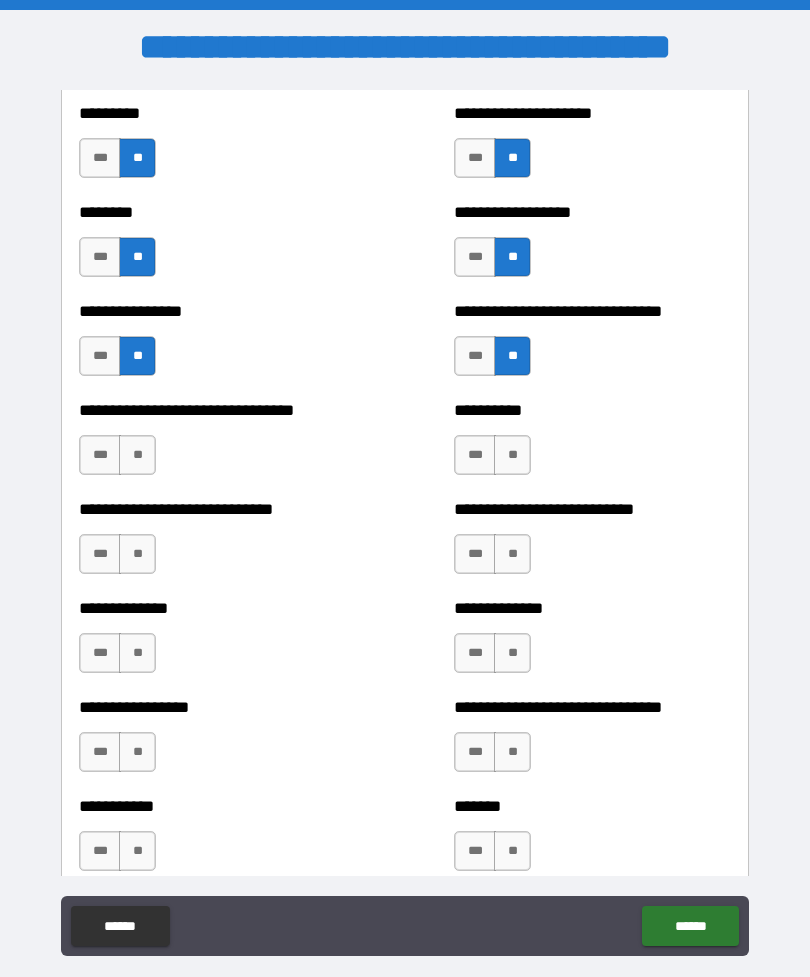 click on "**" at bounding box center (137, 455) 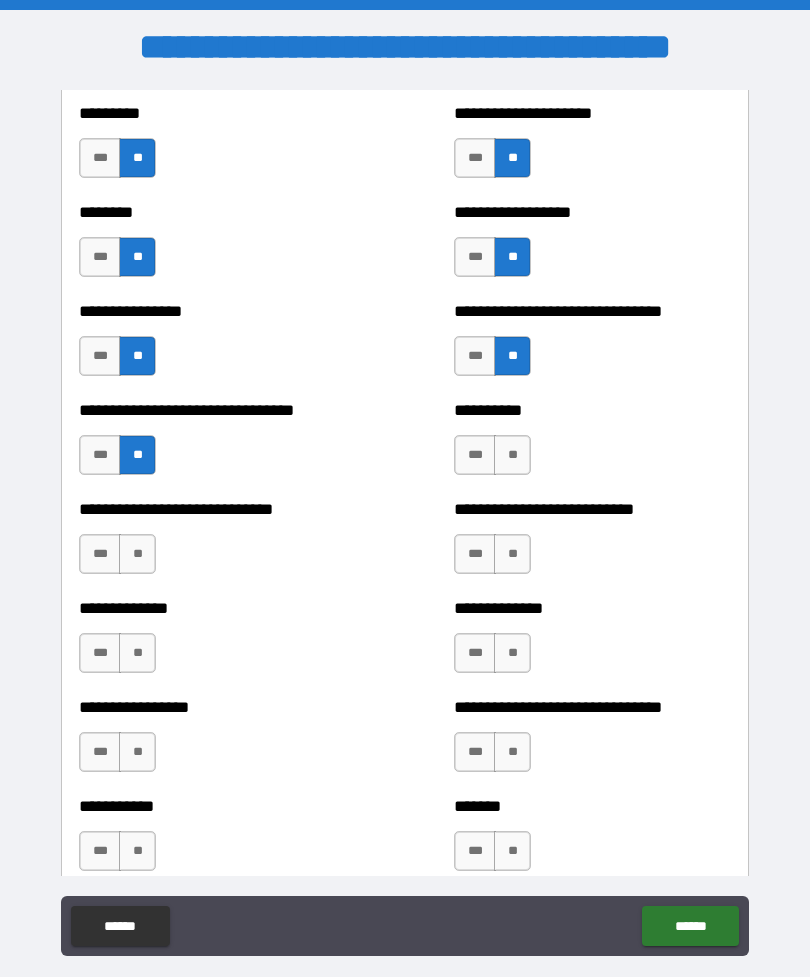 click on "**" at bounding box center (137, 554) 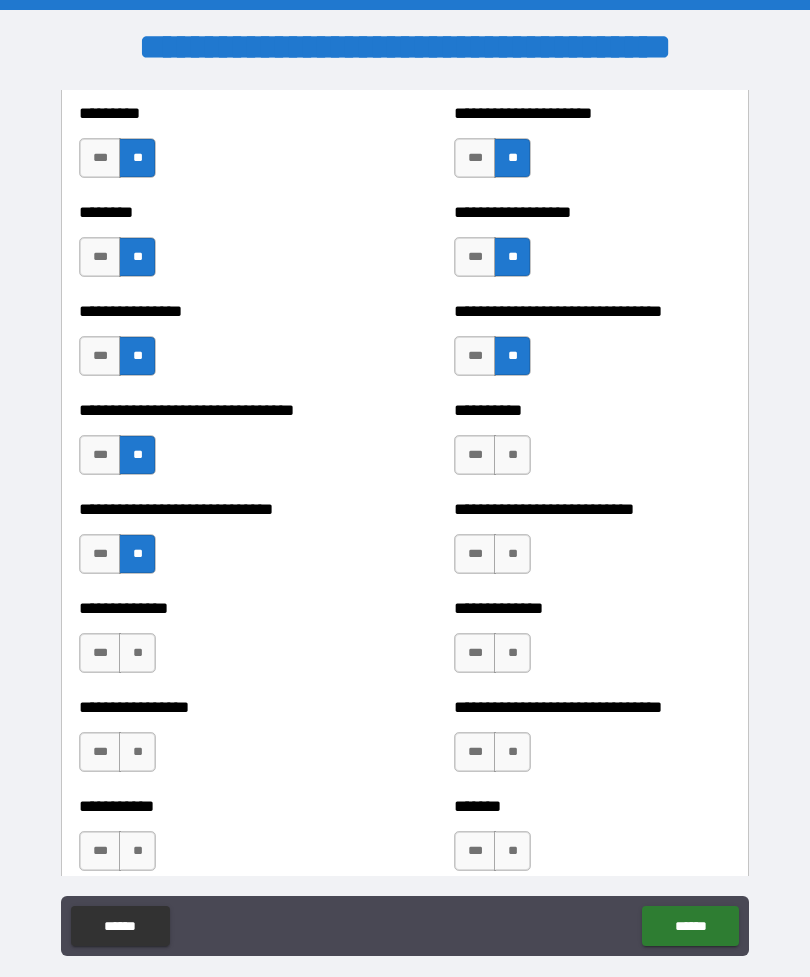 click on "**" at bounding box center [137, 653] 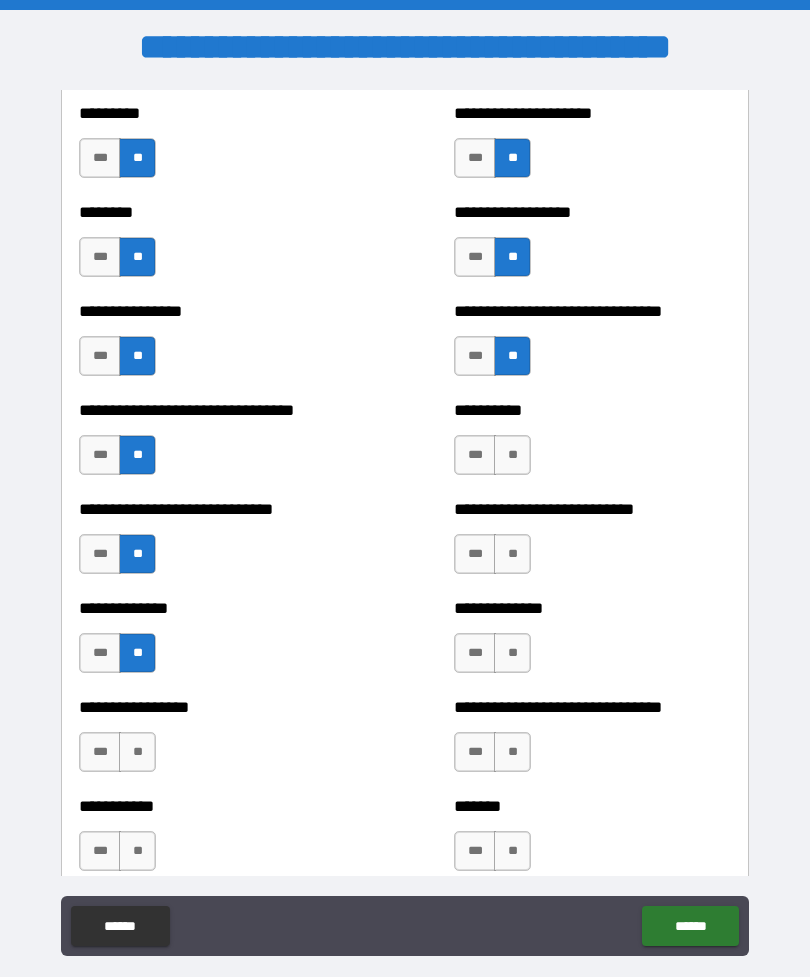 click on "**" at bounding box center [137, 752] 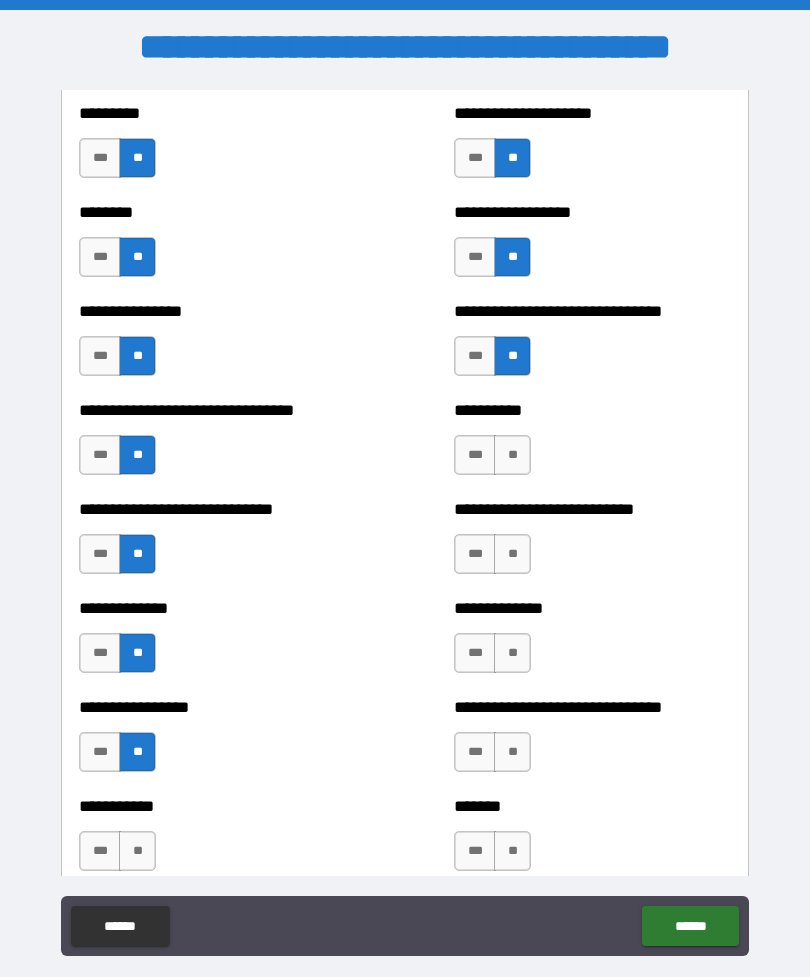 click on "**" at bounding box center [137, 851] 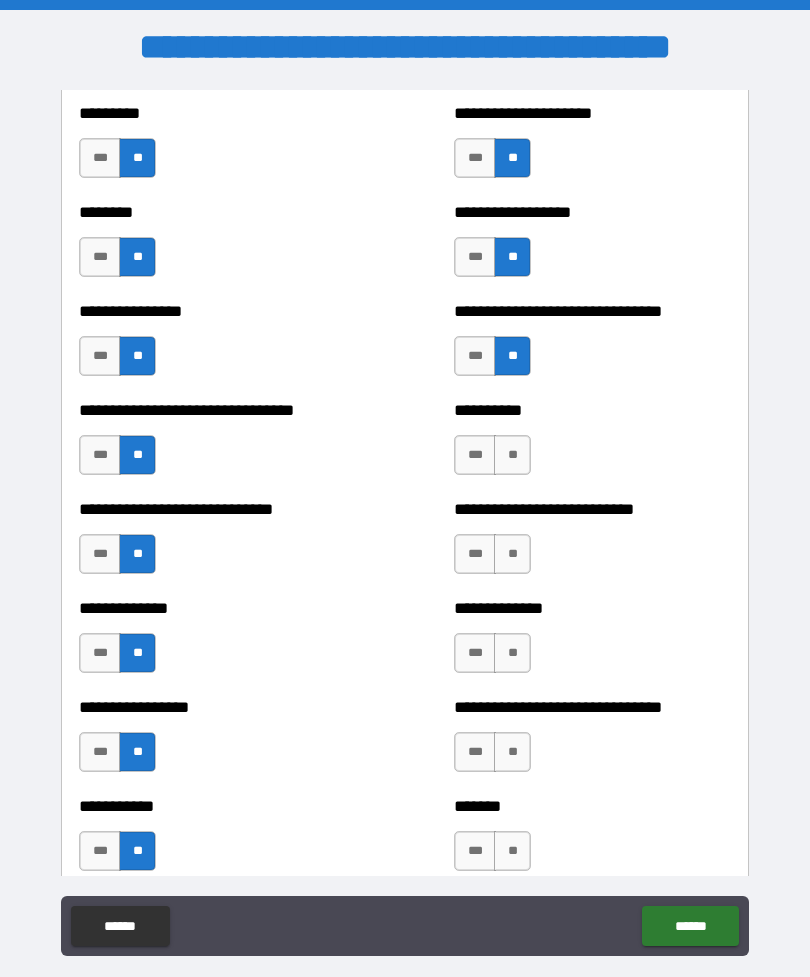 click on "**" at bounding box center (512, 455) 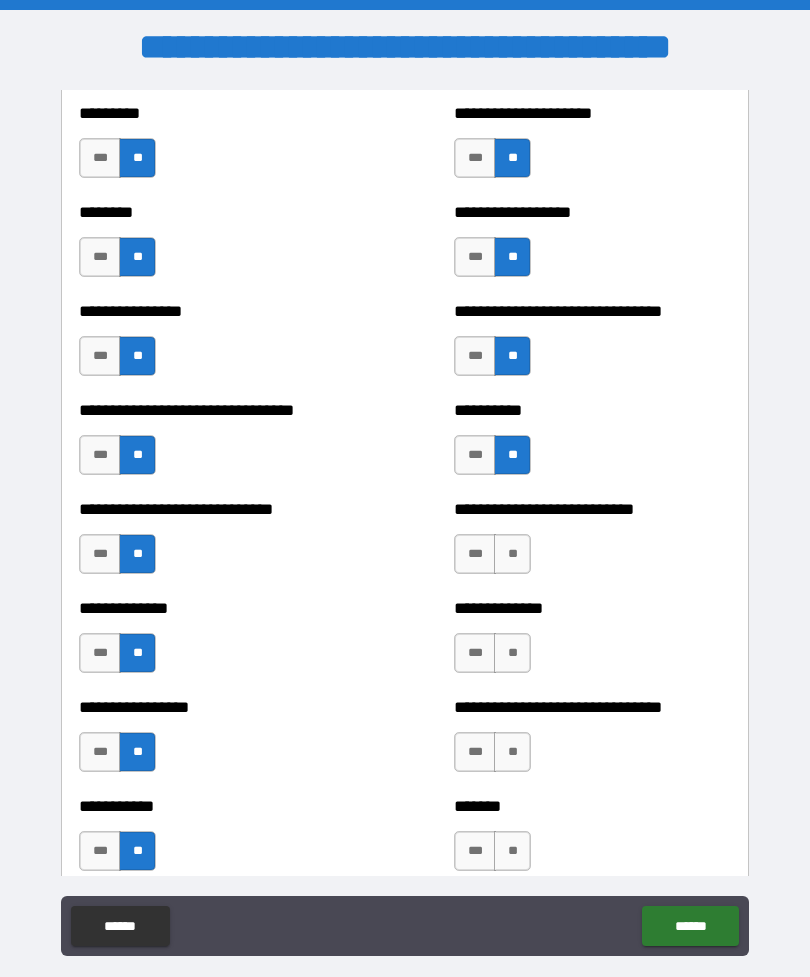 click on "**" at bounding box center [512, 554] 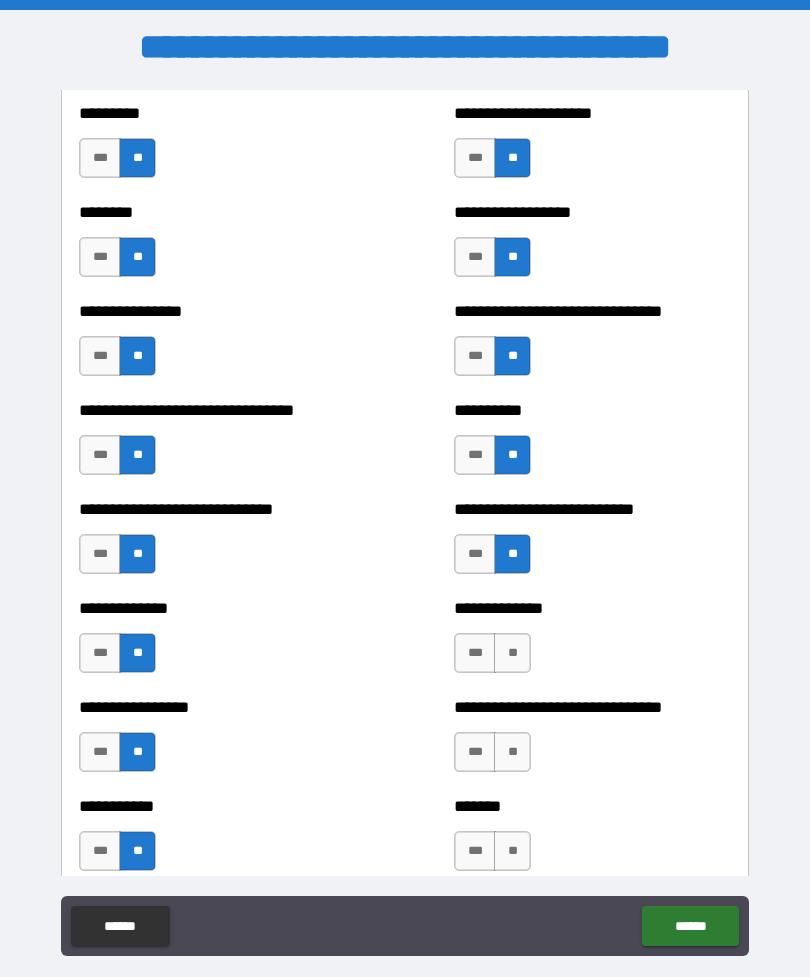 click on "**" at bounding box center [512, 653] 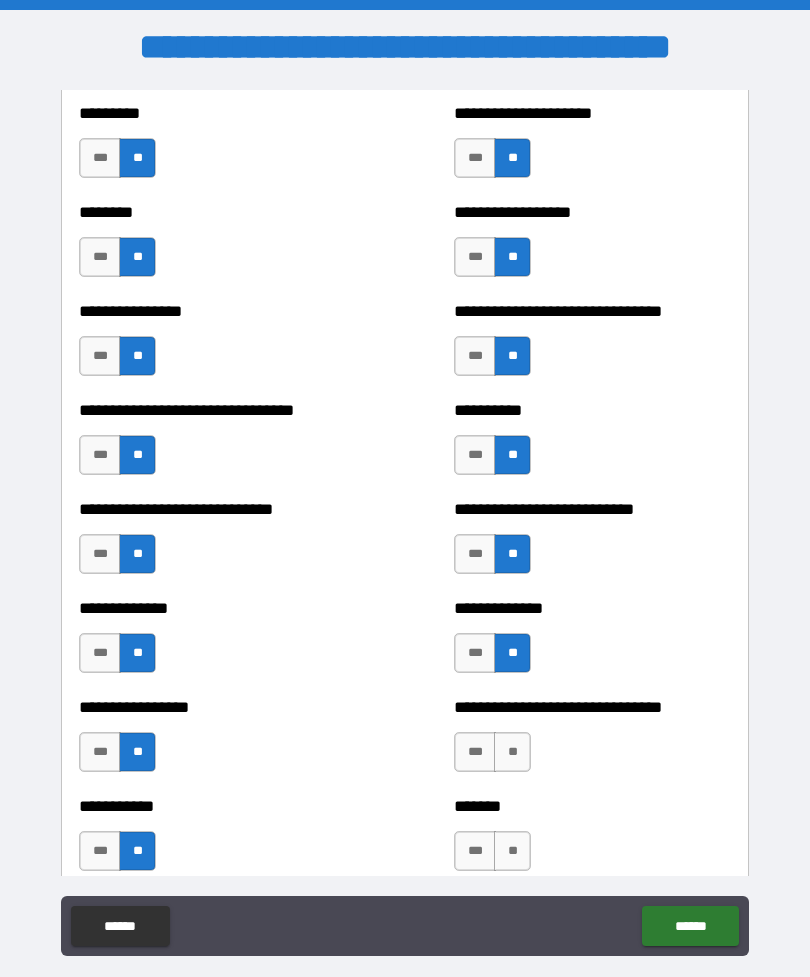 click on "**" at bounding box center (512, 752) 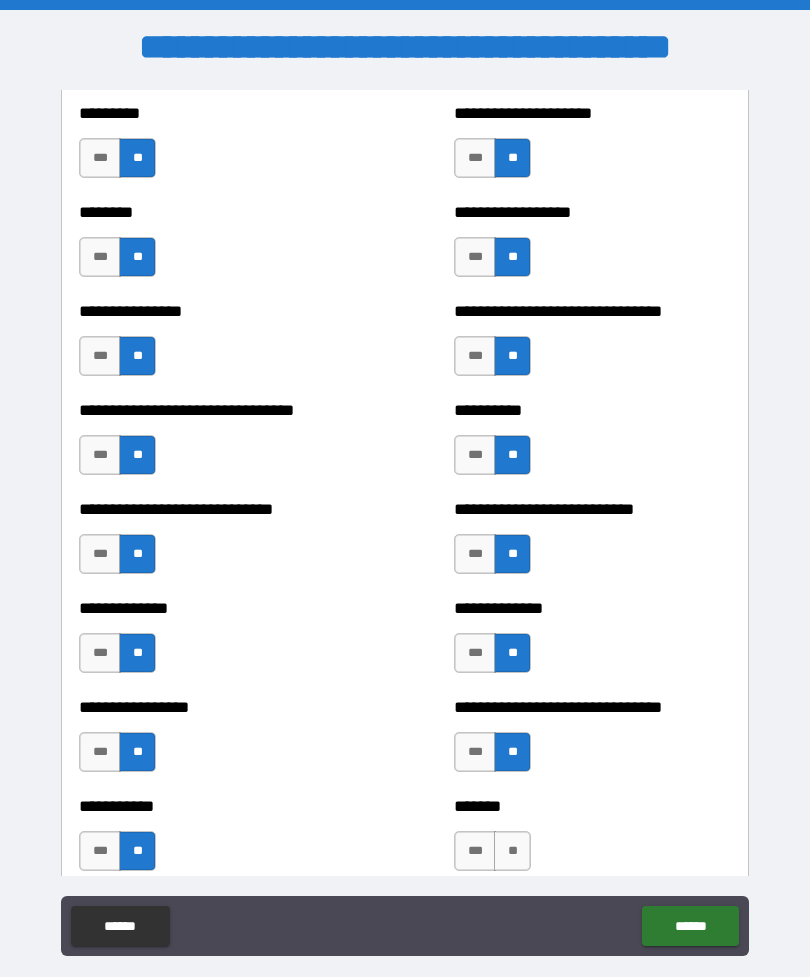 click on "**" at bounding box center (512, 851) 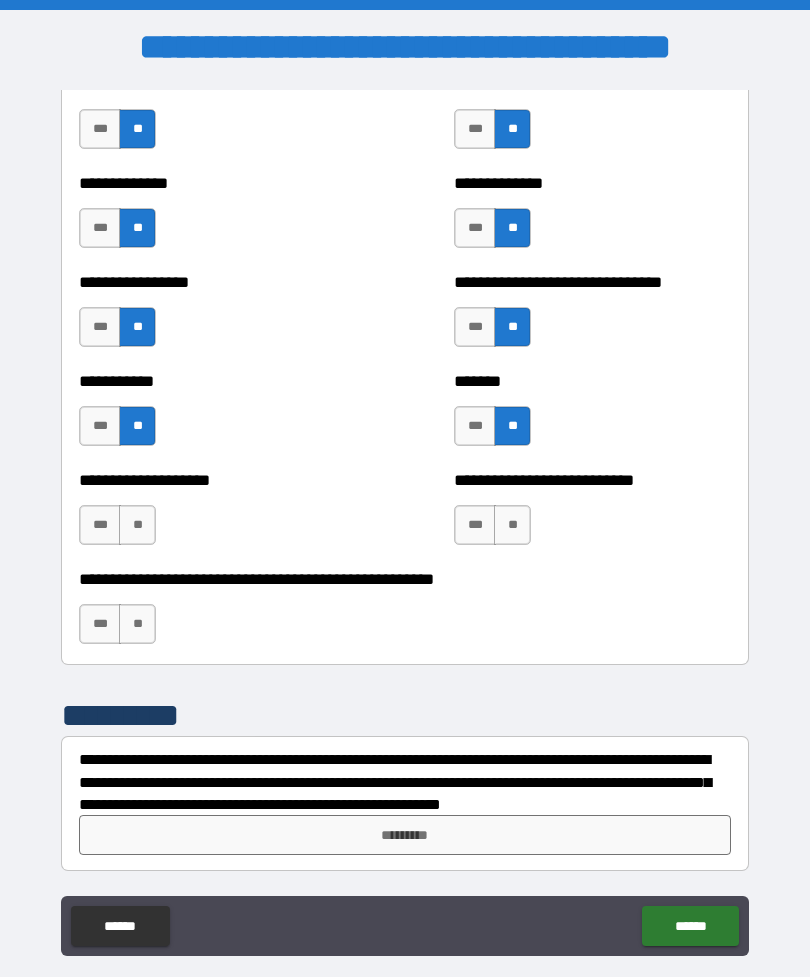 scroll, scrollTop: 7847, scrollLeft: 0, axis: vertical 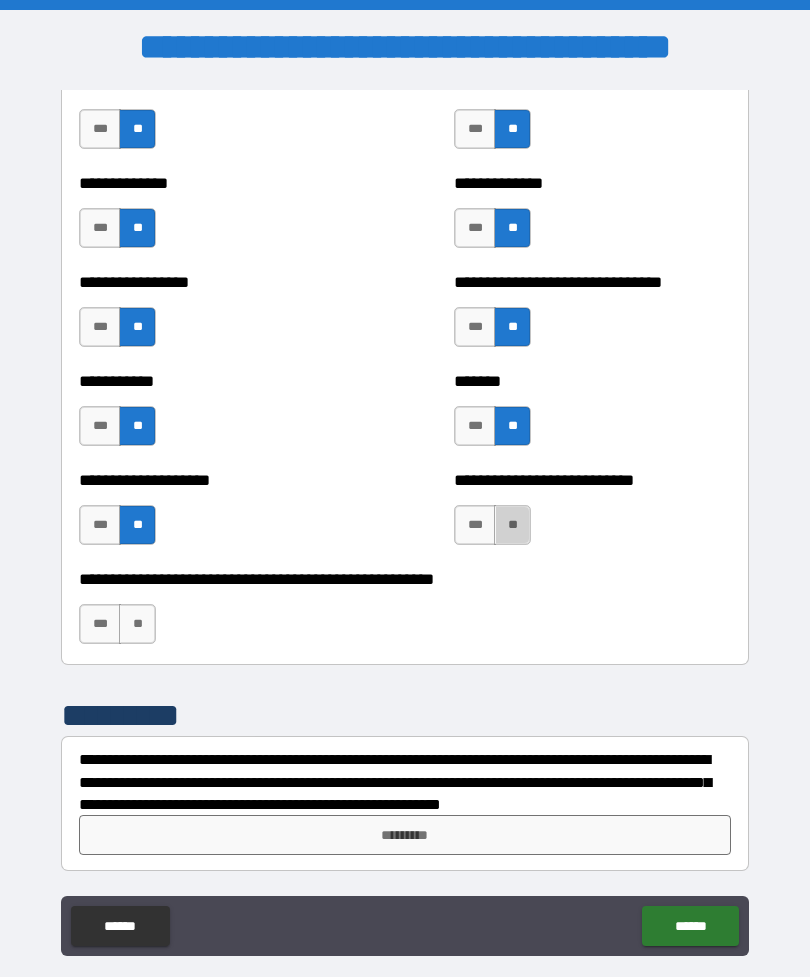 click on "**" at bounding box center (512, 525) 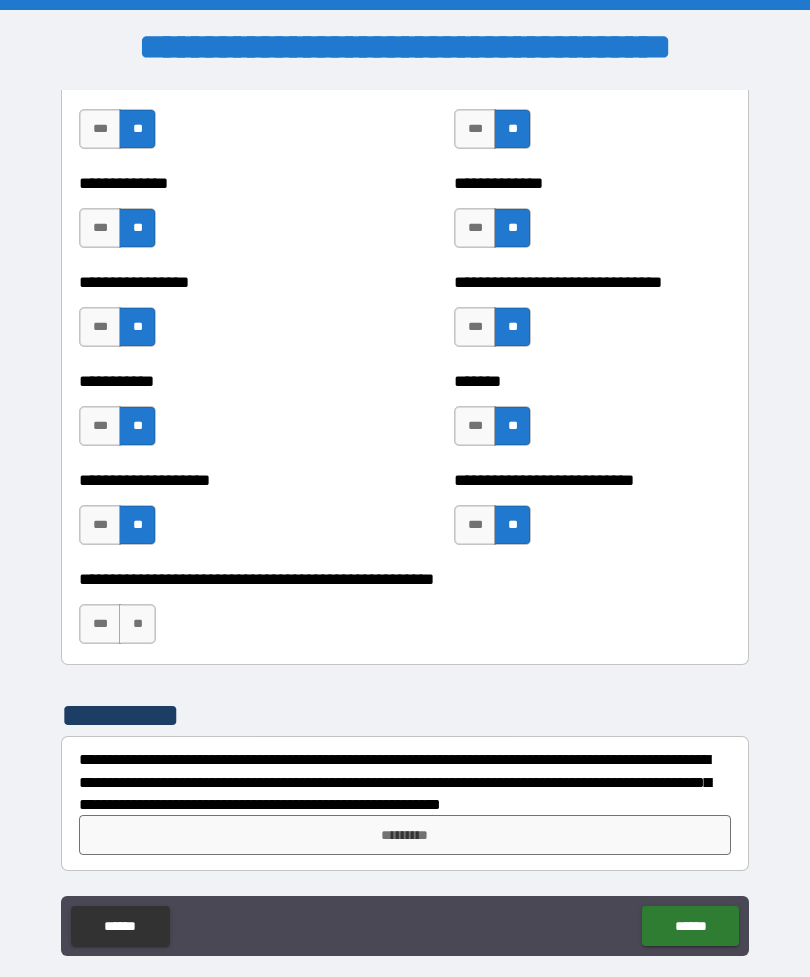 click on "**" at bounding box center [137, 624] 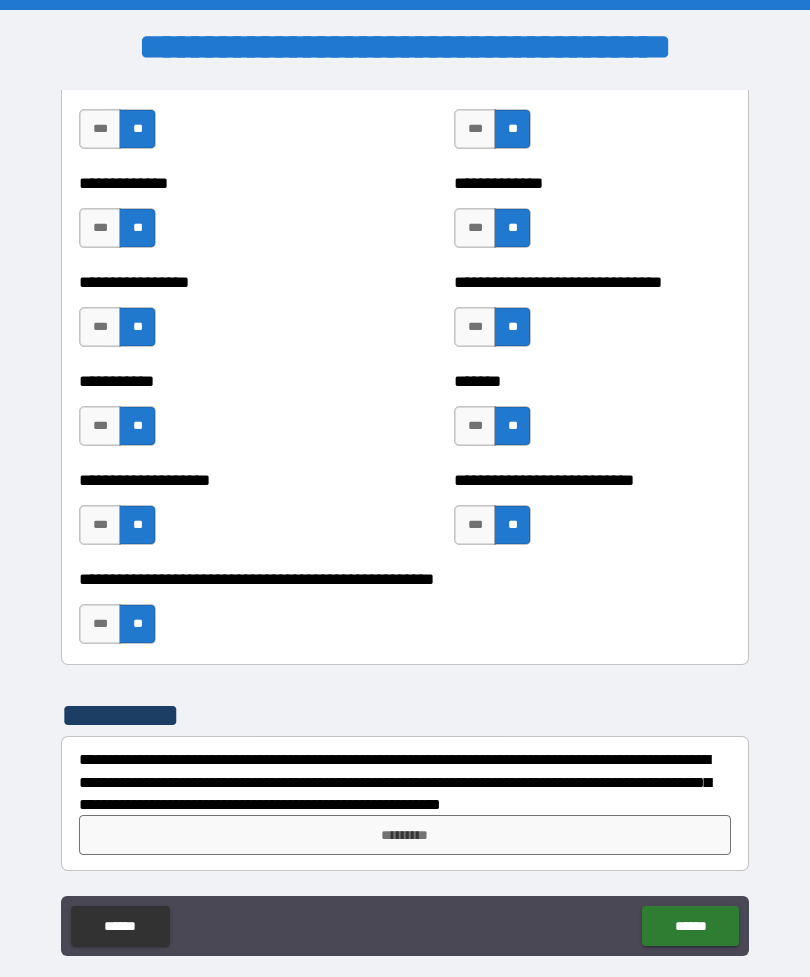 scroll, scrollTop: 7847, scrollLeft: 0, axis: vertical 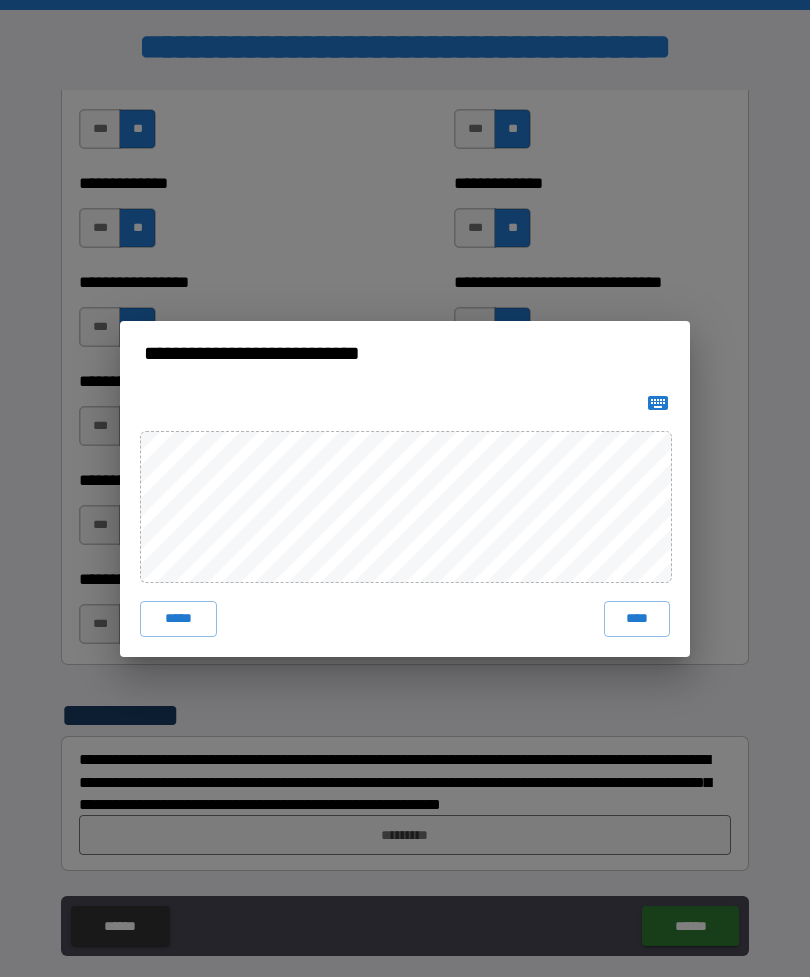 click on "****" at bounding box center (637, 619) 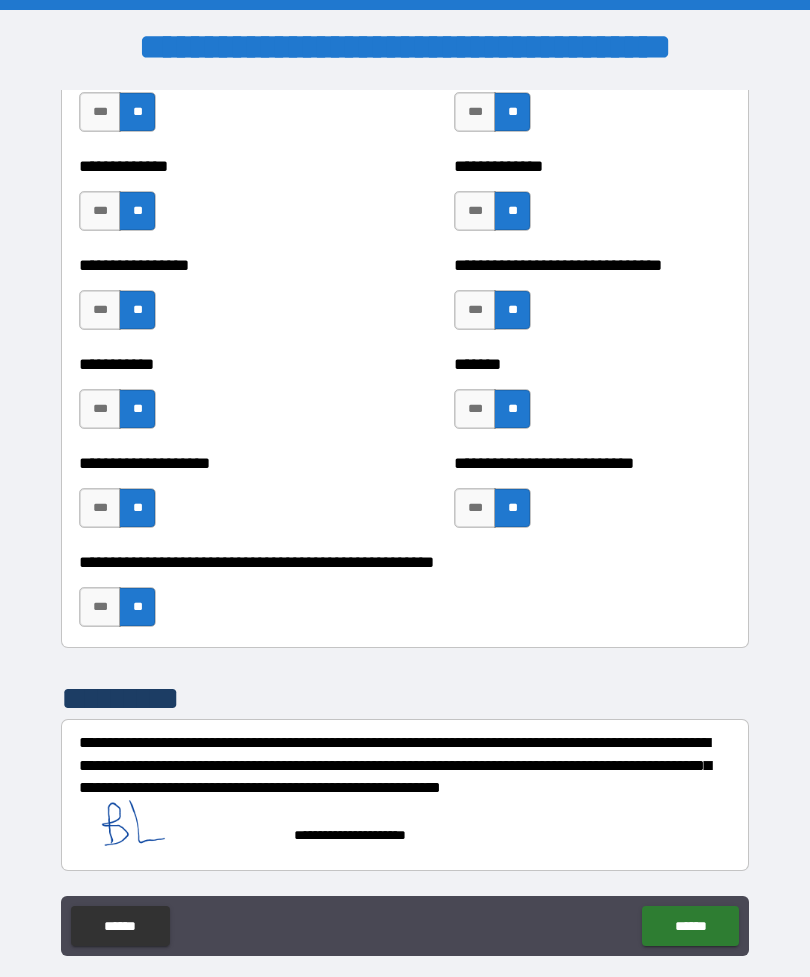 scroll, scrollTop: 7864, scrollLeft: 0, axis: vertical 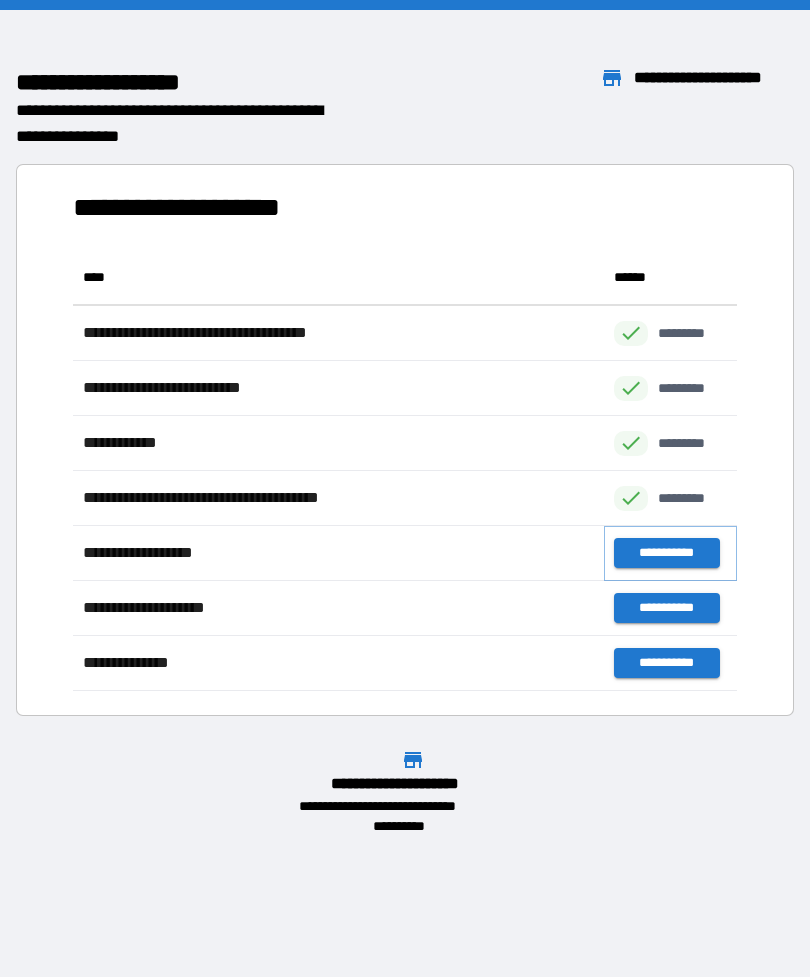 click on "**********" at bounding box center [666, 553] 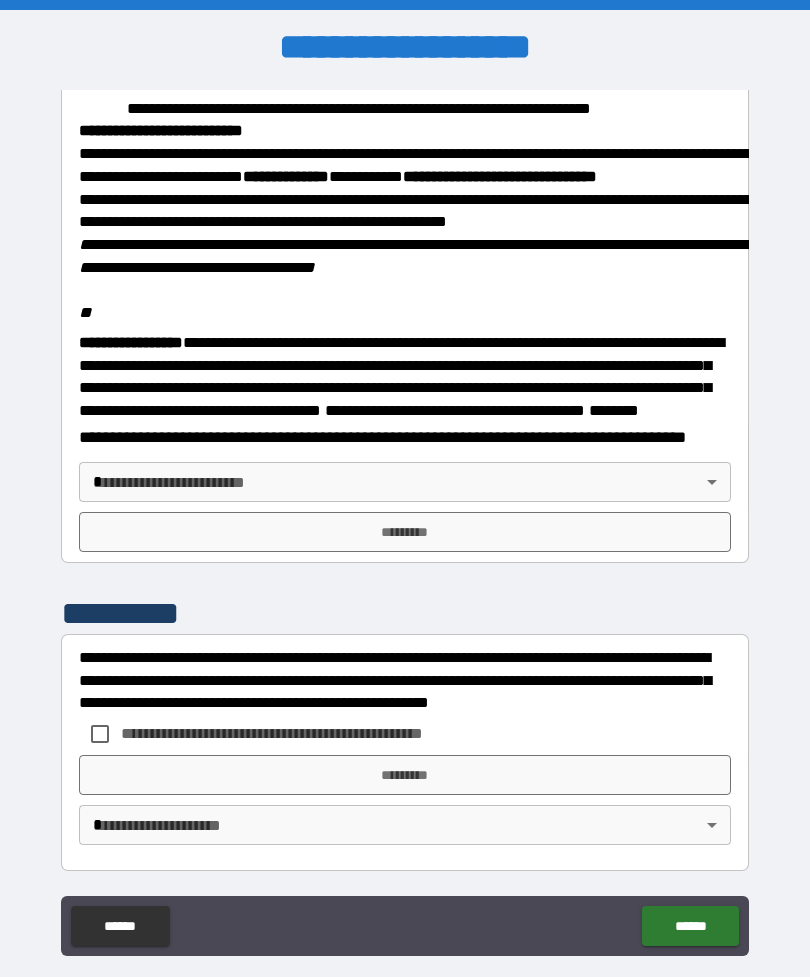 scroll, scrollTop: 2323, scrollLeft: 0, axis: vertical 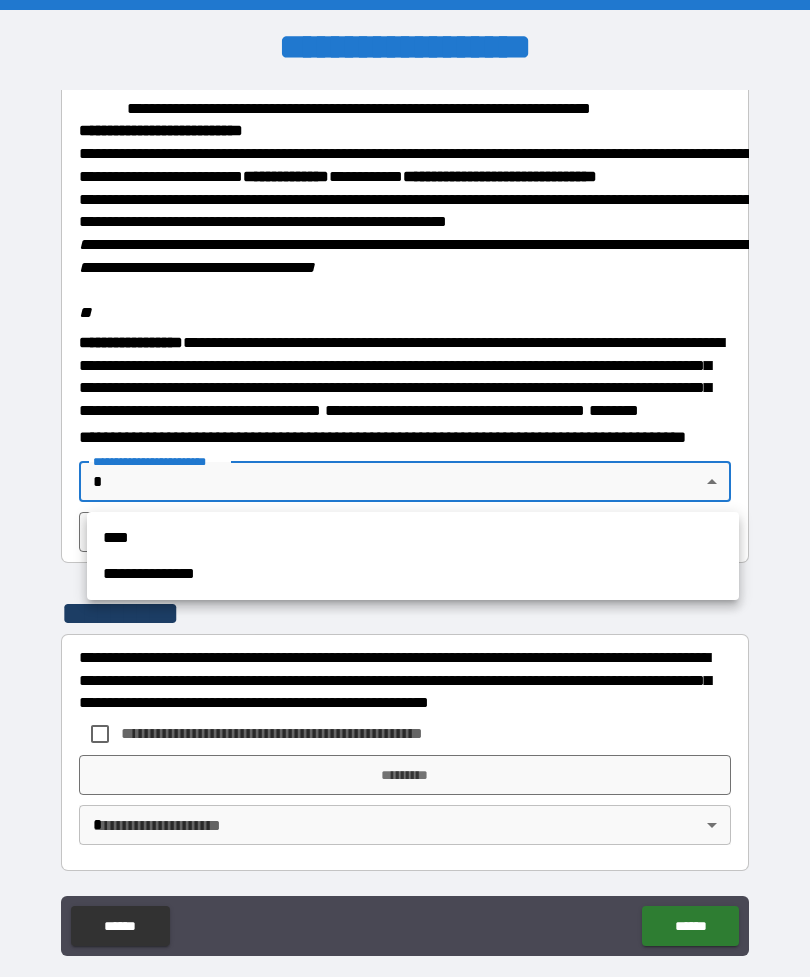 click on "****" at bounding box center (413, 538) 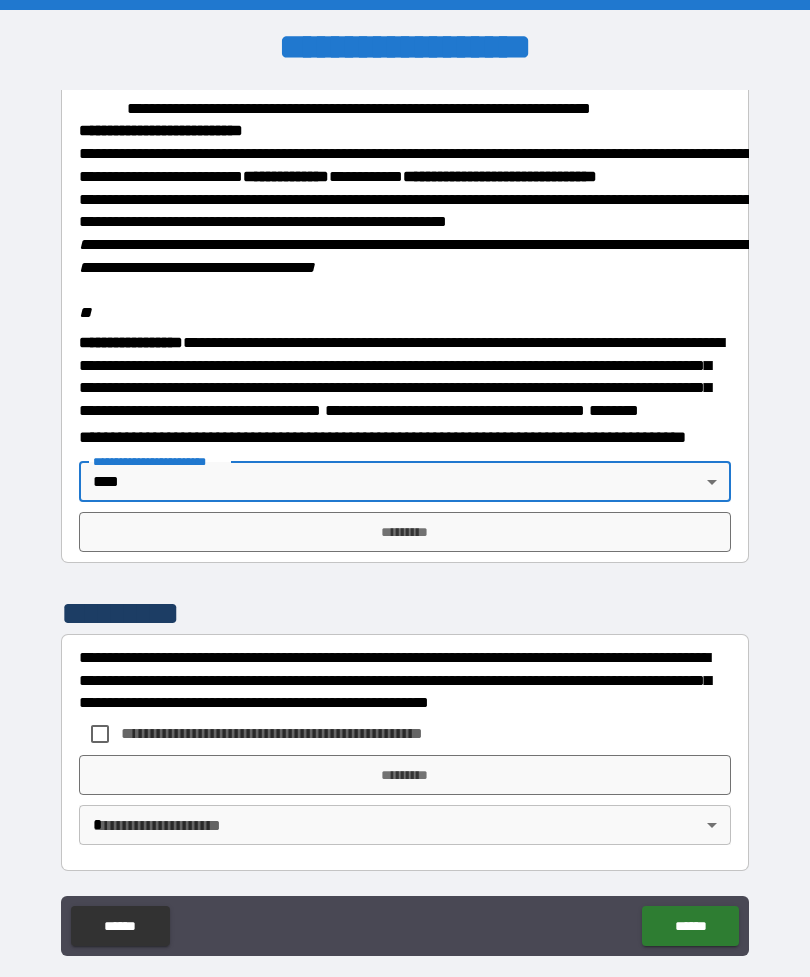 click on "**********" at bounding box center (405, 520) 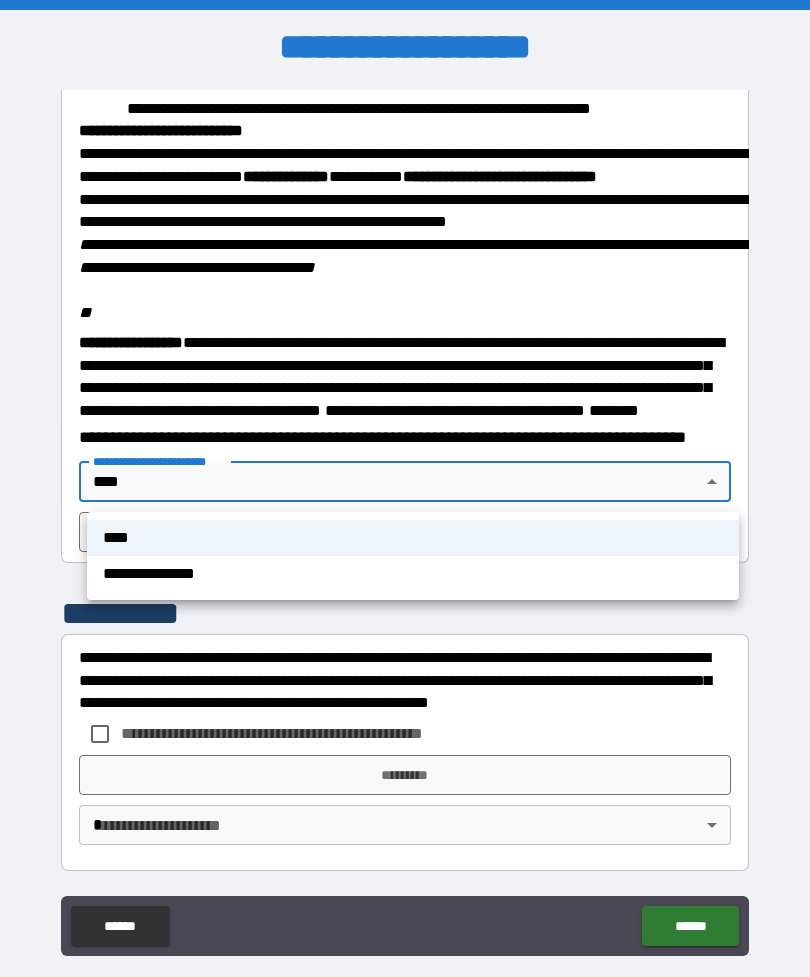 click on "**********" at bounding box center (413, 574) 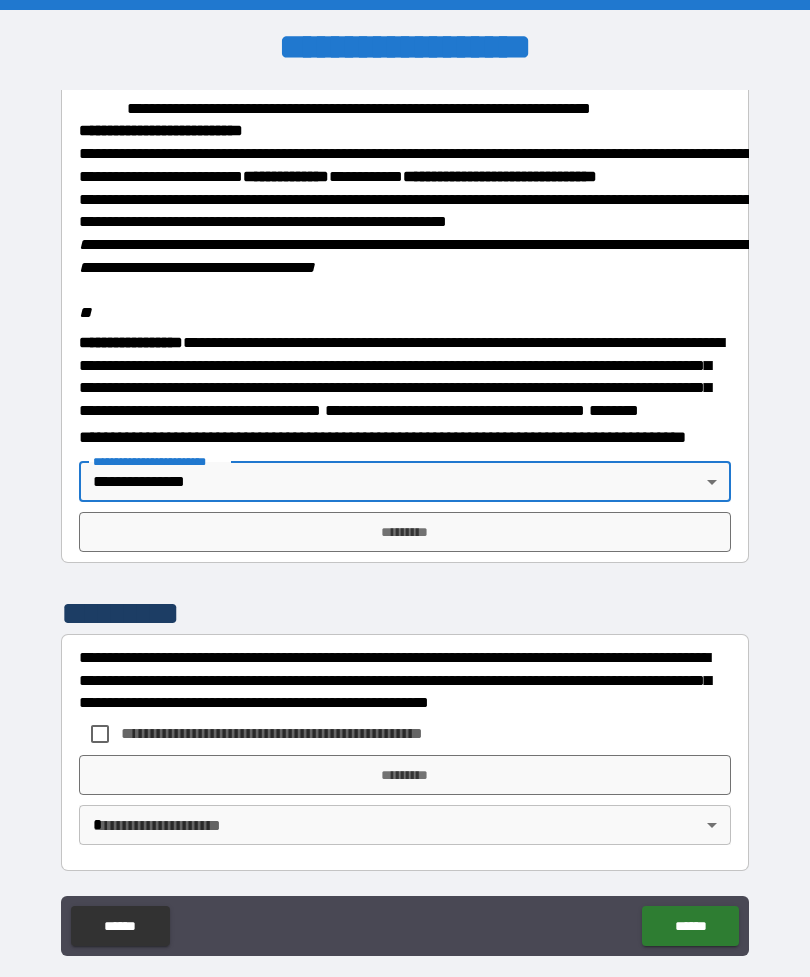 scroll, scrollTop: 2323, scrollLeft: 0, axis: vertical 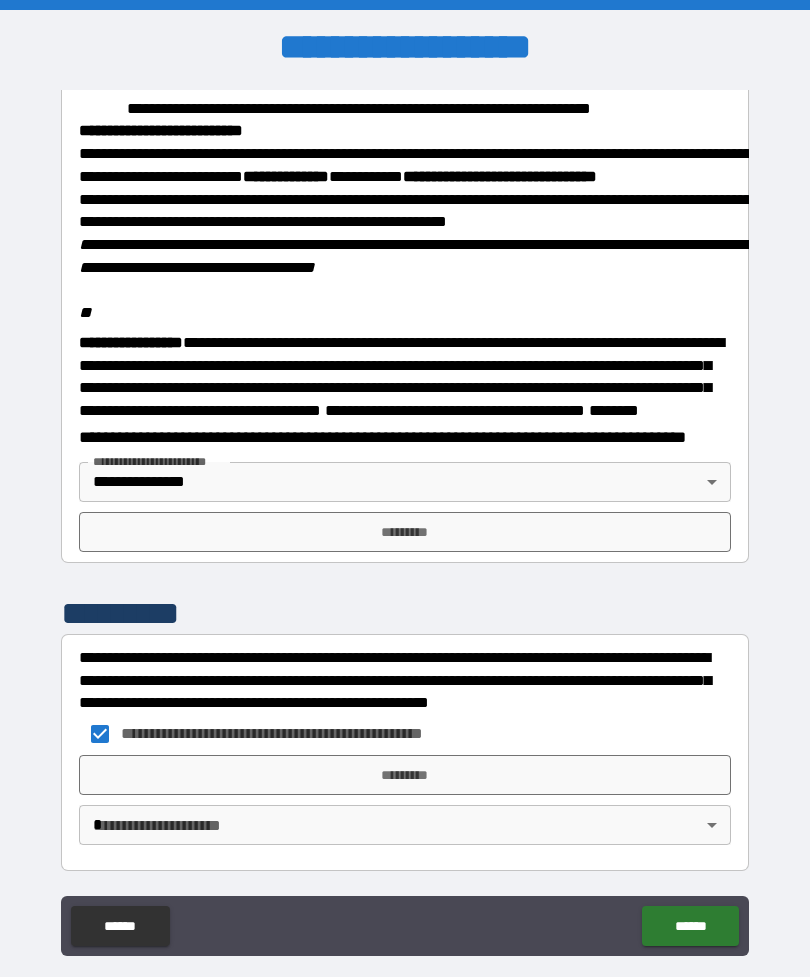 click on "*********" at bounding box center (405, 775) 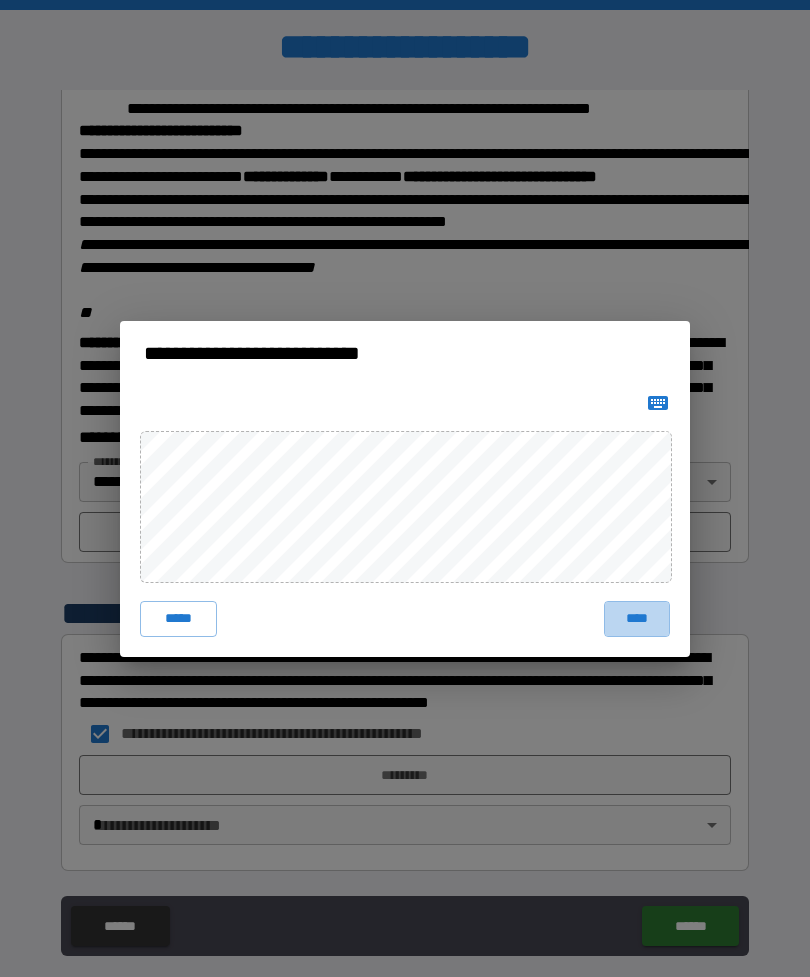 click on "****" at bounding box center [637, 619] 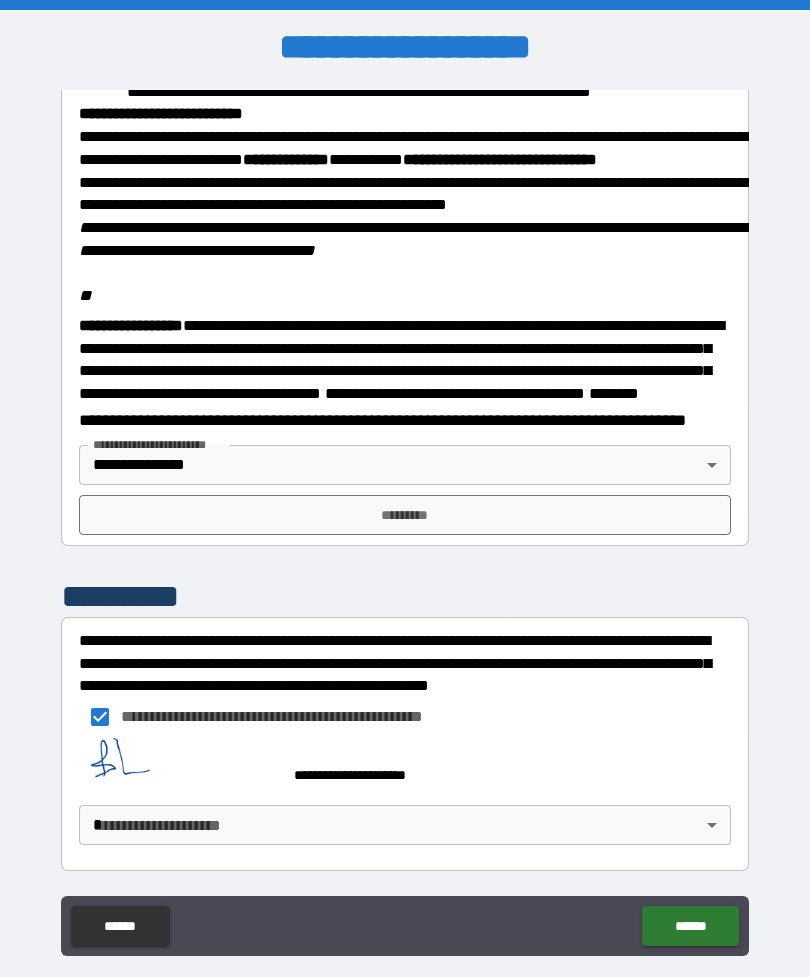 click on "**********" at bounding box center [405, 520] 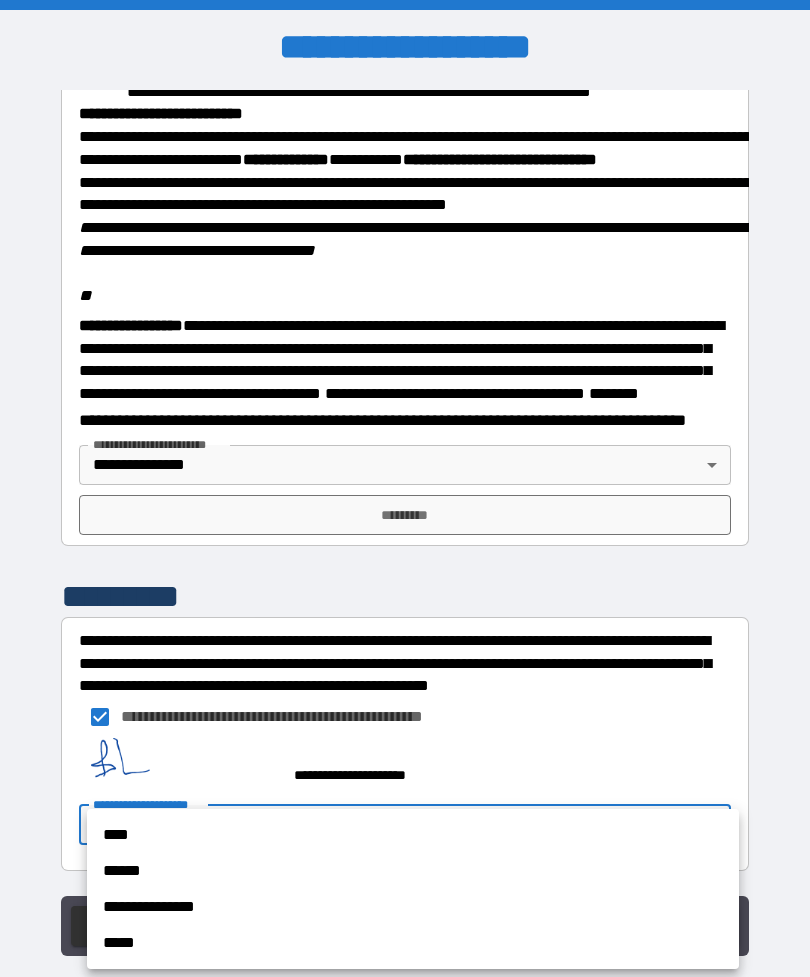 click on "**********" at bounding box center [413, 907] 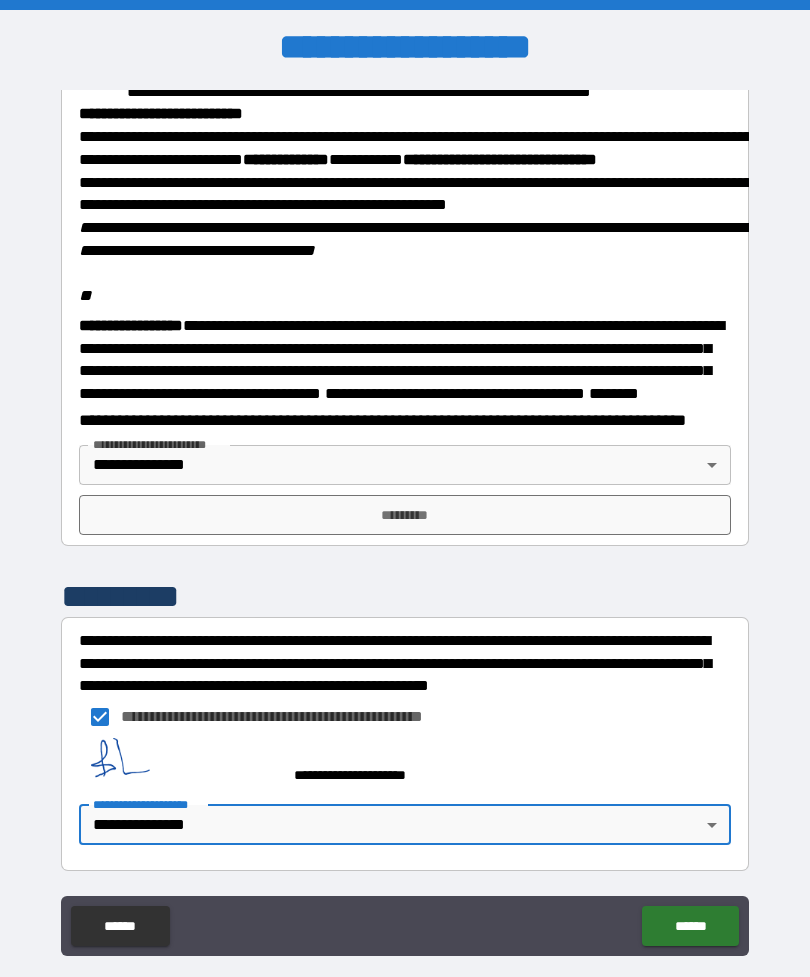 scroll, scrollTop: 2340, scrollLeft: 0, axis: vertical 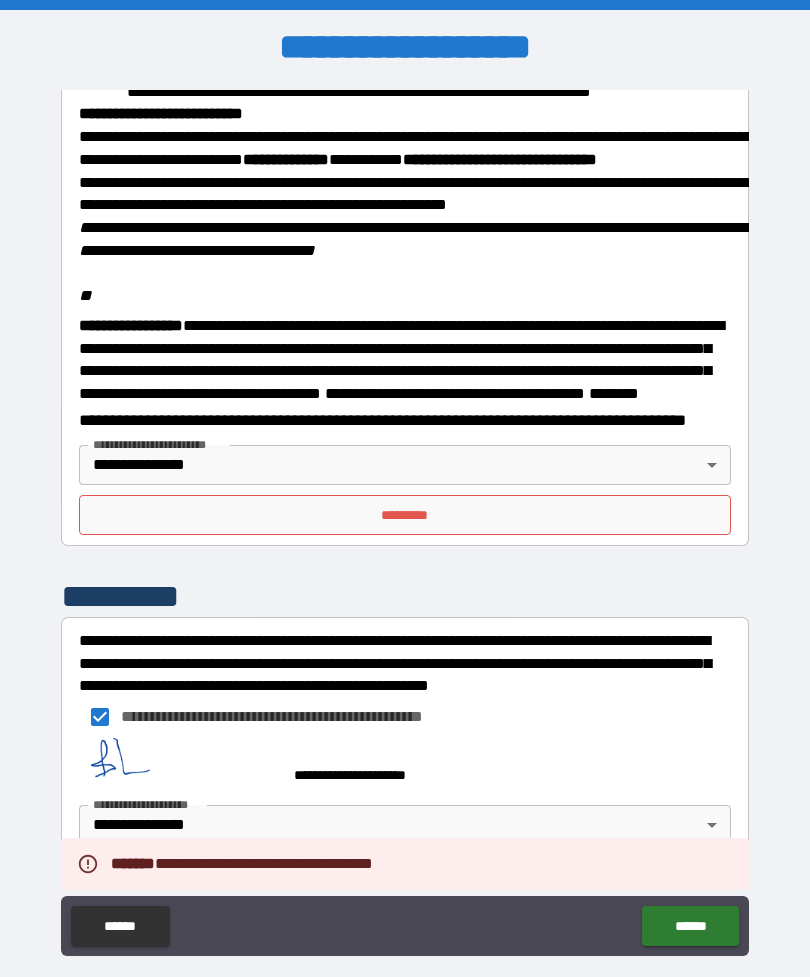 click on "*********" at bounding box center (405, 515) 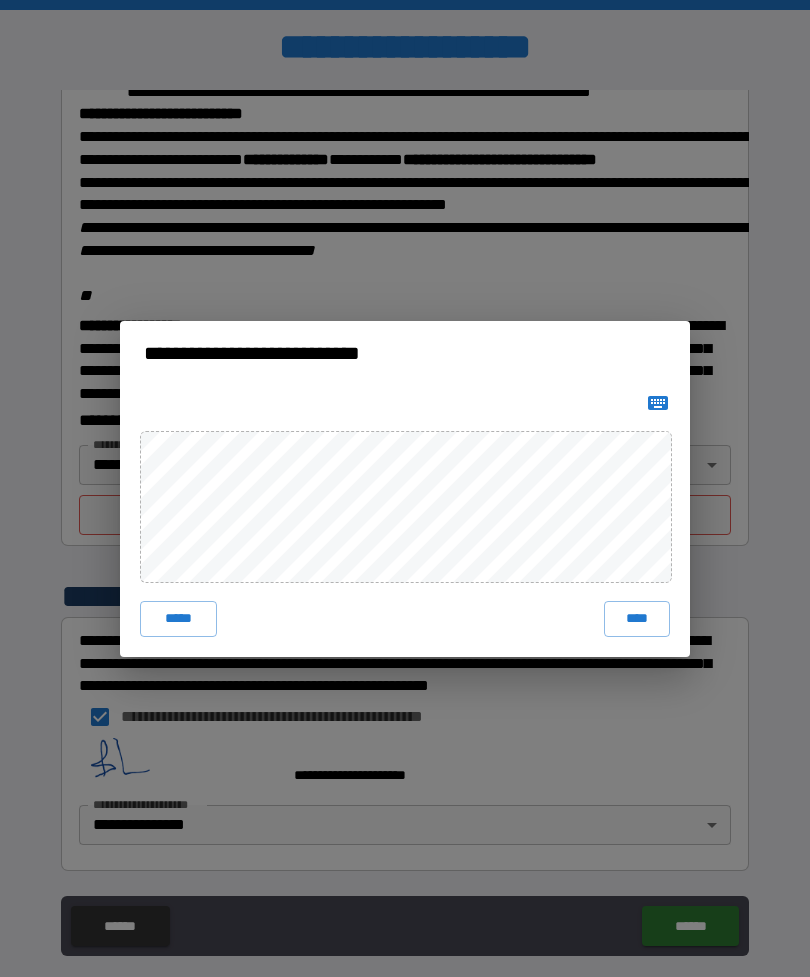 click on "****" at bounding box center (637, 619) 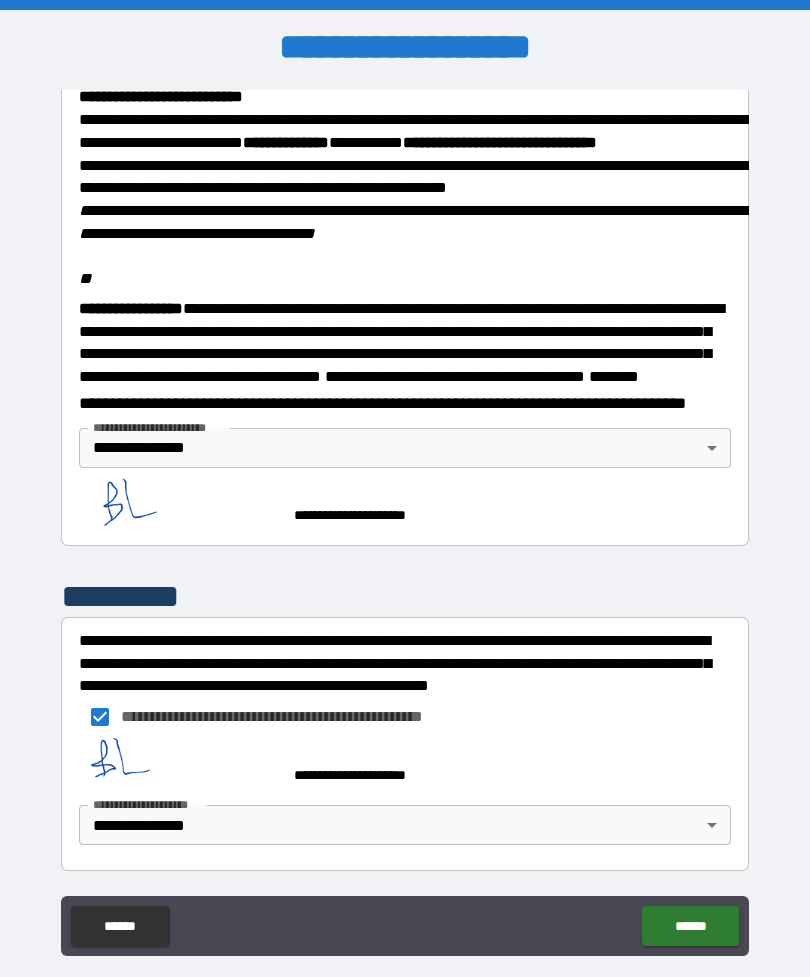 click on "******" at bounding box center [690, 926] 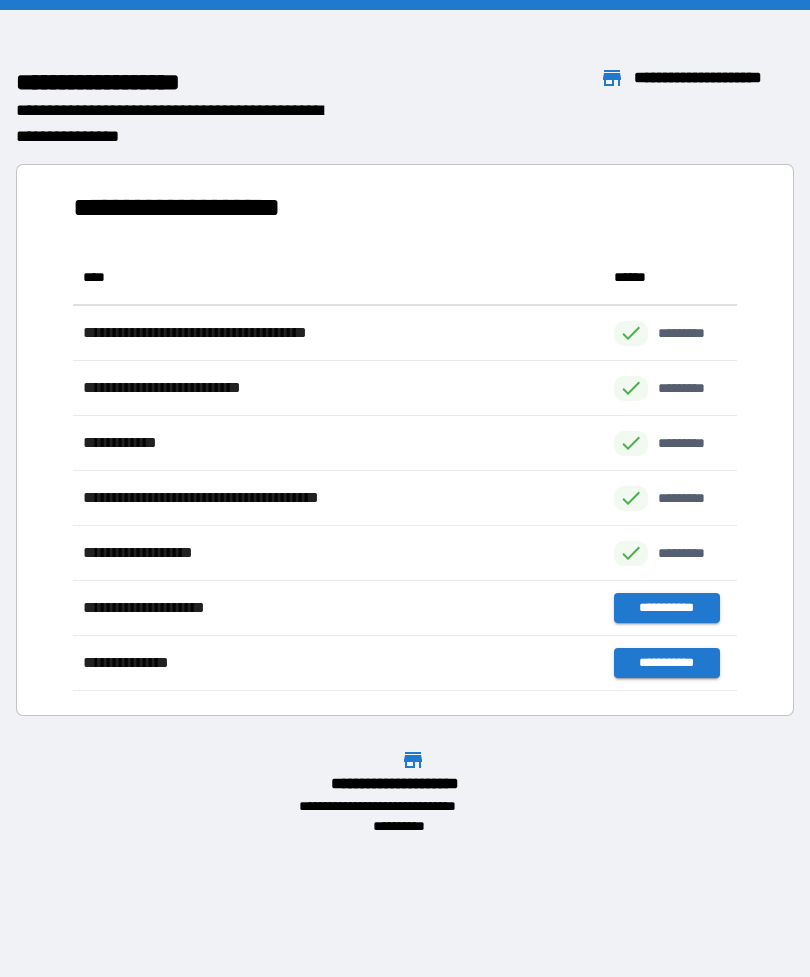 scroll, scrollTop: 441, scrollLeft: 664, axis: both 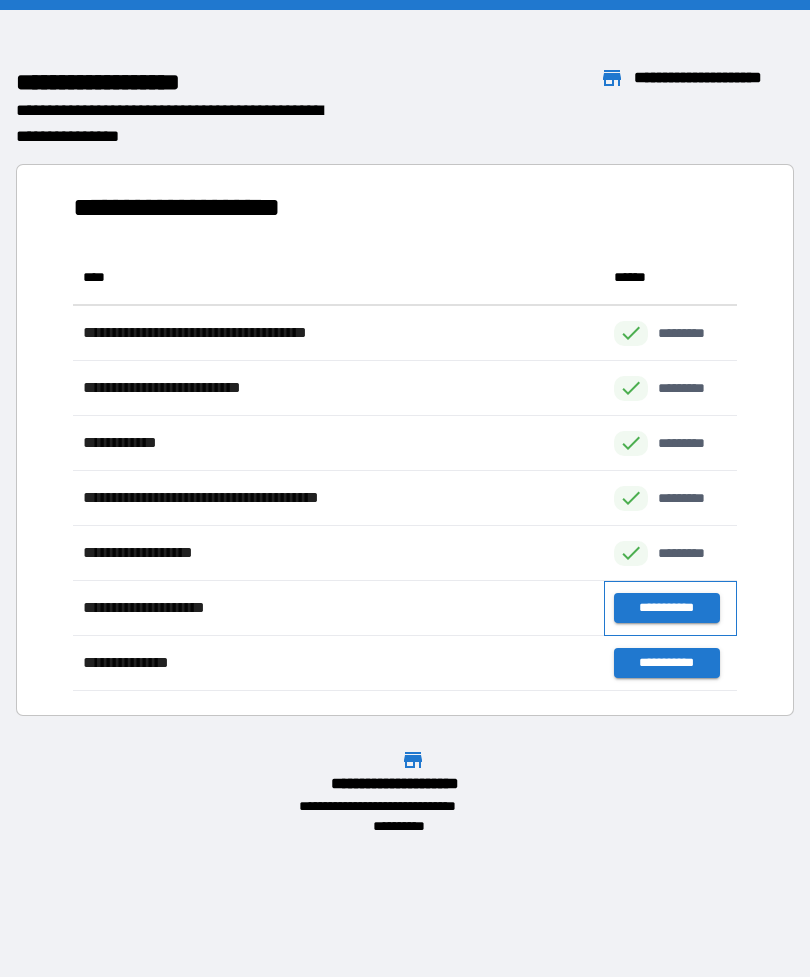 click on "**********" at bounding box center [670, 608] 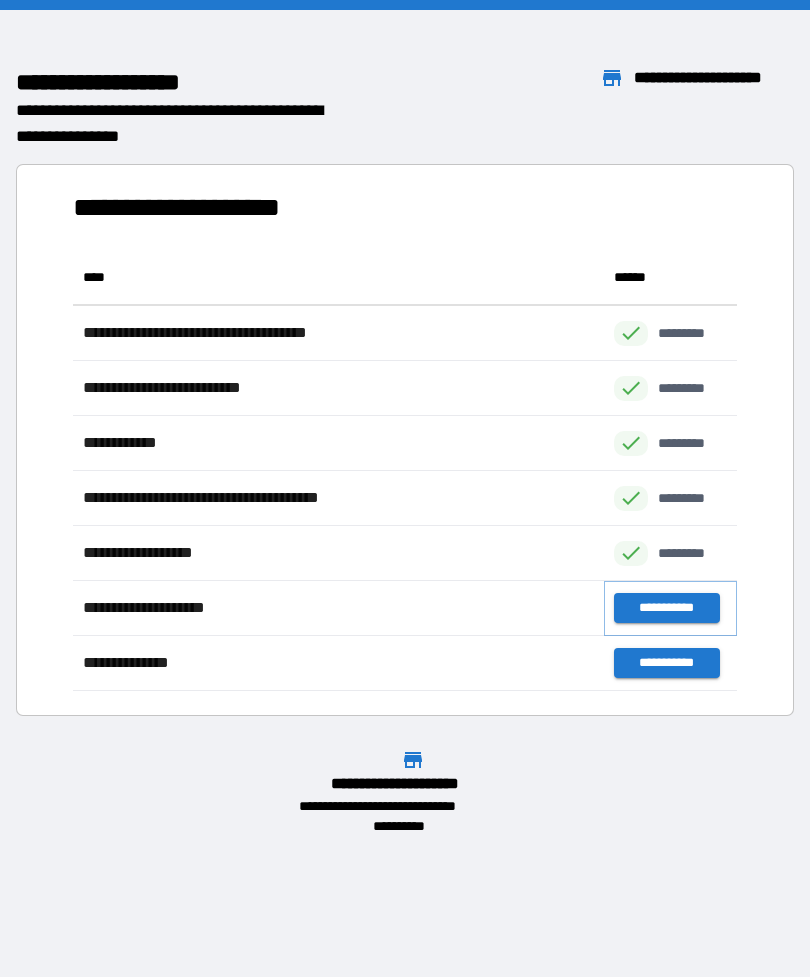 click on "**********" at bounding box center (666, 608) 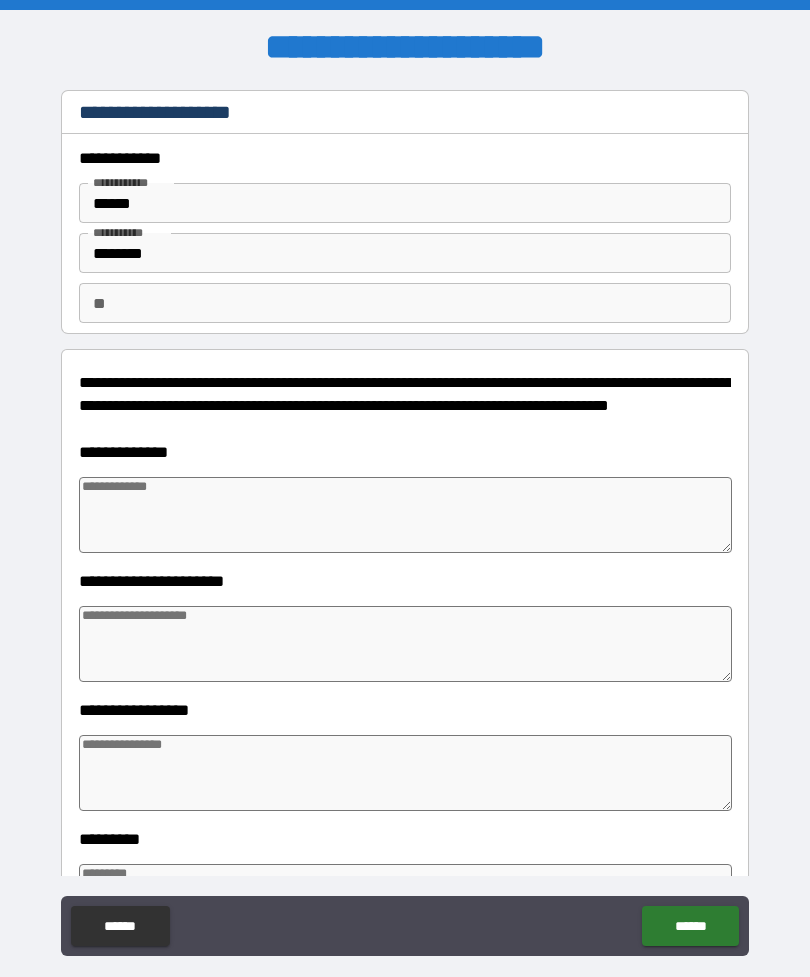 click at bounding box center (405, 515) 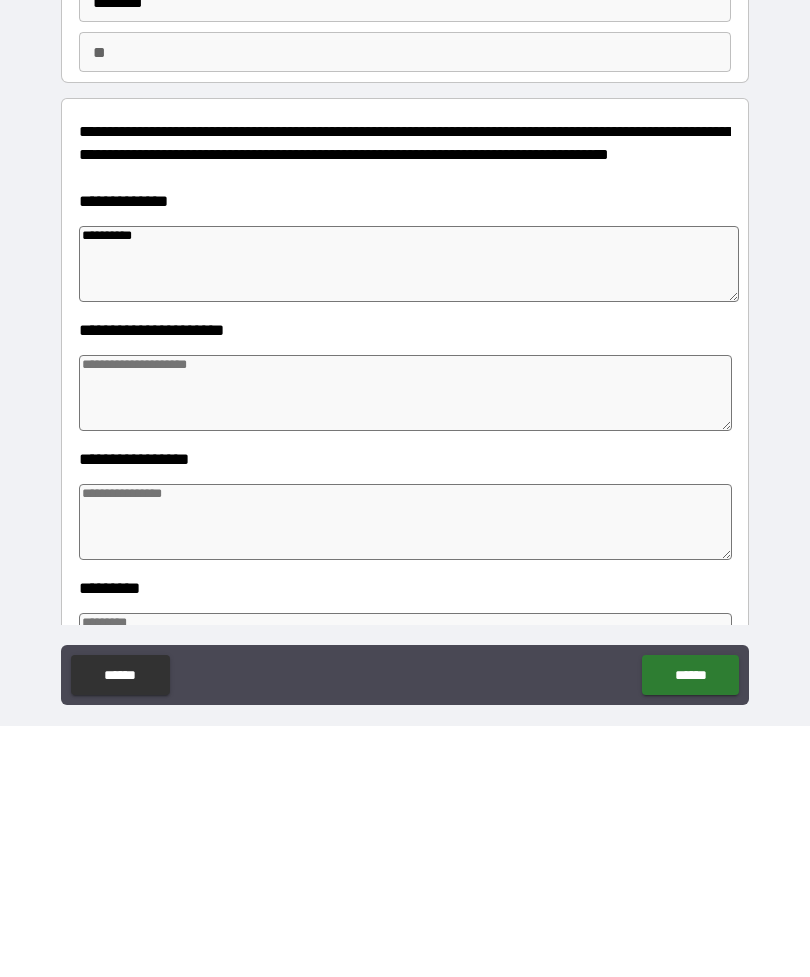 click at bounding box center [405, 644] 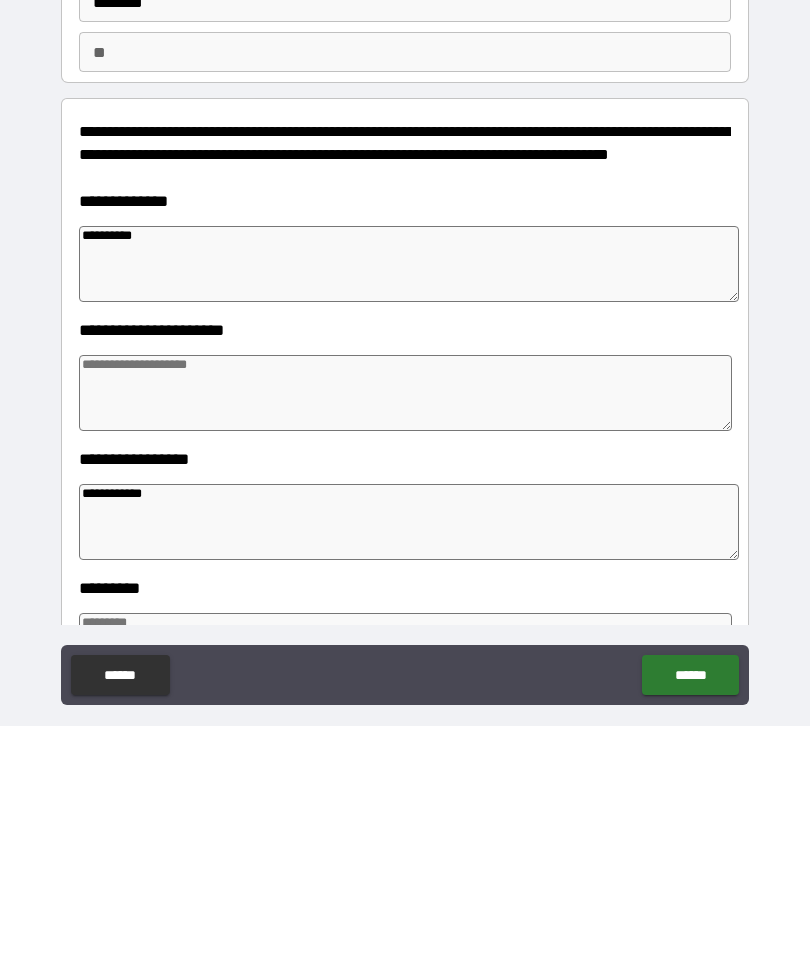 click at bounding box center (405, 644) 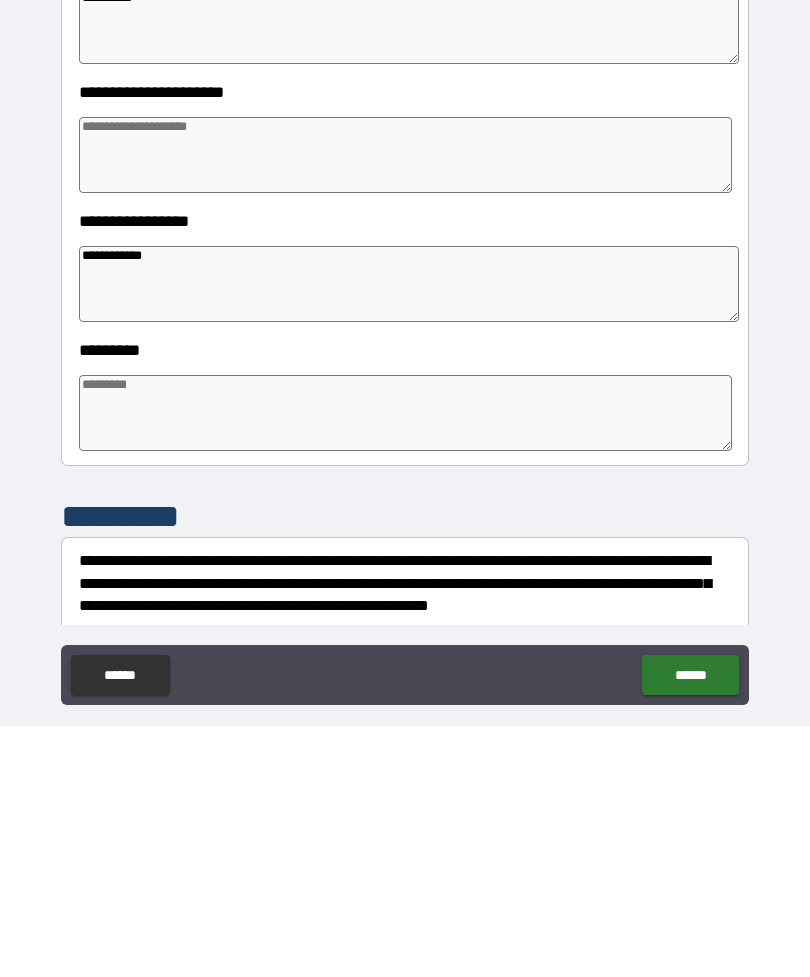 scroll, scrollTop: 256, scrollLeft: 0, axis: vertical 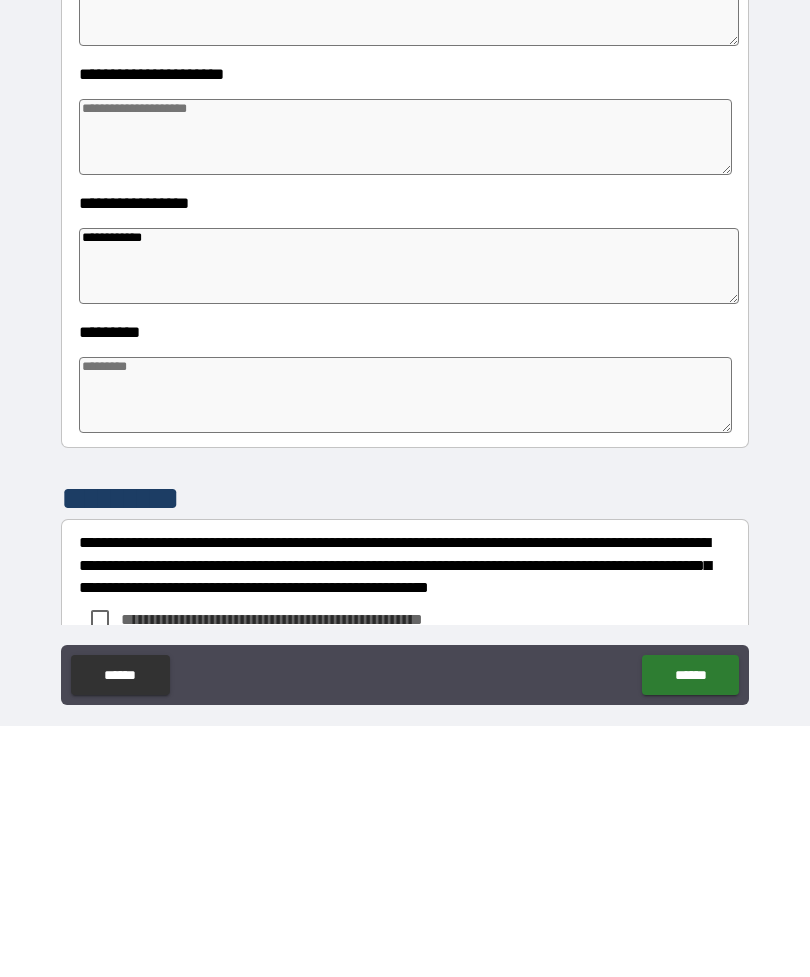 click at bounding box center (405, 646) 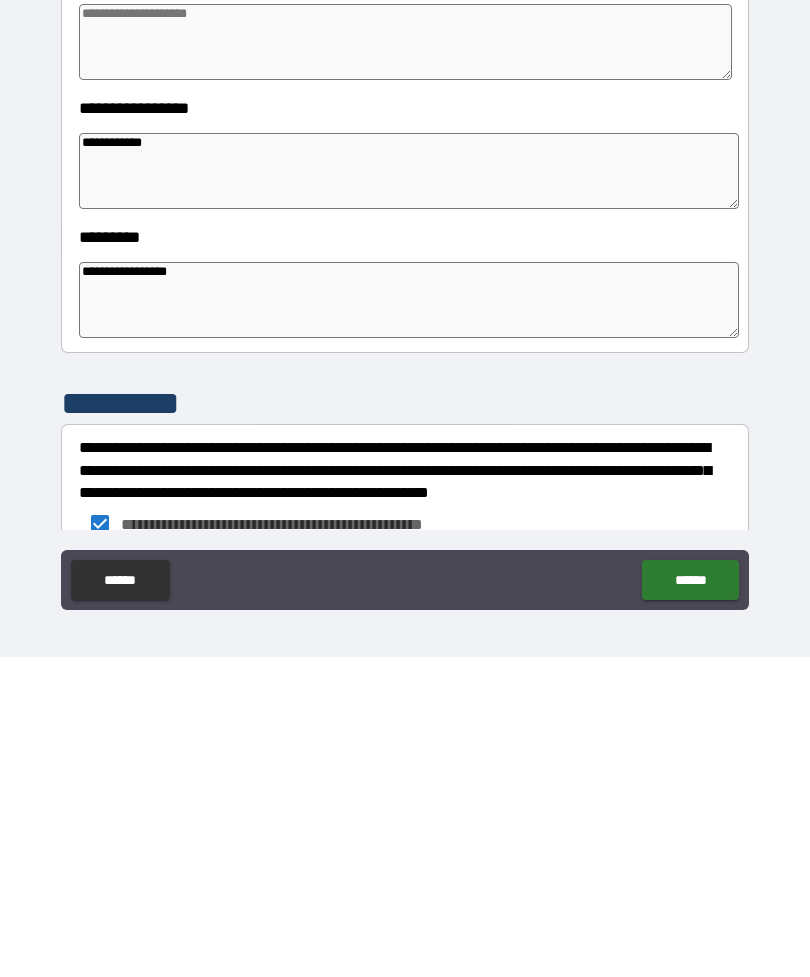 scroll, scrollTop: 64, scrollLeft: 0, axis: vertical 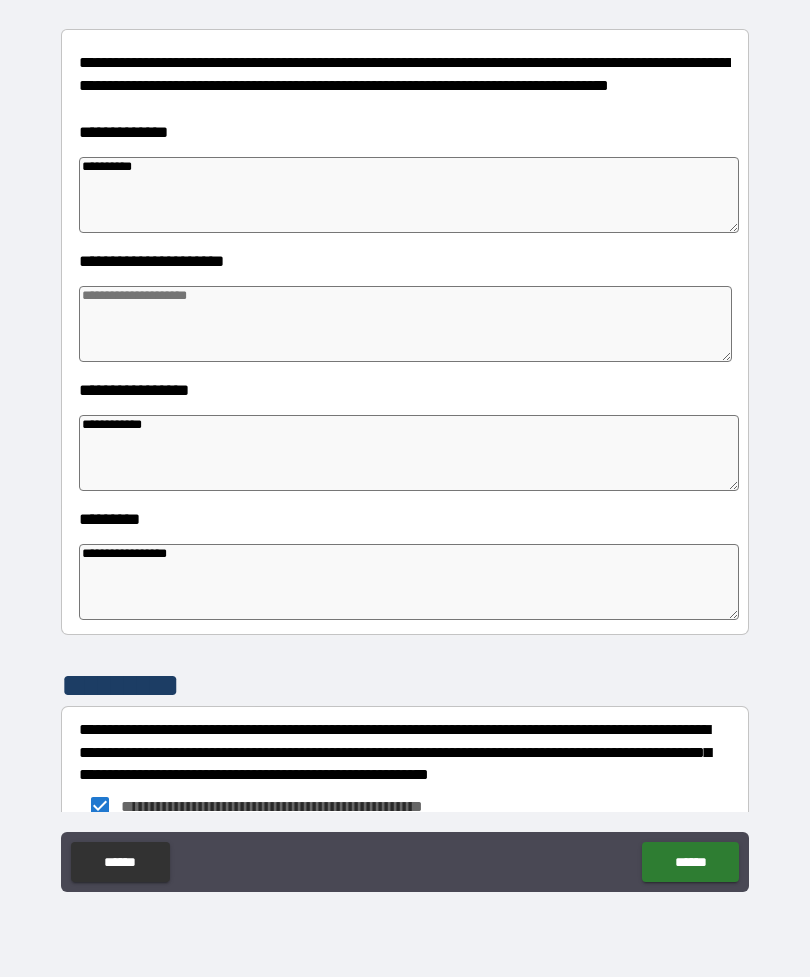click at bounding box center (405, 324) 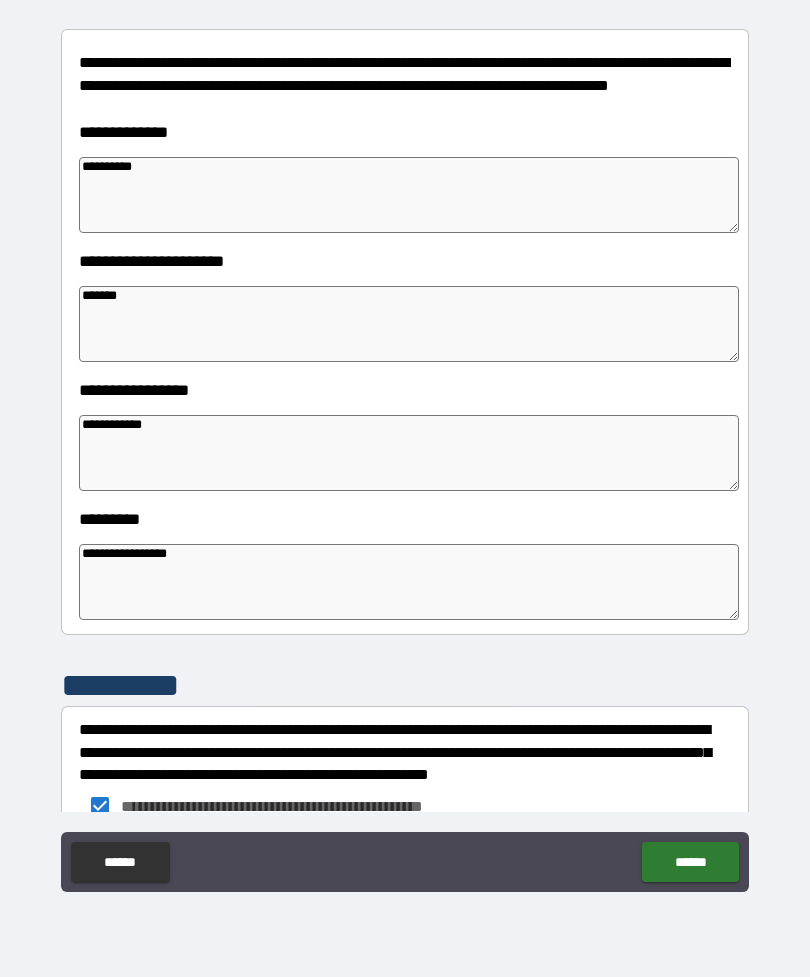 click on "*******" at bounding box center [409, 324] 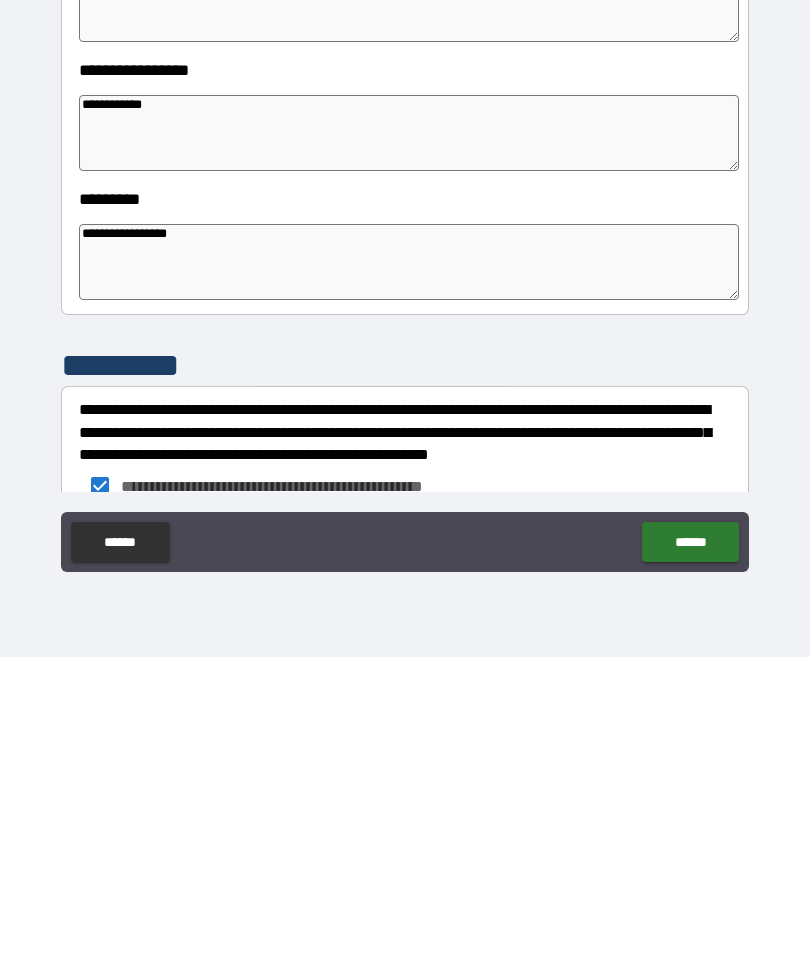 click on "******" at bounding box center [690, 862] 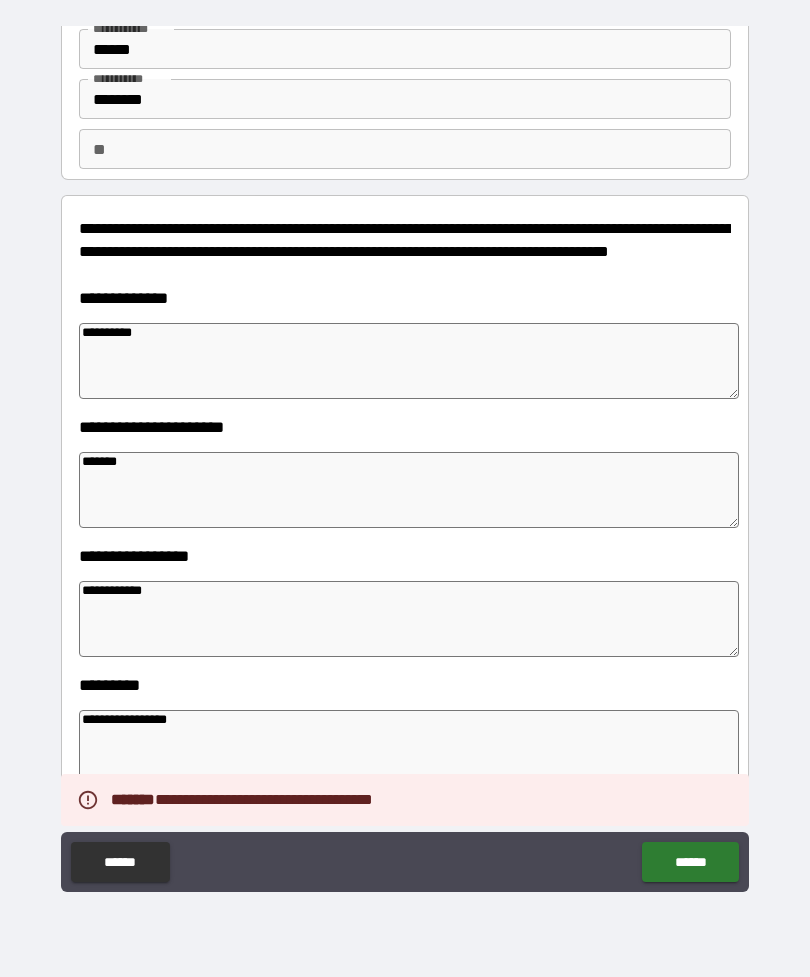 scroll, scrollTop: 91, scrollLeft: 0, axis: vertical 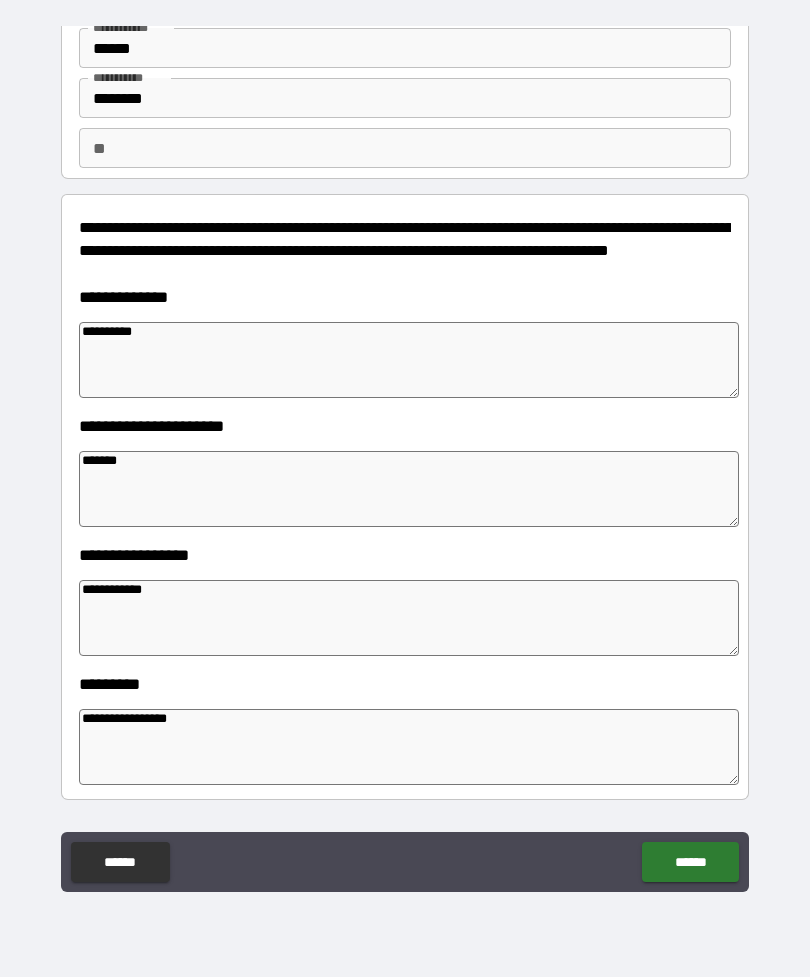 click on "*******" at bounding box center [409, 489] 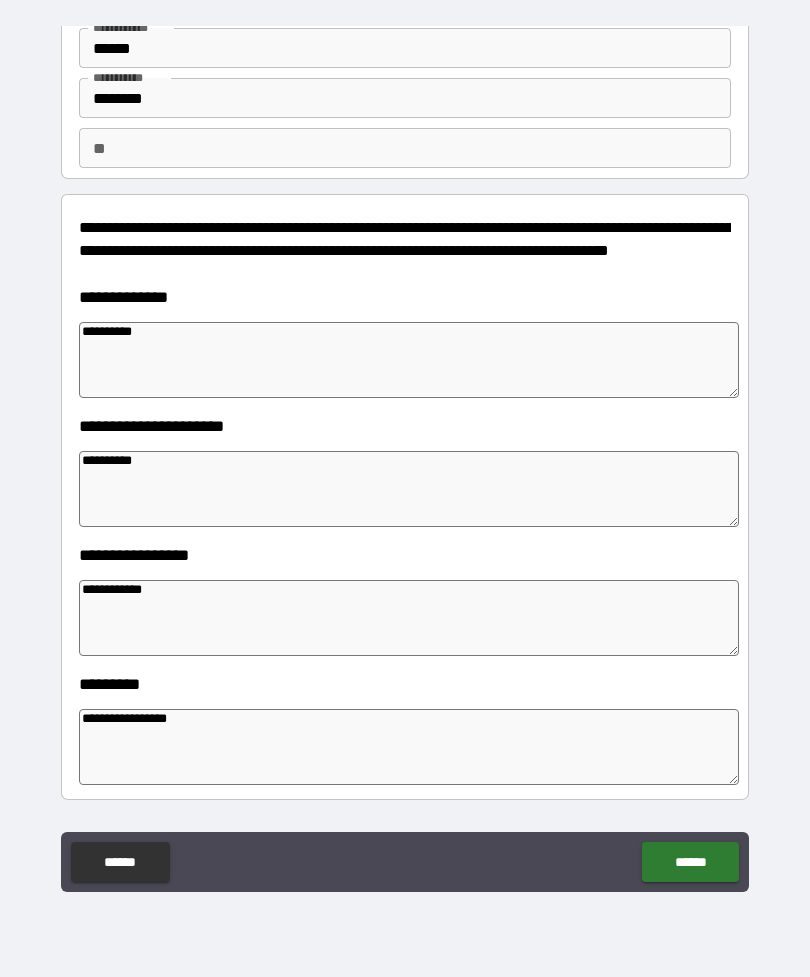click on "**********" at bounding box center (405, 459) 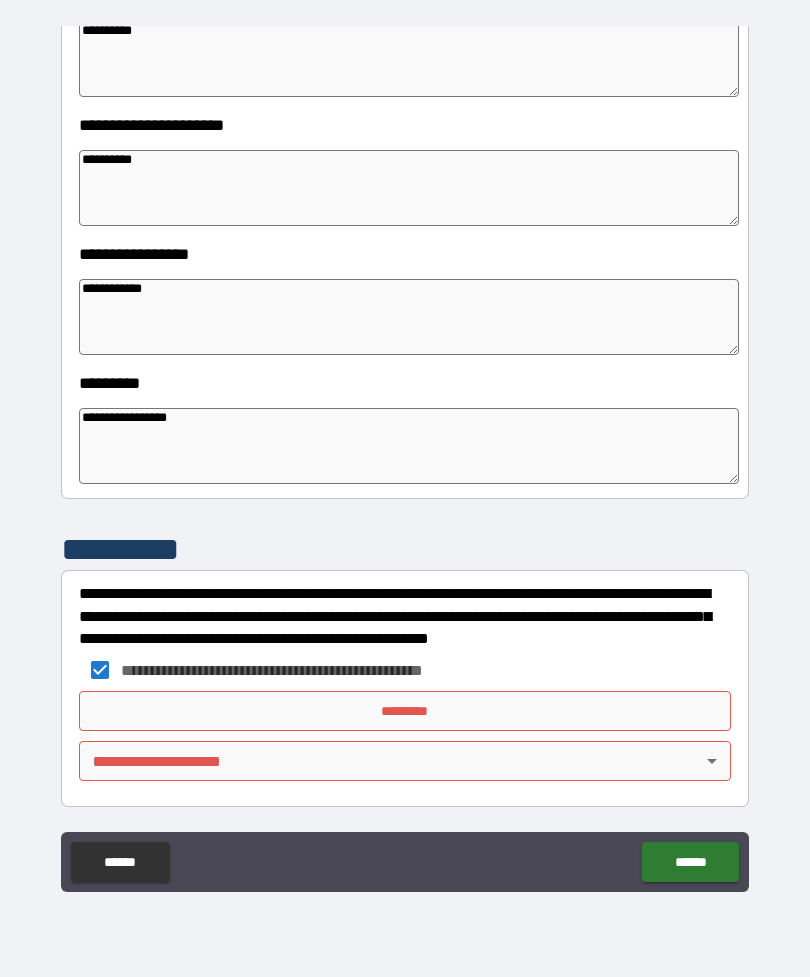 scroll, scrollTop: 392, scrollLeft: 0, axis: vertical 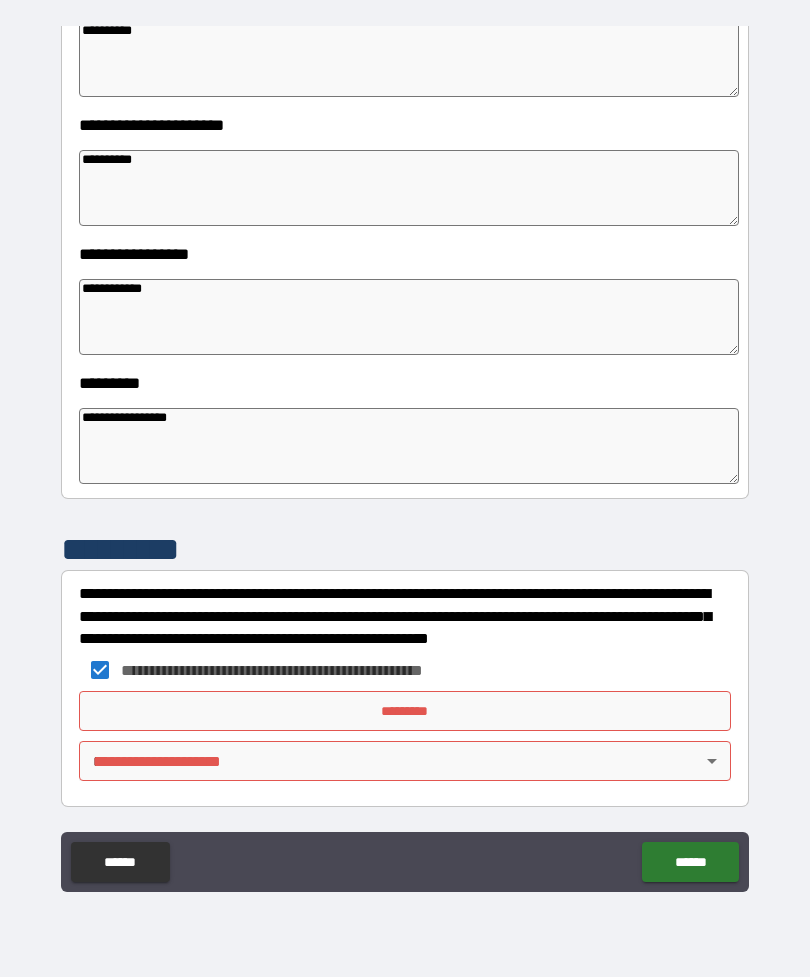 click on "*********" at bounding box center (405, 711) 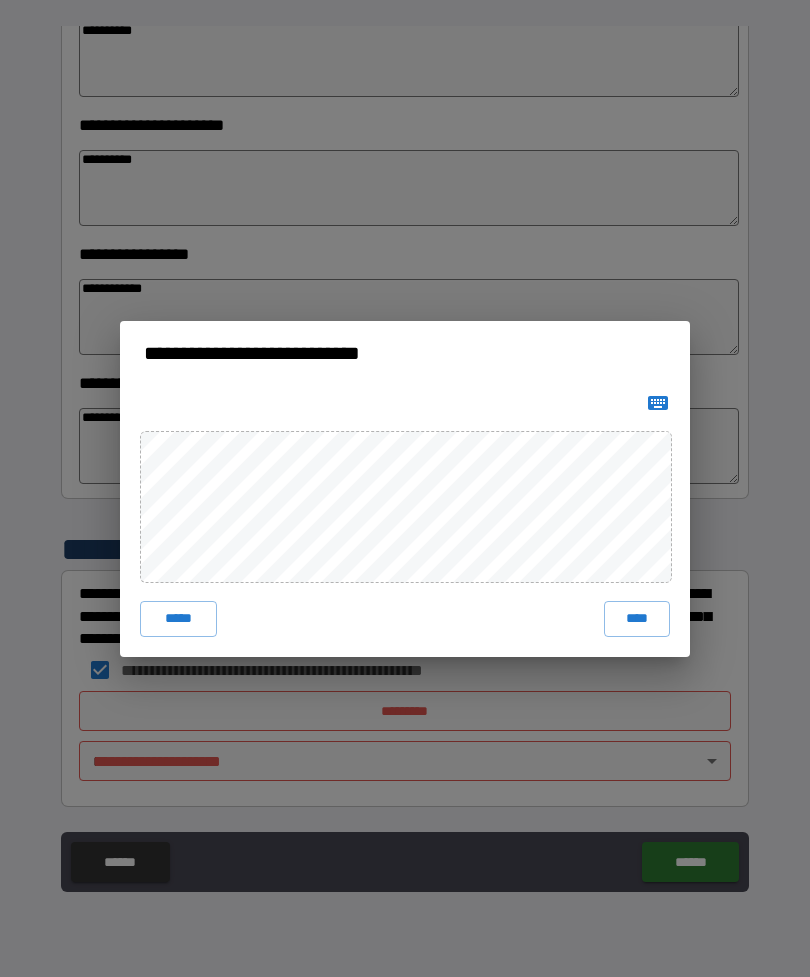 click on "****" at bounding box center (637, 619) 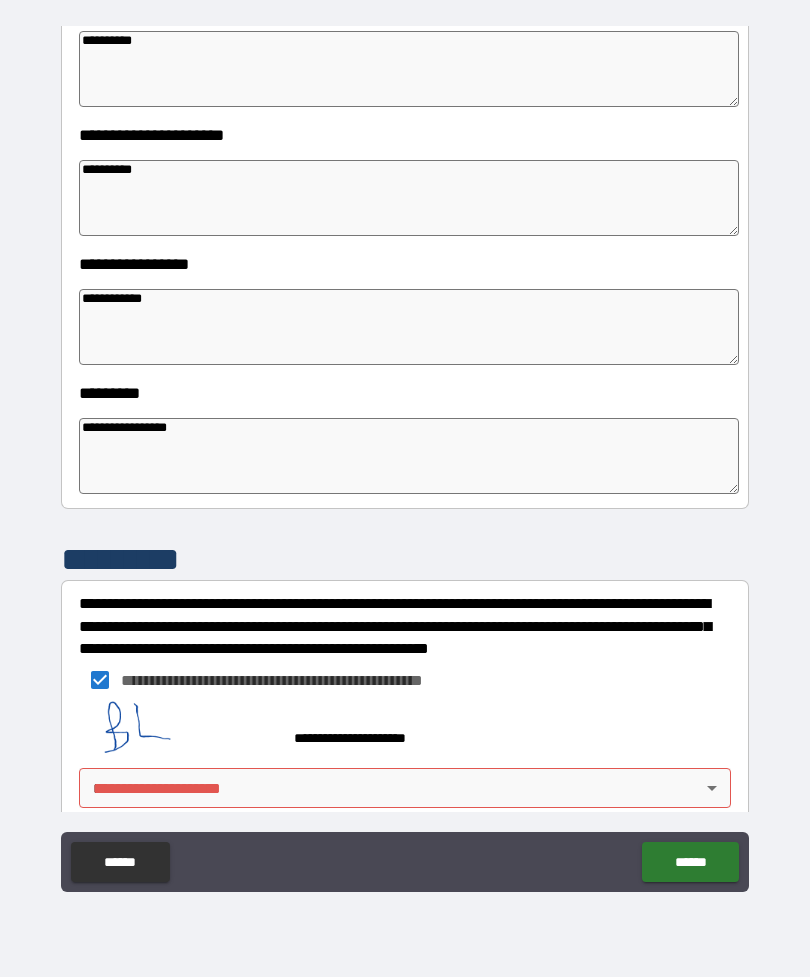 click on "**********" at bounding box center (405, 456) 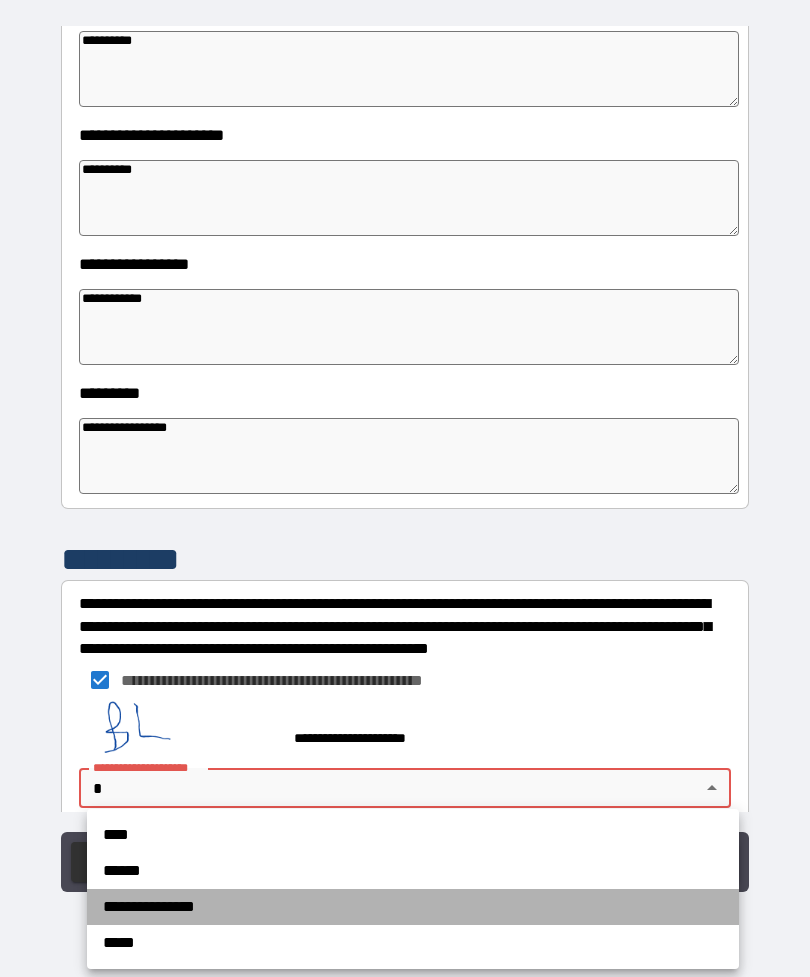 click on "**********" at bounding box center [413, 907] 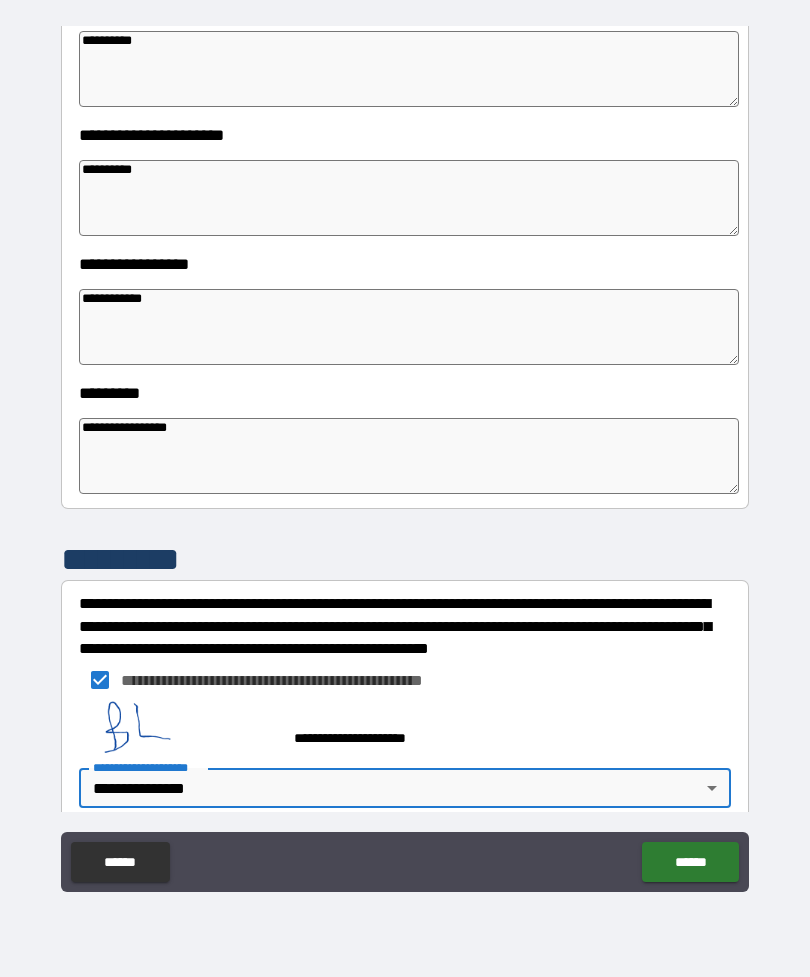 click on "******" at bounding box center (690, 862) 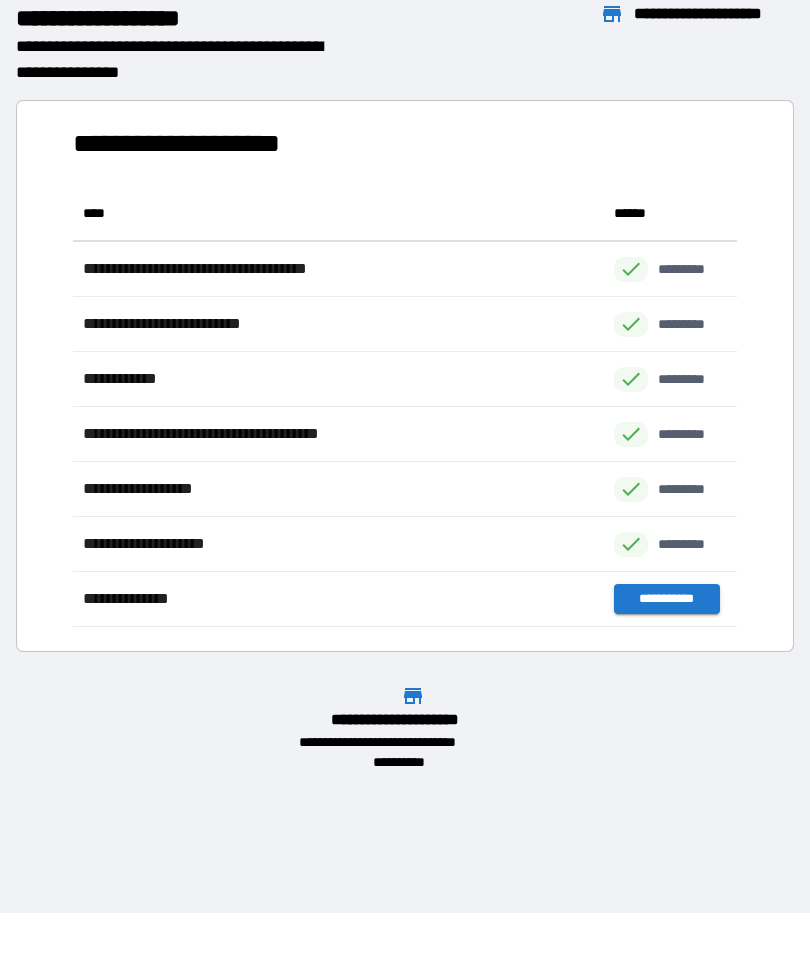 scroll, scrollTop: 441, scrollLeft: 664, axis: both 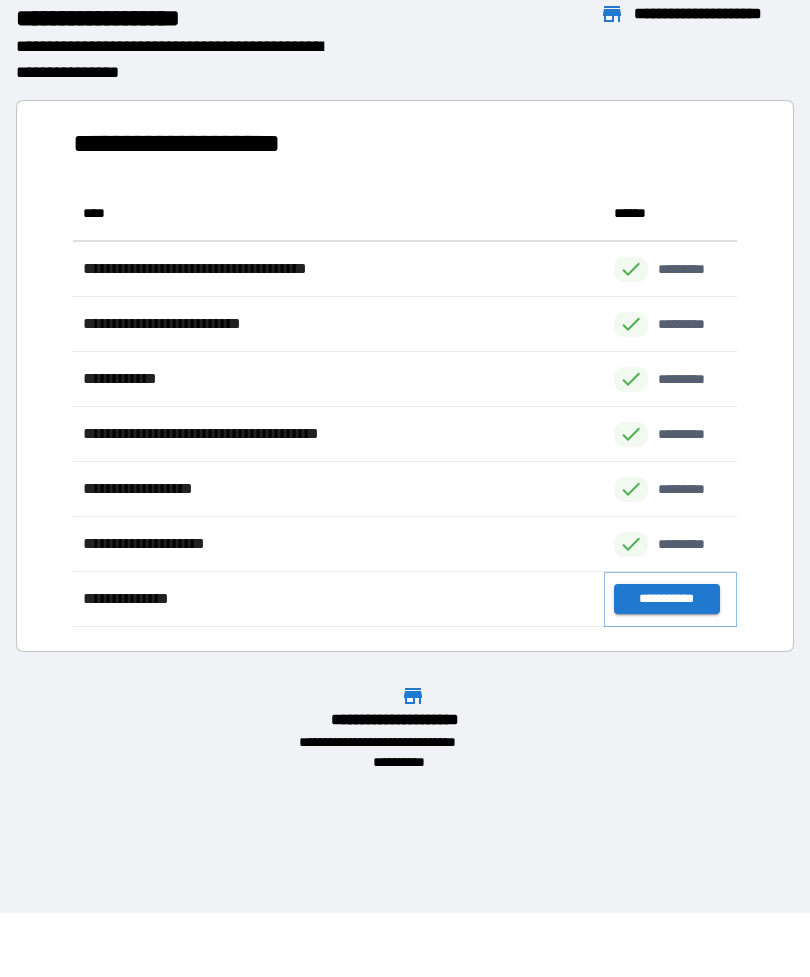 click on "**********" at bounding box center [666, 599] 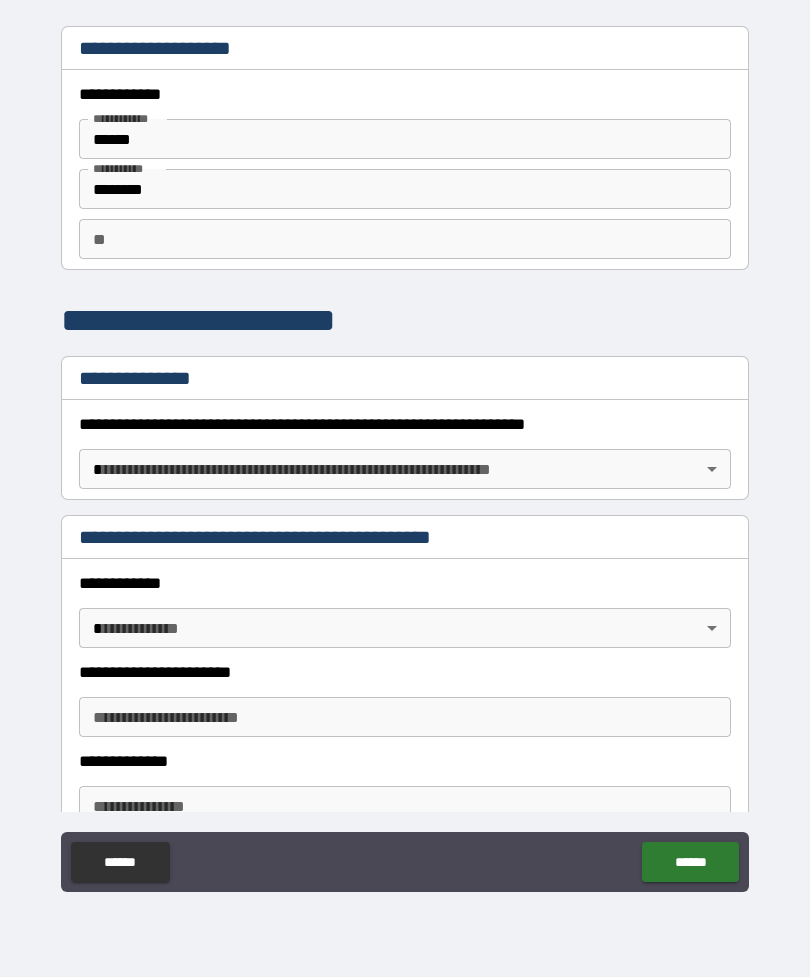 click on "**********" at bounding box center (405, 456) 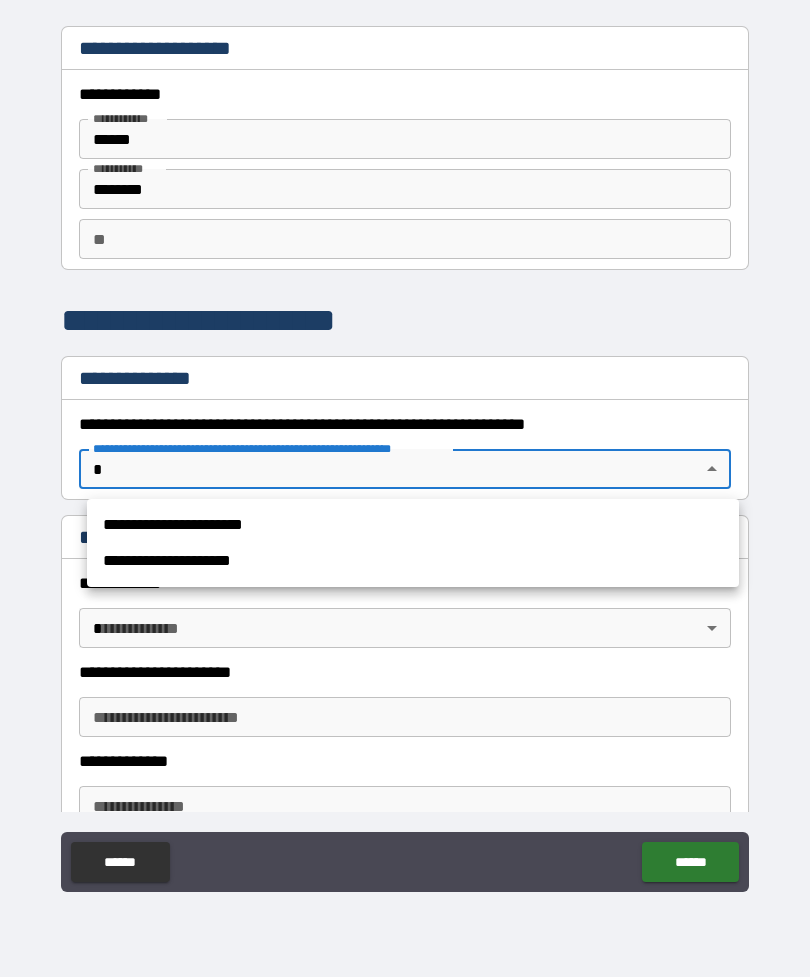click on "**********" at bounding box center [413, 525] 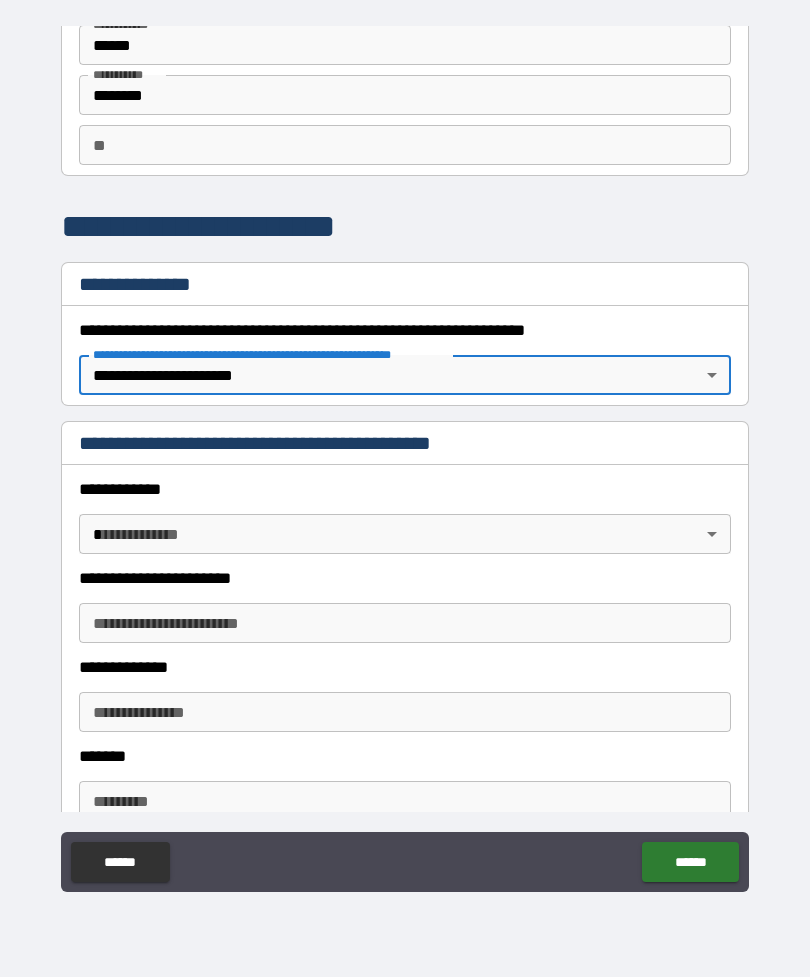 scroll, scrollTop: 108, scrollLeft: 0, axis: vertical 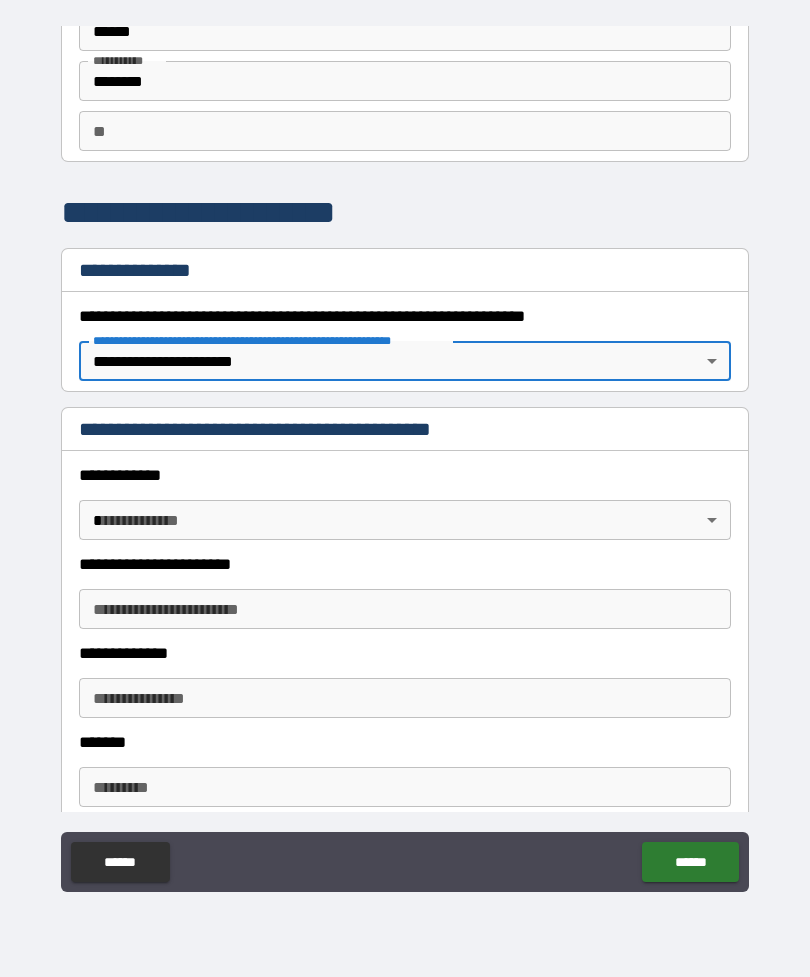 click on "**********" at bounding box center (405, 456) 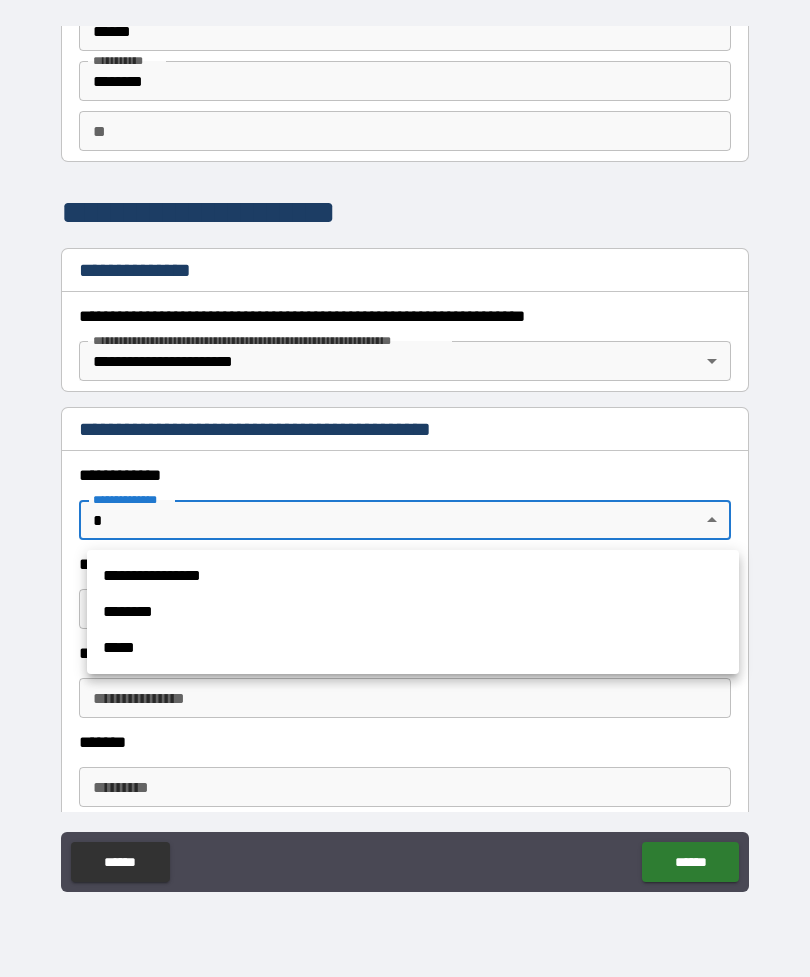 click on "**********" at bounding box center [413, 576] 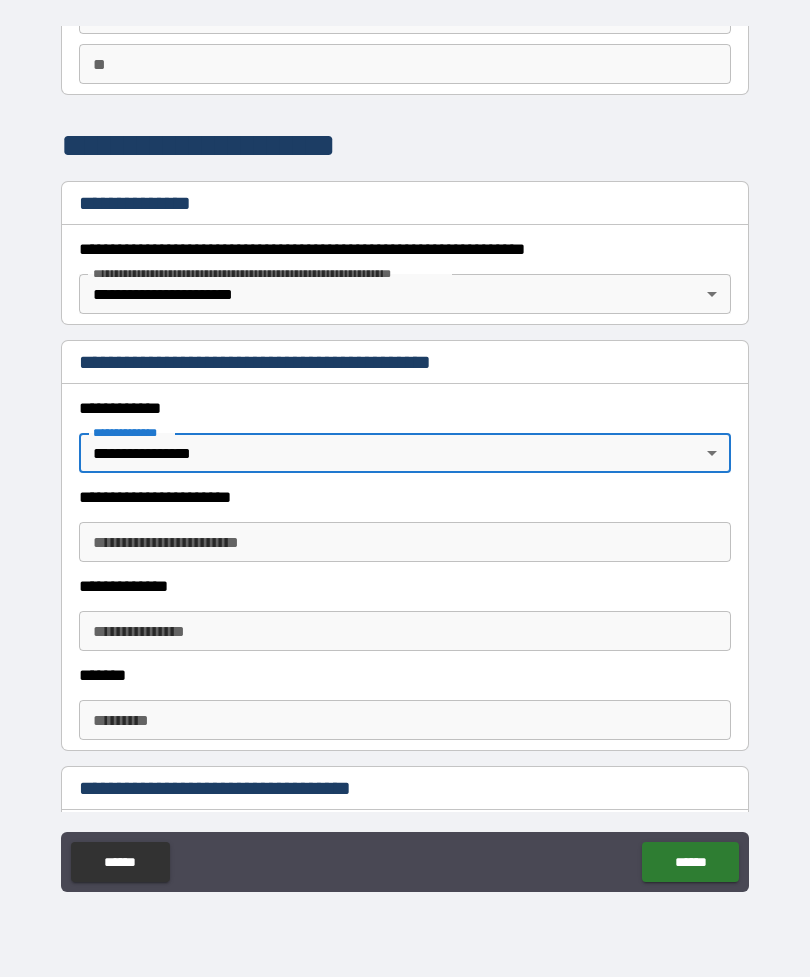 scroll, scrollTop: 174, scrollLeft: 0, axis: vertical 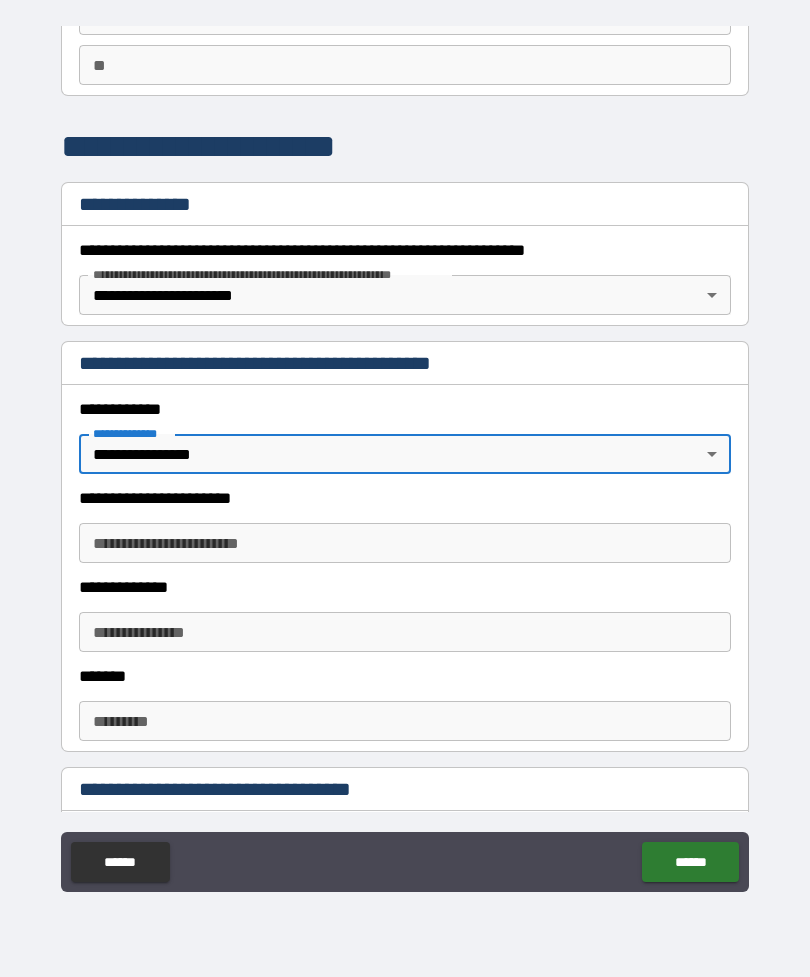 click on "**********" at bounding box center [405, 543] 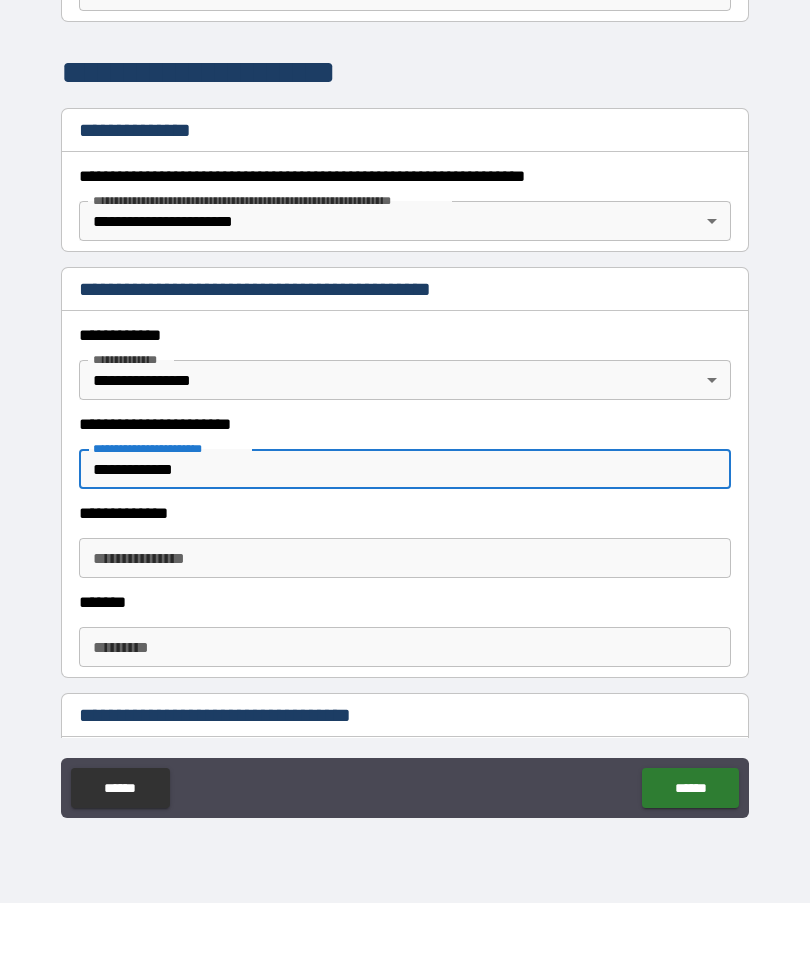 click on "**********" at bounding box center (405, 632) 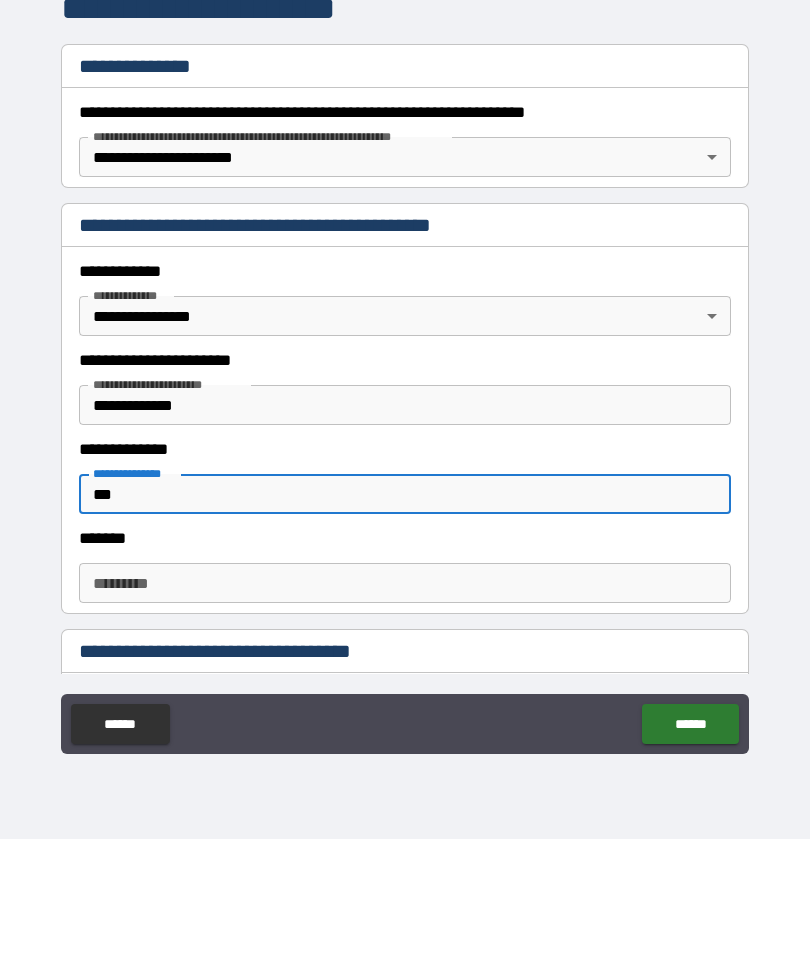 click on "*******   * *******   *" at bounding box center [405, 721] 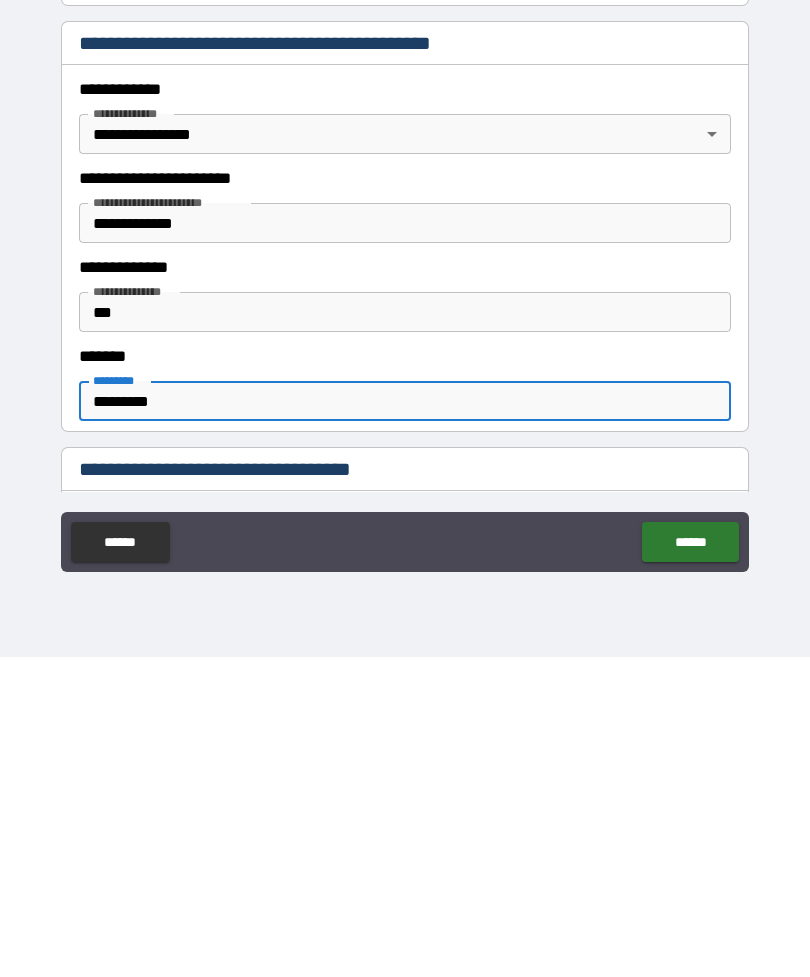 click on "******" at bounding box center (690, 862) 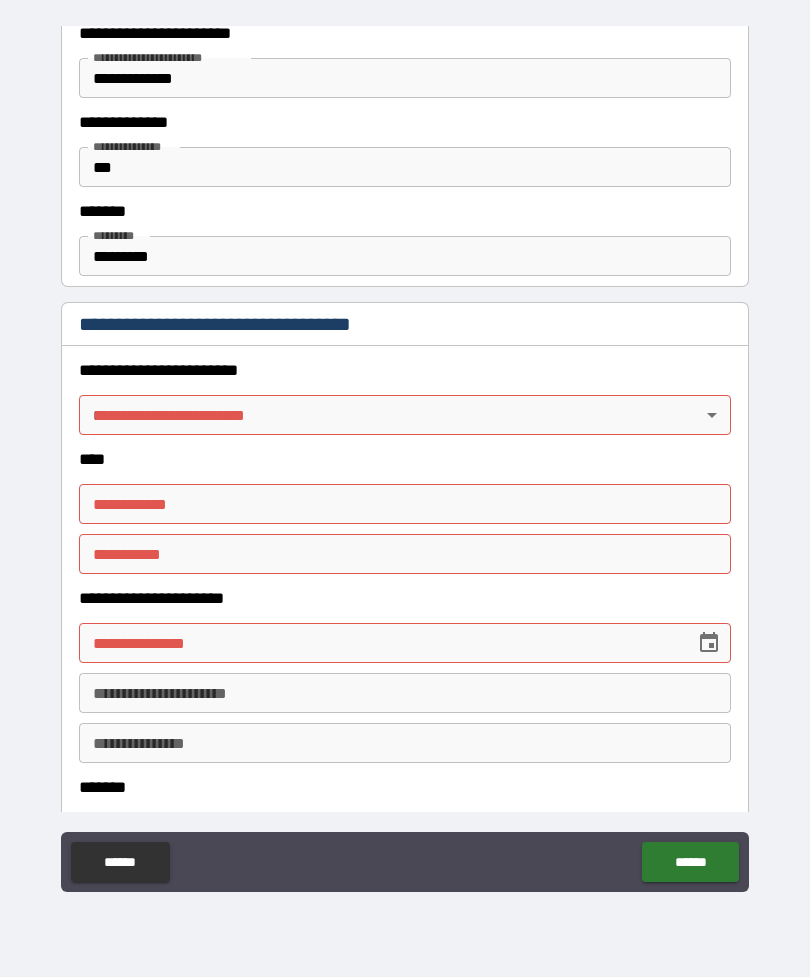 scroll, scrollTop: 650, scrollLeft: 0, axis: vertical 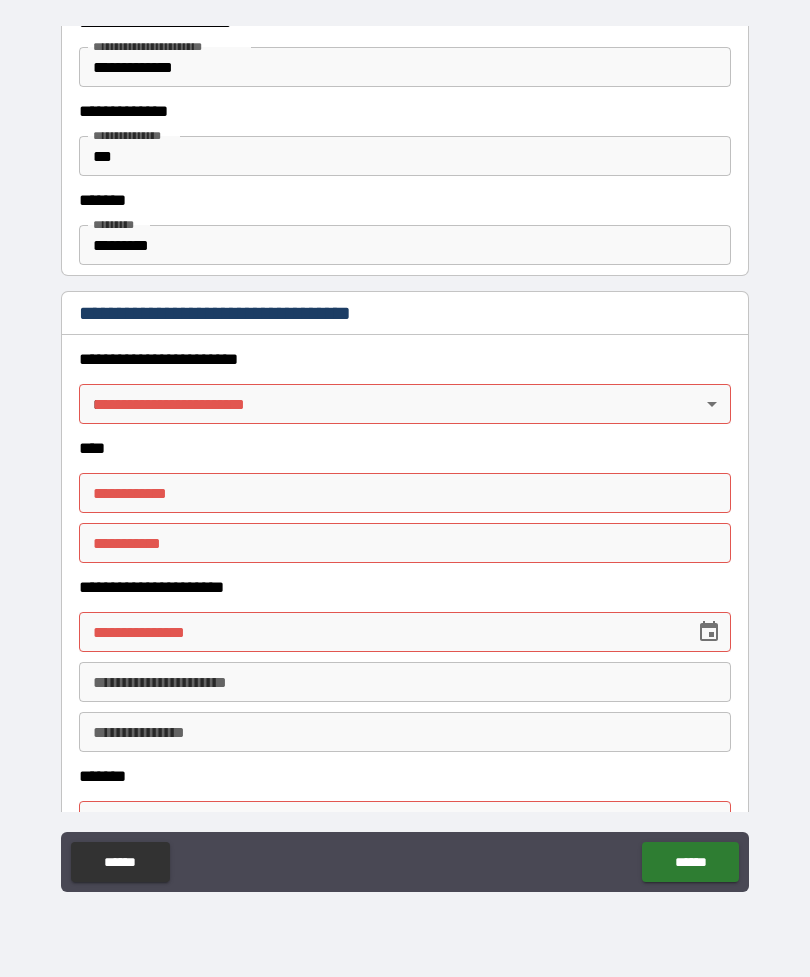 click on "**********" at bounding box center (405, 456) 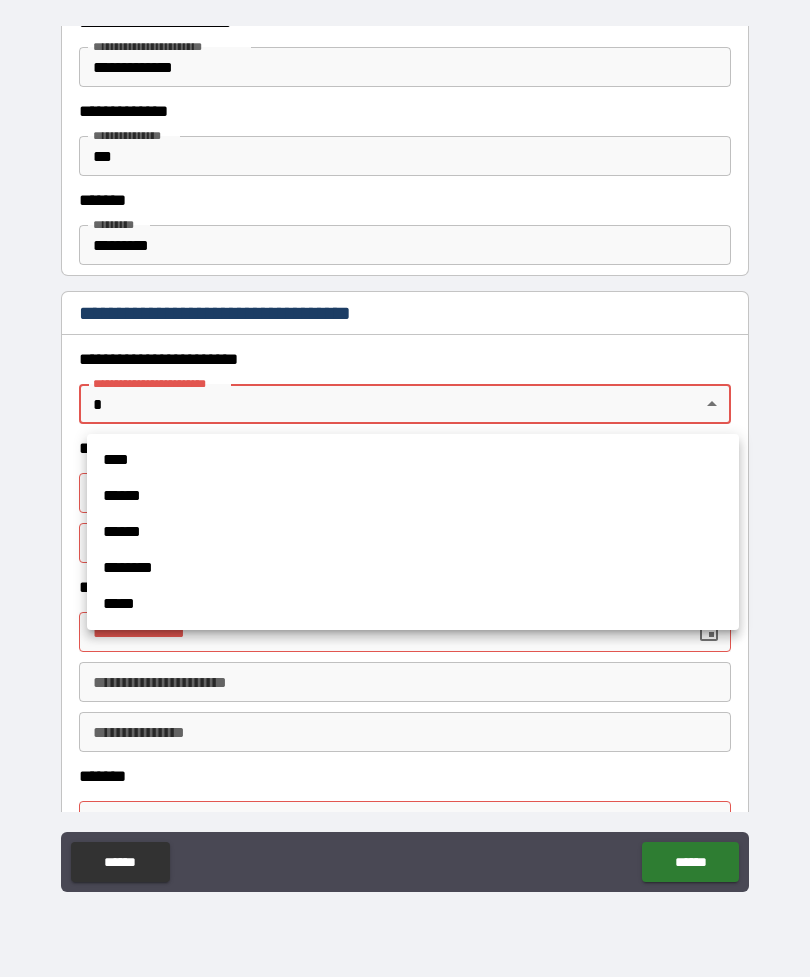 click on "******" at bounding box center (413, 496) 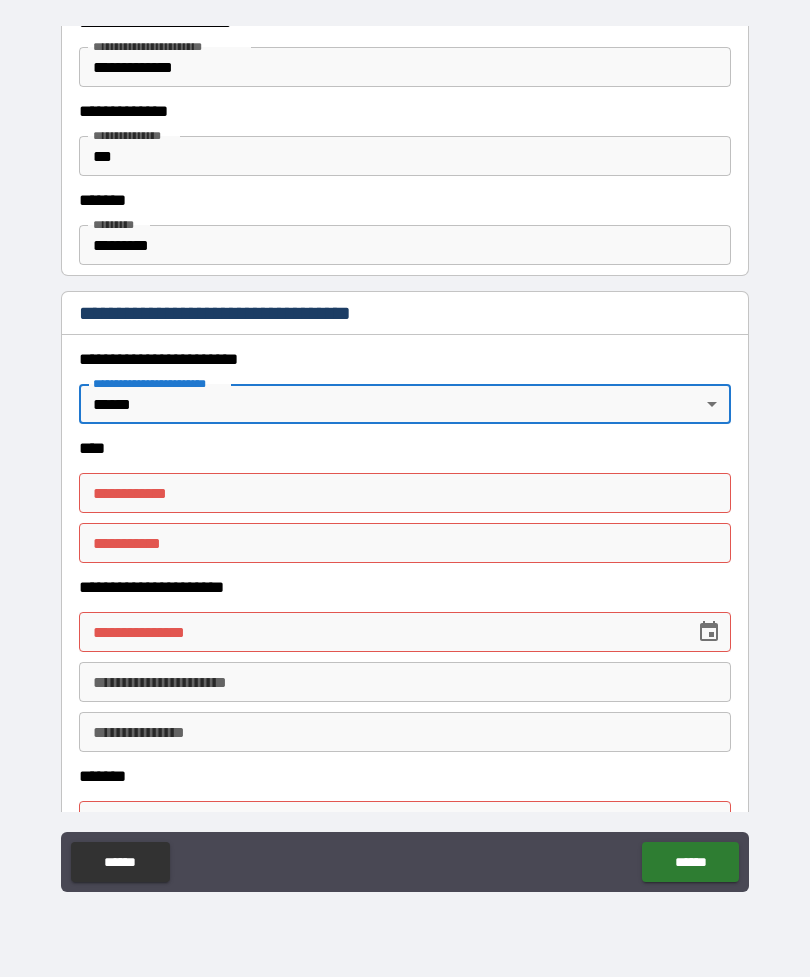 click on "**********" at bounding box center (405, 493) 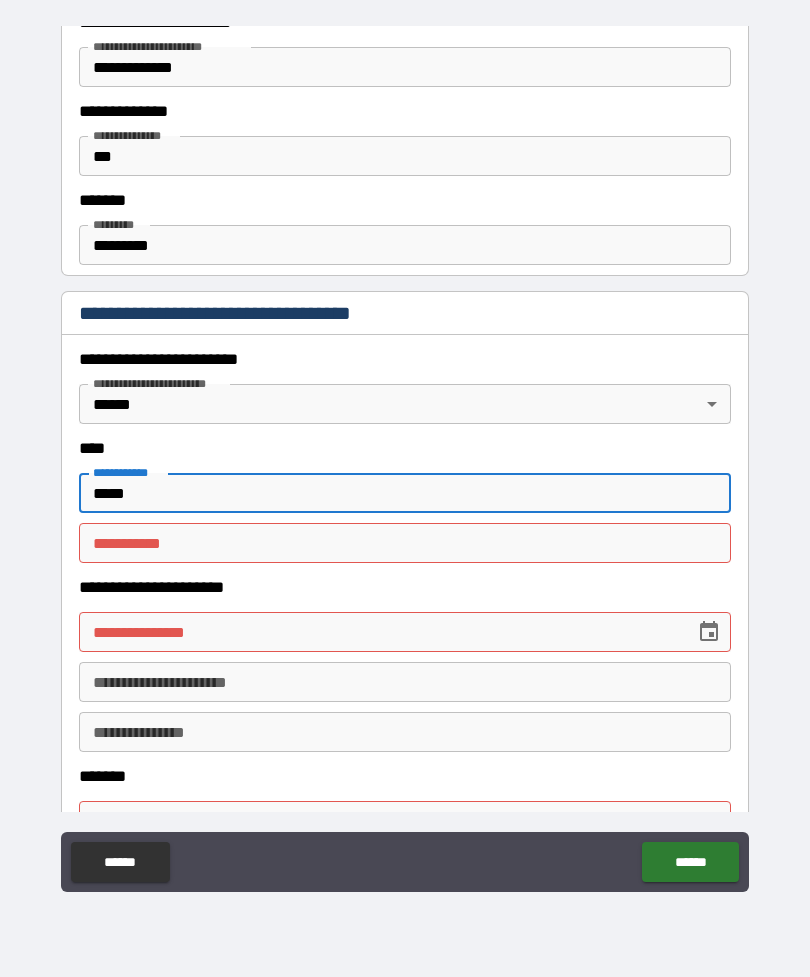 click on "*********   * *********   *" at bounding box center (405, 543) 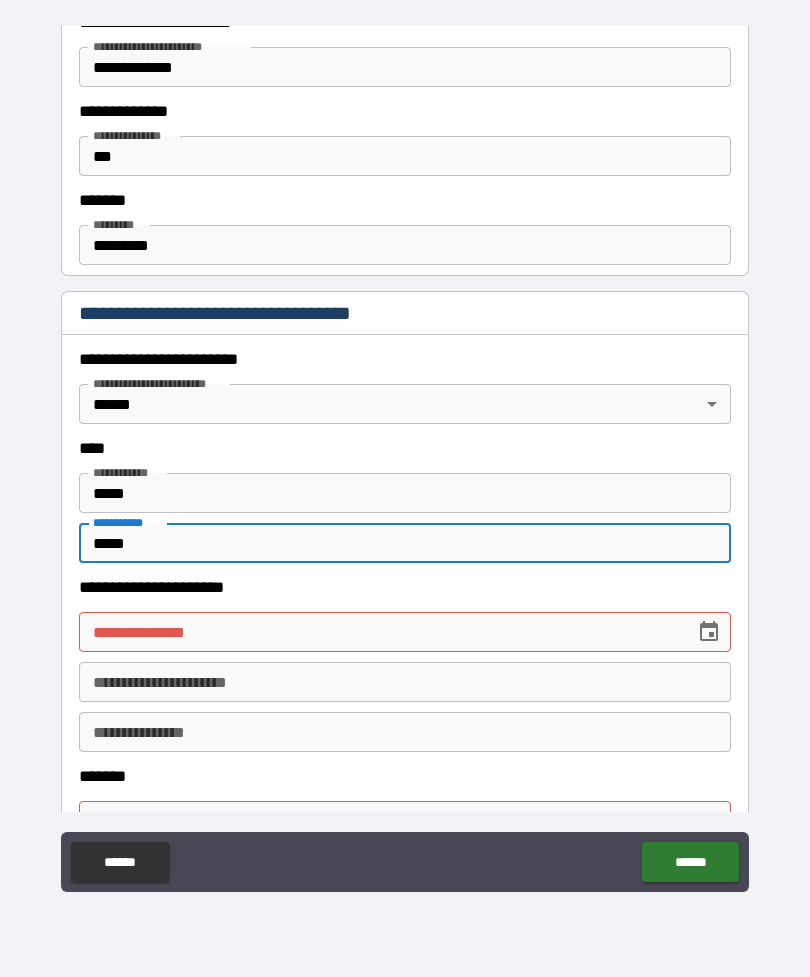 click on "**********" at bounding box center (405, 632) 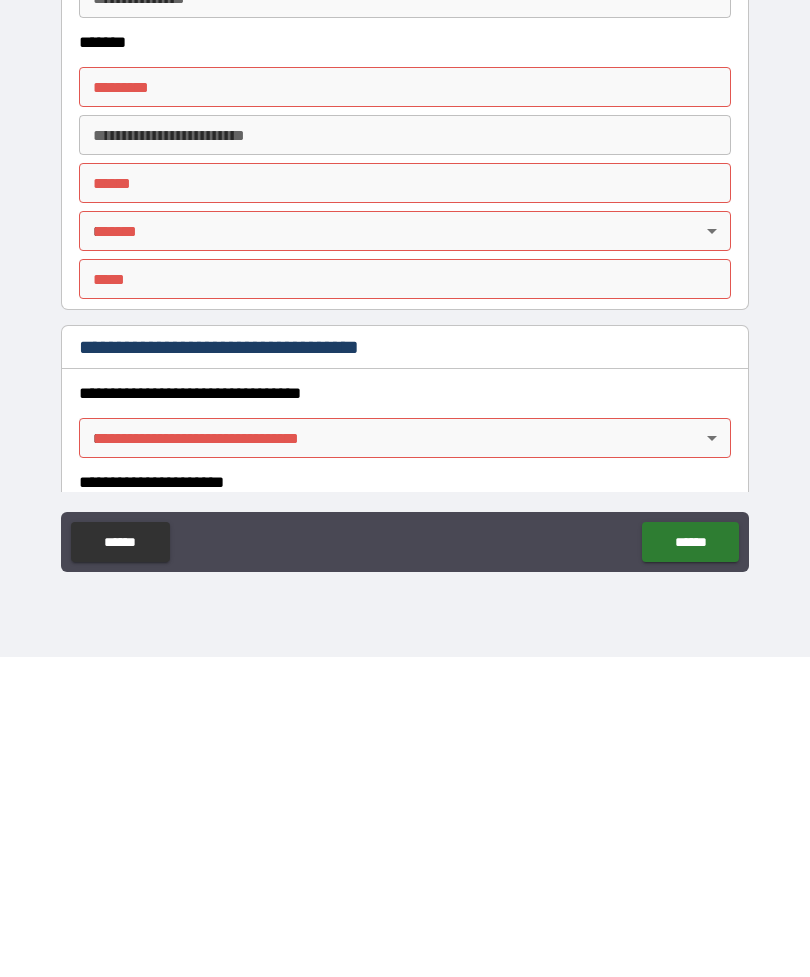 scroll, scrollTop: 1046, scrollLeft: 0, axis: vertical 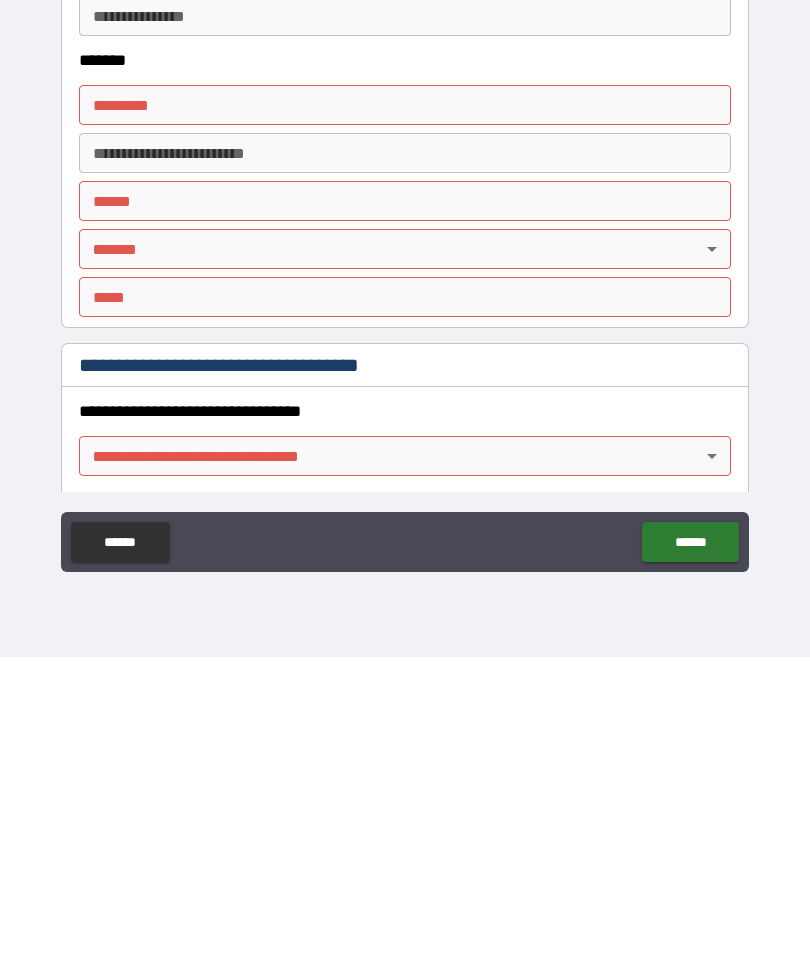 click on "*******   * *******   *" at bounding box center (405, 425) 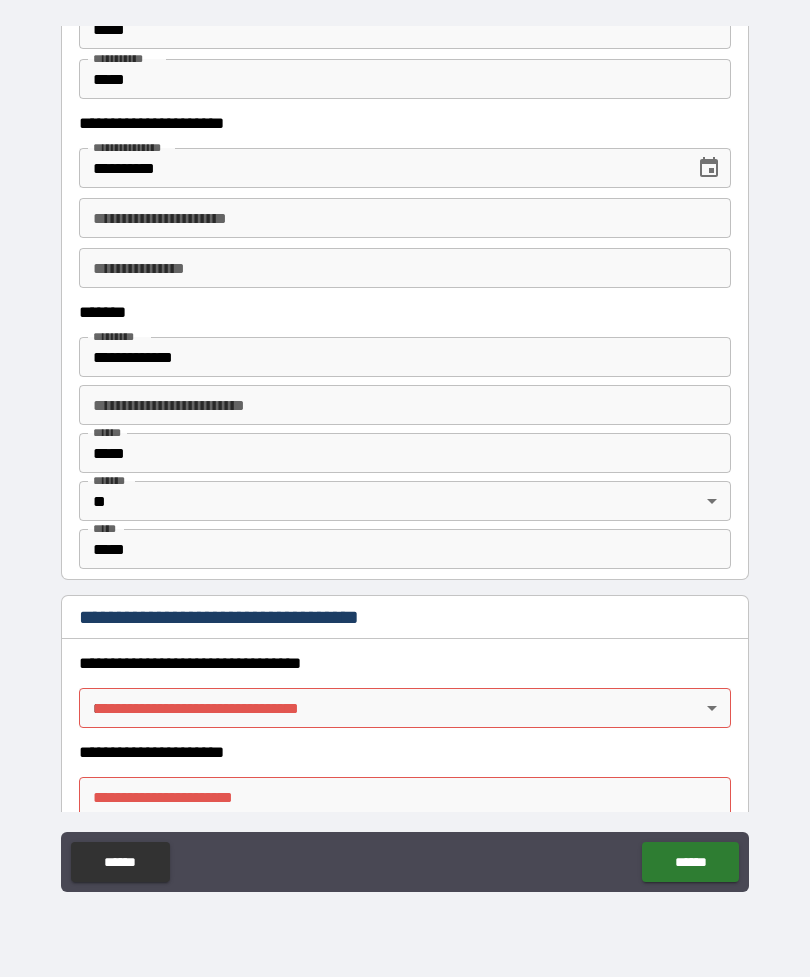 scroll, scrollTop: 1126, scrollLeft: 0, axis: vertical 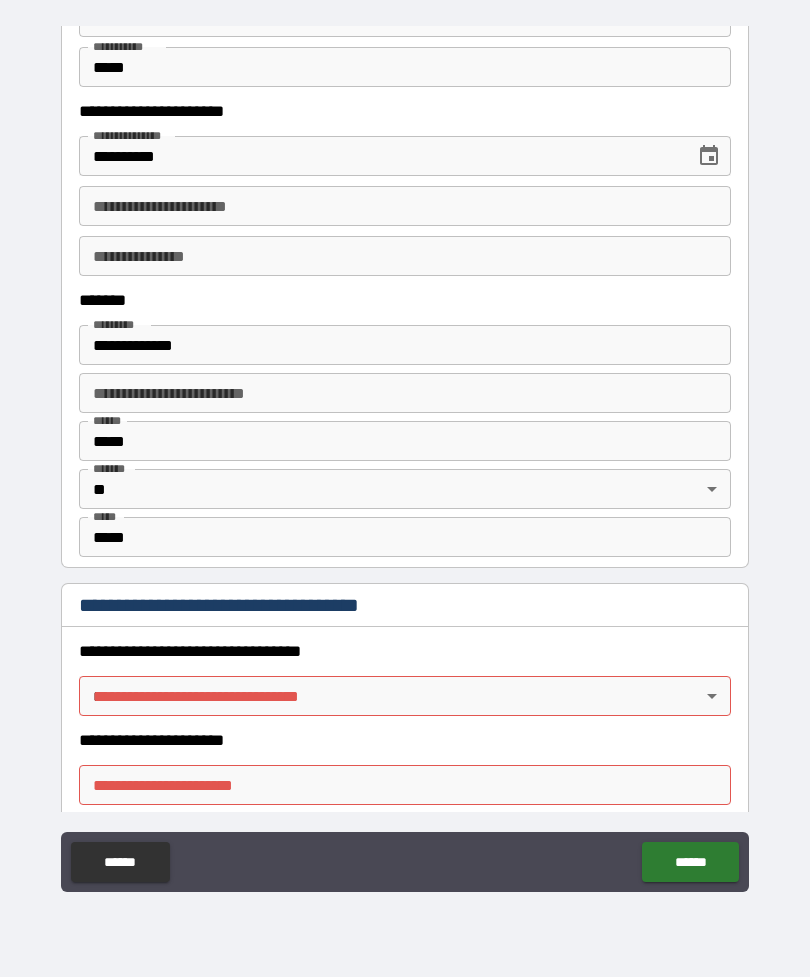 click on "**********" at bounding box center (405, 456) 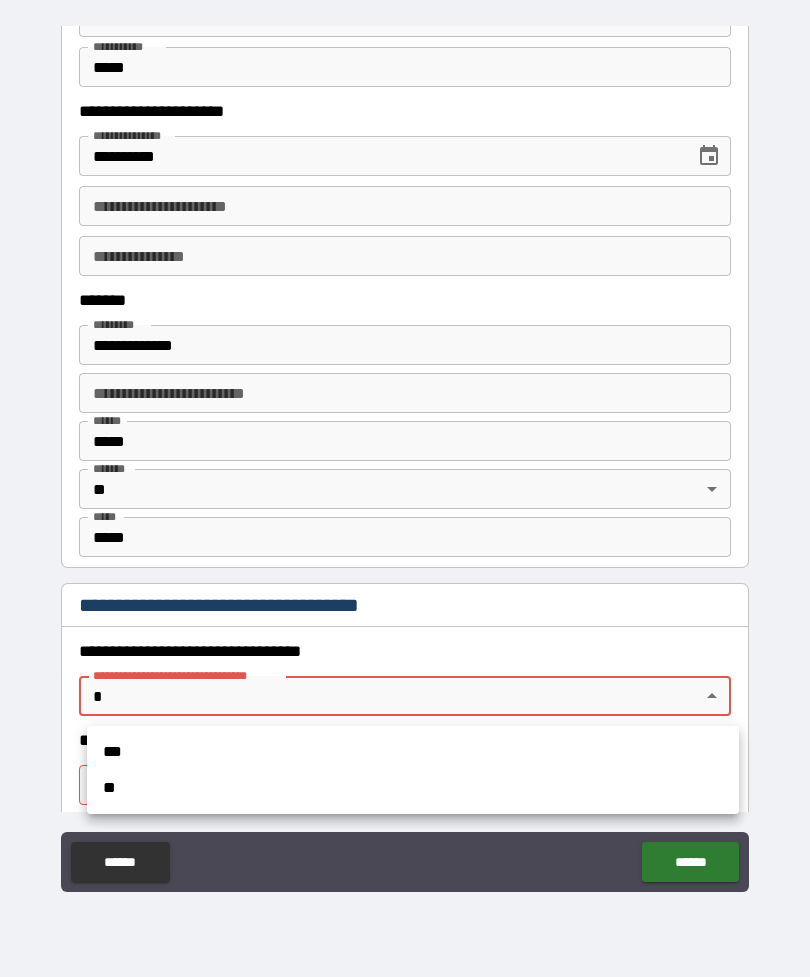 click on "***" at bounding box center (413, 752) 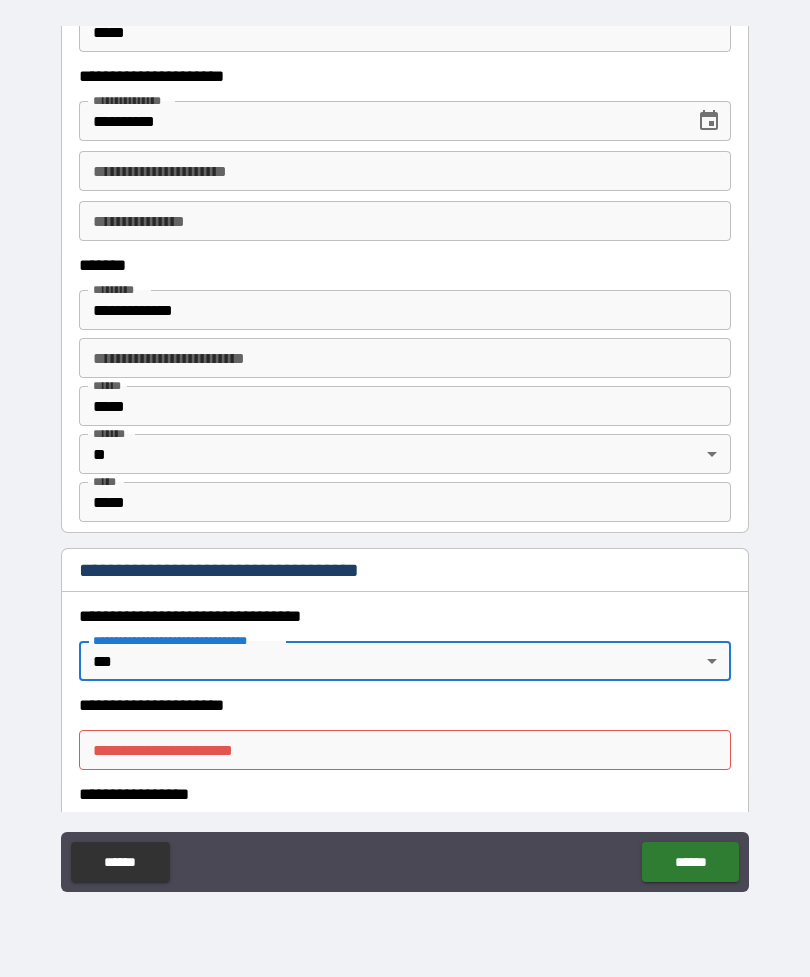 scroll, scrollTop: 1167, scrollLeft: 0, axis: vertical 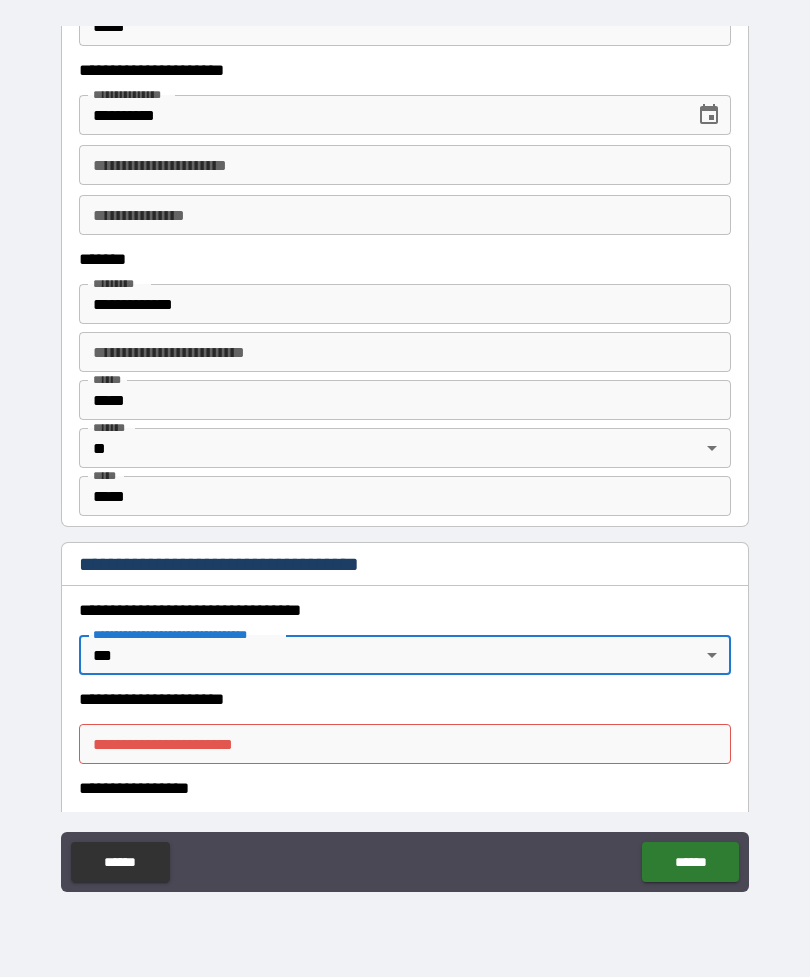 click on "**********" at bounding box center (405, 744) 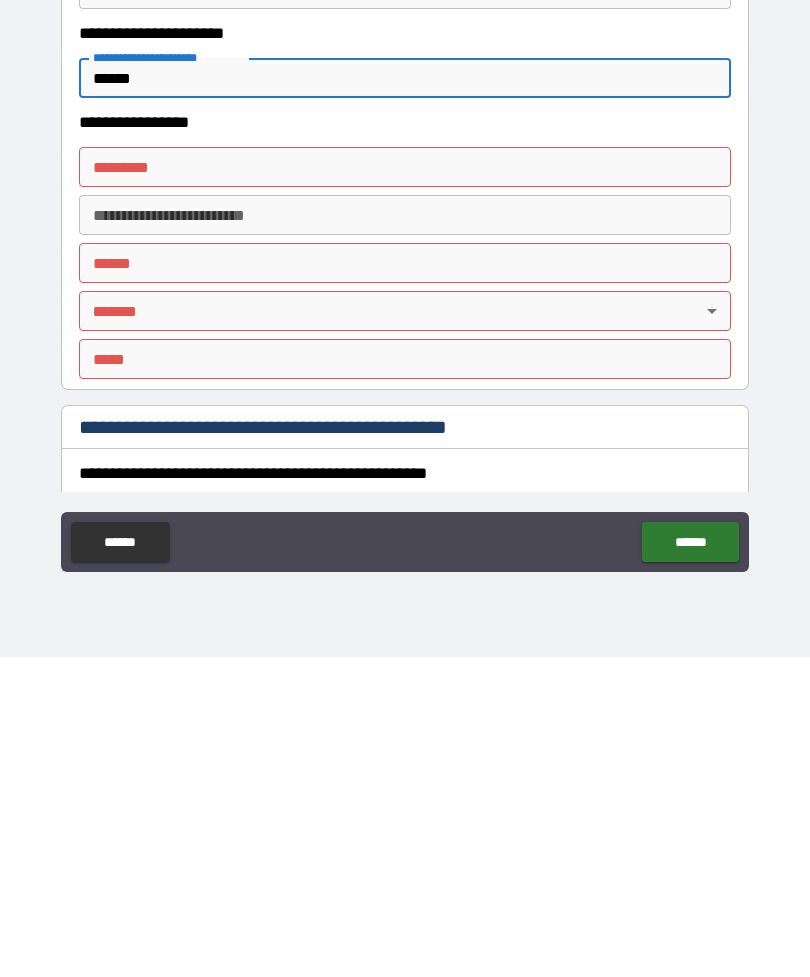 scroll, scrollTop: 1520, scrollLeft: 0, axis: vertical 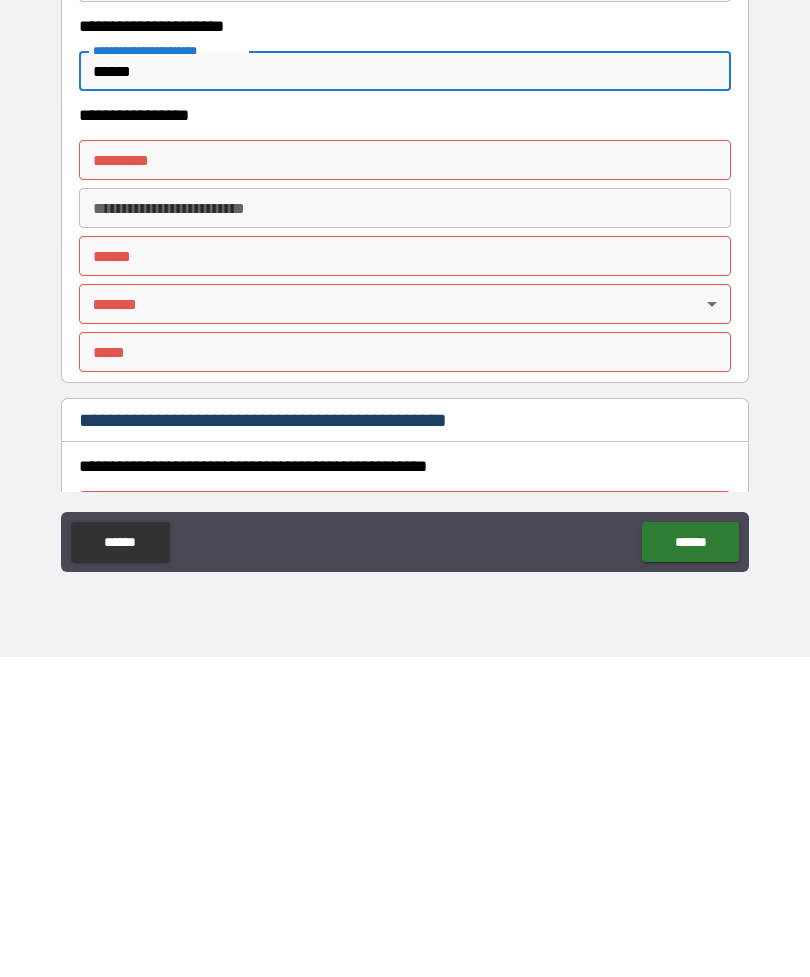 click on "*******   * *******   *" at bounding box center (405, 480) 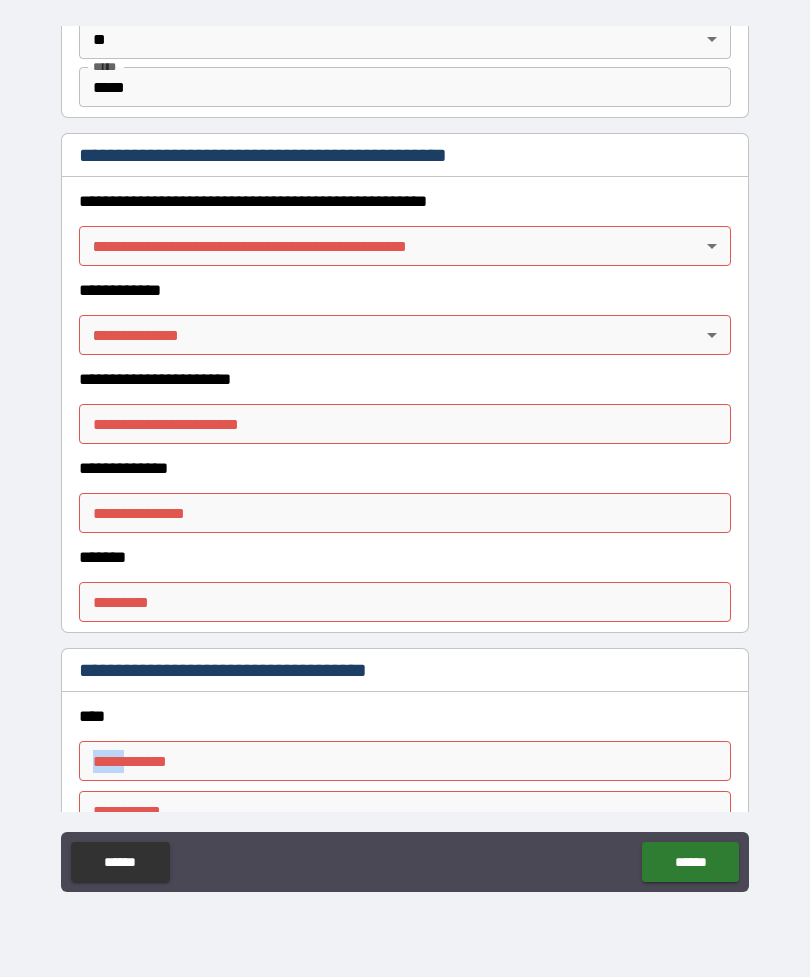 scroll, scrollTop: 2113, scrollLeft: 0, axis: vertical 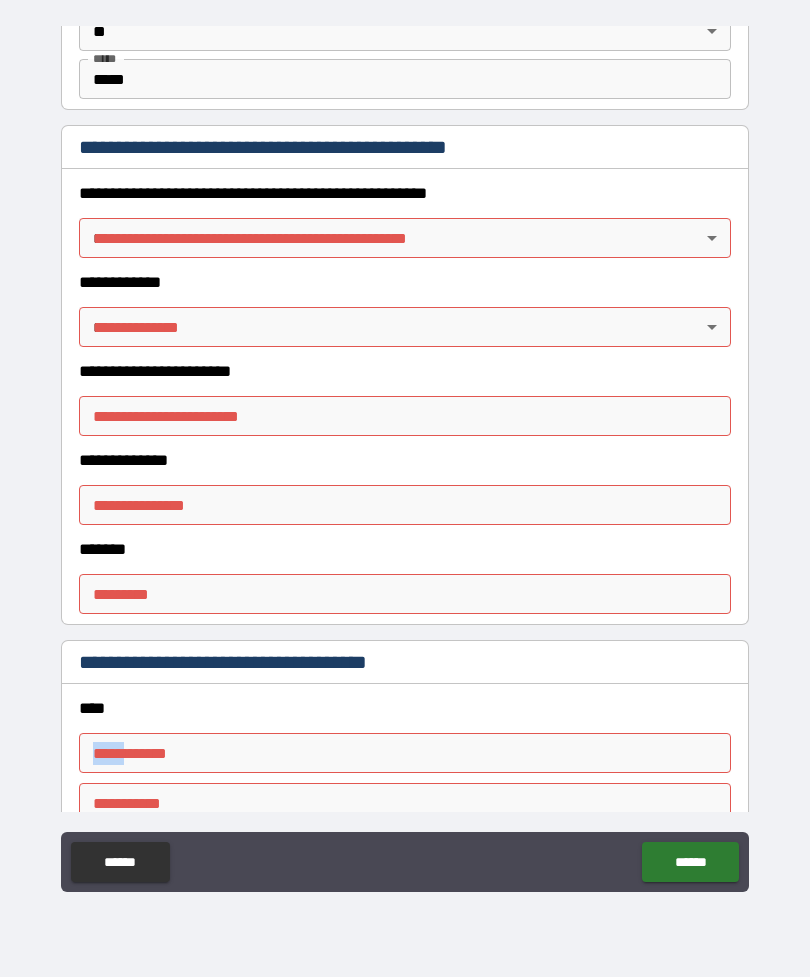click on "**********" at bounding box center (405, 456) 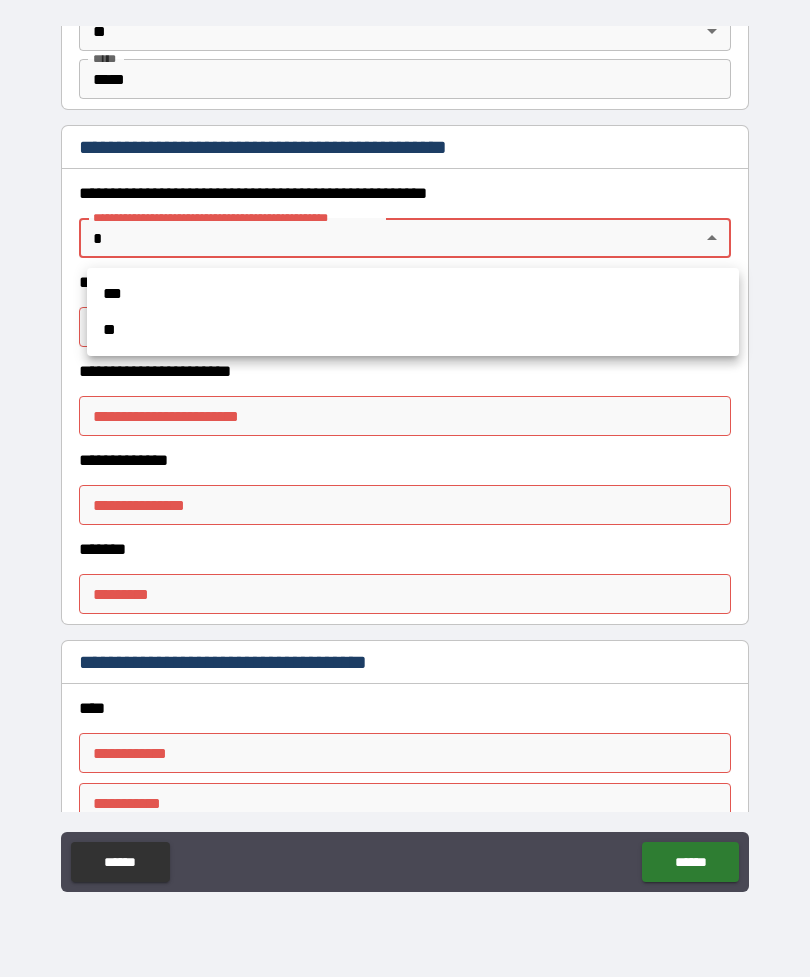 click at bounding box center [405, 488] 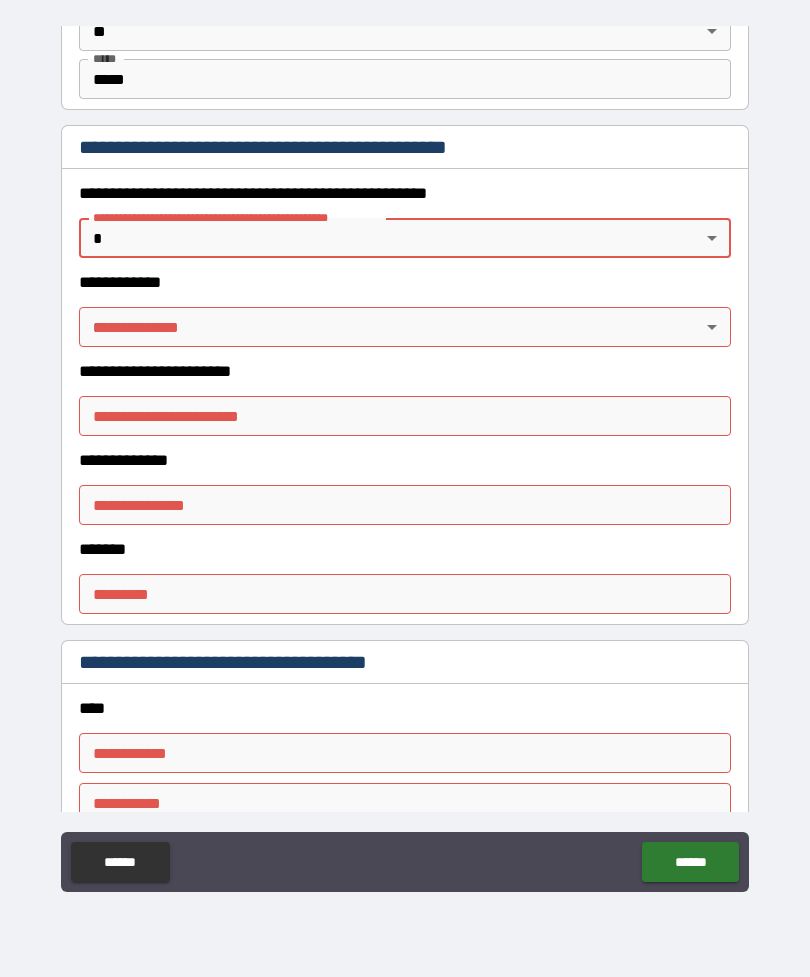 click on "**********" at bounding box center [405, 456] 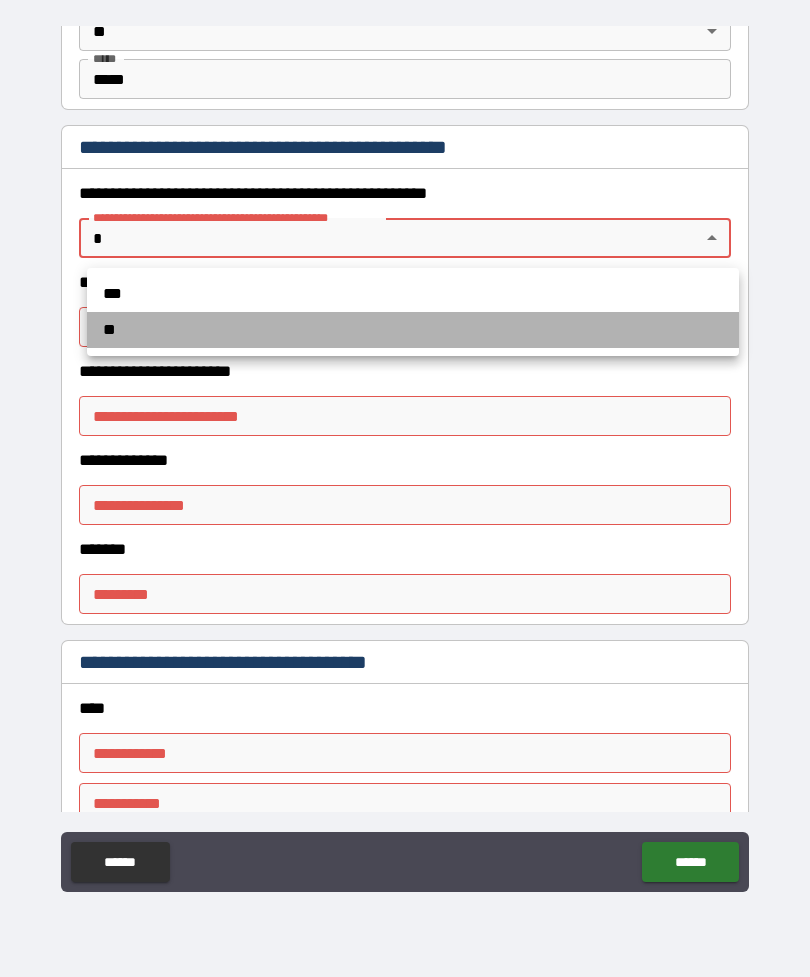 click on "**" at bounding box center [413, 330] 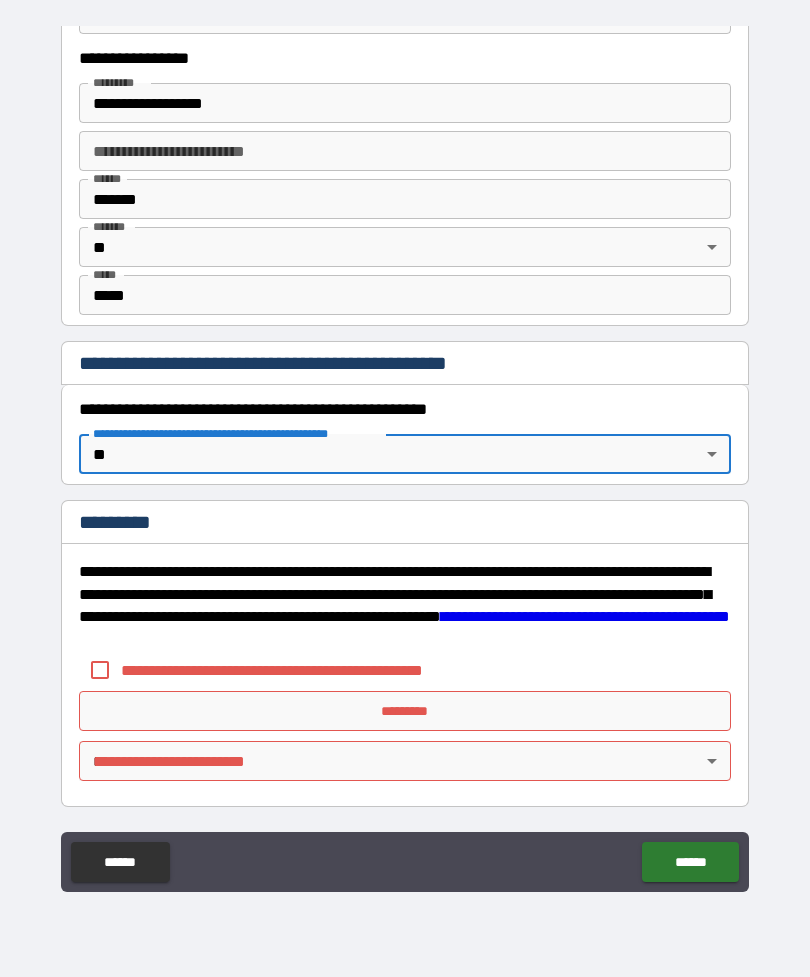 scroll, scrollTop: 1897, scrollLeft: 0, axis: vertical 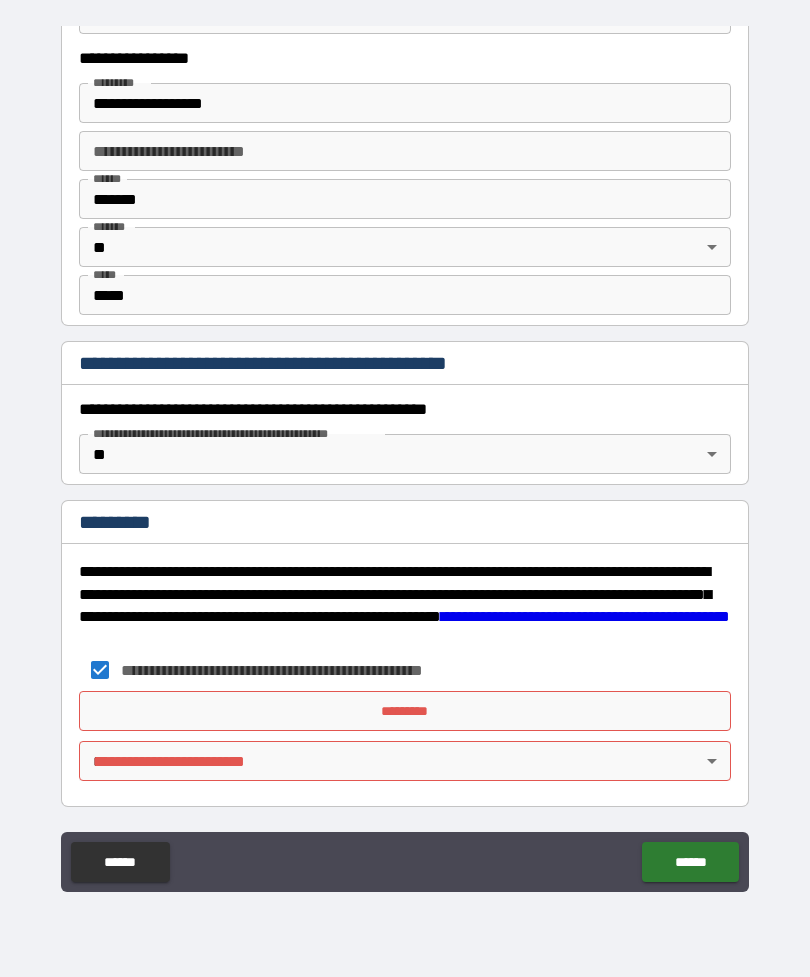 click on "*********" at bounding box center [405, 711] 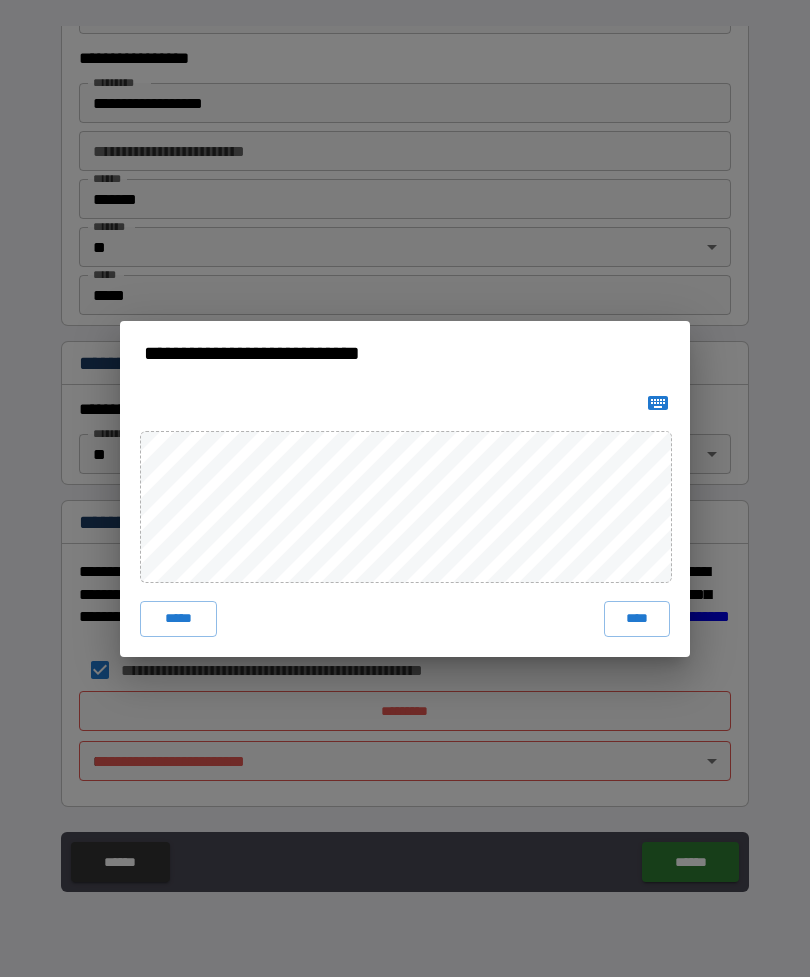 click on "****" at bounding box center [637, 619] 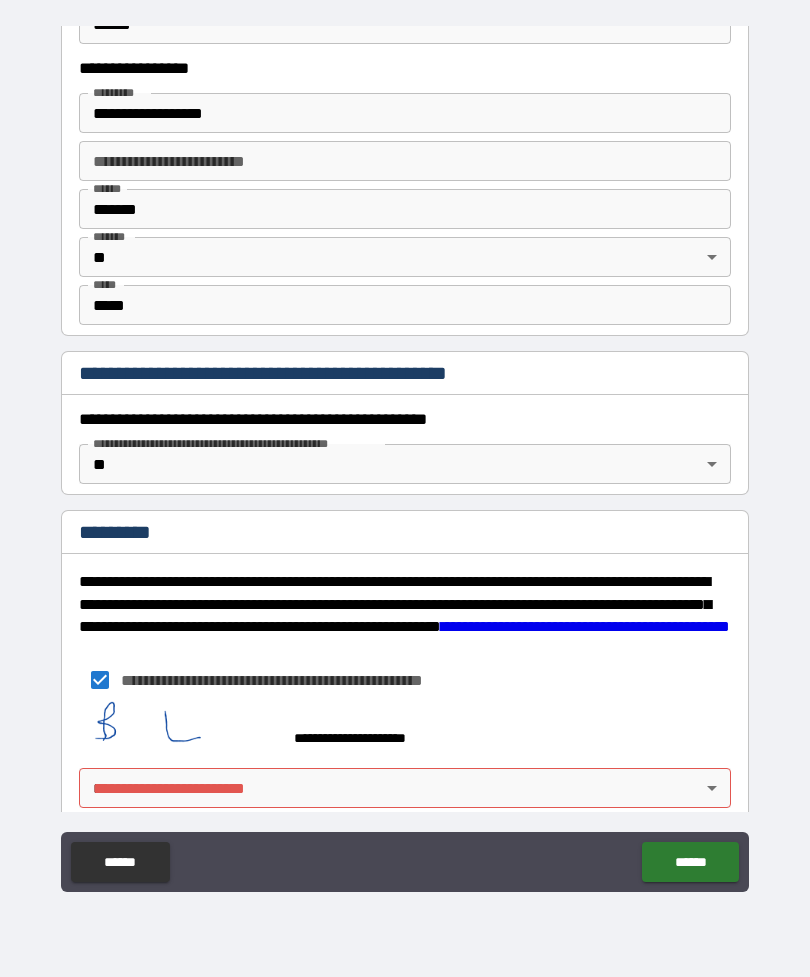click on "**********" at bounding box center (405, 456) 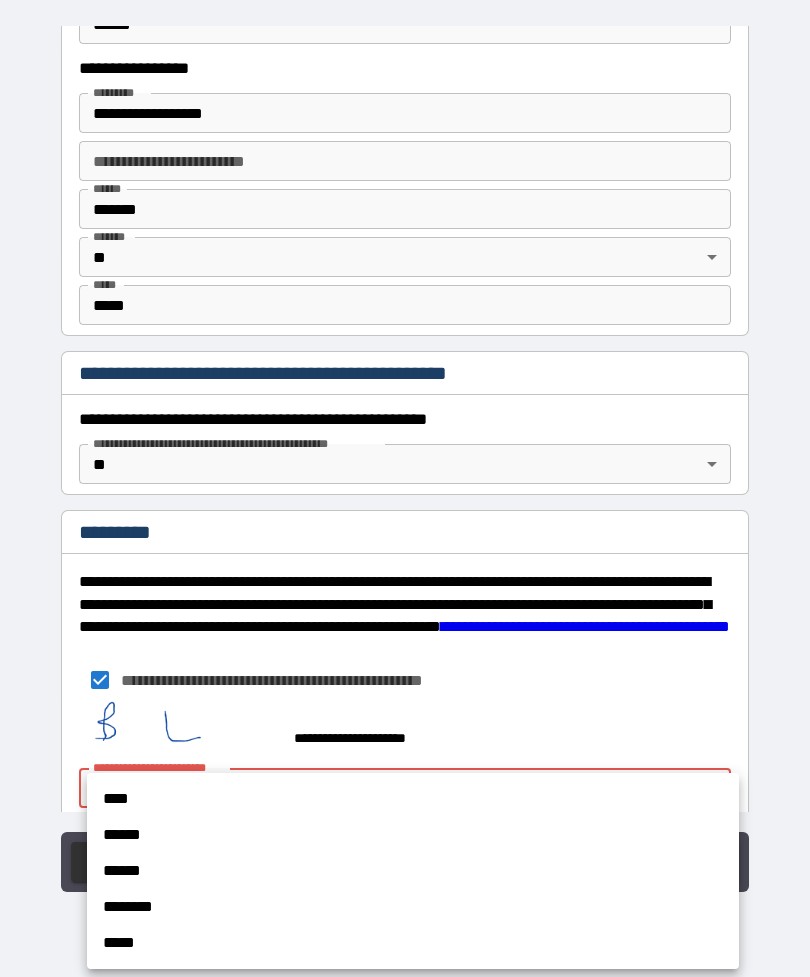 click on "******" at bounding box center [413, 835] 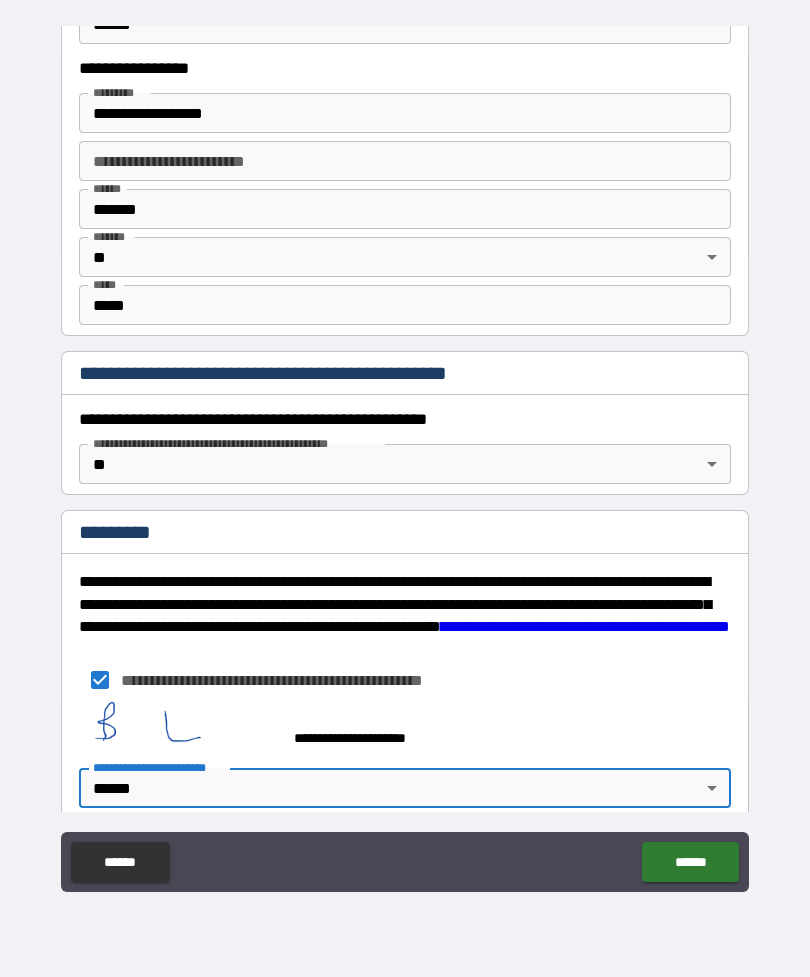 click on "******" at bounding box center [690, 862] 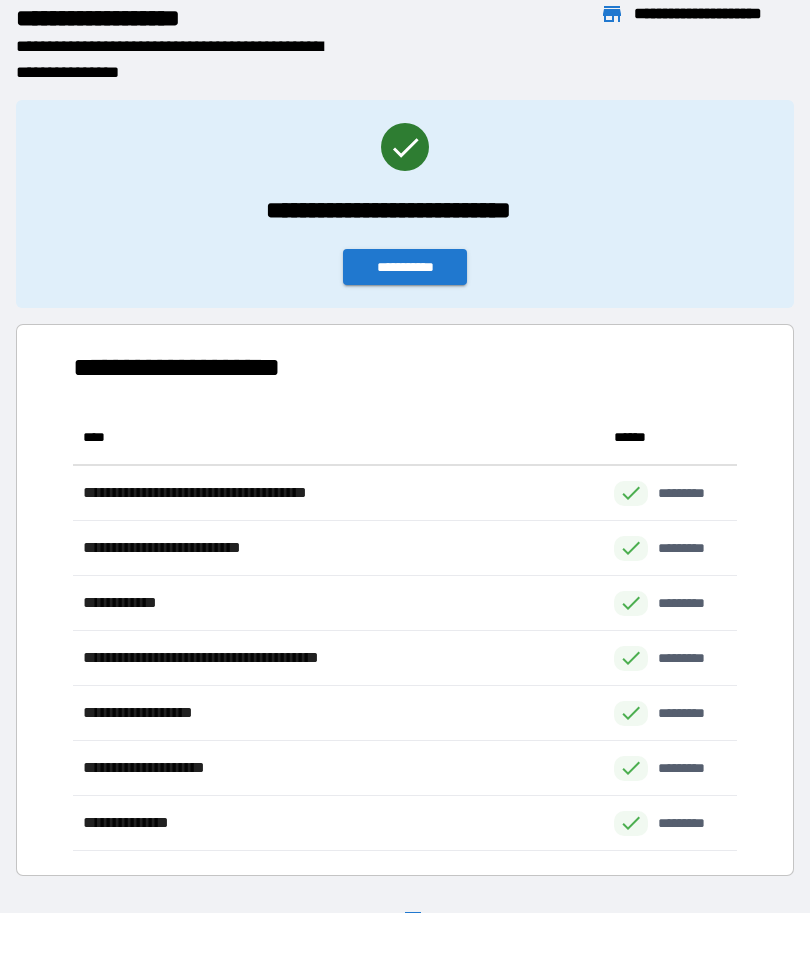 scroll, scrollTop: 1, scrollLeft: 1, axis: both 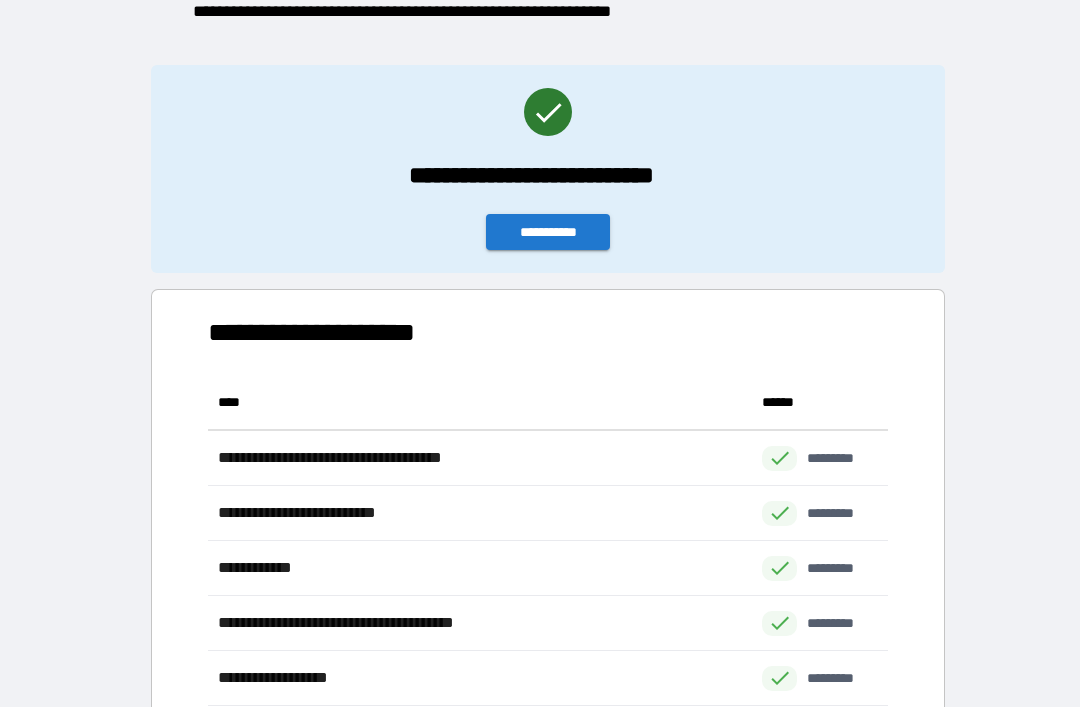 click on "**********" at bounding box center [548, 232] 